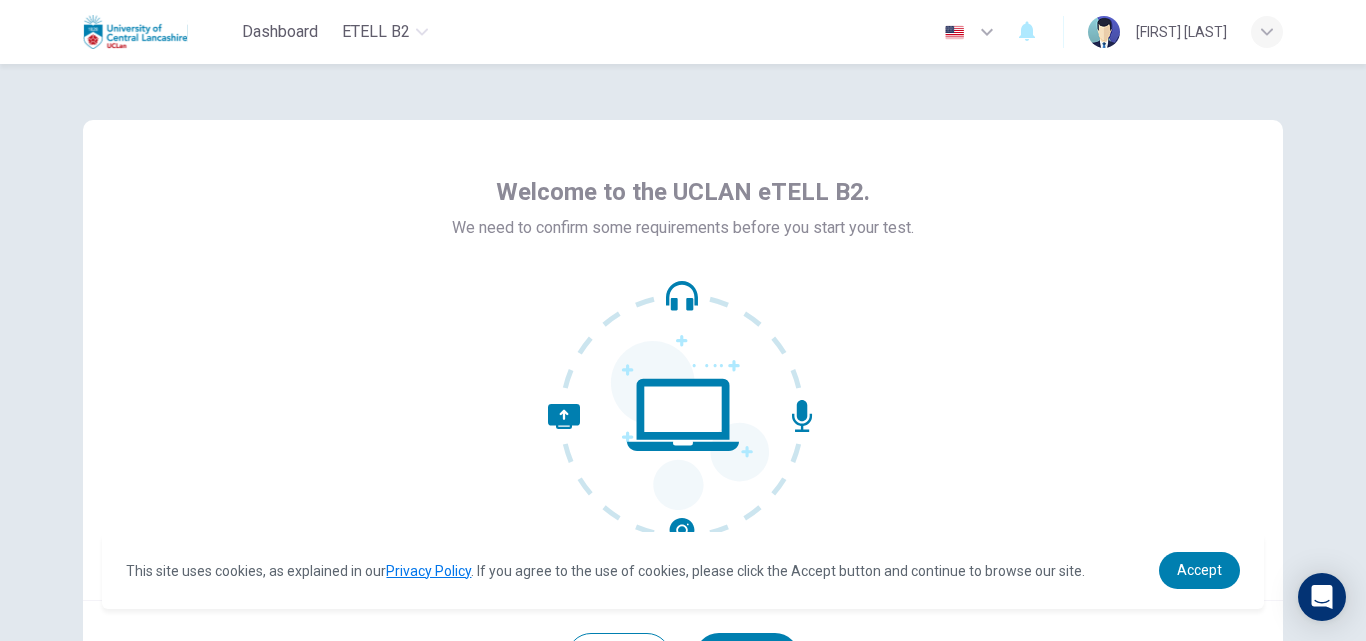 scroll, scrollTop: 0, scrollLeft: 0, axis: both 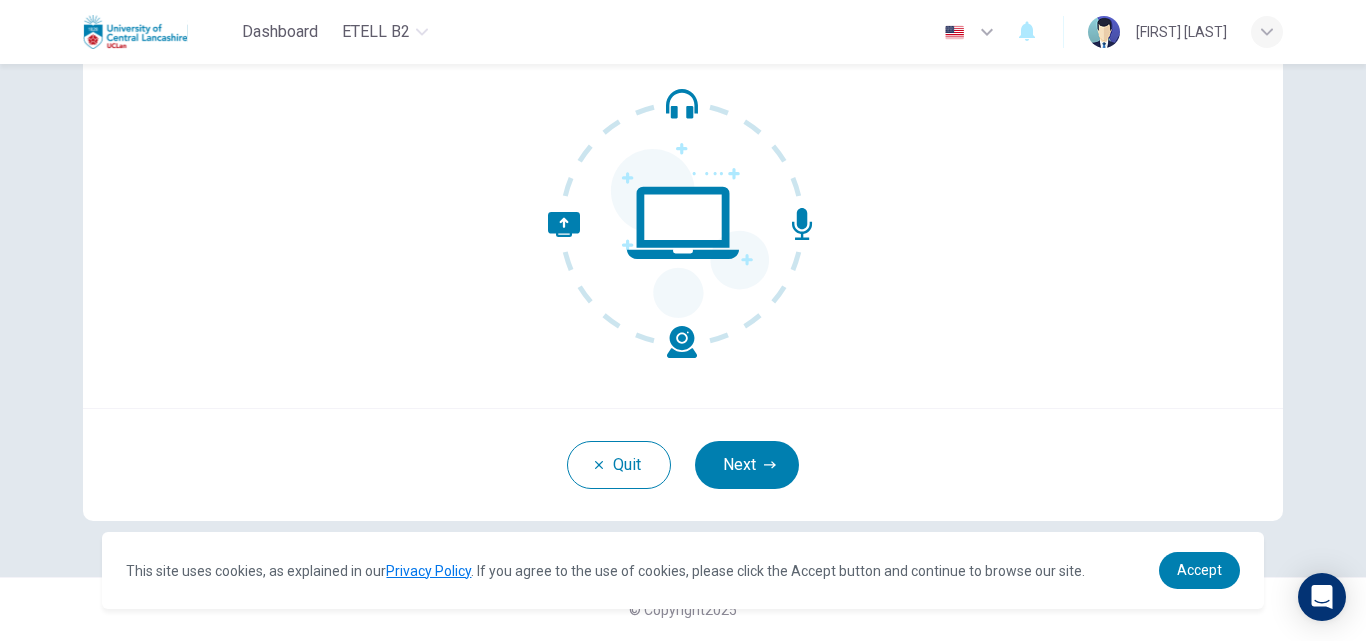 click 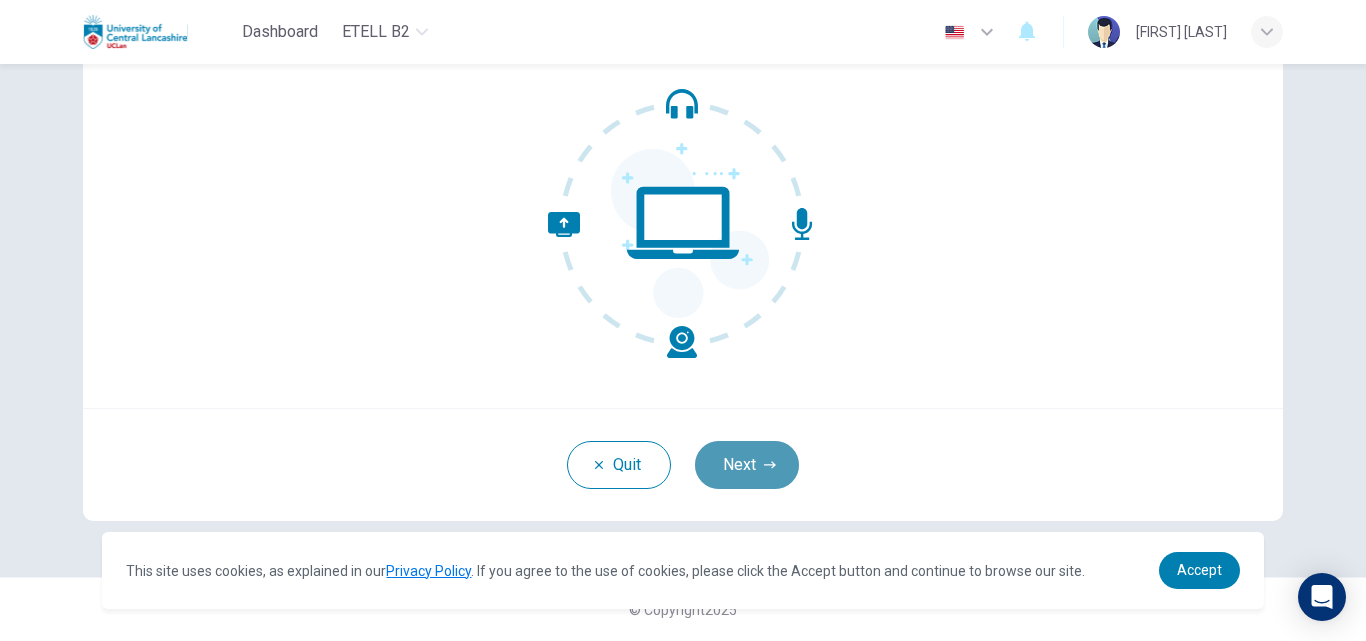 click on "Next" at bounding box center [747, 465] 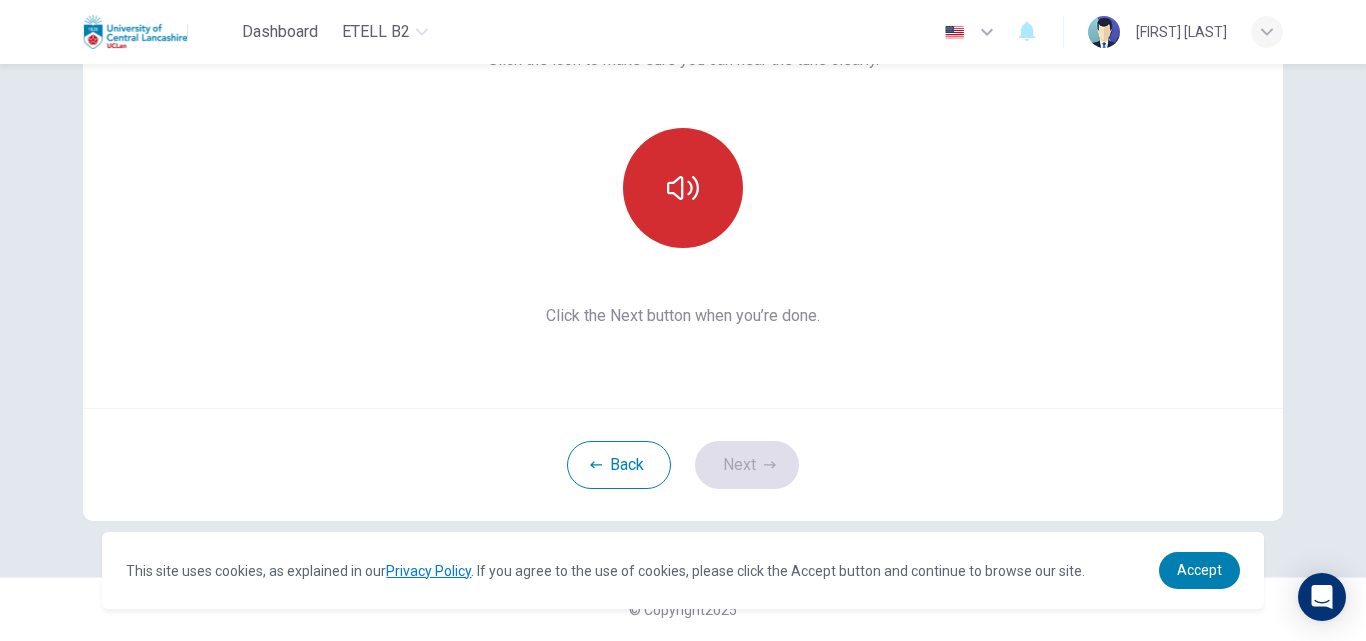 click at bounding box center (683, 188) 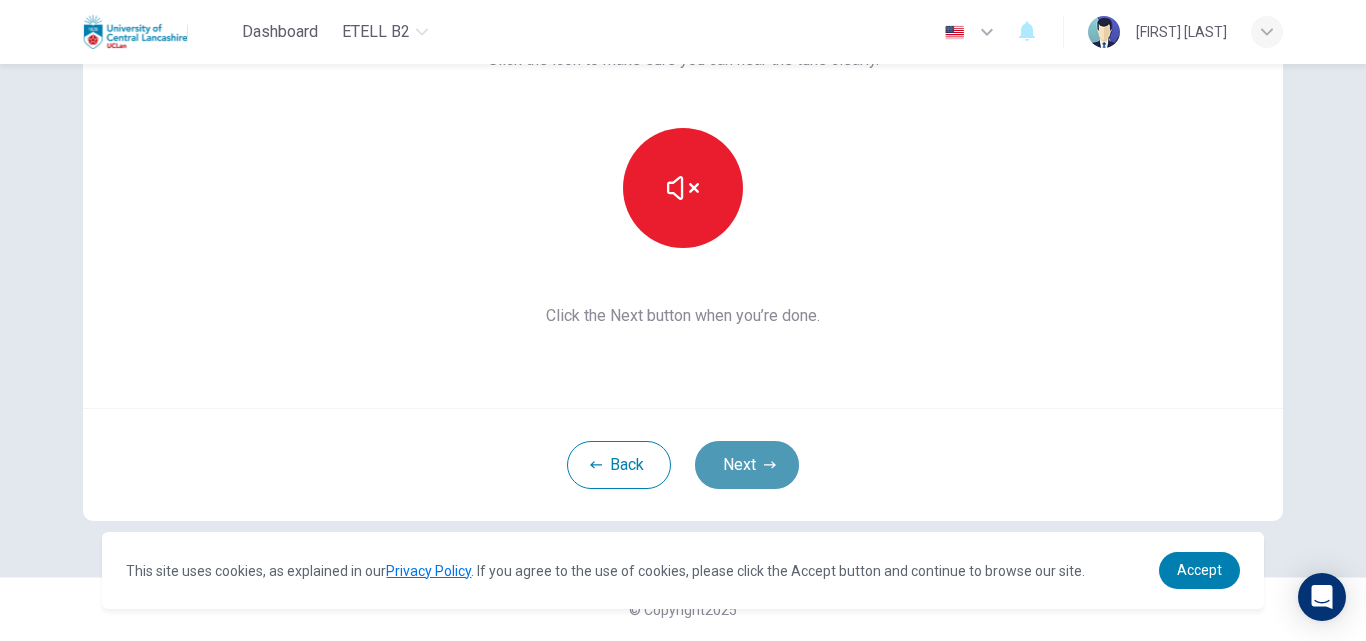 click on "Next" at bounding box center [747, 465] 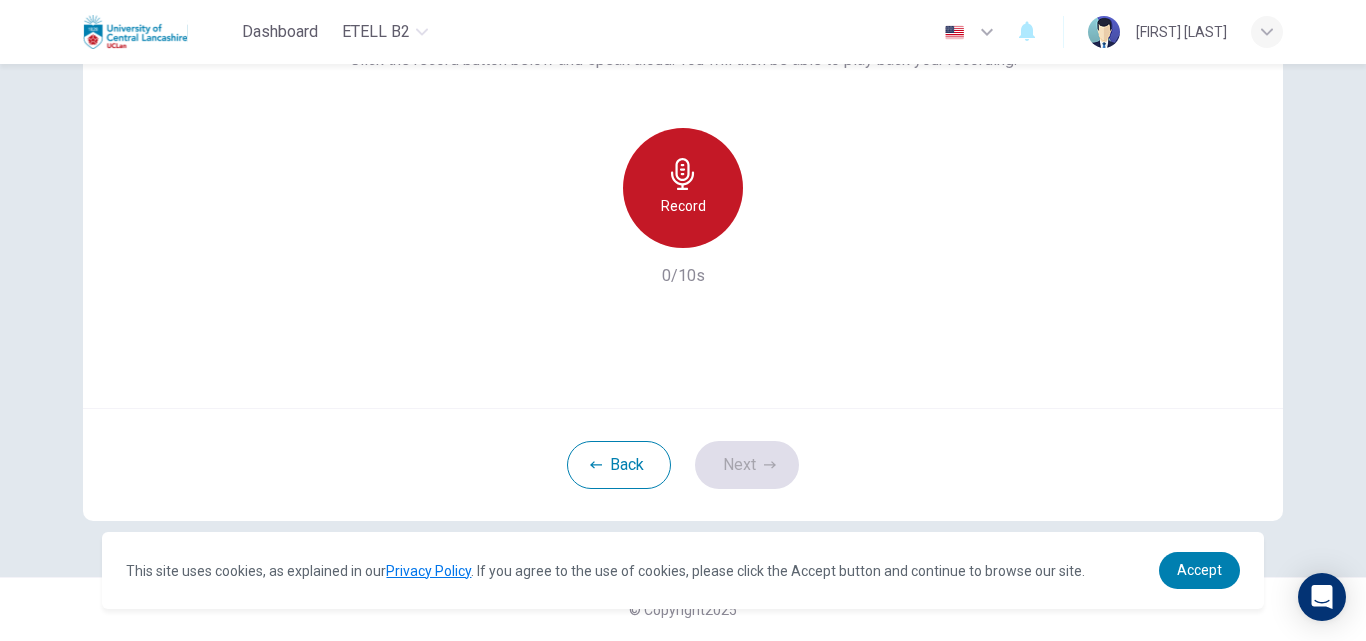 click on "Record" at bounding box center (683, 206) 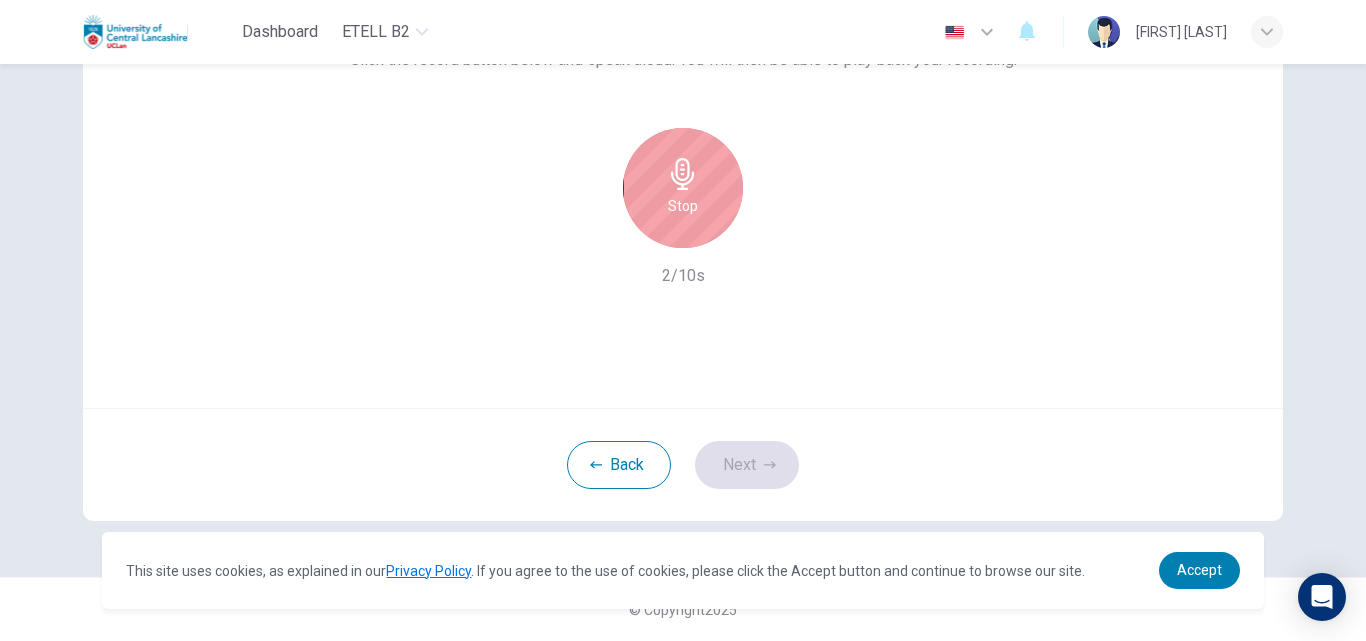 click on "Stop" at bounding box center [683, 206] 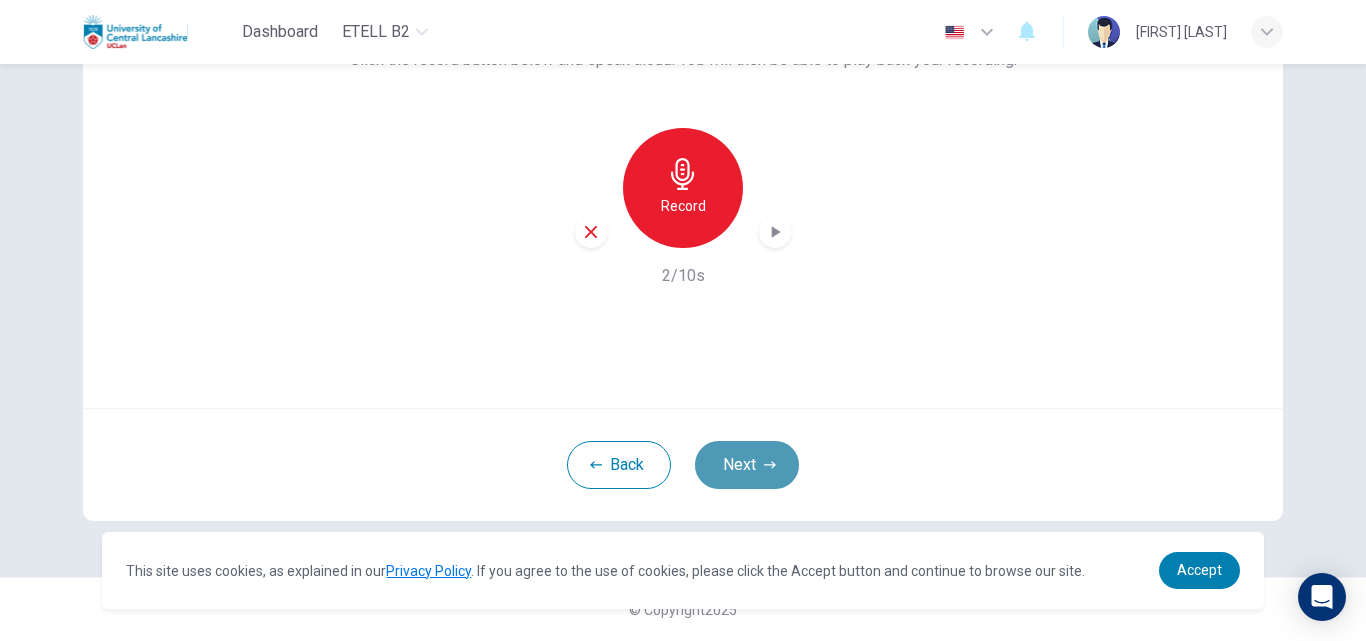 click on "Next" at bounding box center (747, 465) 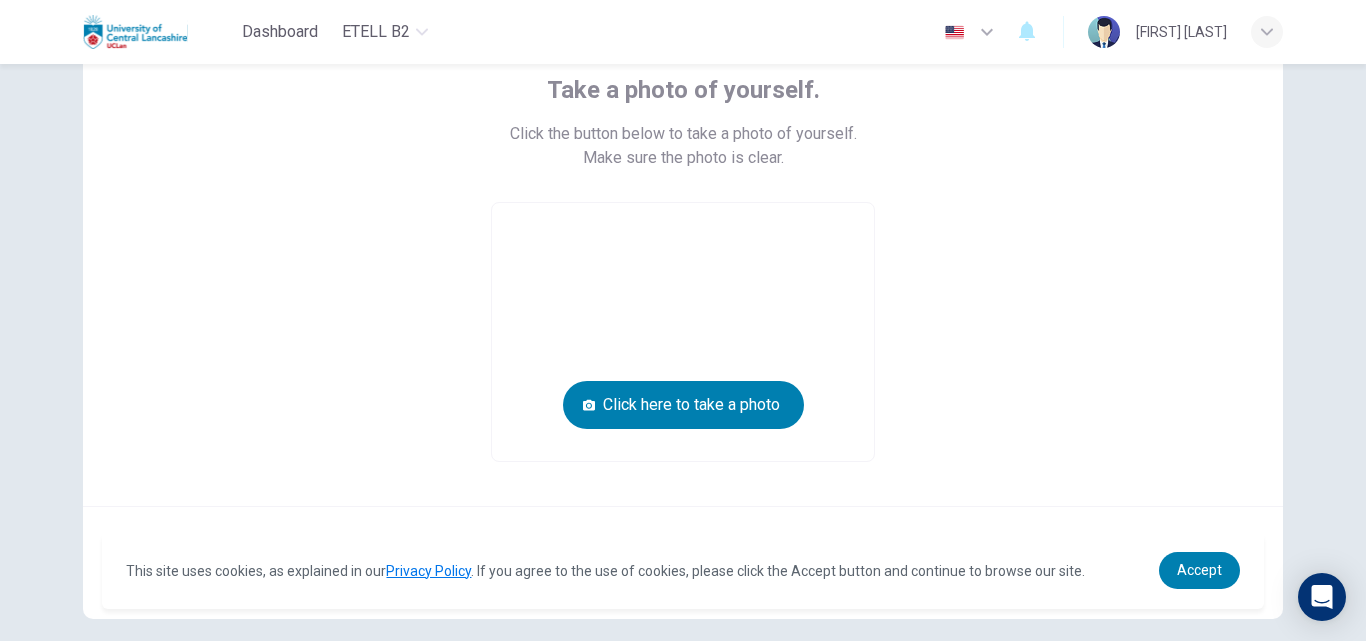 scroll, scrollTop: 92, scrollLeft: 0, axis: vertical 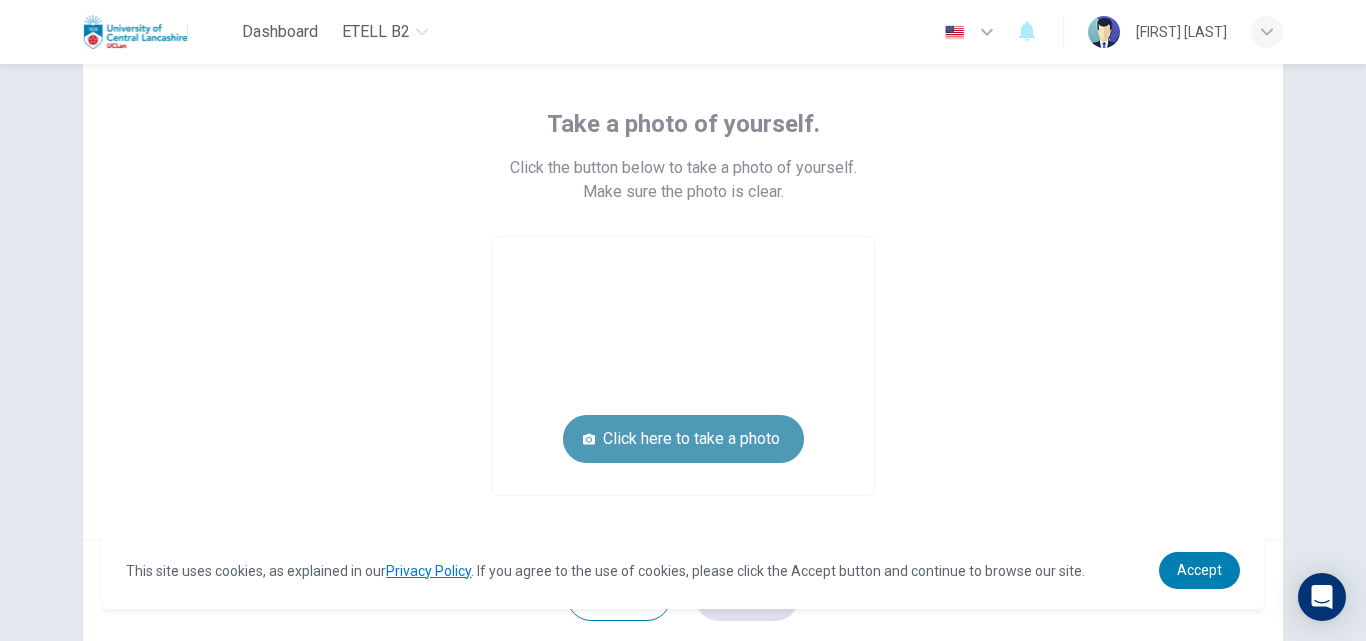 click on "Click here to take a photo" at bounding box center [683, 439] 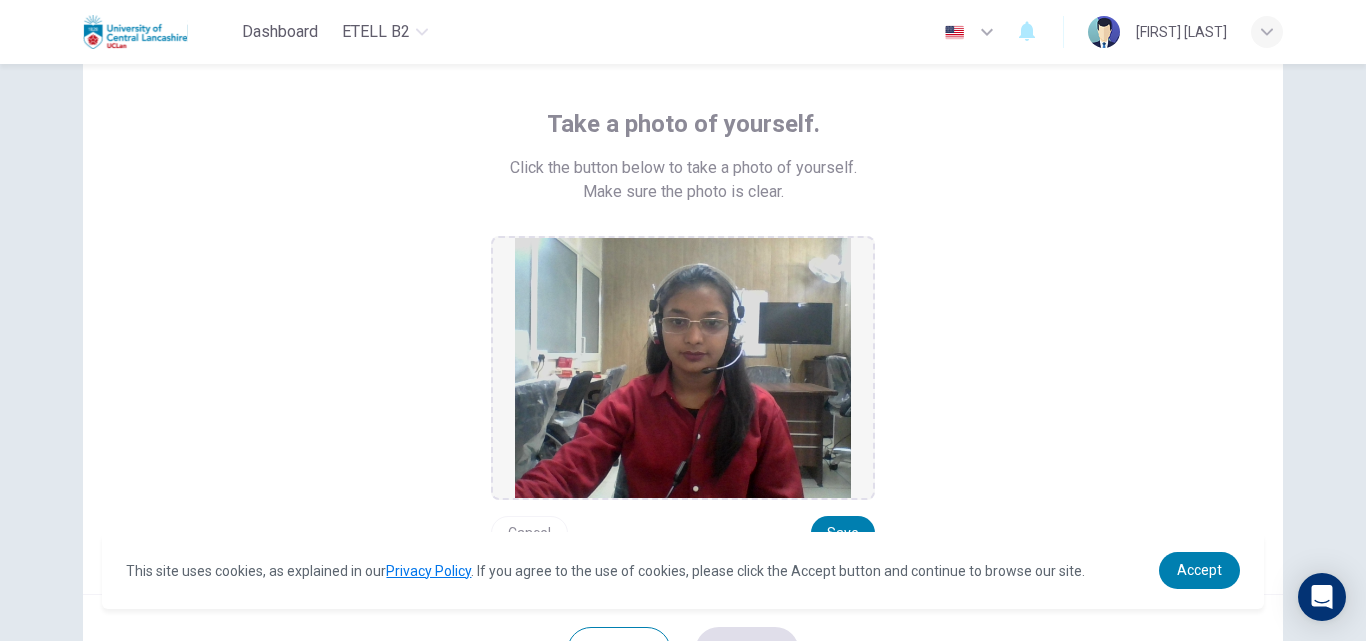 click on "This site uses cookies, as explained in our  Privacy Policy . If you agree to the use of cookies, please click the Accept button and continue to browse our site.   Privacy Policy Accept" at bounding box center (682, 570) 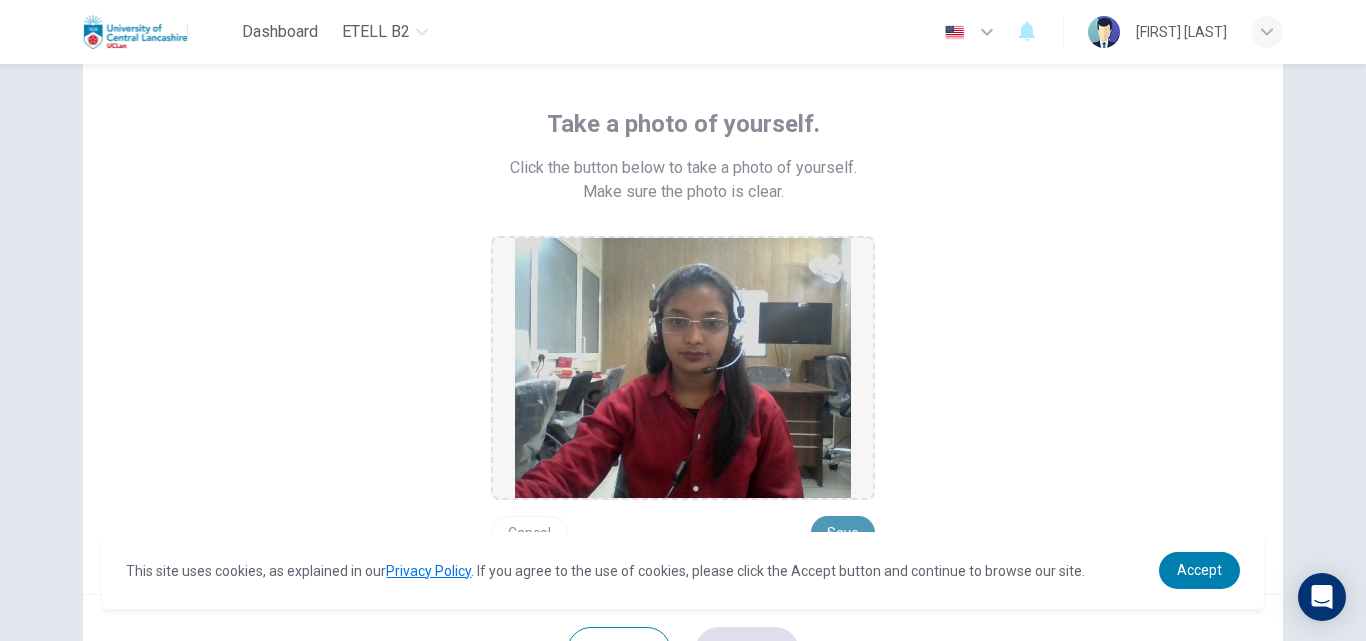 click on "Save" at bounding box center (843, 533) 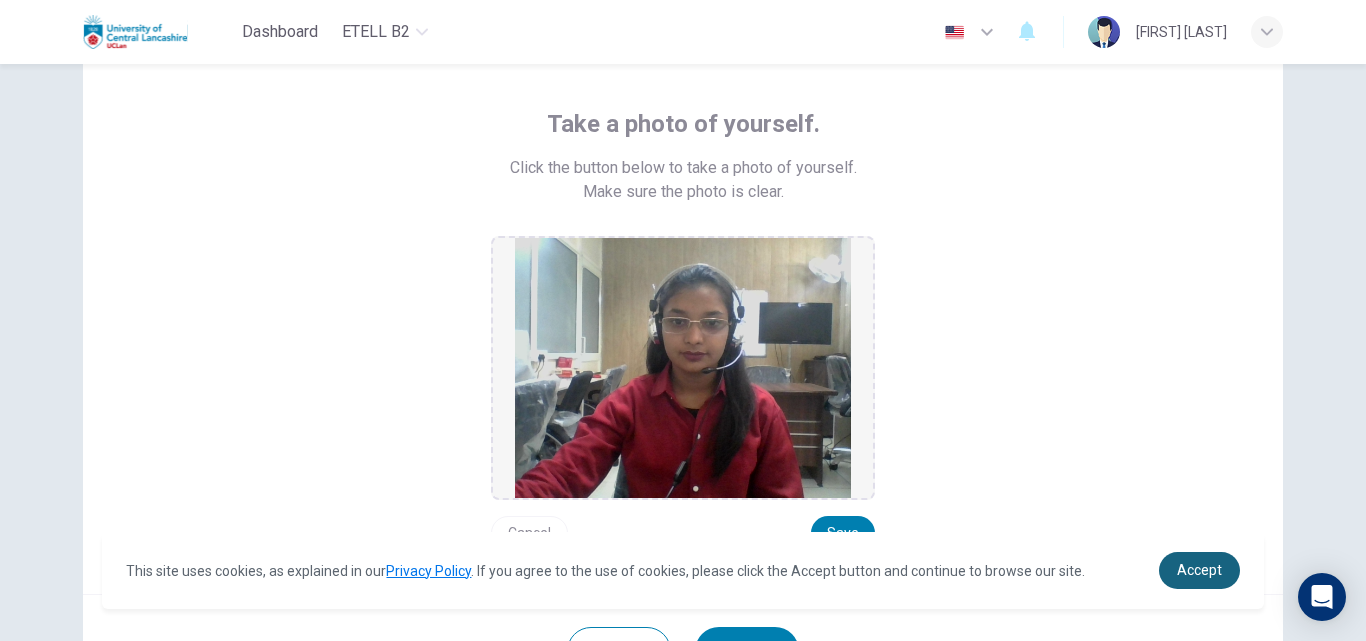 click on "Accept" at bounding box center (1199, 570) 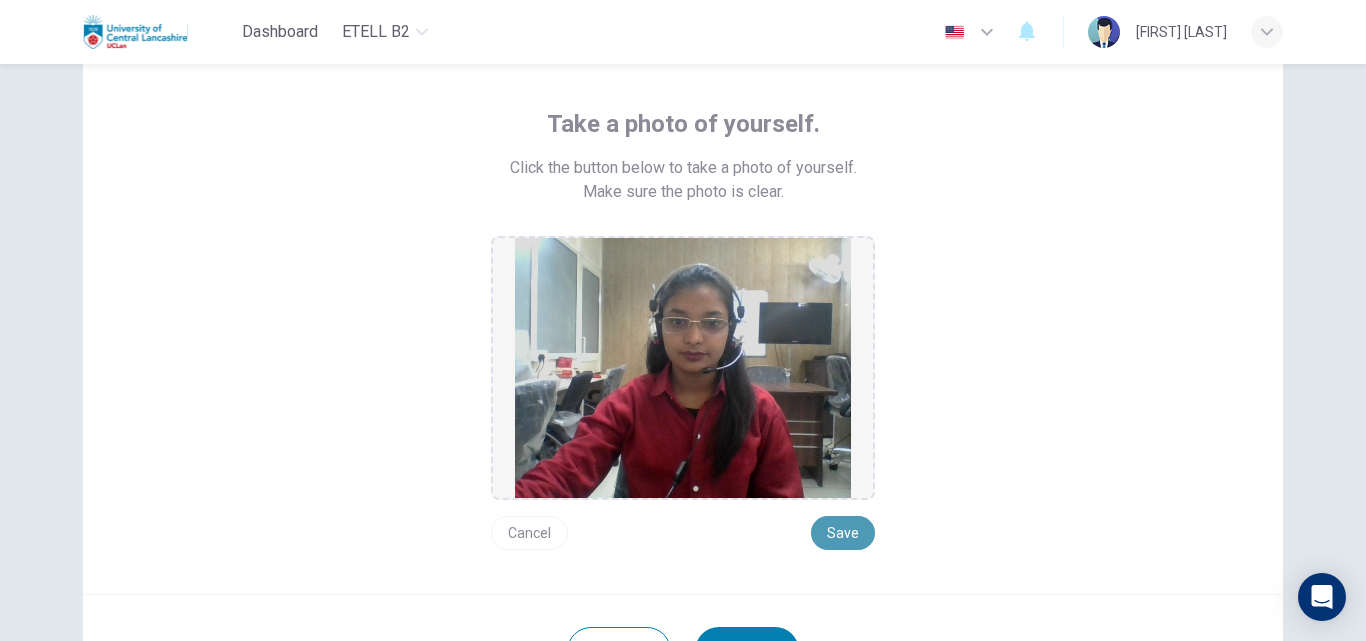 click on "Save" at bounding box center (843, 533) 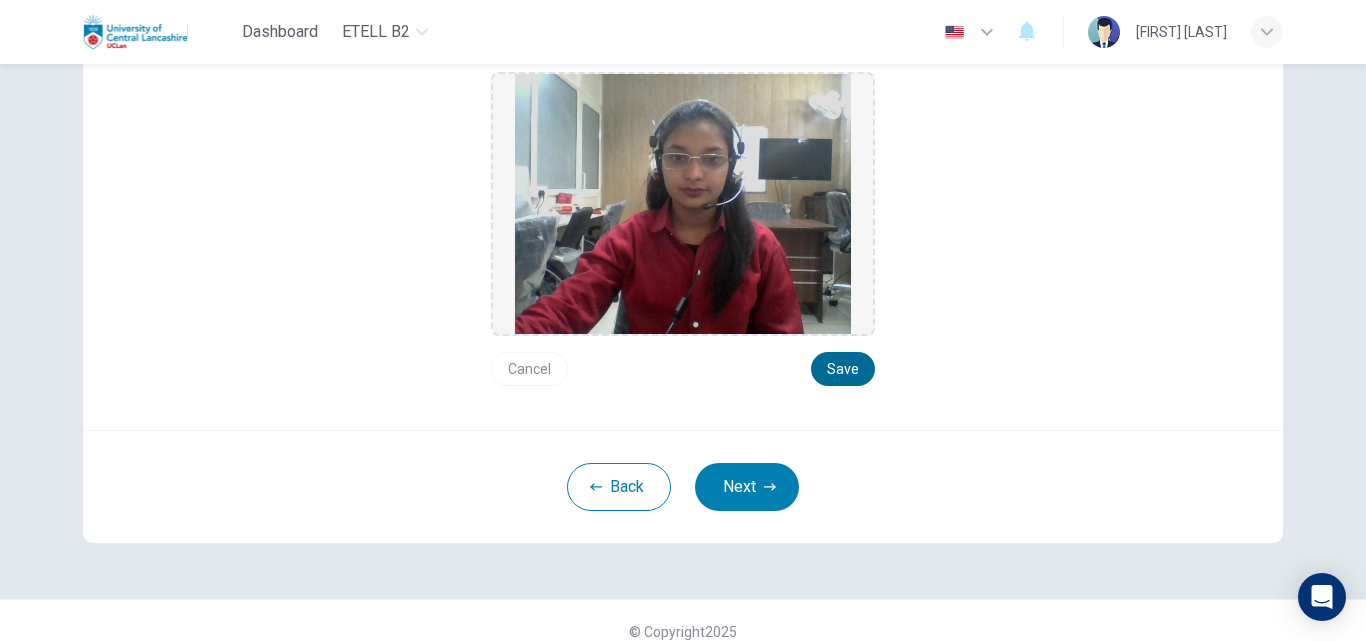 scroll, scrollTop: 278, scrollLeft: 0, axis: vertical 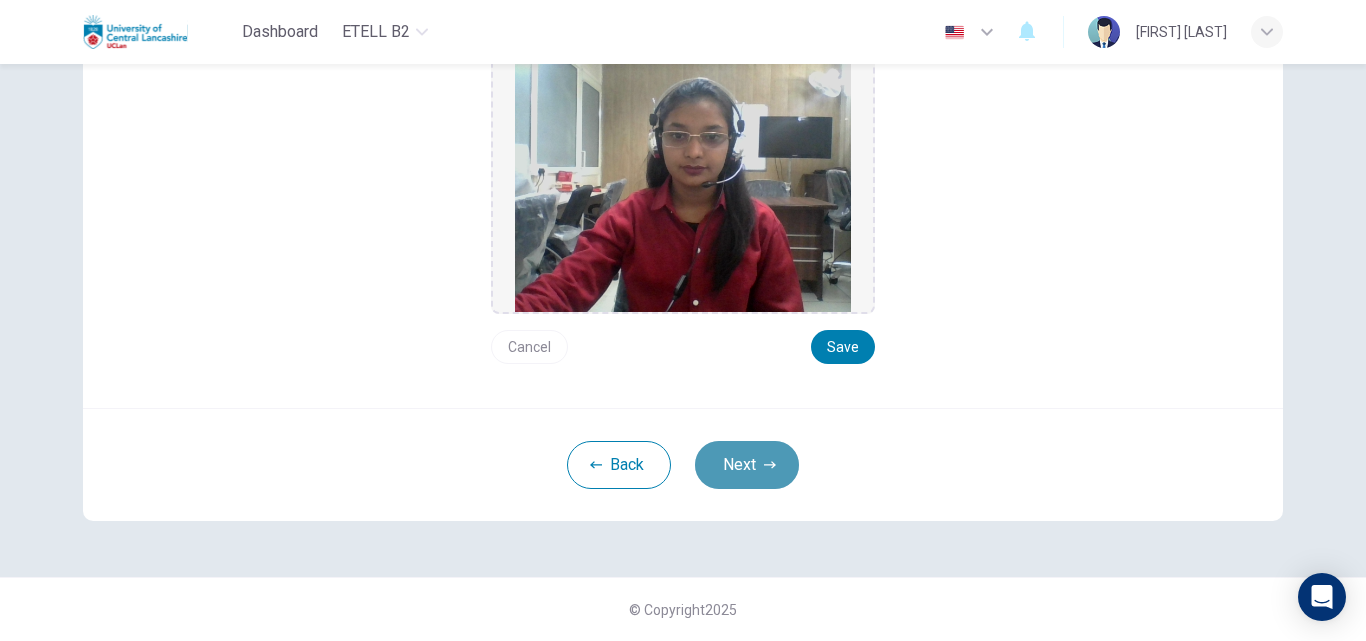 click 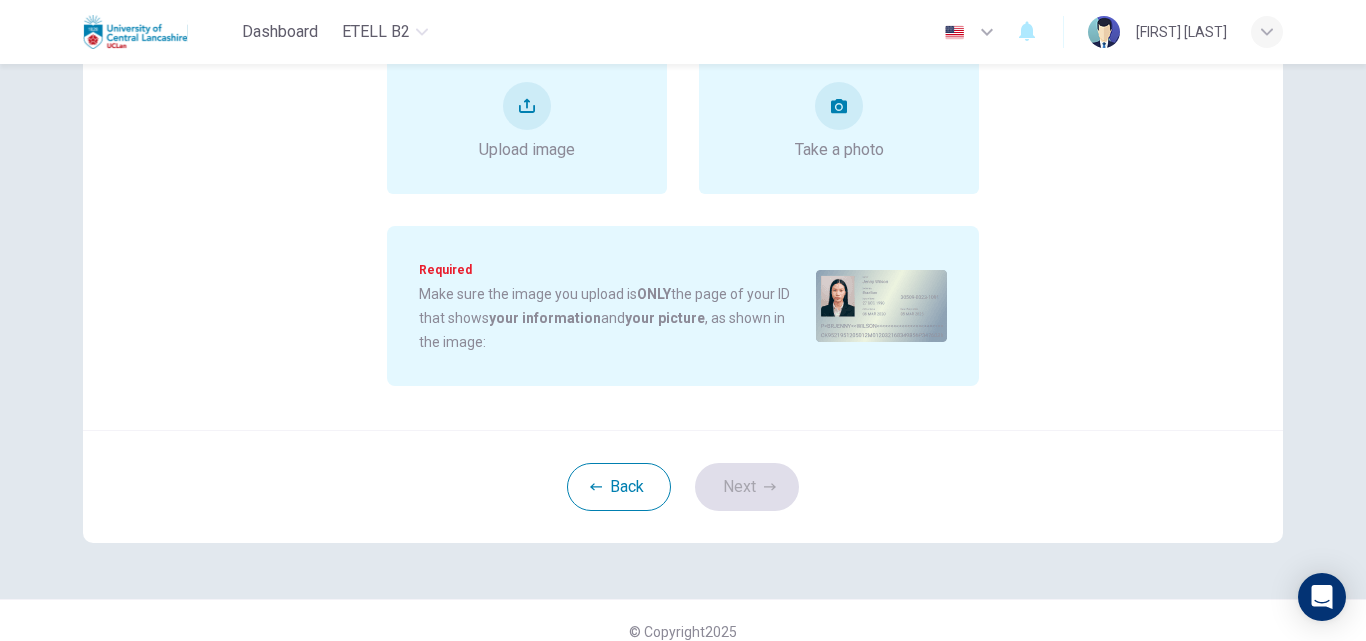 scroll, scrollTop: 178, scrollLeft: 0, axis: vertical 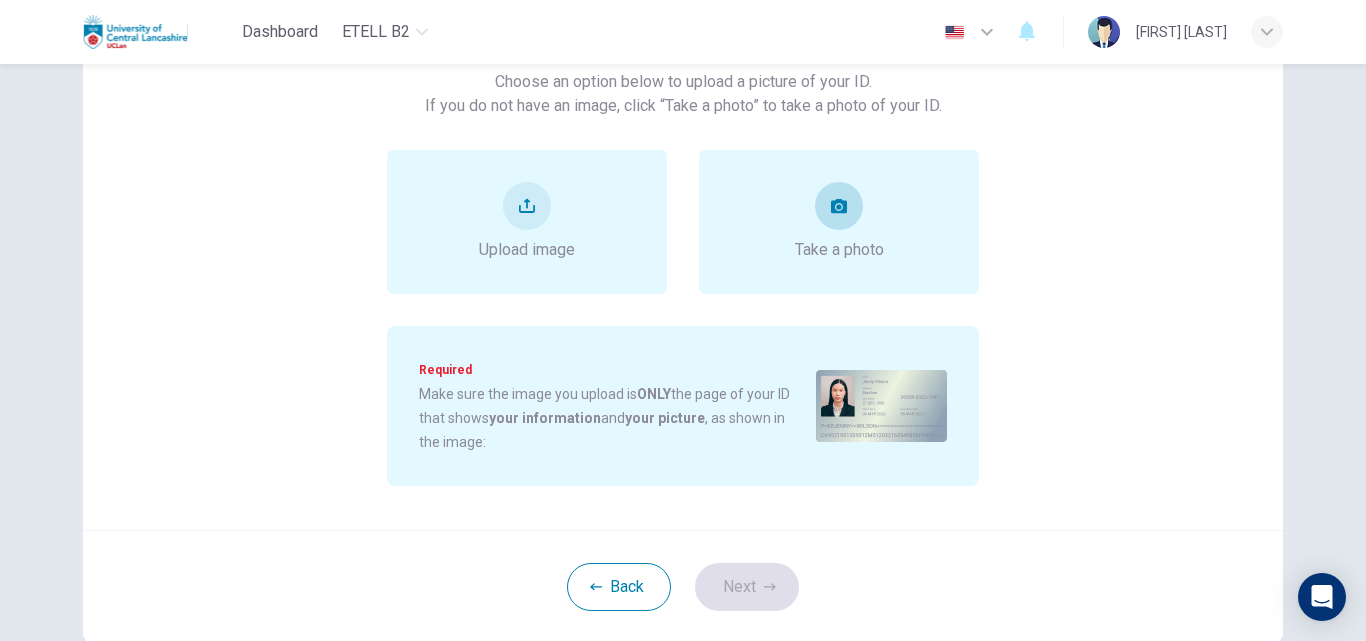 click at bounding box center (839, 206) 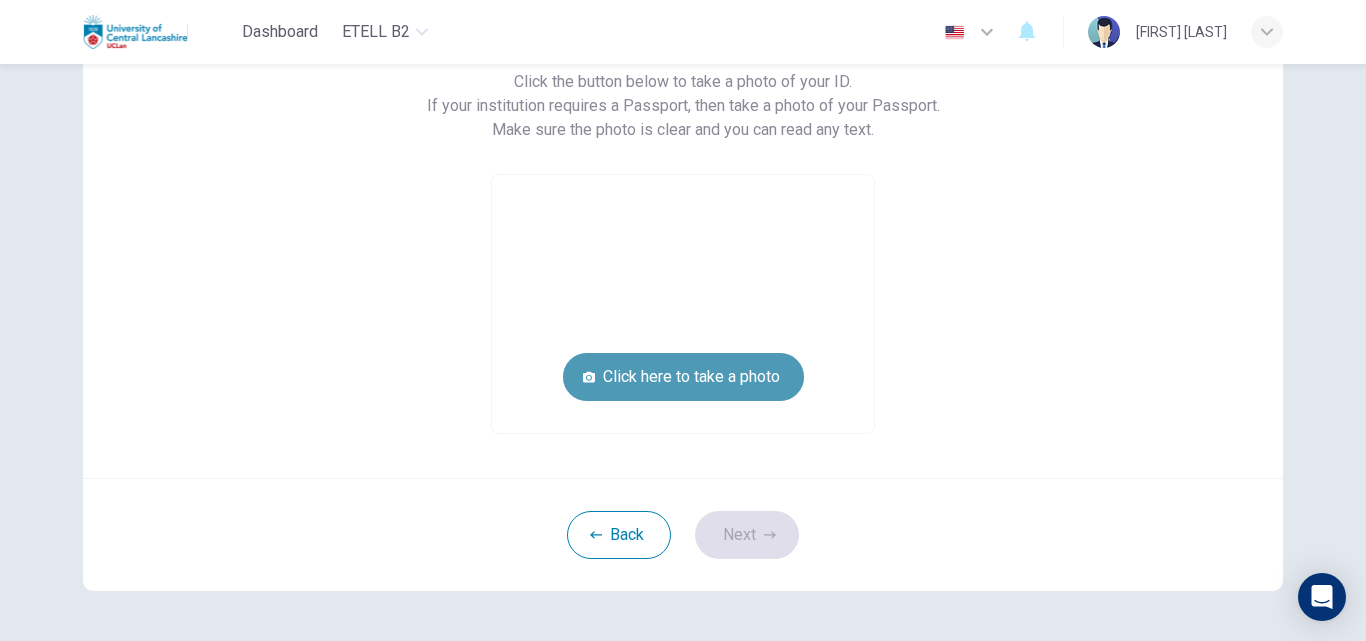 click on "Click here to take a photo" at bounding box center [683, 377] 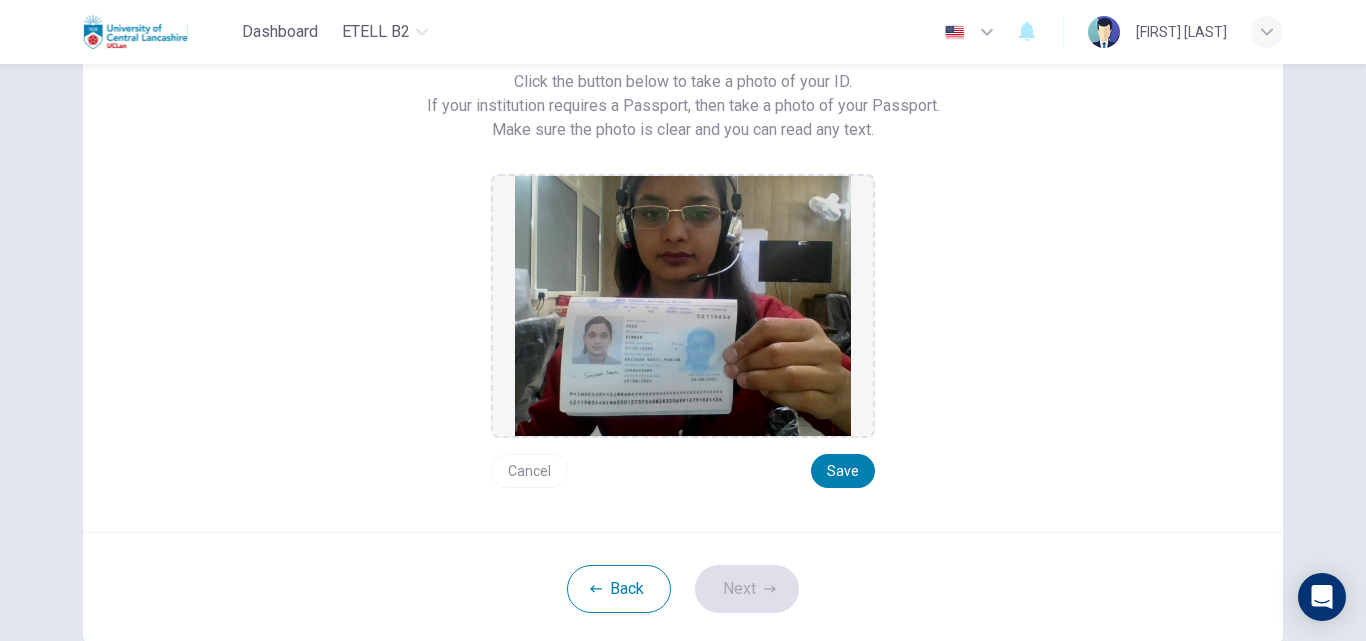 scroll, scrollTop: 278, scrollLeft: 0, axis: vertical 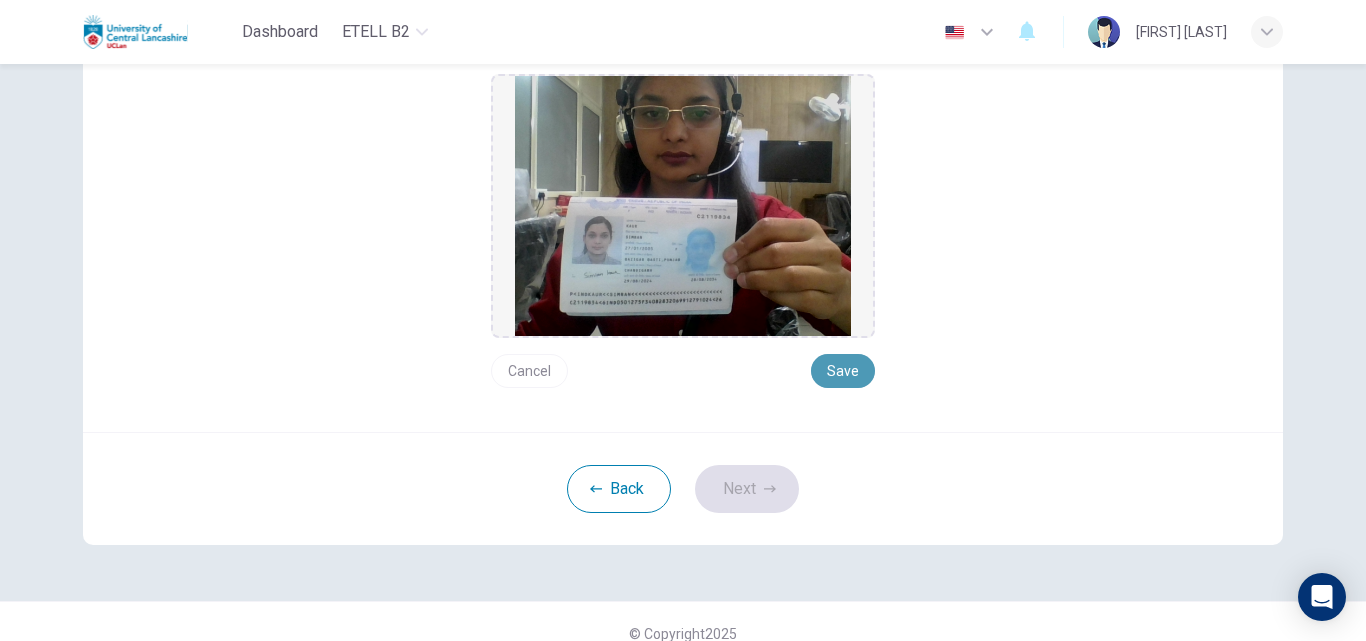 click on "Save" at bounding box center [843, 371] 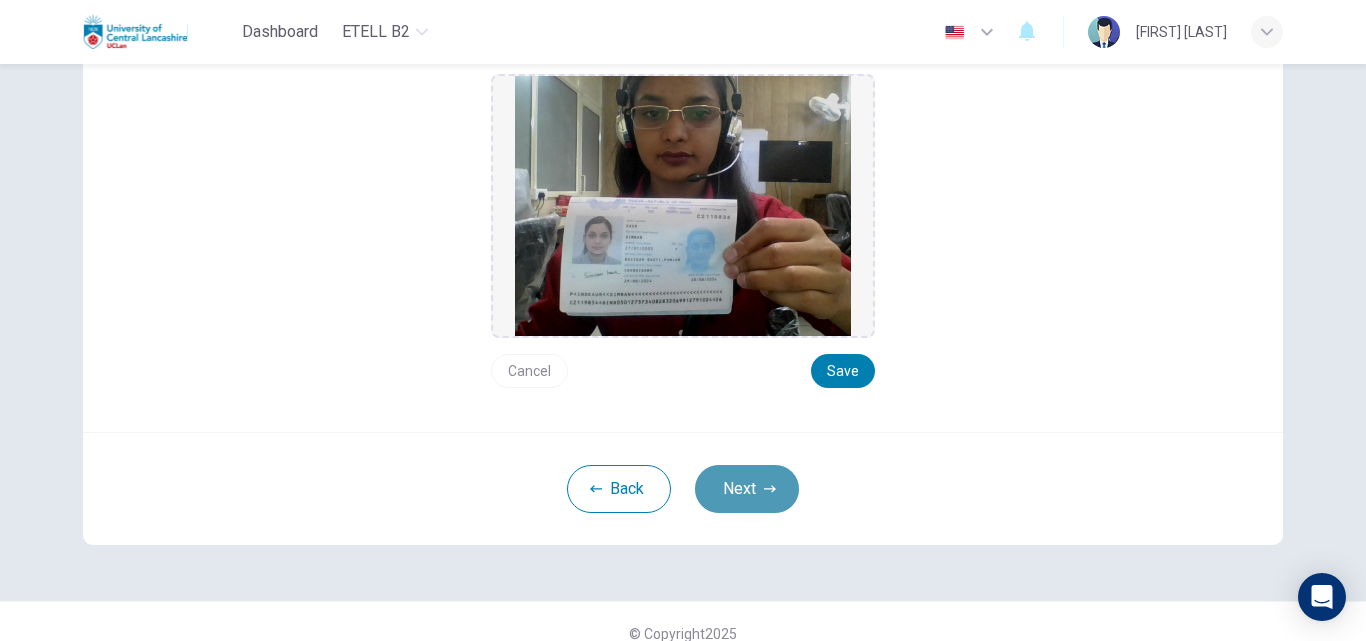 click 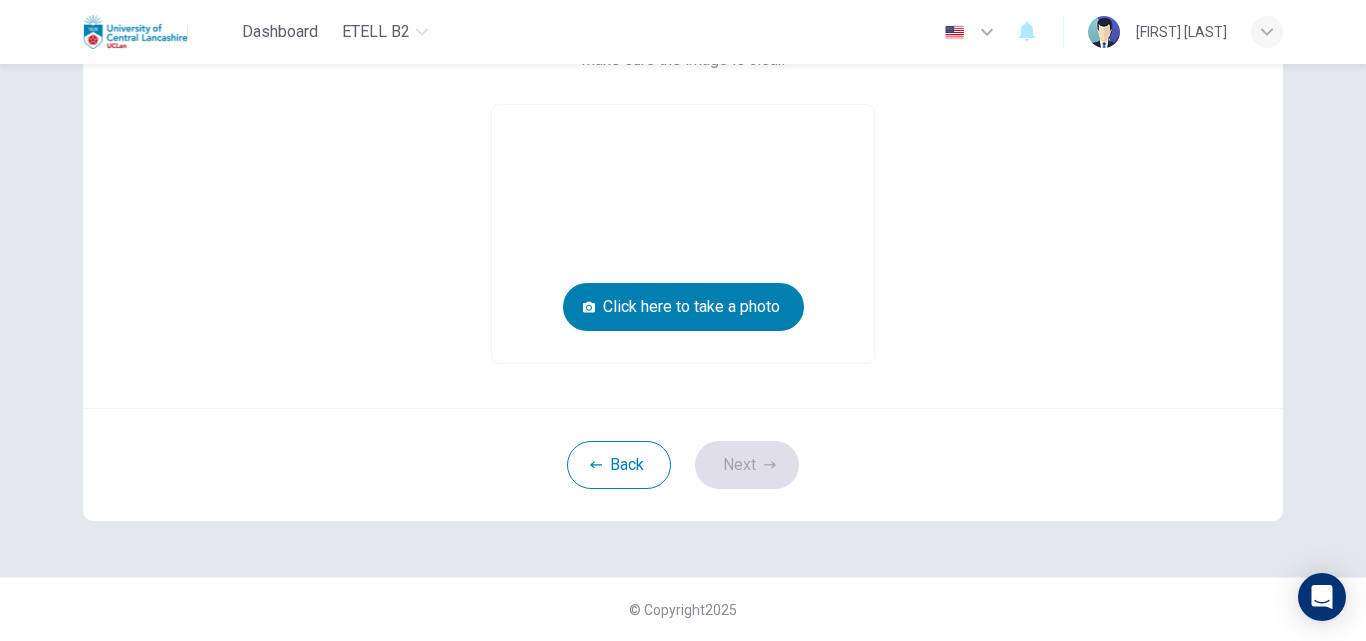 click on "Back Next" at bounding box center [683, 464] 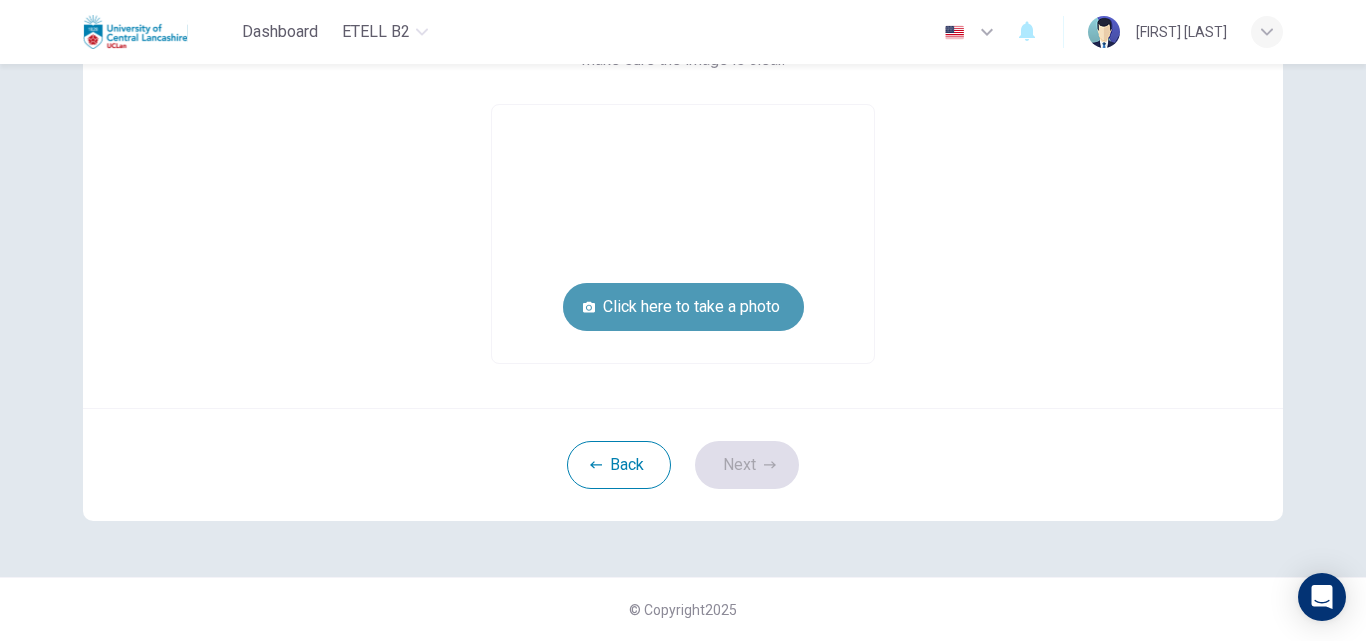 click on "Click here to take a photo" at bounding box center [683, 307] 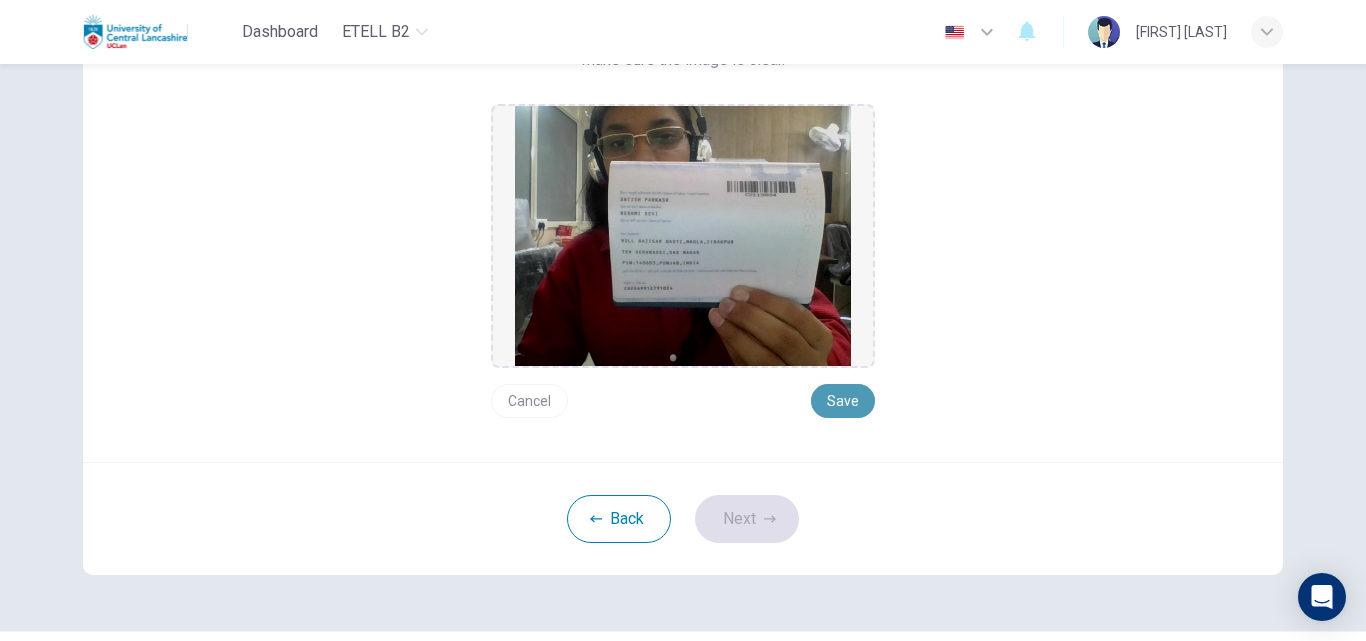 click on "Save" at bounding box center [843, 401] 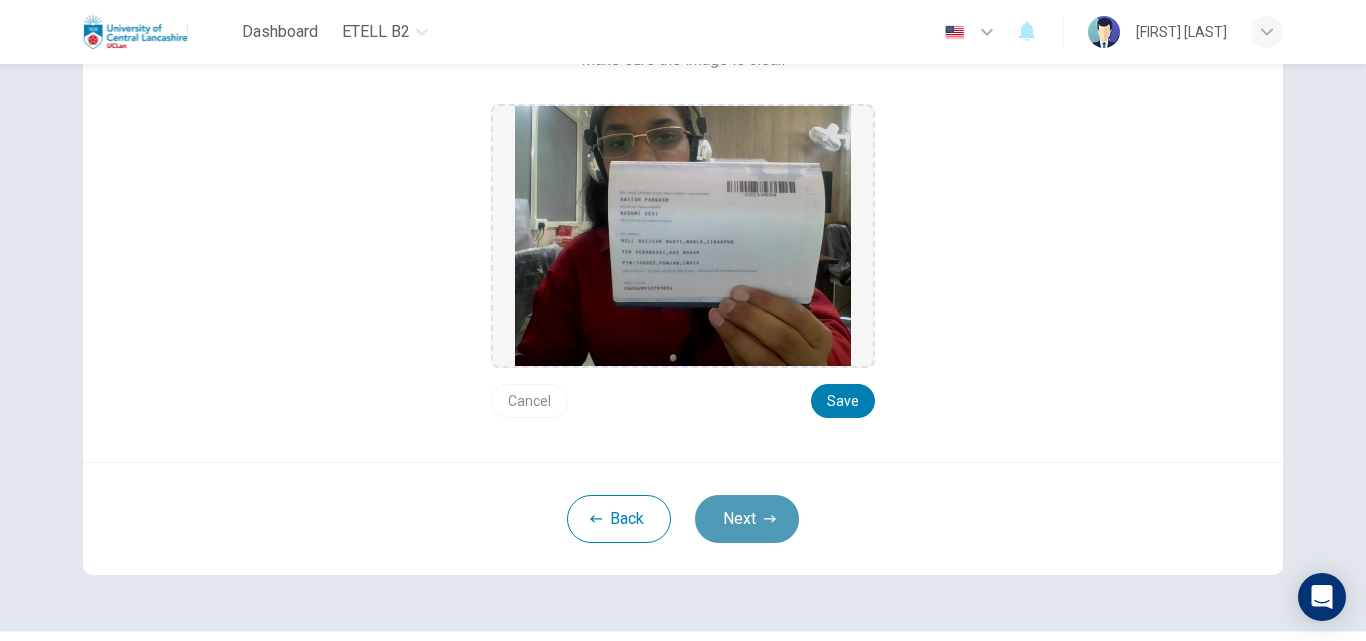 click on "Next" at bounding box center (747, 519) 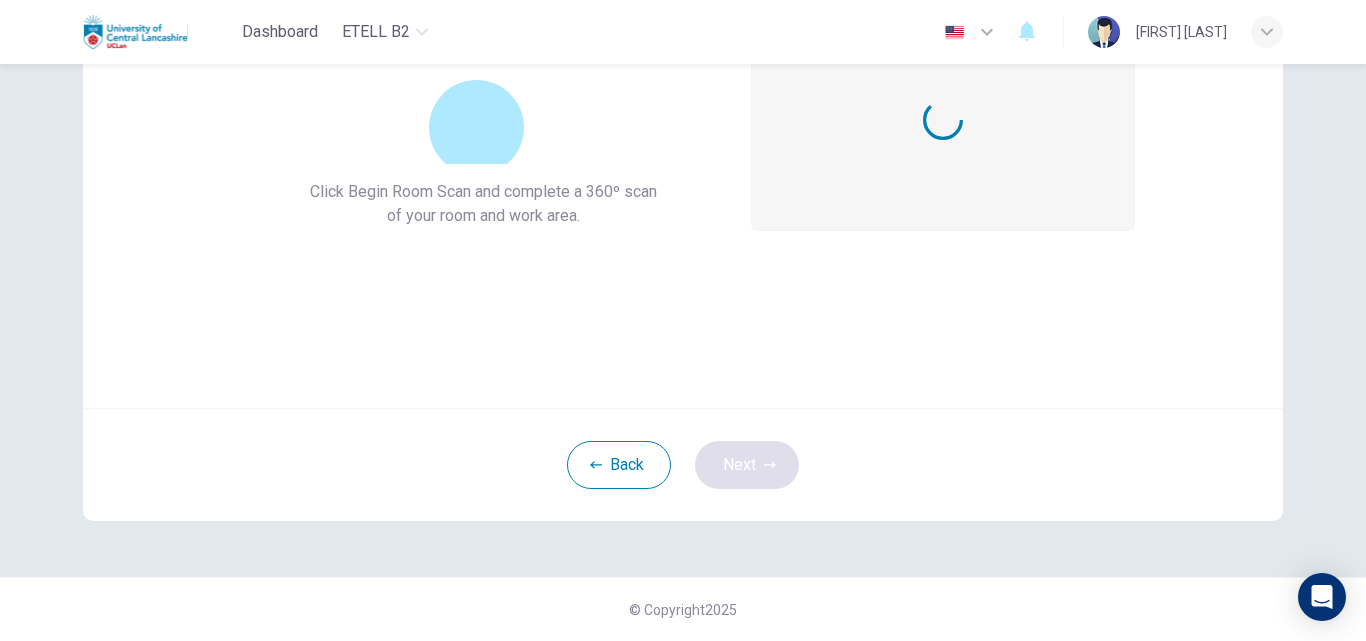 scroll, scrollTop: 192, scrollLeft: 0, axis: vertical 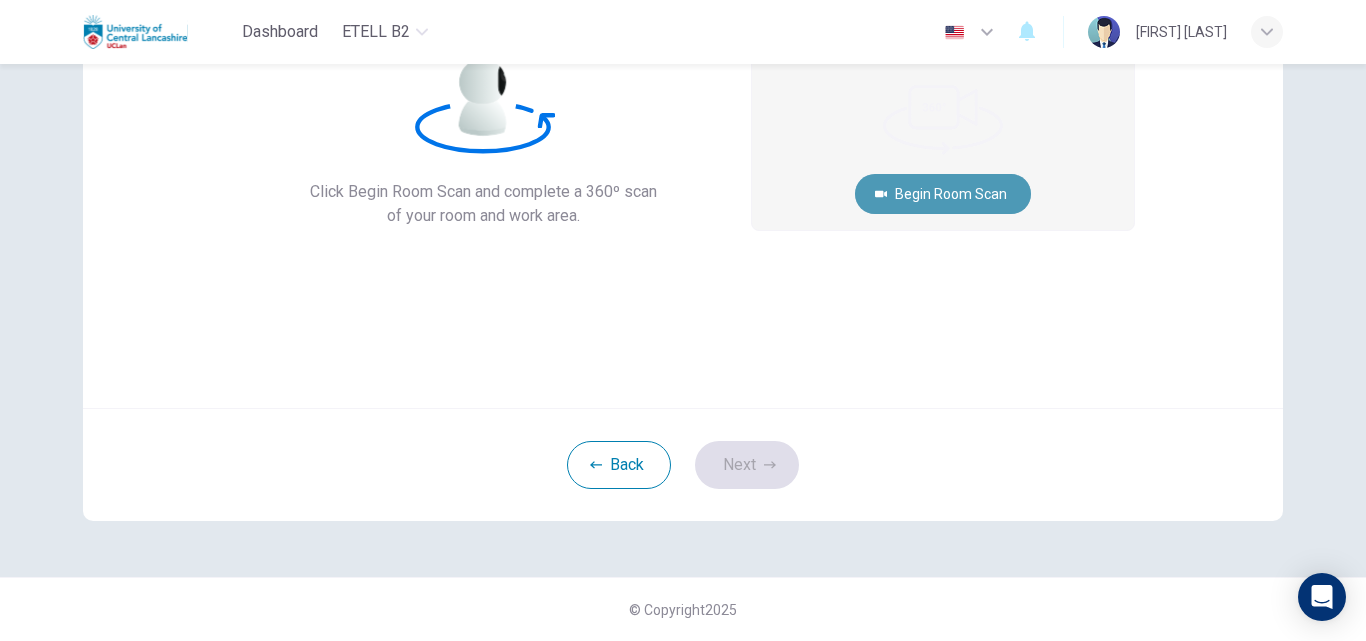 click on "Begin Room Scan" at bounding box center [943, 194] 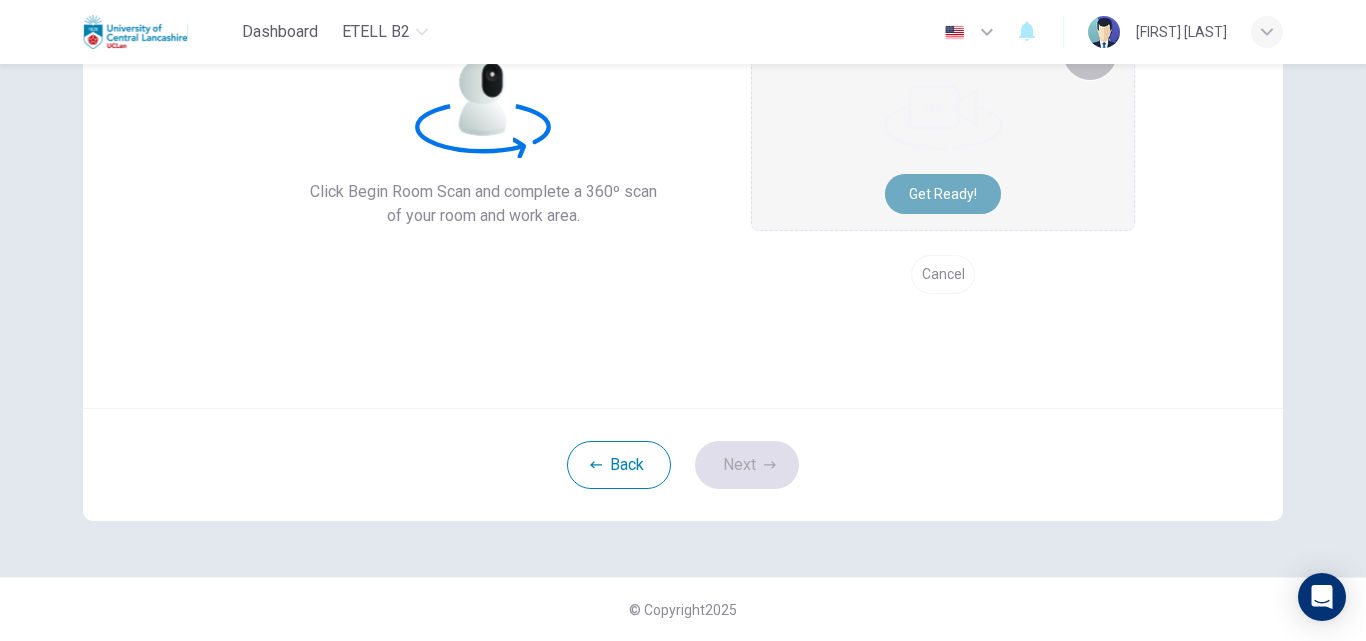 click on "Get ready!" at bounding box center (943, 194) 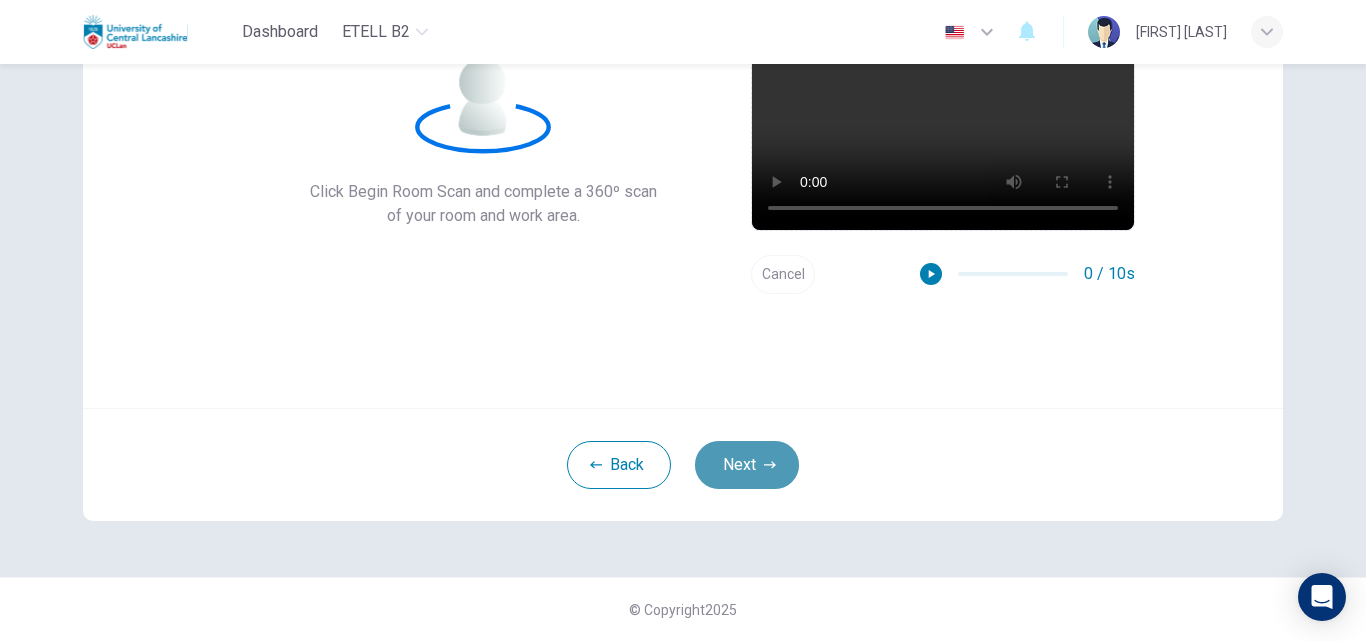 click 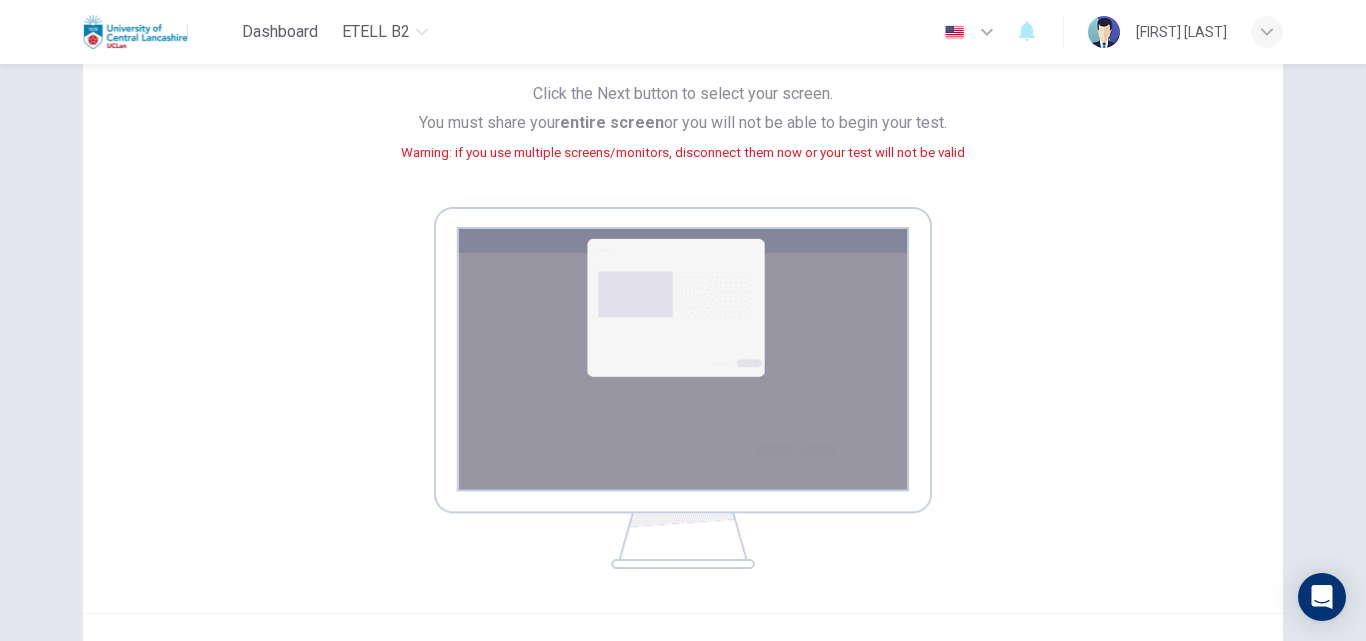 click at bounding box center [683, 388] 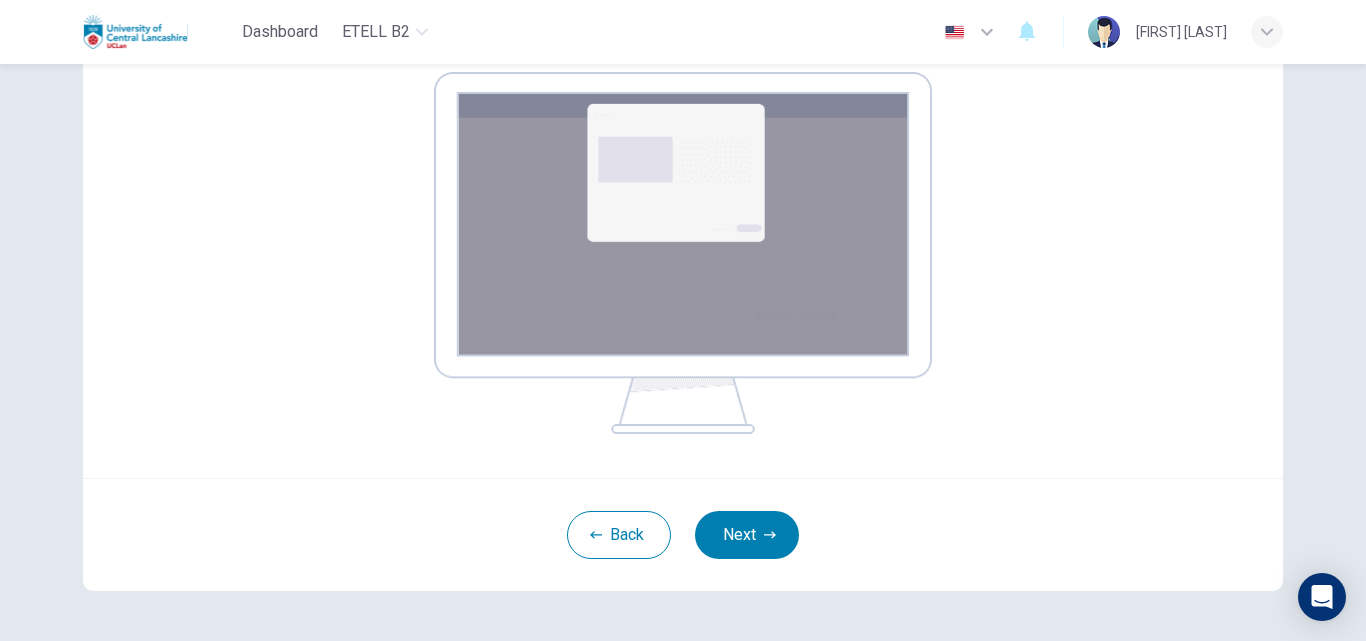 scroll, scrollTop: 292, scrollLeft: 0, axis: vertical 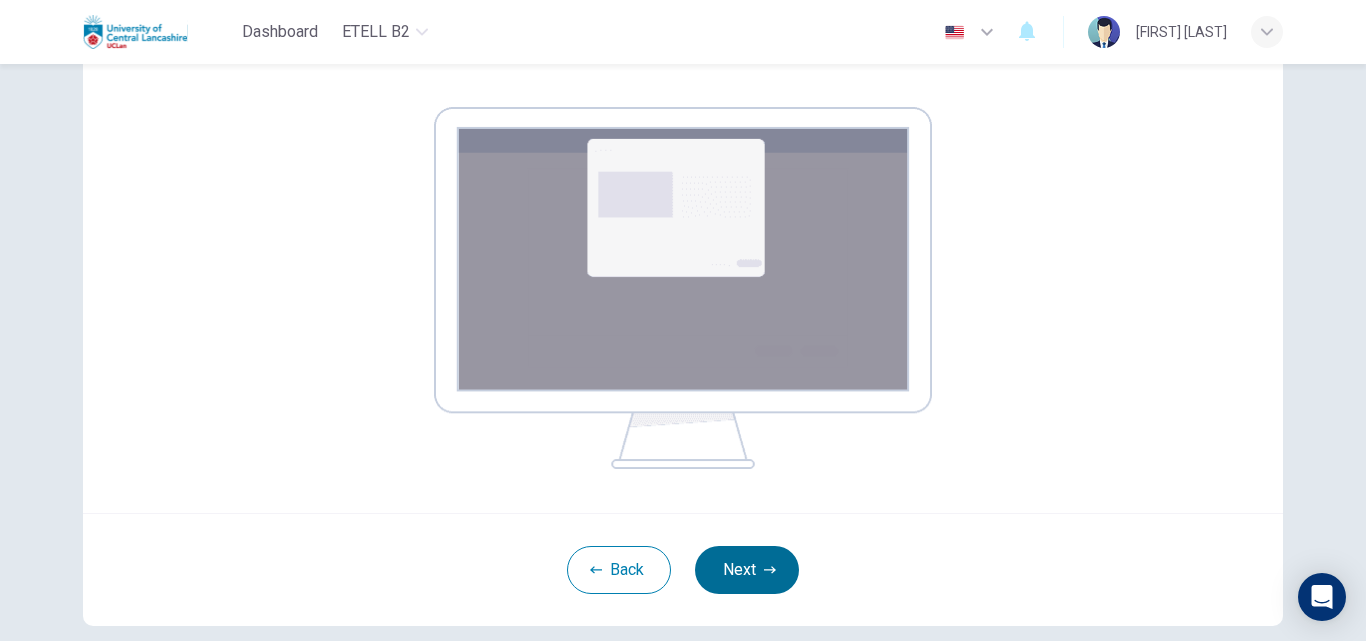 click on "Next" at bounding box center [747, 570] 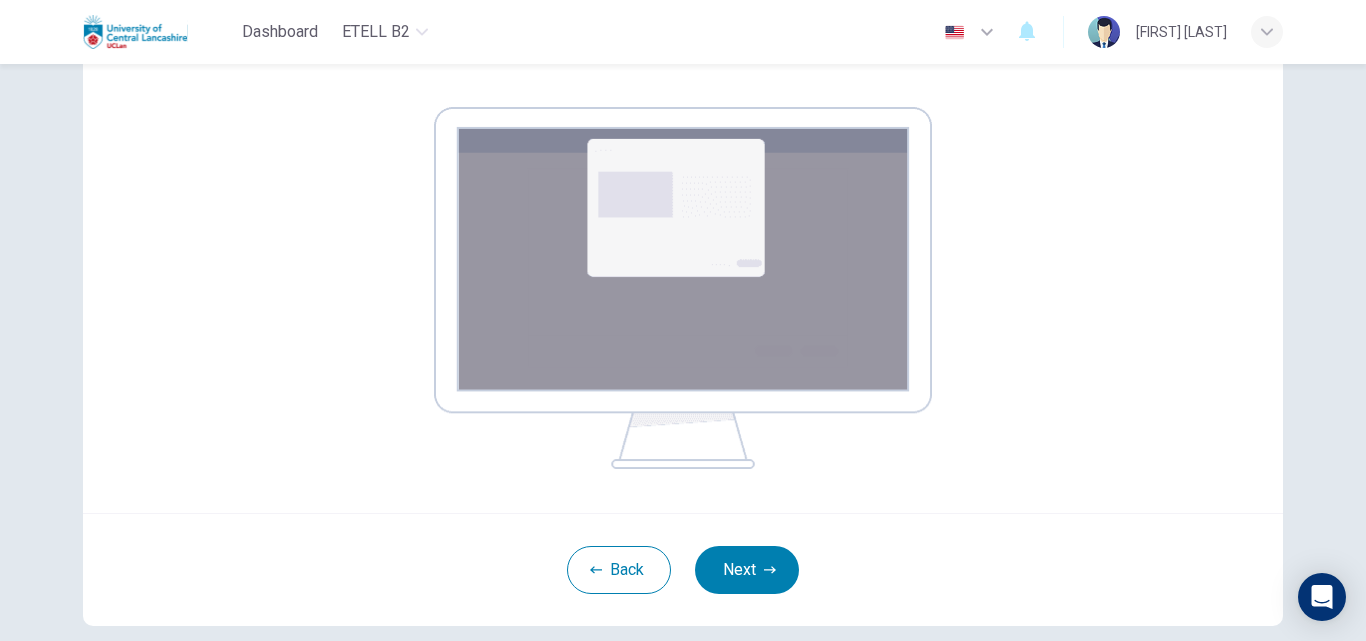 scroll, scrollTop: 192, scrollLeft: 0, axis: vertical 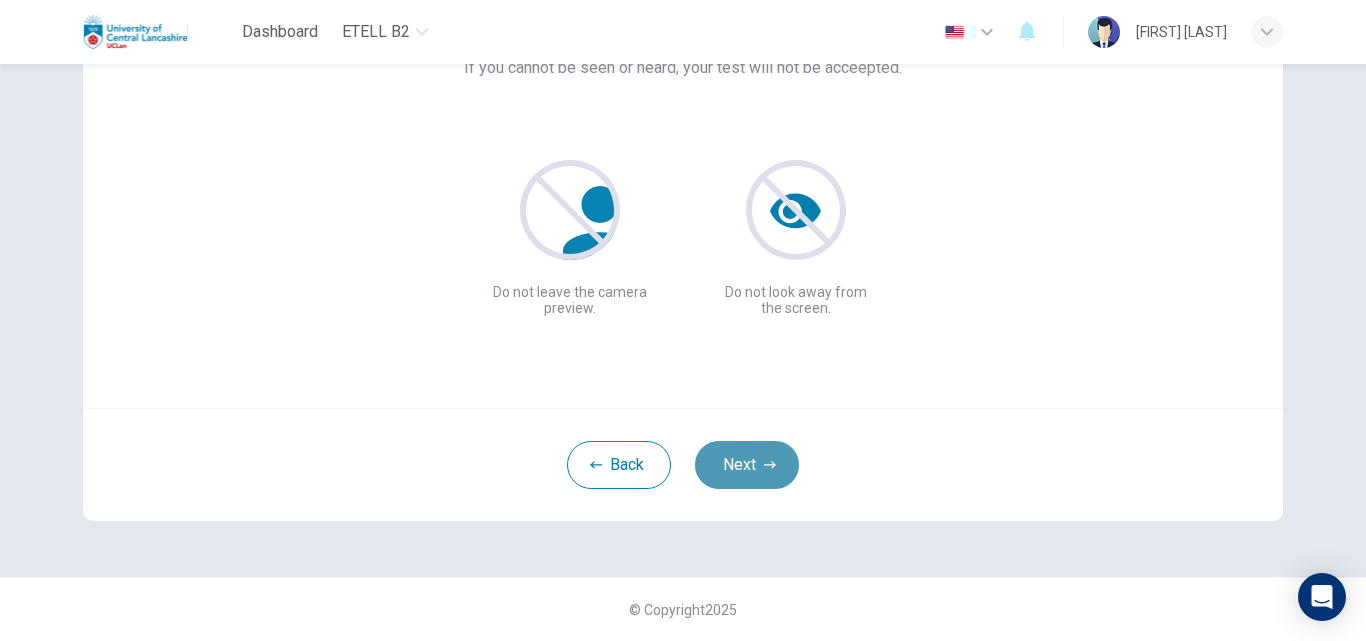 click on "Next" at bounding box center [747, 465] 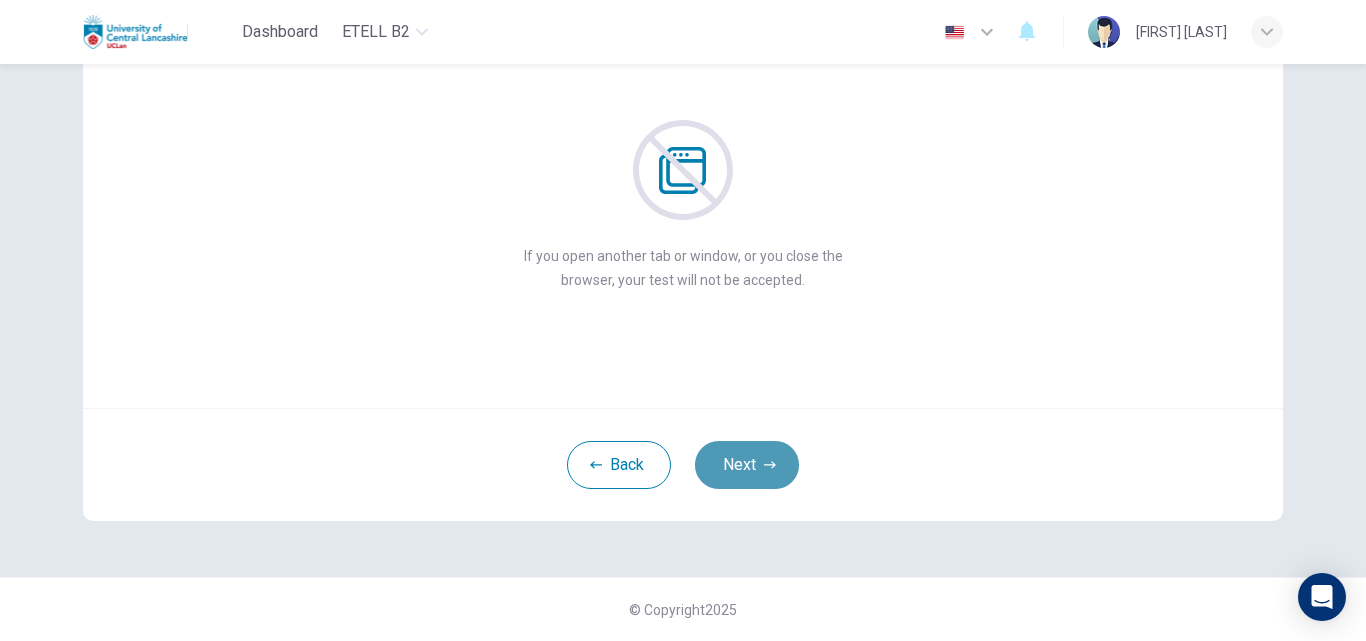 click on "Next" at bounding box center (747, 465) 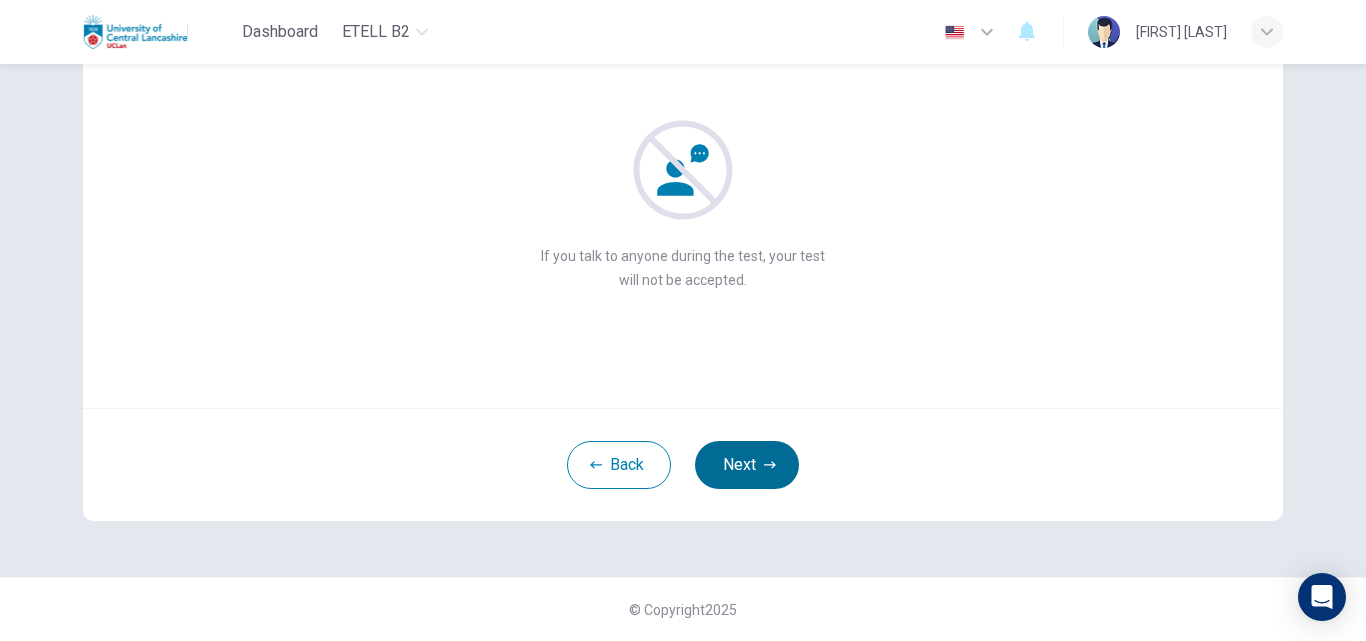 click on "Next" at bounding box center (747, 465) 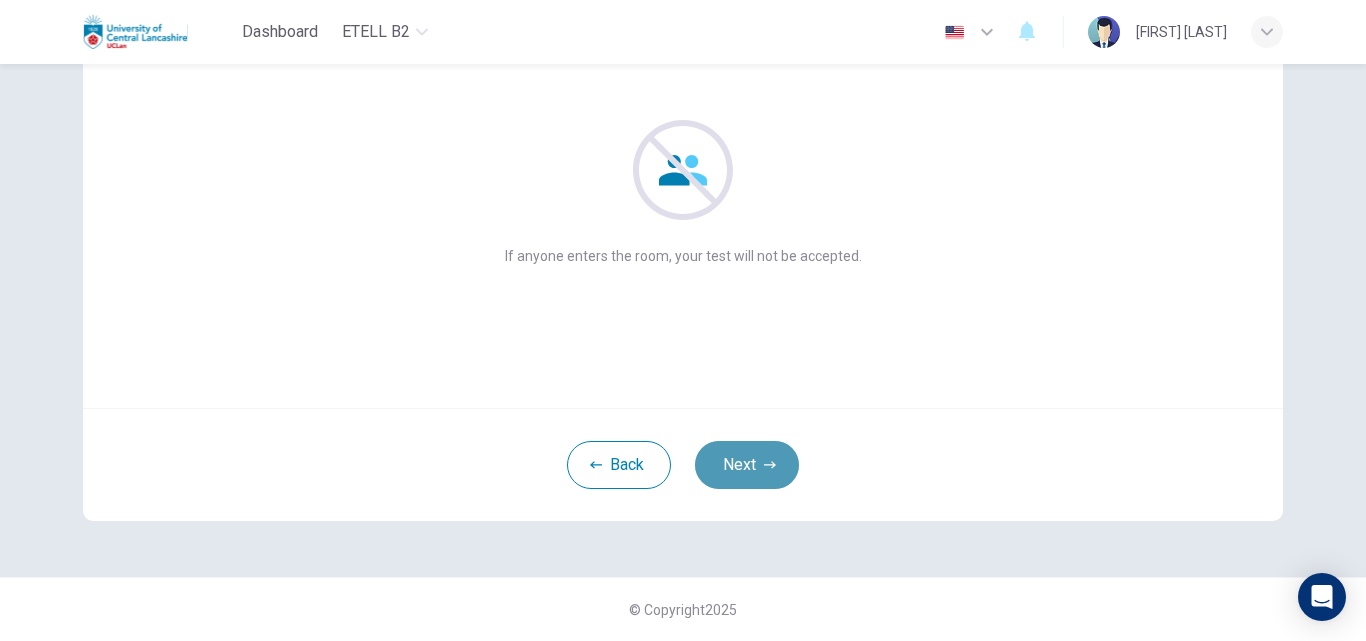 click on "Next" at bounding box center (747, 465) 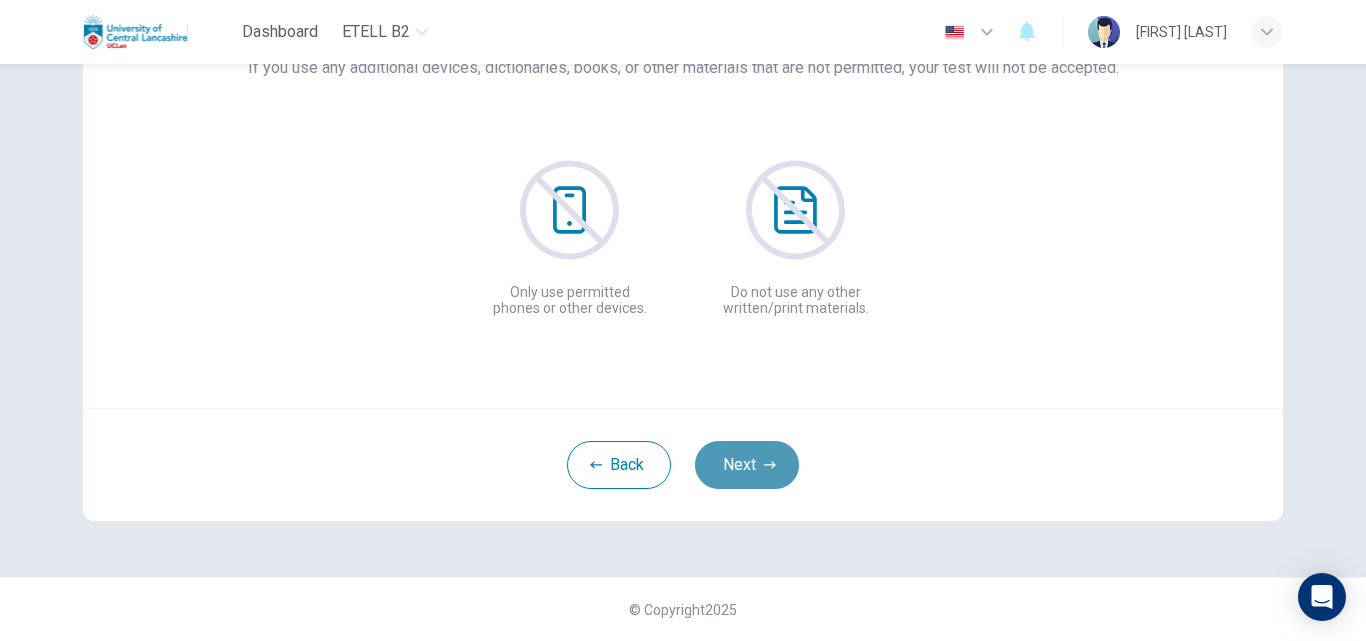 click on "Next" at bounding box center [747, 465] 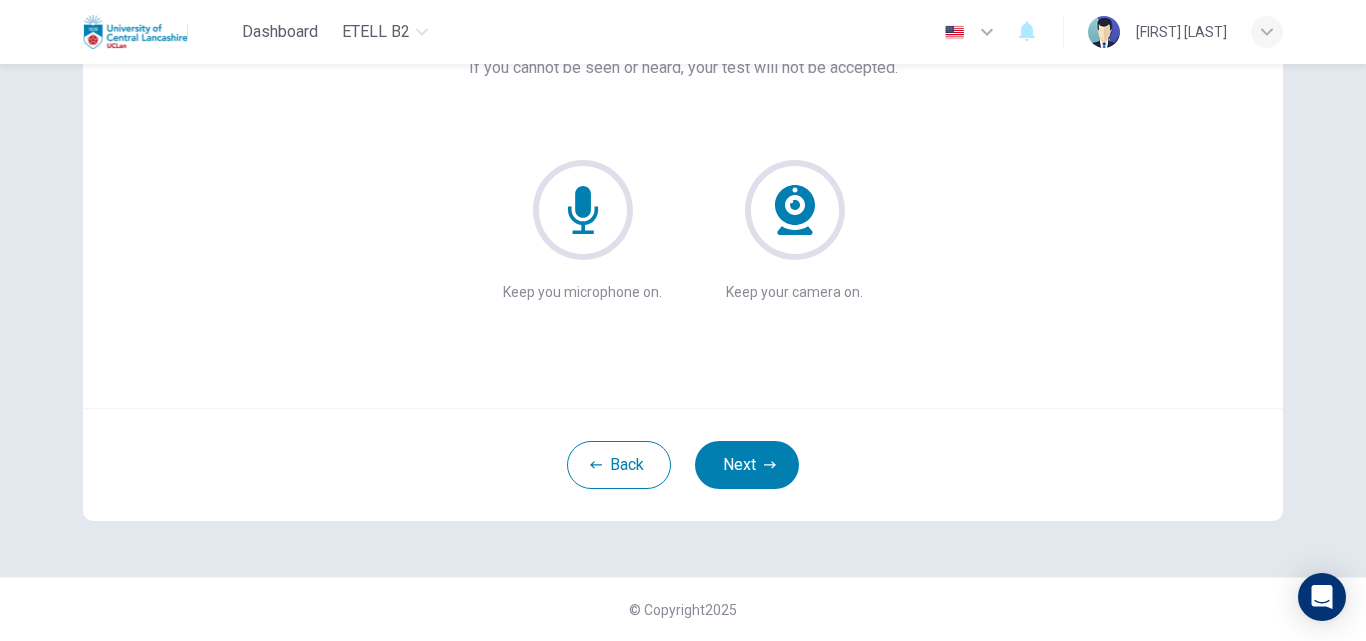 click 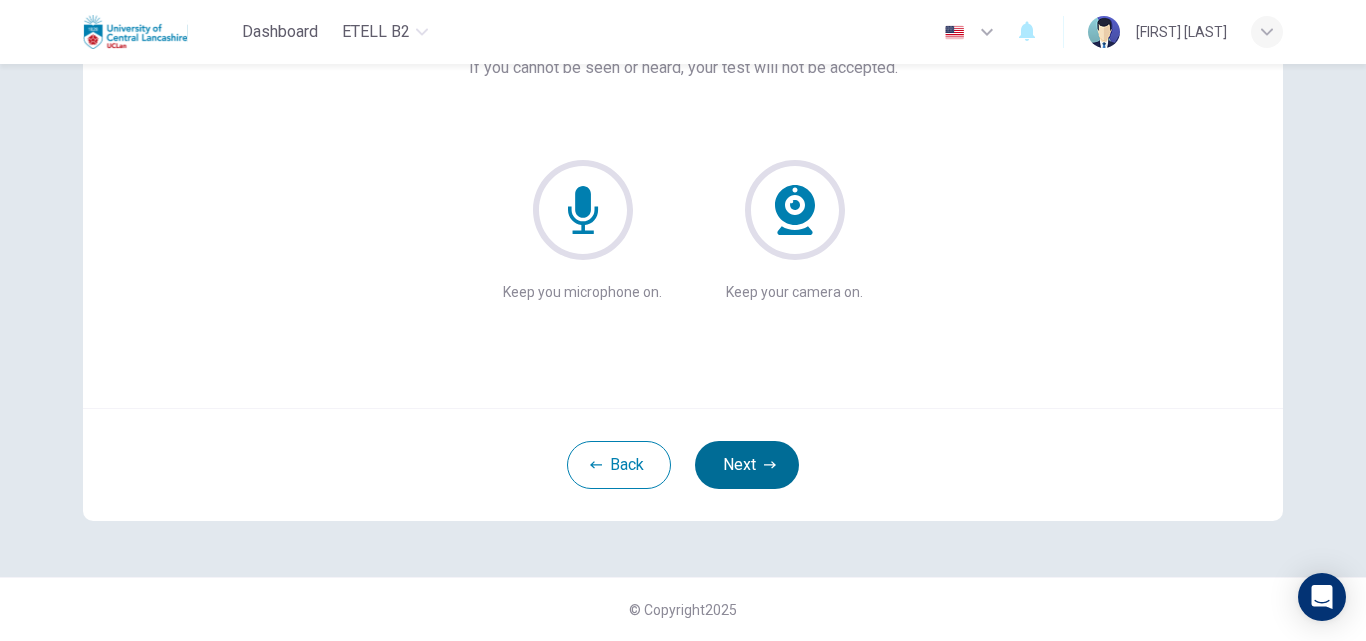 click on "Next" at bounding box center [747, 465] 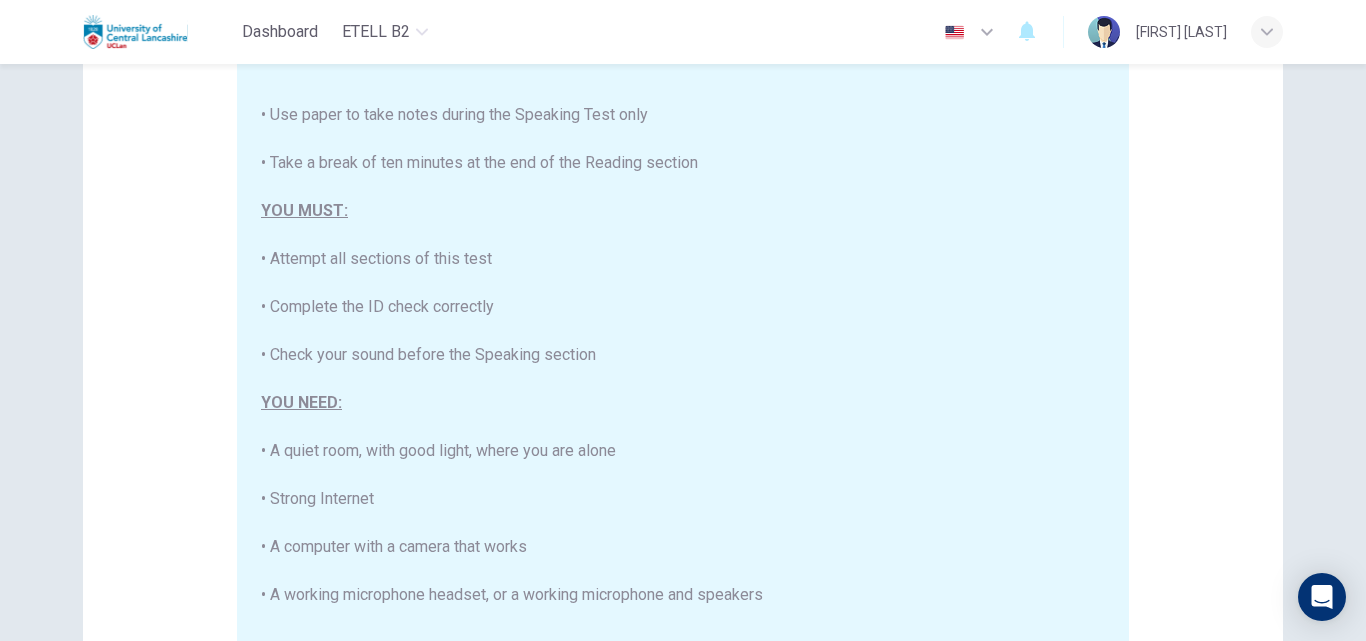 scroll, scrollTop: 381, scrollLeft: 0, axis: vertical 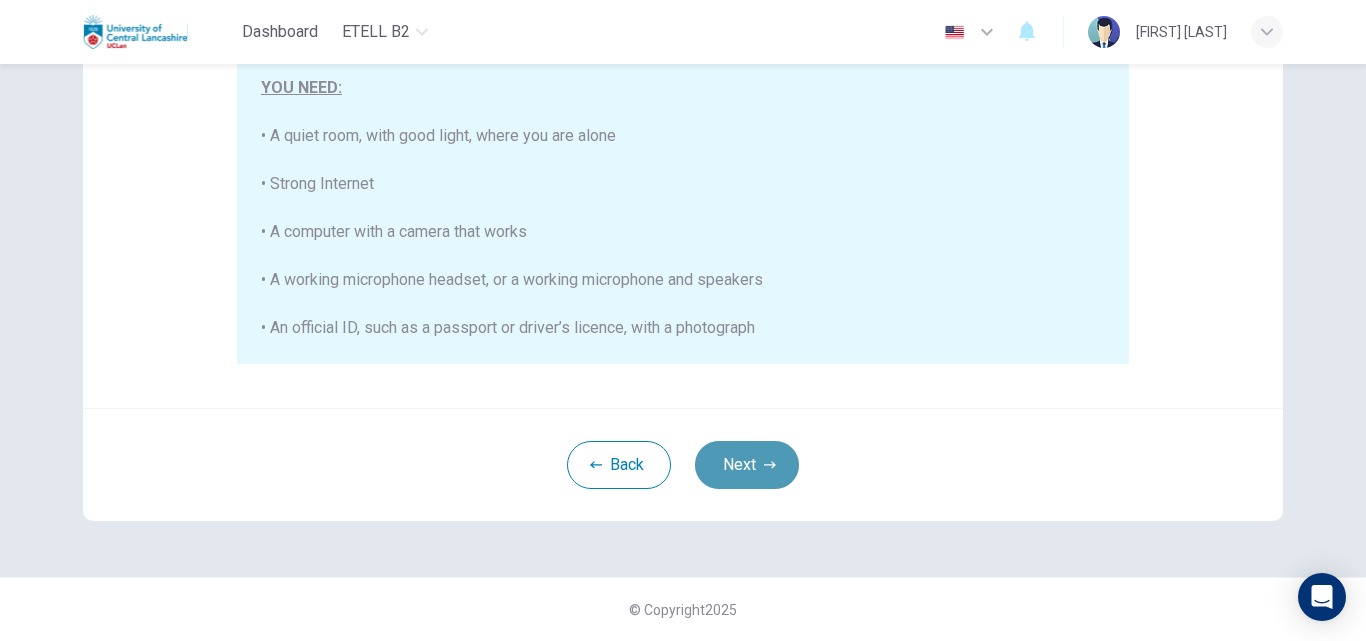 click on "Next" at bounding box center [747, 465] 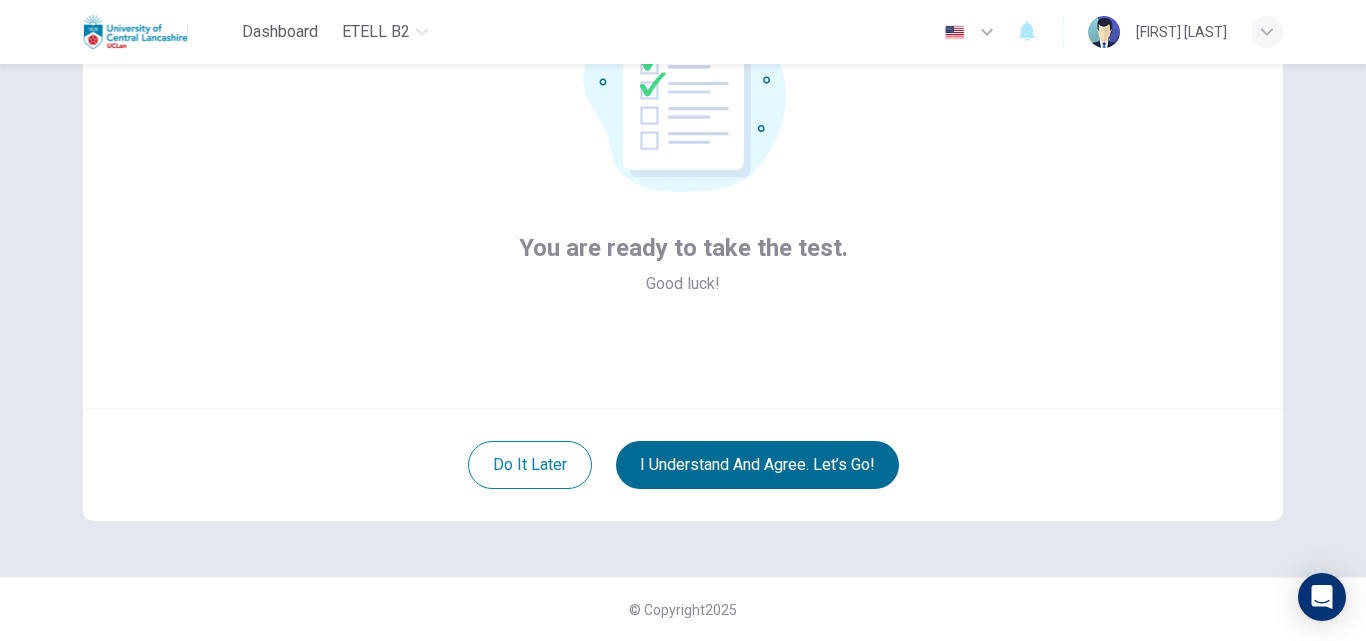 scroll, scrollTop: 192, scrollLeft: 0, axis: vertical 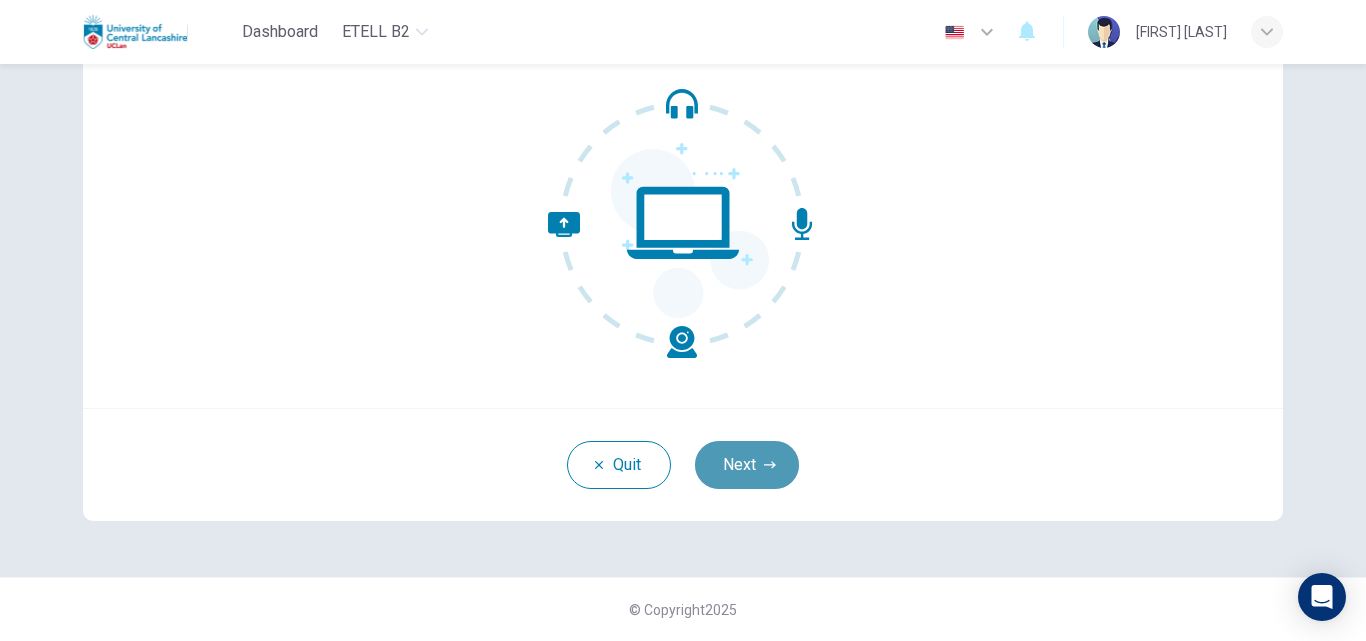 click 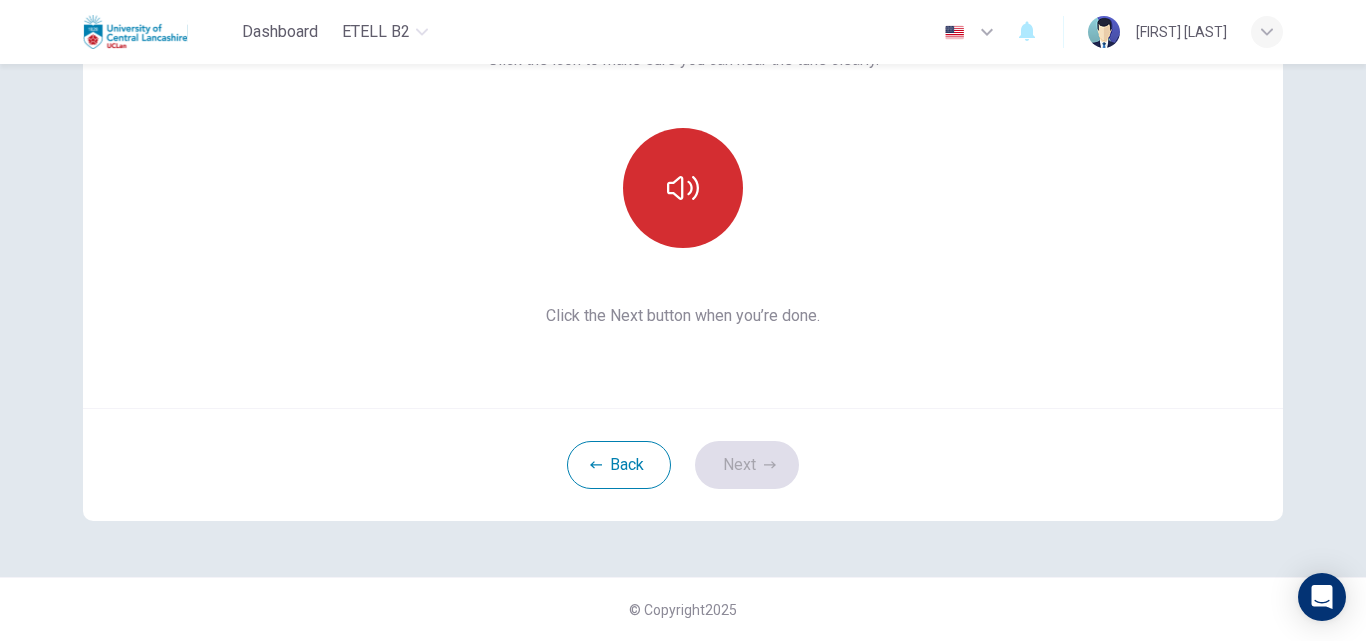 click at bounding box center (683, 188) 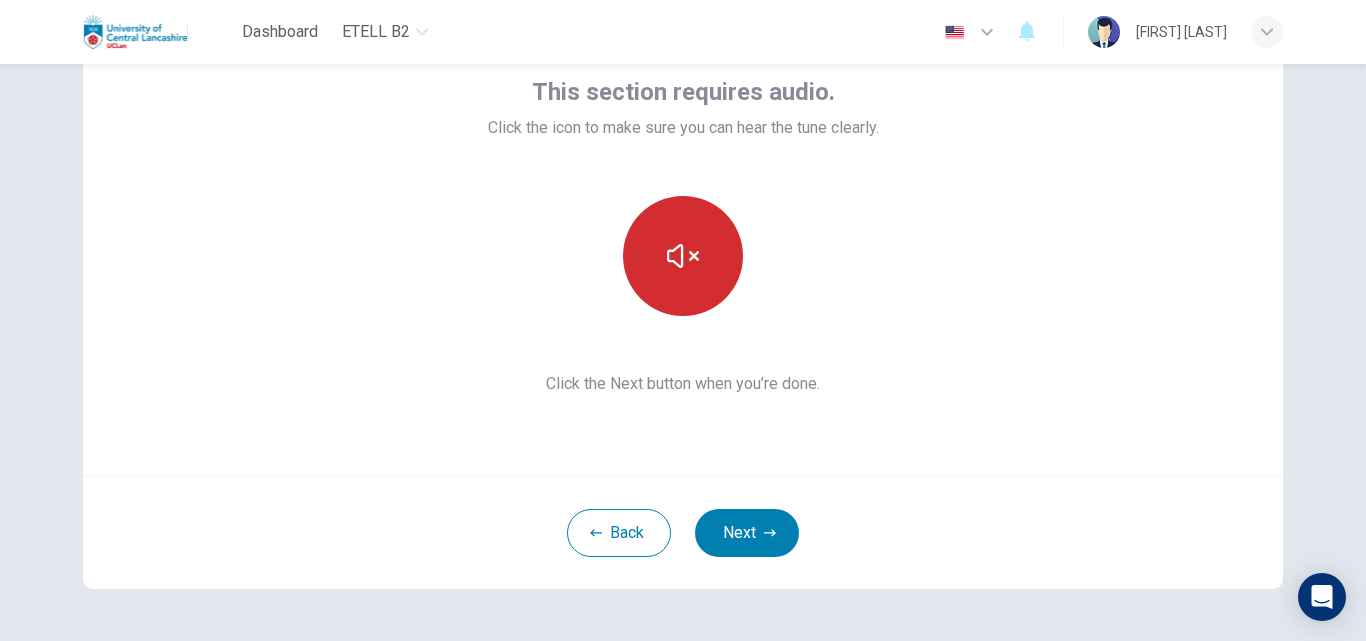 scroll, scrollTop: 192, scrollLeft: 0, axis: vertical 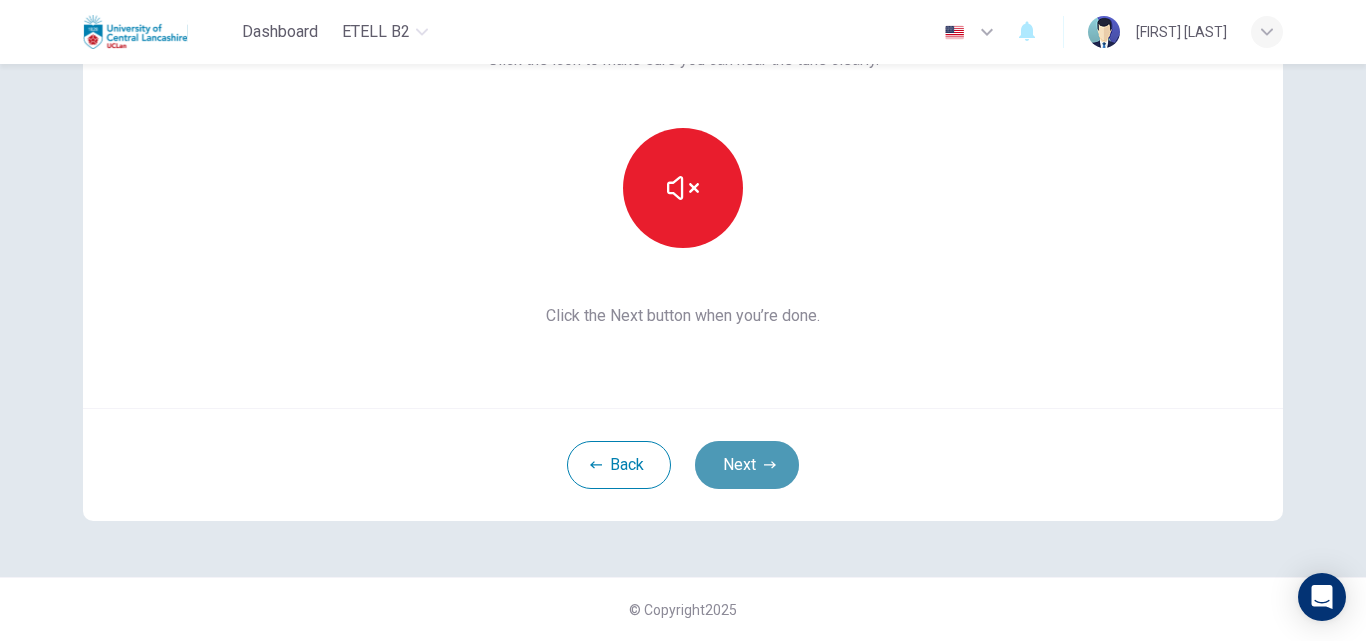 click on "Next" at bounding box center (747, 465) 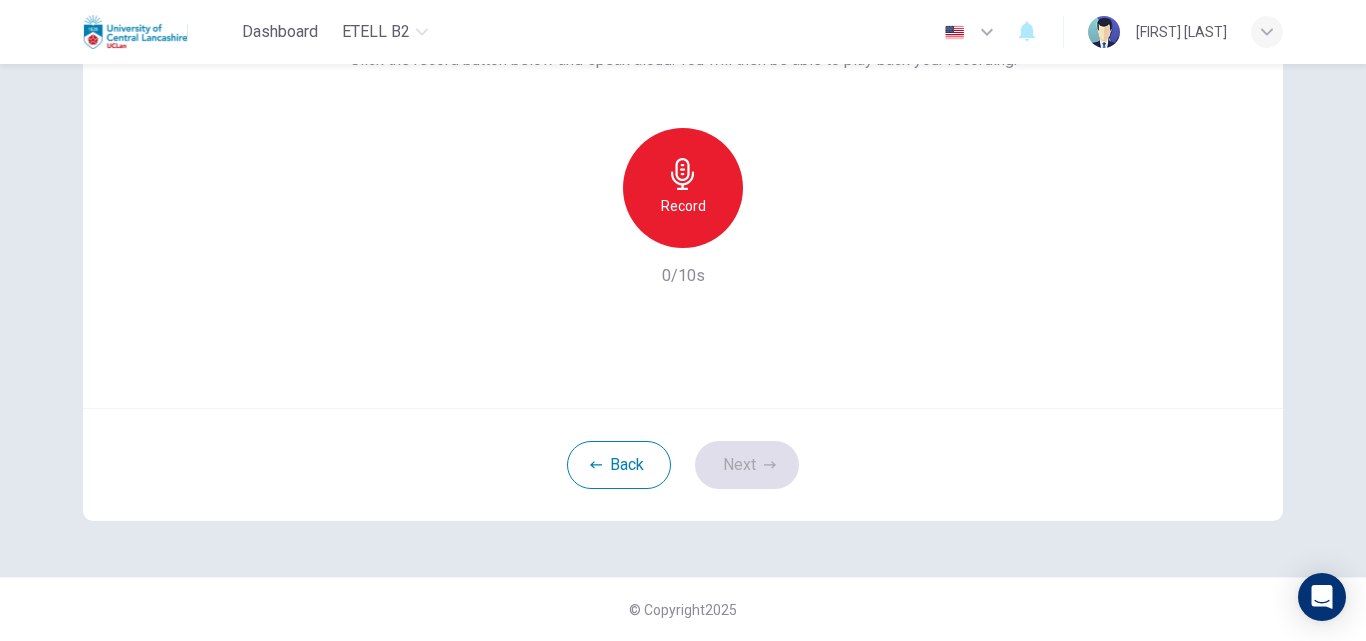 scroll, scrollTop: 0, scrollLeft: 0, axis: both 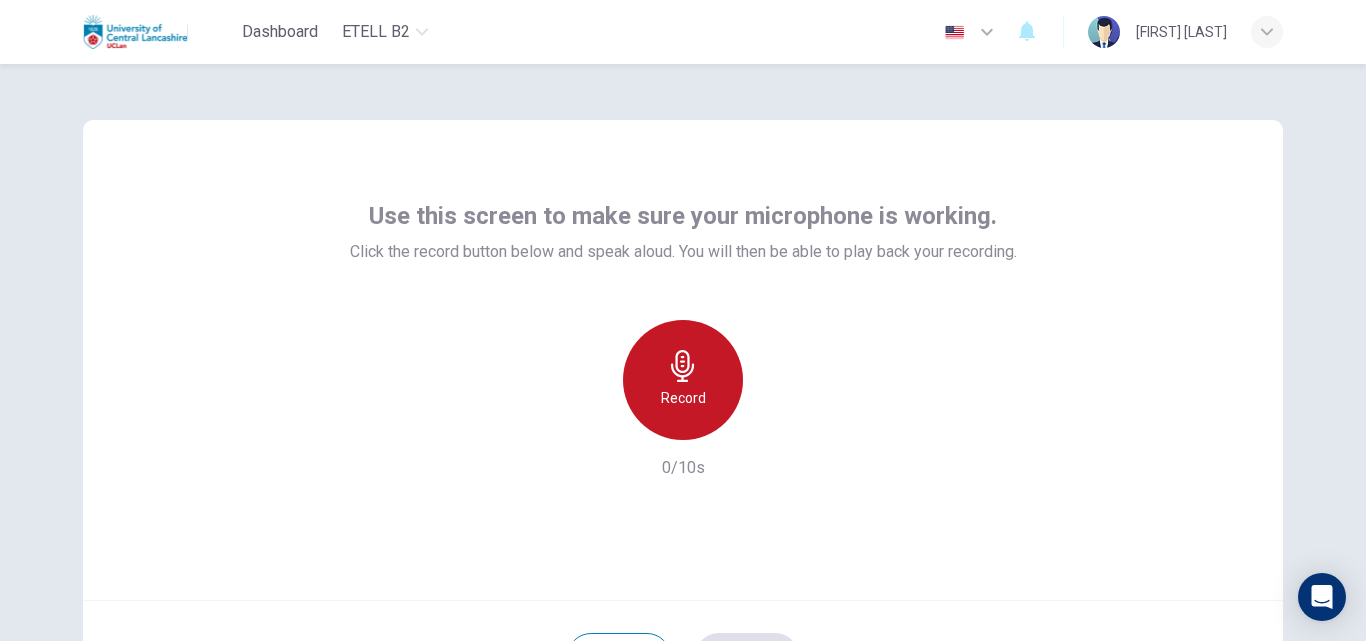 click 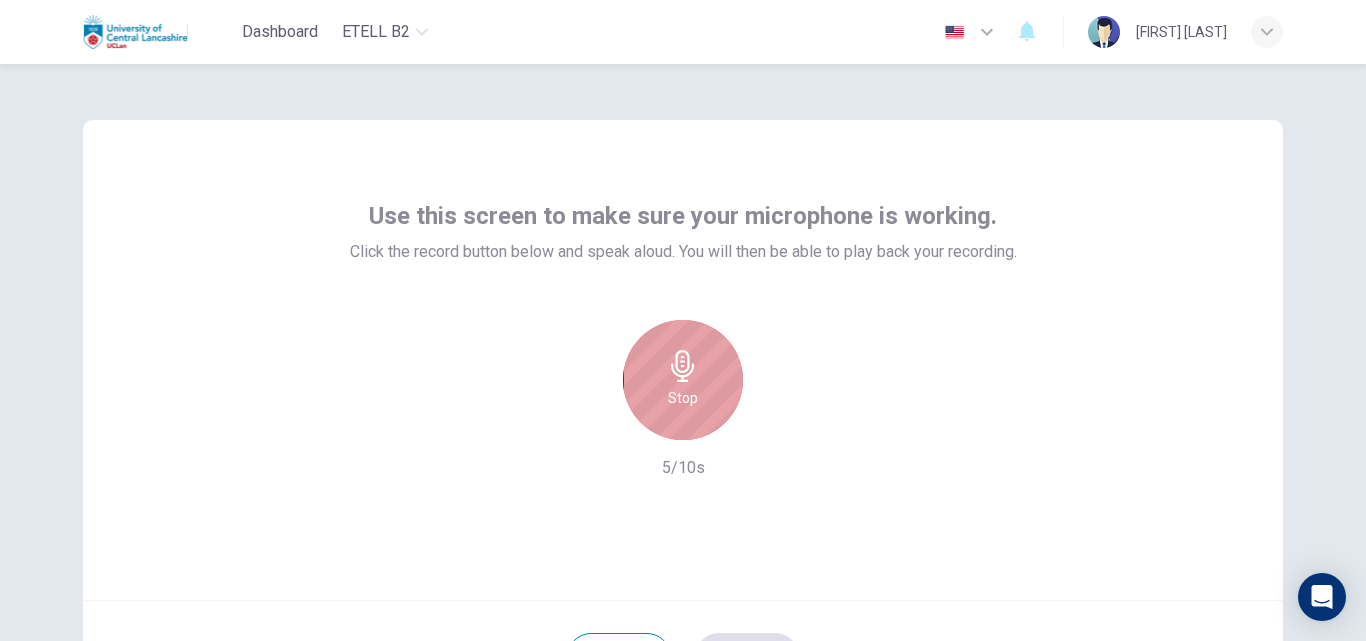 click 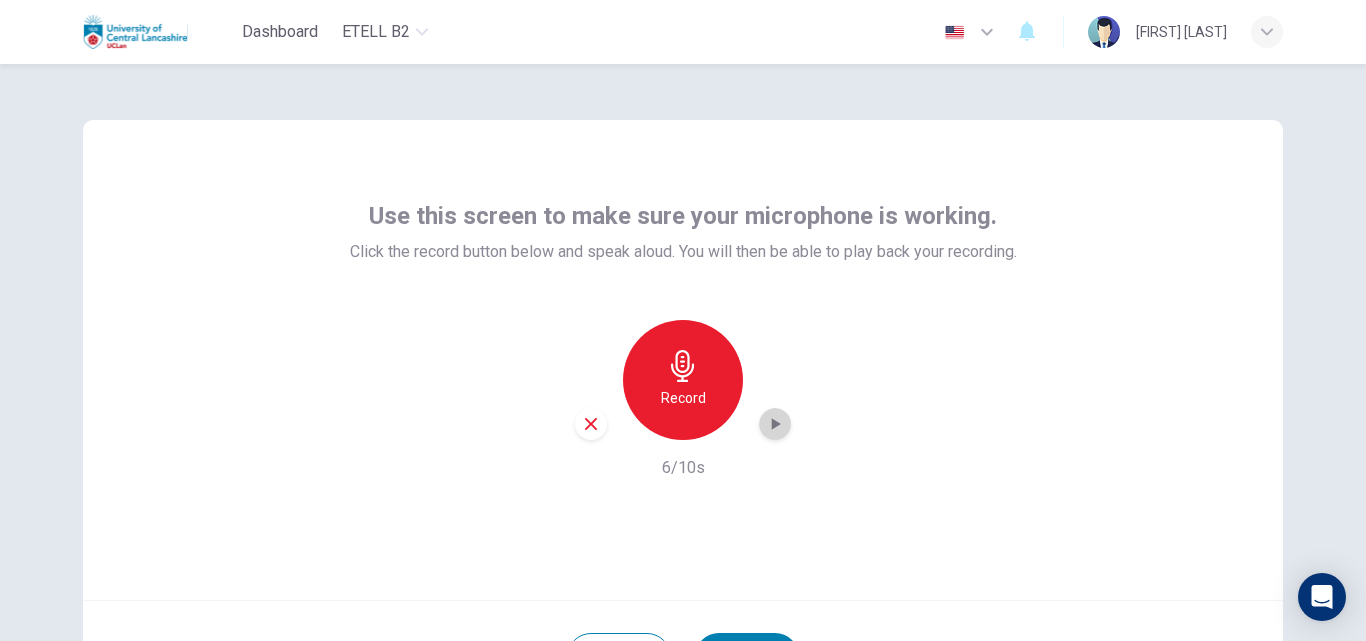 click 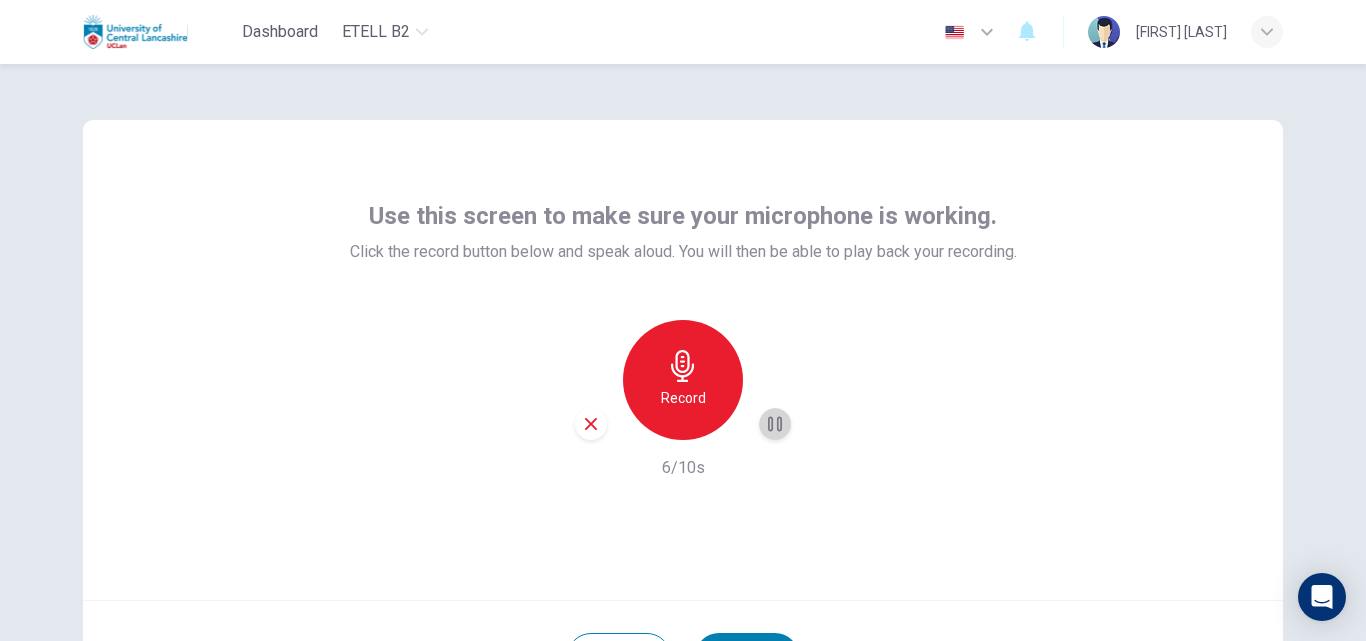 click 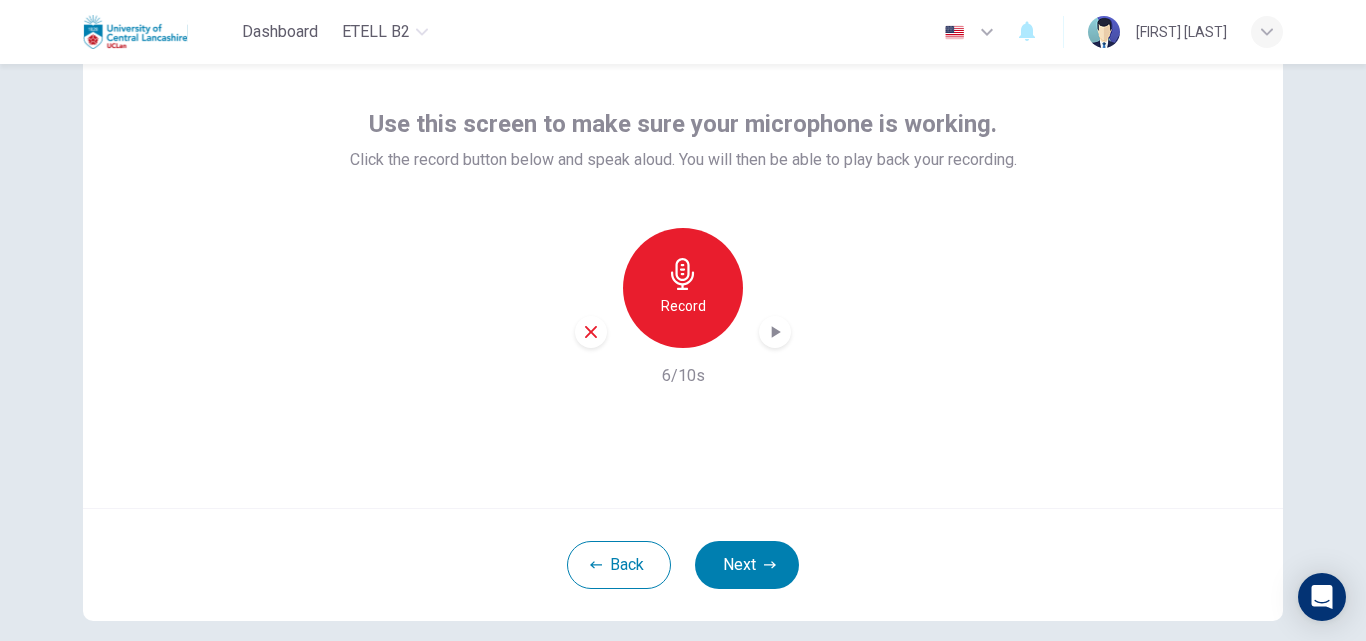 scroll, scrollTop: 192, scrollLeft: 0, axis: vertical 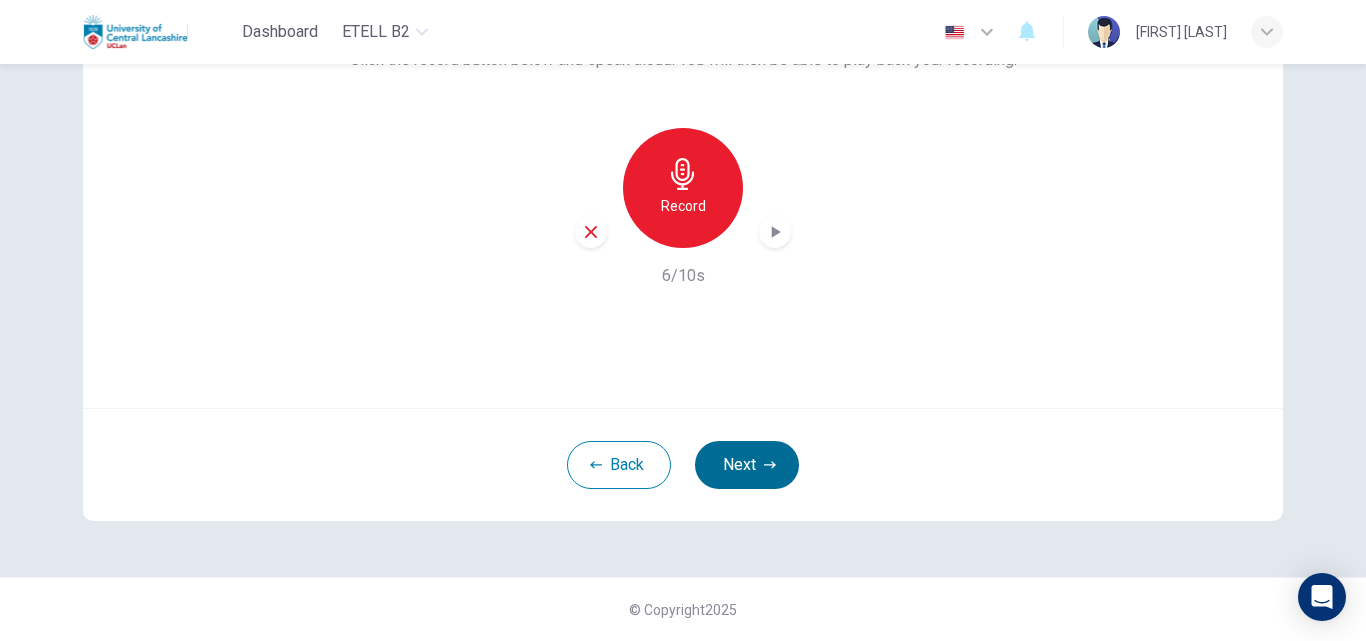 click on "Next" at bounding box center (747, 465) 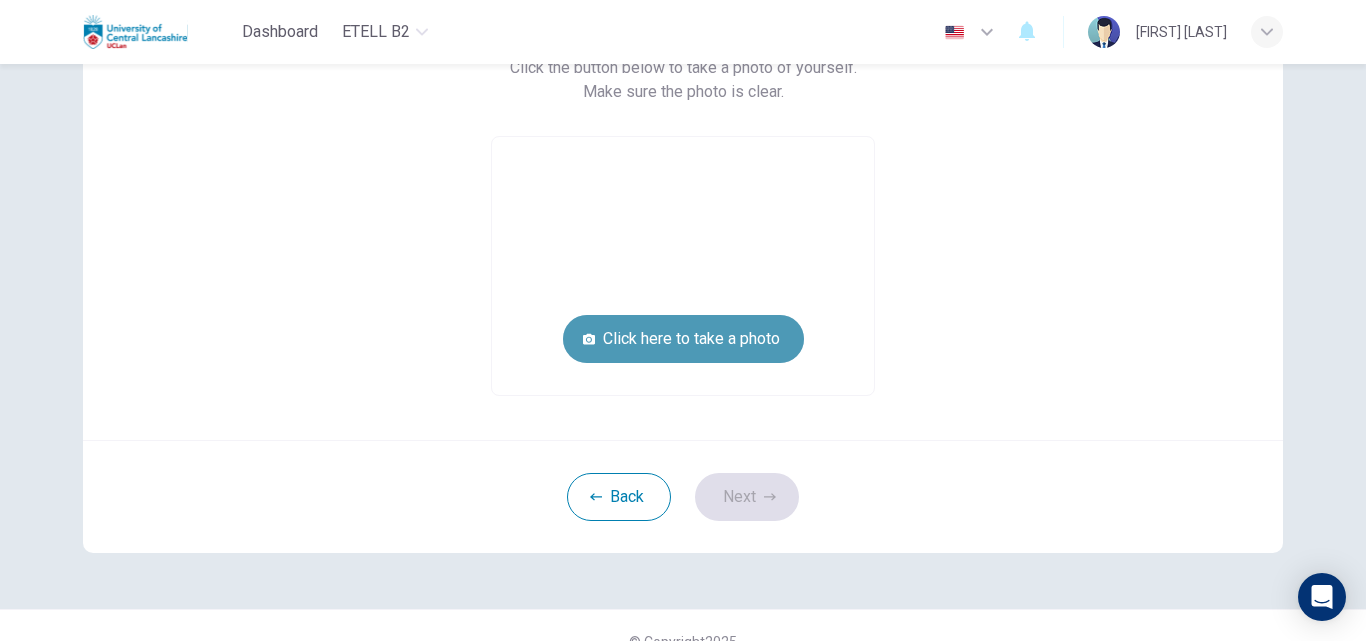 click on "Click here to take a photo" at bounding box center [683, 339] 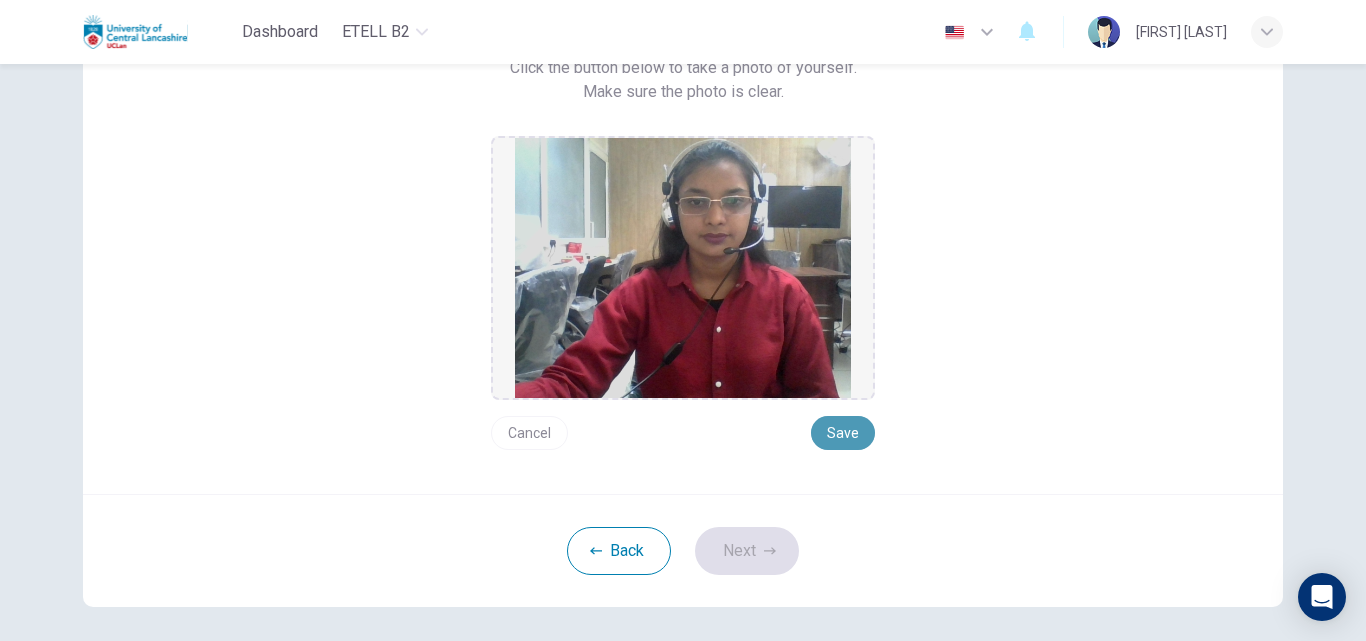 click on "Save" at bounding box center [843, 433] 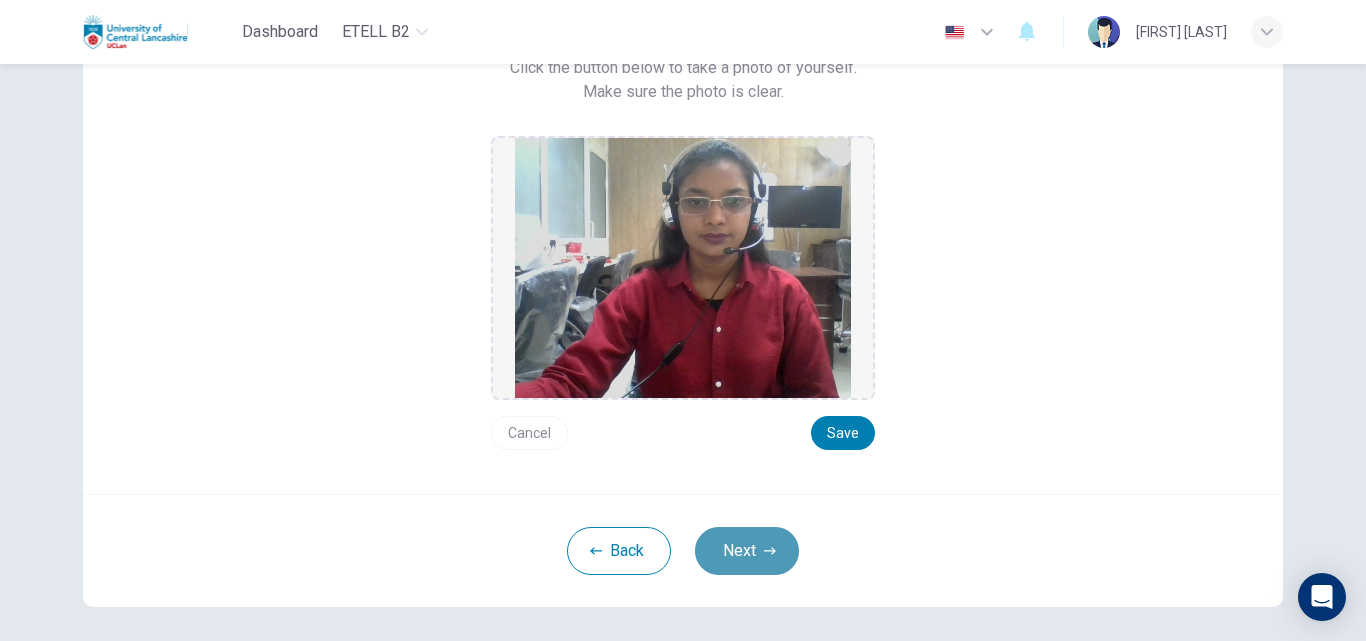 click on "Next" at bounding box center (747, 551) 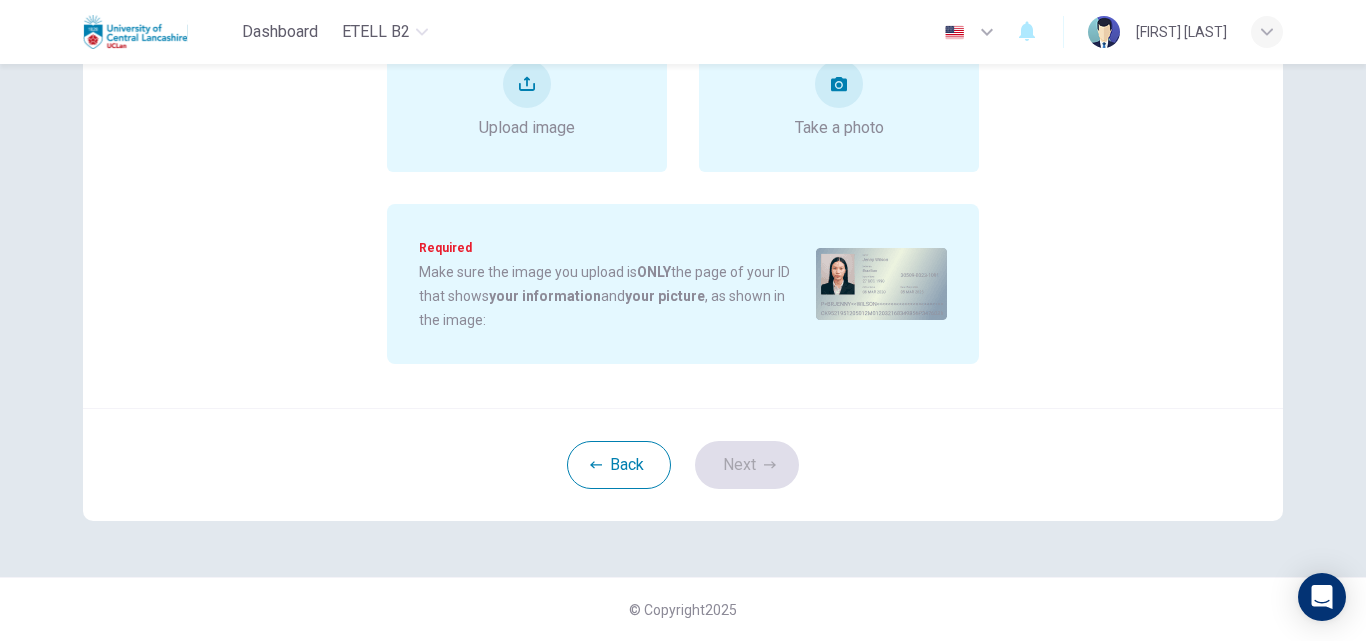 scroll, scrollTop: 0, scrollLeft: 0, axis: both 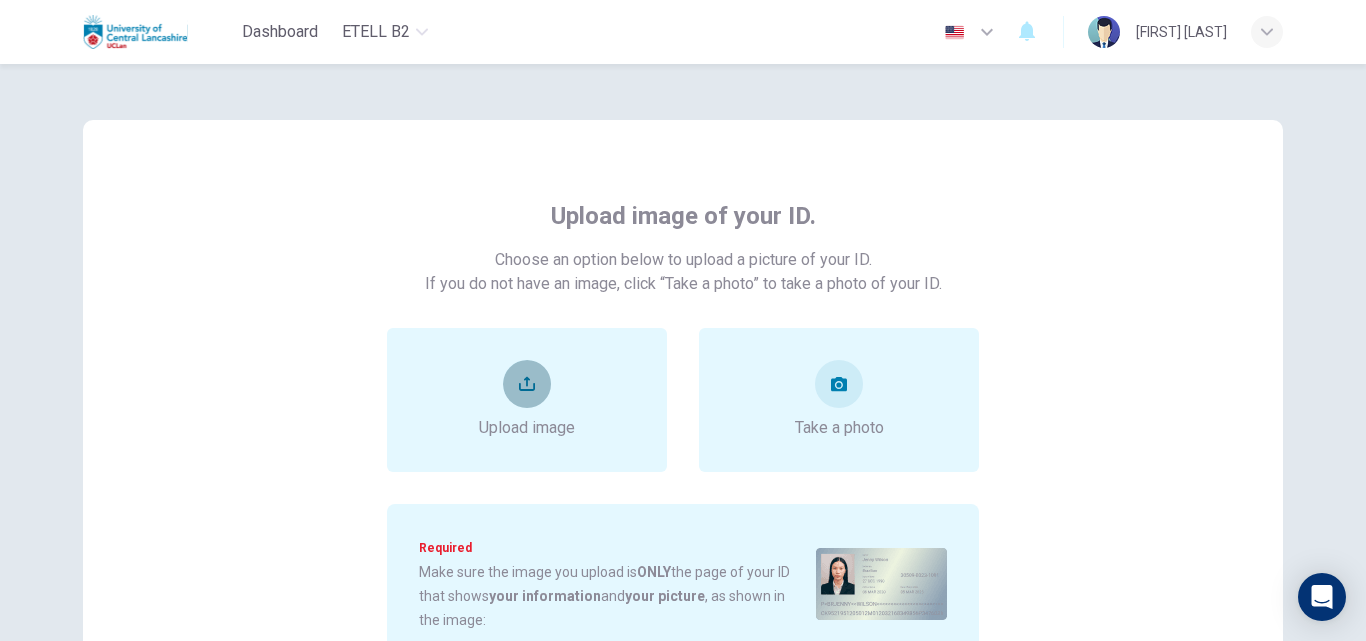 click at bounding box center (527, 384) 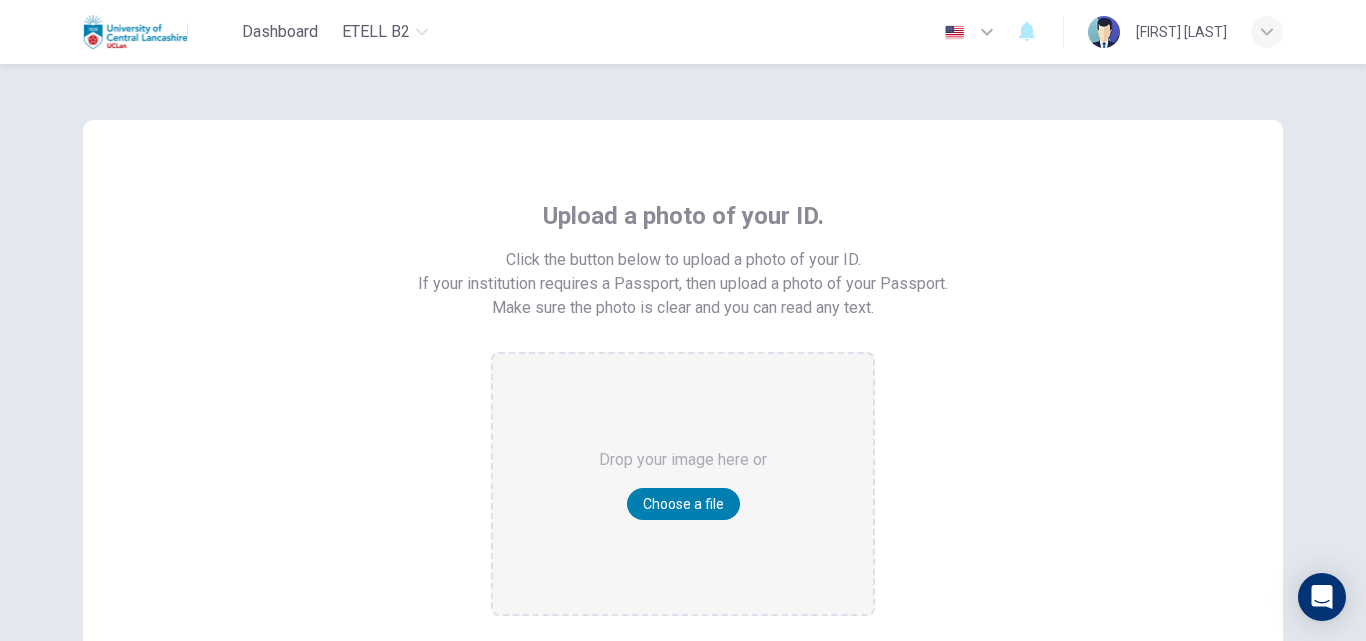 click on "Drop your image here or" at bounding box center [683, 460] 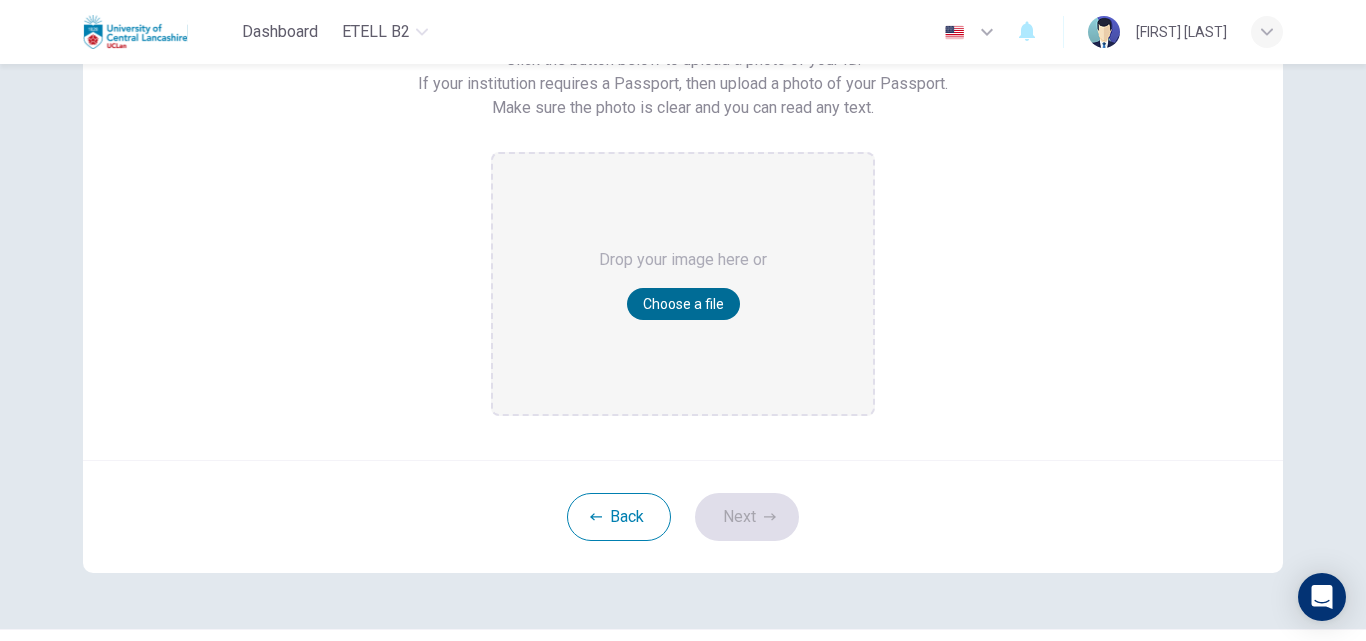 scroll, scrollTop: 252, scrollLeft: 0, axis: vertical 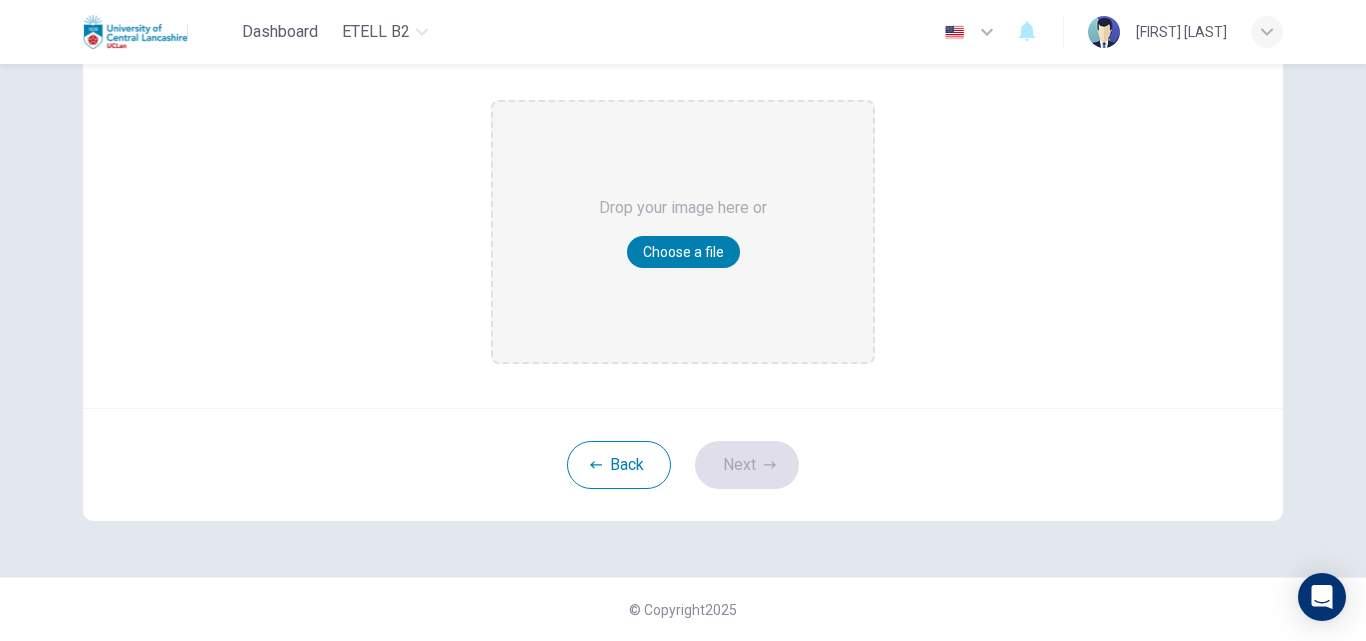 click on "Drop your image here or Choose a file" at bounding box center (683, 232) 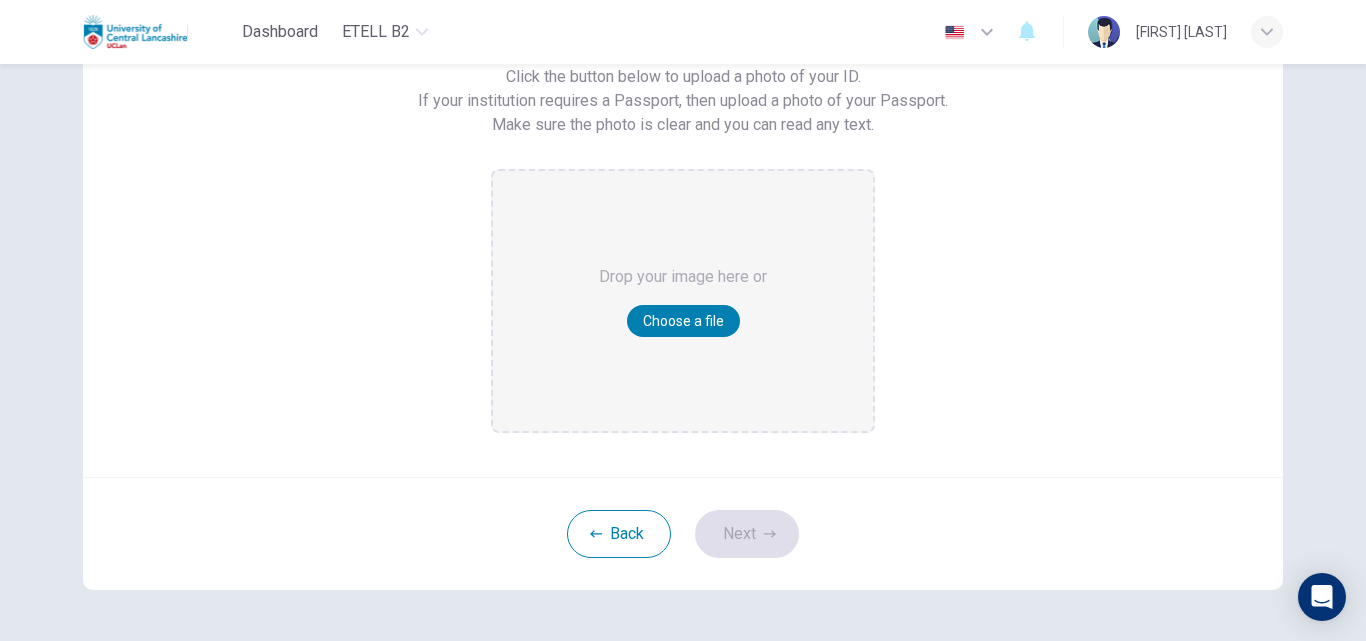 scroll, scrollTop: 200, scrollLeft: 0, axis: vertical 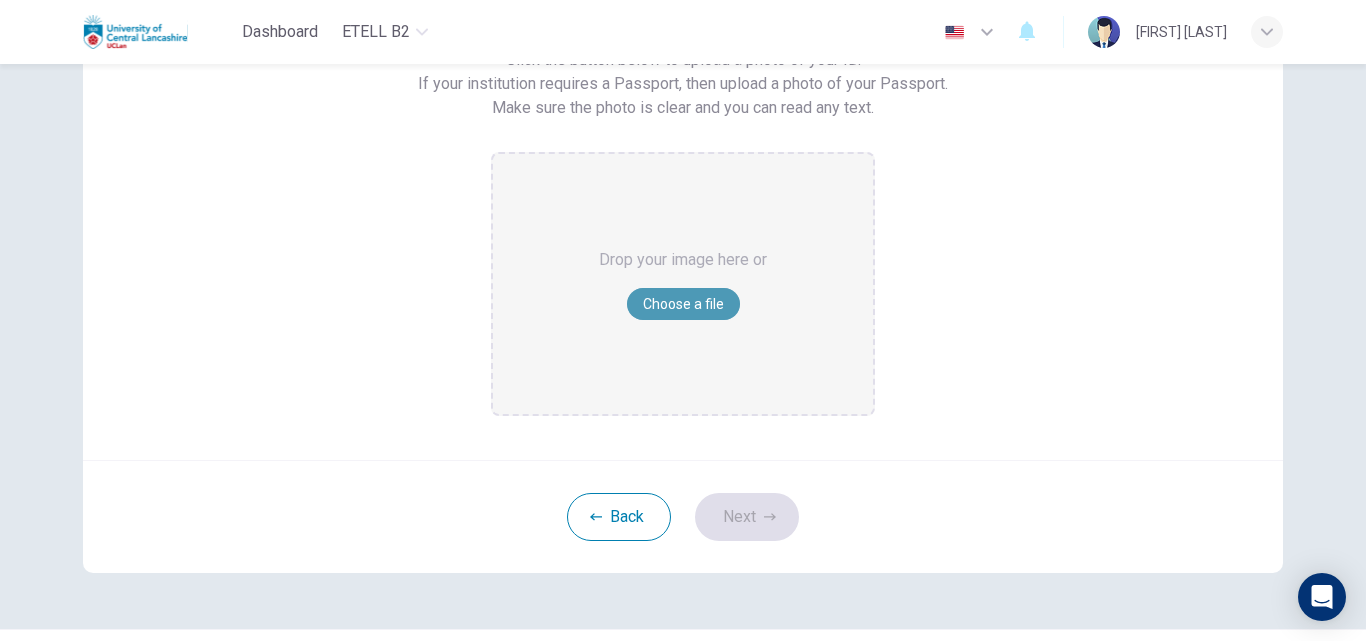 click on "Choose a file" at bounding box center [683, 304] 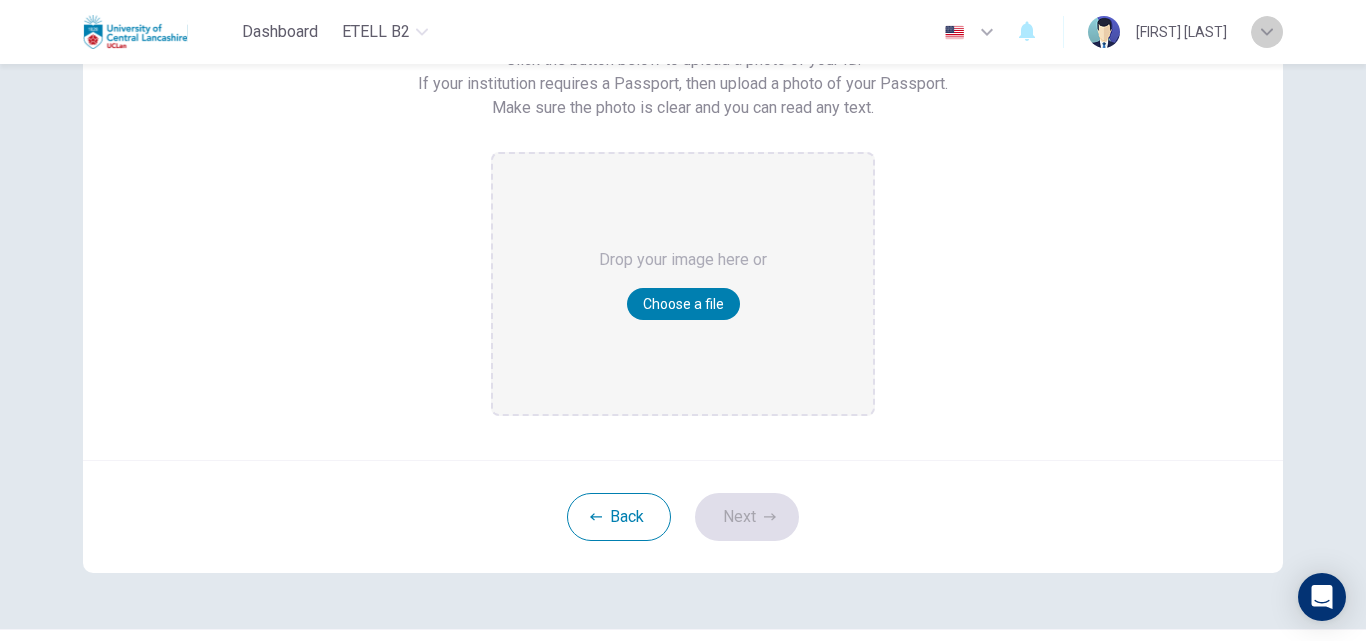 click at bounding box center [1267, 32] 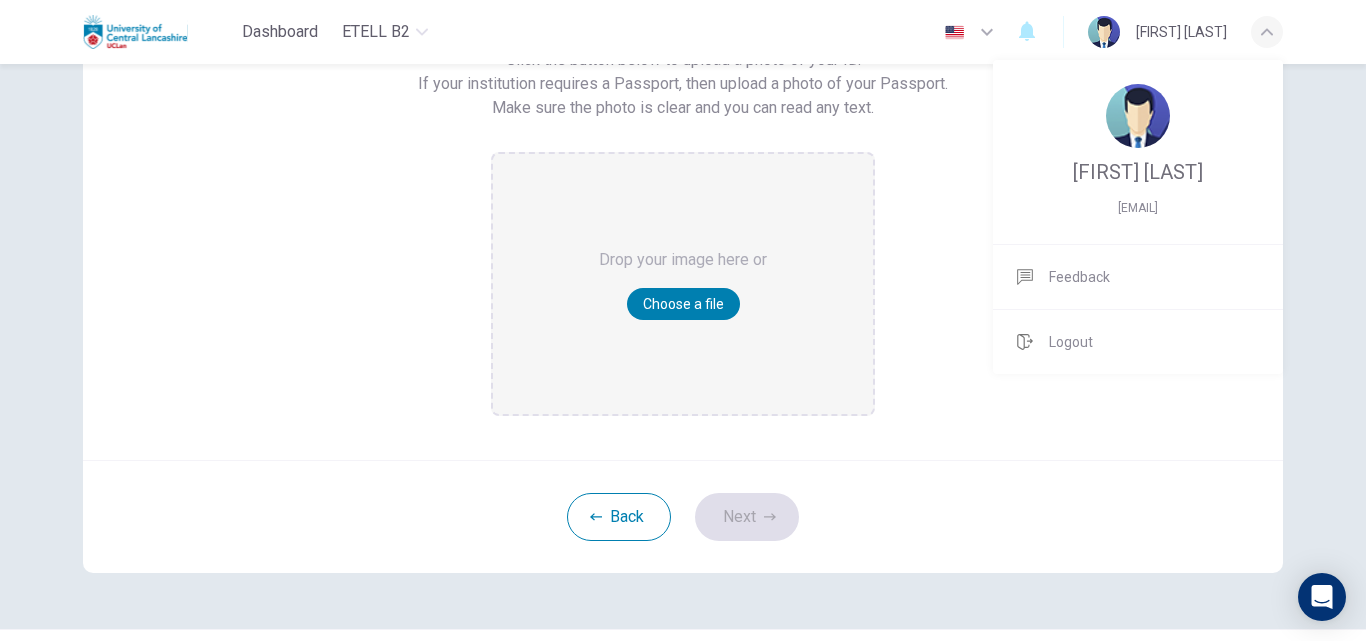 click at bounding box center [683, 320] 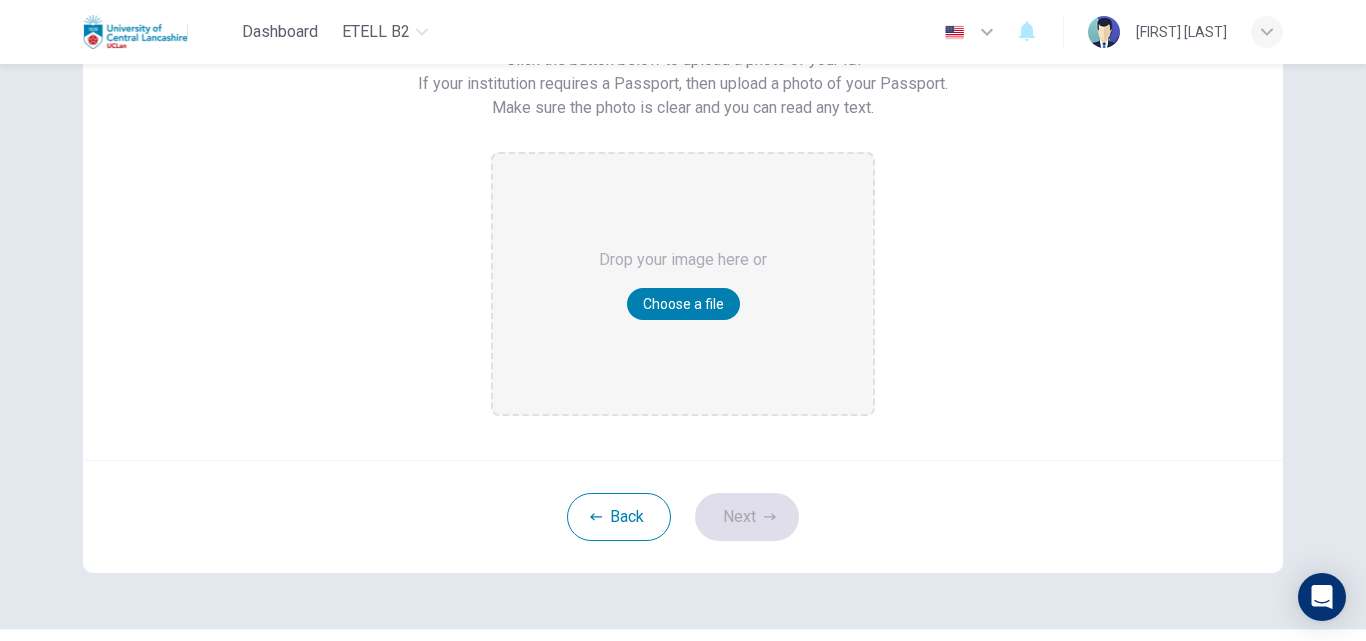 click 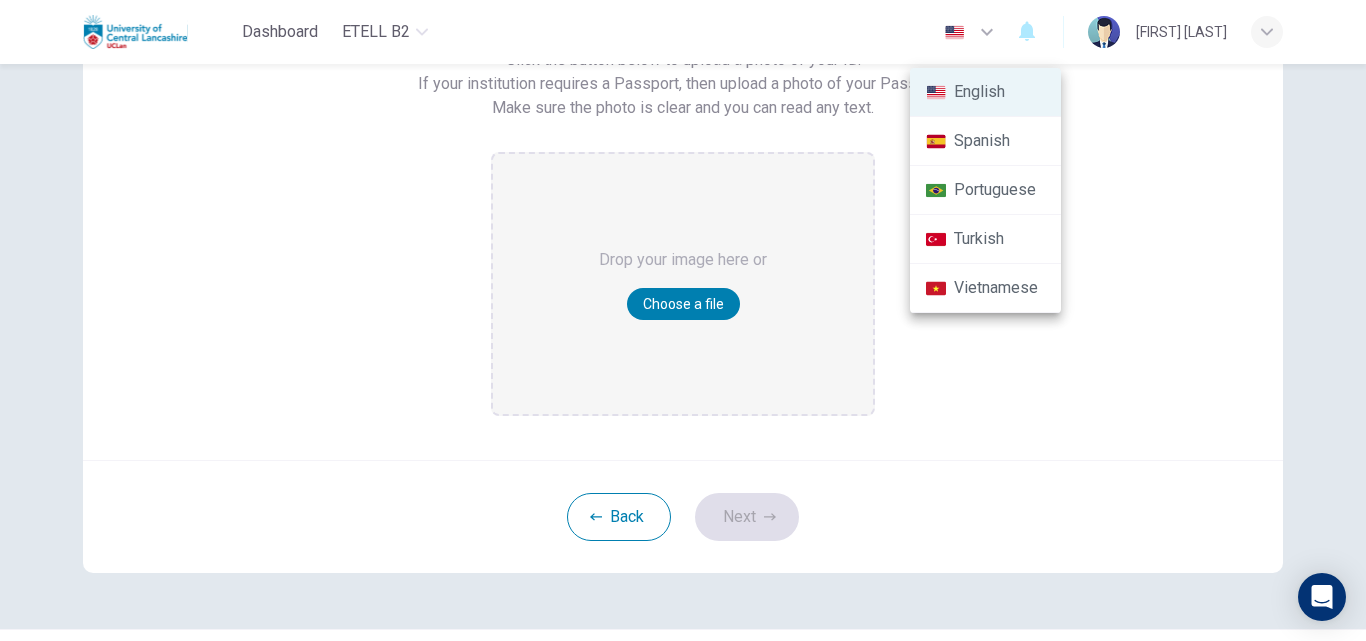 click at bounding box center [683, 320] 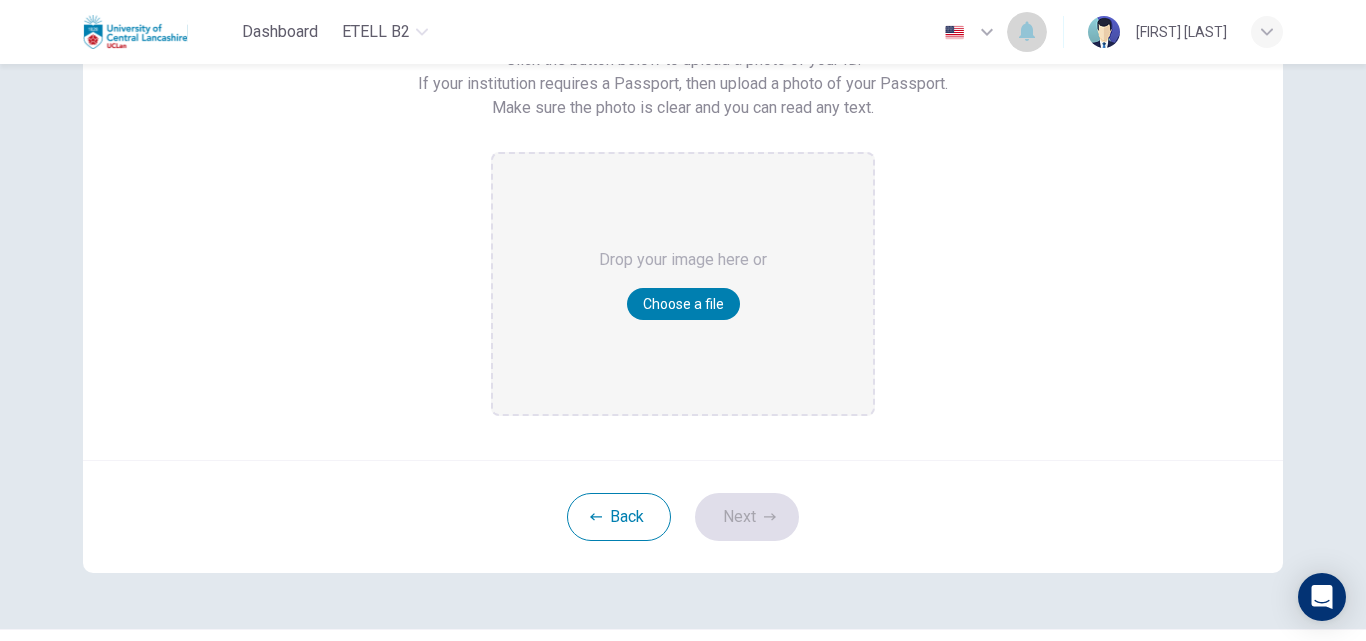 click 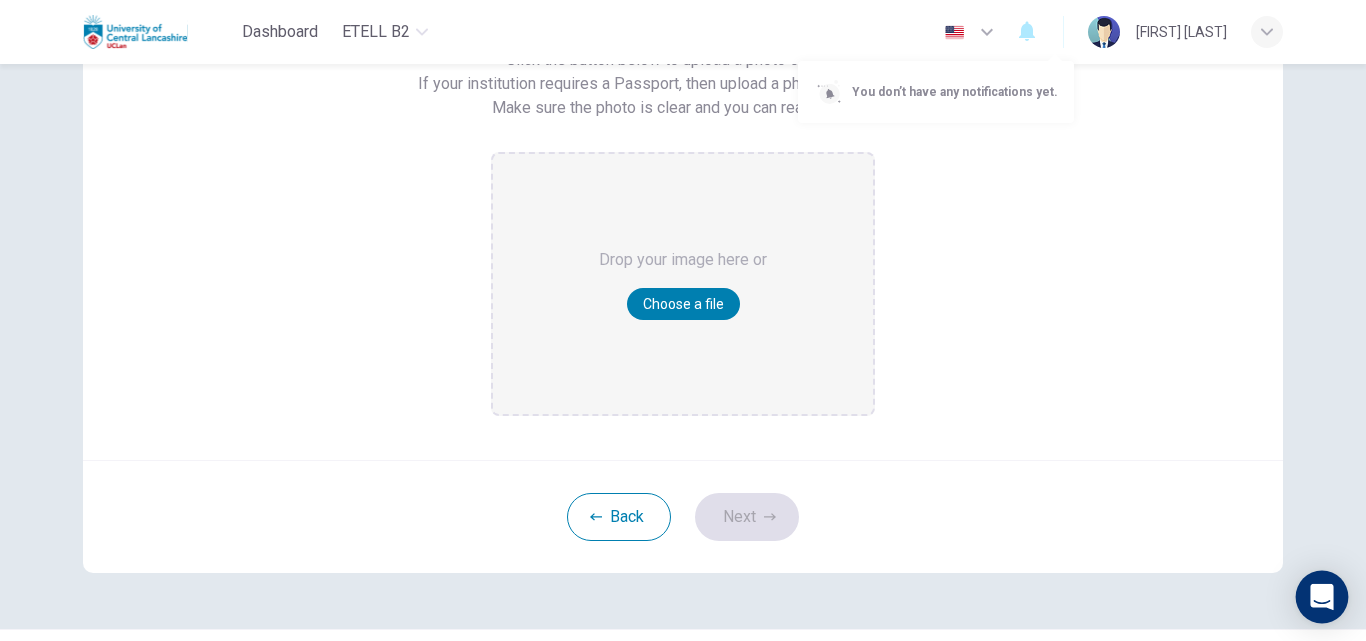 click 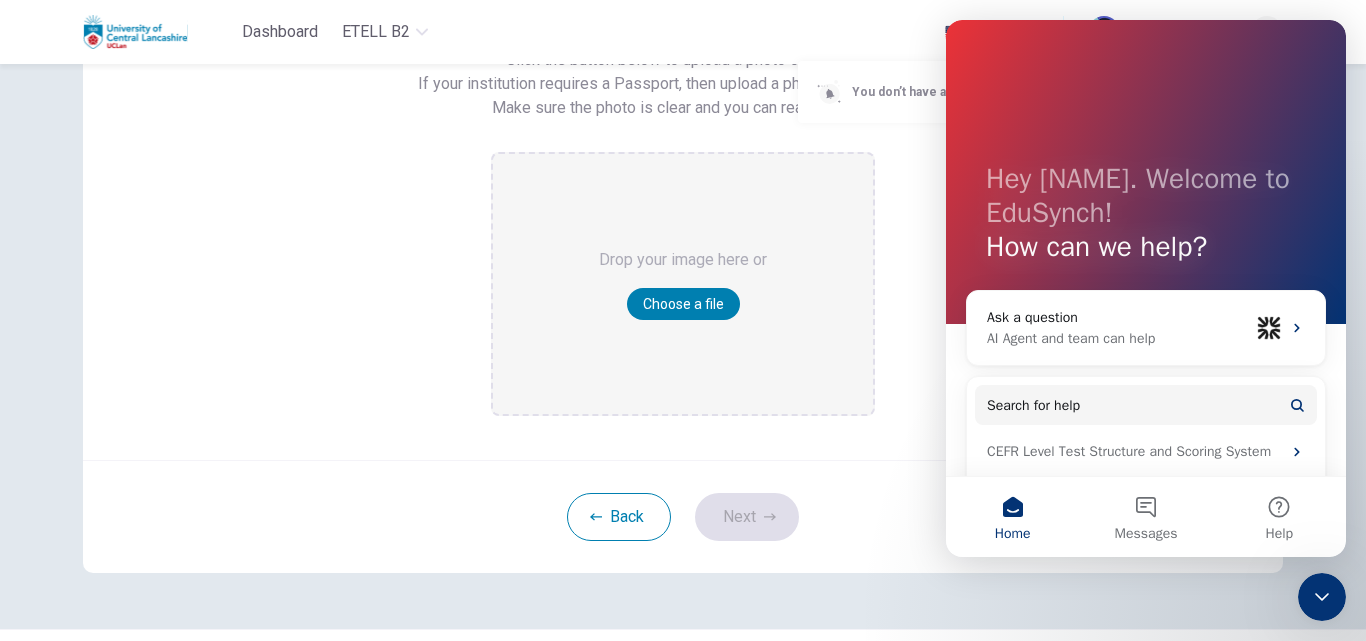 scroll, scrollTop: 0, scrollLeft: 0, axis: both 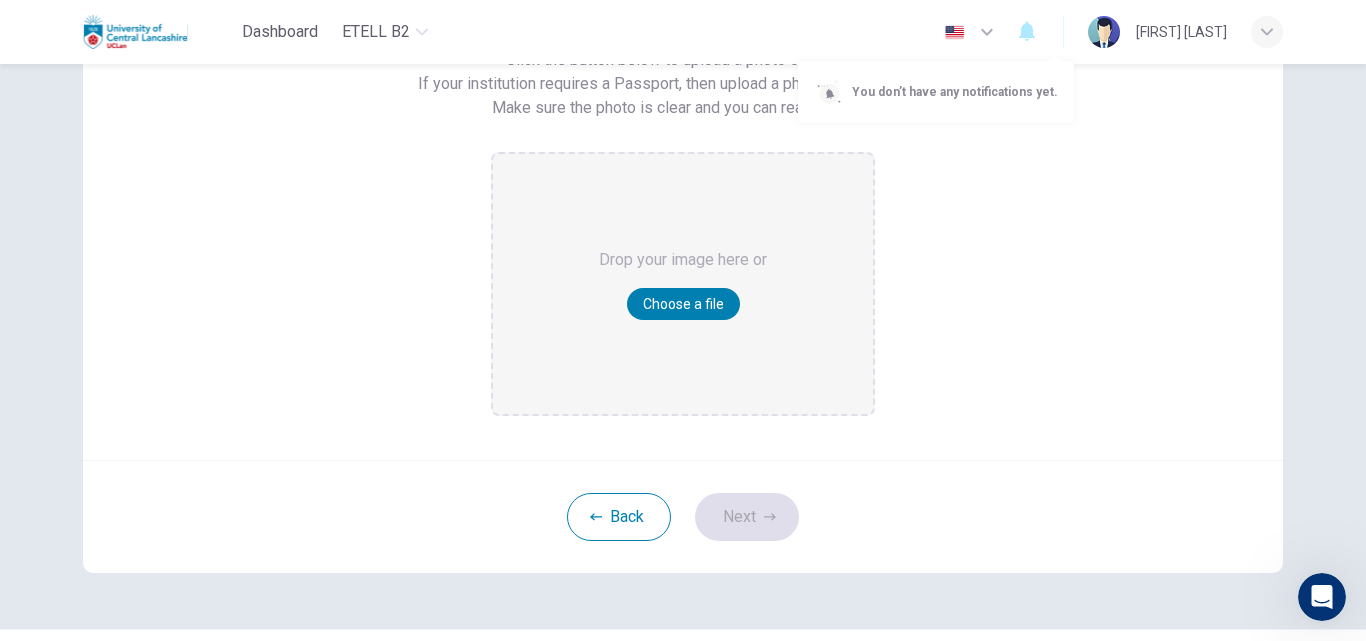 click at bounding box center (683, 320) 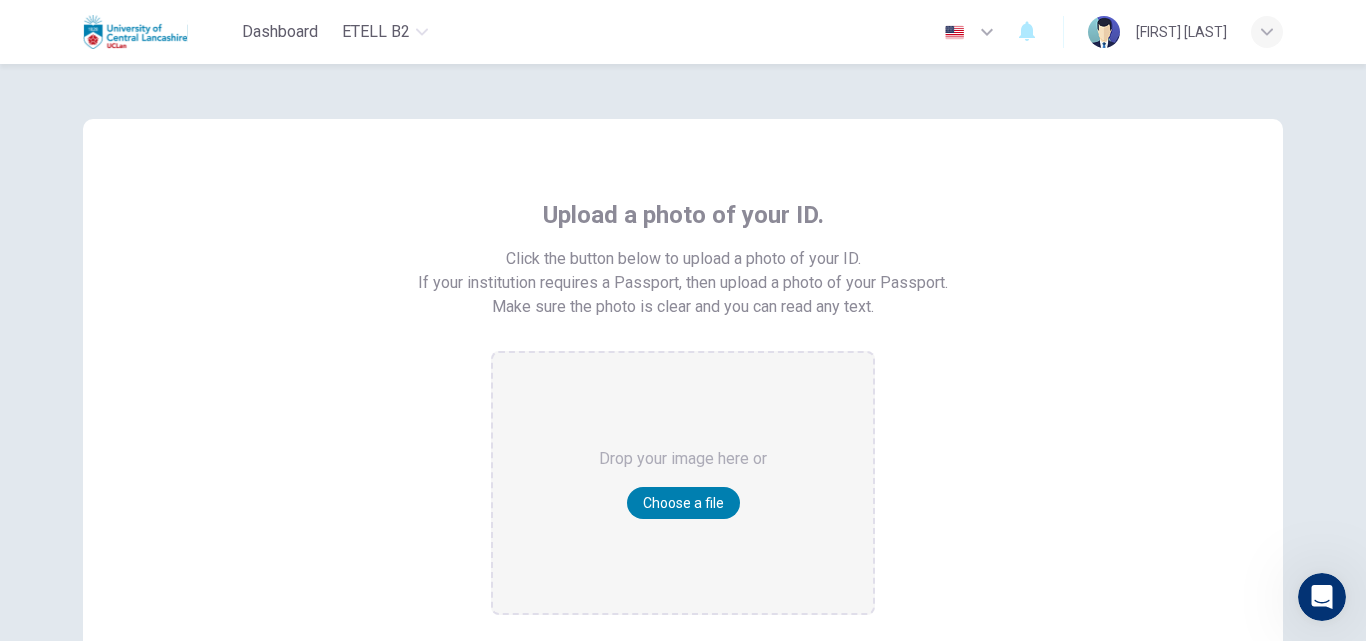 scroll, scrollTop: 0, scrollLeft: 0, axis: both 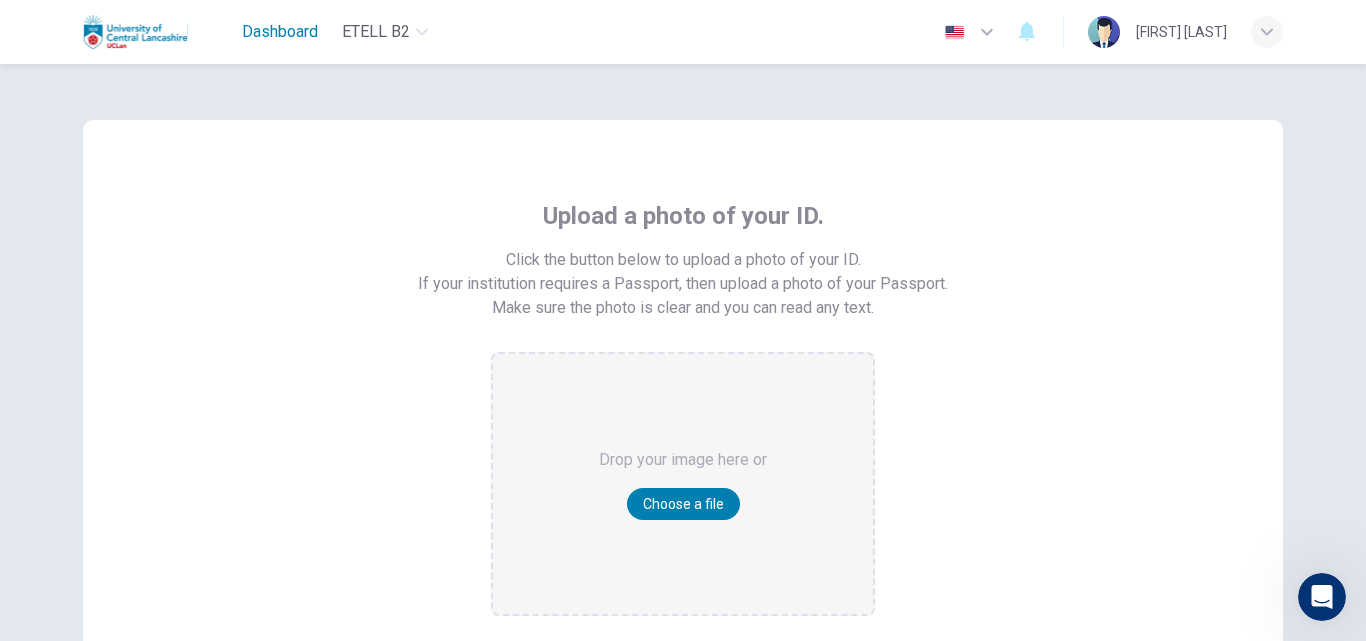click on "Dashboard" at bounding box center (280, 32) 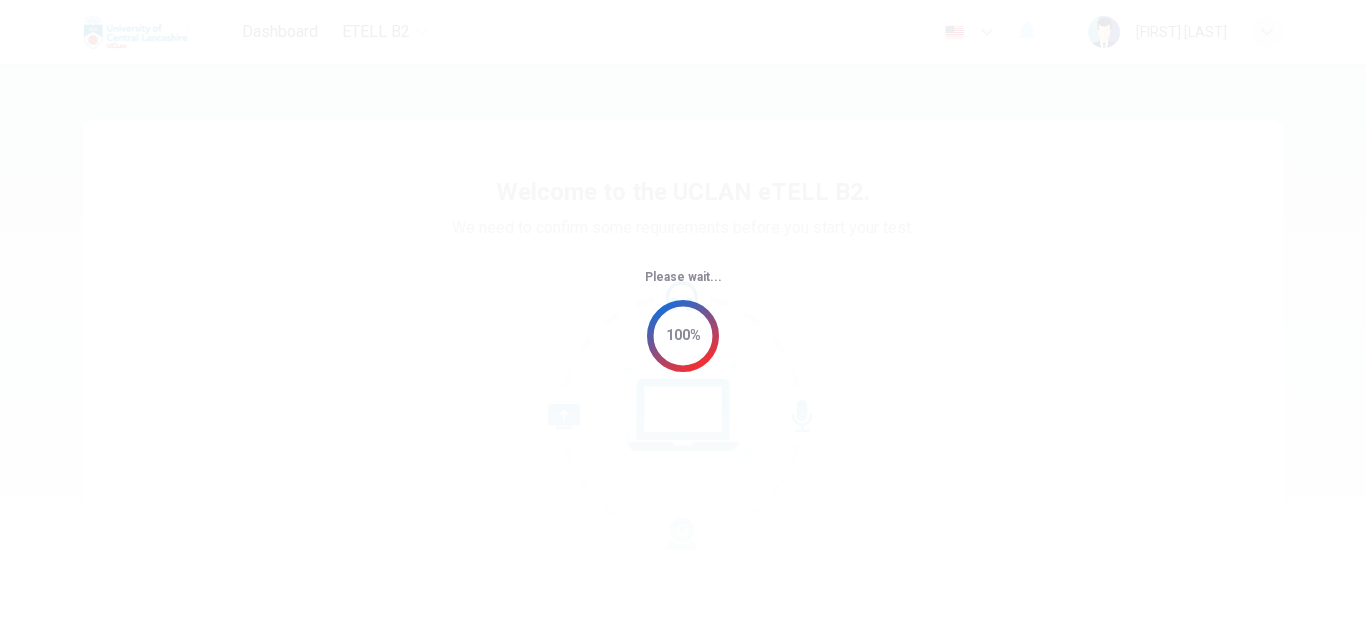 scroll, scrollTop: 0, scrollLeft: 0, axis: both 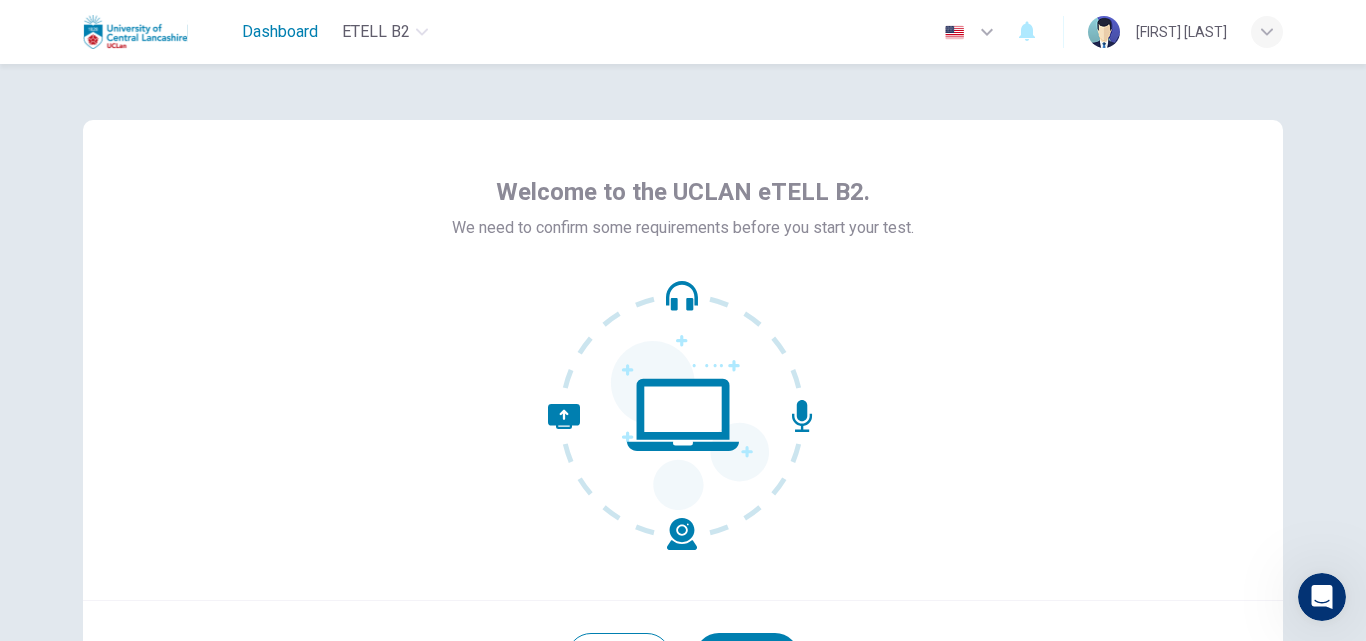 click on "Dashboard" at bounding box center (280, 32) 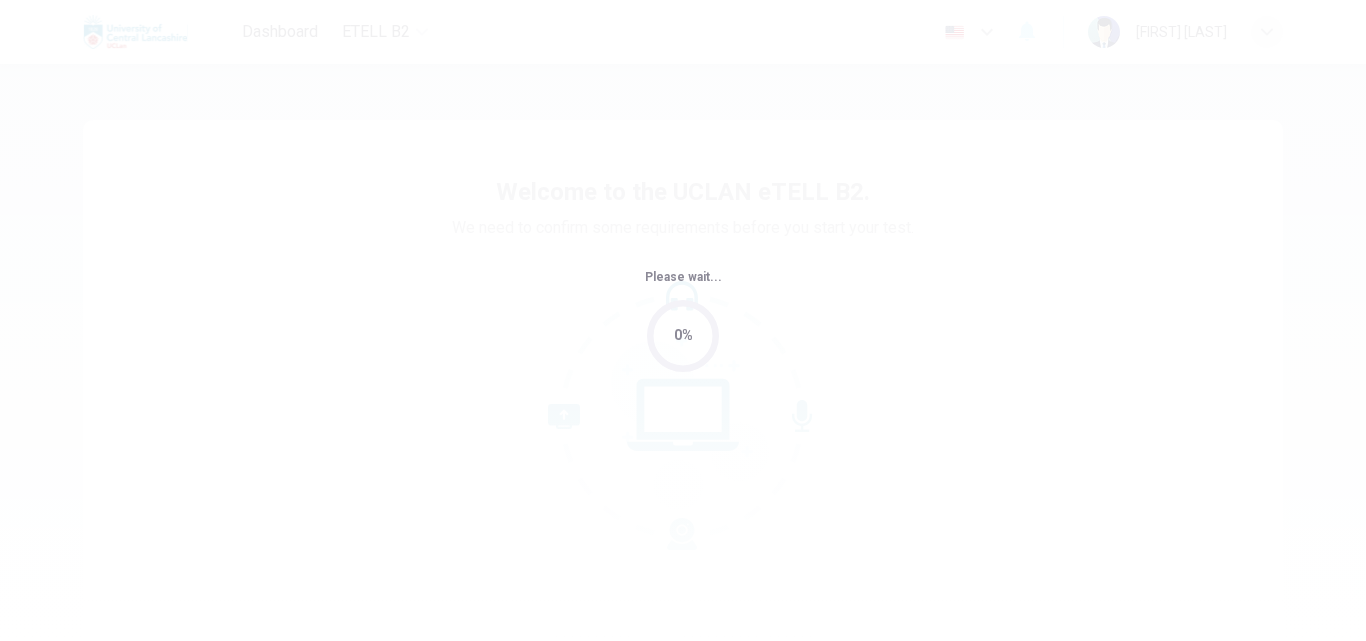 scroll, scrollTop: 0, scrollLeft: 0, axis: both 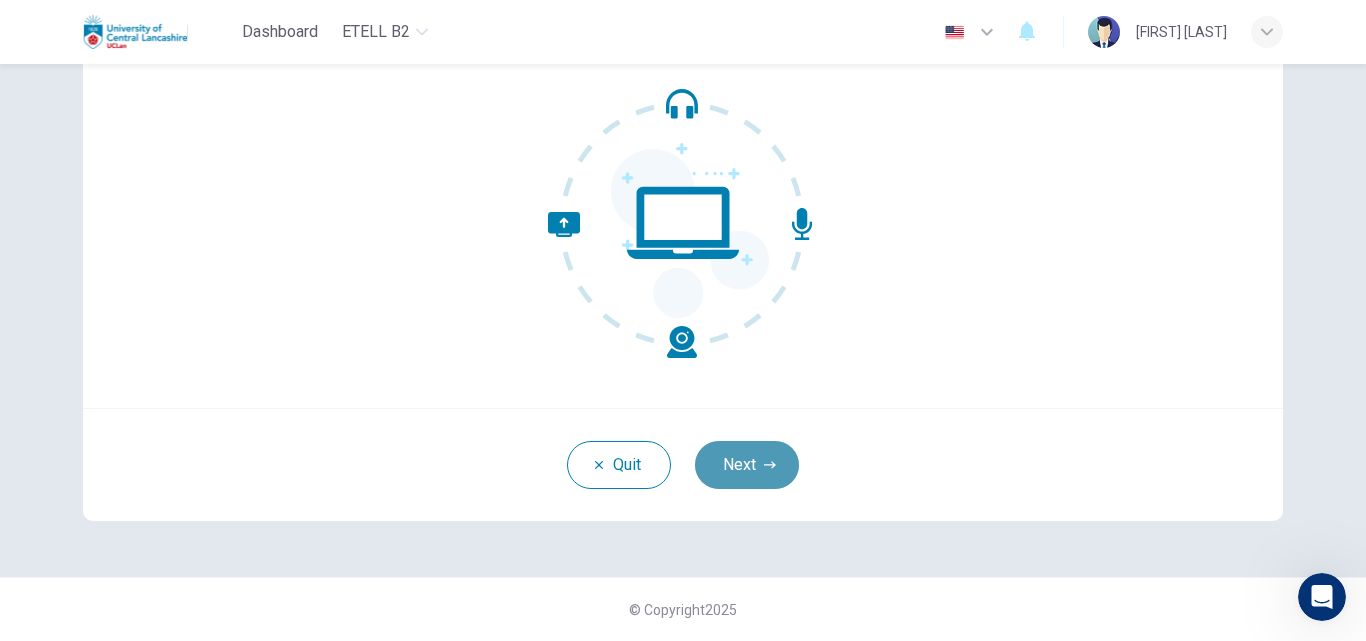 click on "Next" at bounding box center [747, 465] 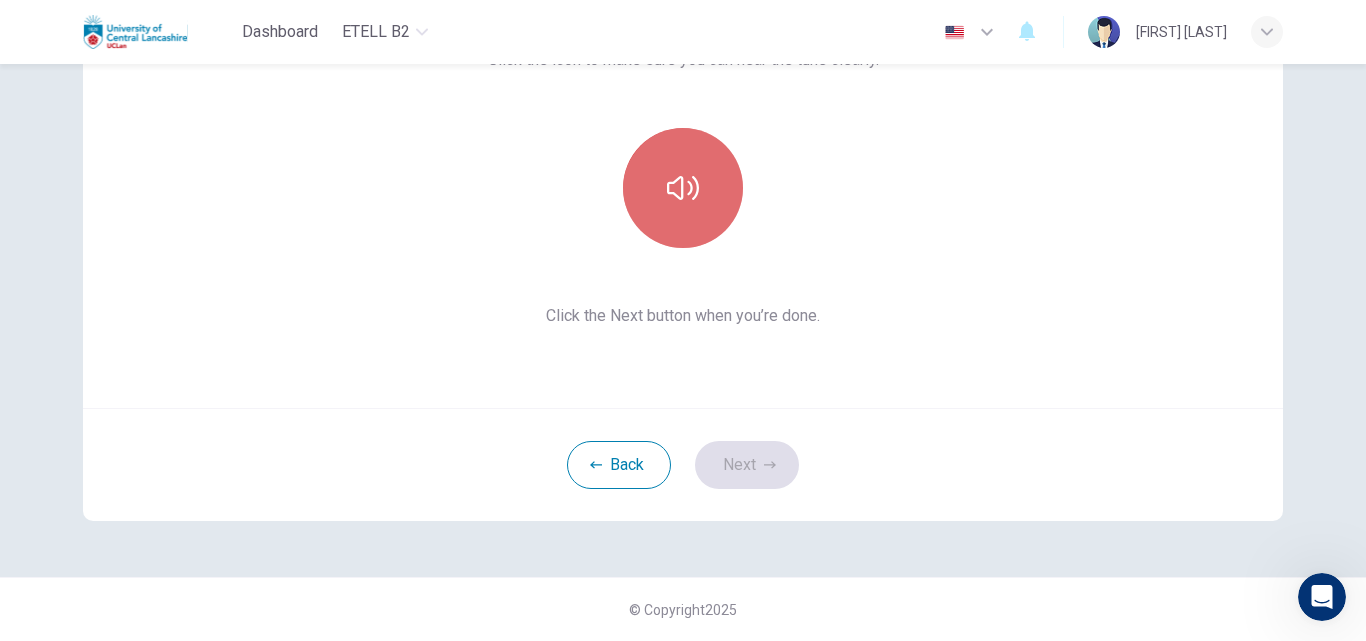 click 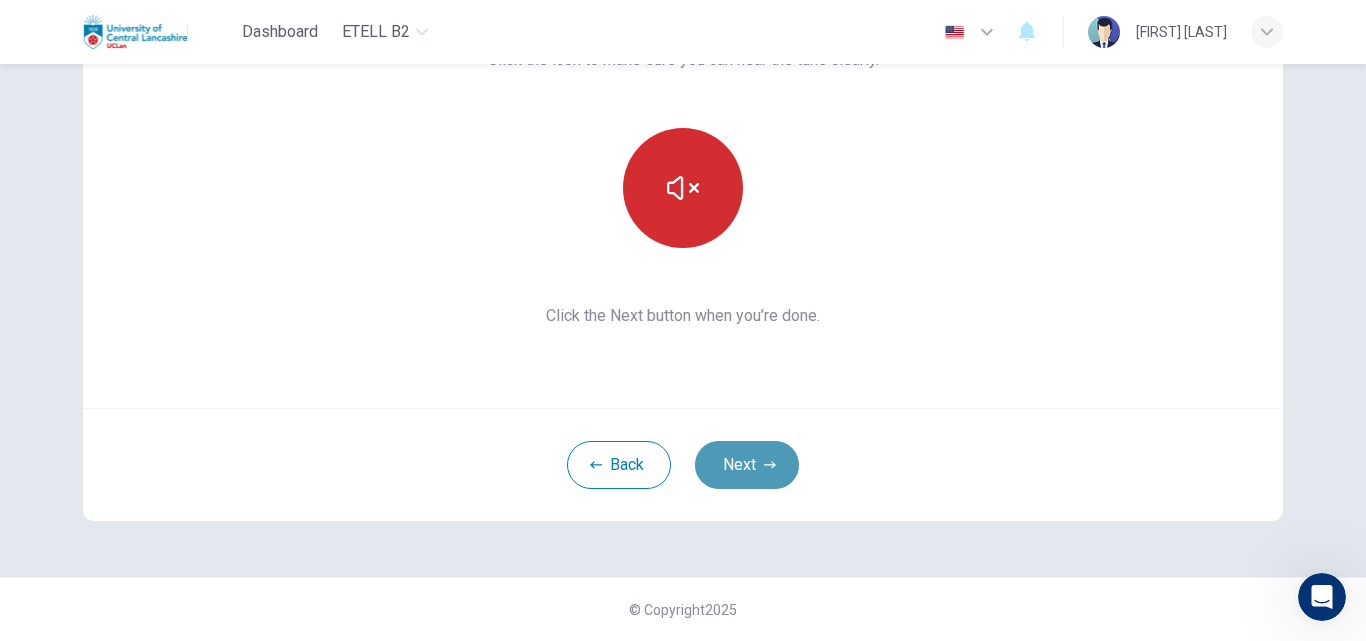 click on "Next" at bounding box center (747, 465) 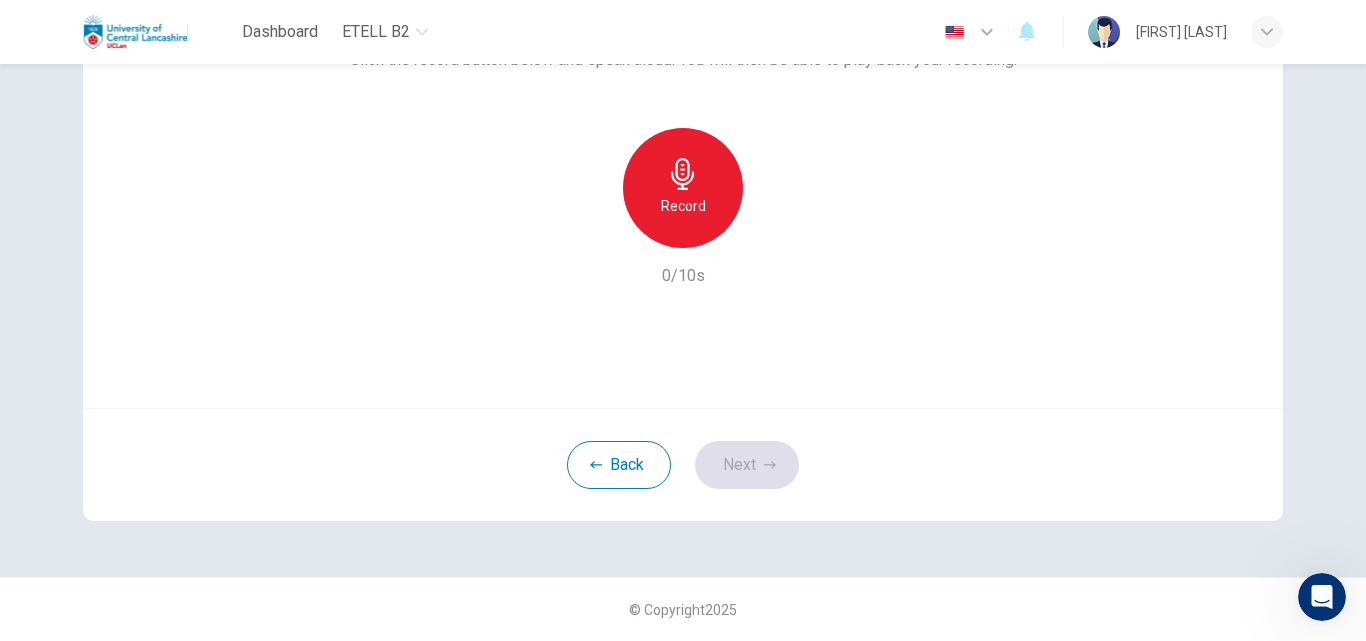 click on "Record" at bounding box center [683, 206] 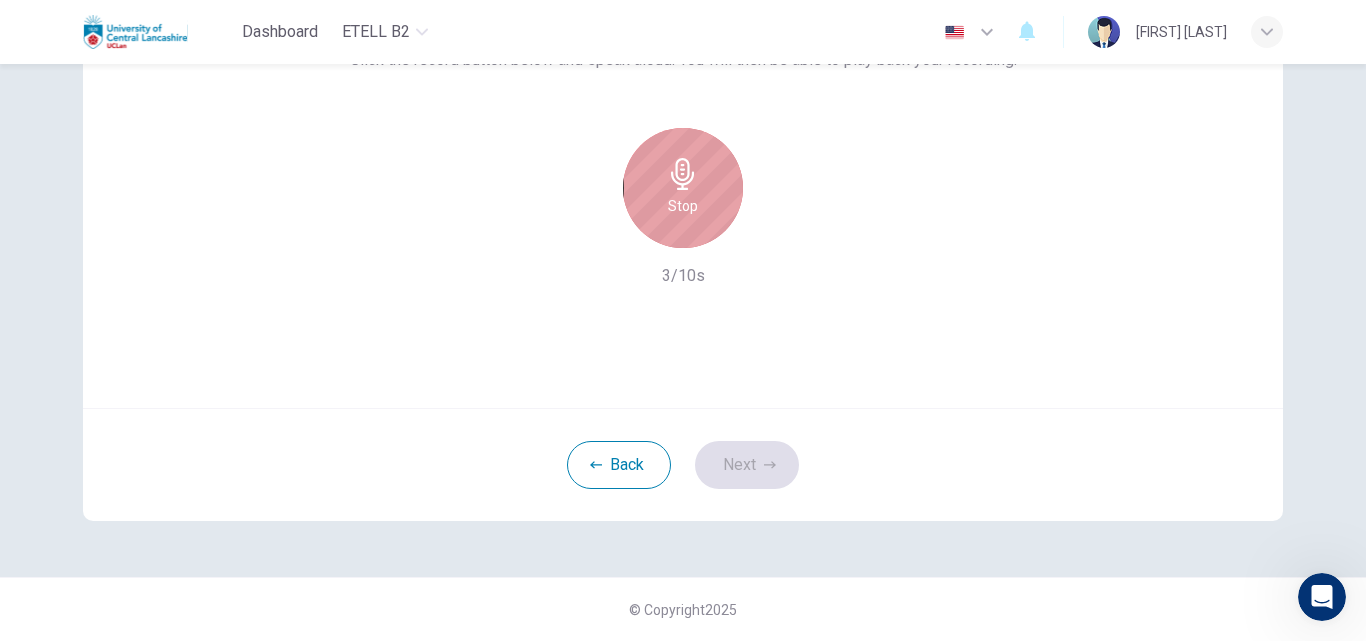 click on "Stop" at bounding box center (683, 206) 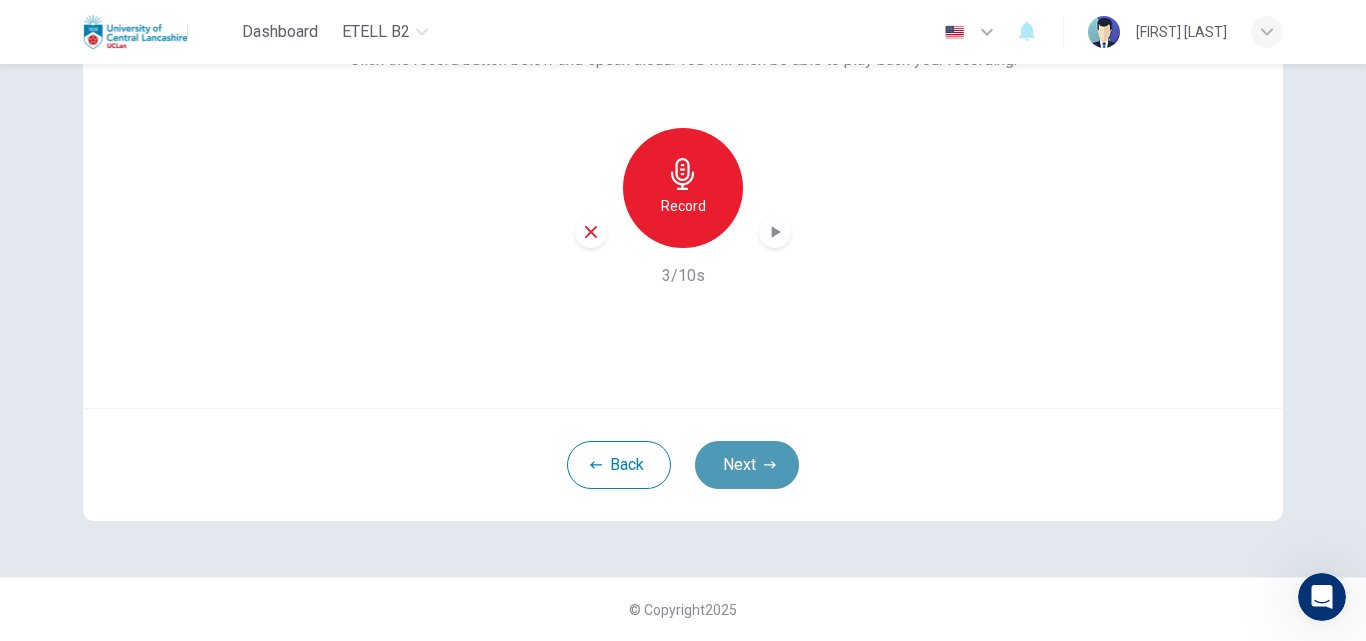 click on "Next" at bounding box center [747, 465] 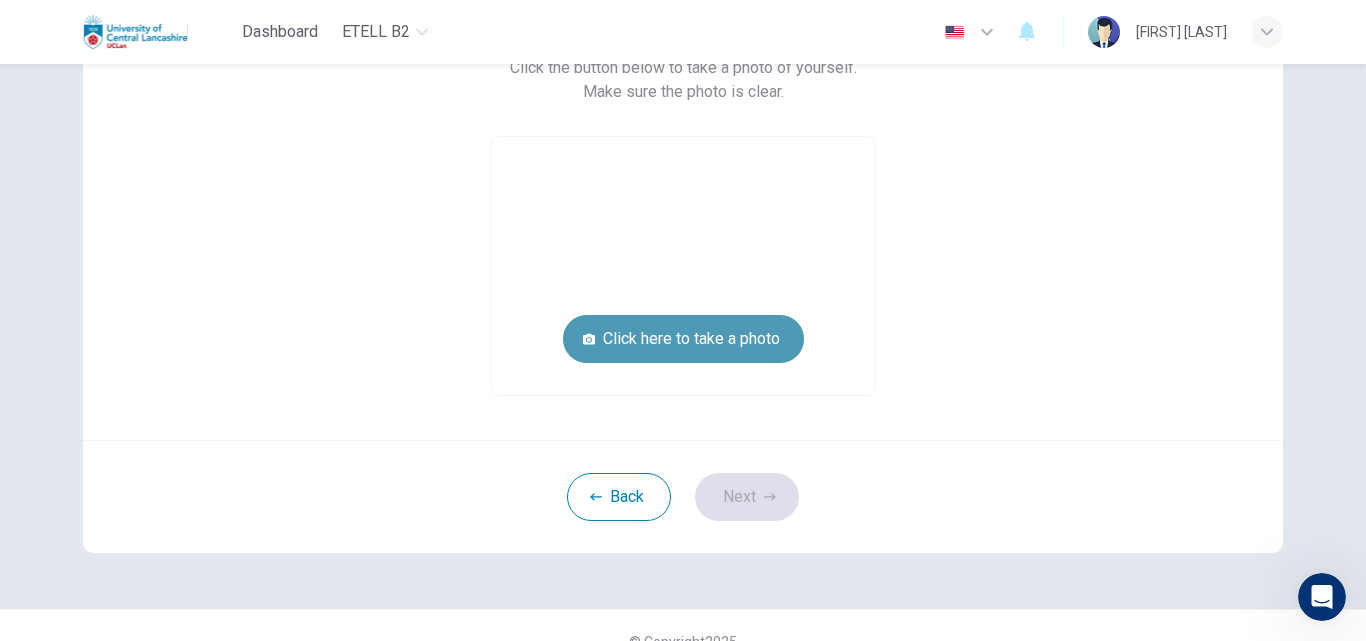 click on "Click here to take a photo" at bounding box center [683, 339] 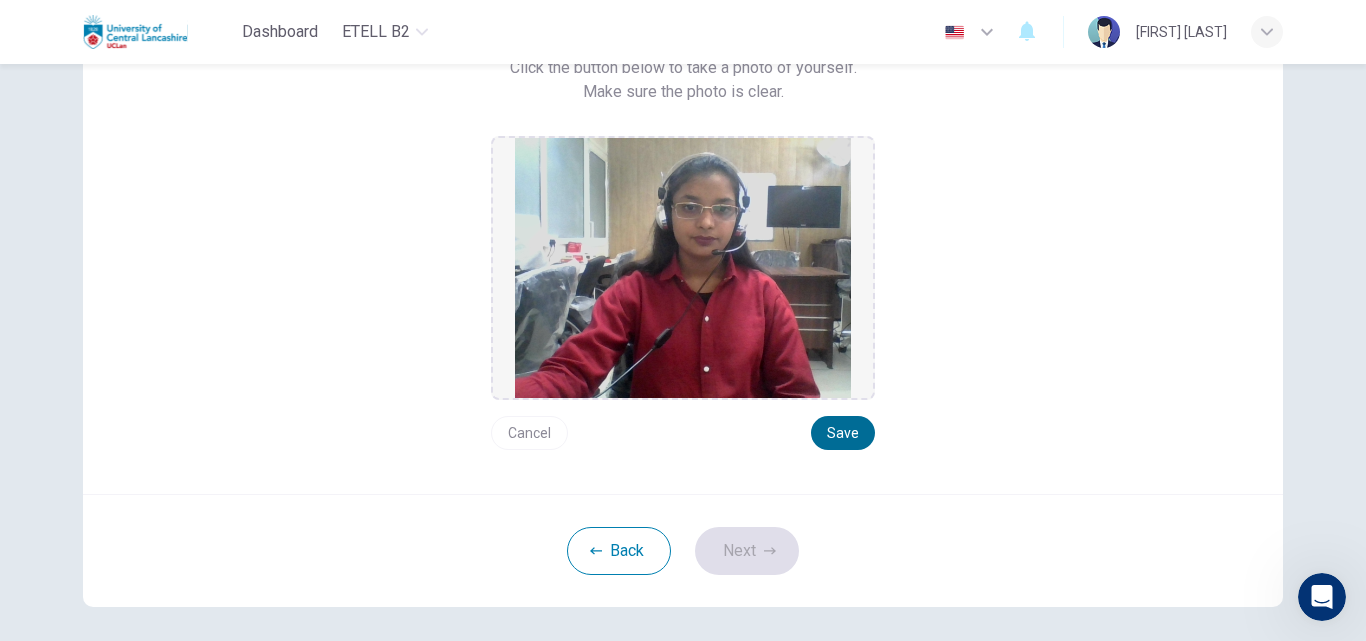 click on "Save" at bounding box center [843, 433] 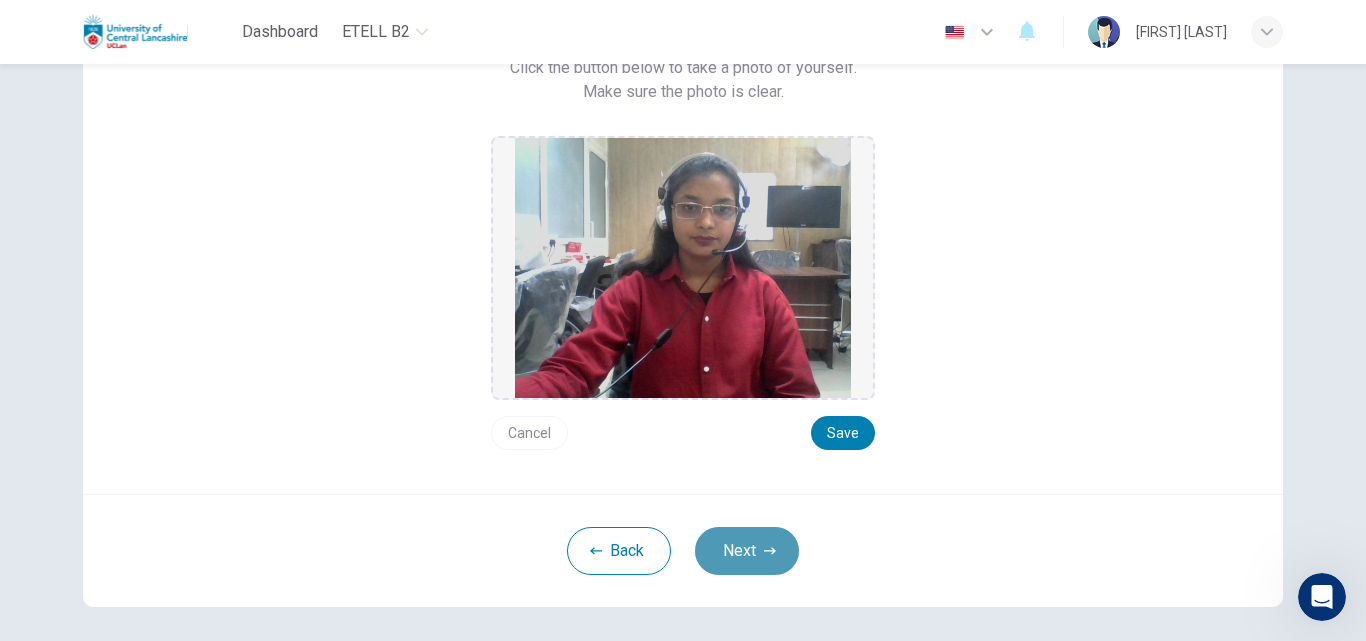 click on "Next" at bounding box center (747, 551) 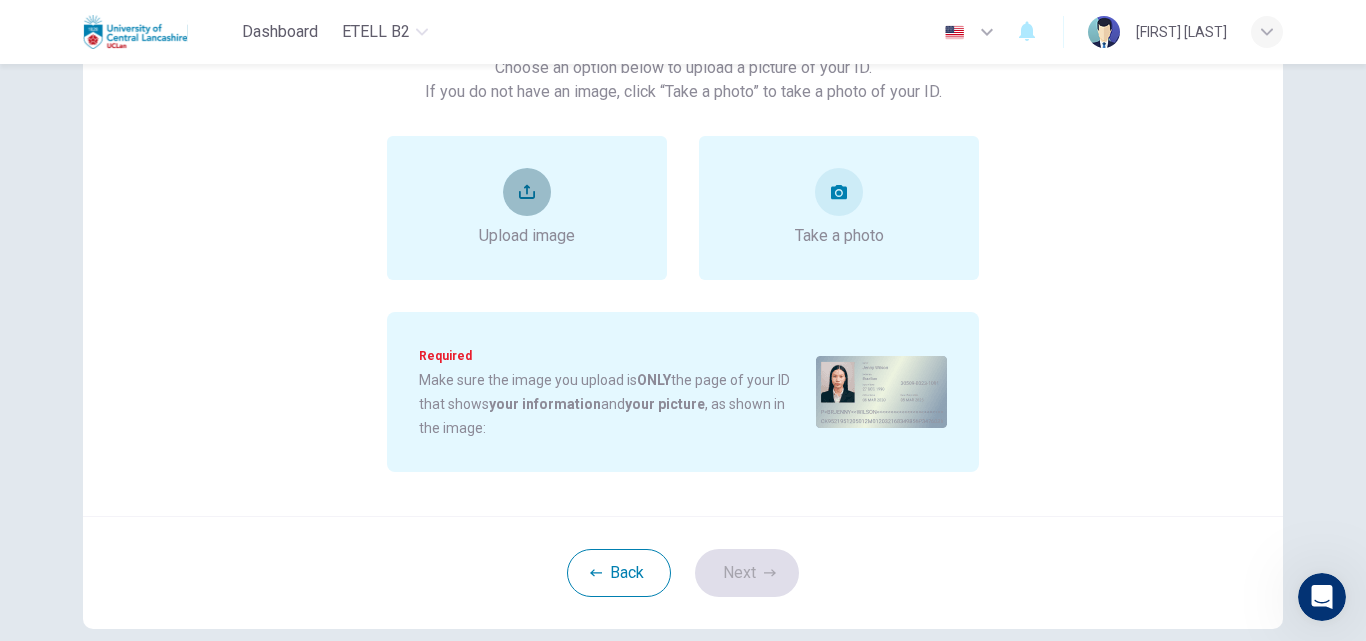 click 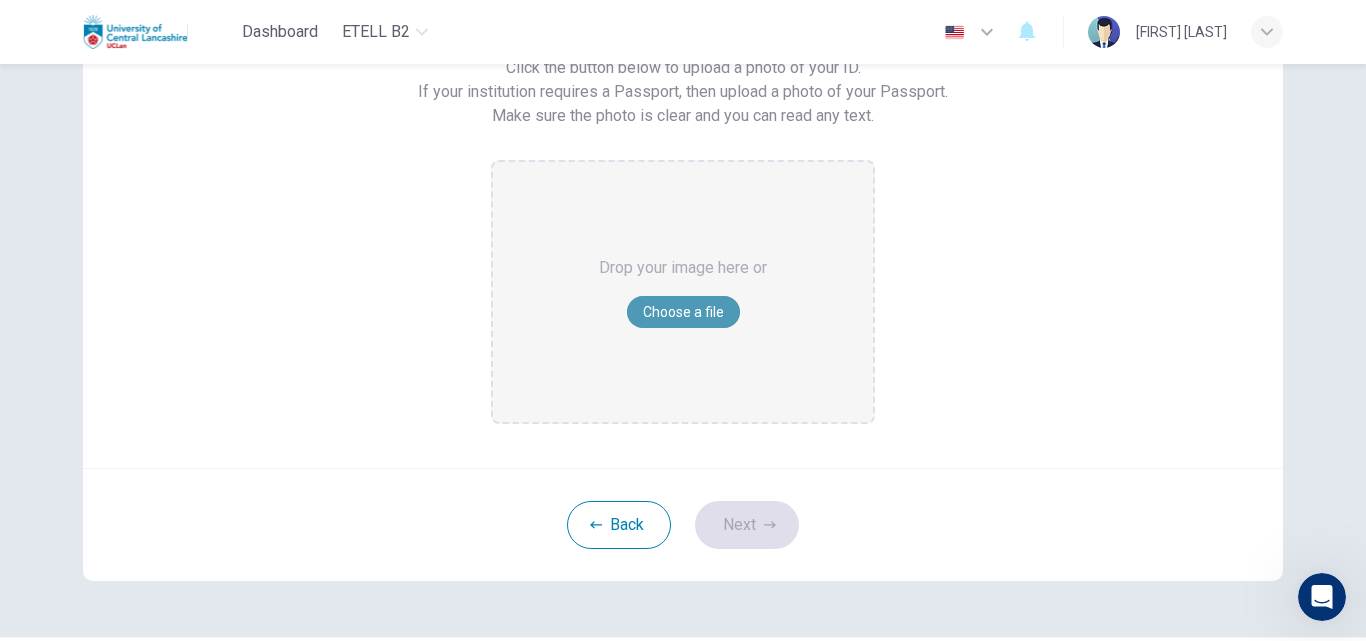 click on "Choose a file" at bounding box center (683, 312) 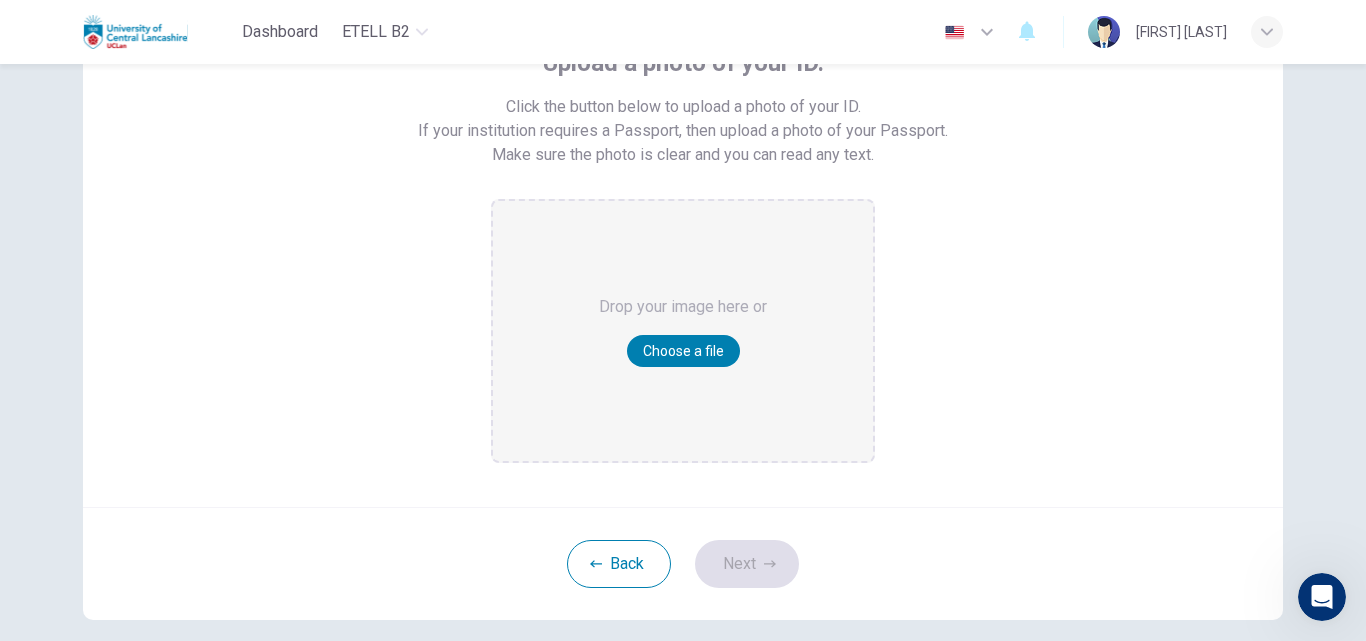 scroll, scrollTop: 200, scrollLeft: 0, axis: vertical 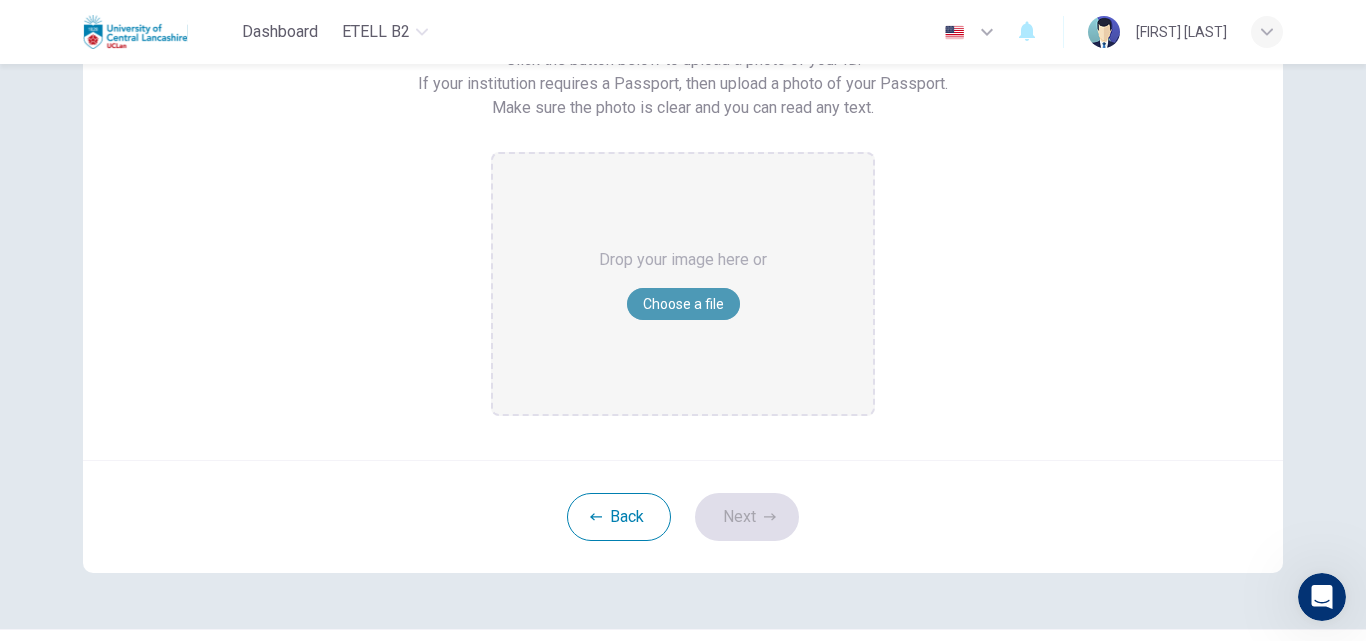 click on "Choose a file" at bounding box center (683, 304) 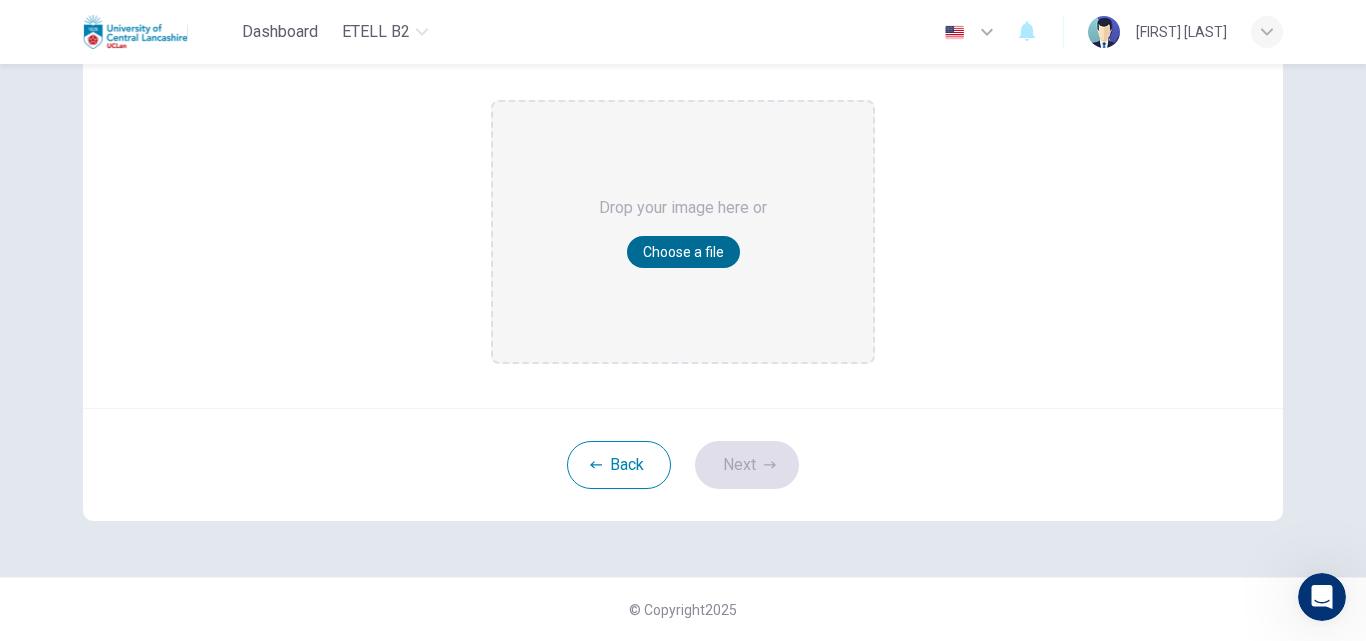 scroll, scrollTop: 152, scrollLeft: 0, axis: vertical 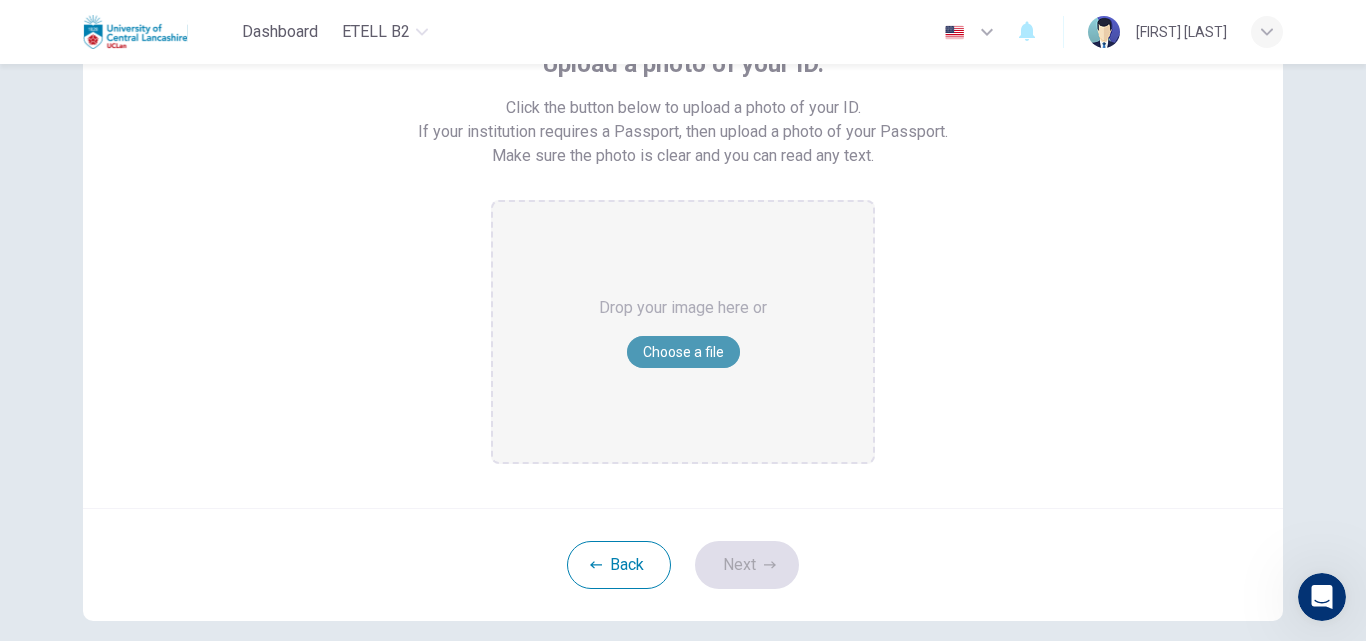 click on "Choose a file" at bounding box center (683, 352) 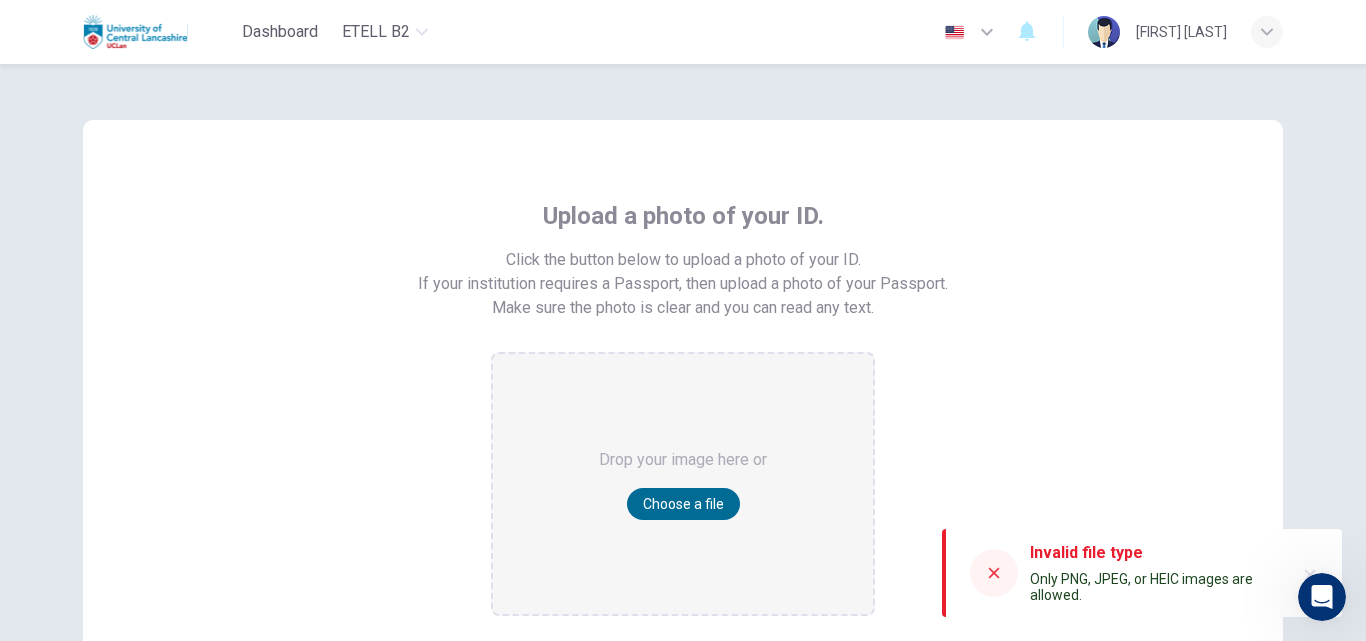 scroll, scrollTop: 100, scrollLeft: 0, axis: vertical 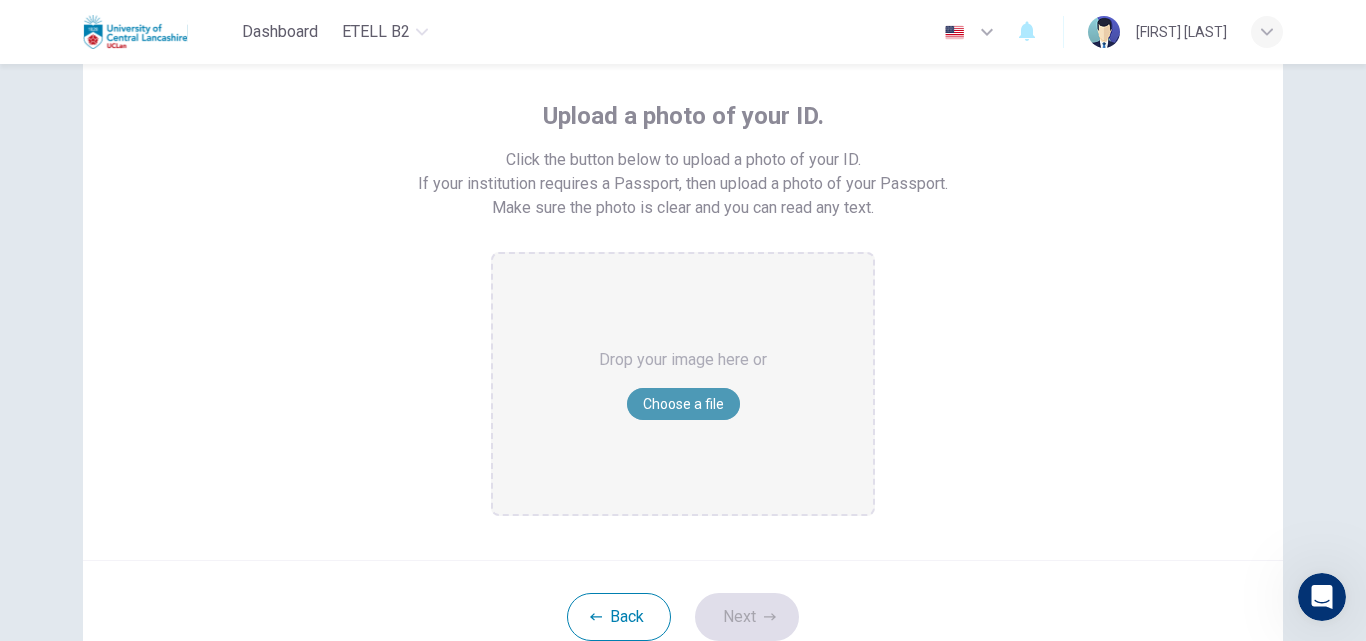 click on "Choose a file" at bounding box center [683, 404] 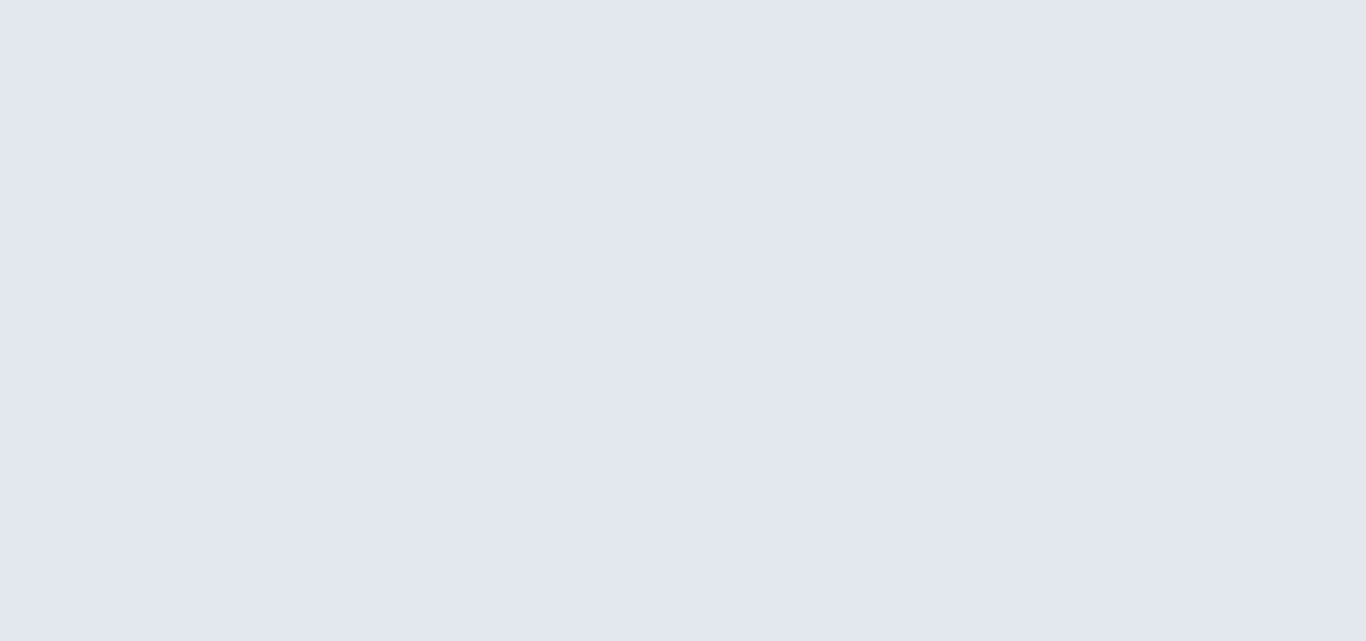 scroll, scrollTop: 0, scrollLeft: 0, axis: both 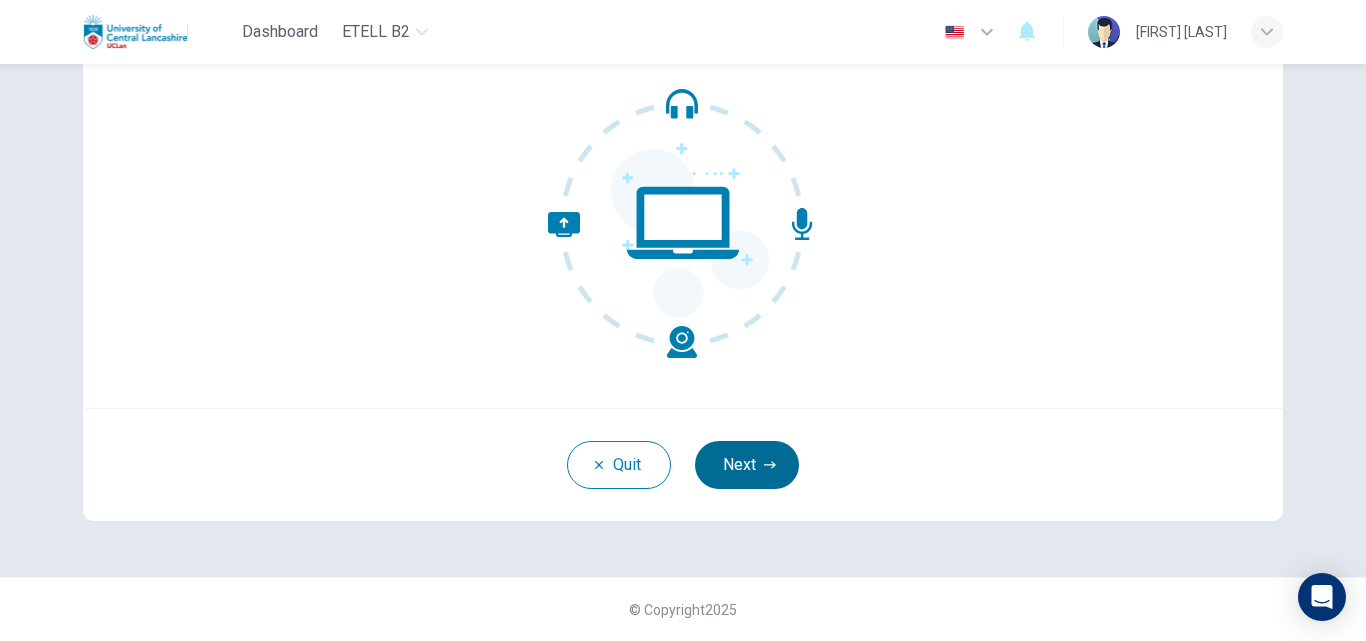 click on "Next" at bounding box center (747, 465) 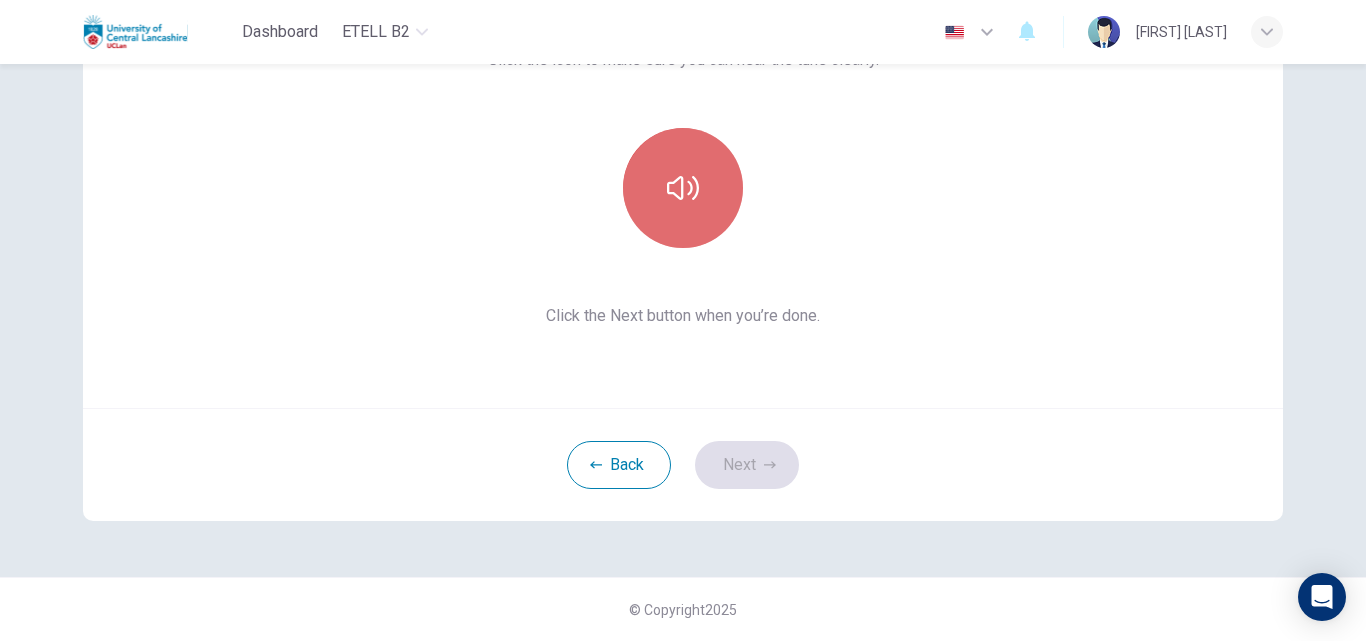 click 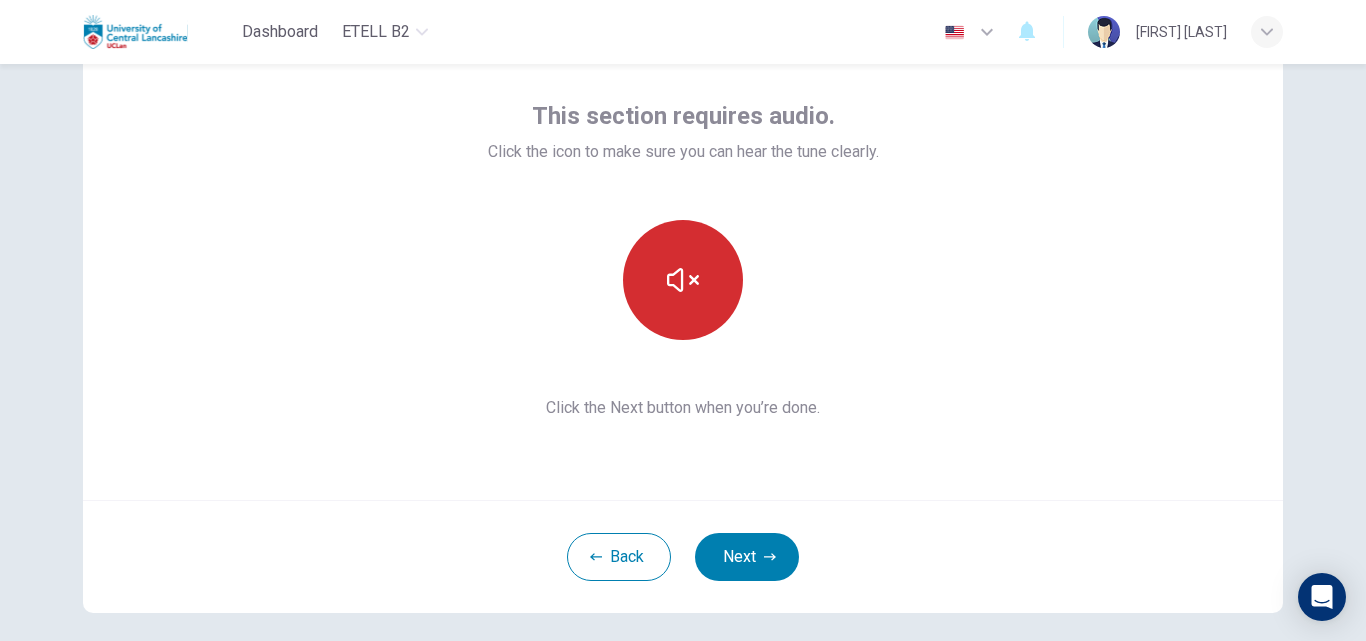 scroll, scrollTop: 192, scrollLeft: 0, axis: vertical 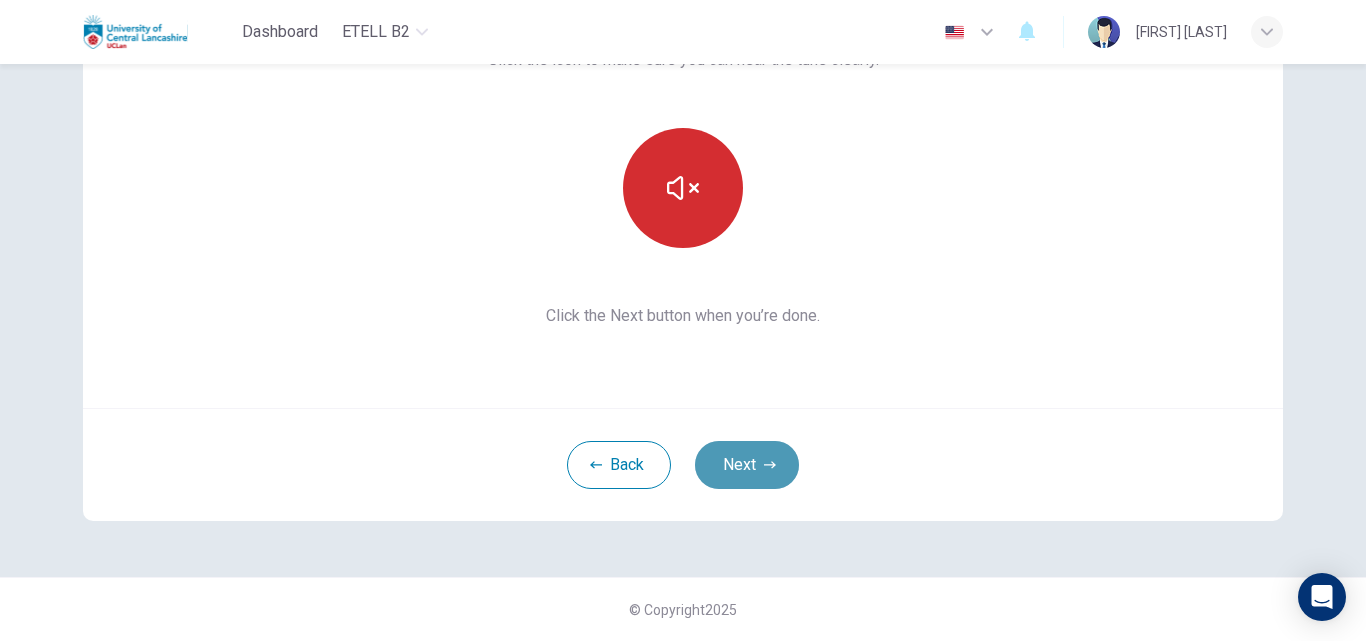 click on "Next" at bounding box center [747, 465] 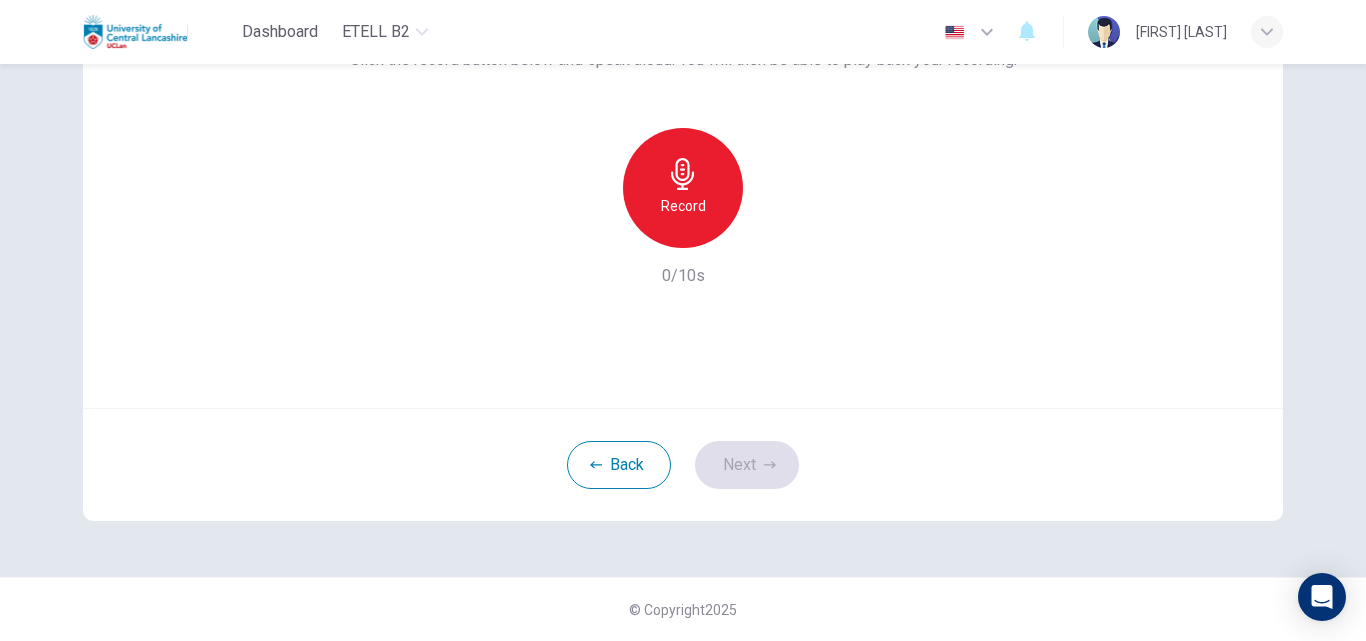 click 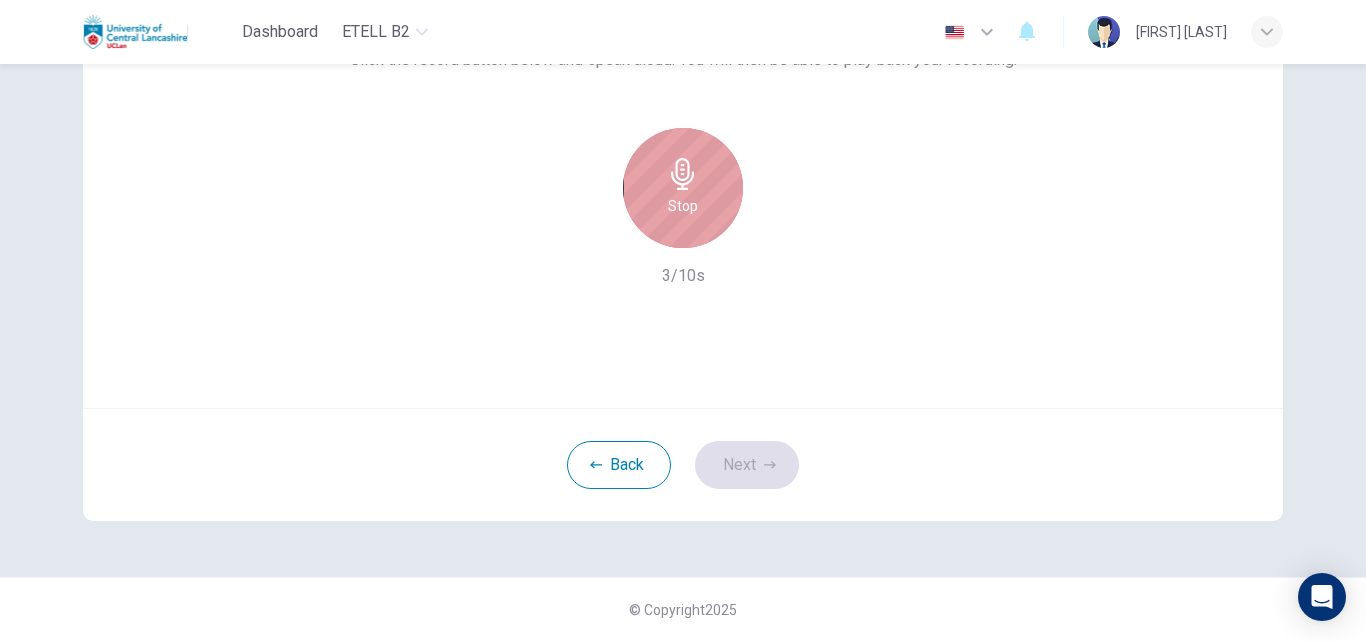 click 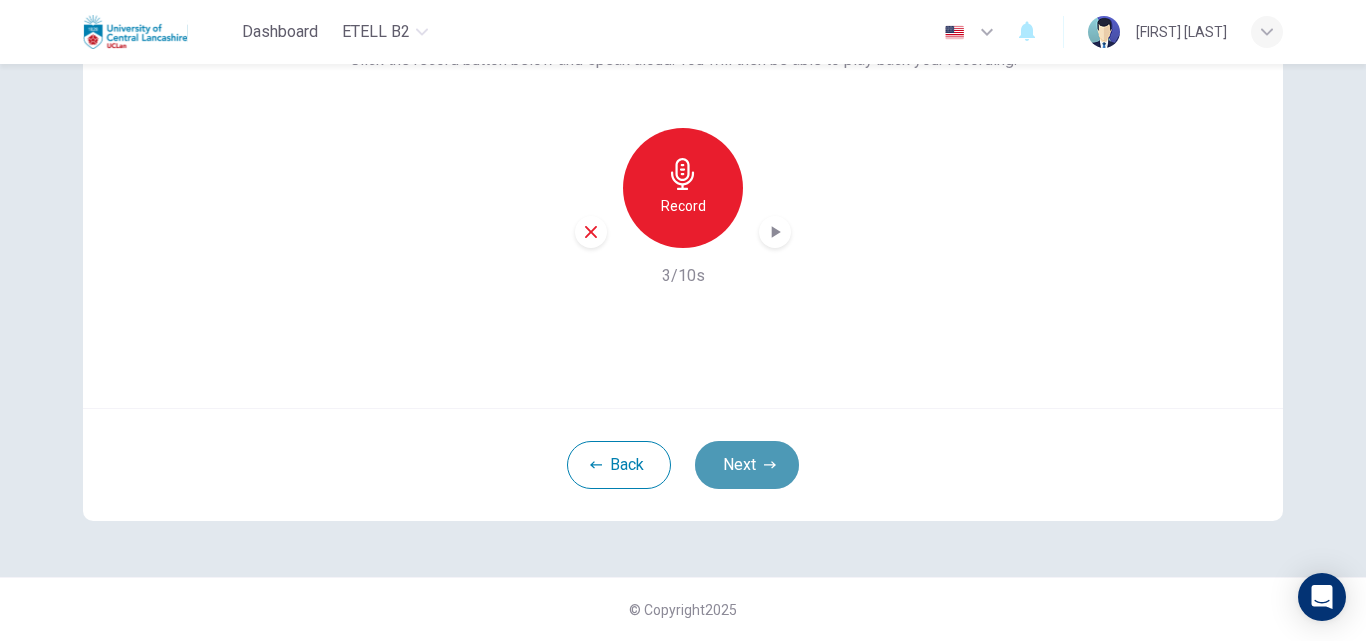 click on "Next" at bounding box center [747, 465] 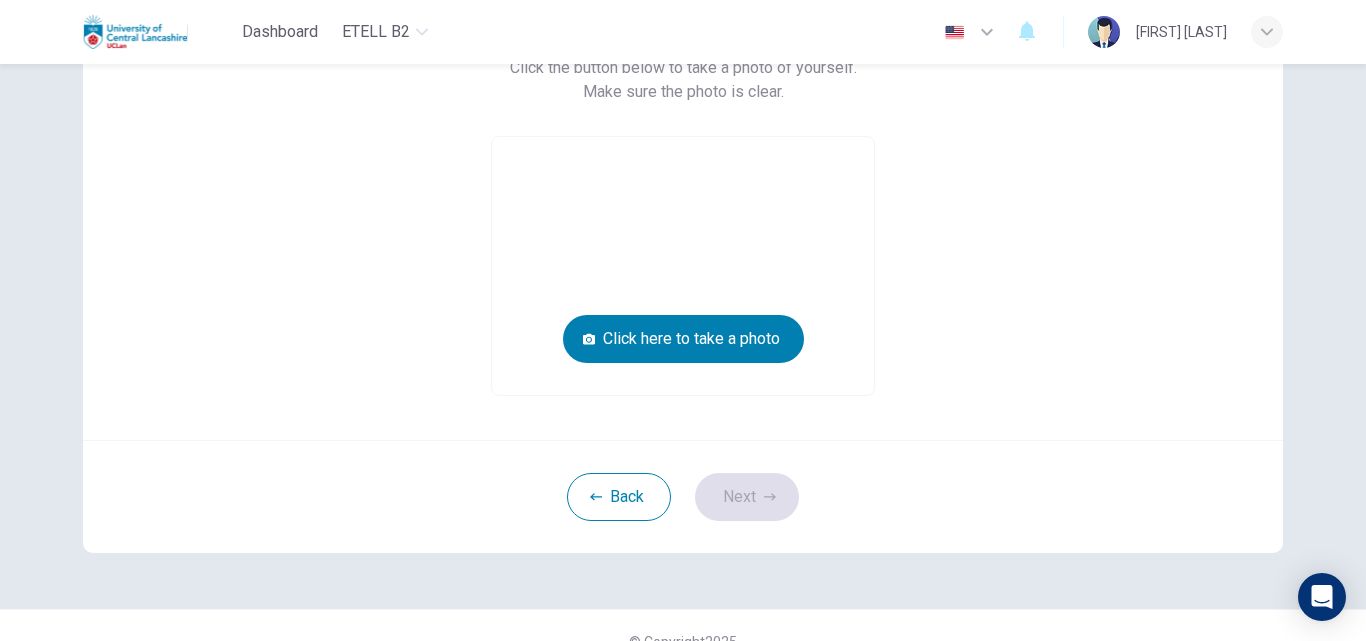 scroll, scrollTop: 0, scrollLeft: 0, axis: both 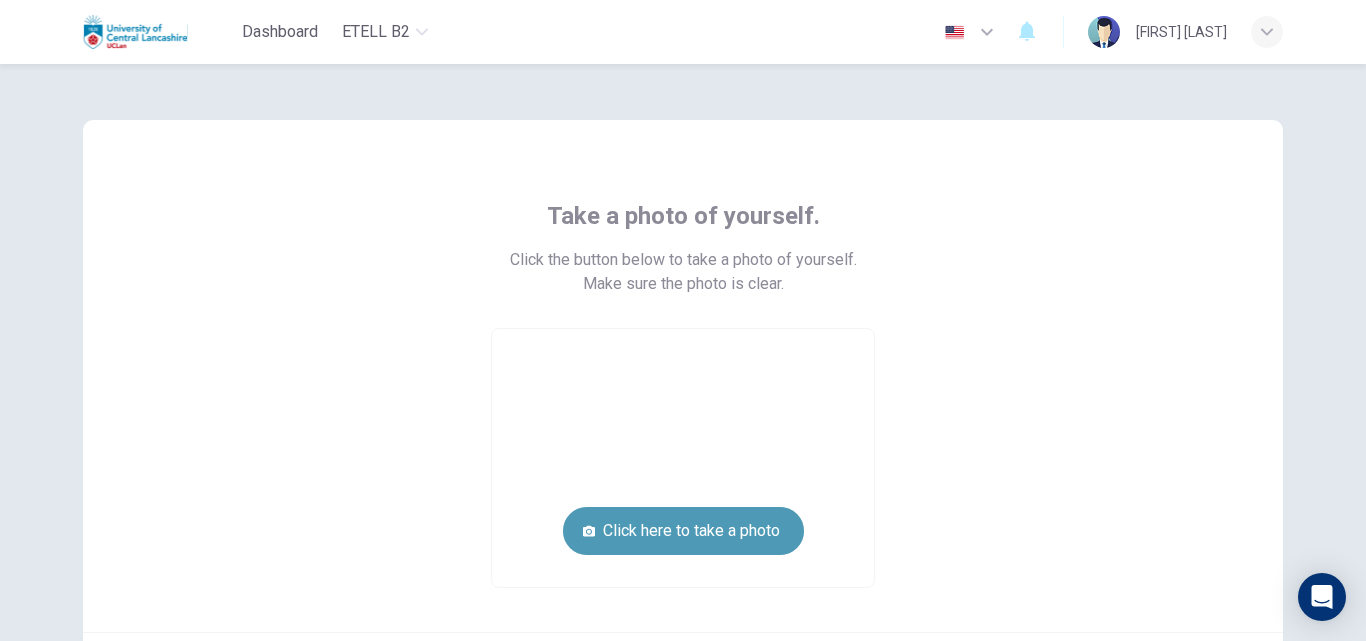 click on "Click here to take a photo" at bounding box center [683, 531] 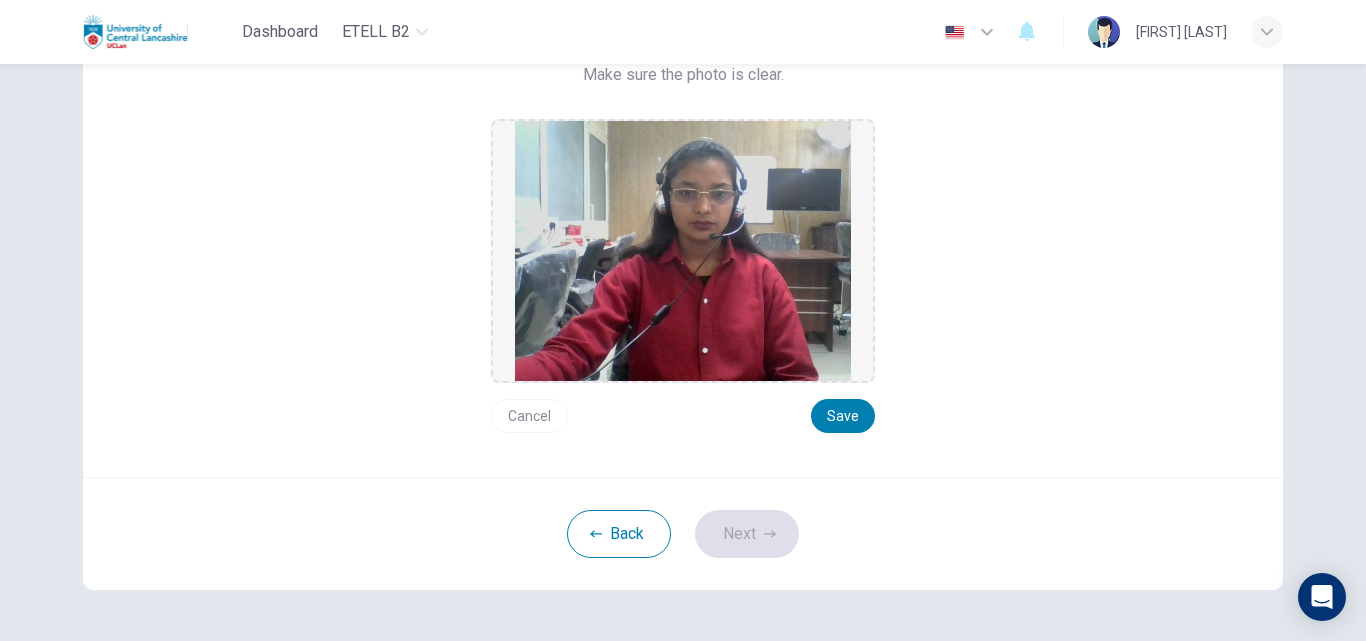scroll, scrollTop: 278, scrollLeft: 0, axis: vertical 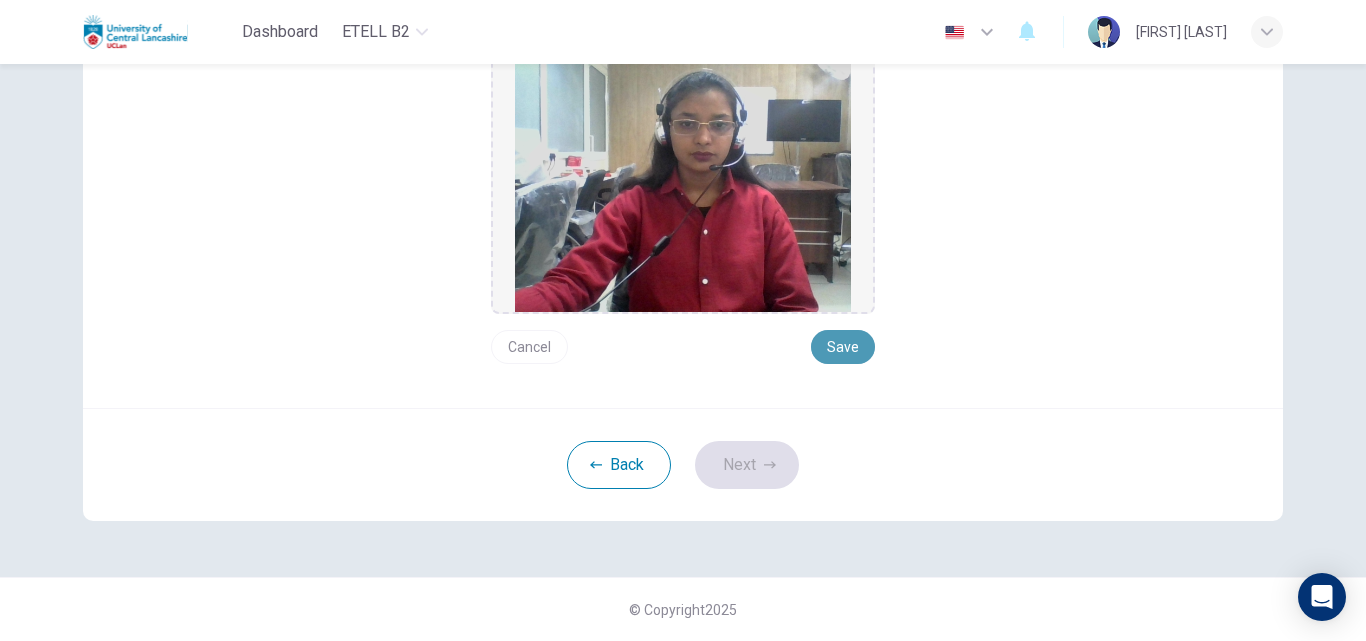 click on "Save" at bounding box center (843, 347) 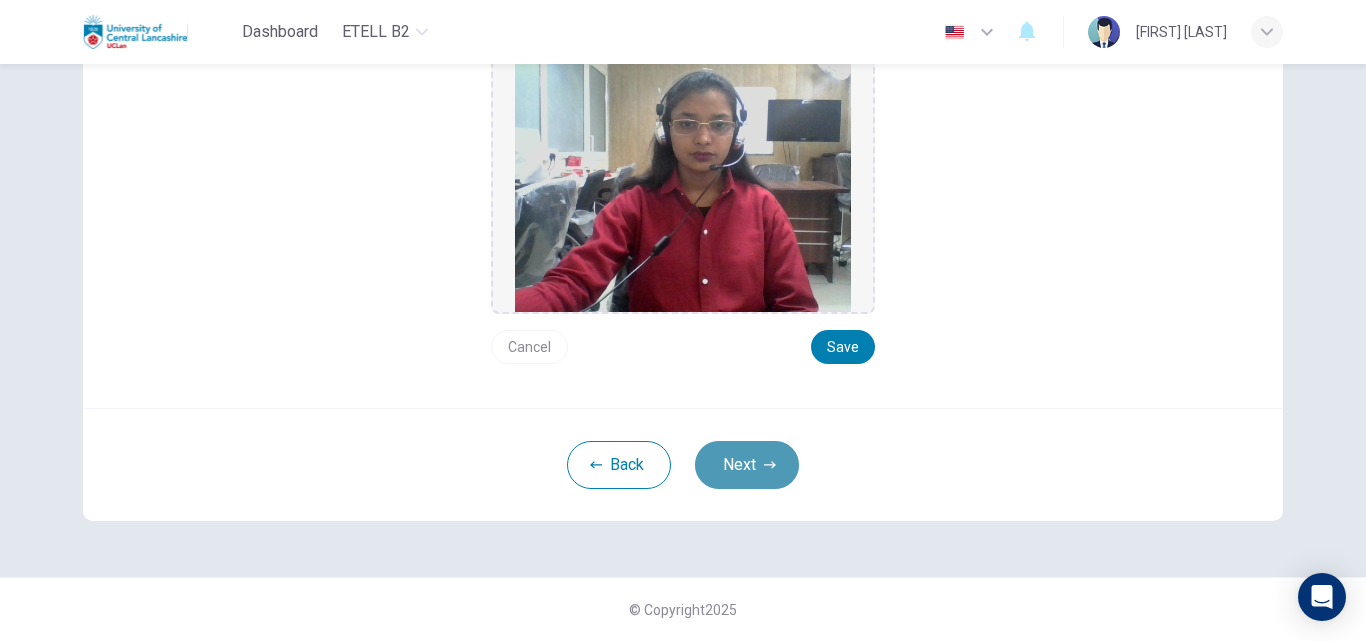 click on "Next" at bounding box center [747, 465] 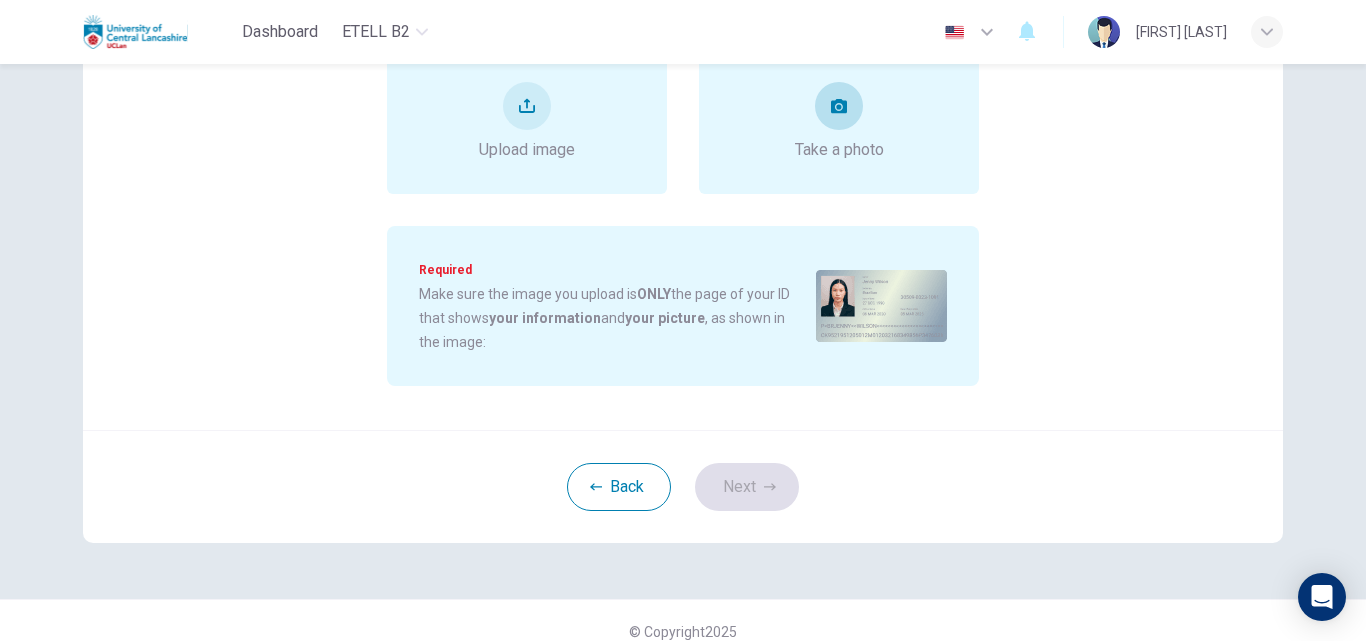 scroll, scrollTop: 78, scrollLeft: 0, axis: vertical 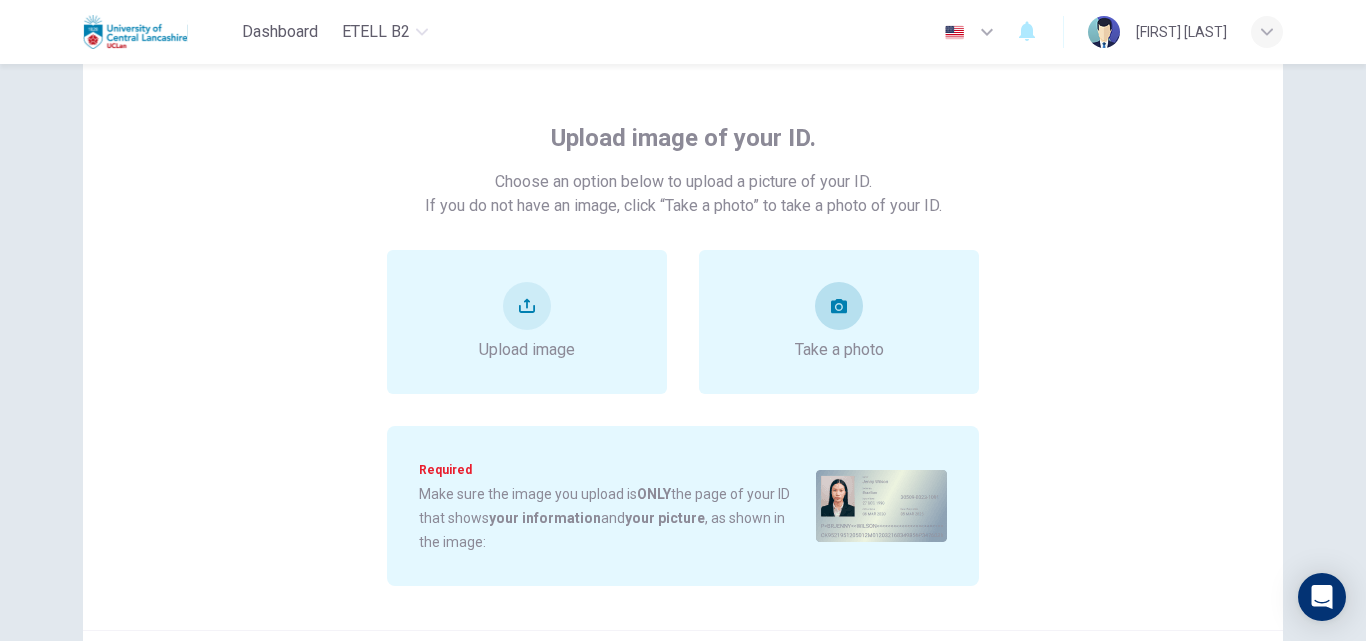 click at bounding box center (839, 306) 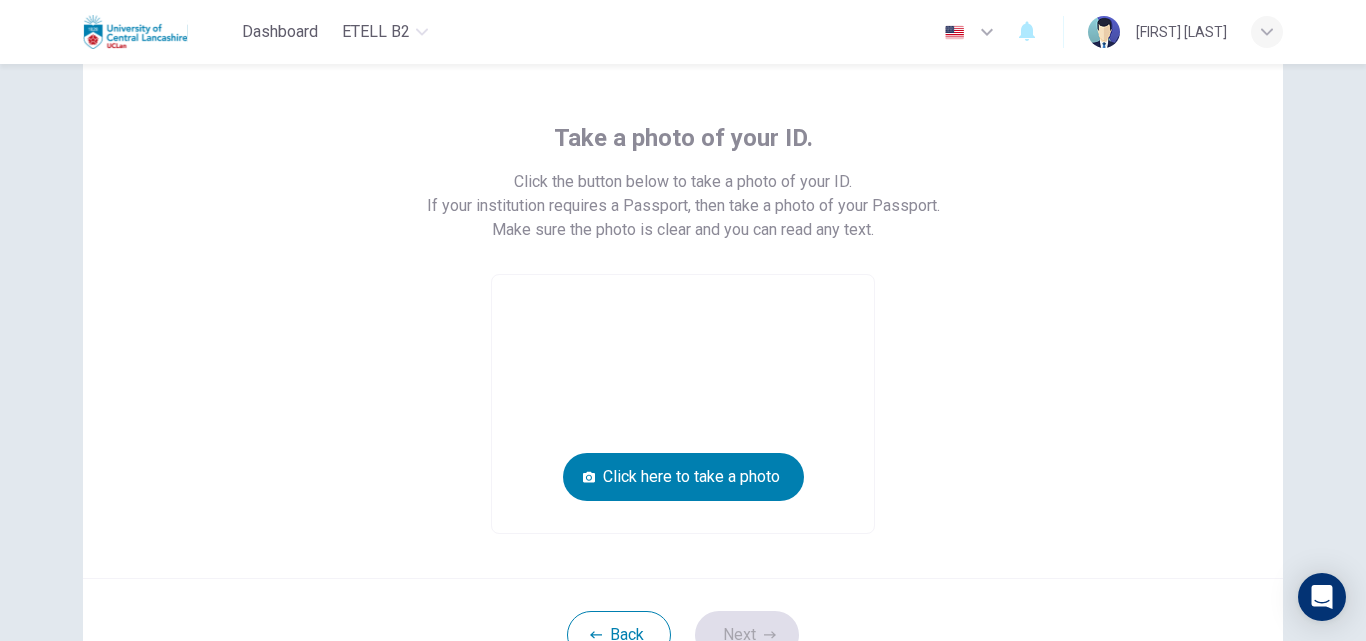 click at bounding box center (683, 404) 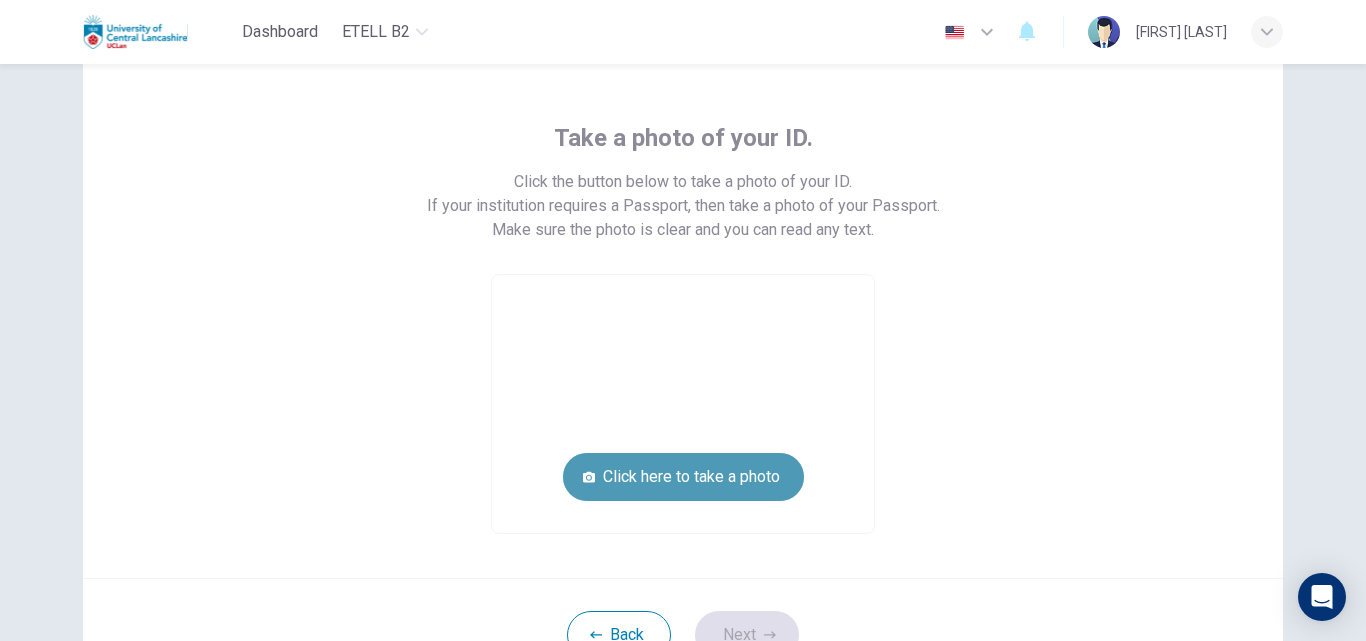 click on "Click here to take a photo" at bounding box center (683, 477) 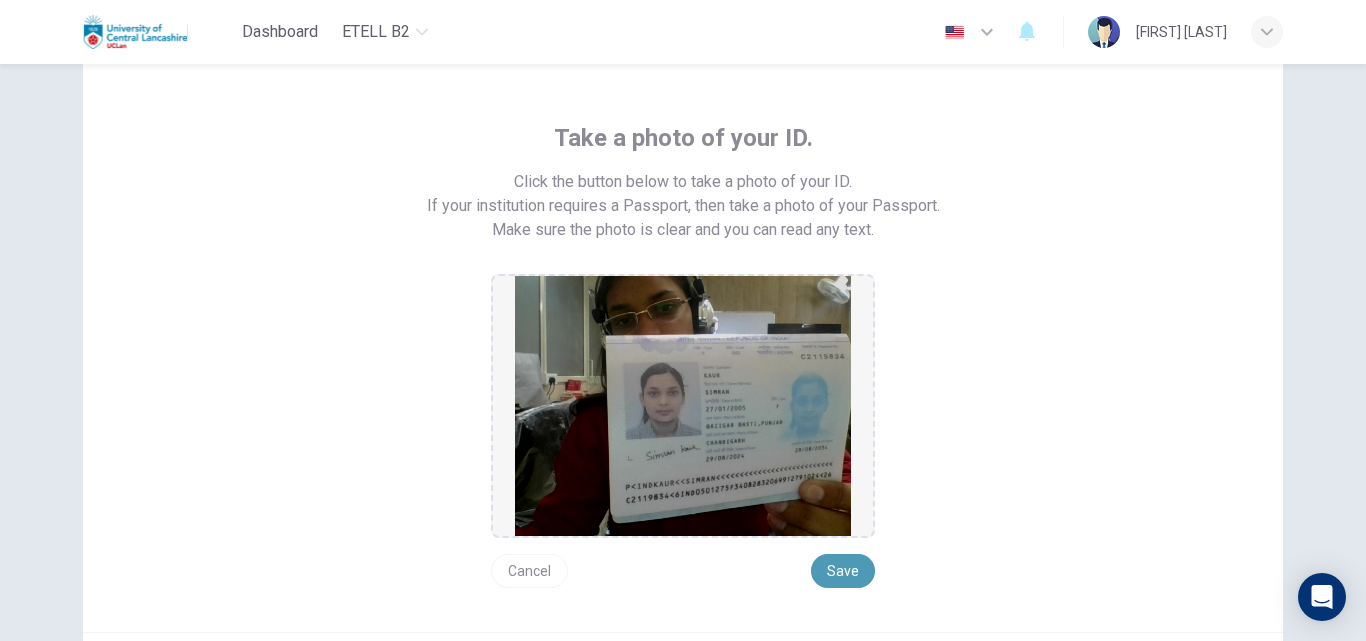 click on "Save" at bounding box center (843, 571) 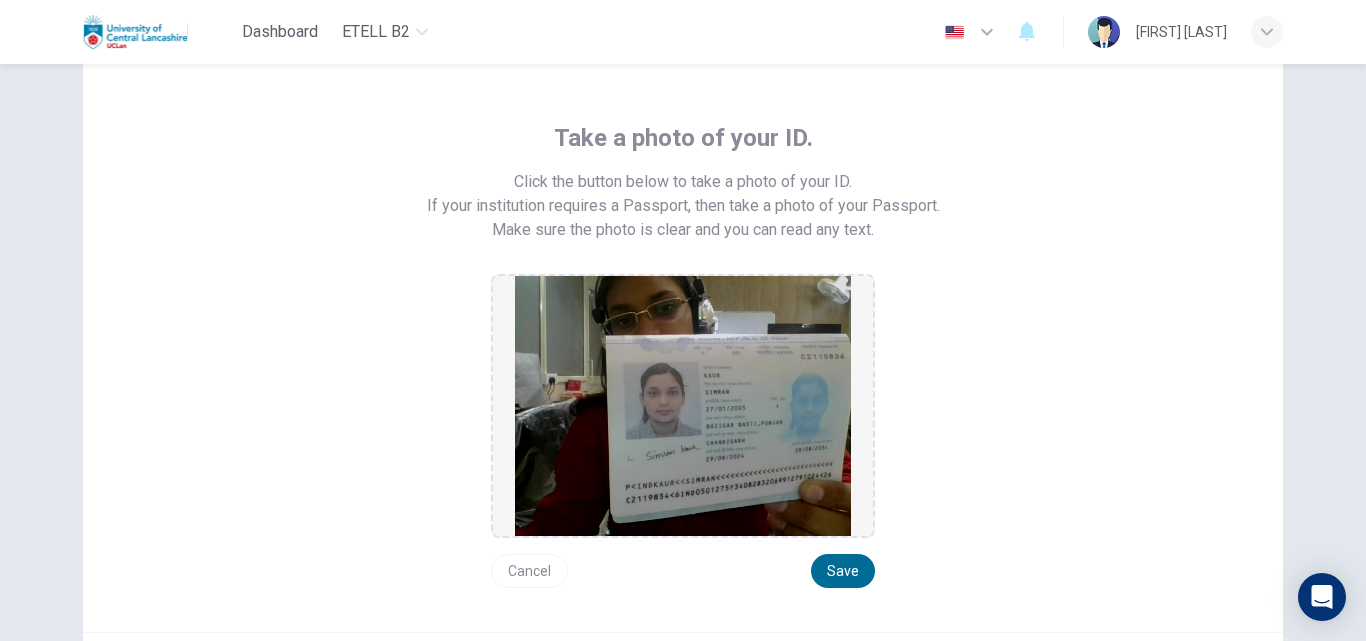 click on "Save" at bounding box center [843, 571] 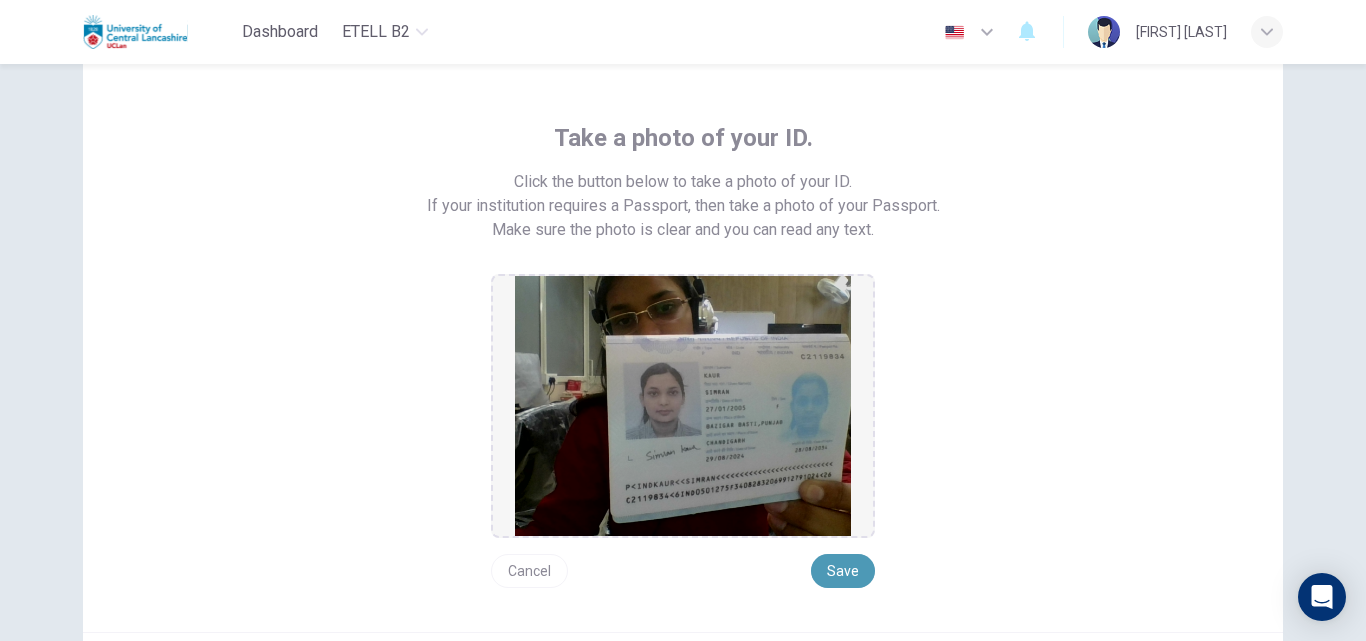 click on "Save" at bounding box center [843, 571] 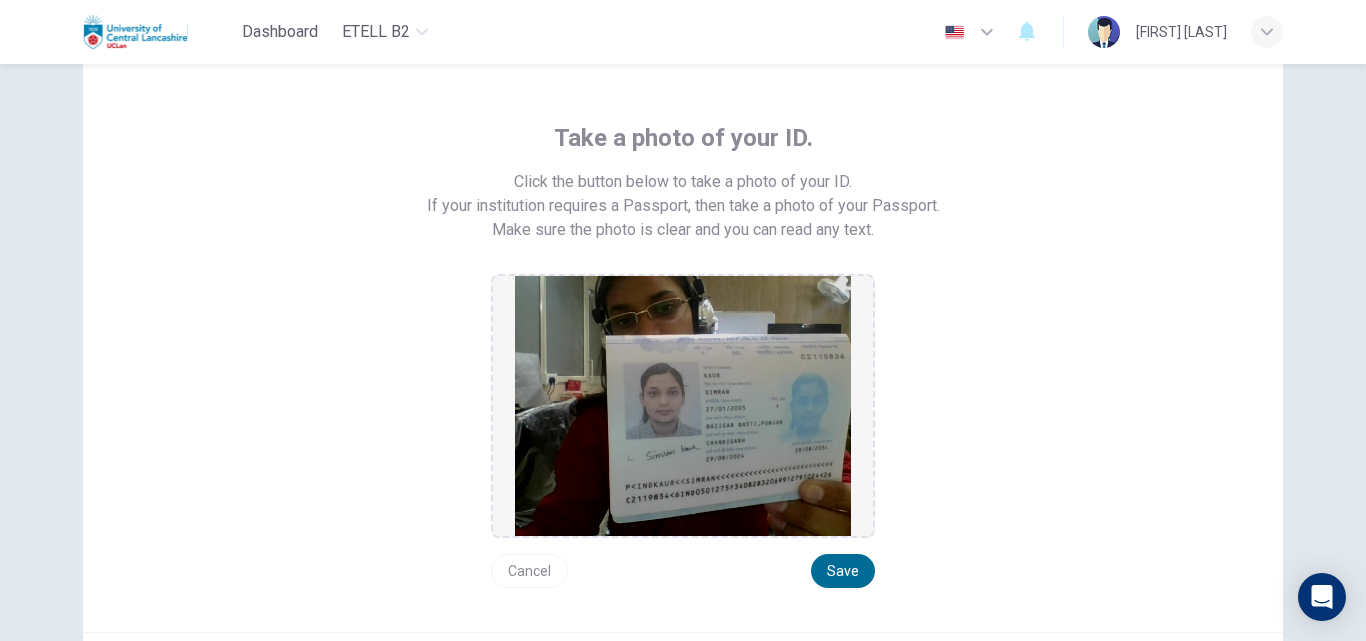 click on "Save" at bounding box center (843, 571) 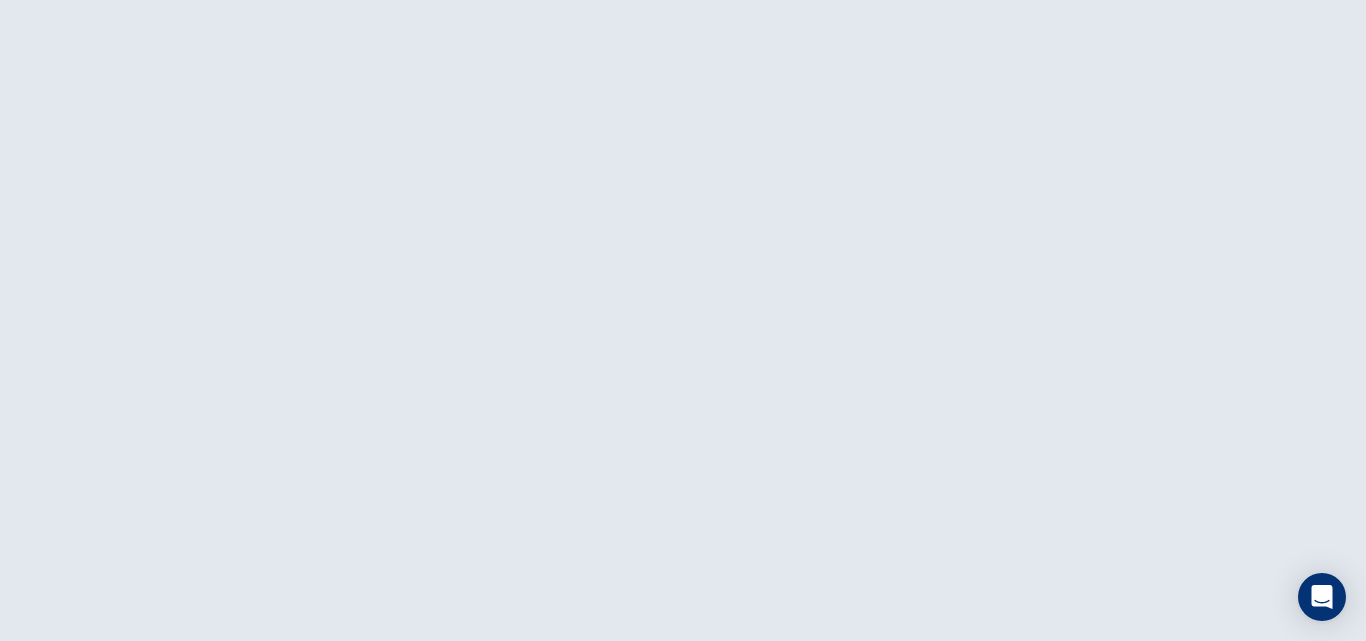 scroll, scrollTop: 0, scrollLeft: 0, axis: both 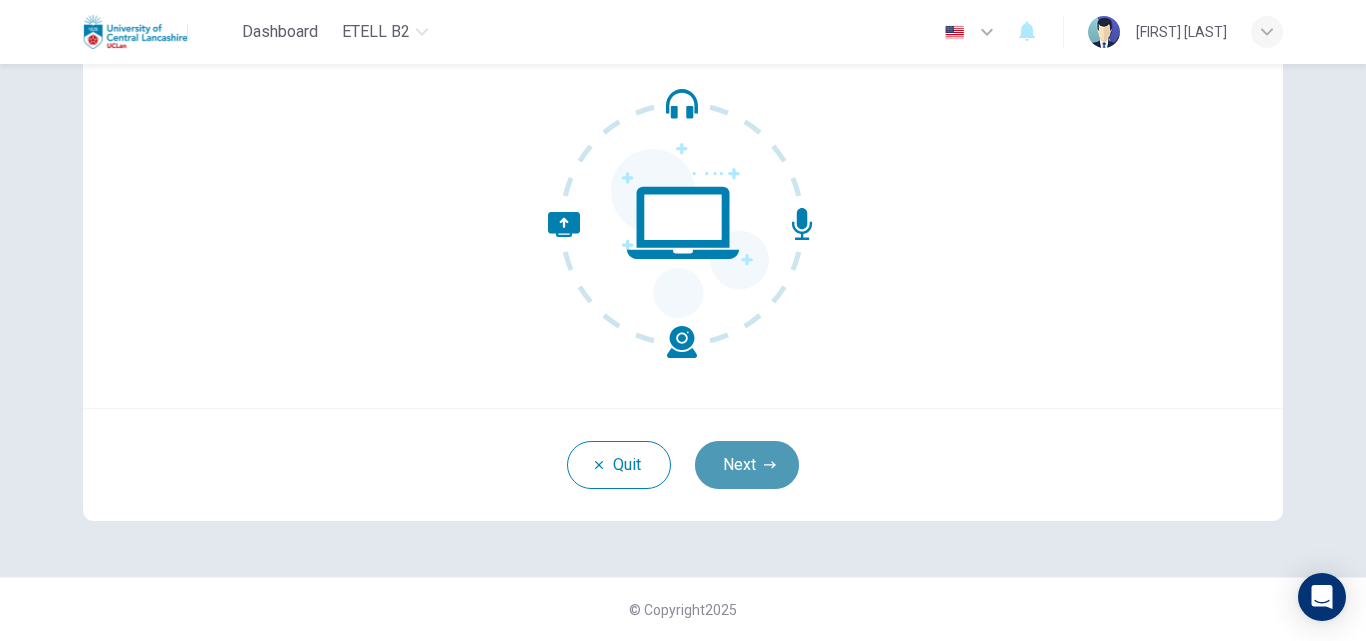 click on "Next" at bounding box center [747, 465] 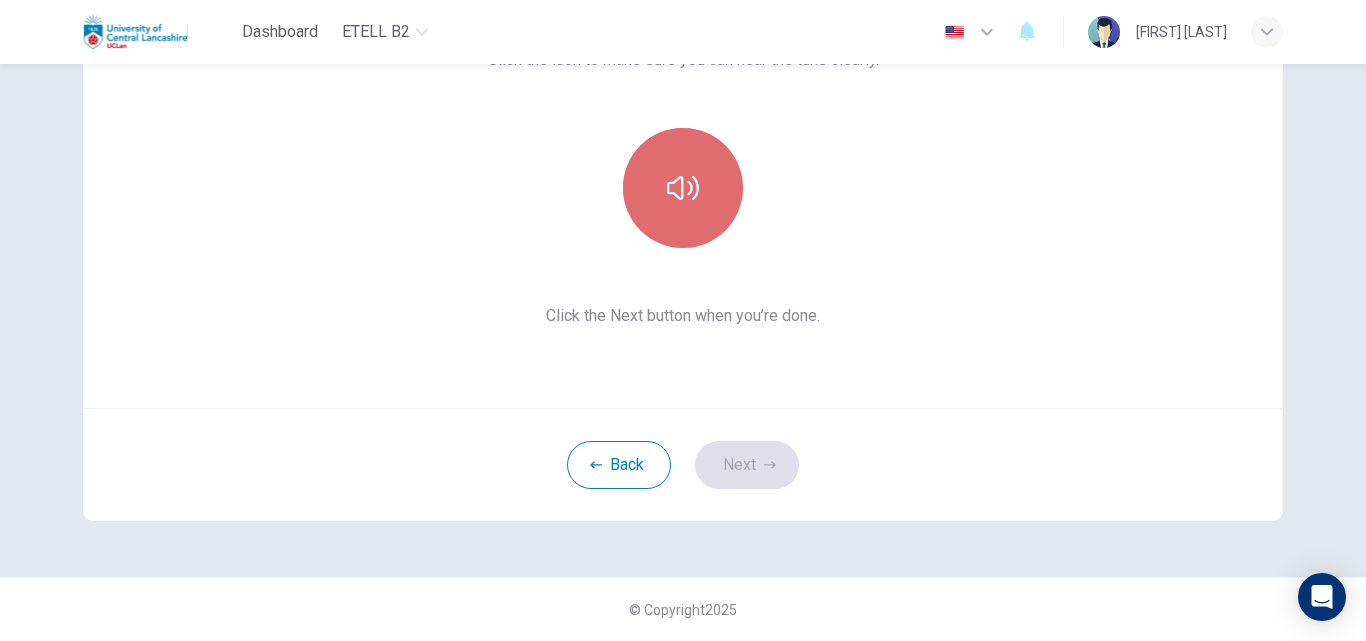 click at bounding box center (683, 188) 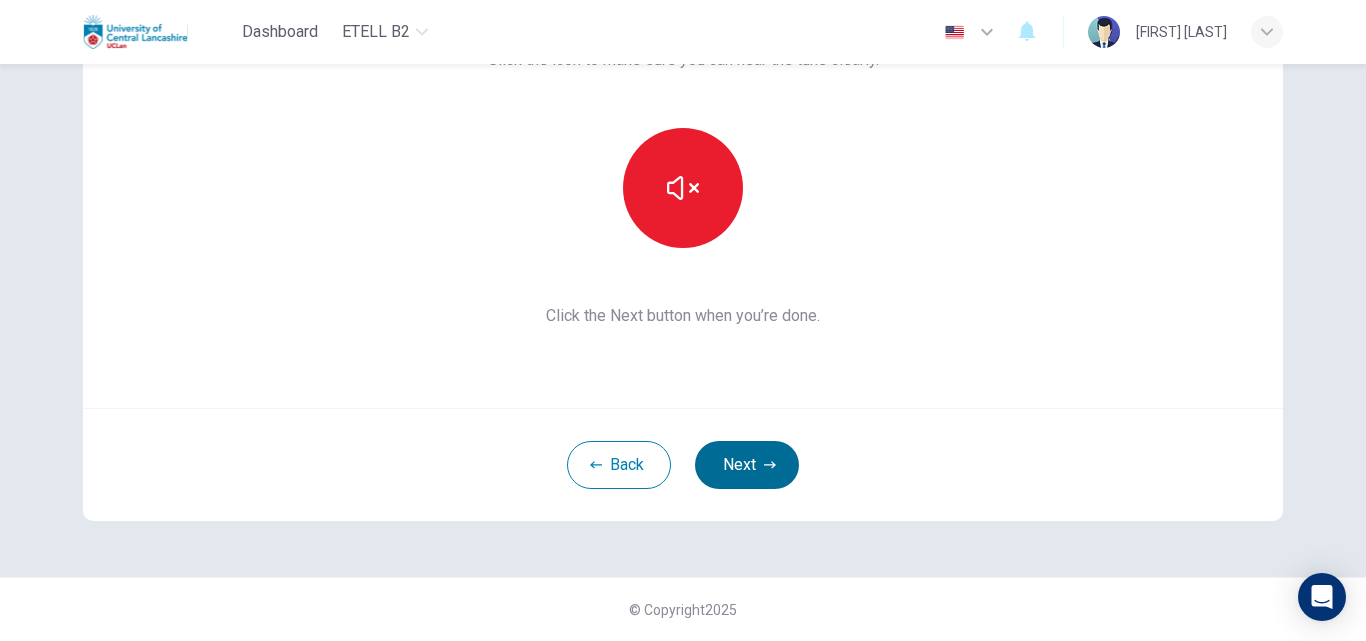 click on "Next" at bounding box center [747, 465] 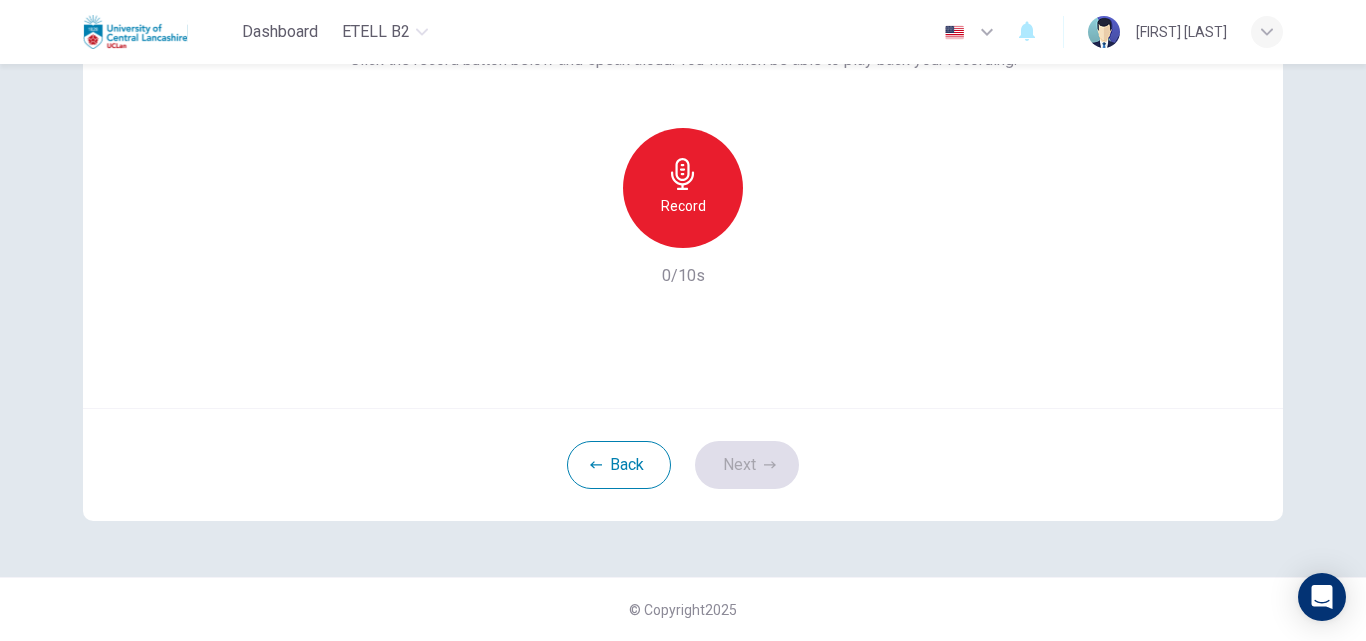 click on "Record" at bounding box center [683, 188] 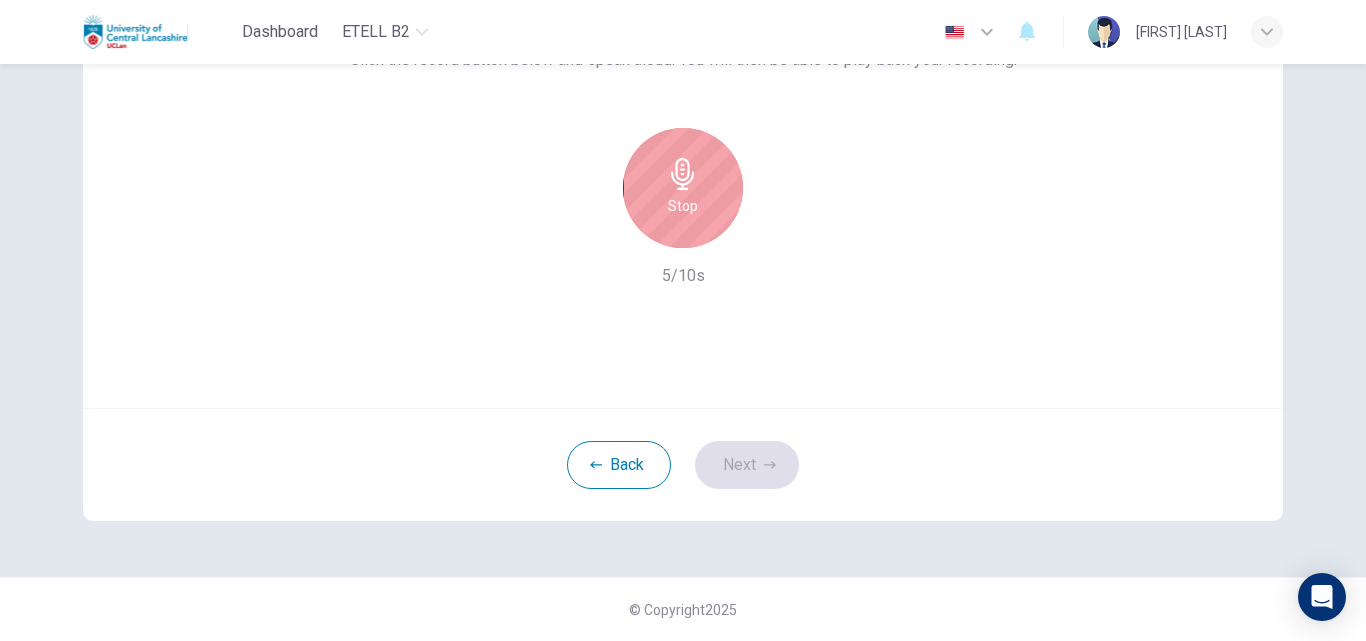 click on "Stop" at bounding box center [683, 188] 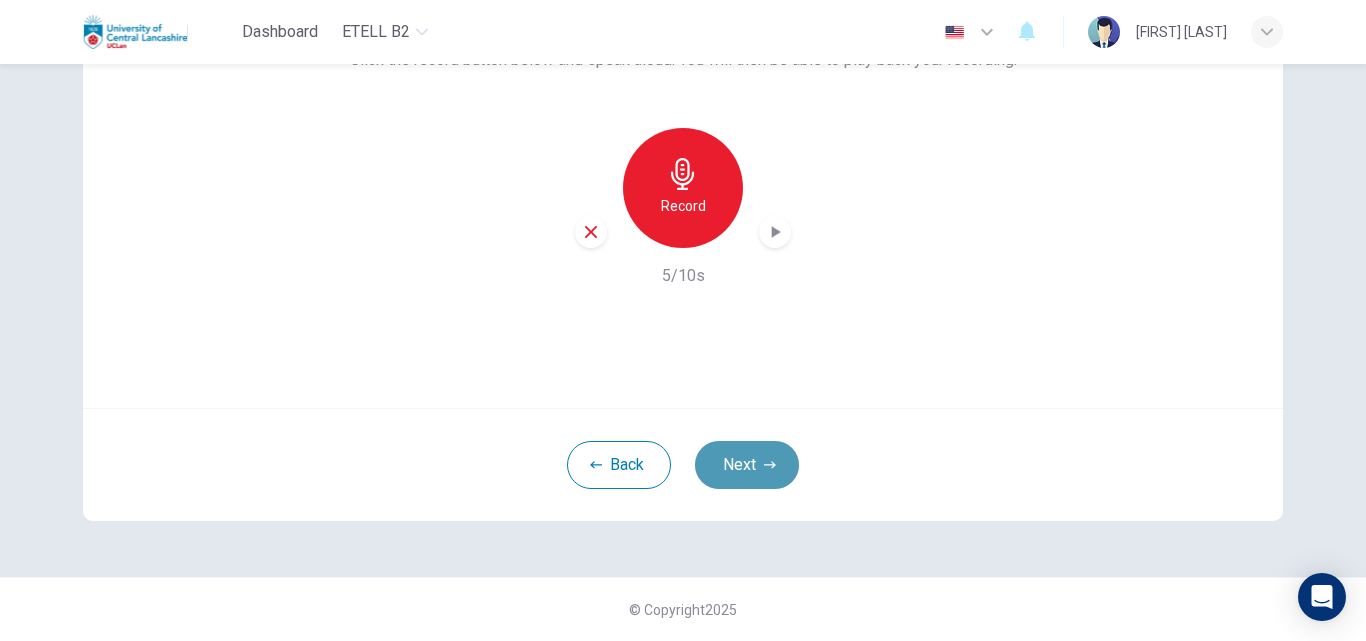 click on "Next" at bounding box center (747, 465) 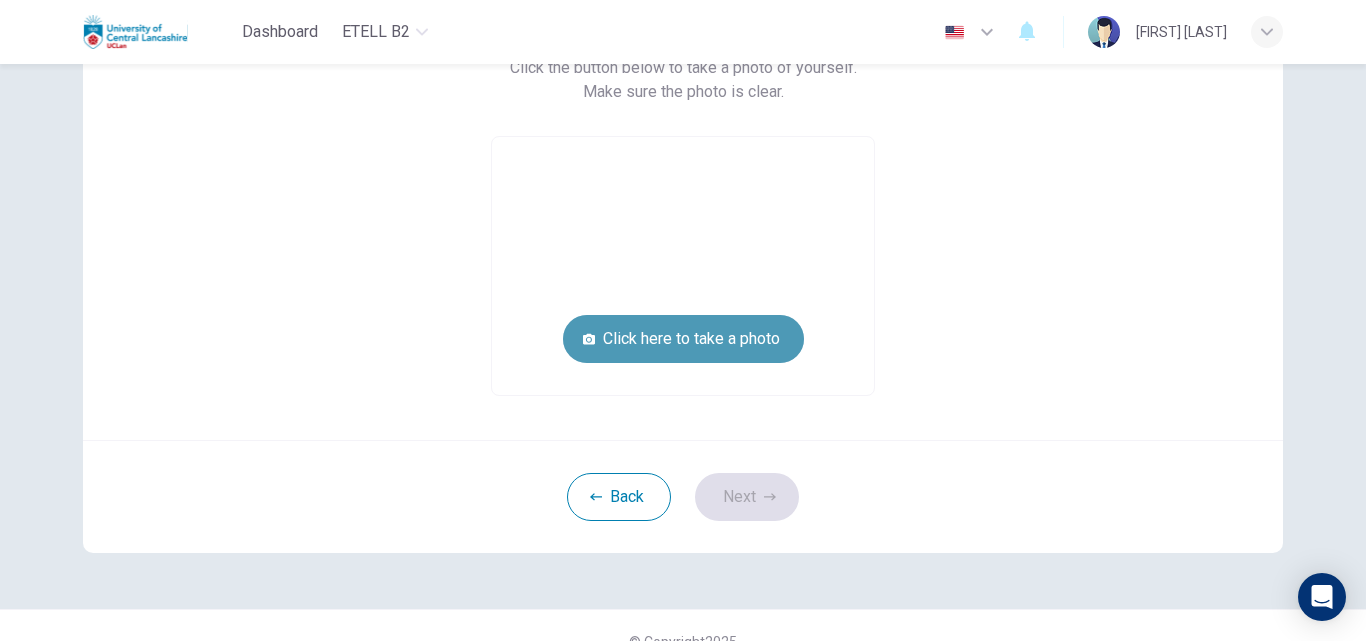 click on "Click here to take a photo" at bounding box center [683, 339] 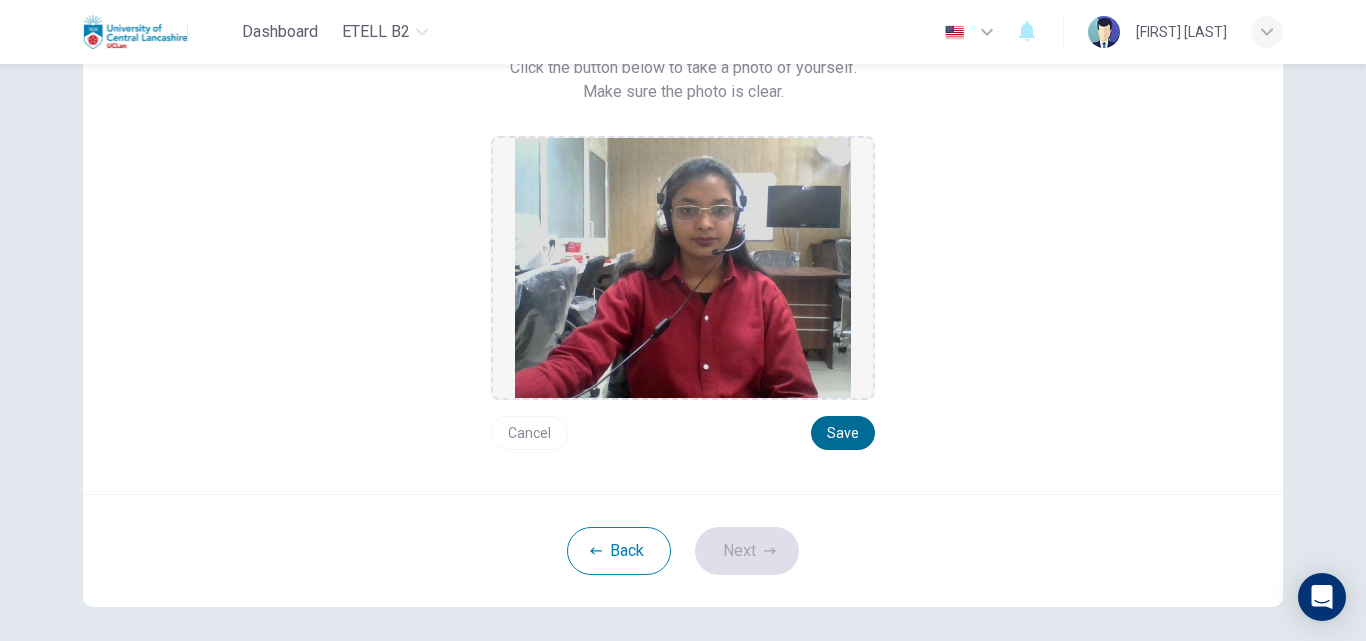 click on "Save" at bounding box center (843, 433) 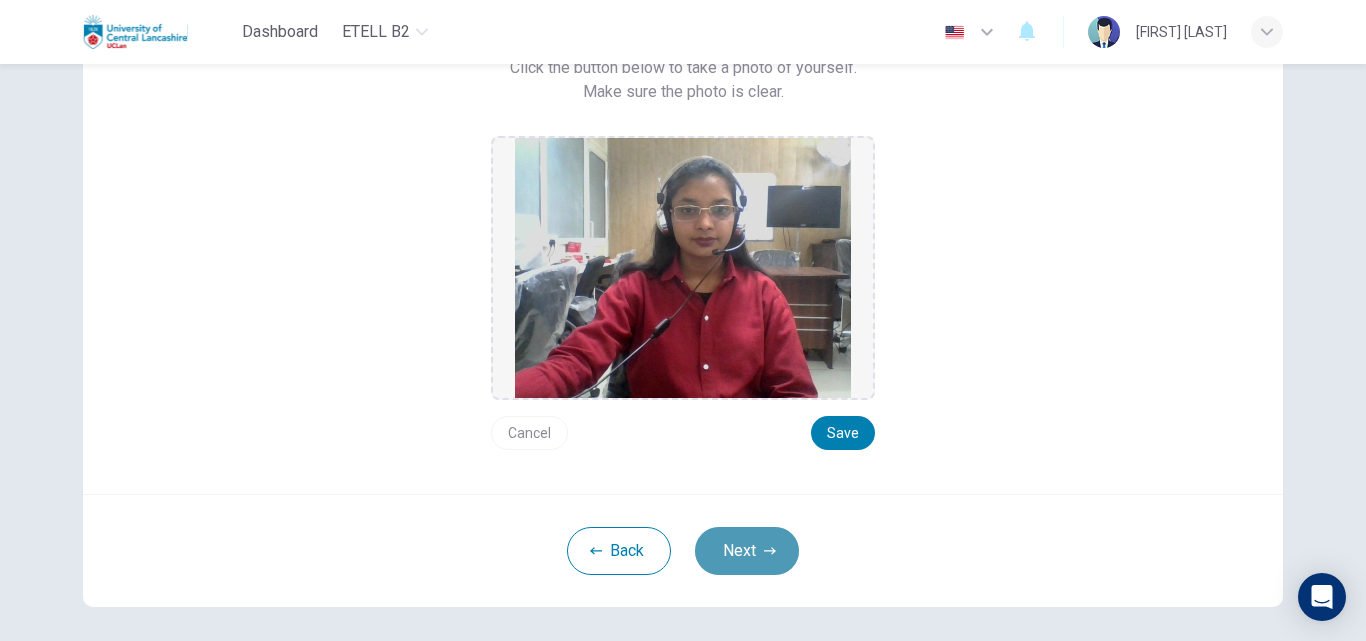 click on "Next" at bounding box center [747, 551] 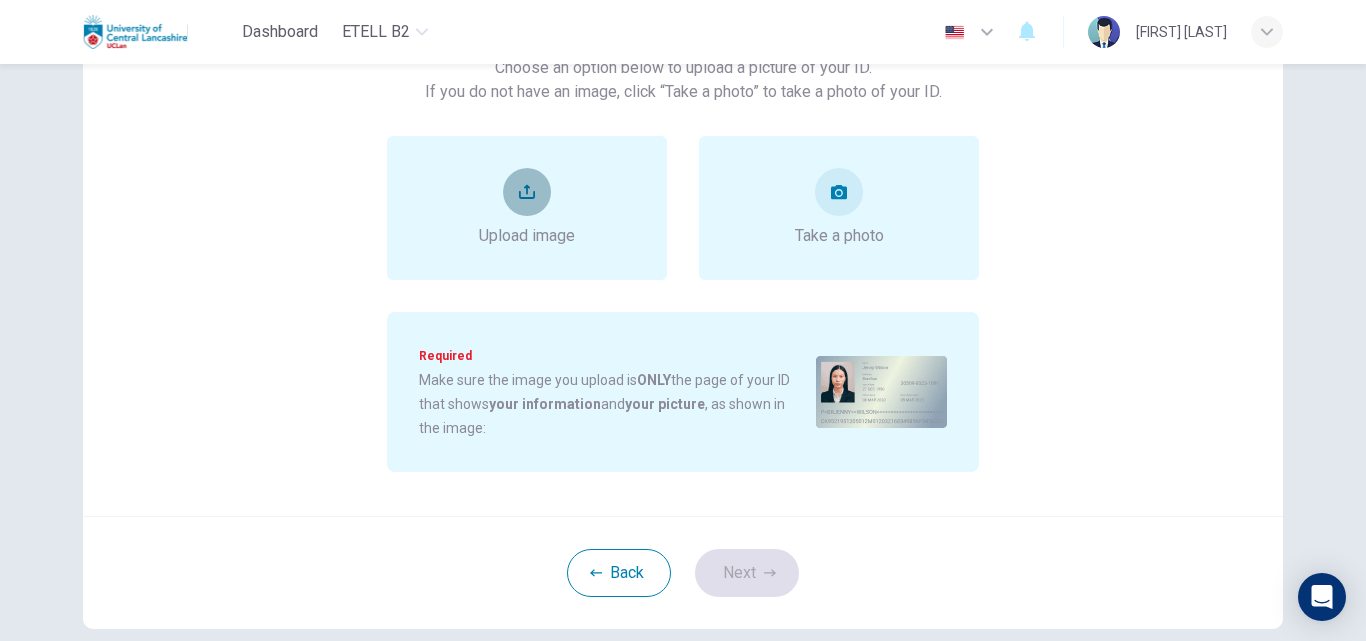 click 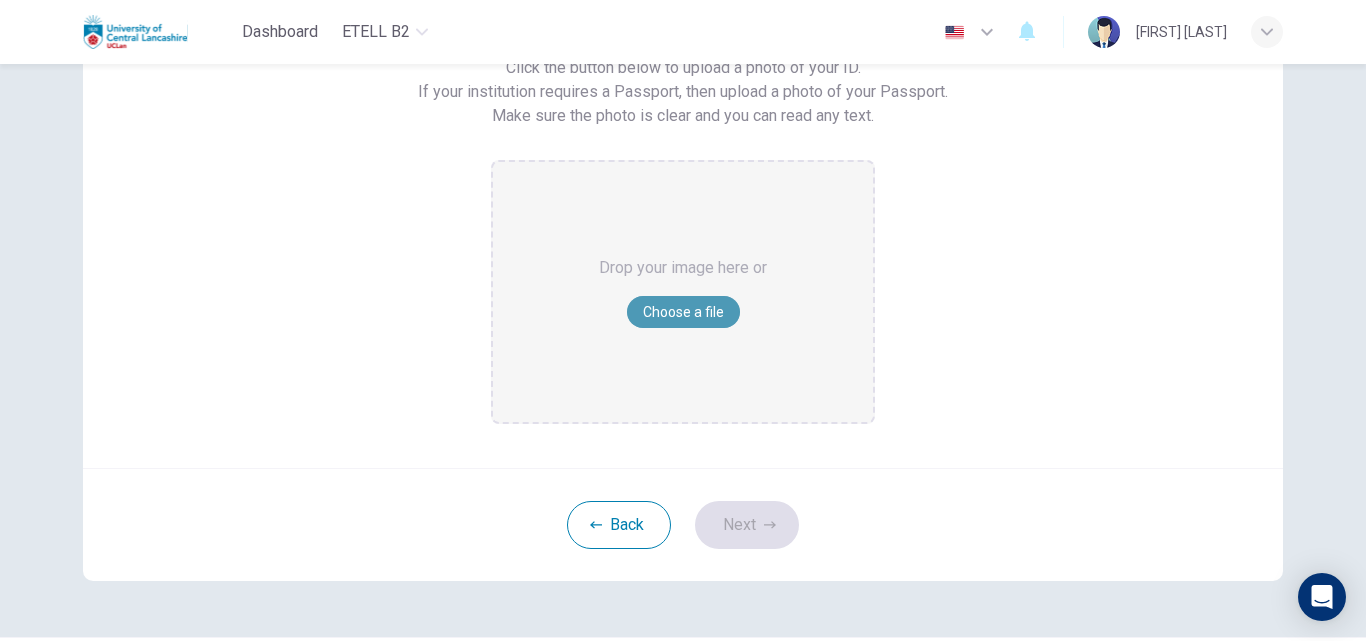 click on "Choose a file" at bounding box center (683, 312) 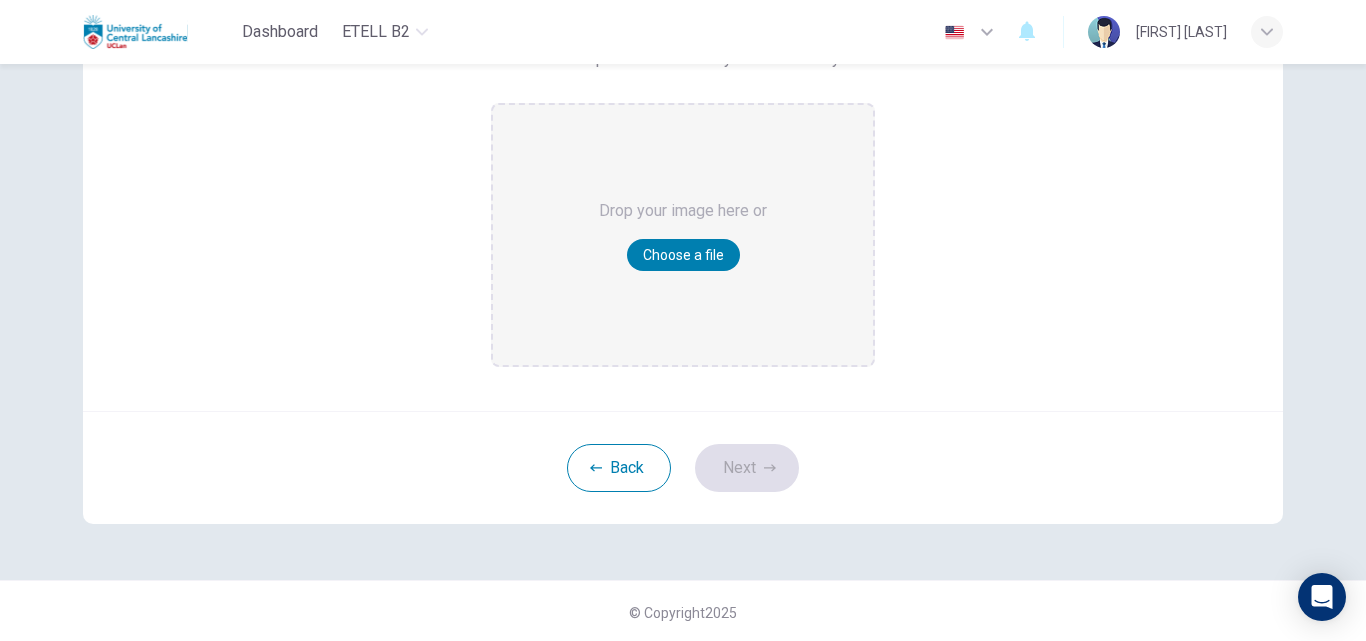 scroll, scrollTop: 252, scrollLeft: 0, axis: vertical 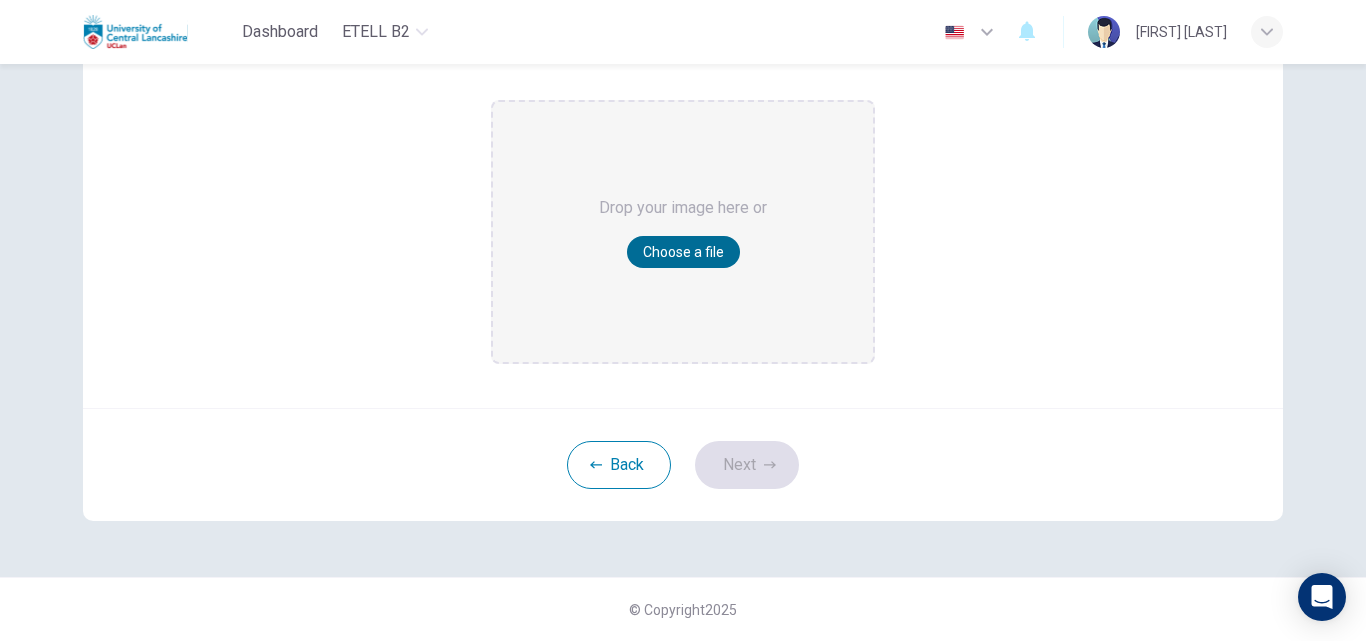 click on "Choose a file" at bounding box center [683, 252] 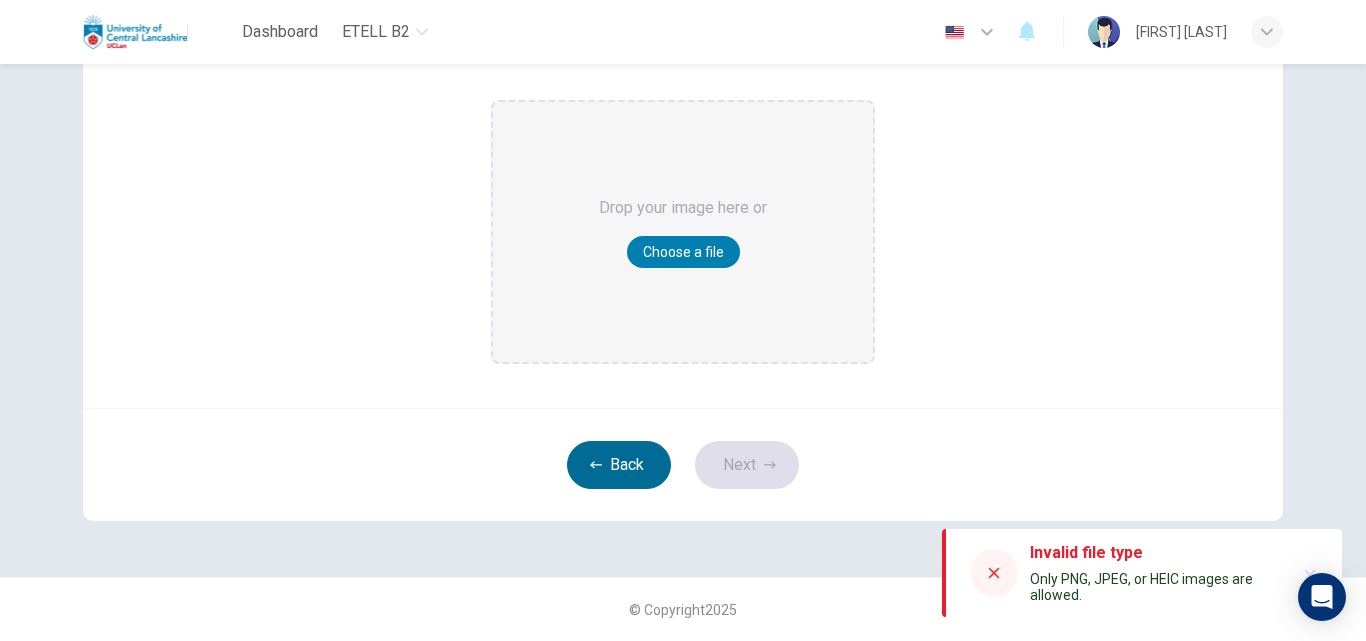 click 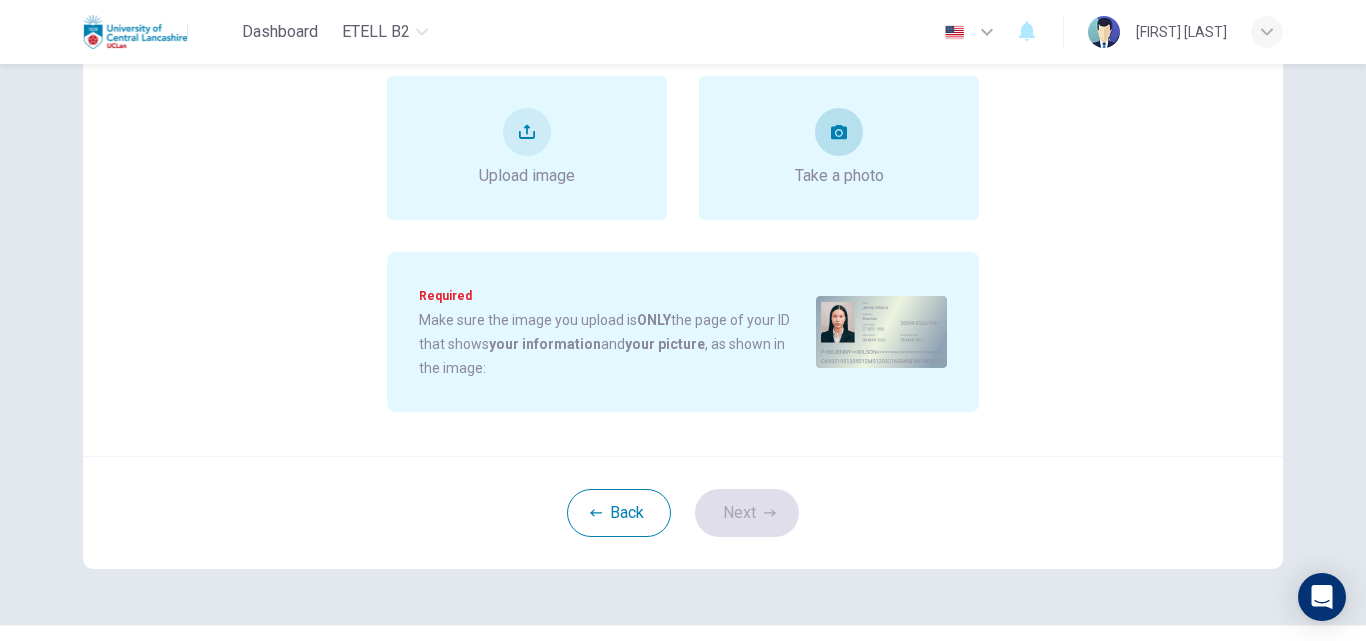 click on "Take a photo" at bounding box center (839, 176) 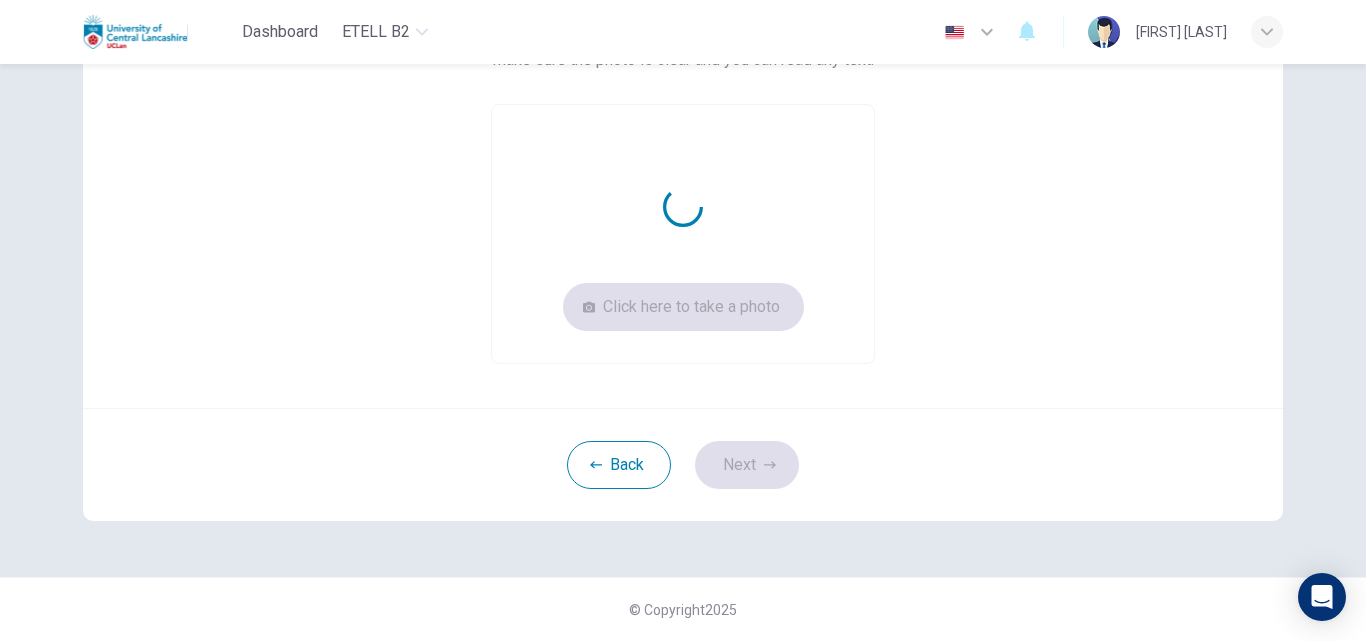 scroll, scrollTop: 248, scrollLeft: 0, axis: vertical 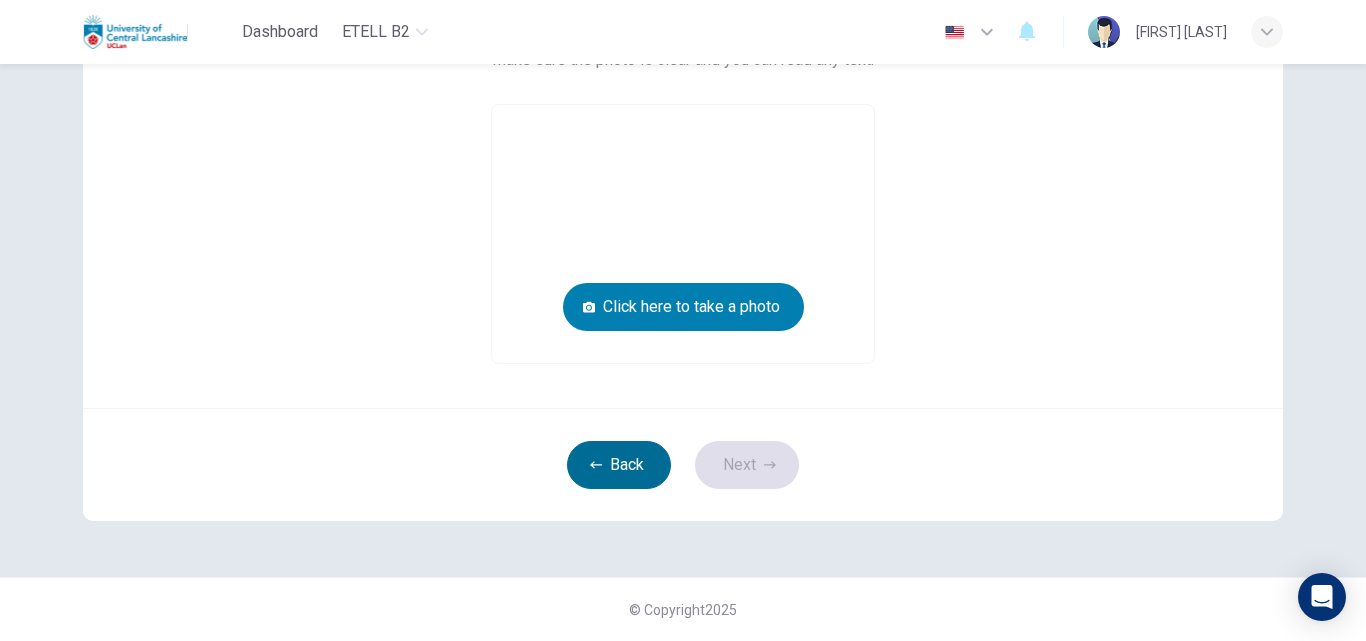 click on "Back" at bounding box center [619, 465] 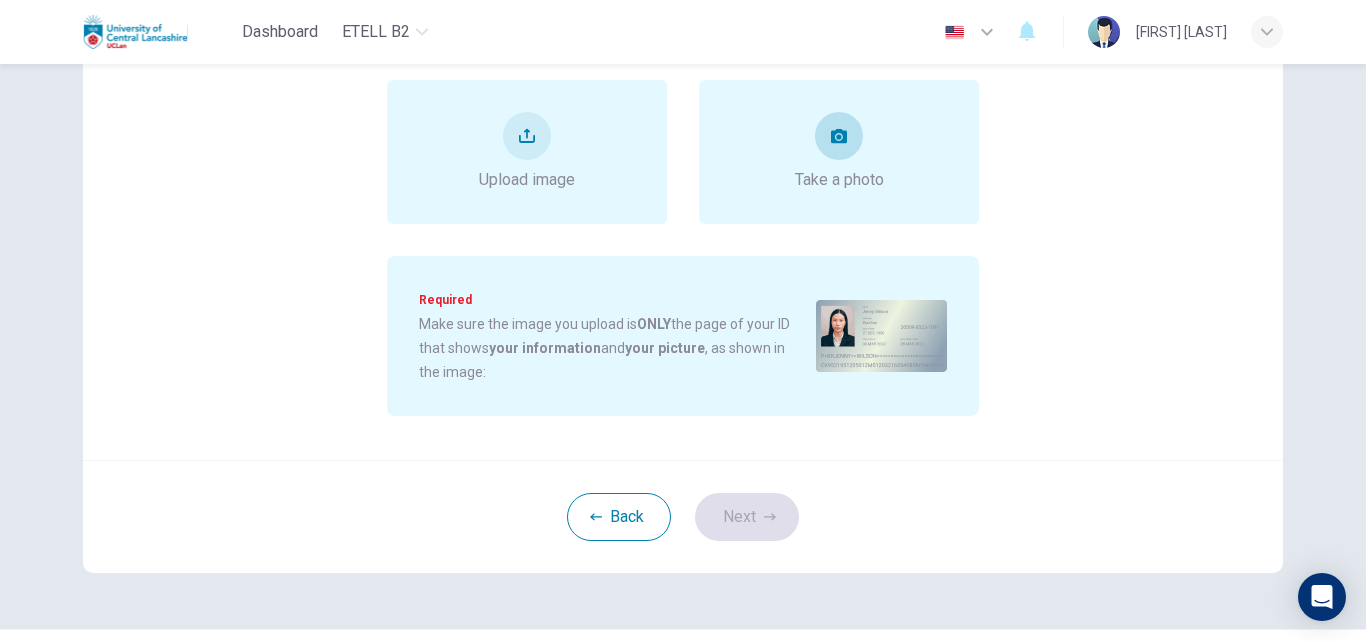 click on "Take a photo" at bounding box center [839, 152] 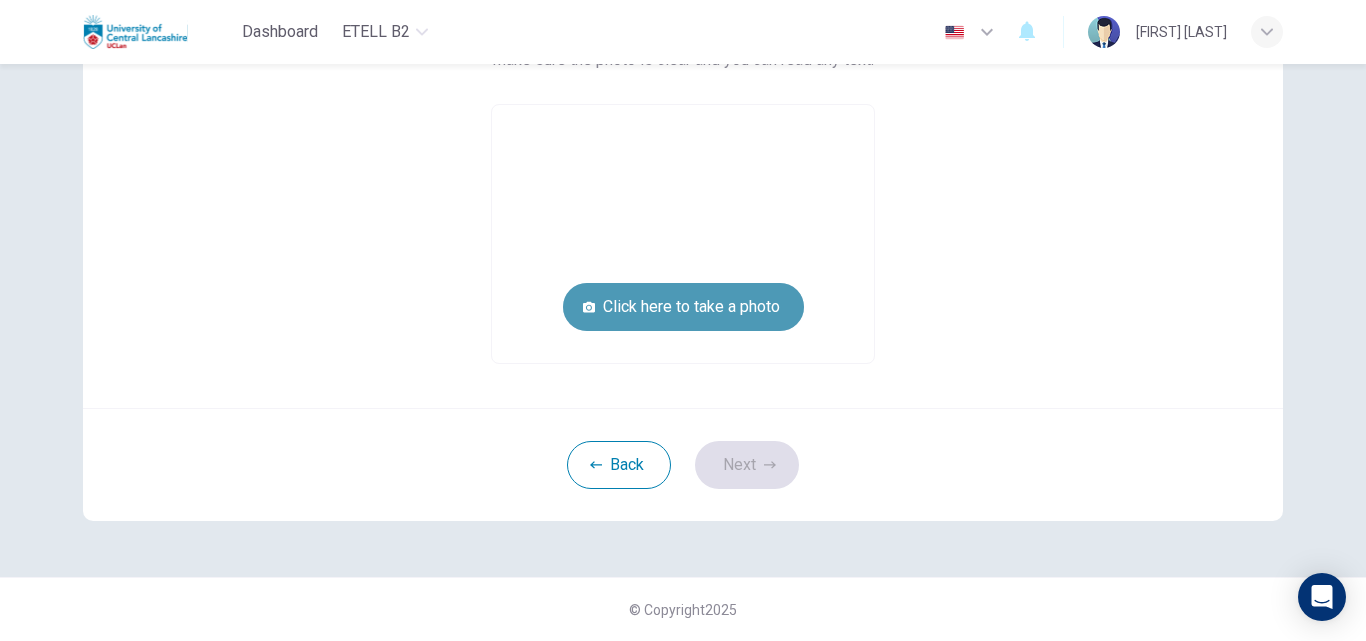 click on "Click here to take a photo" at bounding box center [683, 307] 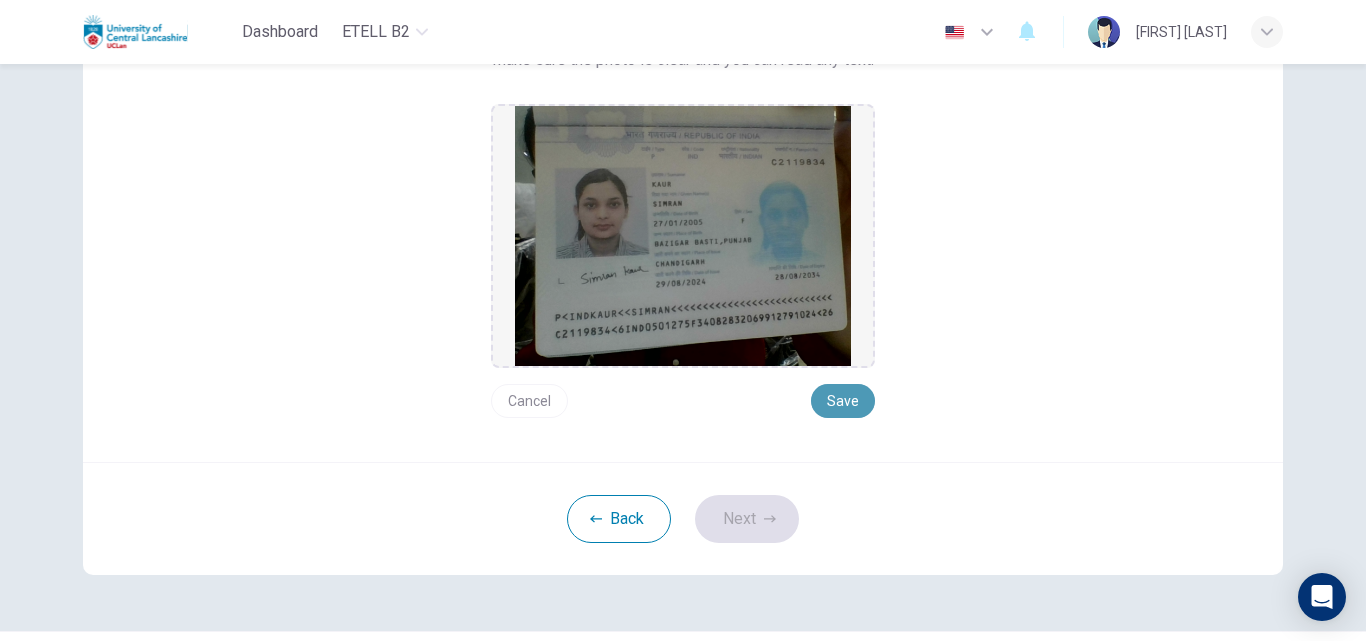 click on "Save" at bounding box center (843, 401) 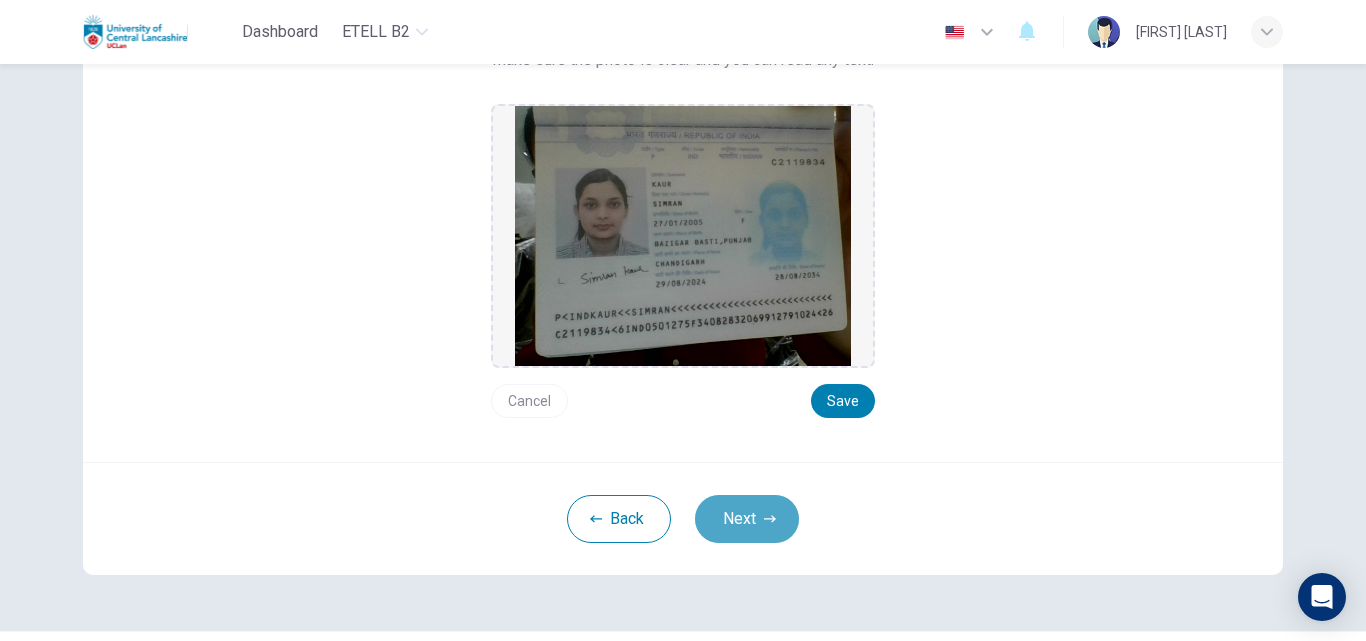 click on "Next" at bounding box center [747, 519] 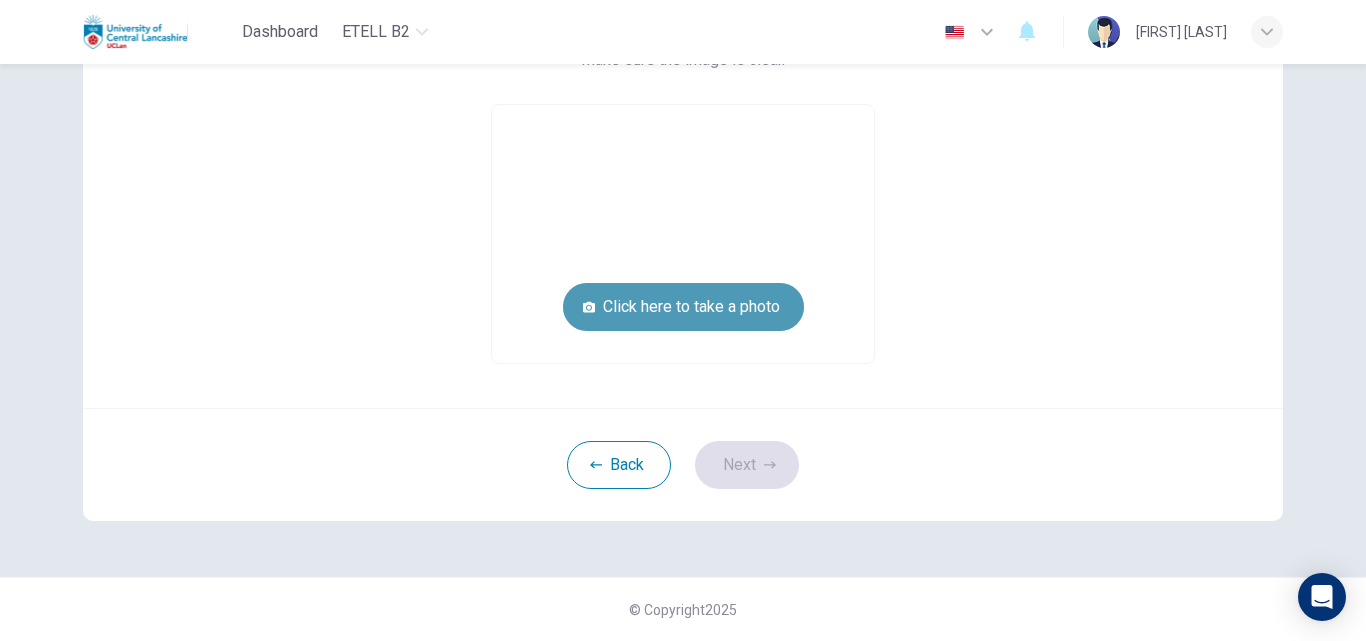 click on "Click here to take a photo" at bounding box center [683, 307] 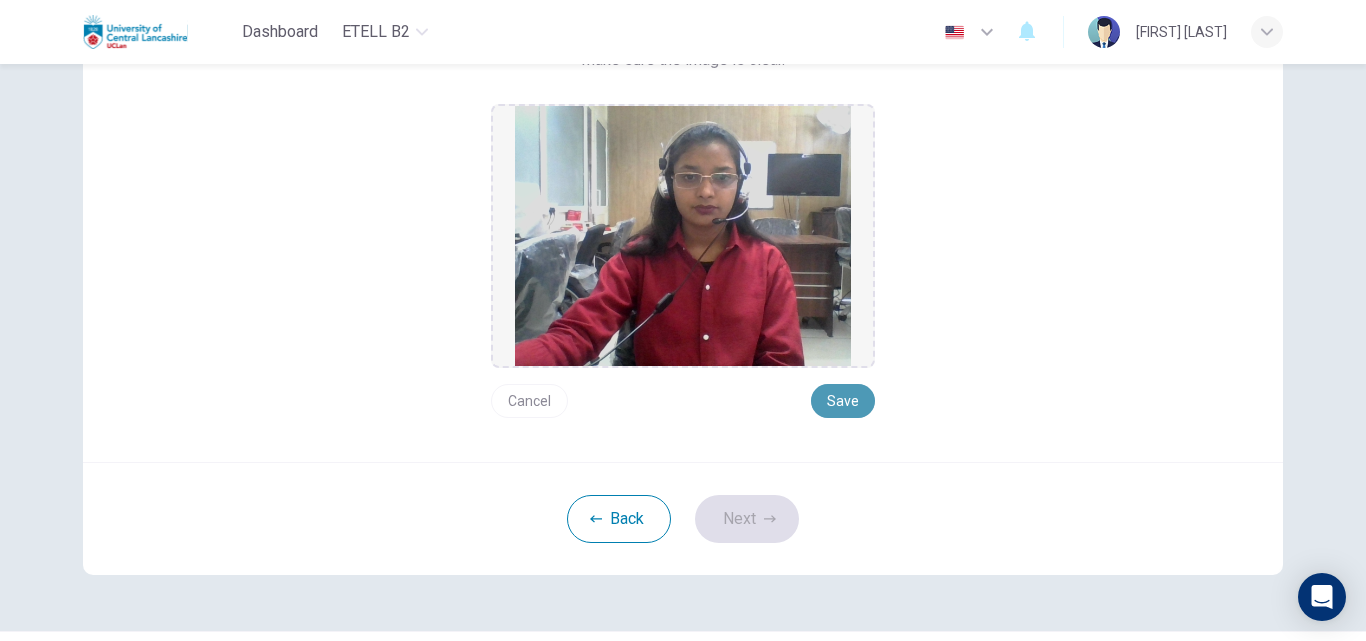 click on "Save" at bounding box center [843, 401] 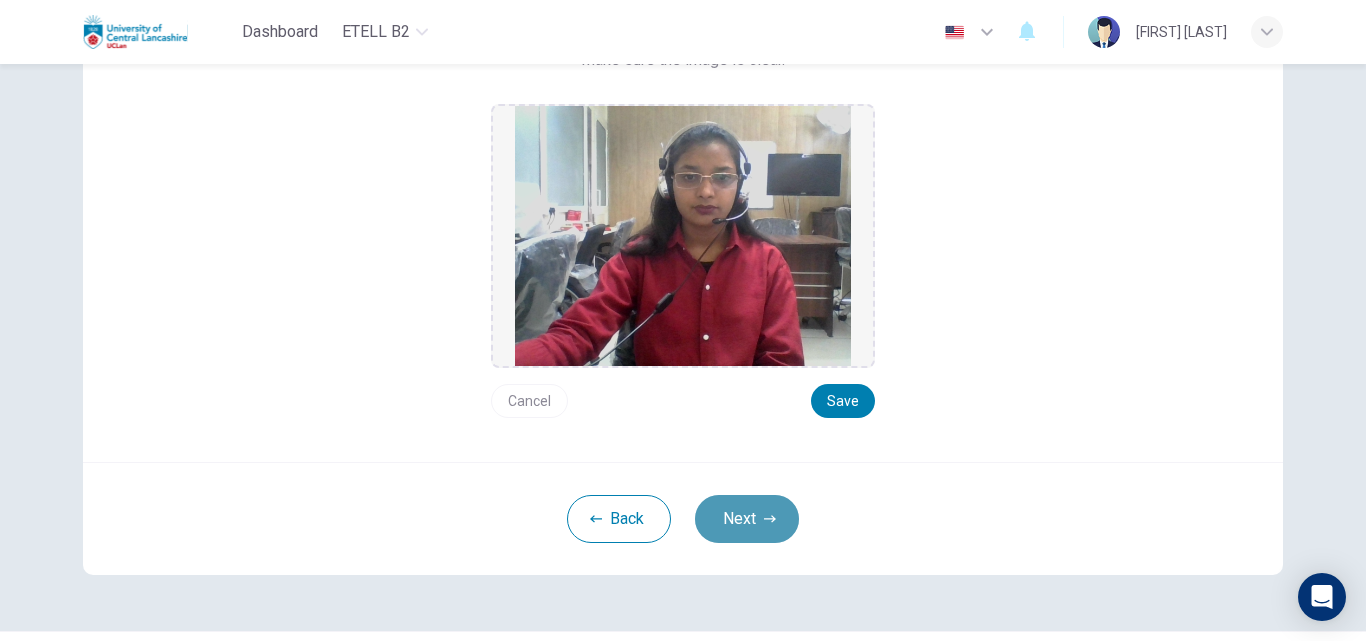 click on "Next" at bounding box center (747, 519) 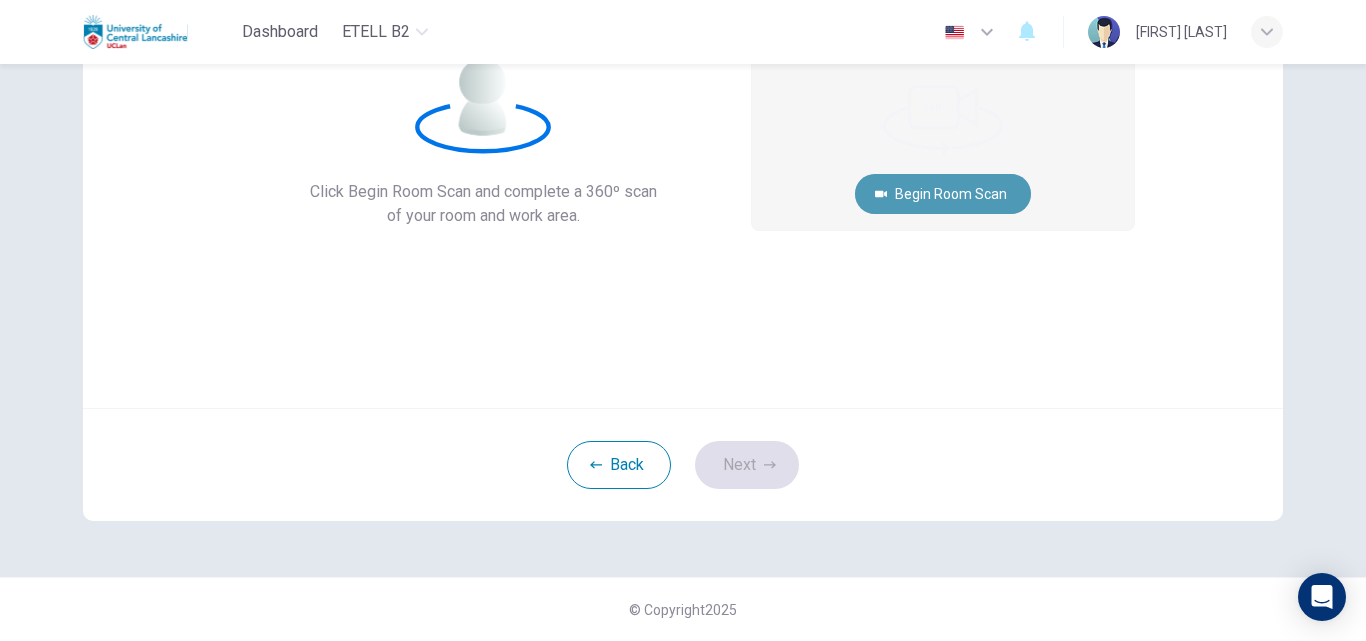 click on "Begin Room Scan" at bounding box center (943, 194) 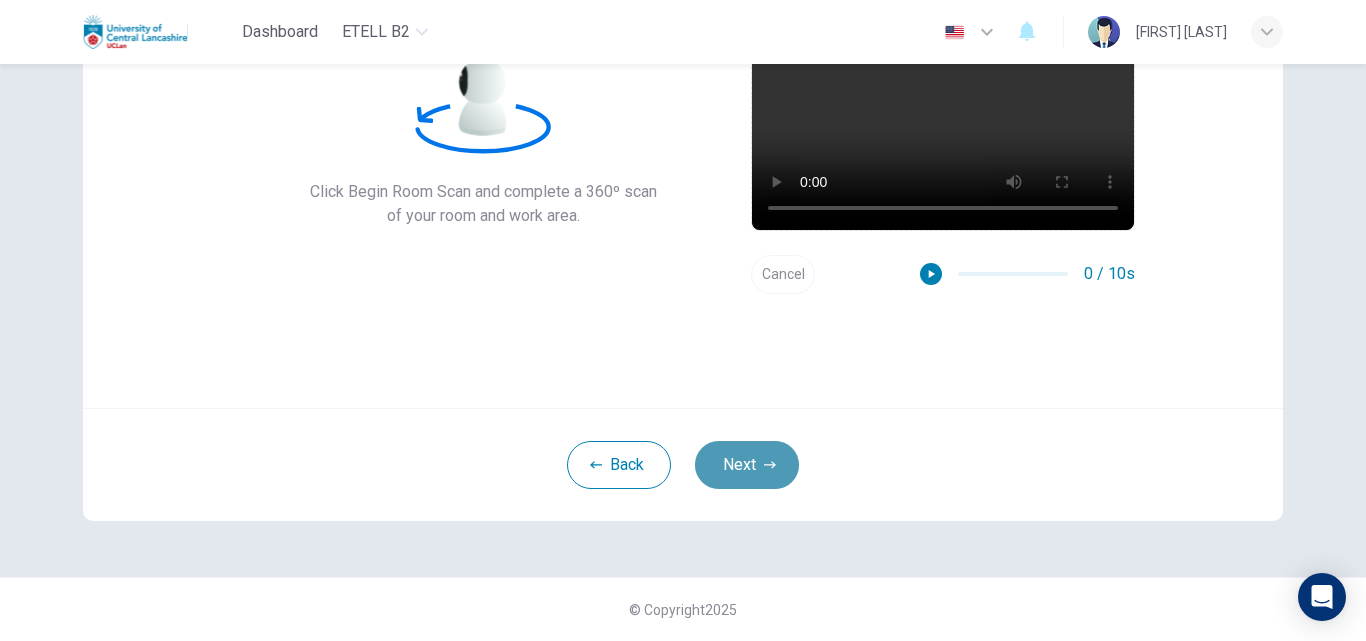 click on "Next" at bounding box center [747, 465] 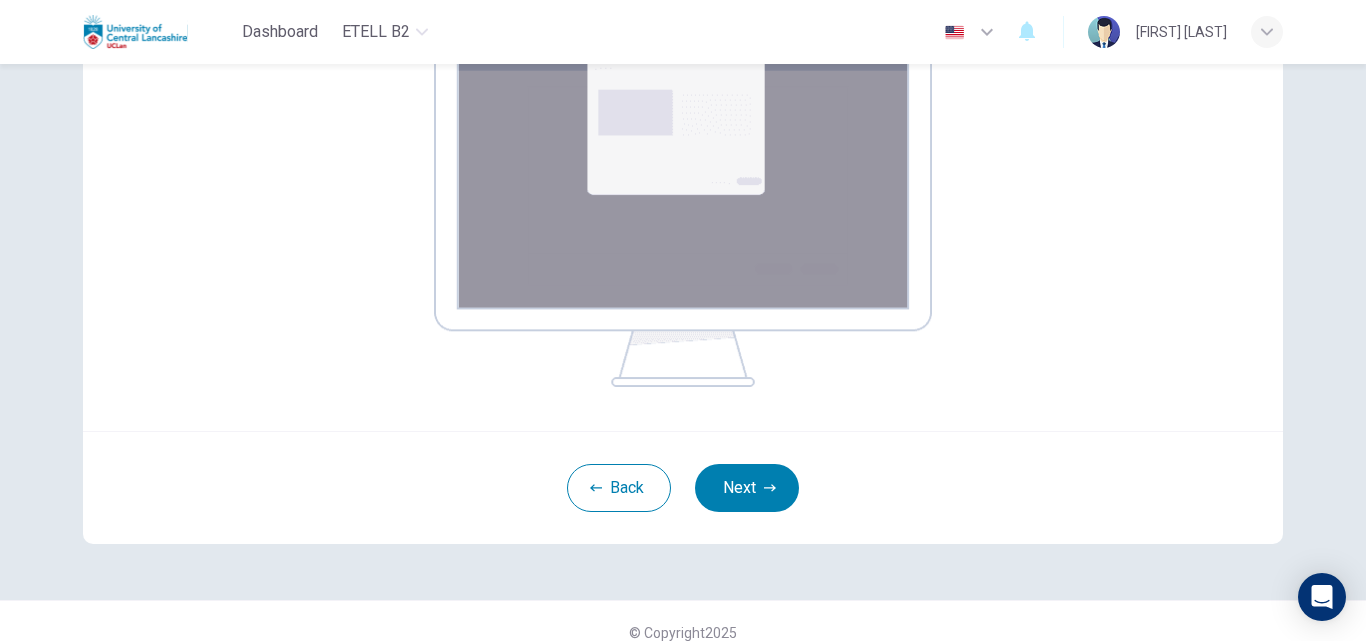scroll, scrollTop: 396, scrollLeft: 0, axis: vertical 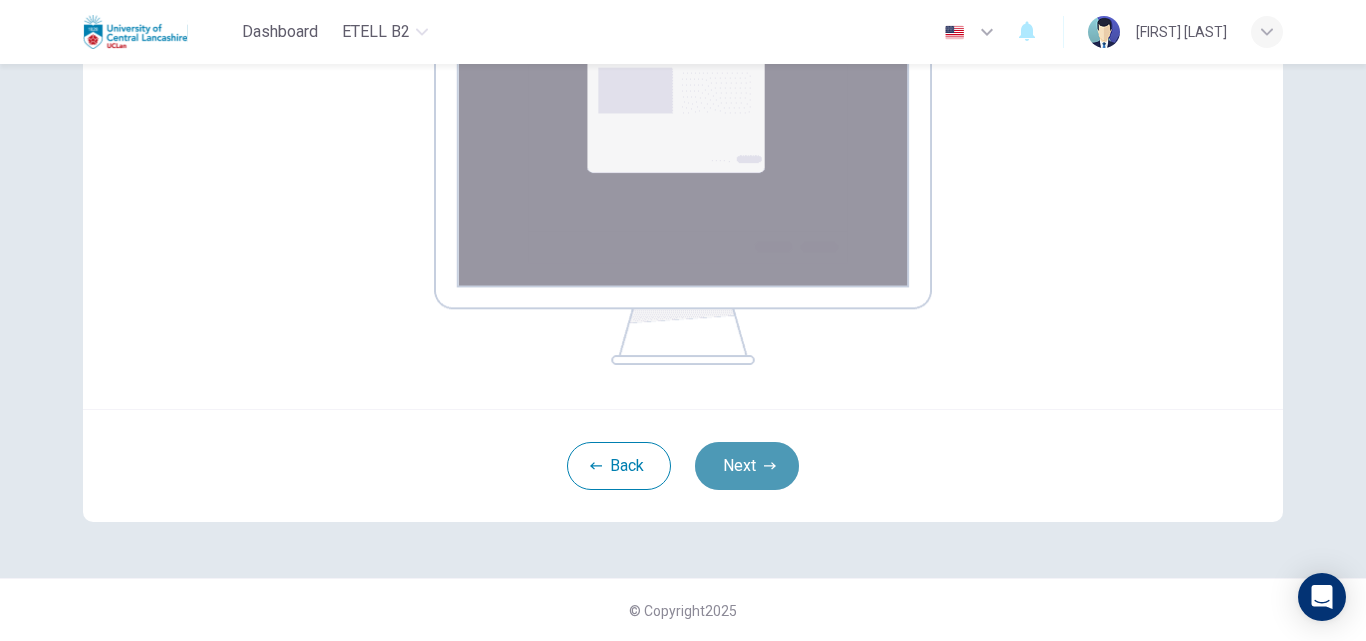 click on "Next" at bounding box center (747, 466) 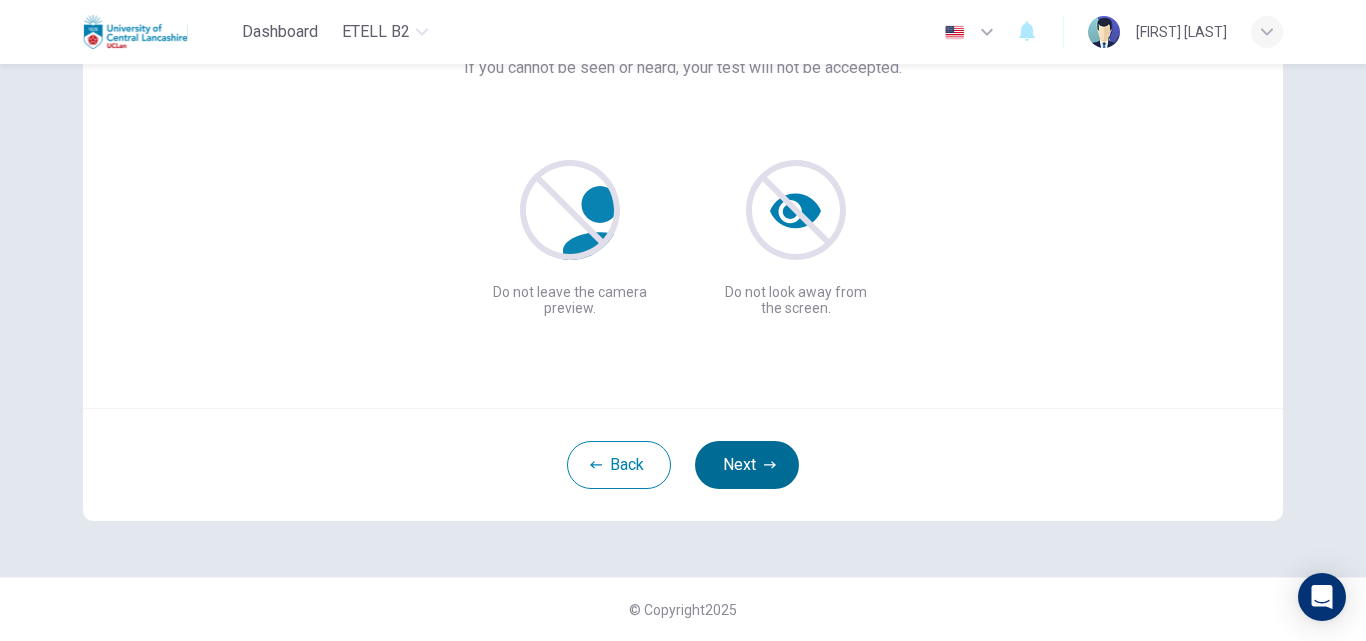scroll, scrollTop: 192, scrollLeft: 0, axis: vertical 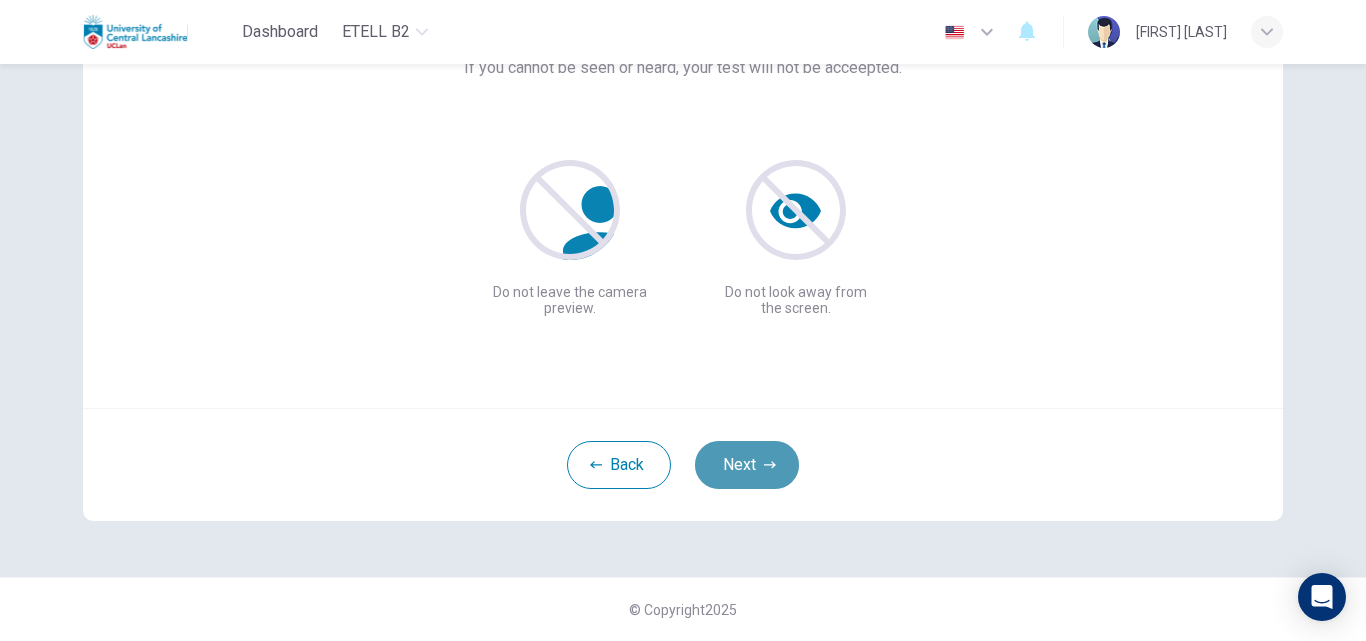 click on "Next" at bounding box center [747, 465] 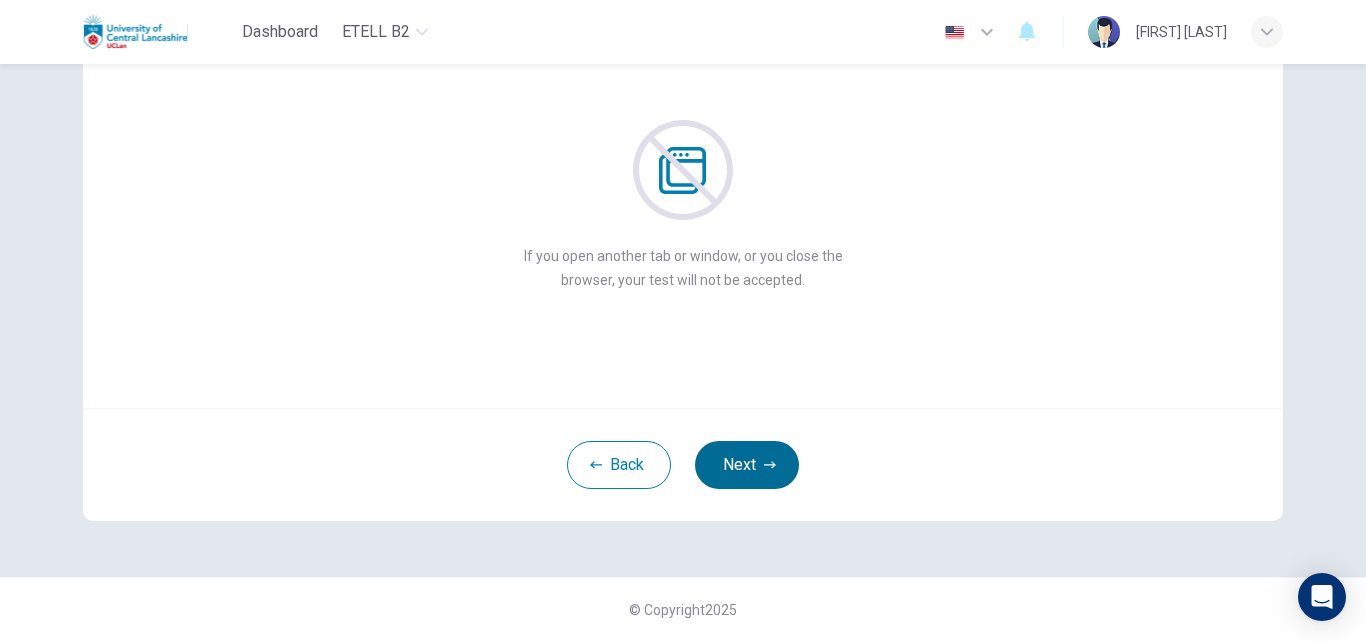 click on "Next" at bounding box center (747, 465) 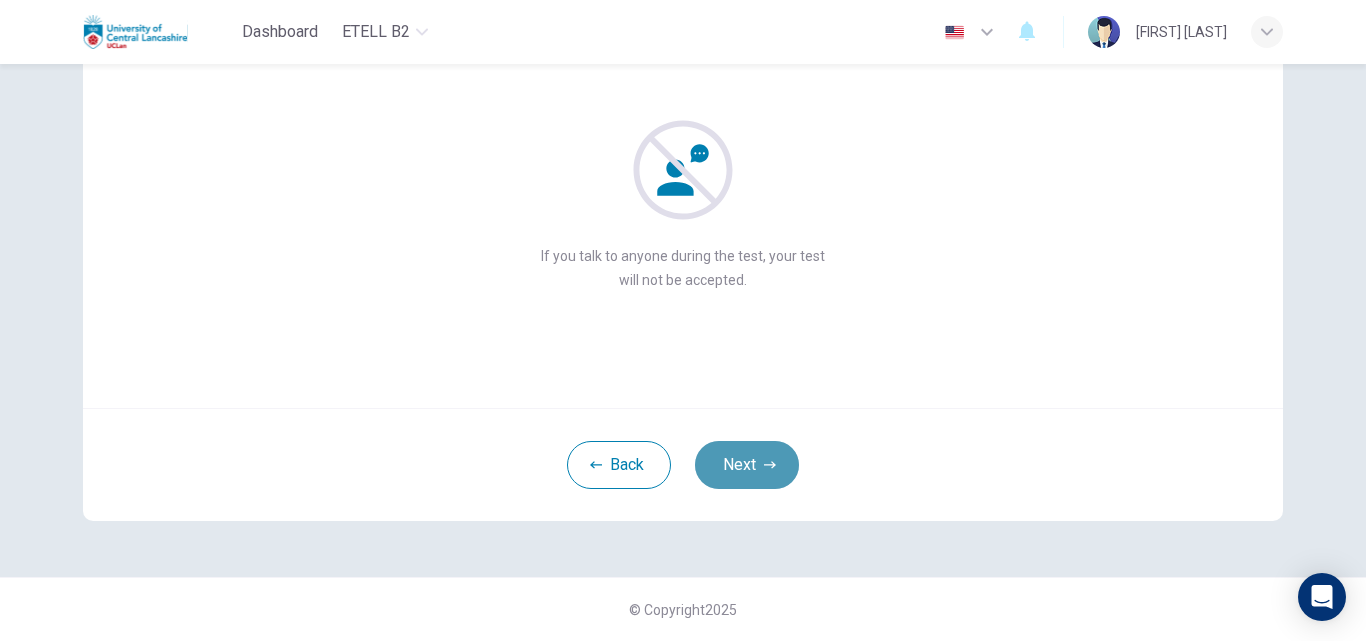 click on "Next" at bounding box center (747, 465) 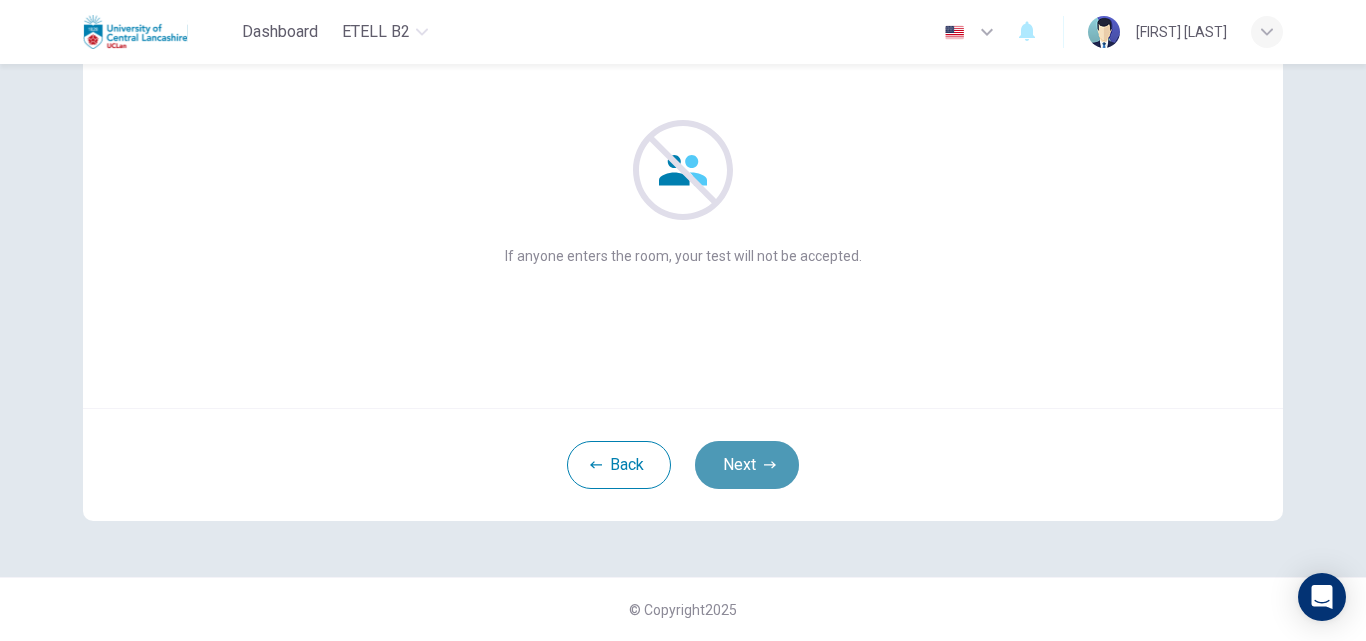 click on "Next" at bounding box center [747, 465] 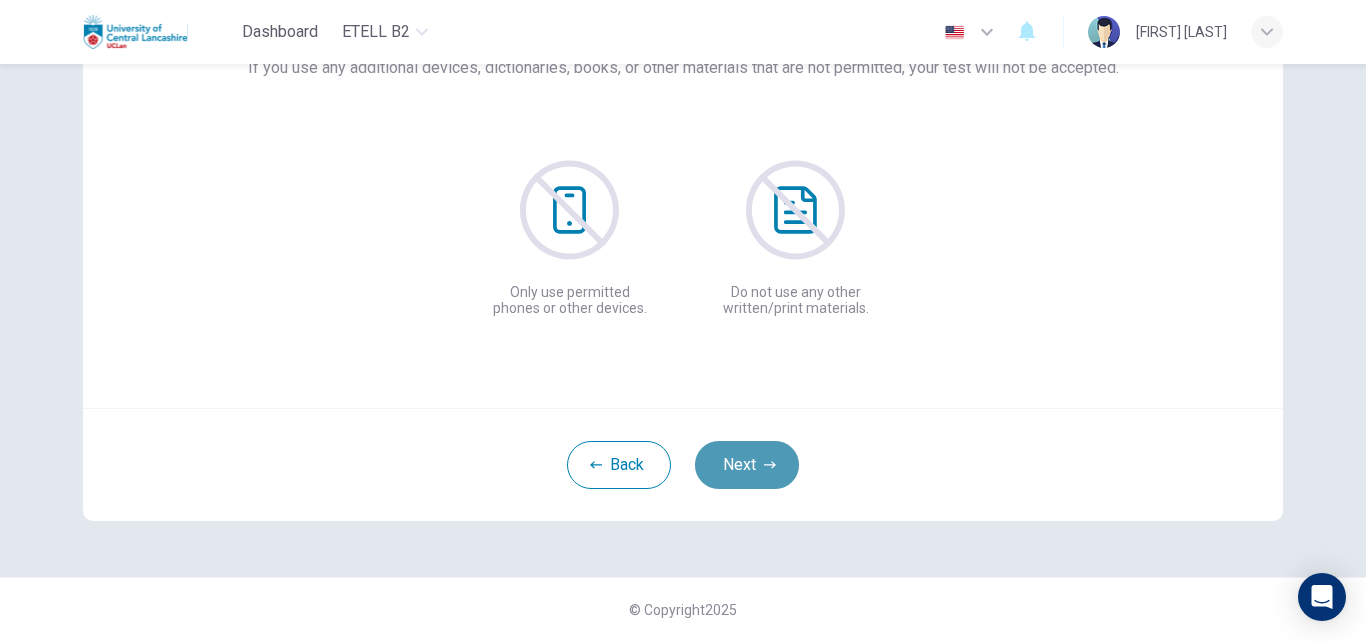 click on "Next" at bounding box center [747, 465] 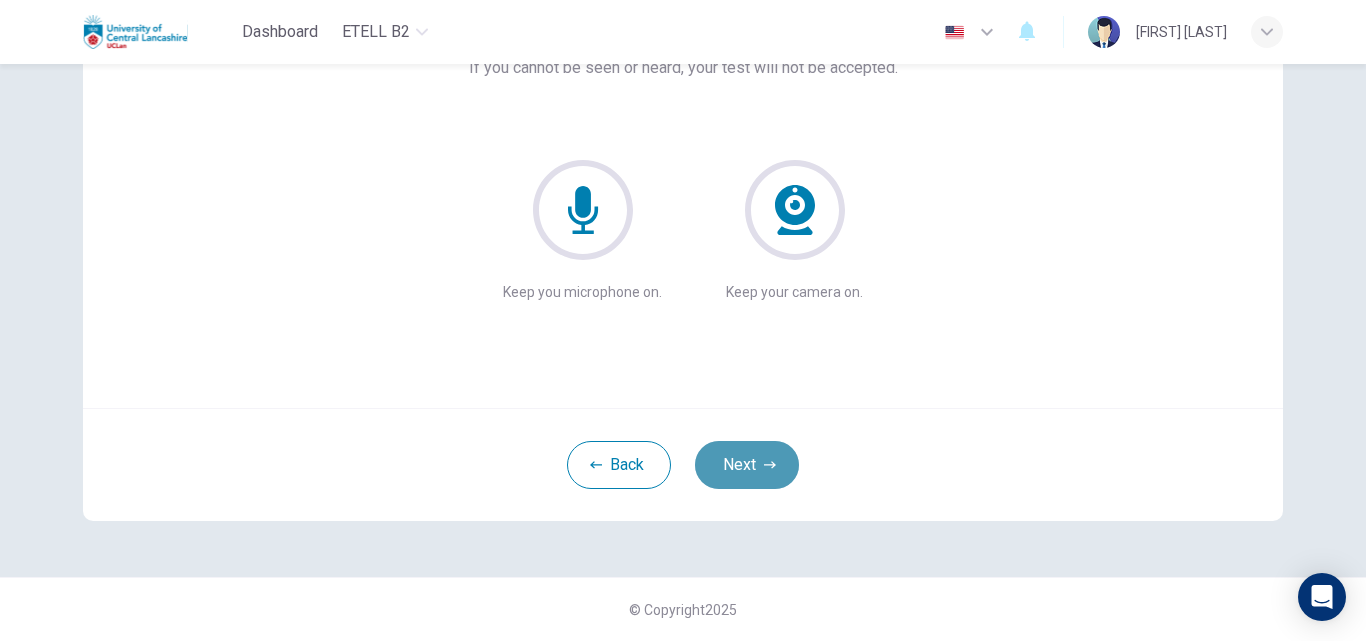 click on "Next" at bounding box center (747, 465) 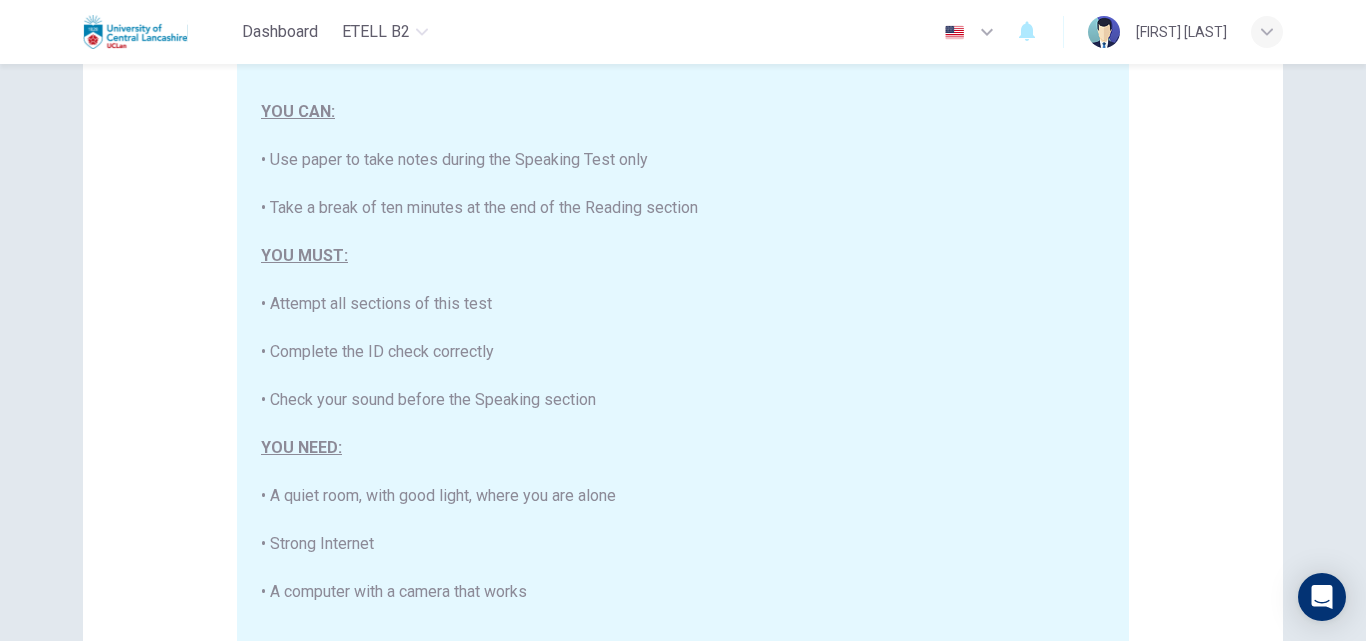 scroll, scrollTop: 381, scrollLeft: 0, axis: vertical 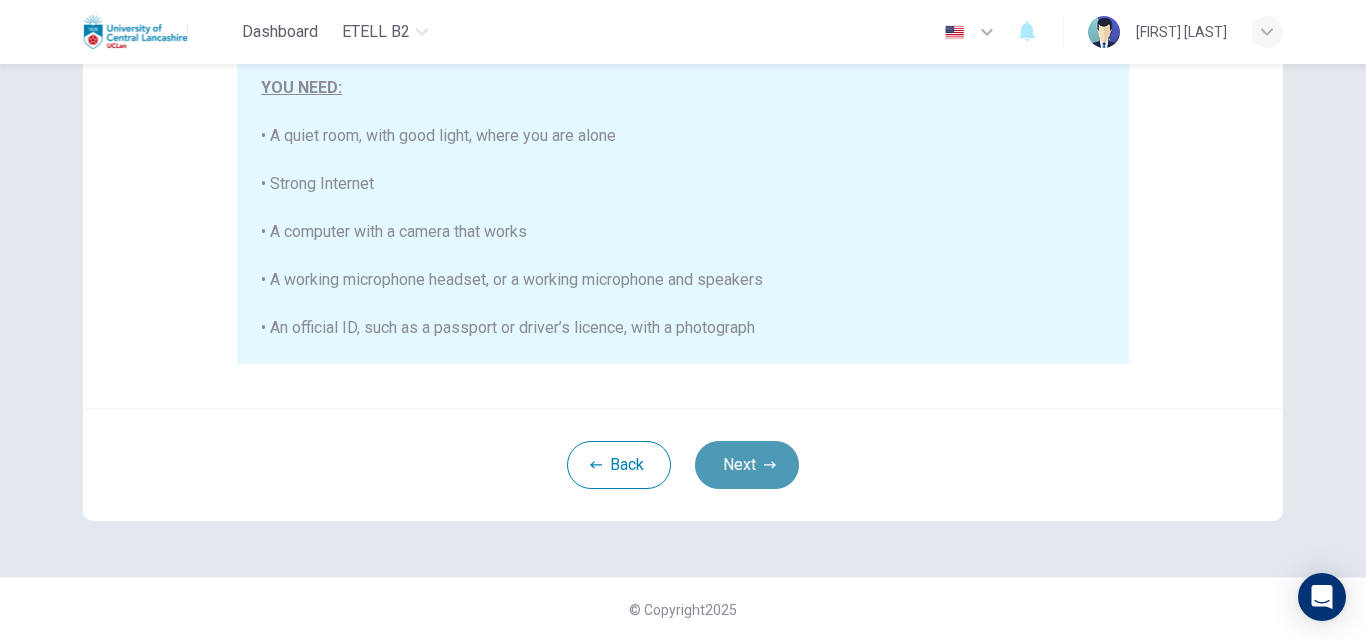 click on "Next" at bounding box center [747, 465] 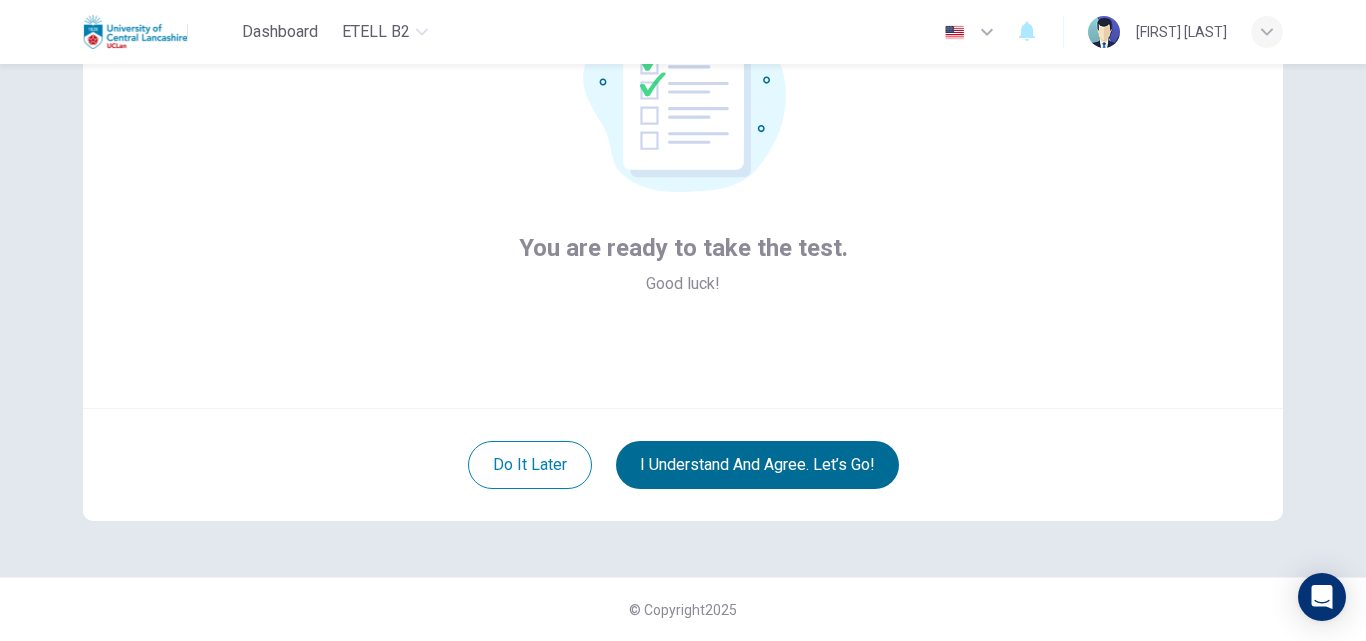 scroll, scrollTop: 192, scrollLeft: 0, axis: vertical 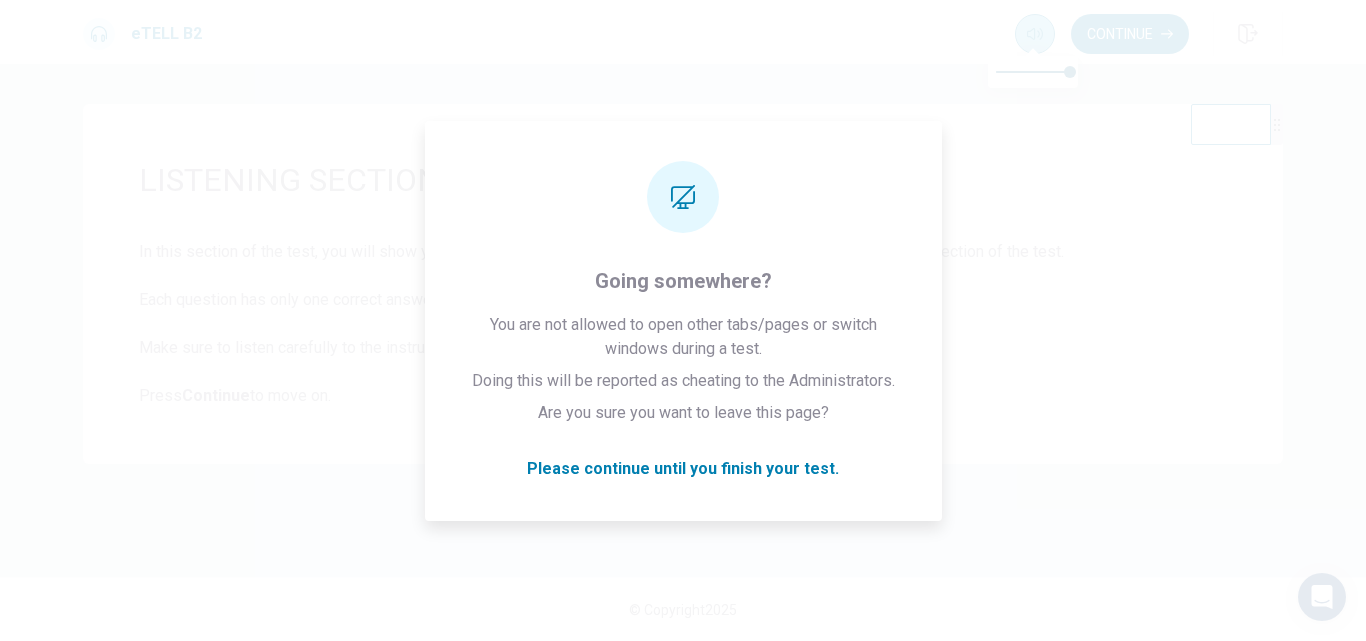 click at bounding box center [1035, 34] 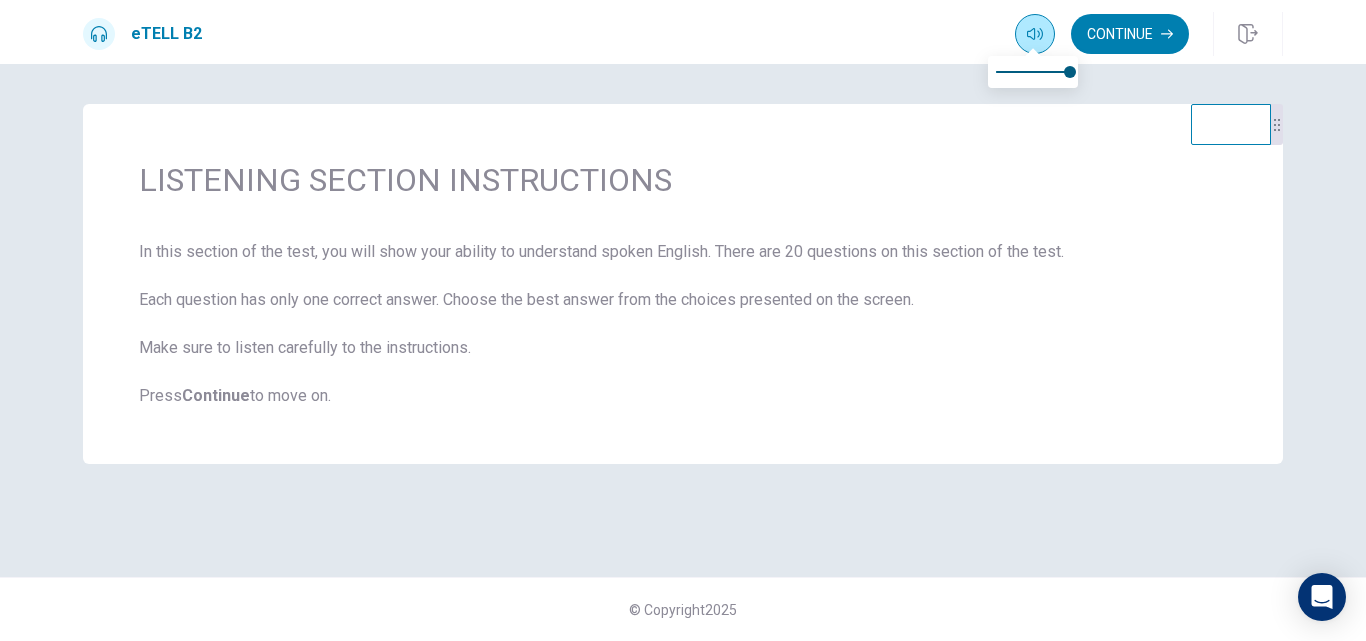 click at bounding box center (1035, 34) 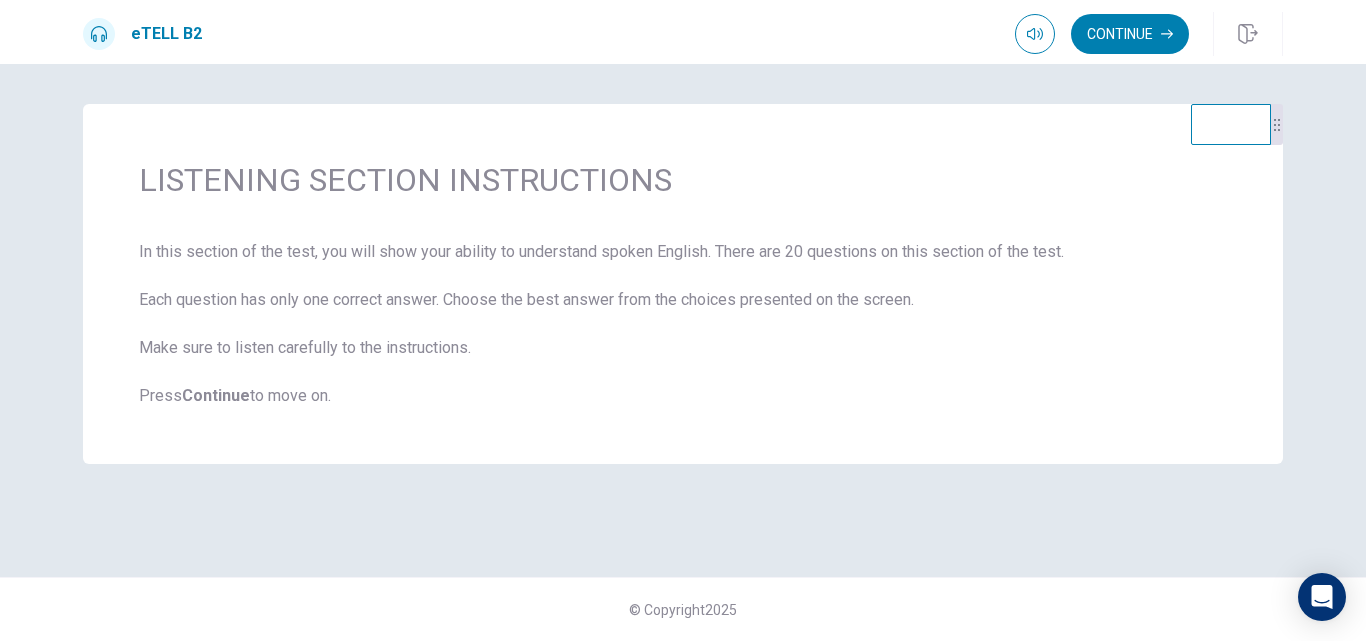click at bounding box center [99, 34] 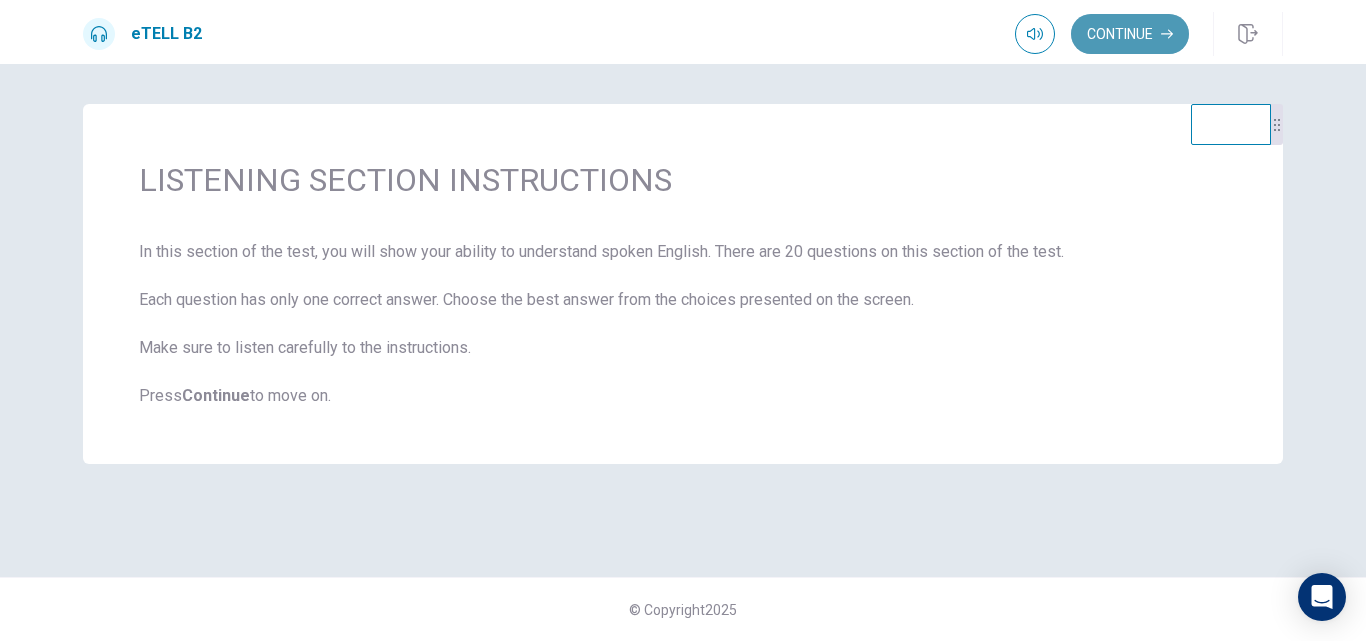 click on "Continue" at bounding box center (1130, 34) 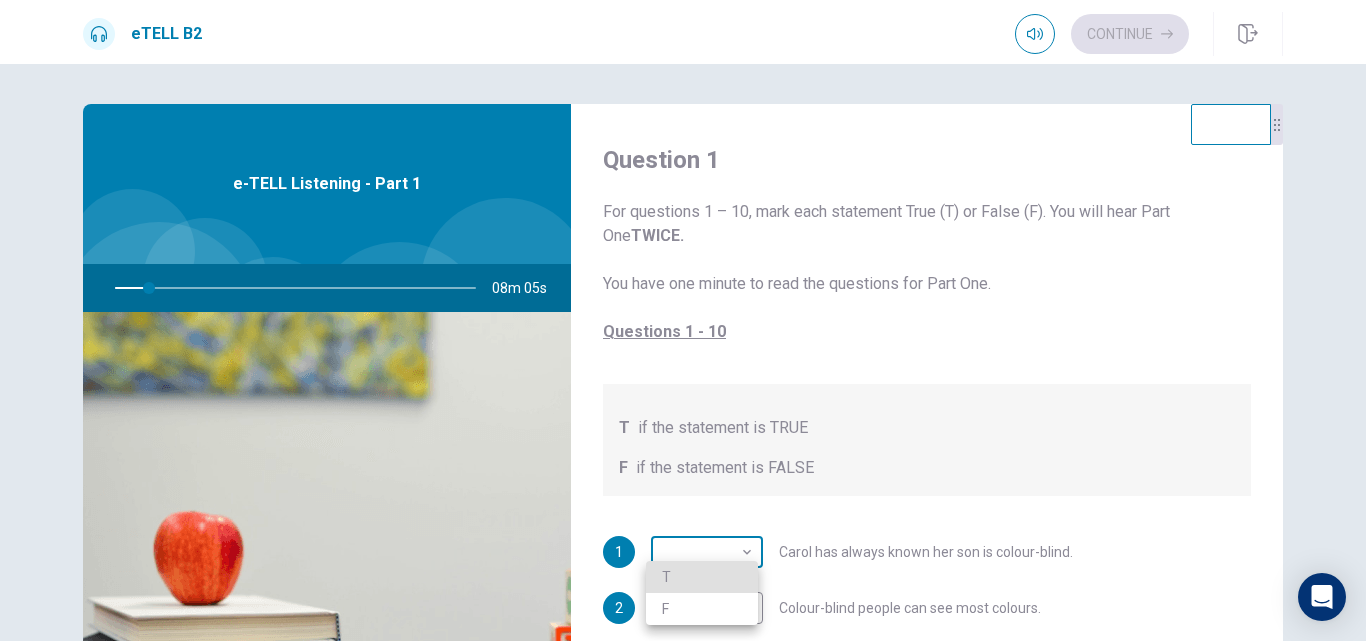 click on "This site uses cookies, as explained in our  Privacy Policy . If you agree to the use of cookies, please click the Accept button and continue to browse our site.   Privacy Policy Accept   eTELL B2 Continue Continue Question 1 For questions 1 – 10, mark each statement True (T) or False (F). You will hear Part One  TWICE.
You have one minute to read the questions for Part One.
Questions 1 - 10 T if the statement is TRUE F if the statement is FALSE 1 ​ ​ Carol has always known her son is colour-blind. 2 ​ ​ Colour-blind people can see most colours. 3 ​ ​ No-one who is colour-blind sees only in black and white. 4 ​ ​ There is more than one cause of colour-blindness. 5 ​ ​ Approximately 250 million people worldwide are colour blind. 6 ​ ​ Dr Hislop has never met a colour-blind woman. 7 ​ ​ It is unknown why few Africans are colour-blind. 8 ​ ​ Dr Hislop believes colour-blindness does not limit job  choice.  9 ​ ​ Dr Hislop says some colour-blind people have been cured. 10" at bounding box center (683, 320) 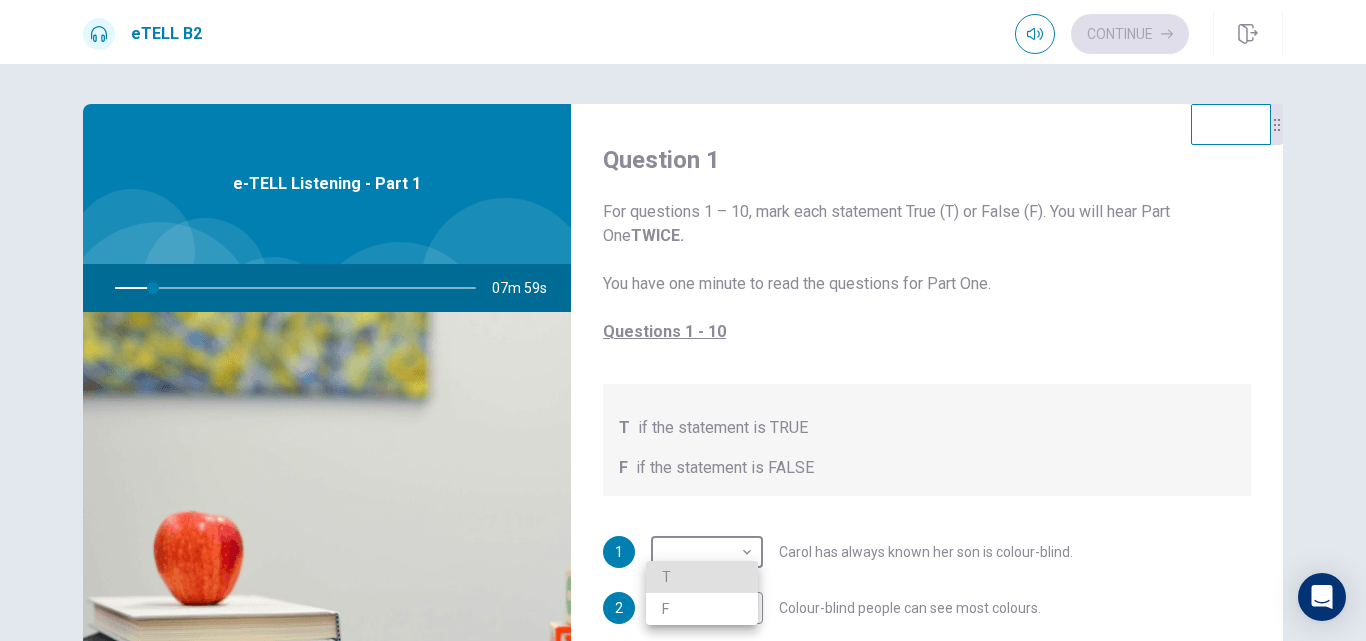 type on "**" 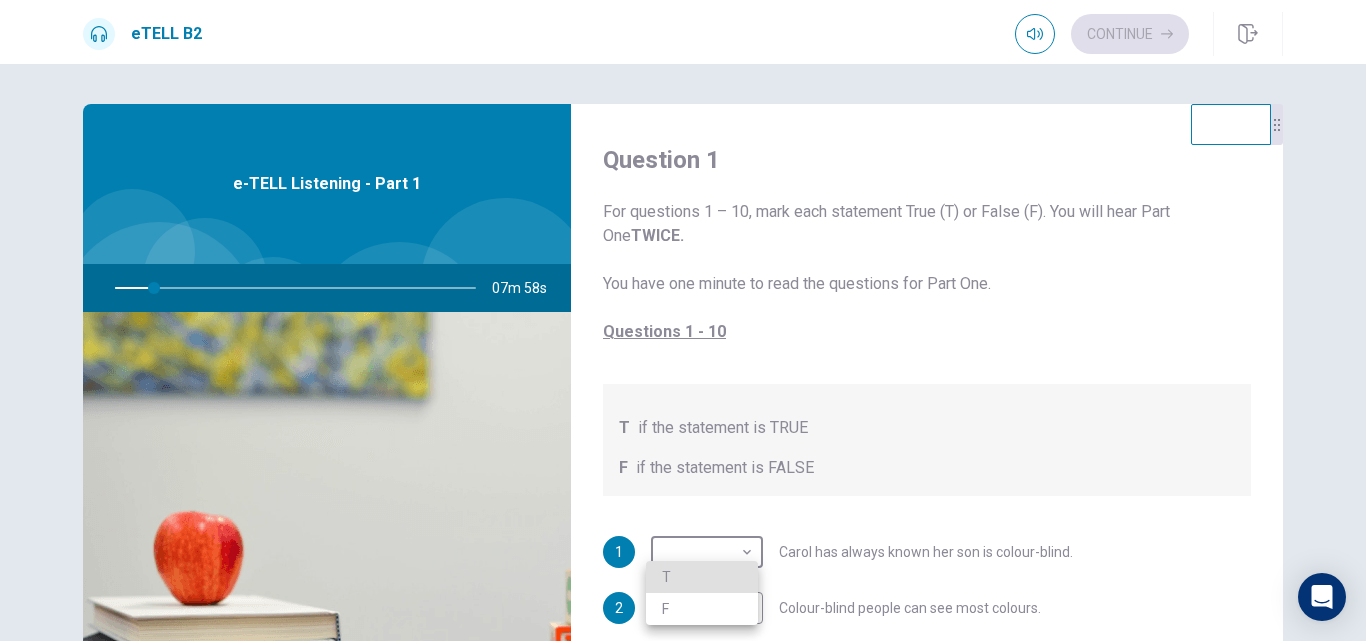 click on "T" at bounding box center (702, 577) 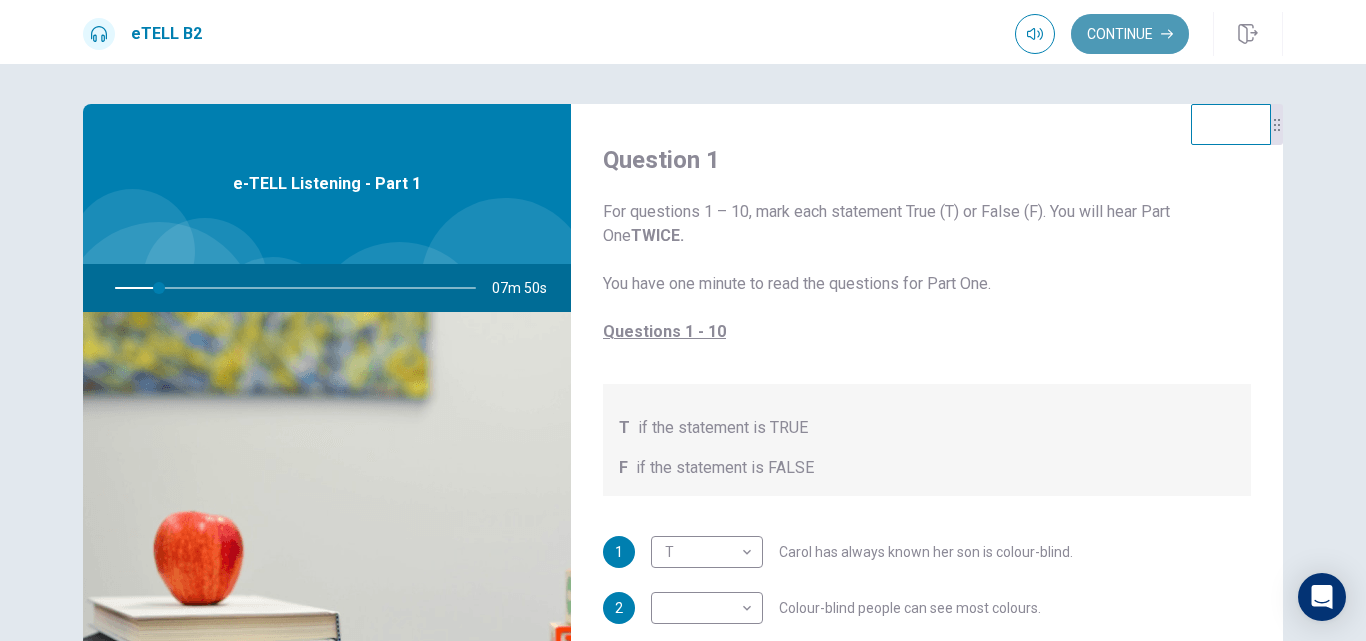 click on "Continue" at bounding box center (1130, 34) 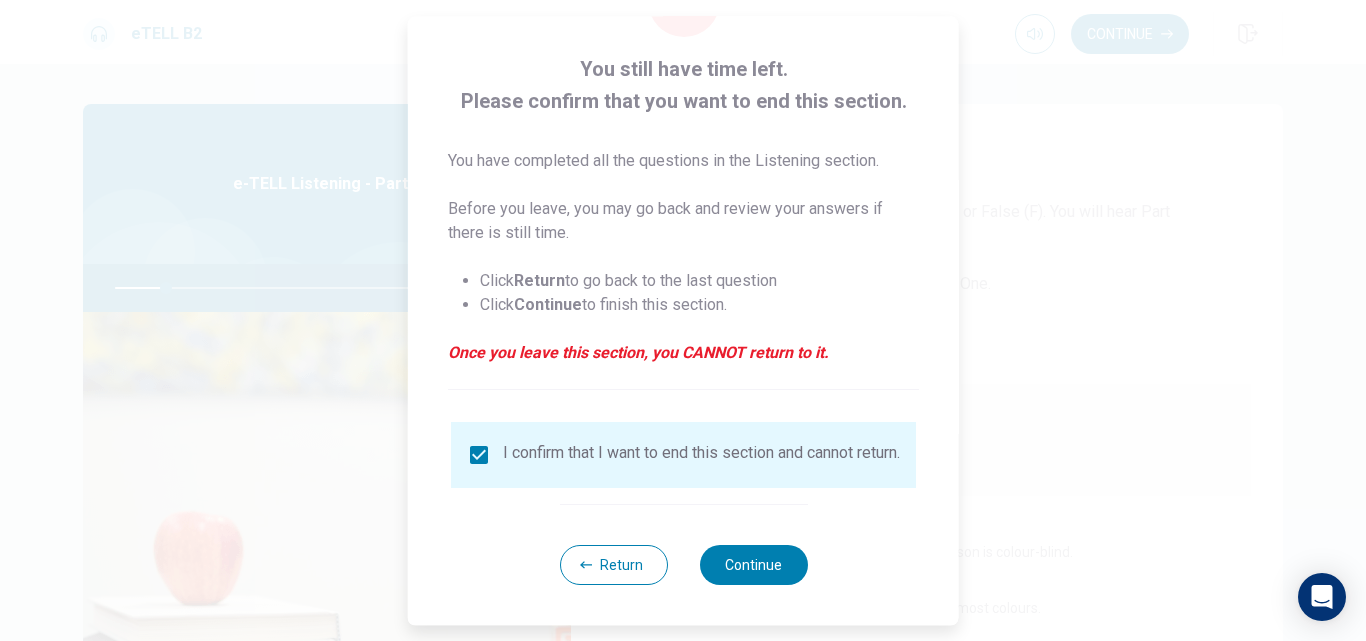 scroll, scrollTop: 105, scrollLeft: 0, axis: vertical 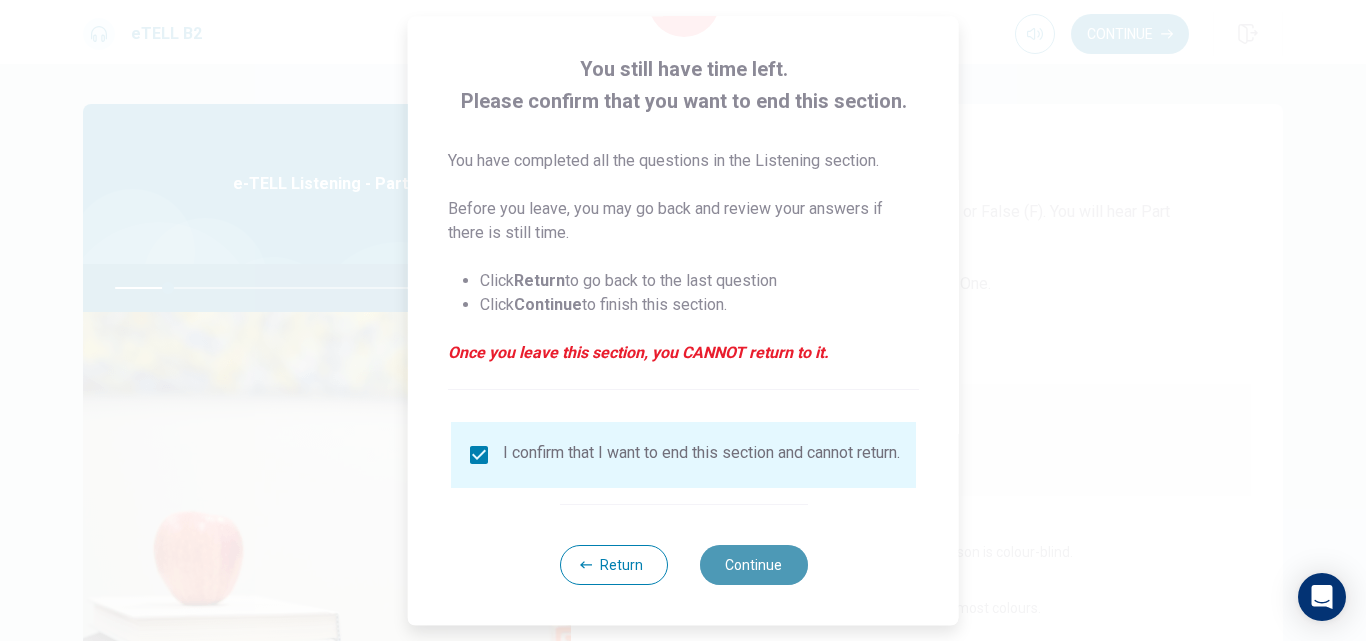click on "Continue" at bounding box center [753, 565] 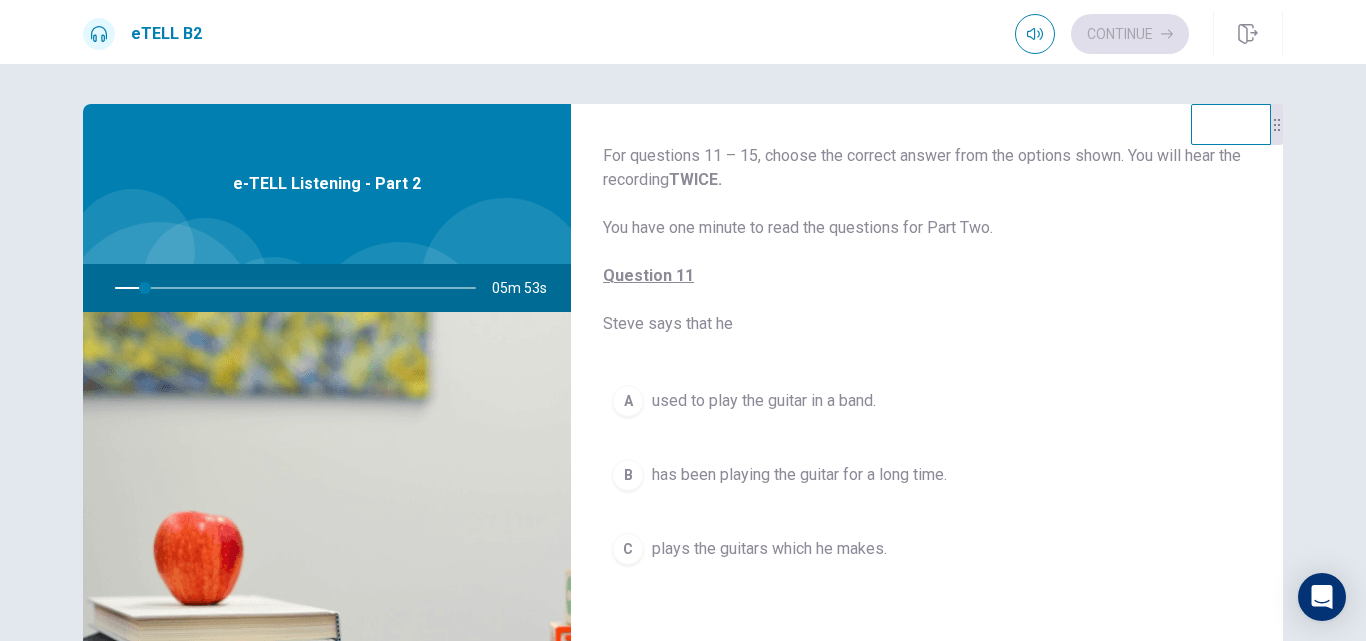 scroll, scrollTop: 100, scrollLeft: 0, axis: vertical 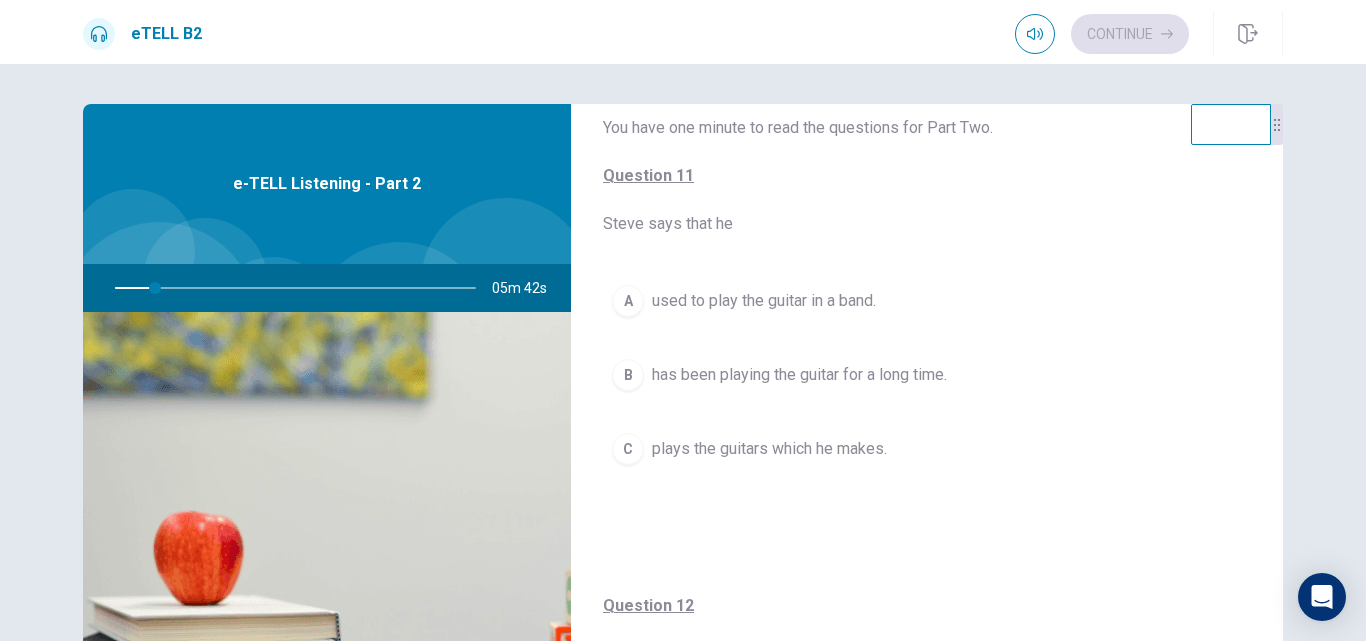 click on "A" at bounding box center [628, 301] 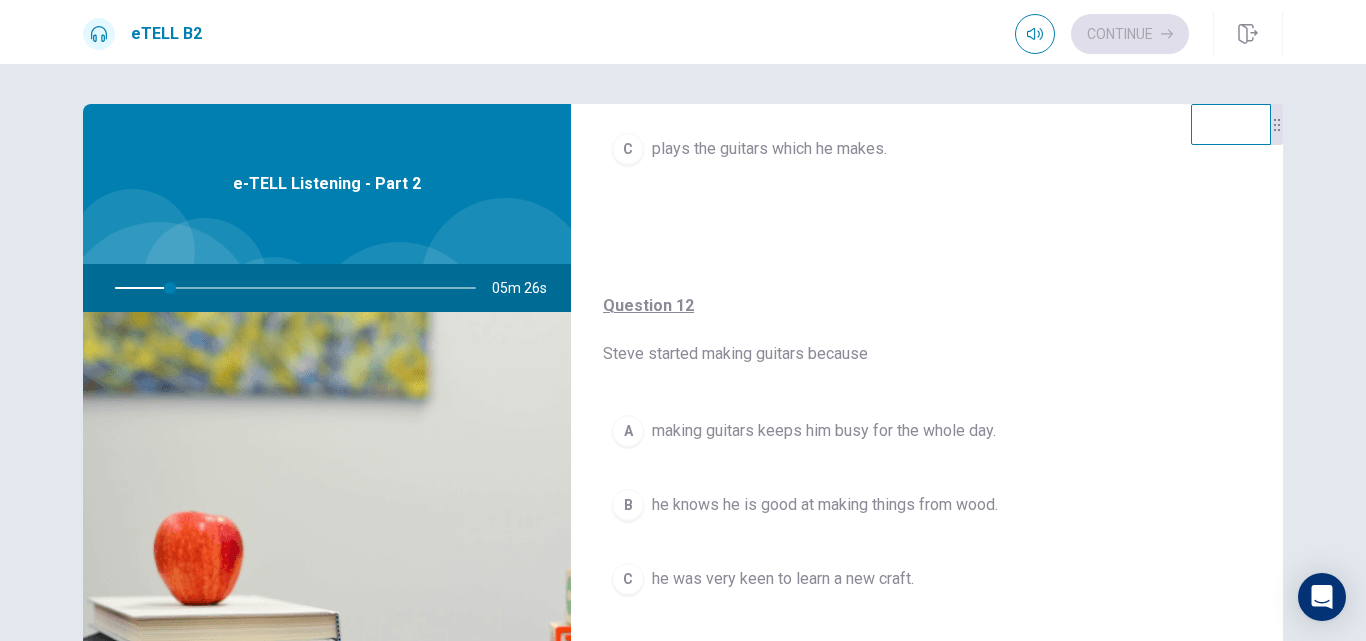 scroll, scrollTop: 500, scrollLeft: 0, axis: vertical 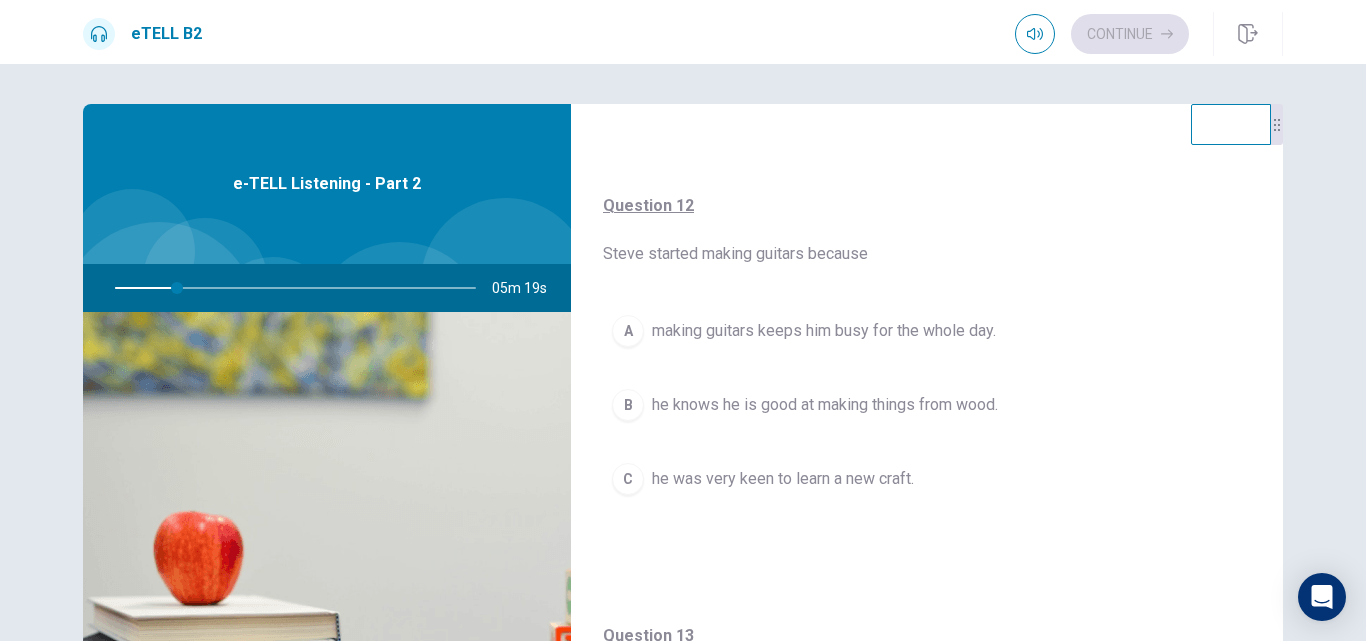 click on "A" at bounding box center (628, 331) 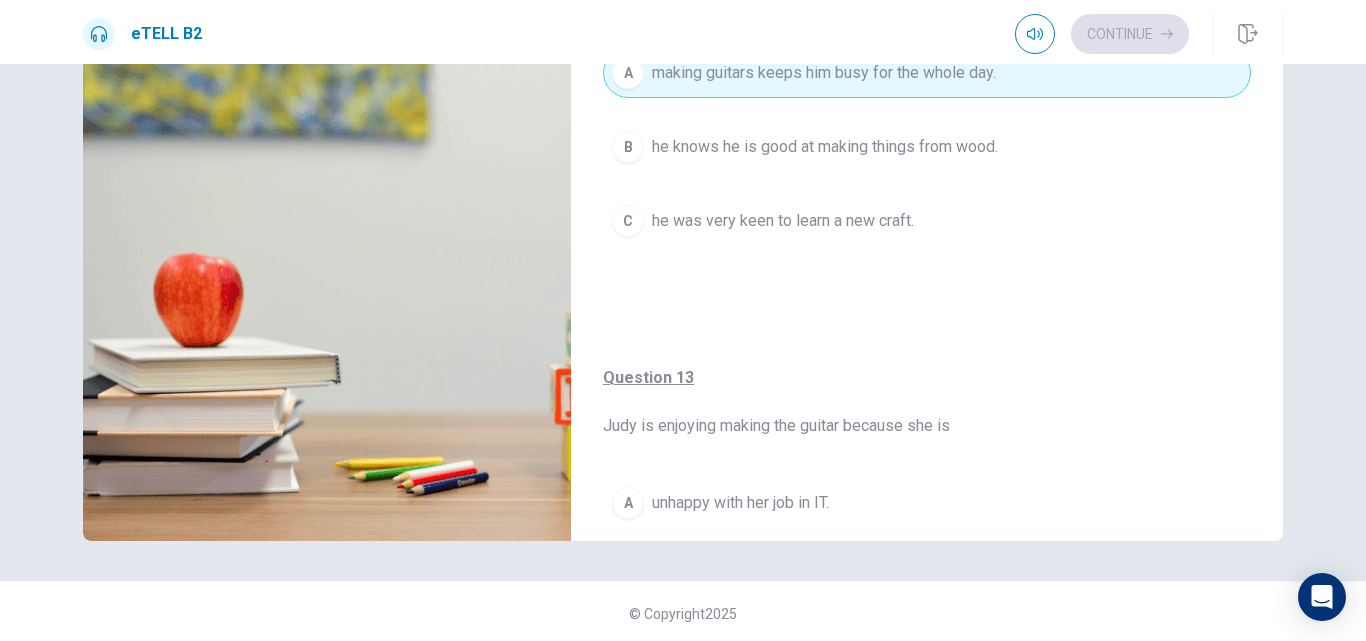 scroll, scrollTop: 262, scrollLeft: 0, axis: vertical 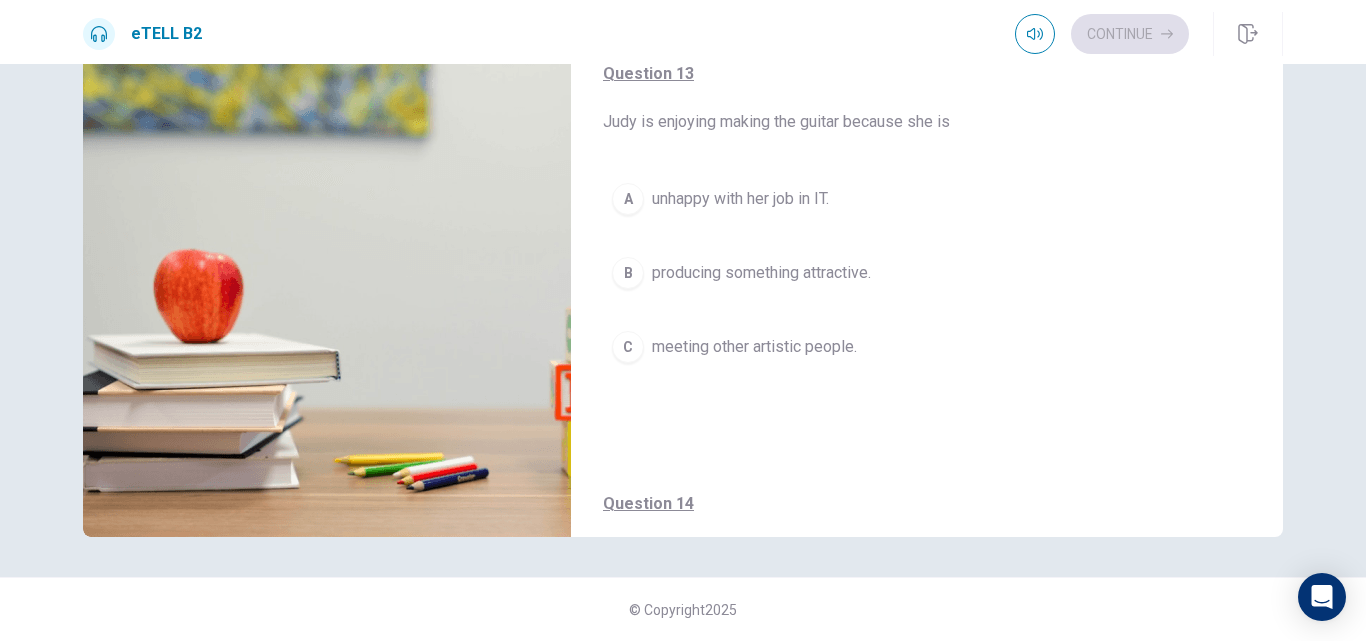 click on "producing something attractive." at bounding box center (761, 273) 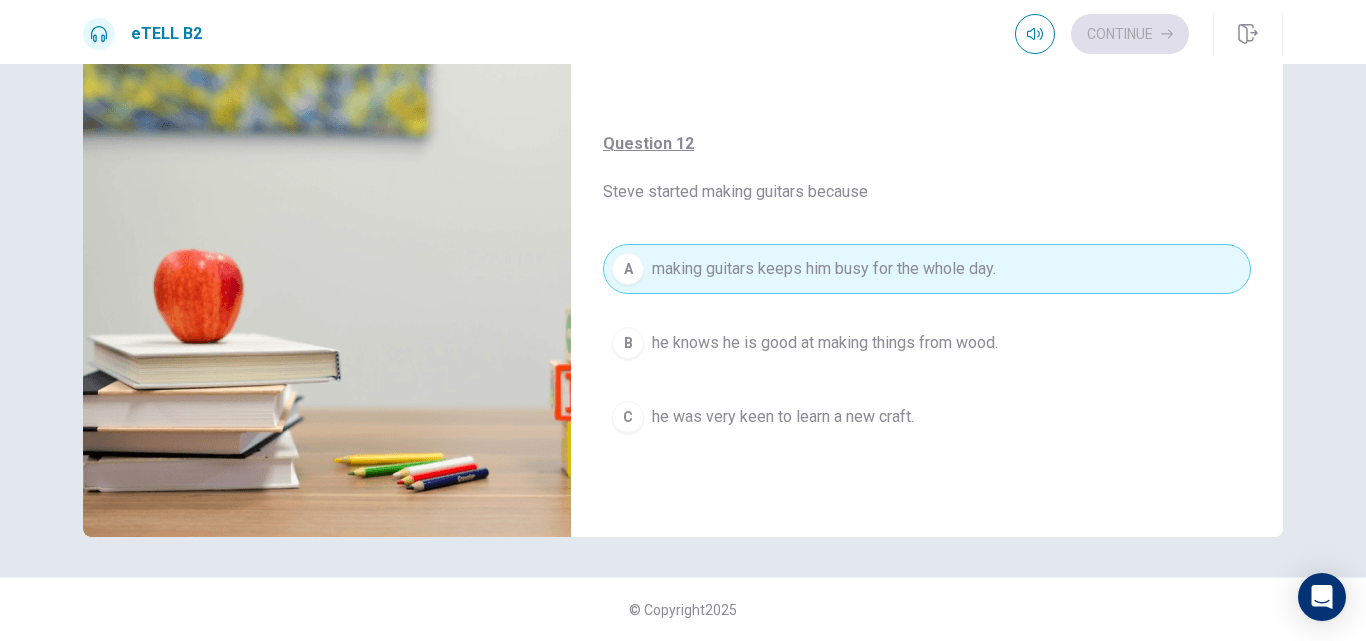 scroll, scrollTop: 0, scrollLeft: 0, axis: both 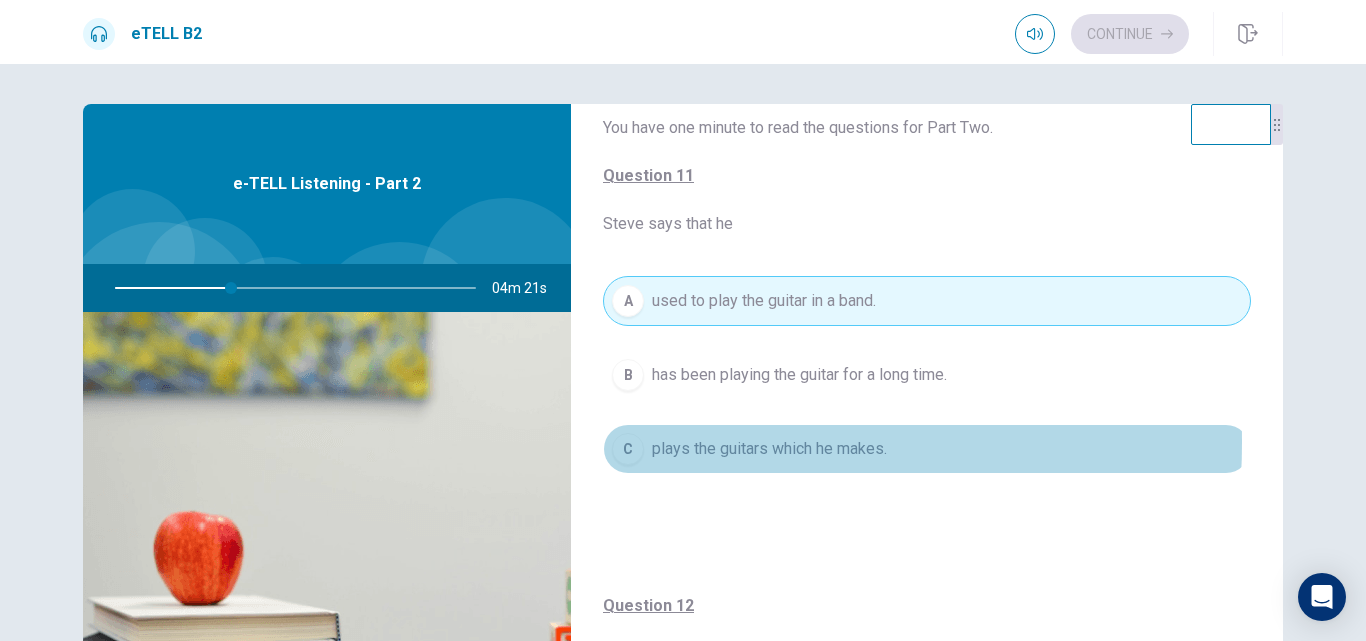 click on "C" at bounding box center (628, 449) 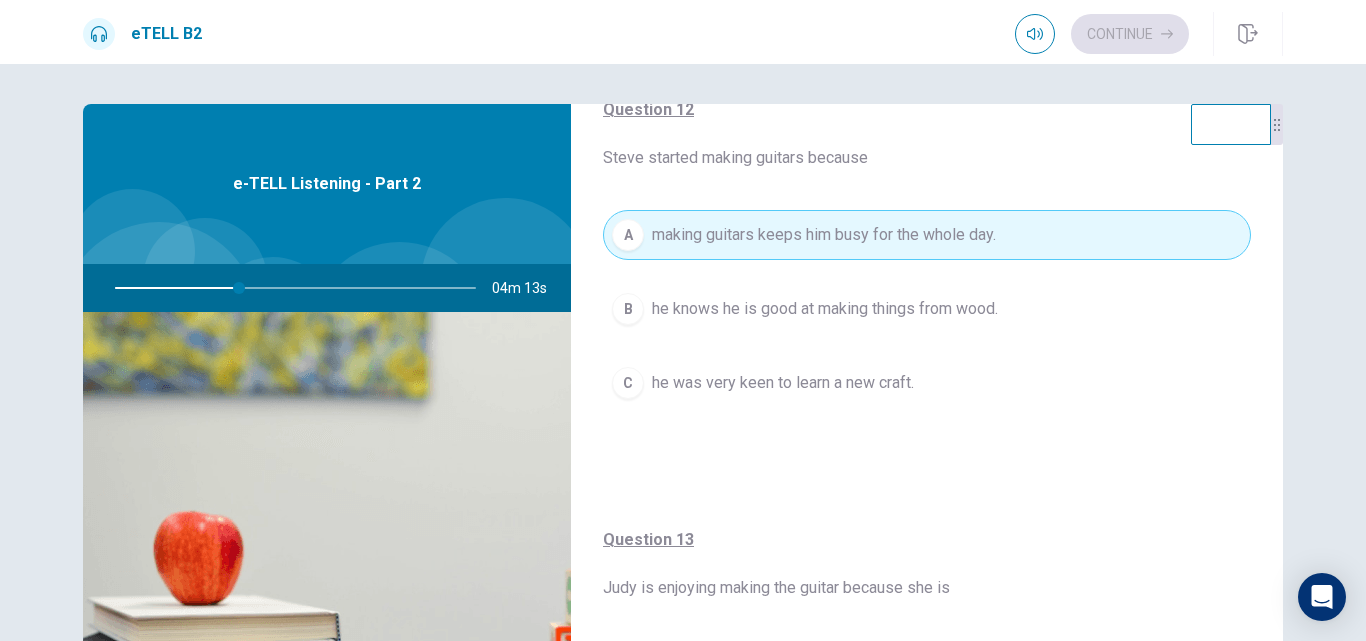 scroll, scrollTop: 600, scrollLeft: 0, axis: vertical 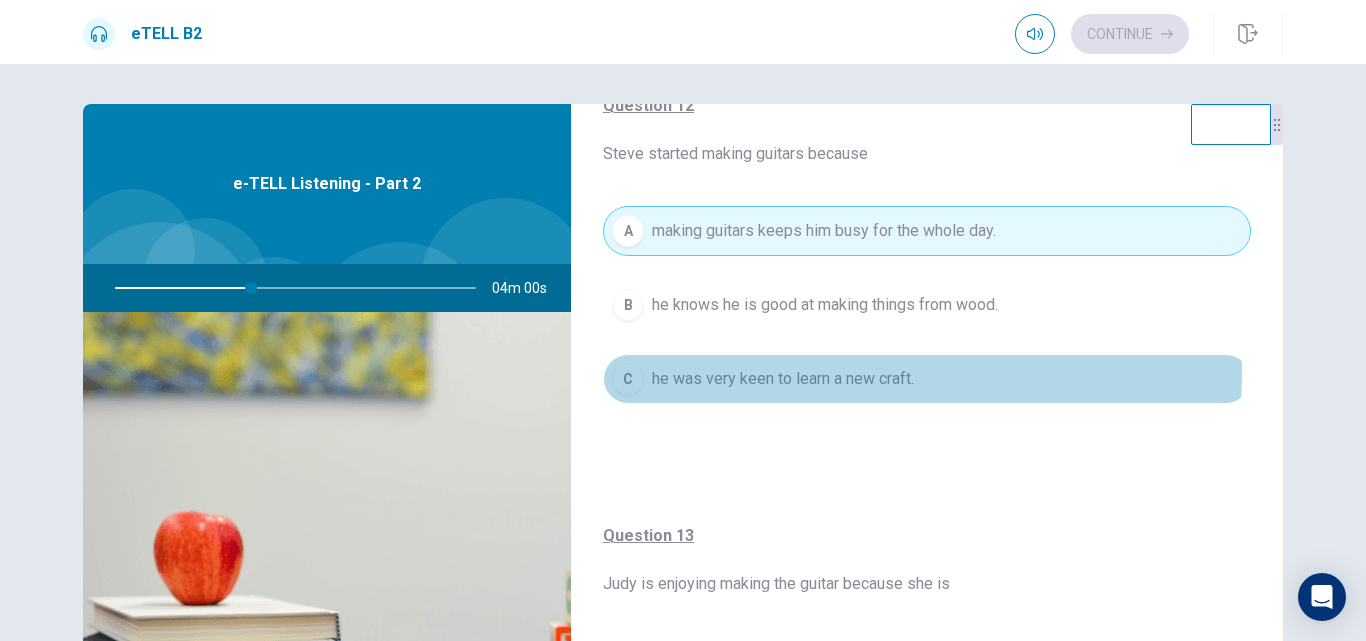 click on "he was very keen to learn a new craft." at bounding box center (783, 379) 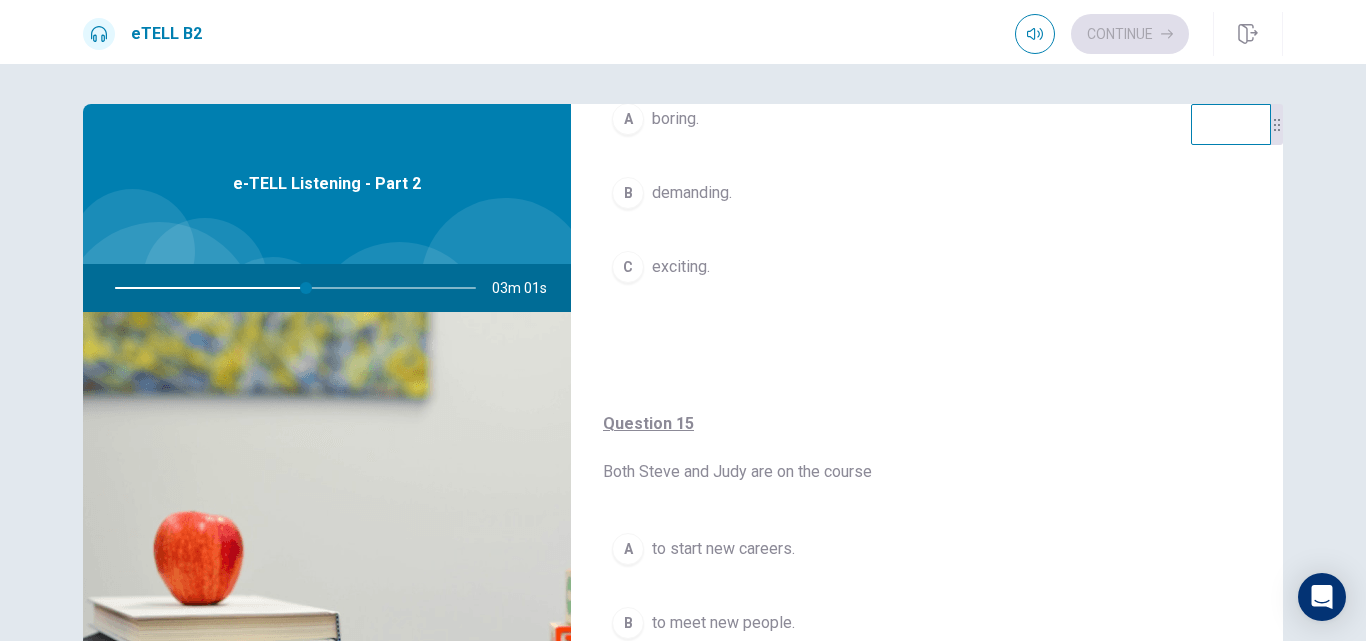 scroll, scrollTop: 1575, scrollLeft: 0, axis: vertical 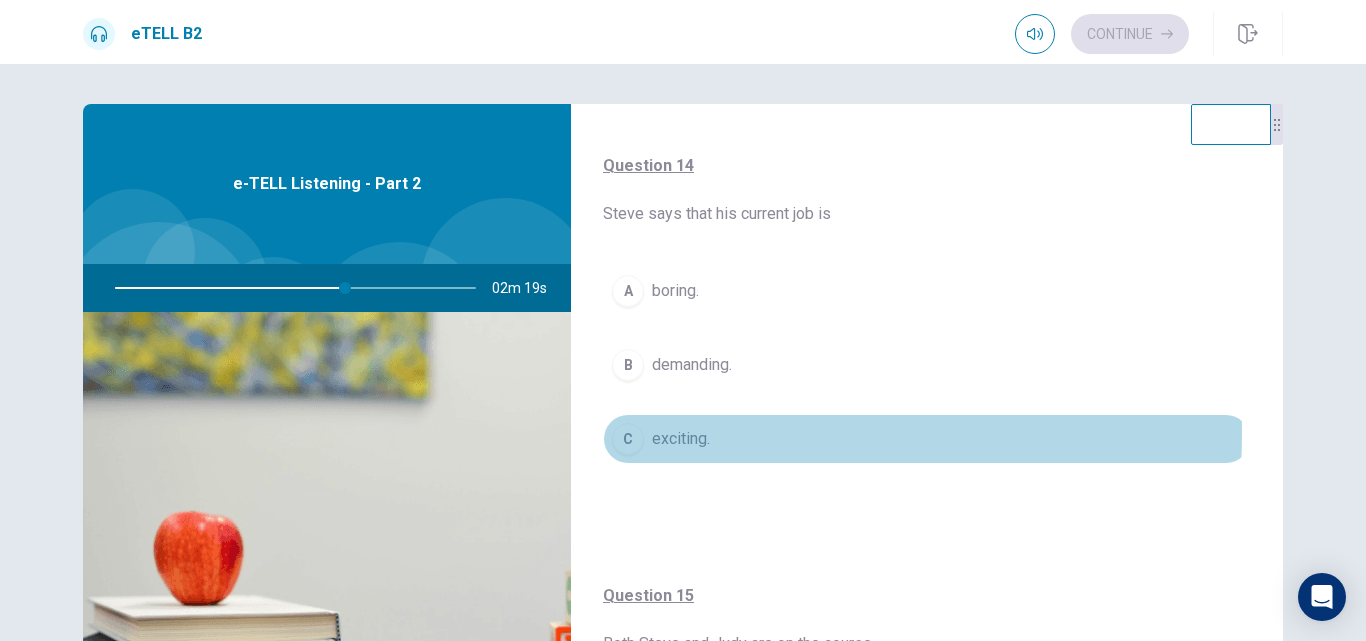 click on "C exciting." at bounding box center [927, 439] 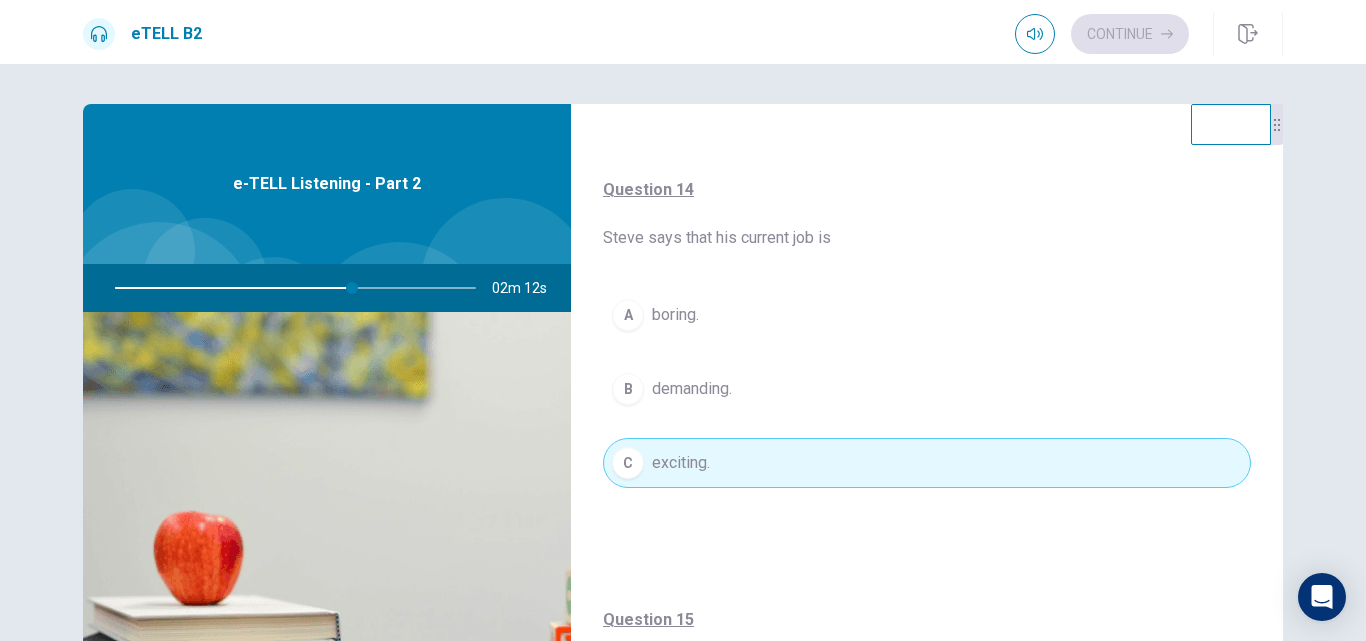 scroll, scrollTop: 1575, scrollLeft: 0, axis: vertical 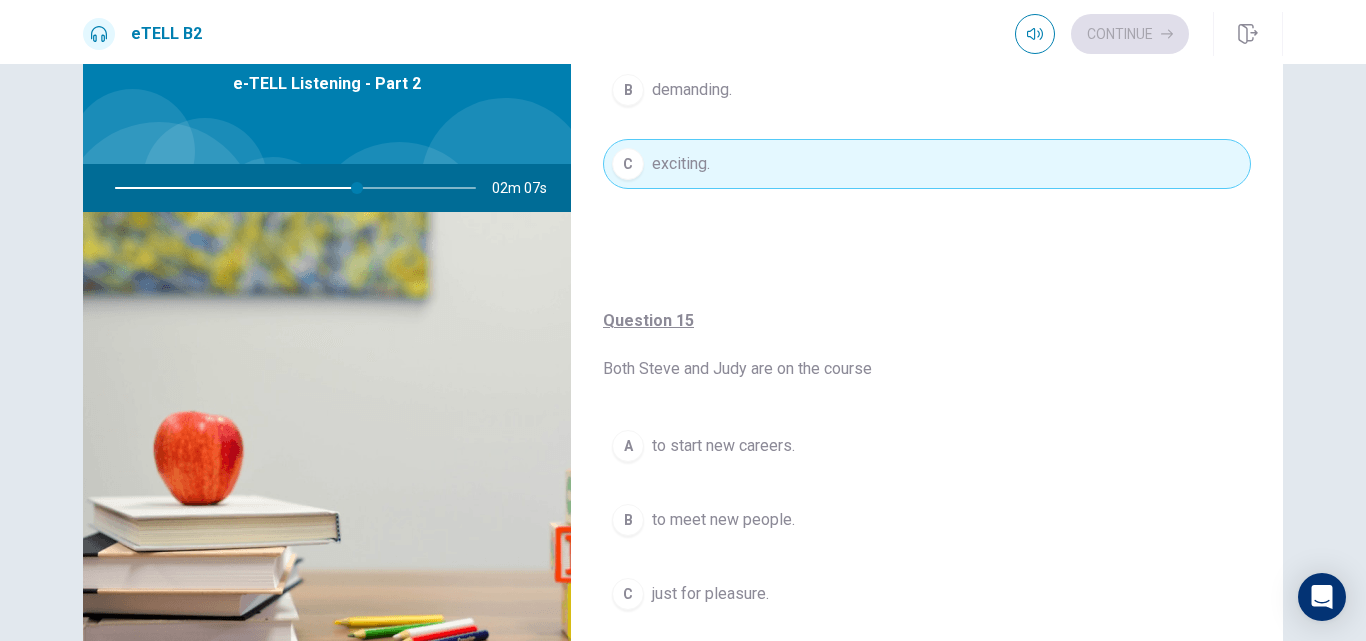 click on "A to start new careers." at bounding box center (927, 446) 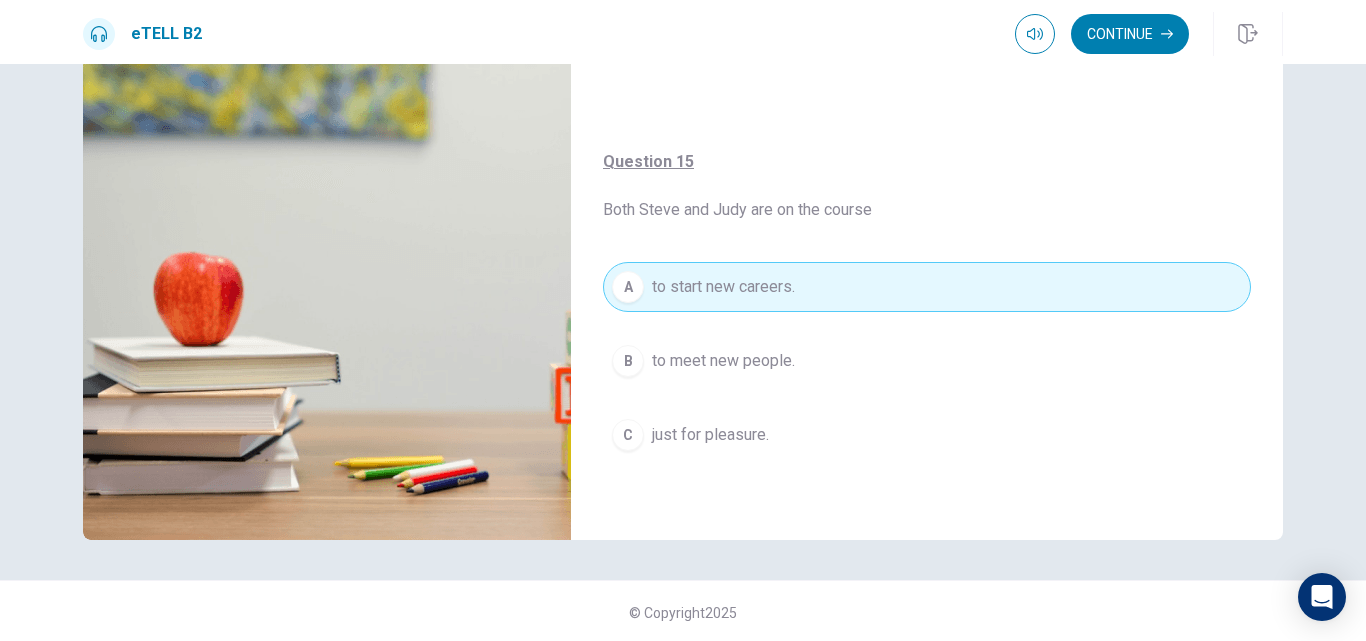 scroll, scrollTop: 262, scrollLeft: 0, axis: vertical 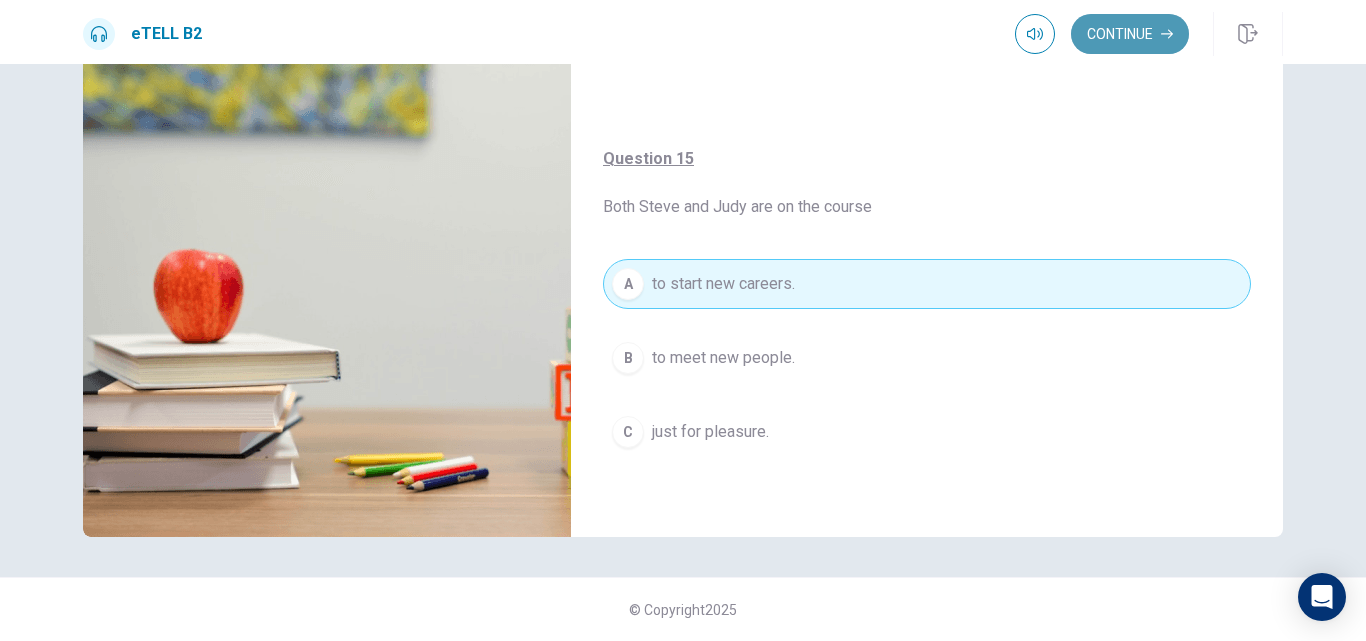 click on "Continue" at bounding box center [1130, 34] 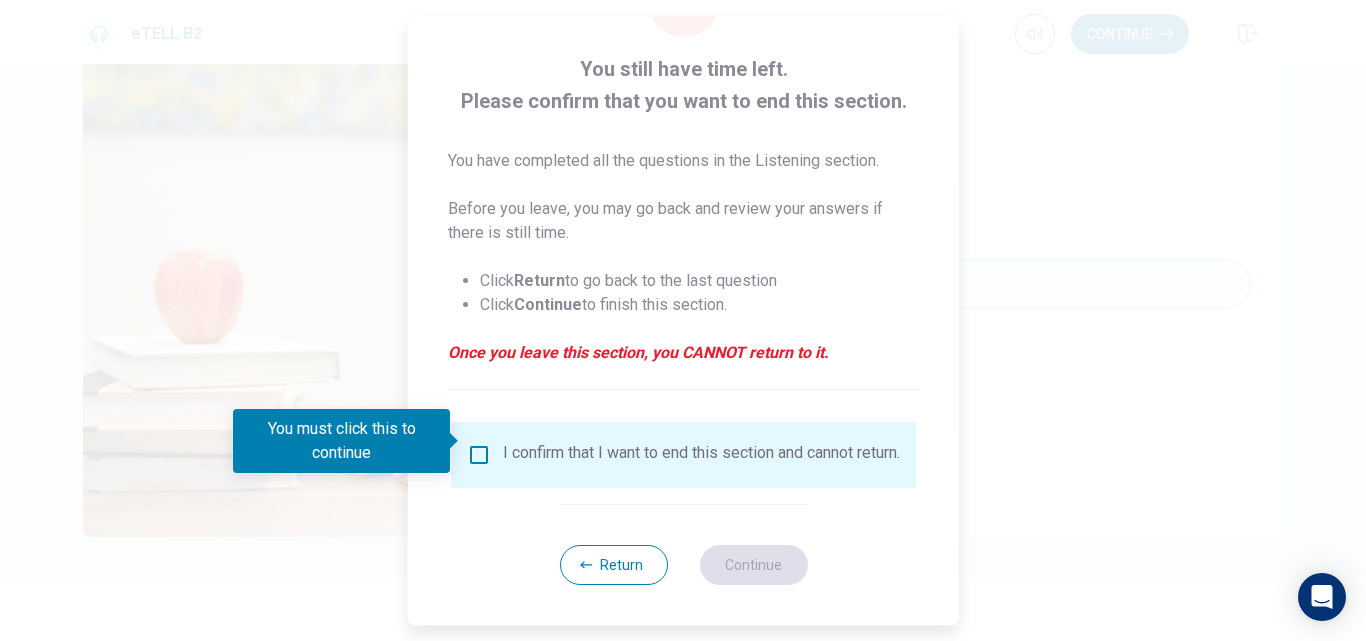 scroll, scrollTop: 105, scrollLeft: 0, axis: vertical 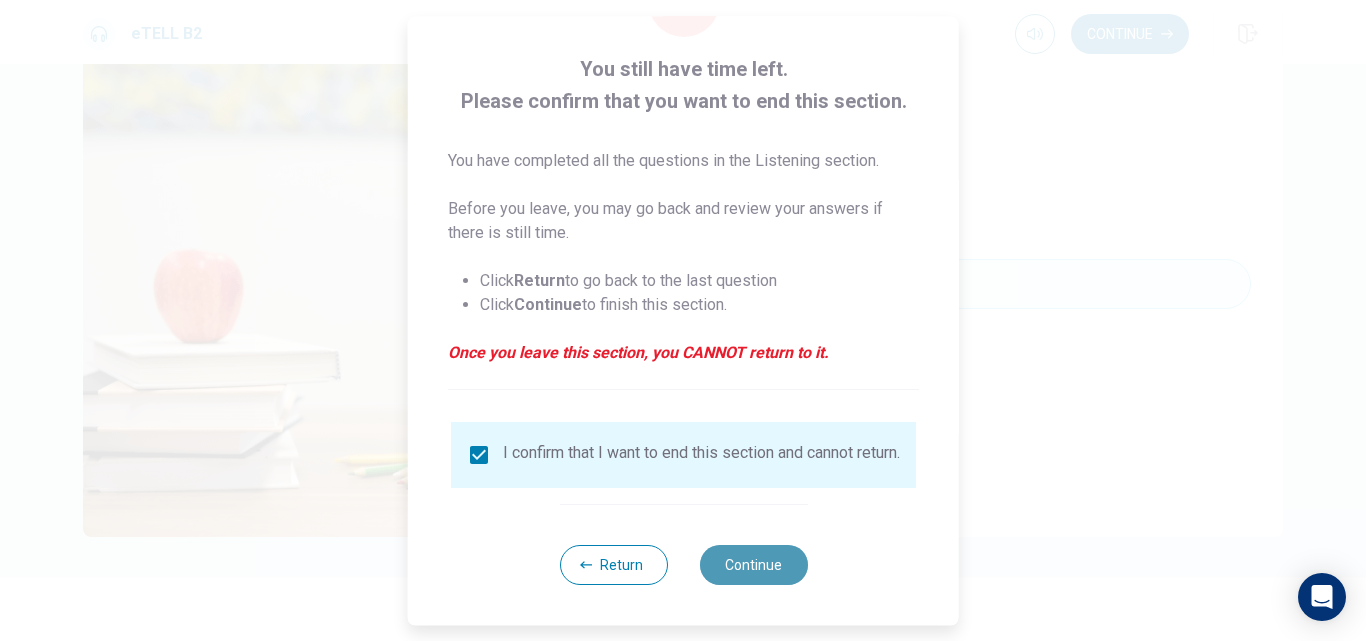 click on "Continue" at bounding box center (753, 565) 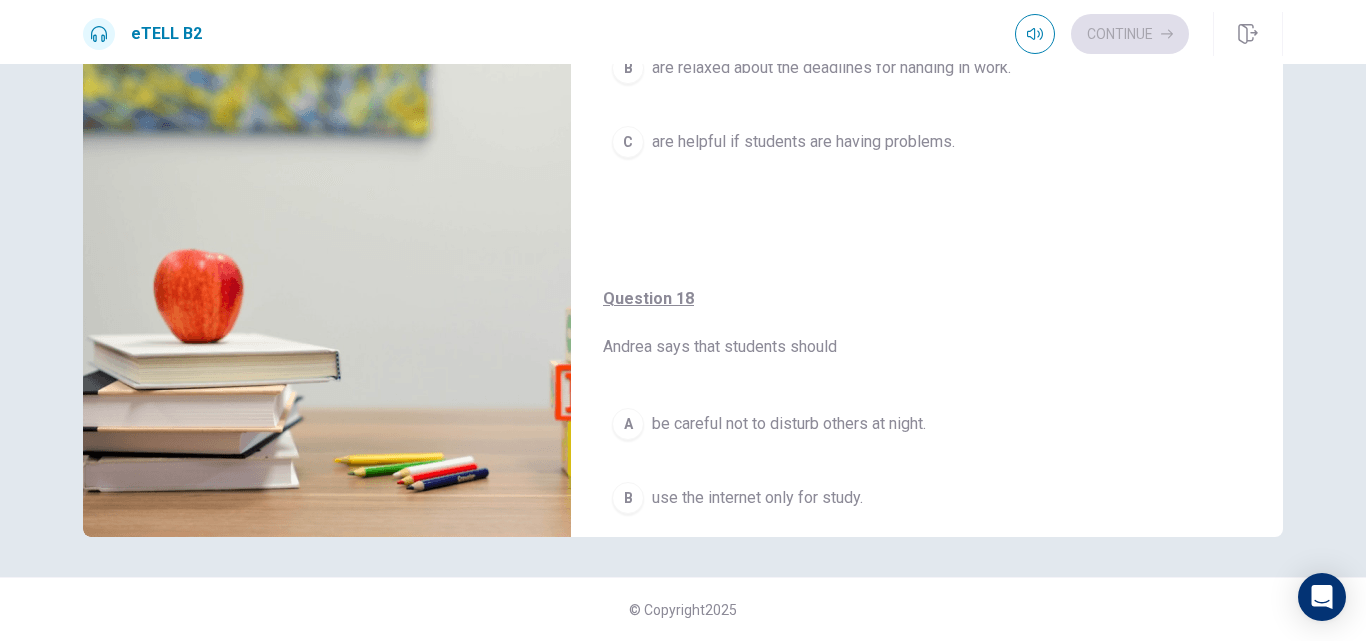 scroll, scrollTop: 0, scrollLeft: 0, axis: both 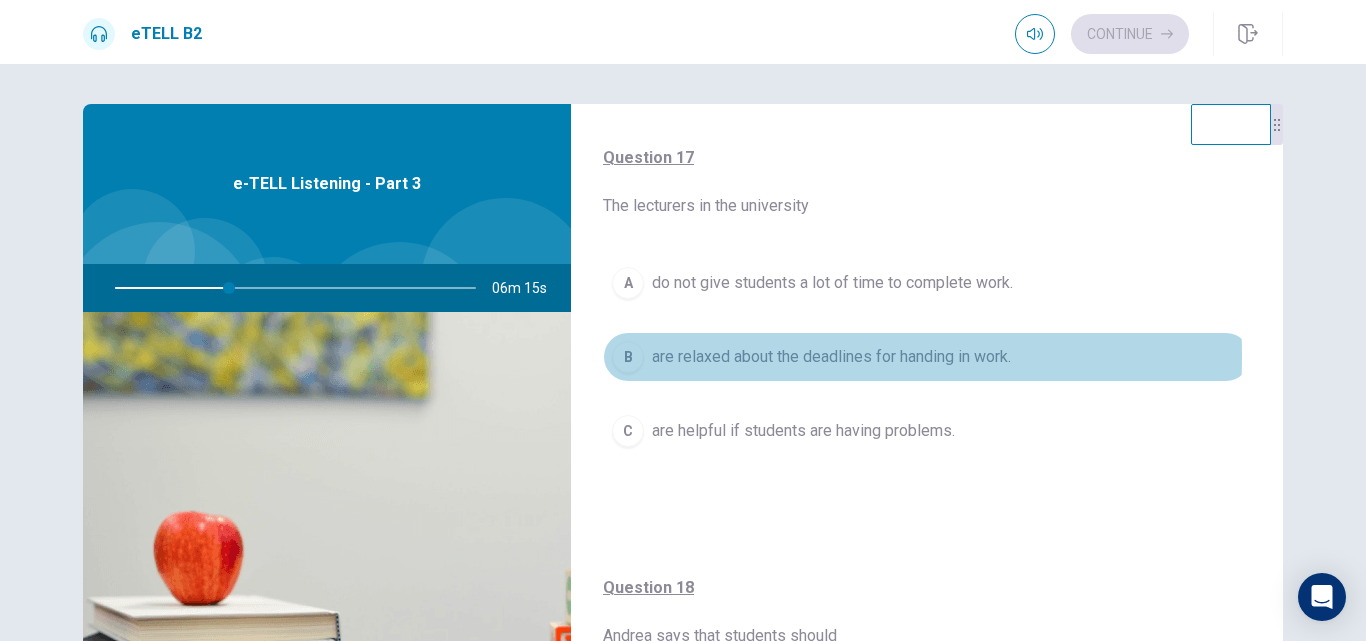 click on "B" at bounding box center (628, 357) 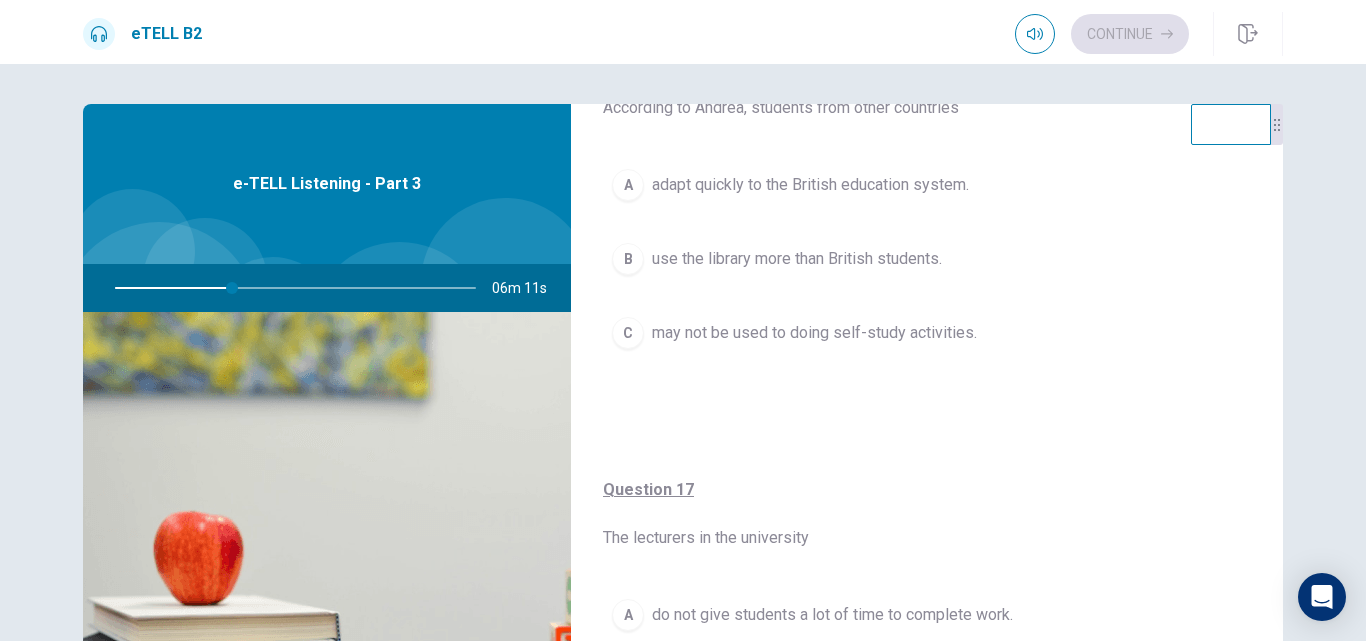 scroll, scrollTop: 0, scrollLeft: 0, axis: both 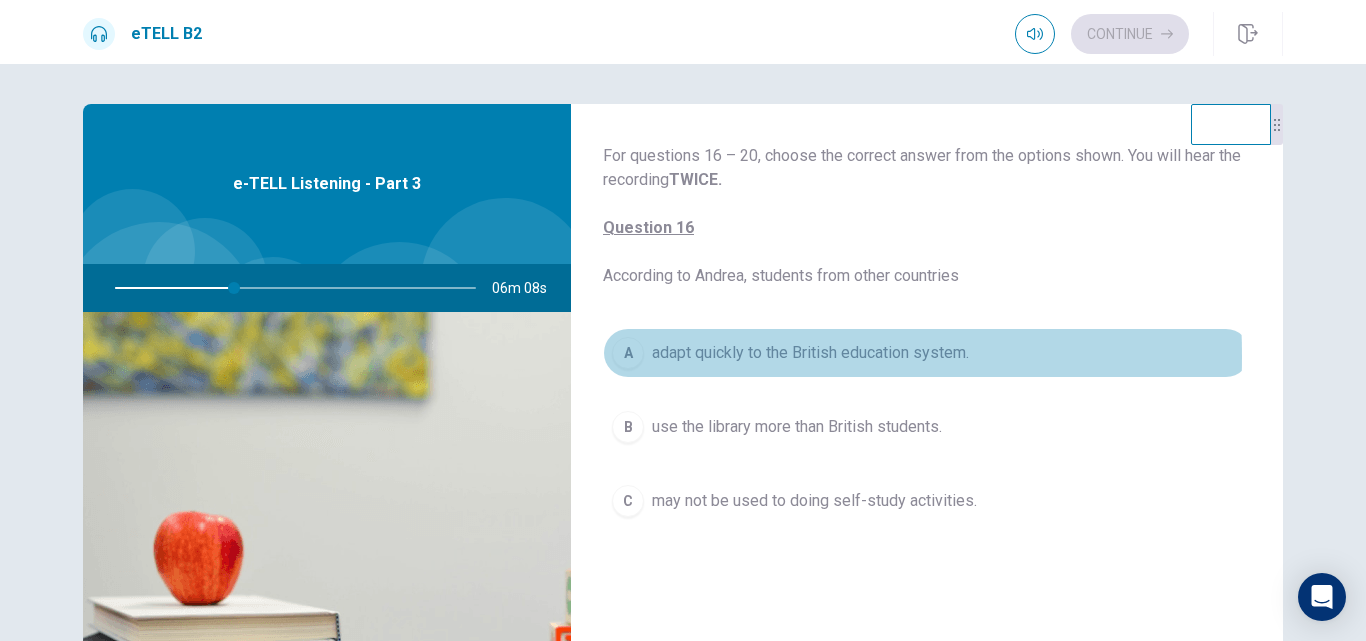 click on "A" at bounding box center [628, 353] 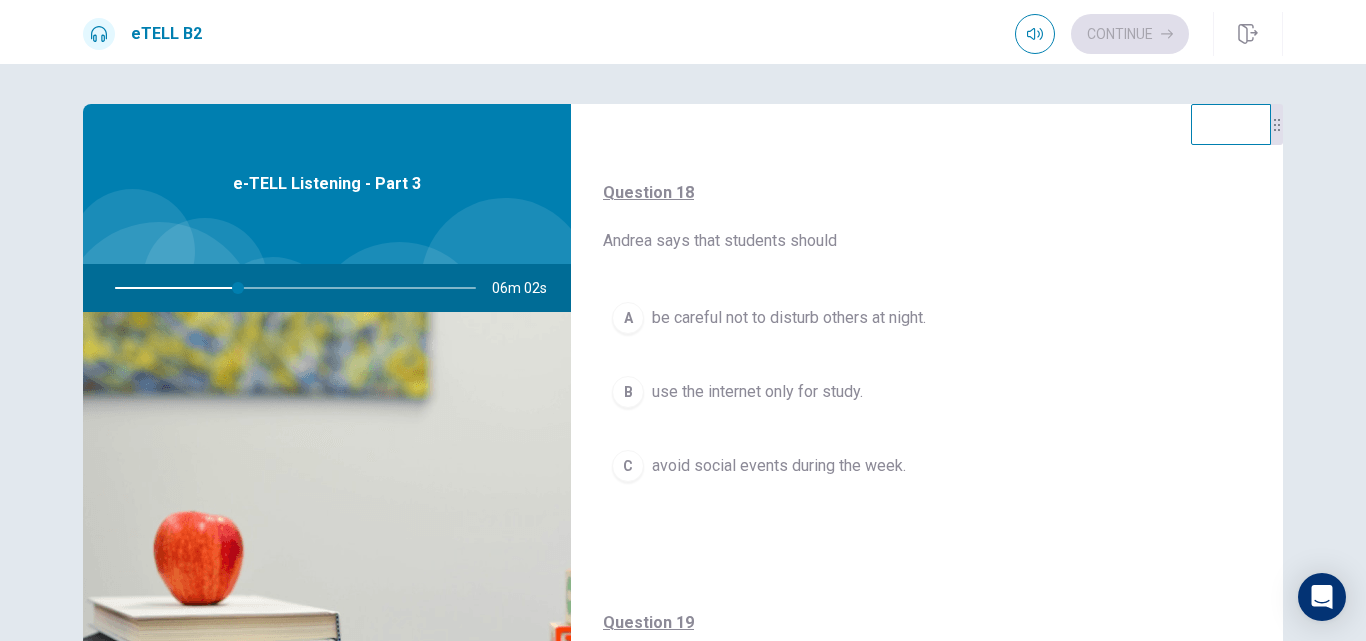 scroll, scrollTop: 900, scrollLeft: 0, axis: vertical 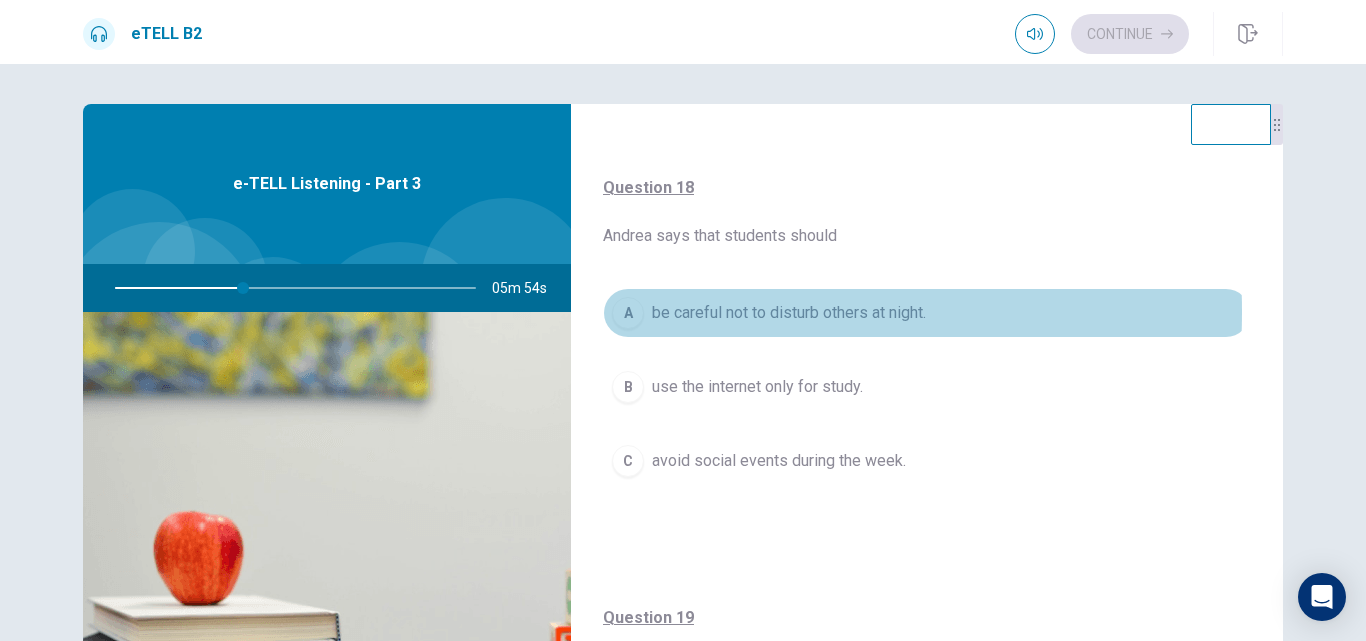 click on "A" at bounding box center (628, 313) 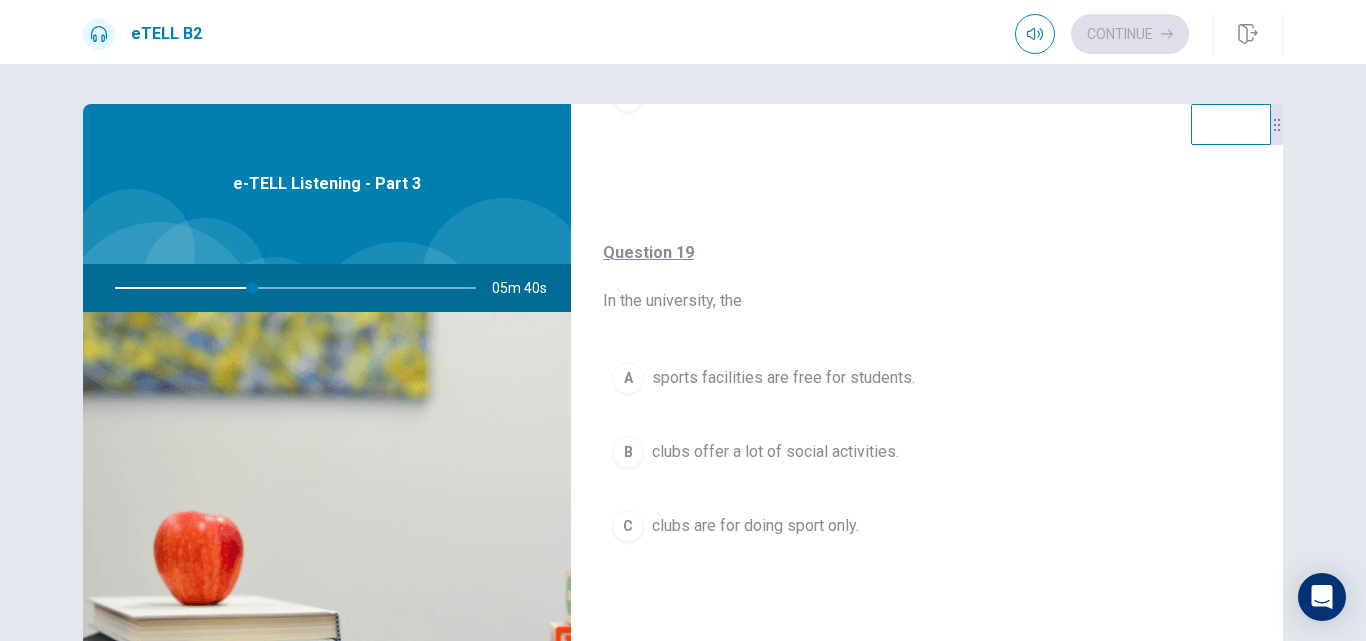 scroll, scrollTop: 1300, scrollLeft: 0, axis: vertical 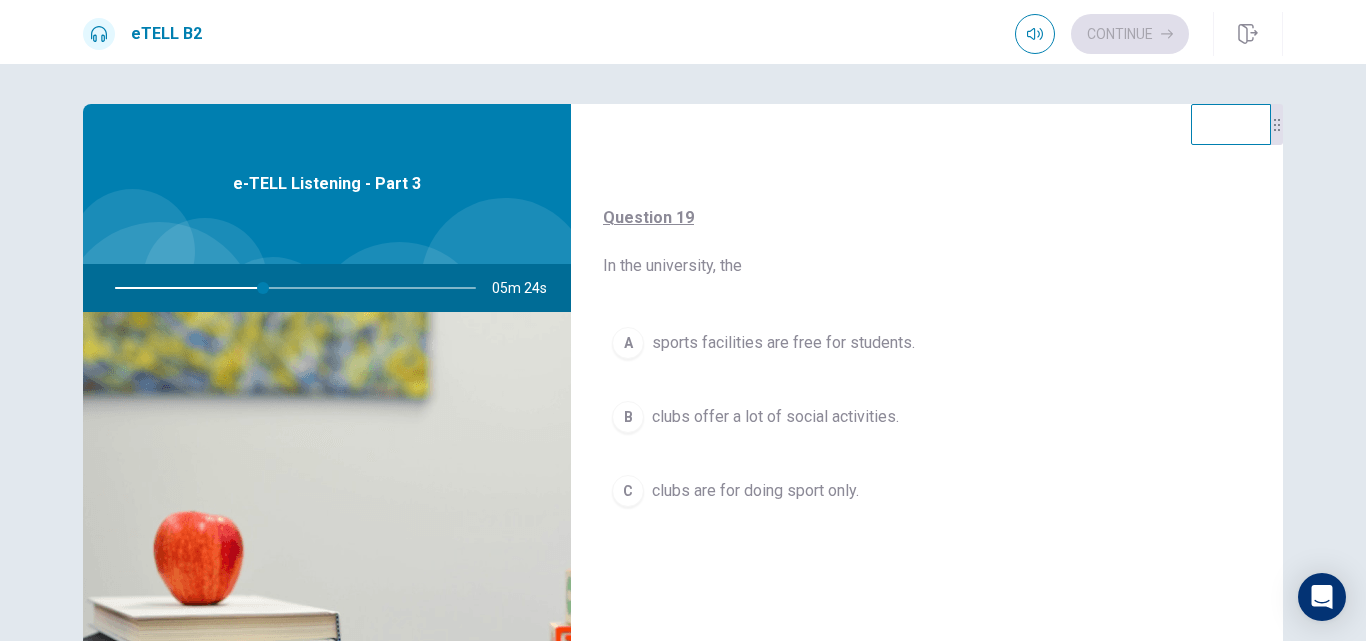 click on "A" at bounding box center (628, 343) 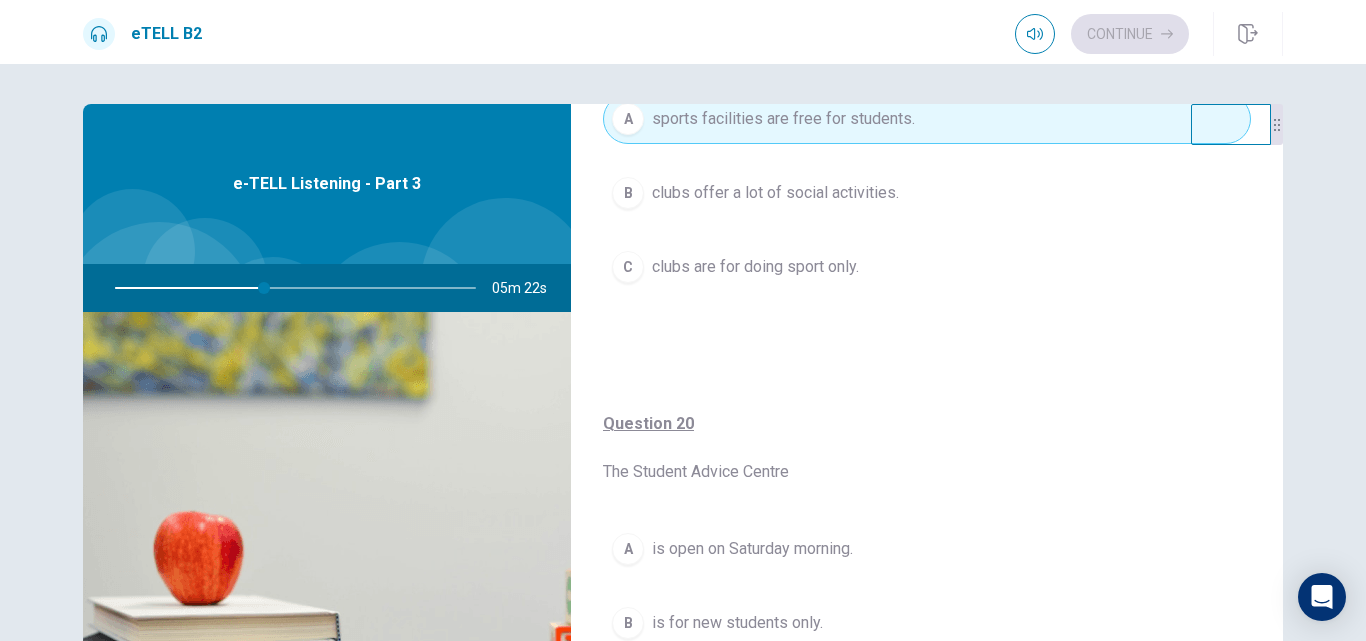 scroll, scrollTop: 1527, scrollLeft: 0, axis: vertical 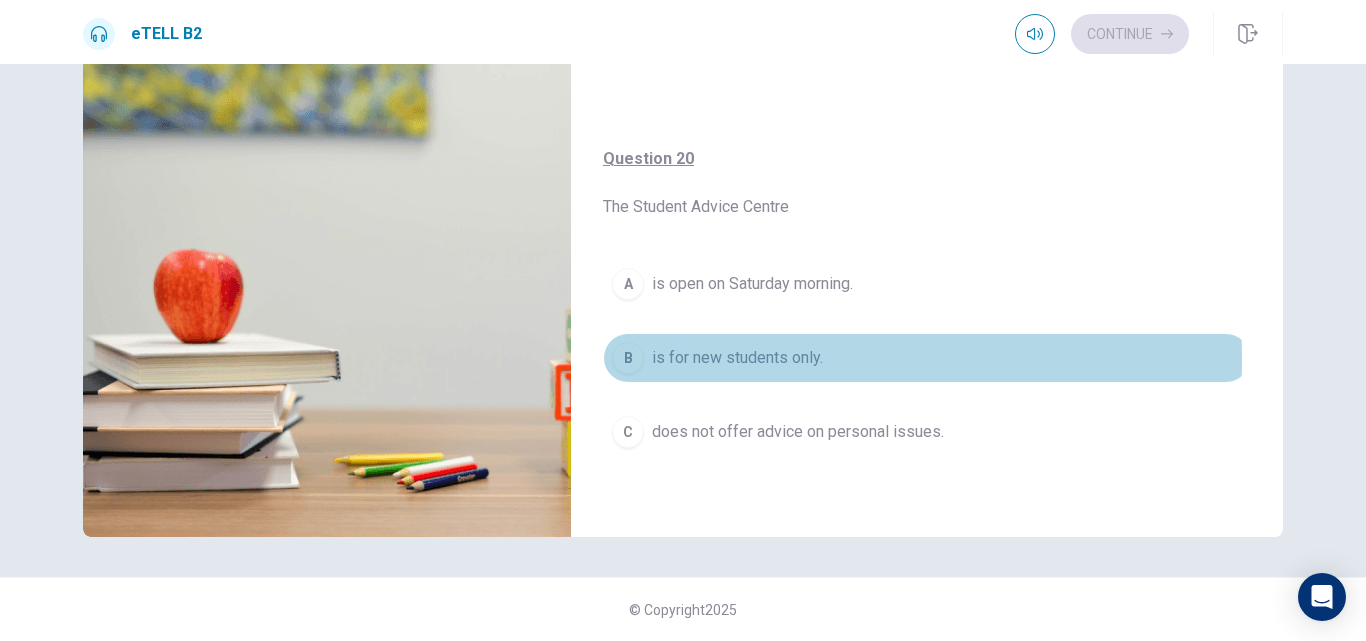 click on "B" at bounding box center (628, 358) 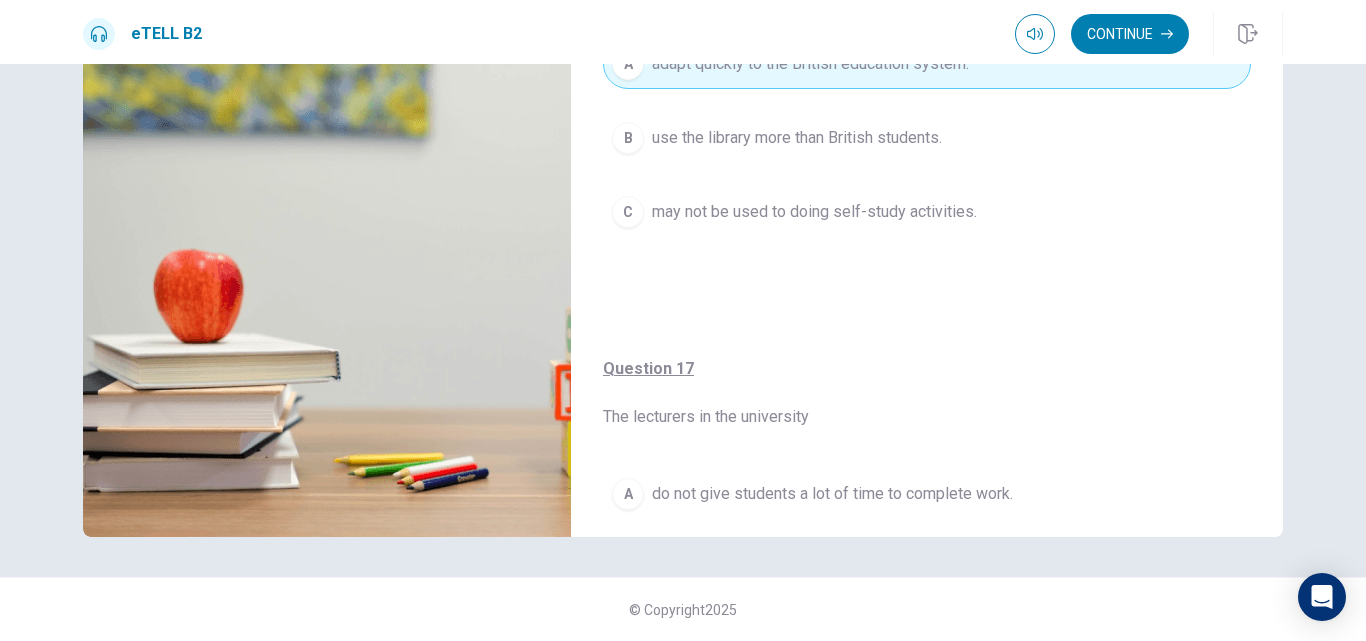 scroll, scrollTop: 0, scrollLeft: 0, axis: both 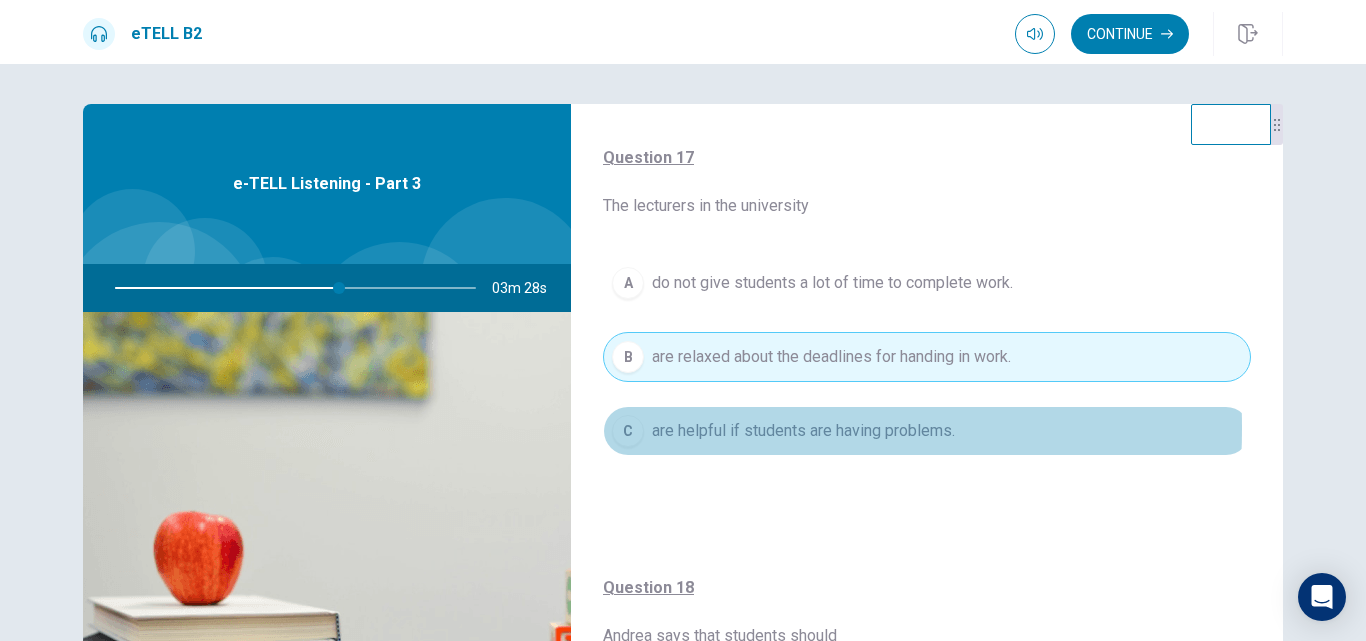 click on "C" at bounding box center (628, 431) 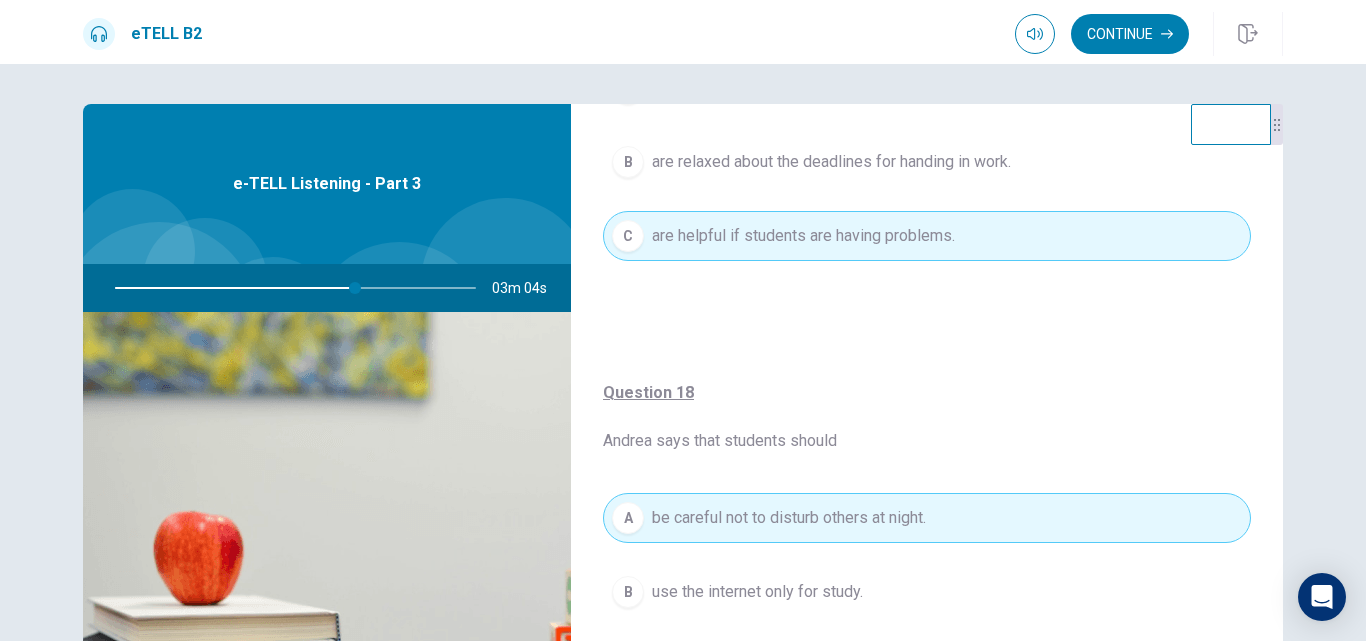 scroll, scrollTop: 500, scrollLeft: 0, axis: vertical 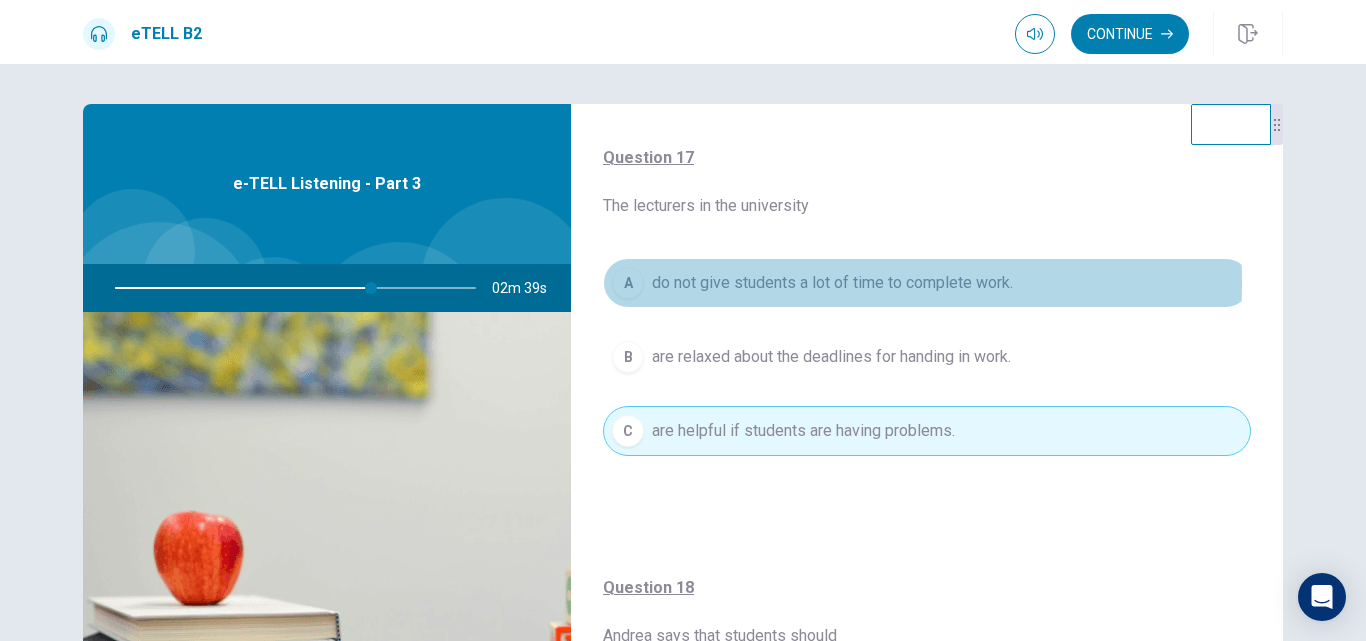 click on "A" at bounding box center [628, 283] 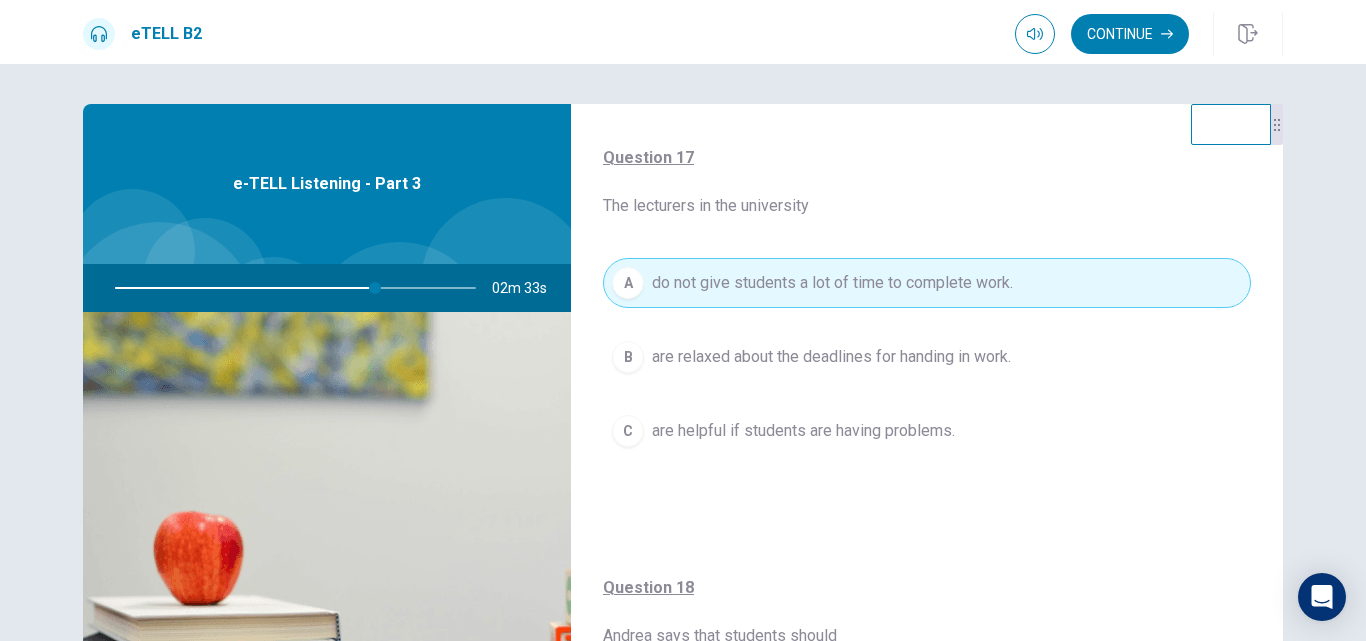 click on "C are helpful if students are having problems." at bounding box center (927, 431) 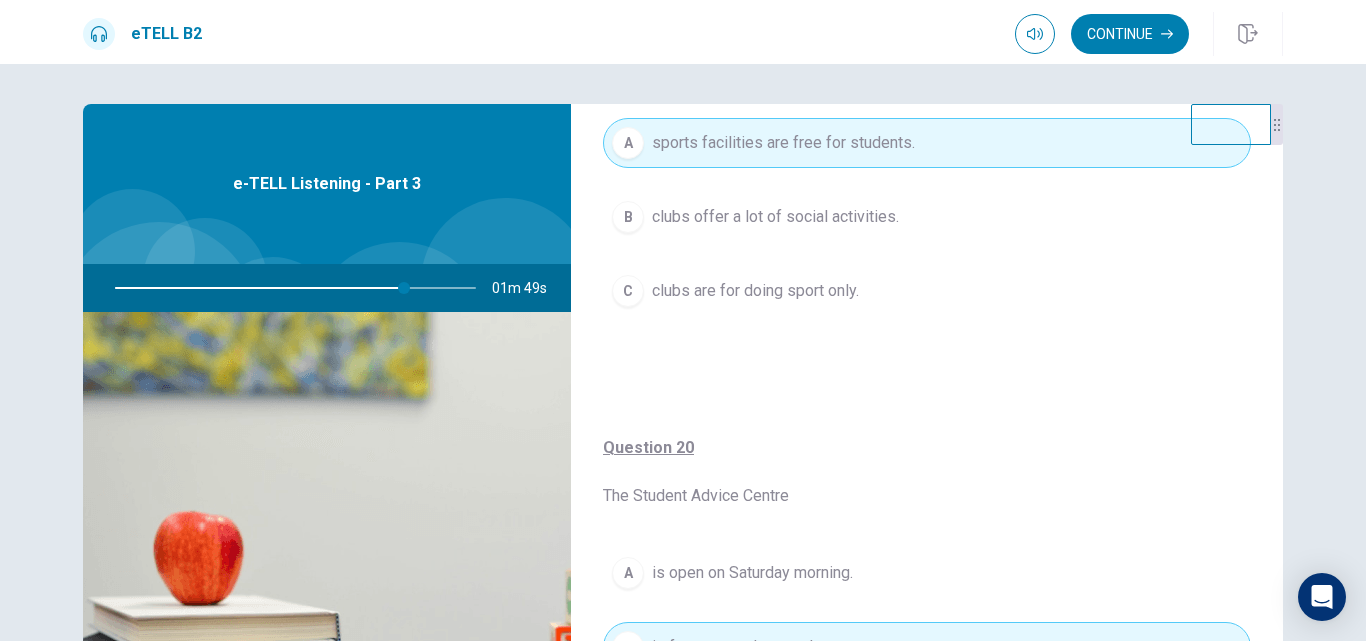 scroll, scrollTop: 1527, scrollLeft: 0, axis: vertical 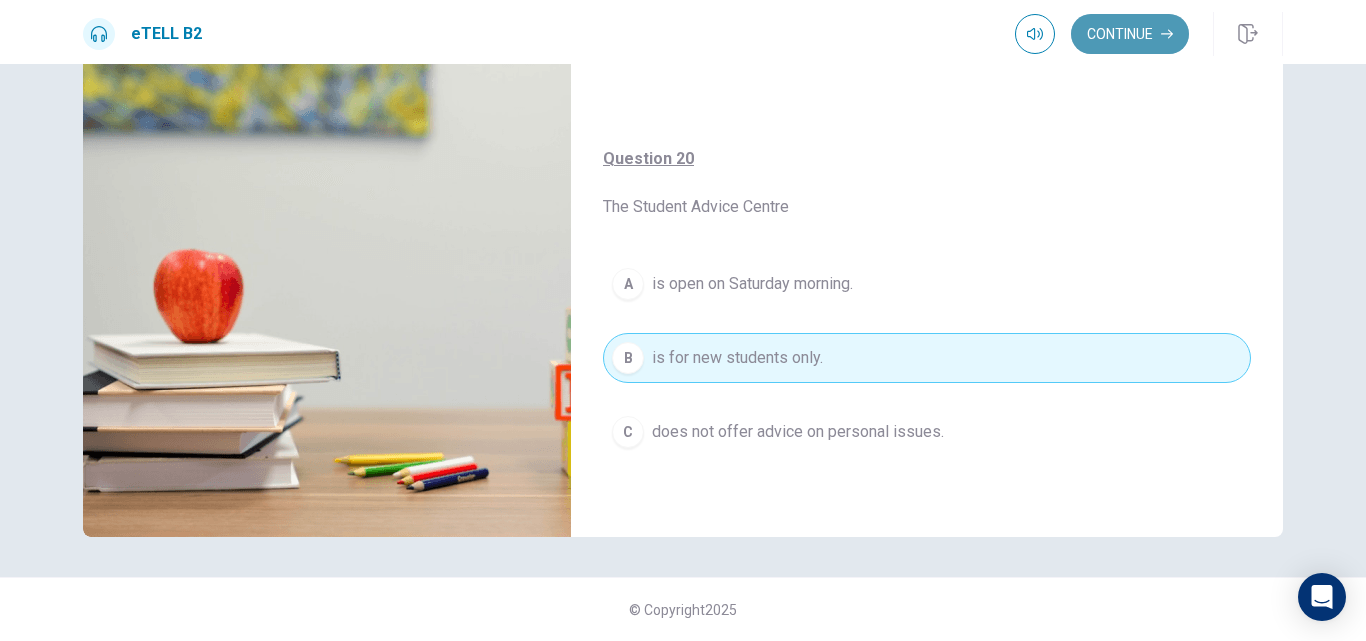 click on "Continue" at bounding box center [1130, 34] 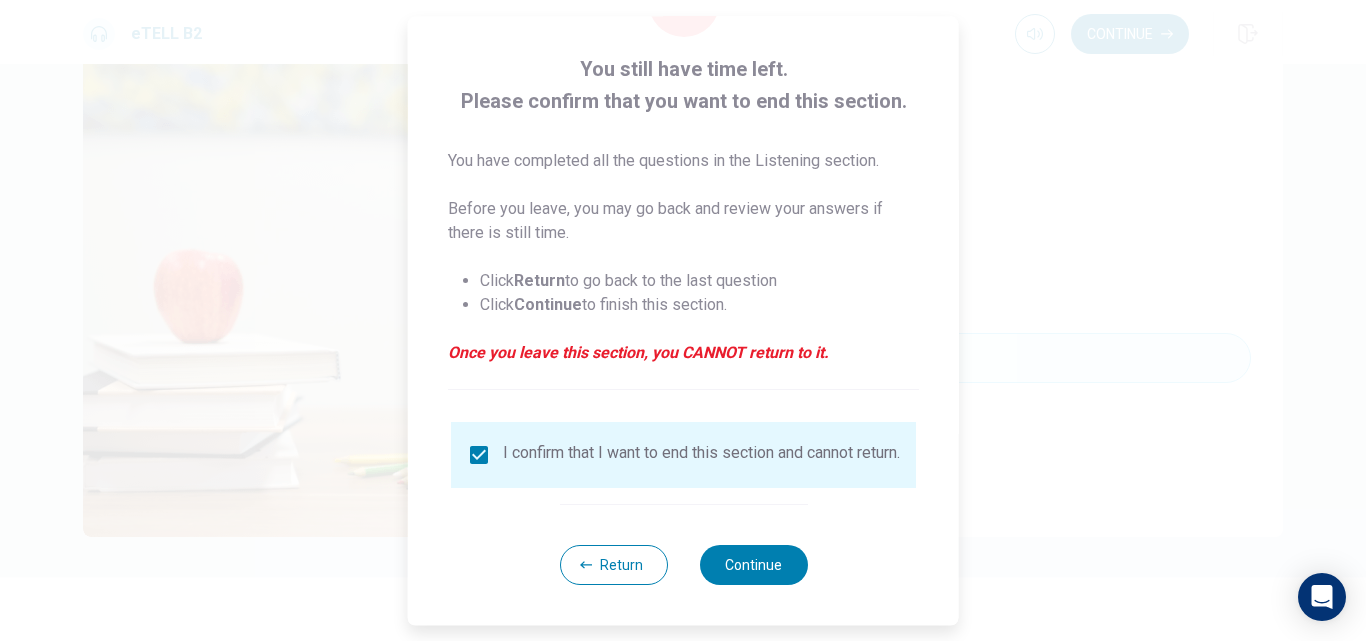 scroll, scrollTop: 105, scrollLeft: 0, axis: vertical 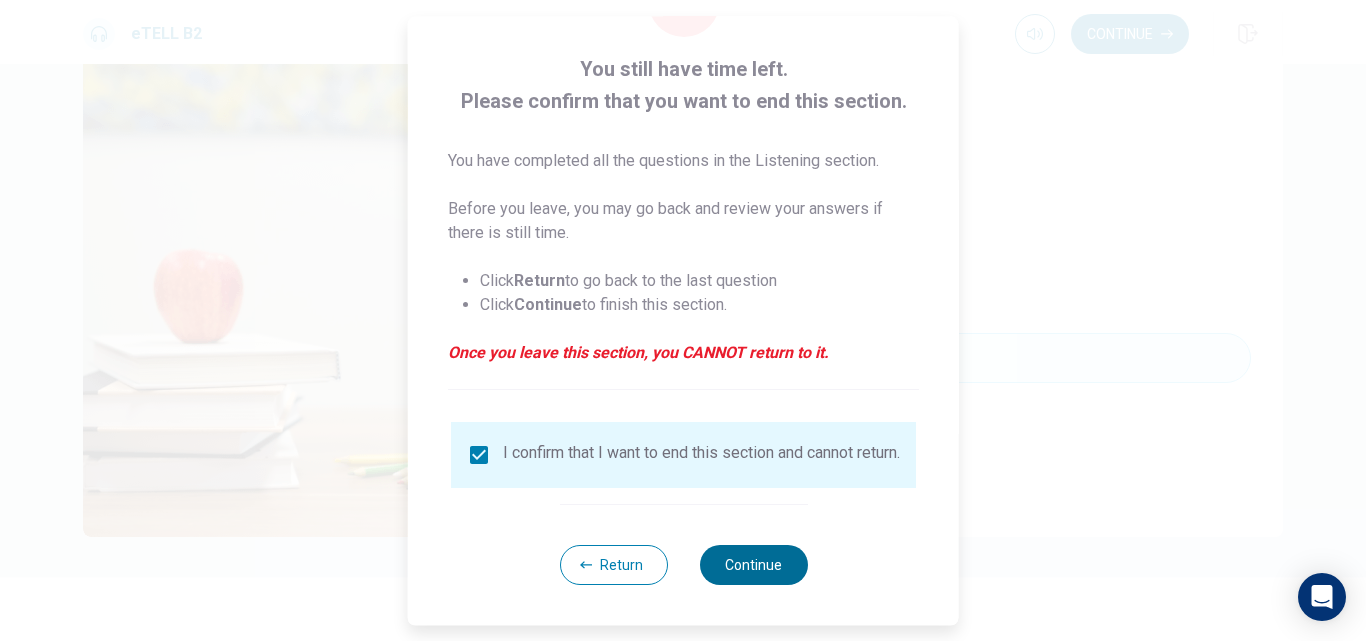 click on "Continue" at bounding box center [753, 565] 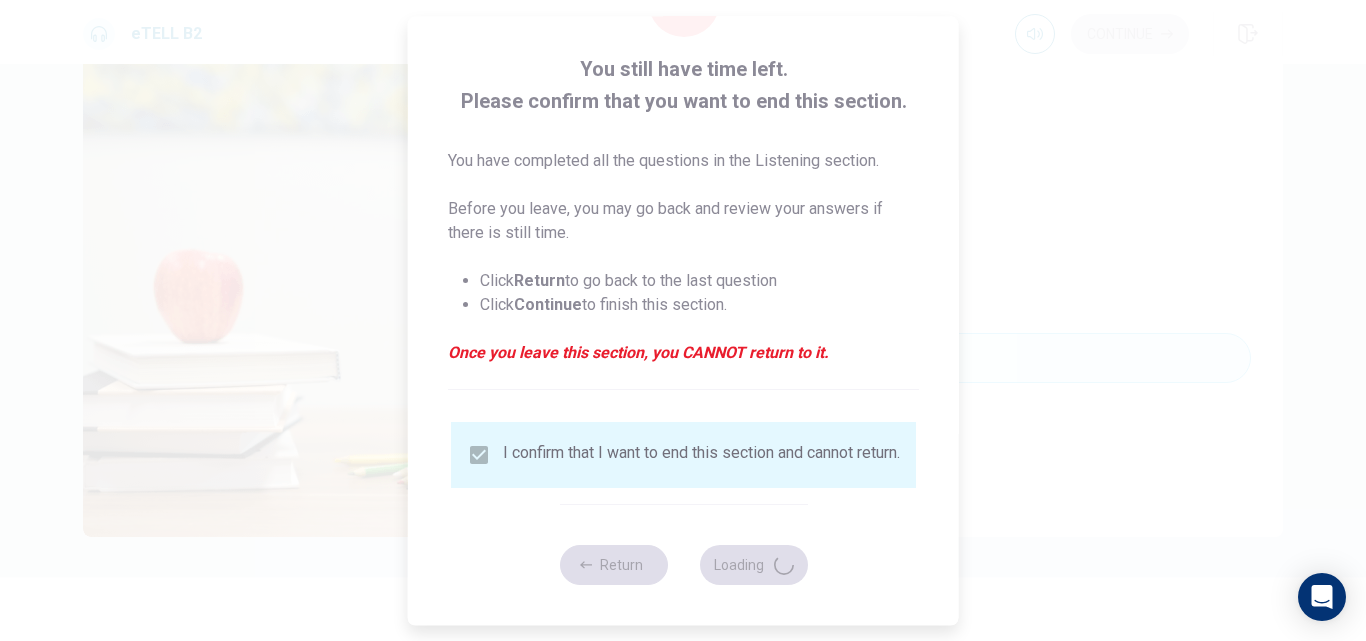 type on "**" 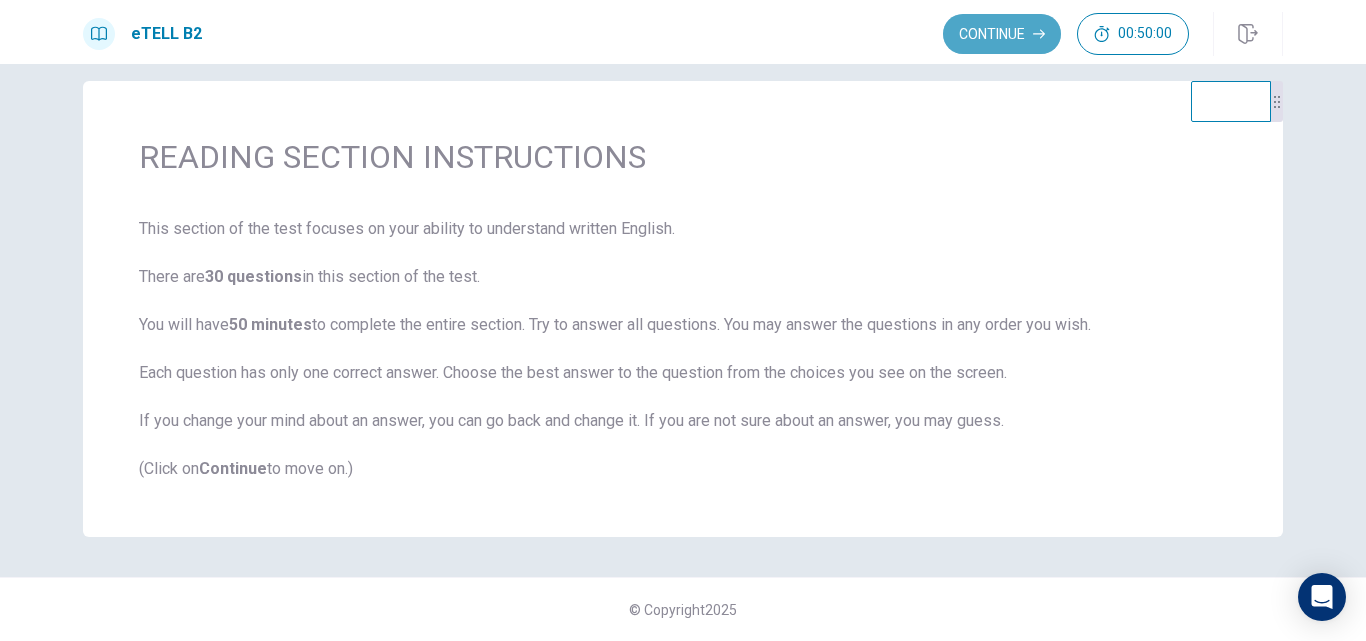 click on "Continue" at bounding box center [1002, 34] 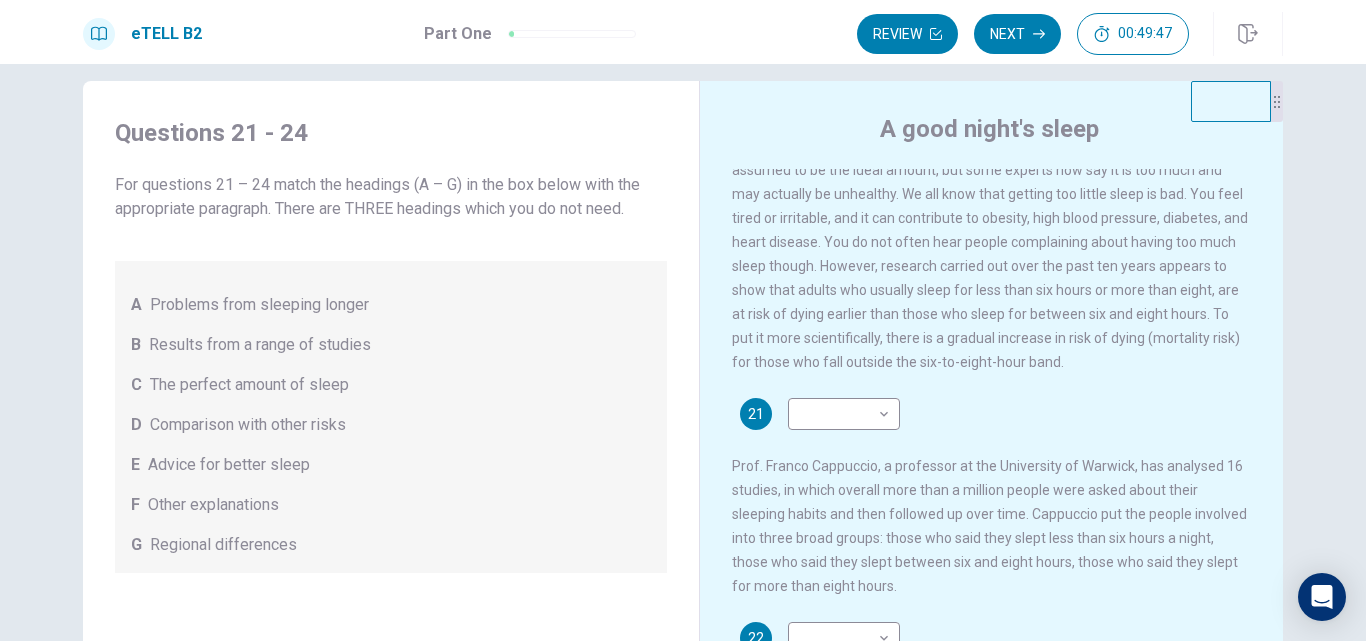 scroll, scrollTop: 0, scrollLeft: 0, axis: both 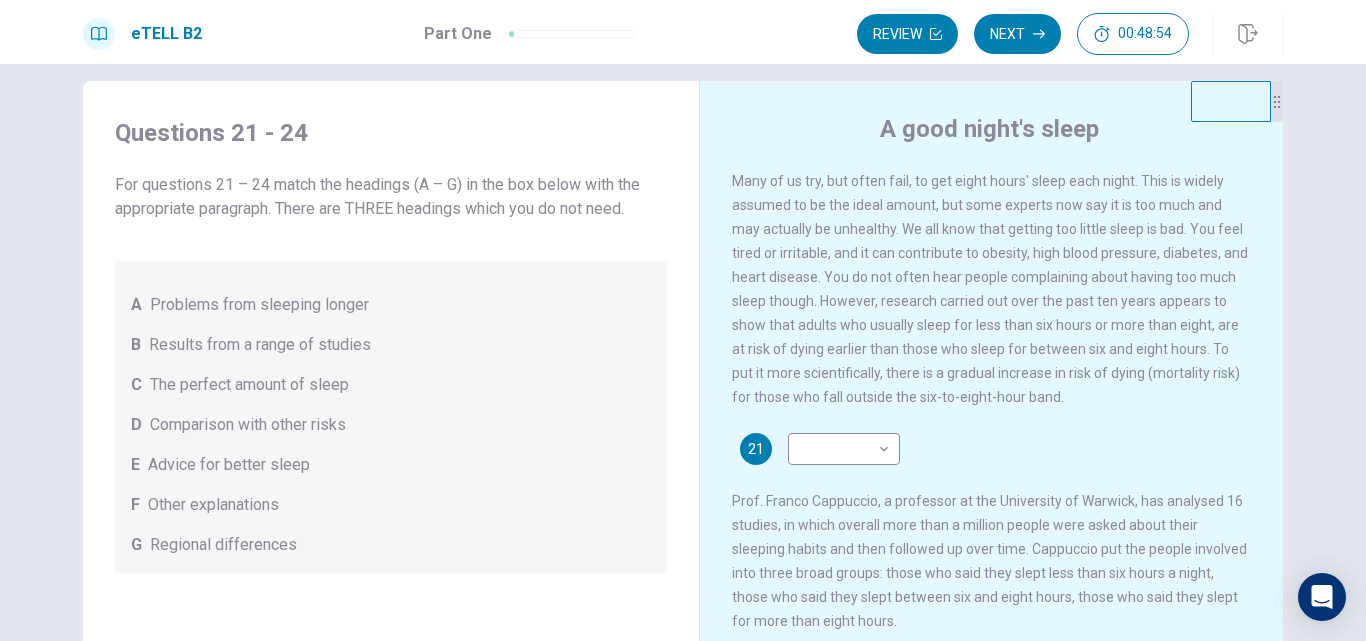 click on "C" at bounding box center [136, 385] 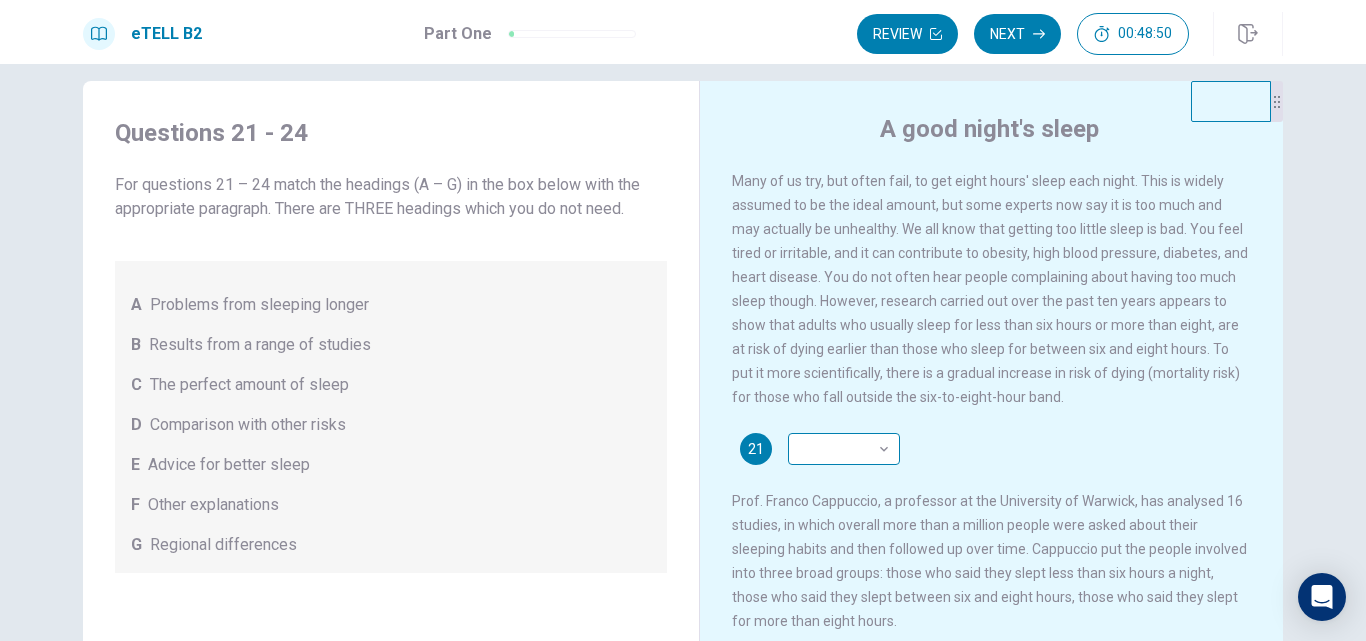 click on "This site uses cookies, as explained in our  Privacy Policy . If you agree to the use of cookies, please click the Accept button and continue to browse our site.   Privacy Policy Accept   eTELL B2 Part One Review Next 00:48:50 Question 1 - 4 of 30 00:48:50 Review Next Questions 21 - 24 For questions 21 – 24 match the headings (A – G) in the box below with the appropriate paragraph. There are THREE headings which you do not need. A Problems from sleeping longer B Results from a range of studies C The perfect amount of sleep D Comparison with other risks E Advice for better sleep F Other explanations G Regional differences A good night's sleep 21 ​ ​ 22 ​ ​ 23 ​ ​ 24 ​ ​ © Copyright  2025 Going somewhere? You are not allowed to open other tabs/pages or switch windows during a test. Doing this will be reported as cheating to the Administrators. Are you sure you want to leave this page? Please continue until you finish your test. It looks like there is a problem with your internet connection." at bounding box center (683, 320) 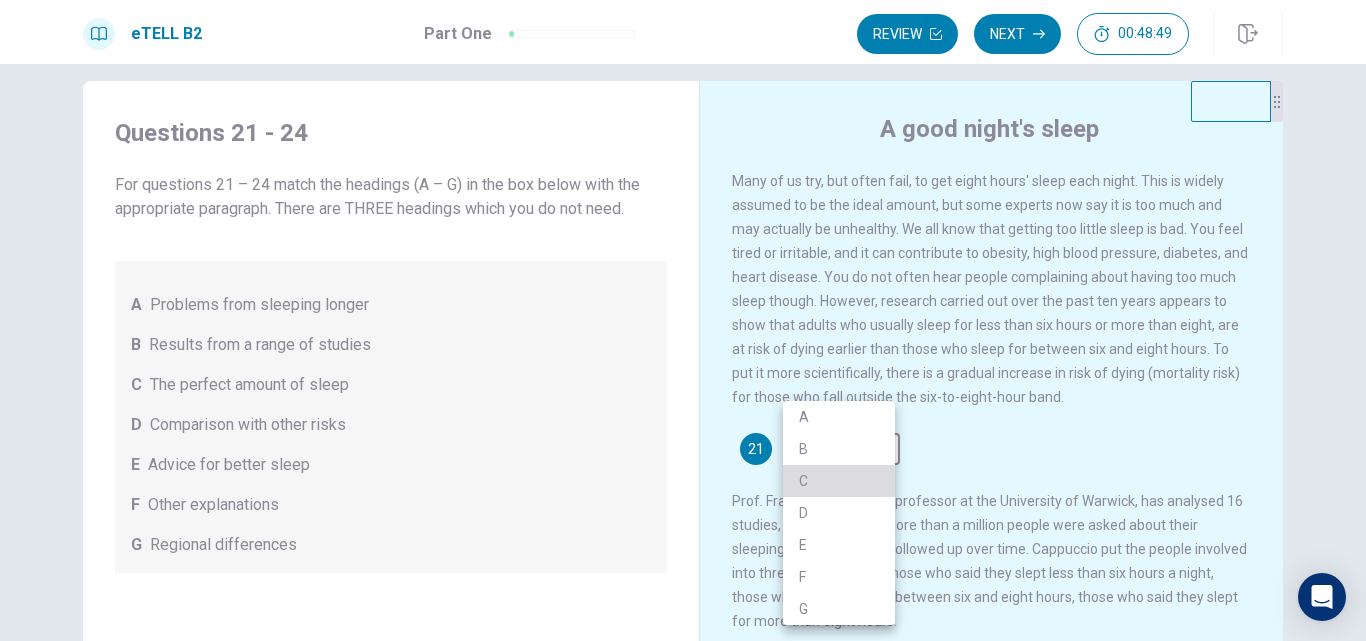 click on "C" at bounding box center (839, 481) 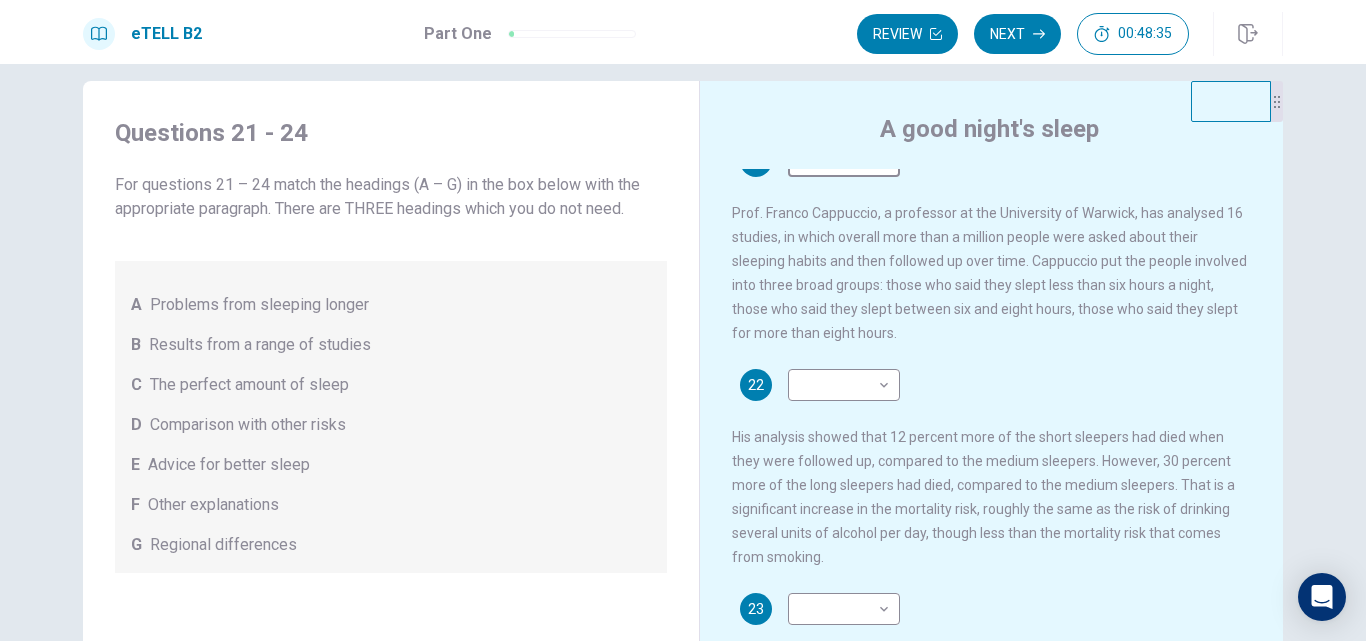 scroll, scrollTop: 300, scrollLeft: 0, axis: vertical 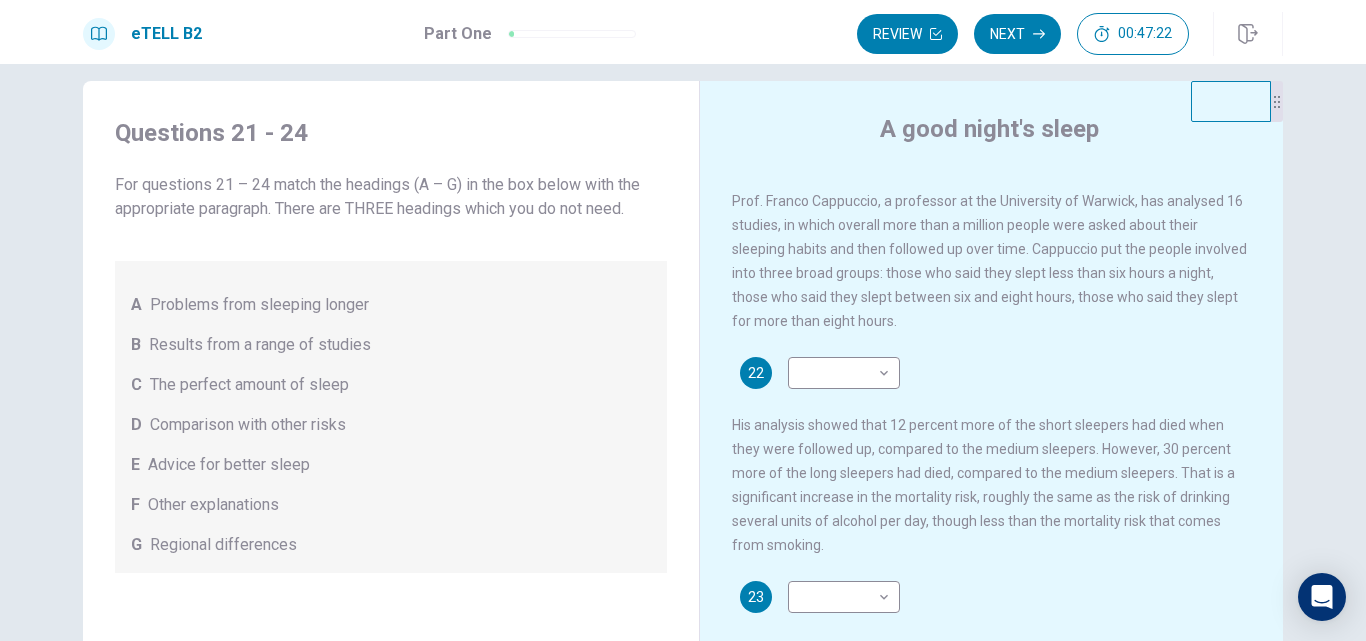 click on "Results from a range of studies" at bounding box center [260, 345] 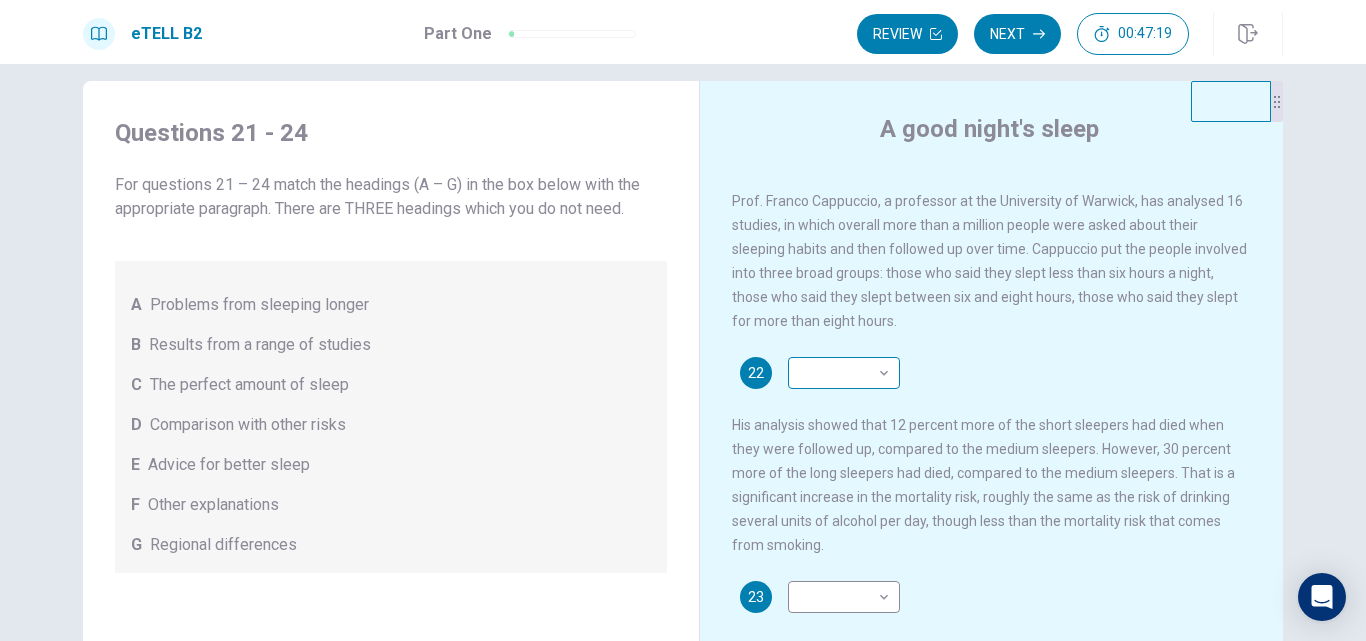 click on "This site uses cookies, as explained in our  Privacy Policy . If you agree to the use of cookies, please click the Accept button and continue to browse our site.   Privacy Policy Accept   eTELL B2 Part One Review Next 00:47:19 Question 1 - 4 of 30 00:47:19 Review Next Questions 21 - 24 For questions 21 – 24 match the headings (A – G) in the box below with the appropriate paragraph. There are THREE headings which you do not need. A Problems from sleeping longer B Results from a range of studies C The perfect amount of sleep D Comparison with other risks E Advice for better sleep F Other explanations G Regional differences A good night's sleep 21 C * ​ 22 ​ ​ 23 ​ ​ 24 ​ ​ © Copyright  2025 Going somewhere? You are not allowed to open other tabs/pages or switch windows during a test. Doing this will be reported as cheating to the Administrators. Are you sure you want to leave this page? Please continue until you finish your test. It looks like there is a problem with your internet connection." at bounding box center [683, 320] 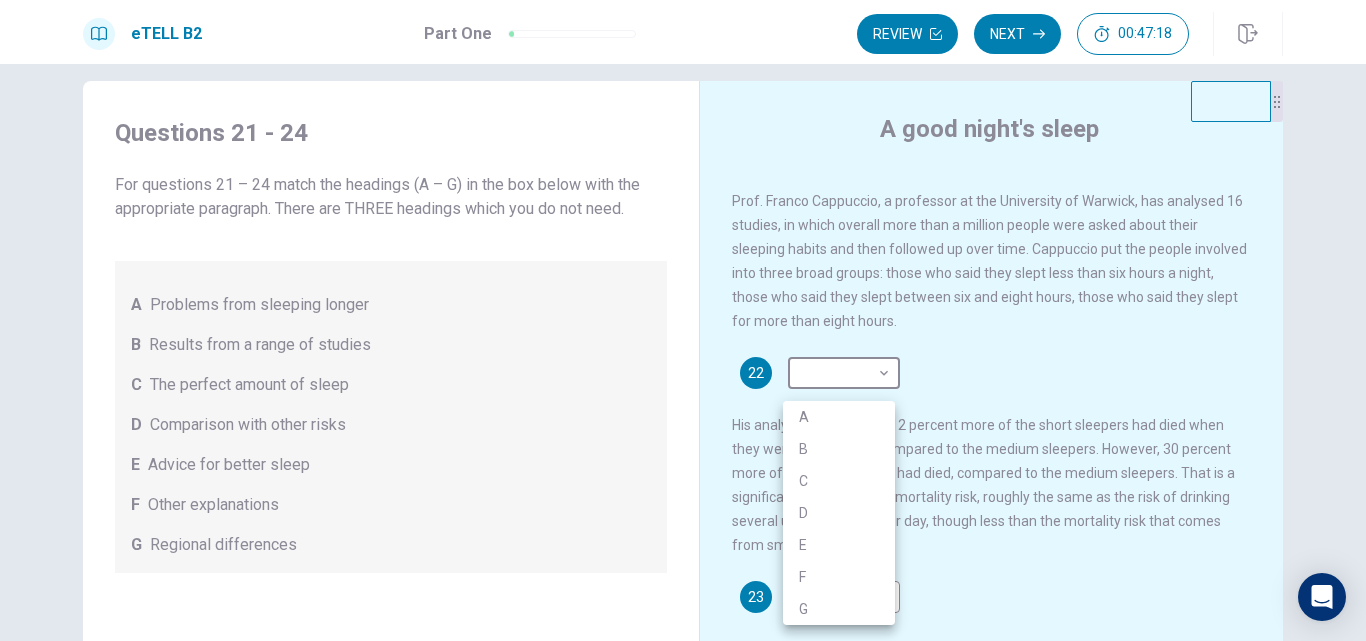 click on "B" at bounding box center (839, 449) 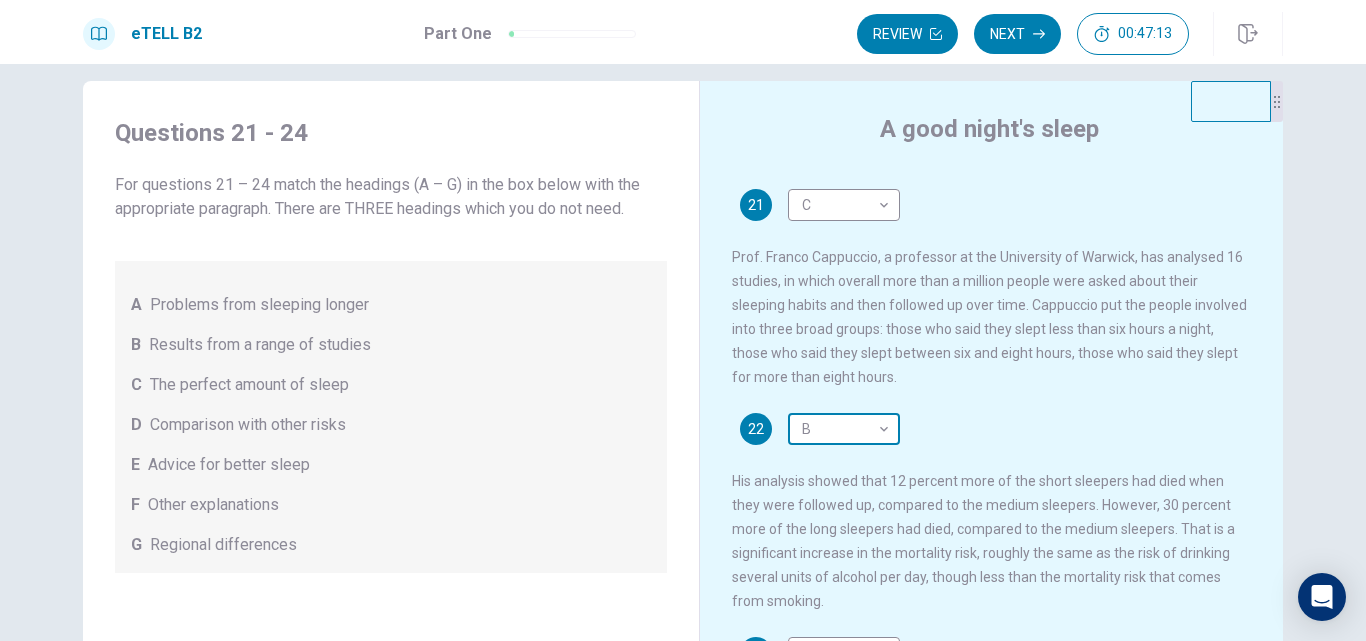 scroll, scrollTop: 200, scrollLeft: 0, axis: vertical 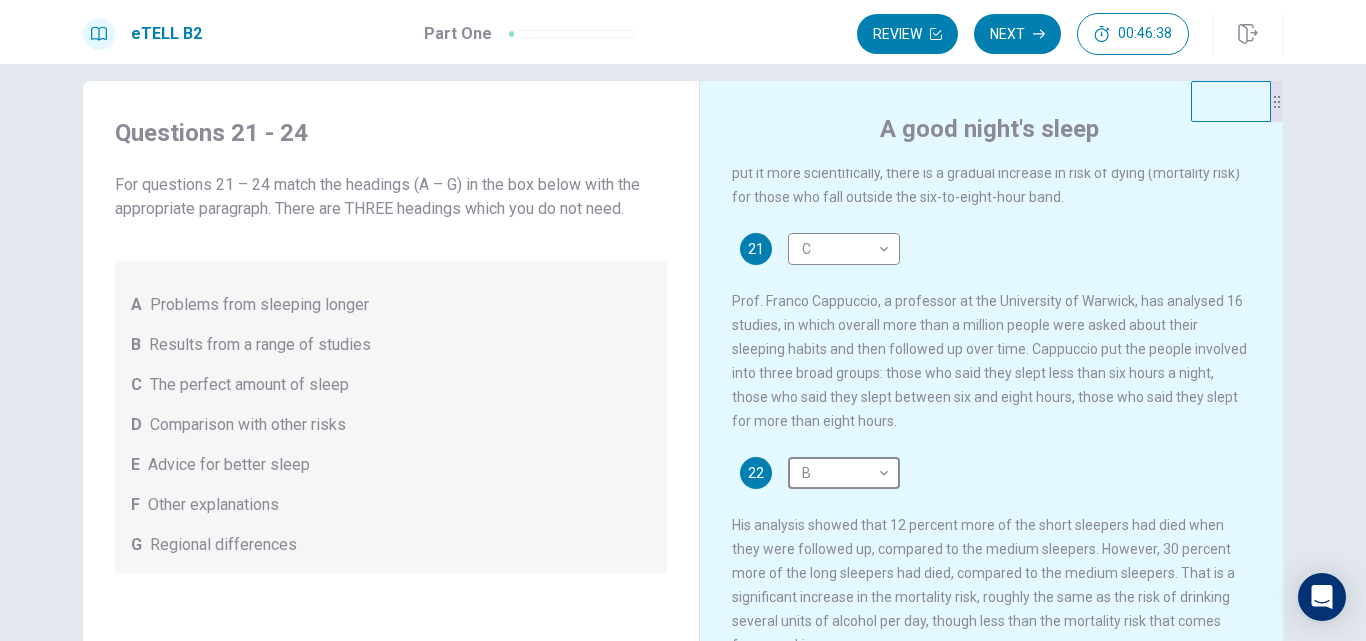 click on "Problems from sleeping longer" at bounding box center [259, 305] 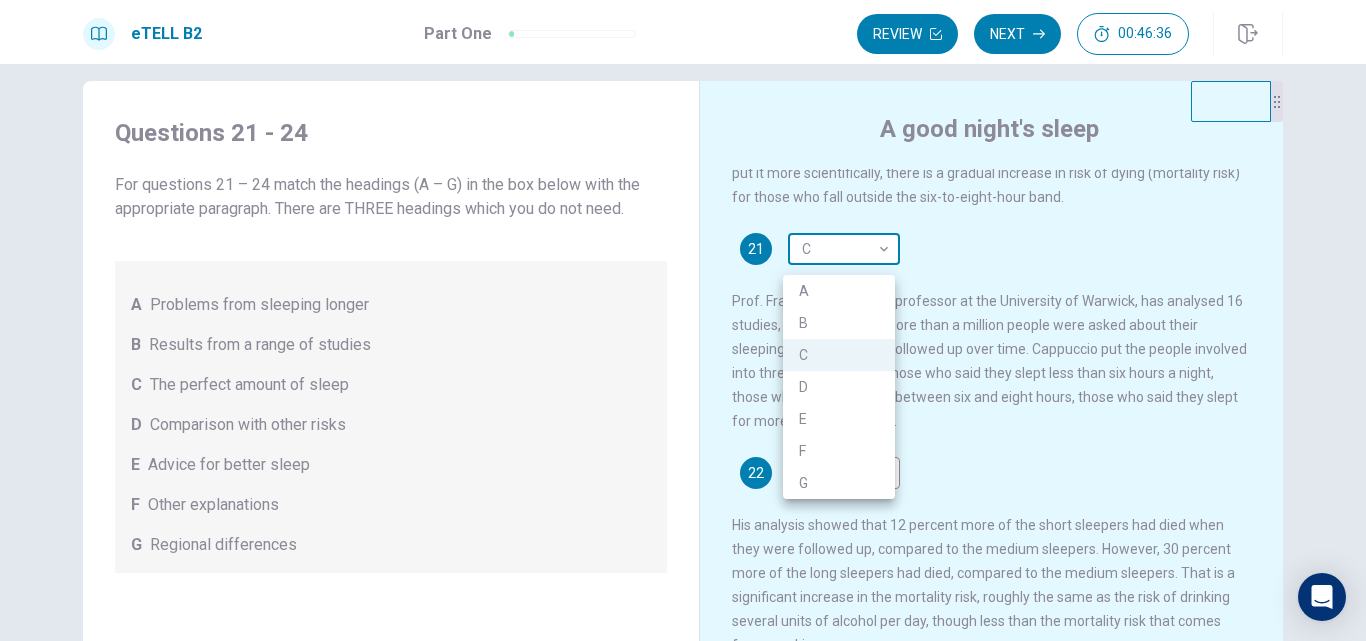 click on "This site uses cookies, as explained in our  Privacy Policy . If you agree to the use of cookies, please click the Accept button and continue to browse our site.   Privacy Policy Accept   eTELL B2 Part One Review Next 00:46:36 Question 1 - 4 of 30 00:46:36 Review Next Questions 21 - 24 For questions 21 – 24 match the headings (A – G) in the box below with the appropriate paragraph. There are THREE headings which you do not need. A Problems from sleeping longer B Results from a range of studies C The perfect amount of sleep D Comparison with other risks E Advice for better sleep F Other explanations G Regional differences A good night's sleep 21 C * ​ 22 B * ​ 23 ​ ​ 24 ​ ​ © Copyright  2025 Going somewhere? You are not allowed to open other tabs/pages or switch windows during a test. Doing this will be reported as cheating to the Administrators. Are you sure you want to leave this page? Please continue until you finish your test. It looks like there is a problem with your internet connection." at bounding box center (683, 320) 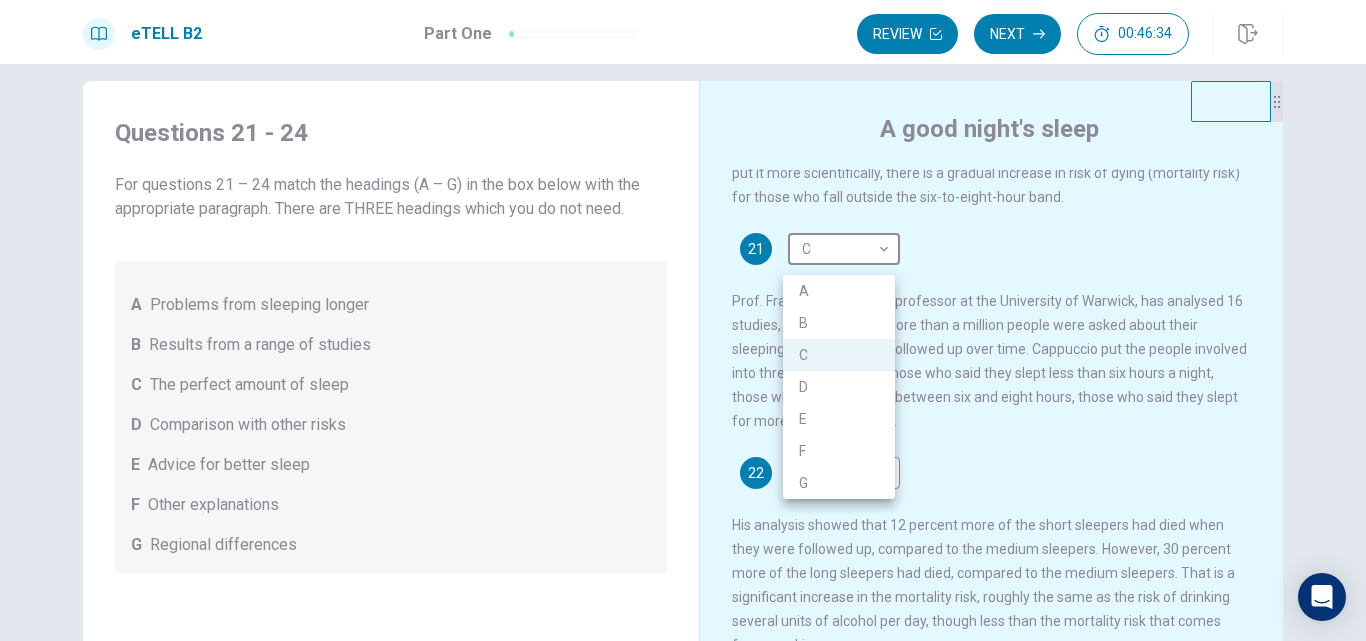 click on "A" at bounding box center (839, 291) 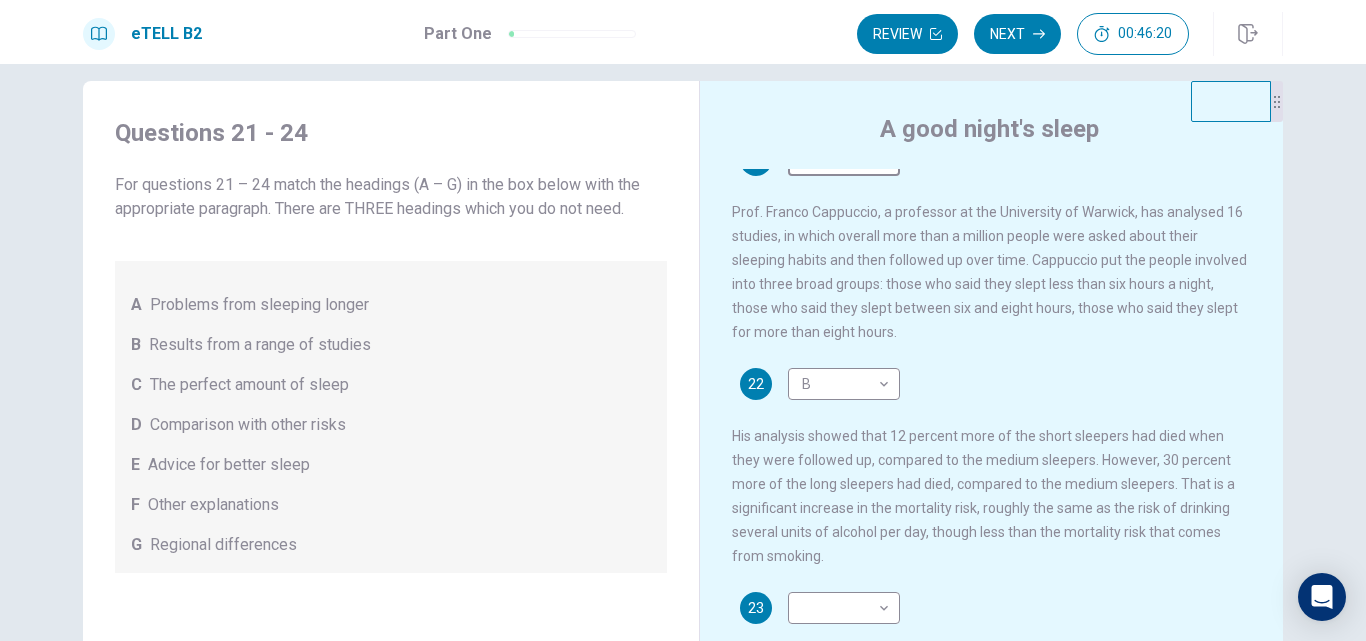 scroll, scrollTop: 0, scrollLeft: 0, axis: both 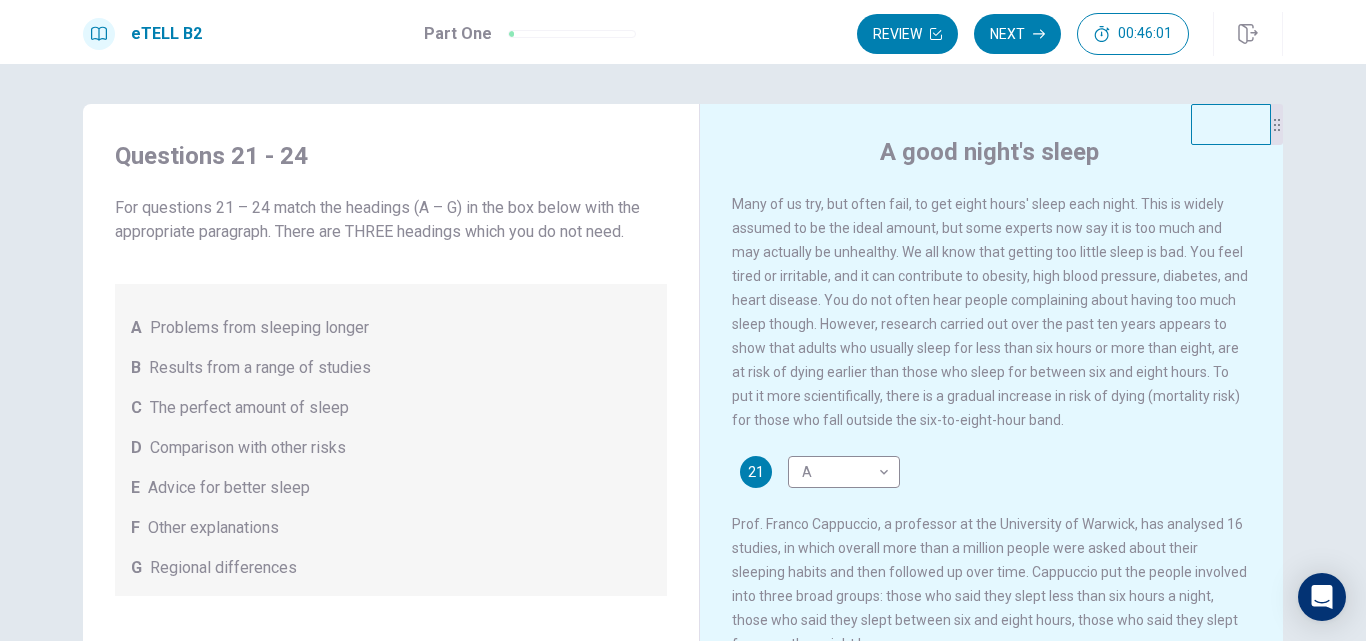 click on "The perfect amount of sleep" at bounding box center (249, 408) 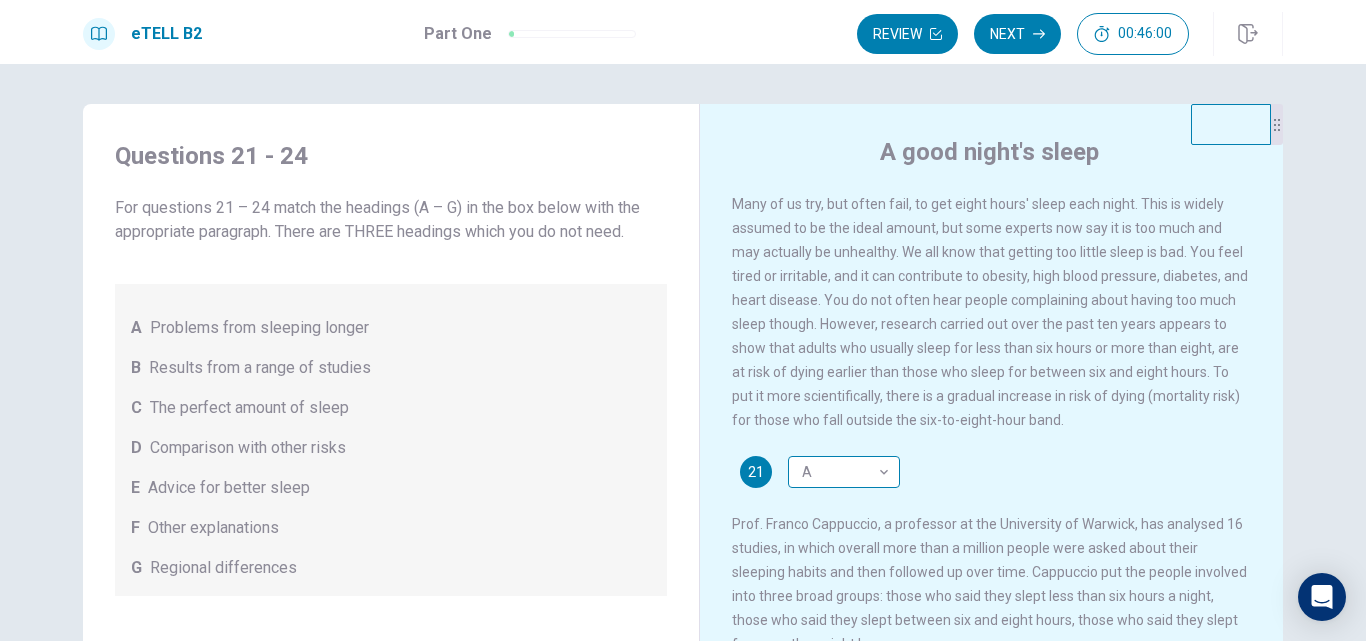 click on "This site uses cookies, as explained in our  Privacy Policy . If you agree to the use of cookies, please click the Accept button and continue to browse our site.   Privacy Policy Accept   eTELL B2 Part One Review Next 00:46:00 Question 1 - 4 of 30 00:46:00 Review Next Questions 21 - 24 For questions 21 – 24 match the headings (A – G) in the box below with the appropriate paragraph. There are THREE headings which you do not need. A Problems from sleeping longer B Results from a range of studies C The perfect amount of sleep D Comparison with other risks E Advice for better sleep F Other explanations G Regional differences A good night's sleep 21 A * ​ 22 B * ​ 23 ​ ​ 24 ​ ​ © Copyright  2025 Going somewhere? You are not allowed to open other tabs/pages or switch windows during a test. Doing this will be reported as cheating to the Administrators. Are you sure you want to leave this page? Please continue until you finish your test. It looks like there is a problem with your internet connection." at bounding box center [683, 320] 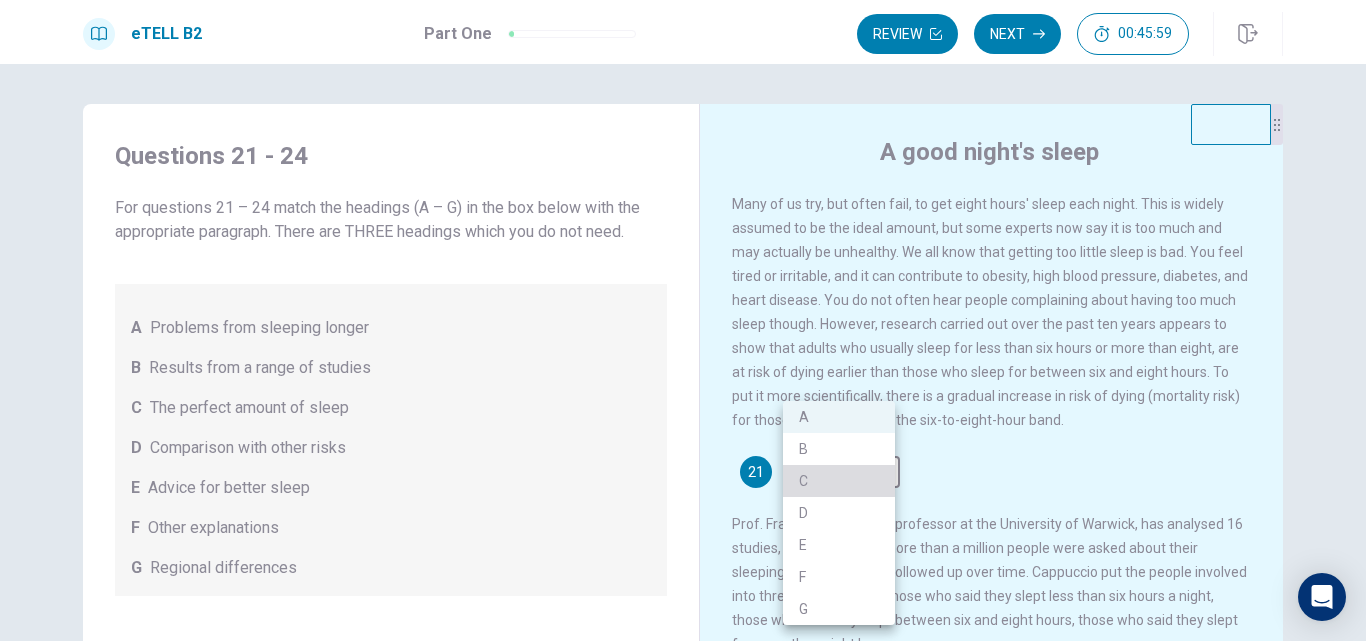 click on "C" at bounding box center [839, 481] 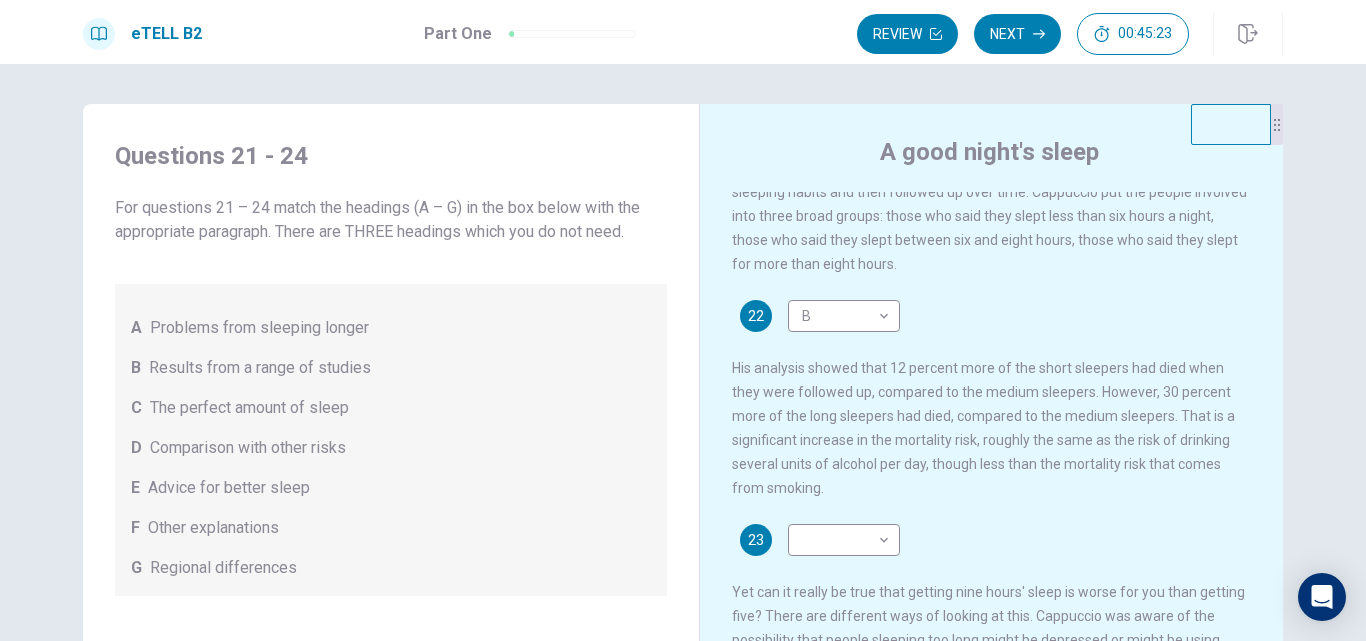scroll, scrollTop: 500, scrollLeft: 0, axis: vertical 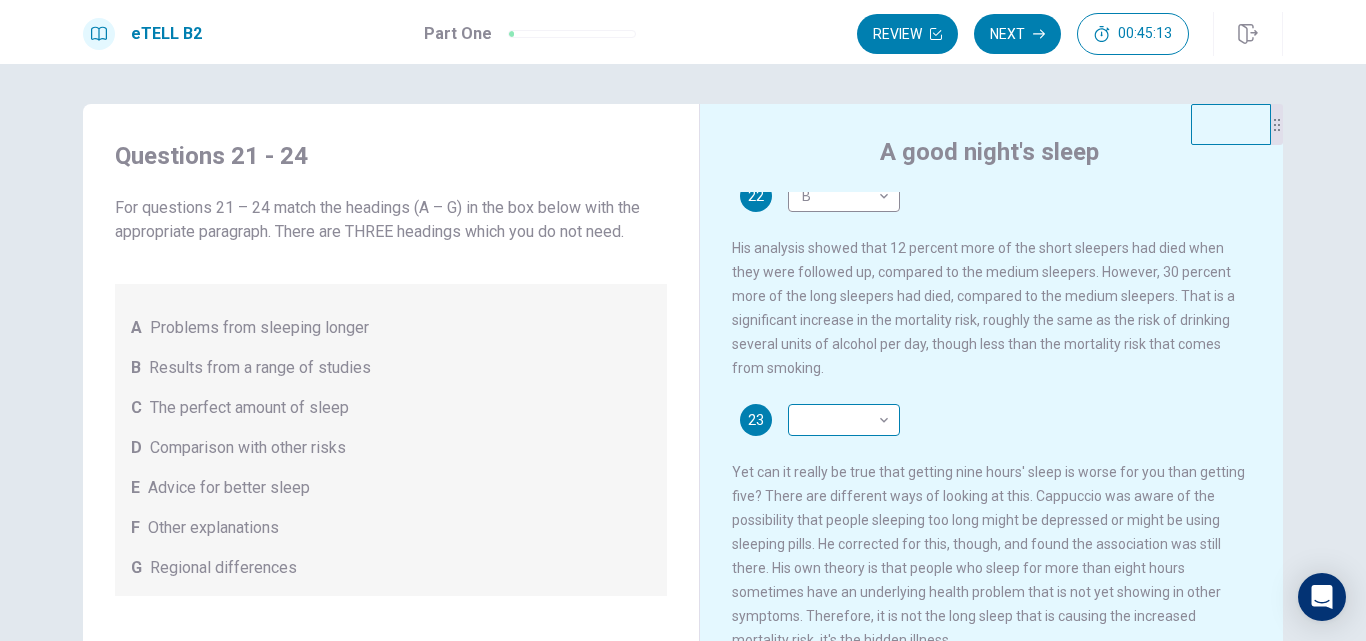 click on "This site uses cookies, as explained in our  Privacy Policy . If you agree to the use of cookies, please click the Accept button and continue to browse our site.   Privacy Policy Accept   eTELL B2 Part One Review Next 00:45:13 Question 1 - 4 of 30 00:45:13 Review Next Questions 21 - 24 For questions 21 – 24 match the headings (A – G) in the box below with the appropriate paragraph. There are THREE headings which you do not need. A Problems from sleeping longer B Results from a range of studies C The perfect amount of sleep D Comparison with other risks E Advice for better sleep F Other explanations G Regional differences A good night's sleep 21 C * ​ 22 B * ​ 23 ​ ​ 24 ​ ​ © Copyright  2025 Going somewhere? You are not allowed to open other tabs/pages or switch windows during a test. Doing this will be reported as cheating to the Administrators. Are you sure you want to leave this page? Please continue until you finish your test. It looks like there is a problem with your internet connection." at bounding box center [683, 320] 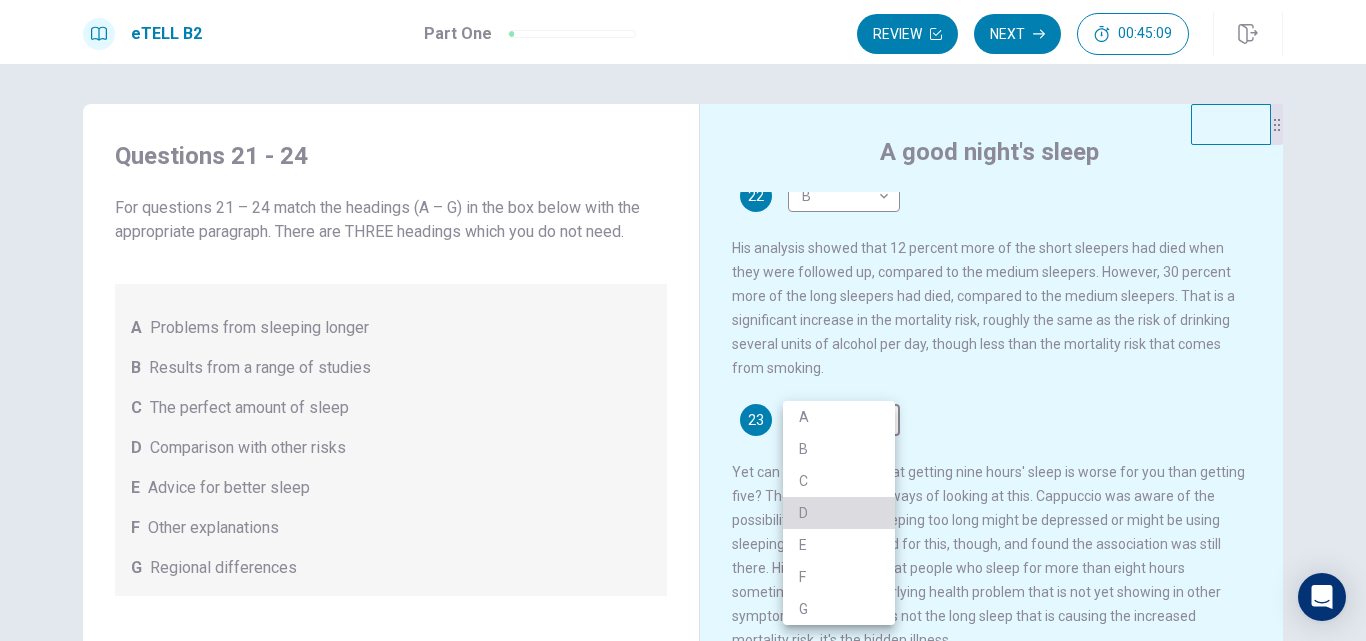 click on "D" at bounding box center [839, 513] 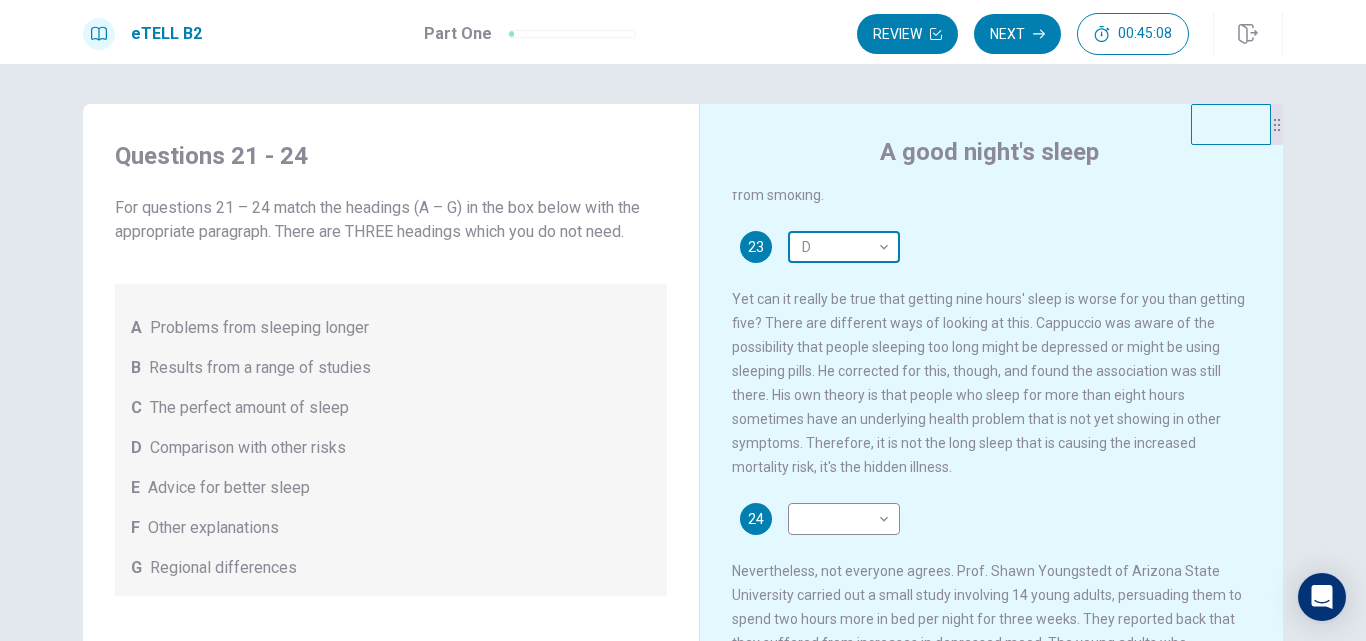 scroll, scrollTop: 716, scrollLeft: 0, axis: vertical 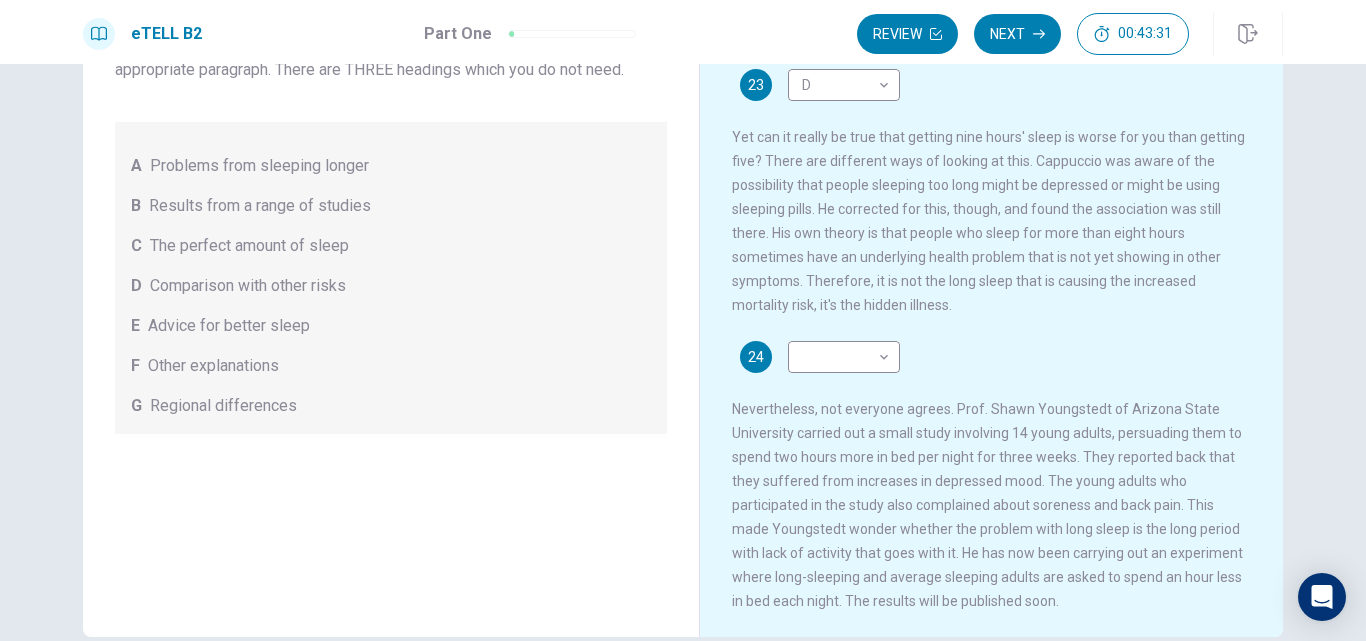 click on "Problems from sleeping longer" at bounding box center (259, 166) 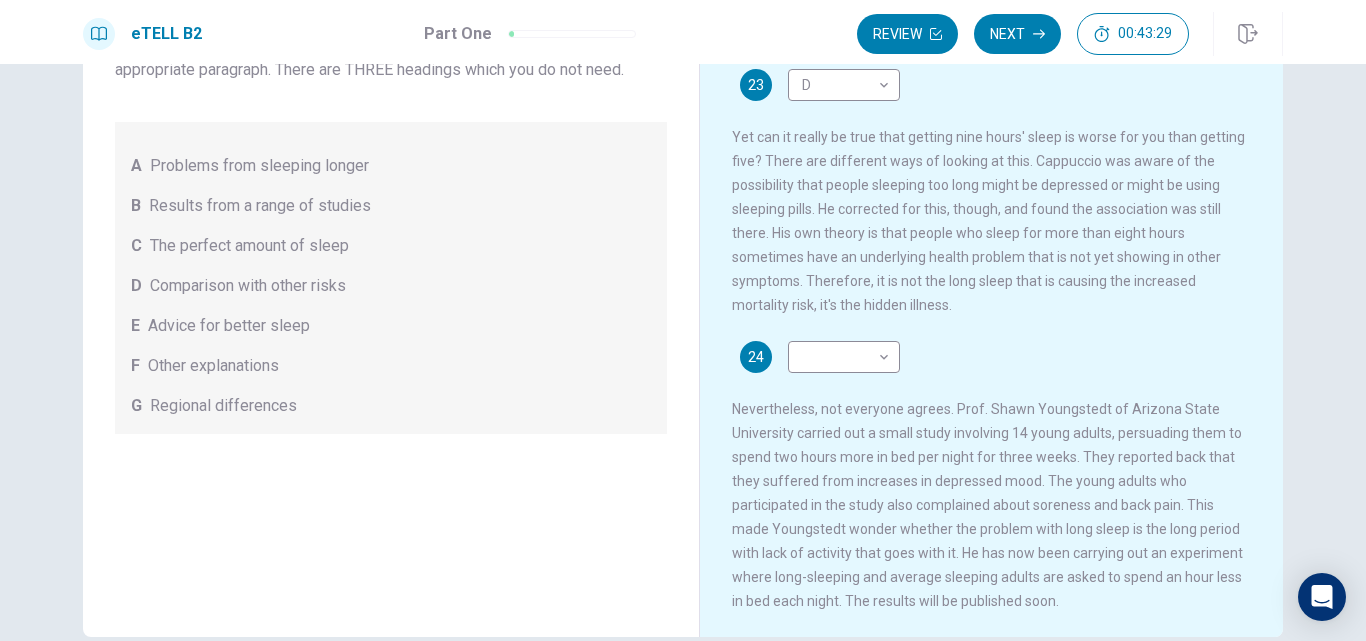 click on "Problems from sleeping longer" at bounding box center (259, 166) 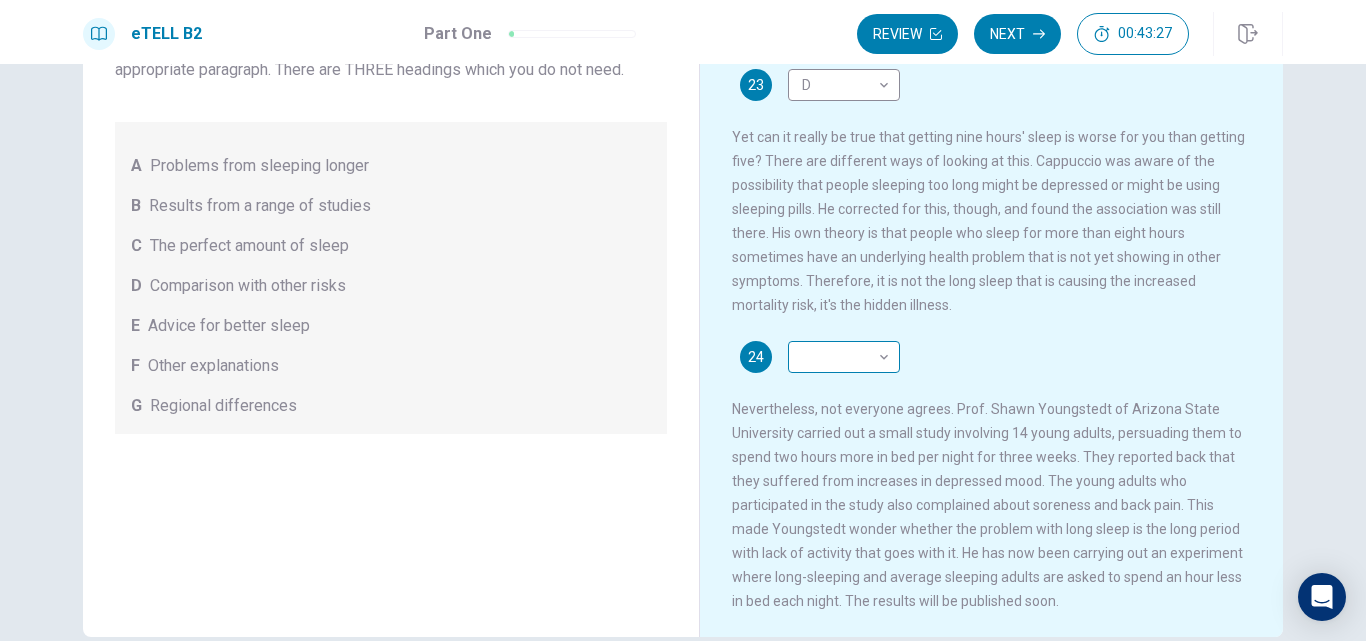 click on "This site uses cookies, as explained in our  Privacy Policy . If you agree to the use of cookies, please click the Accept button and continue to browse our site.   Privacy Policy Accept   eTELL B2 Part One Review Next 00:43:27 Question 1 - 4 of 30 00:43:27 Review Next Questions 21 - 24 For questions 21 – 24 match the headings (A – G) in the box below with the appropriate paragraph. There are THREE headings which you do not need. A Problems from sleeping longer B Results from a range of studies C The perfect amount of sleep D Comparison with other risks E Advice for better sleep F Other explanations G Regional differences A good night's sleep 21 C * ​ 22 B * ​ 23 D * ​ 24 ​ ​ © Copyright  2025 Going somewhere? You are not allowed to open other tabs/pages or switch windows during a test. Doing this will be reported as cheating to the Administrators. Are you sure you want to leave this page? Please continue until you finish your test. It looks like there is a problem with your internet connection." at bounding box center [683, 320] 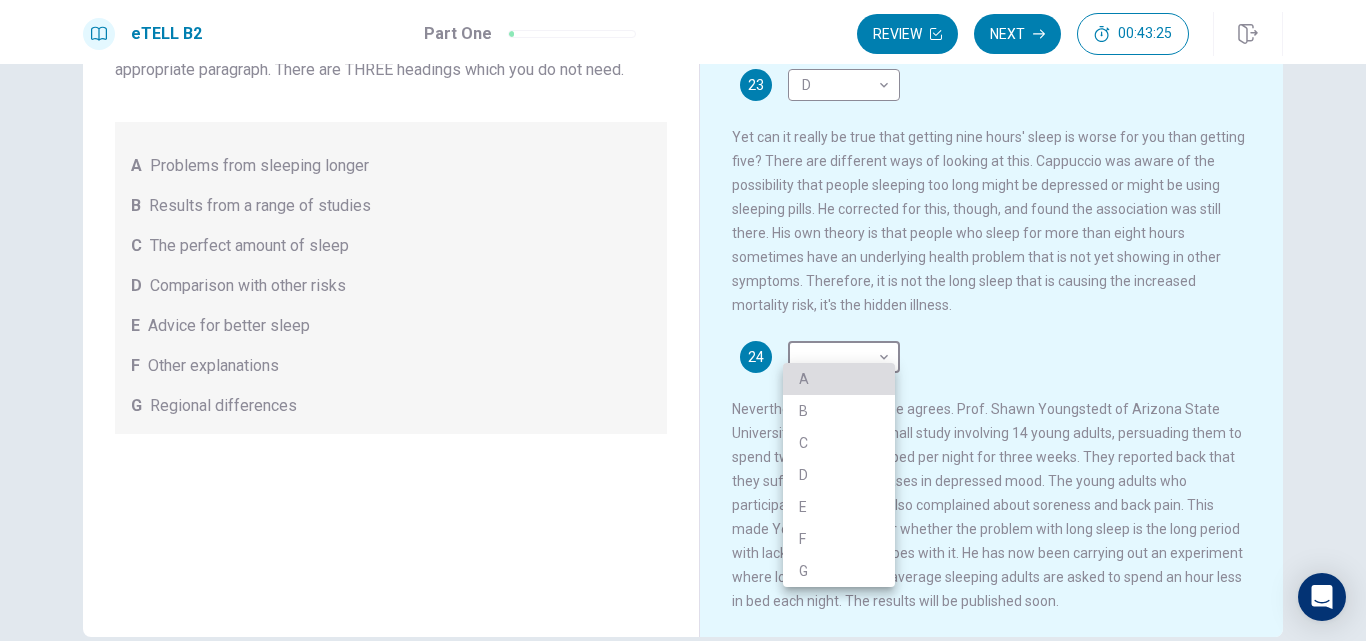 click on "A" at bounding box center [839, 379] 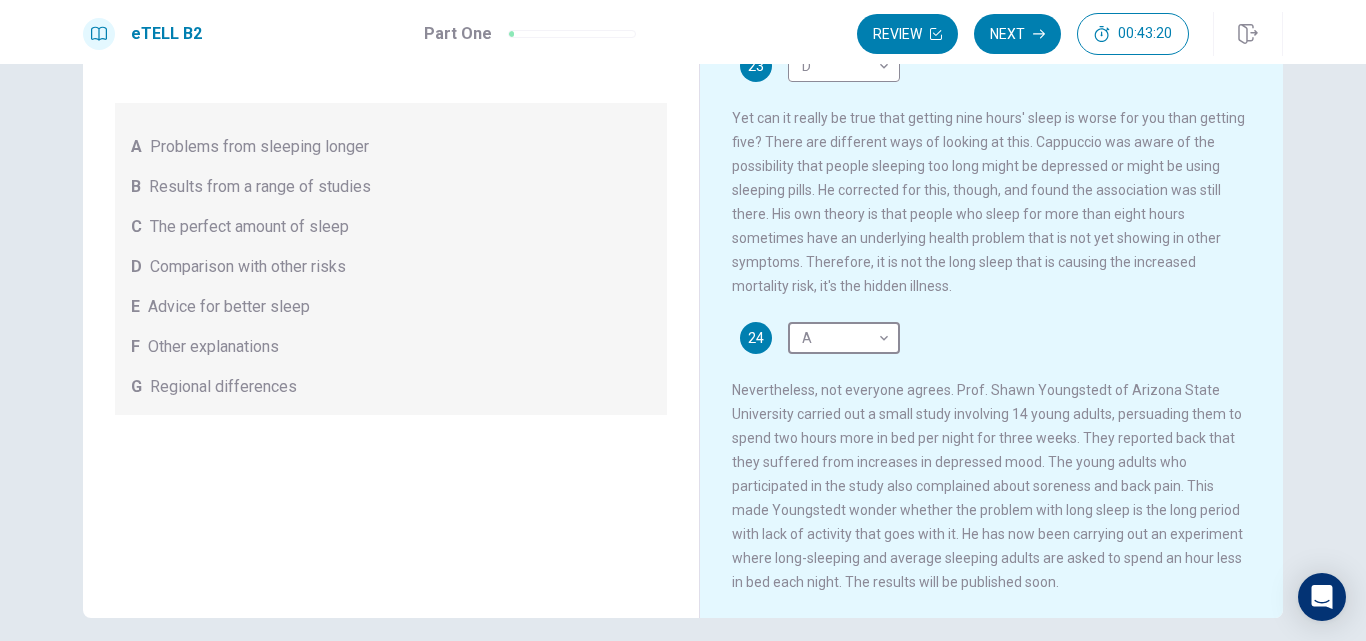 scroll, scrollTop: 0, scrollLeft: 0, axis: both 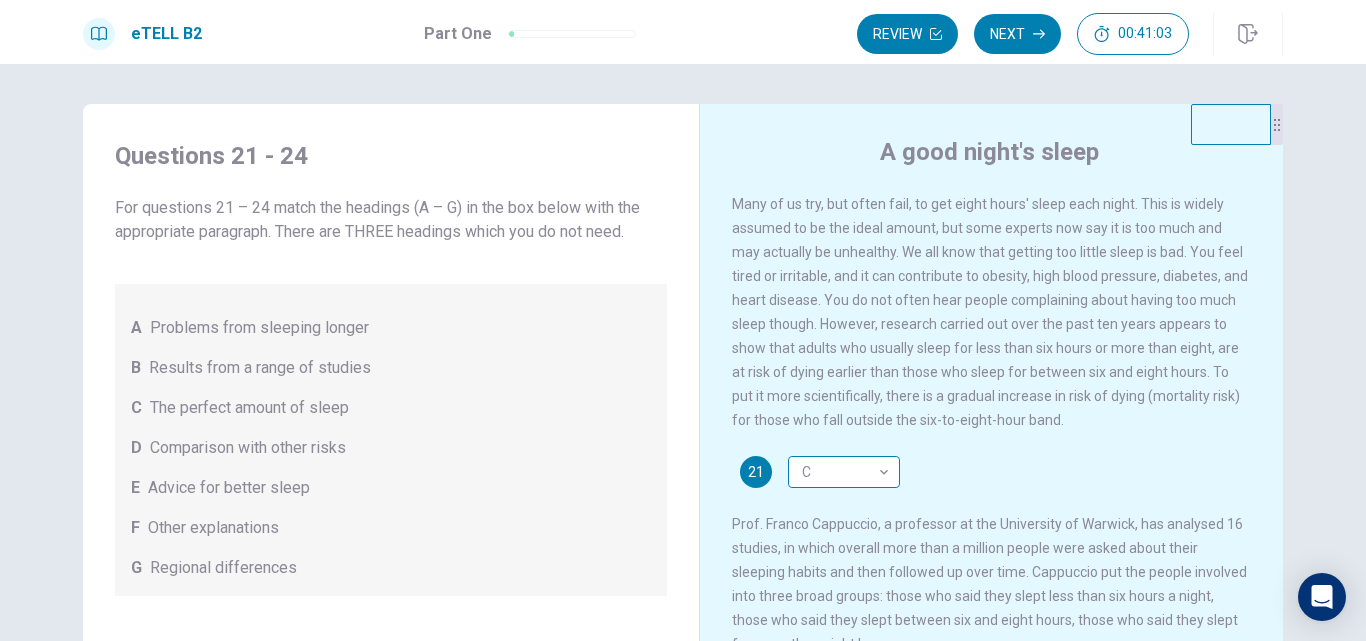click on "This site uses cookies, as explained in our  Privacy Policy . If you agree to the use of cookies, please click the Accept button and continue to browse our site.   Privacy Policy Accept   eTELL B2 Part One Review Next 00:41:03 Question 1 - 4 of 30 00:41:03 Review Next Questions 21 - 24 For questions 21 – 24 match the headings (A – G) in the box below with the appropriate paragraph. There are THREE headings which you do not need. A Problems from sleeping longer B Results from a range of studies C The perfect amount of sleep D Comparison with other risks E Advice for better sleep F Other explanations G Regional differences A good night's sleep 21 C * ​ 22 B * ​ 23 D * ​ 24 A * ​ © Copyright  2025 Going somewhere? You are not allowed to open other tabs/pages or switch windows during a test. Doing this will be reported as cheating to the Administrators. Are you sure you want to leave this page? Please continue until you finish your test. It looks like there is a problem with your internet connection." at bounding box center [683, 320] 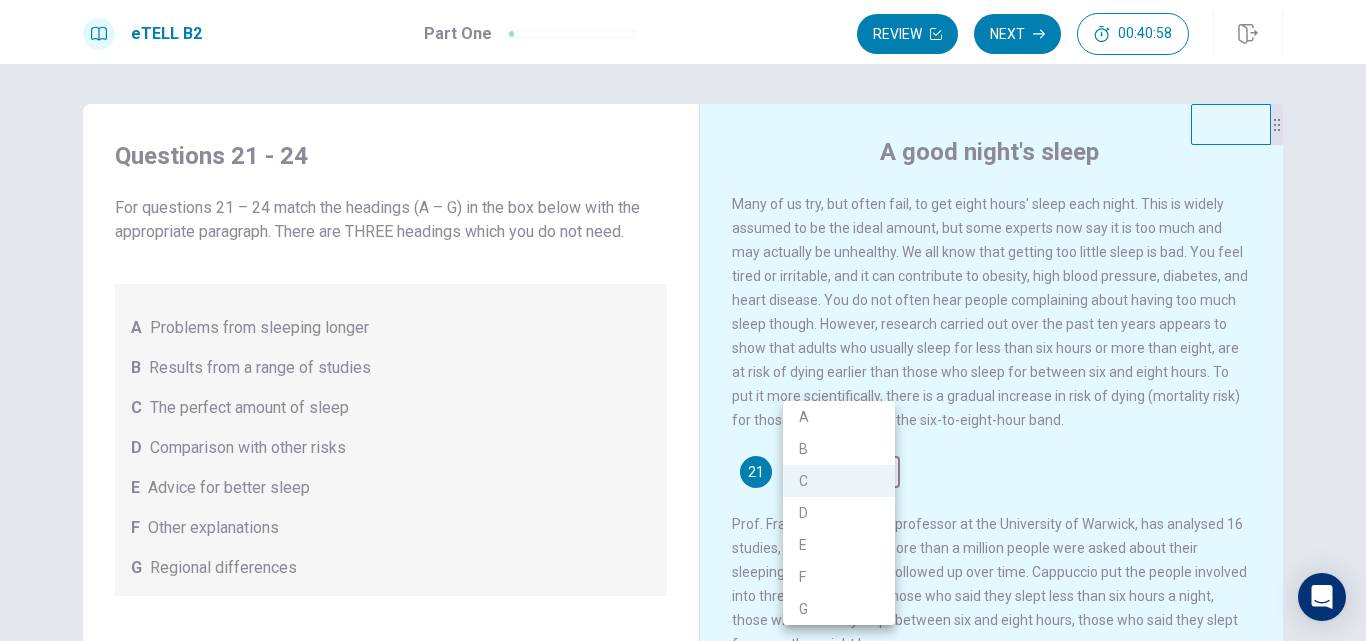 click on "E" at bounding box center [839, 545] 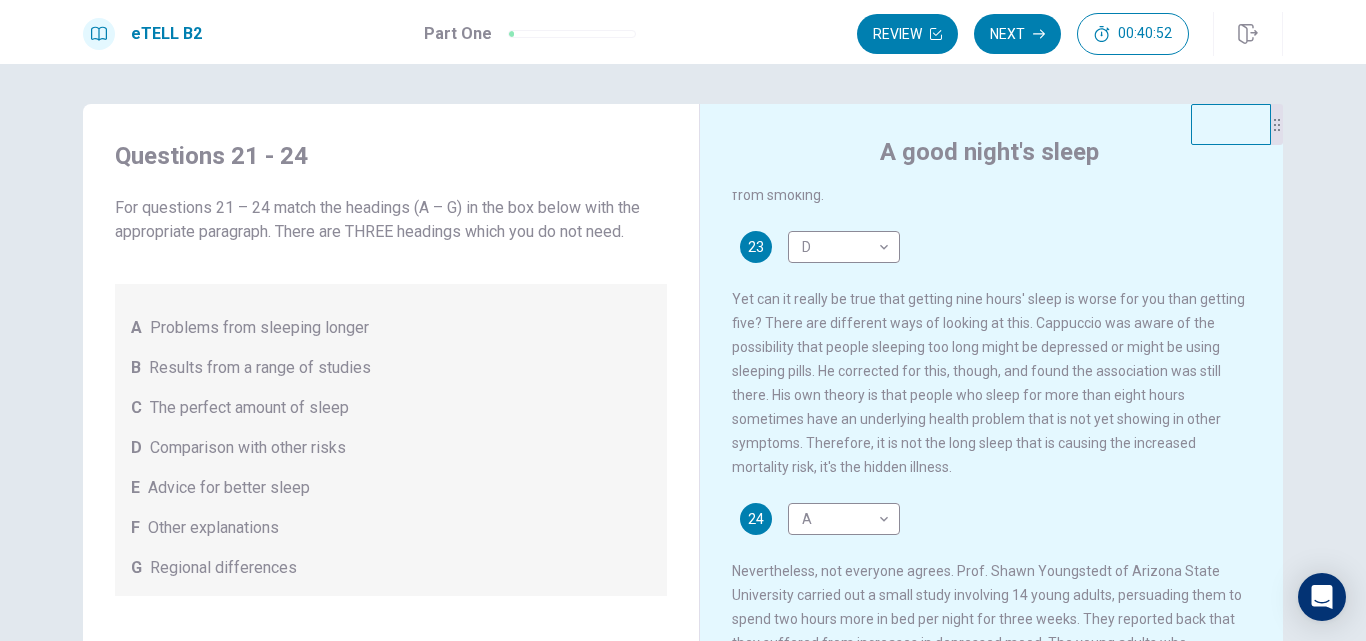 scroll, scrollTop: 716, scrollLeft: 0, axis: vertical 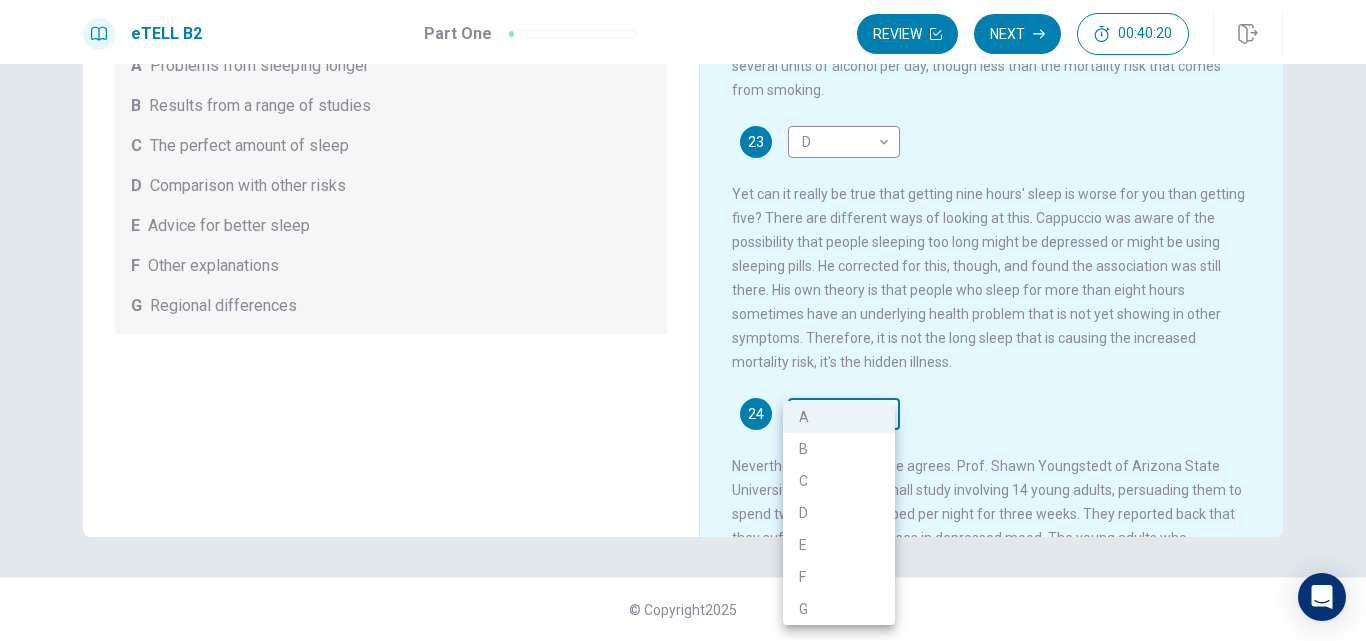 click on "This site uses cookies, as explained in our  Privacy Policy . If you agree to the use of cookies, please click the Accept button and continue to browse our site.   Privacy Policy Accept   eTELL B2 Part One Review Next 00:40:20 Question 1 - 4 of 30 00:40:20 Review Next Questions 21 - 24 For questions 21 – 24 match the headings (A – G) in the box below with the appropriate paragraph. There are THREE headings which you do not need. A Problems from sleeping longer B Results from a range of studies C The perfect amount of sleep D Comparison with other risks E Advice for better sleep F Other explanations G Regional differences A good night's sleep 21 E * ​ 22 B * ​ 23 D * ​ 24 A * ​ © Copyright  2025 Going somewhere? You are not allowed to open other tabs/pages or switch windows during a test. Doing this will be reported as cheating to the Administrators. Are you sure you want to leave this page? Please continue until you finish your test. It looks like there is a problem with your internet connection." at bounding box center [683, 320] 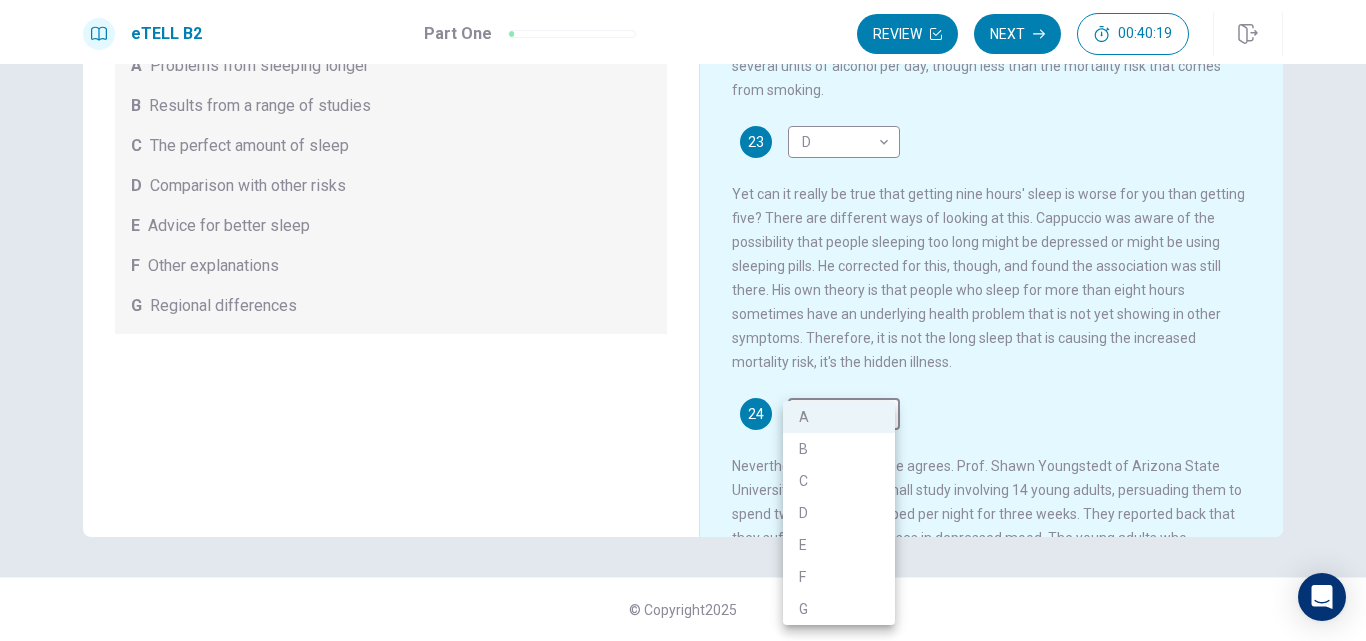 click on "C" at bounding box center [839, 481] 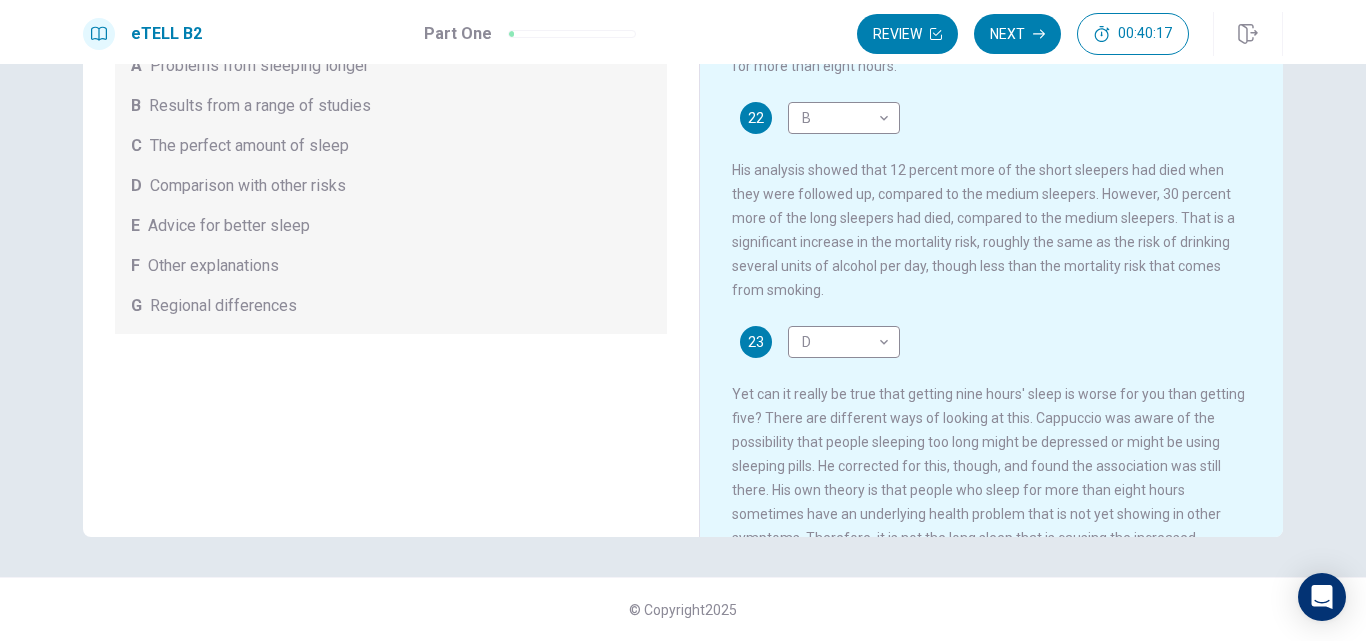 scroll, scrollTop: 0, scrollLeft: 0, axis: both 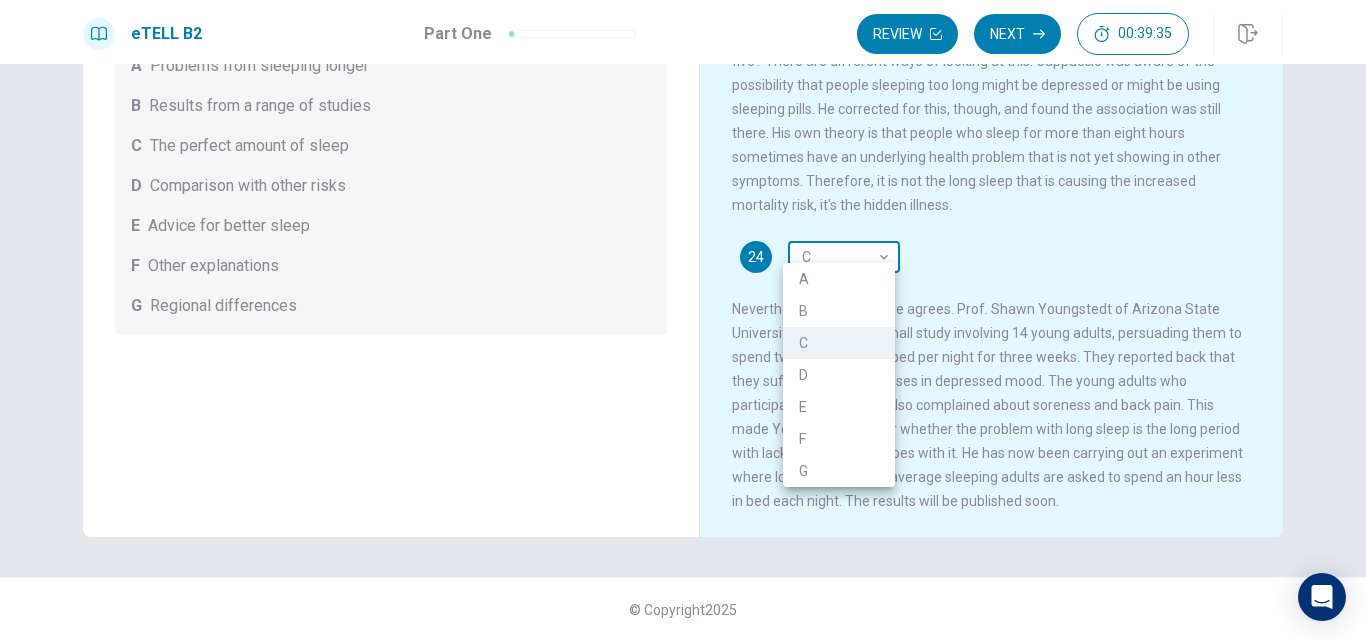 click on "This site uses cookies, as explained in our  Privacy Policy . If you agree to the use of cookies, please click the Accept button and continue to browse our site.   Privacy Policy Accept   eTELL B2 Part One Review Next 00:39:35 Question 1 - 4 of 30 00:39:35 Review Next Questions 21 - 24 For questions 21 – 24 match the headings (A – G) in the box below with the appropriate paragraph. There are THREE headings which you do not need. A Problems from sleeping longer B Results from a range of studies C The perfect amount of sleep D Comparison with other risks E Advice for better sleep F Other explanations G Regional differences A good night's sleep 21 E * ​ 22 B * ​ 23 D * ​ 24 C * ​ © Copyright  2025 Going somewhere? You are not allowed to open other tabs/pages or switch windows during a test. Doing this will be reported as cheating to the Administrators. Are you sure you want to leave this page? Please continue until you finish your test. It looks like there is a problem with your internet connection." at bounding box center [683, 320] 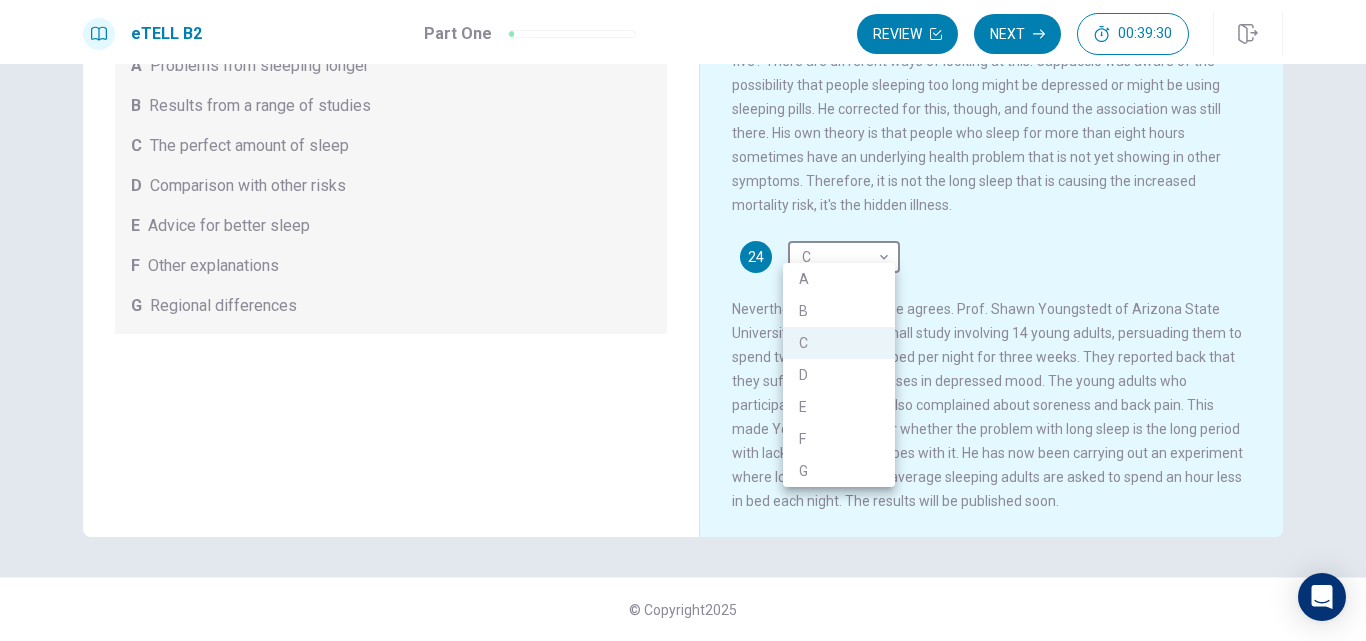 click on "D" at bounding box center [839, 375] 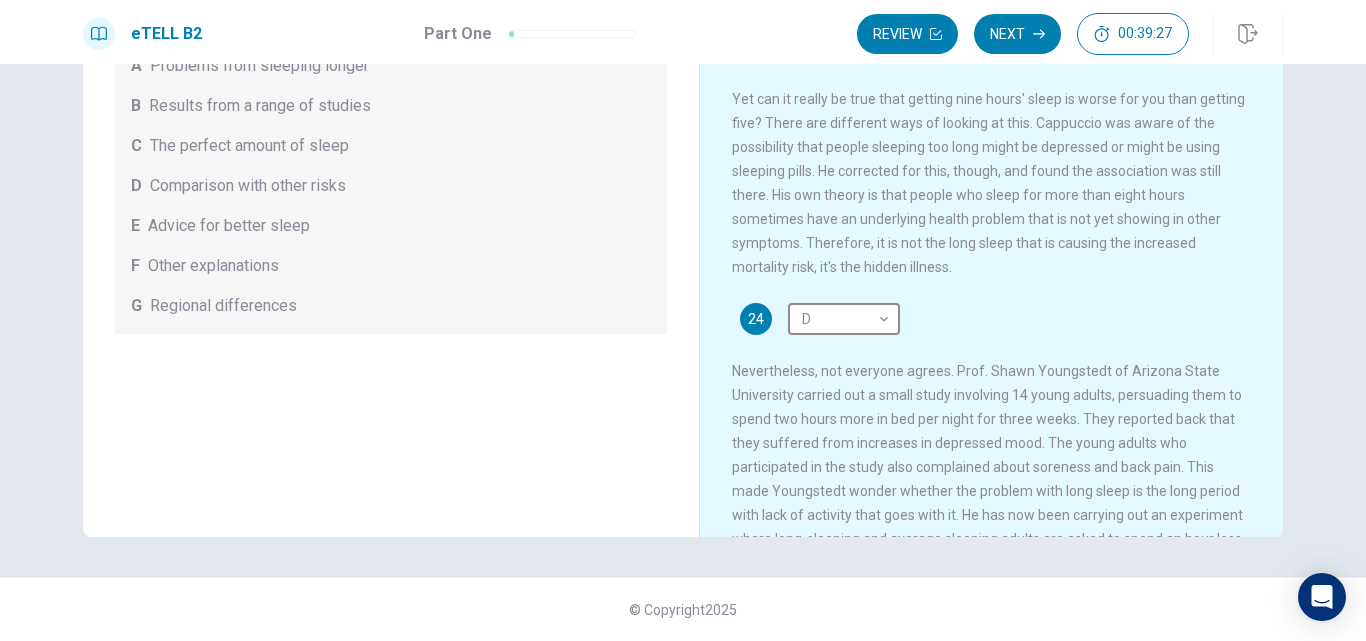 scroll, scrollTop: 516, scrollLeft: 0, axis: vertical 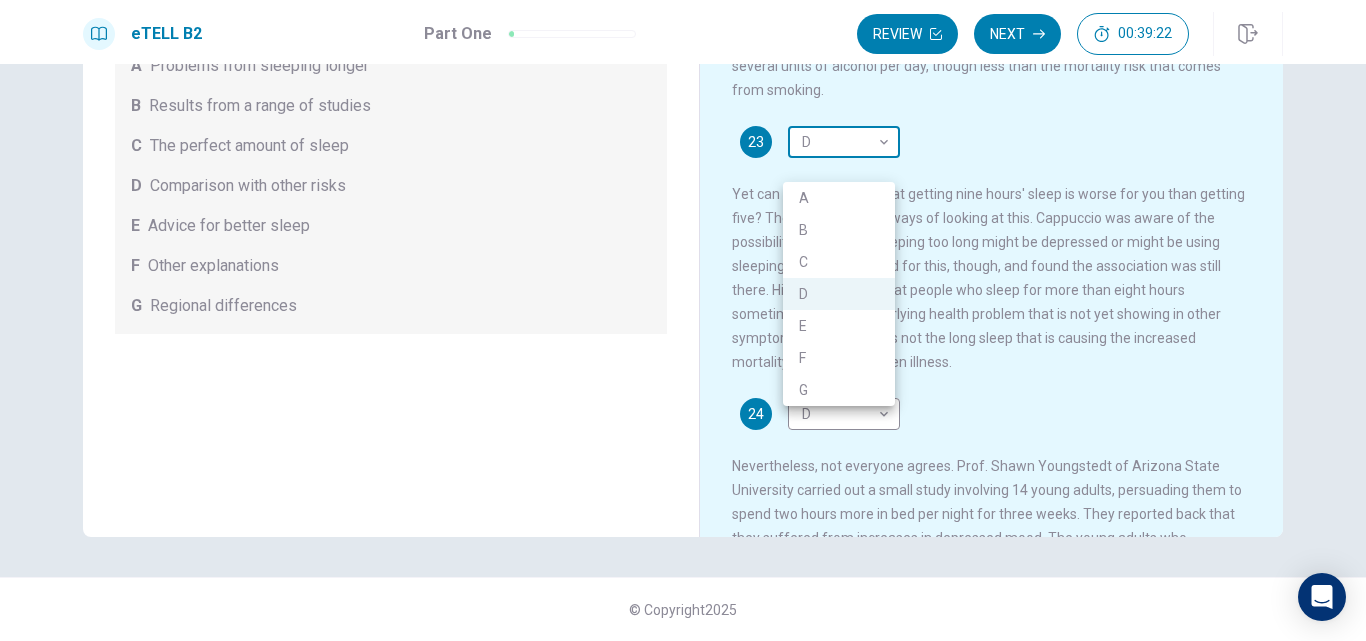 click on "This site uses cookies, as explained in our  Privacy Policy . If you agree to the use of cookies, please click the Accept button and continue to browse our site.   Privacy Policy Accept   eTELL B2 Part One Review Next 00:39:22 Question 1 - 4 of 30 00:39:22 Review Next Questions 21 - 24 For questions 21 – 24 match the headings (A – G) in the box below with the appropriate paragraph. There are THREE headings which you do not need. A Problems from sleeping longer B Results from a range of studies C The perfect amount of sleep D Comparison with other risks E Advice for better sleep F Other explanations G Regional differences A good night's sleep 21 E * ​ 22 B * ​ 23 D * ​ 24 D * ​ © Copyright  2025 Going somewhere? You are not allowed to open other tabs/pages or switch windows during a test. Doing this will be reported as cheating to the Administrators. Are you sure you want to leave this page? Please continue until you finish your test. It looks like there is a problem with your internet connection." at bounding box center (683, 320) 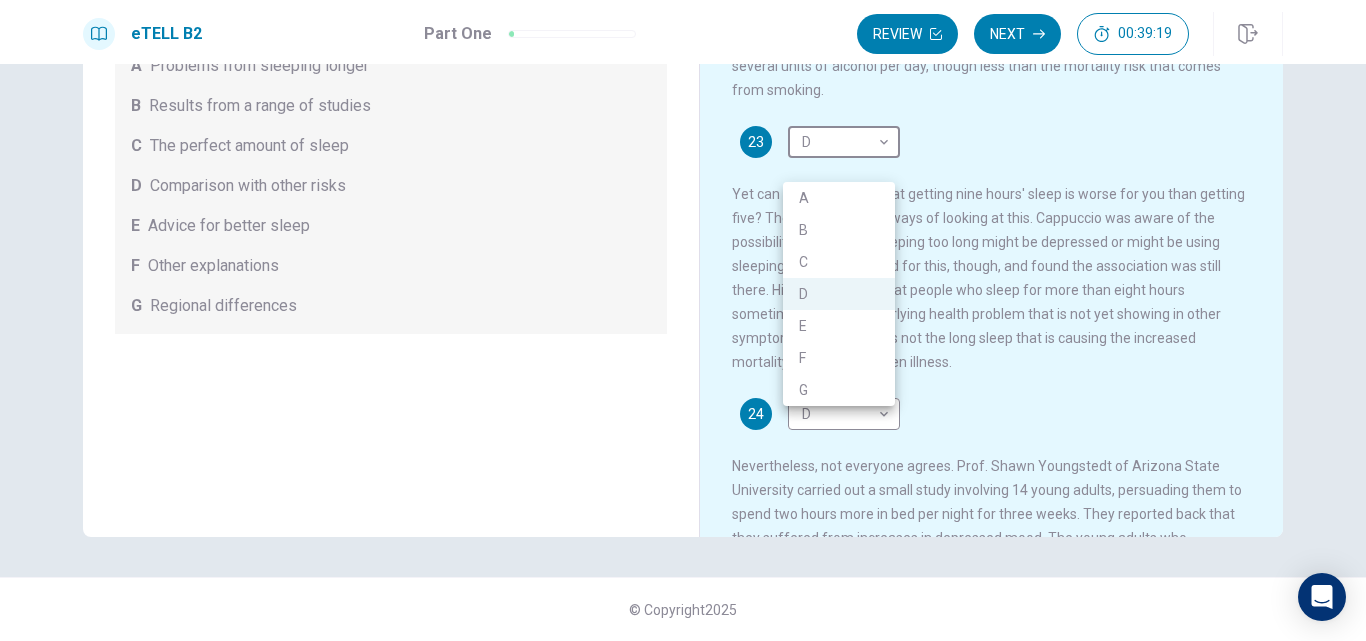 click on "C" at bounding box center [839, 262] 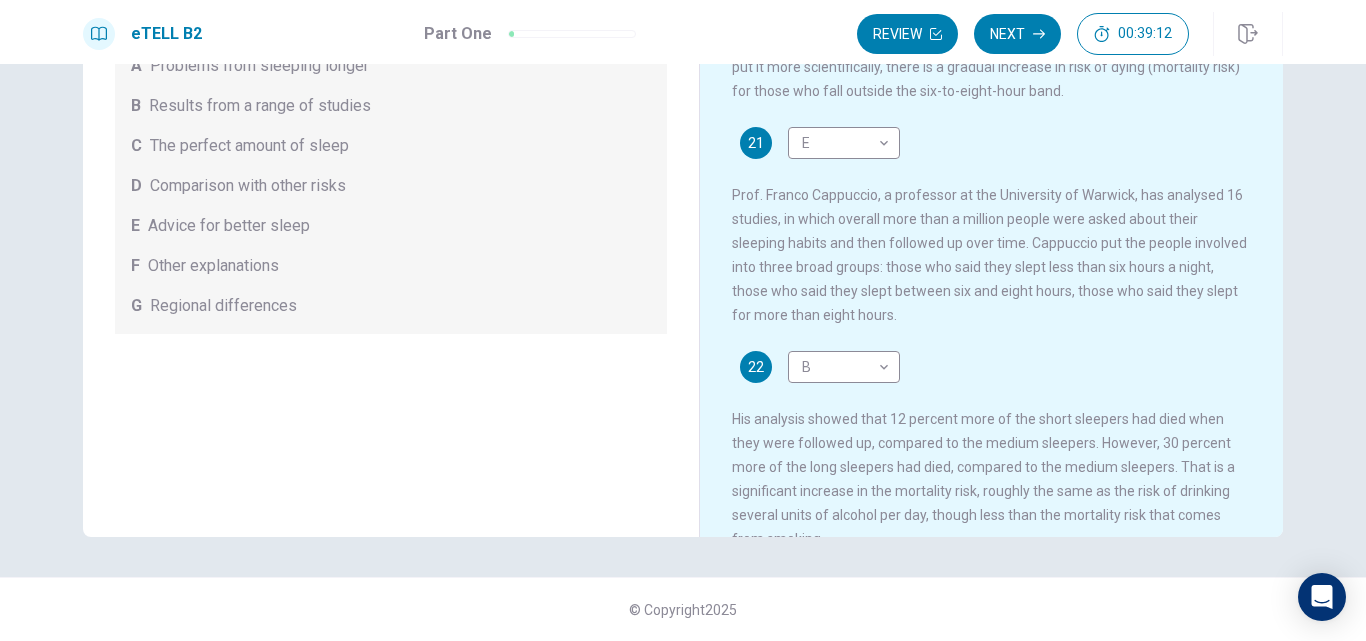 scroll, scrollTop: 0, scrollLeft: 0, axis: both 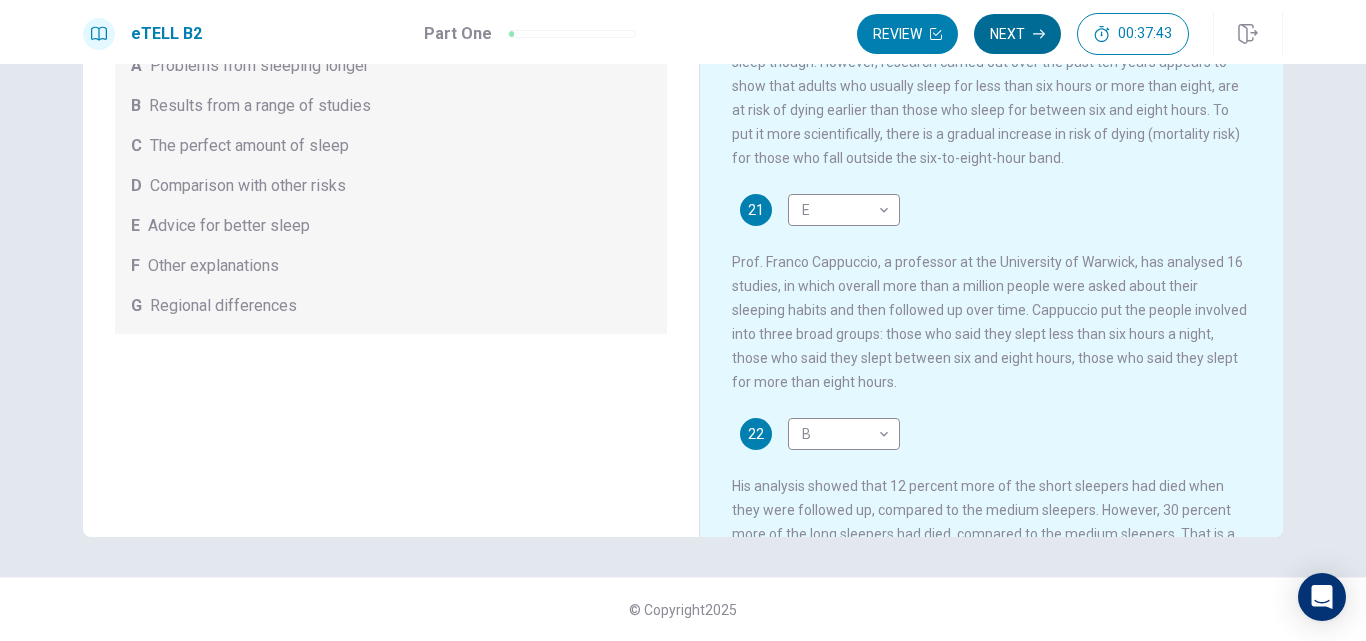 click on "Next" at bounding box center [1017, 34] 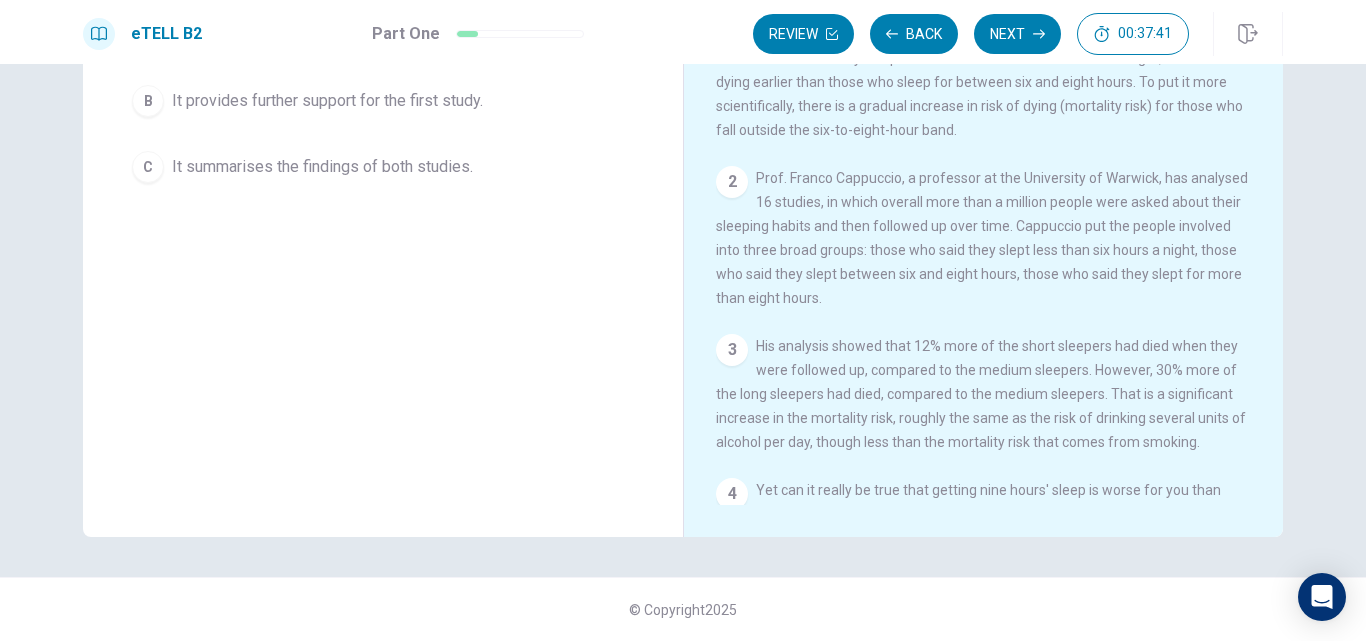 scroll, scrollTop: 0, scrollLeft: 0, axis: both 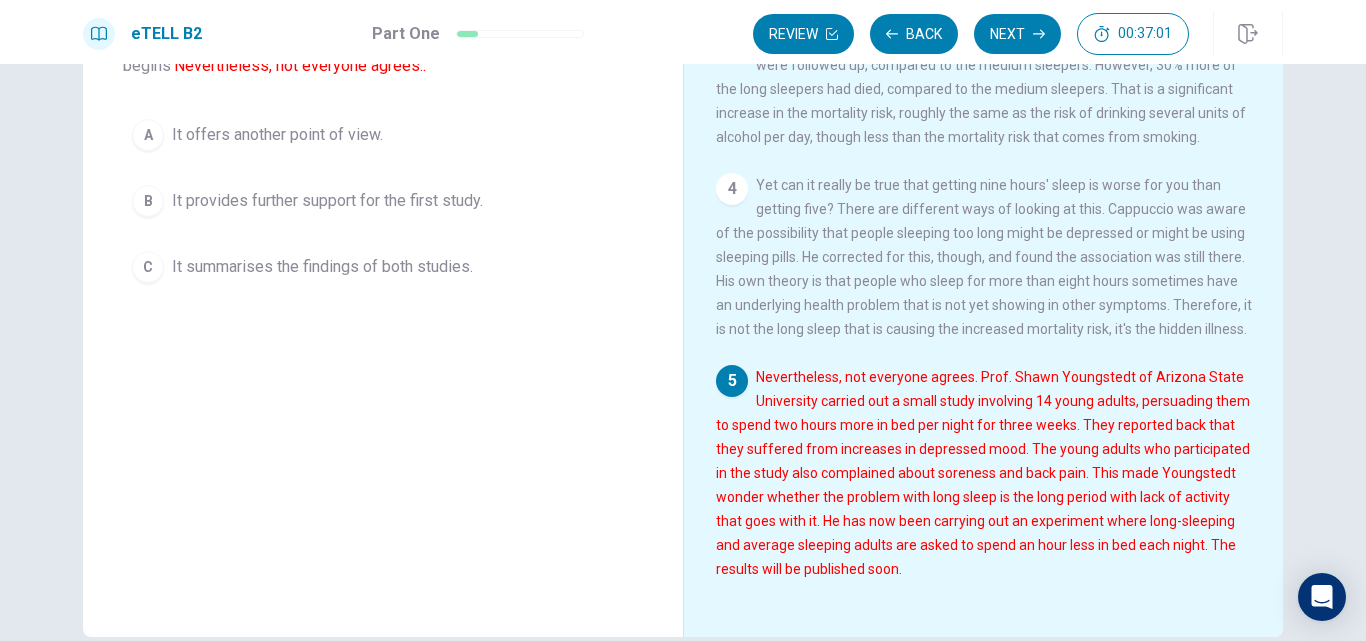 click on "It summarises the findings of both studies." at bounding box center [322, 267] 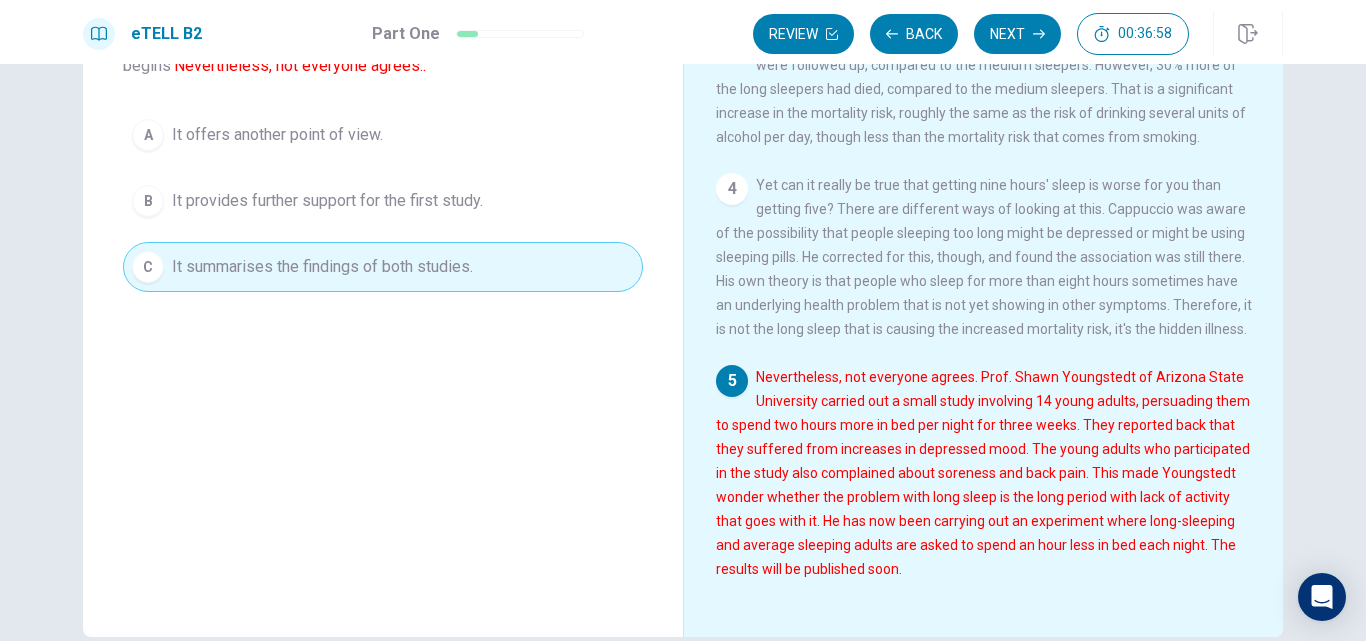click on "Next" at bounding box center (1017, 34) 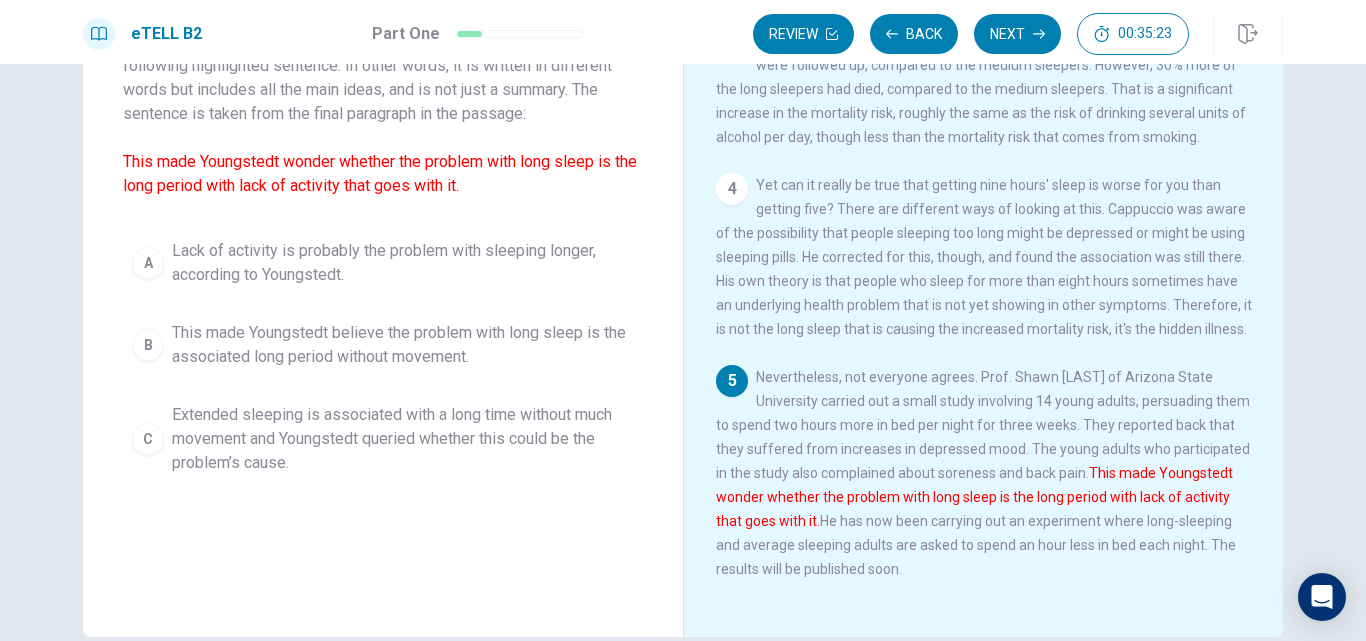 click on "Lack of activity is probably the problem with sleeping longer, according to Youngstedt." at bounding box center [403, 263] 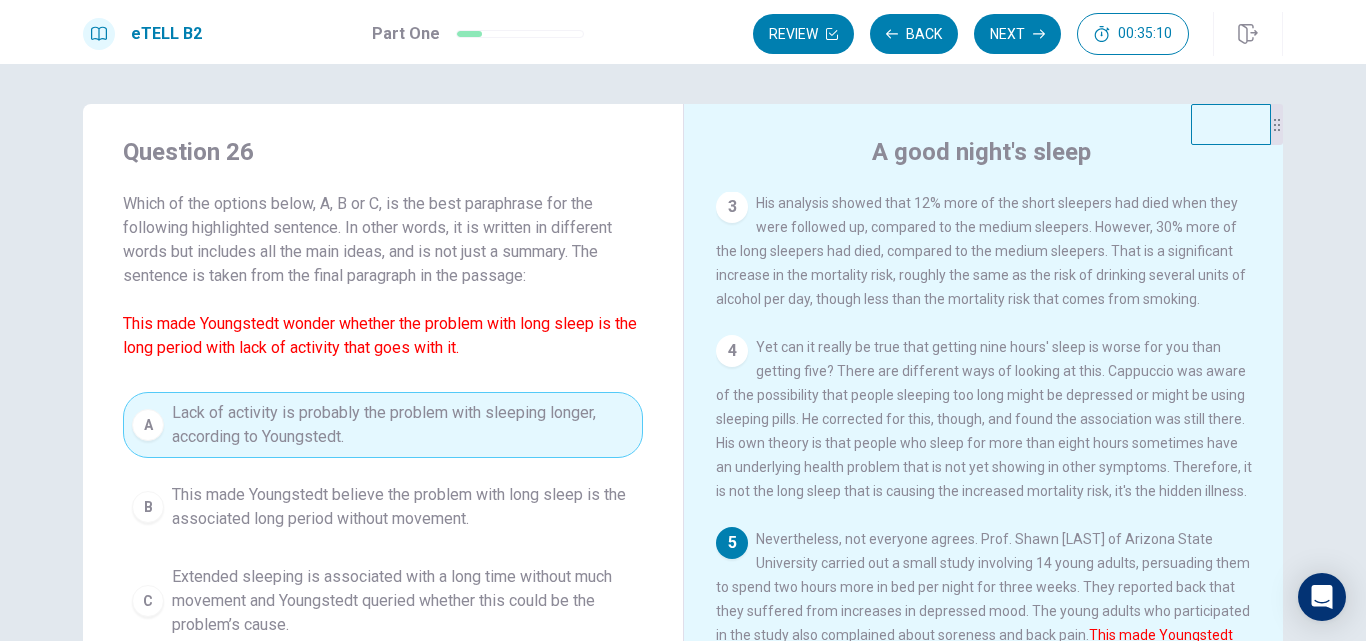 scroll, scrollTop: 100, scrollLeft: 0, axis: vertical 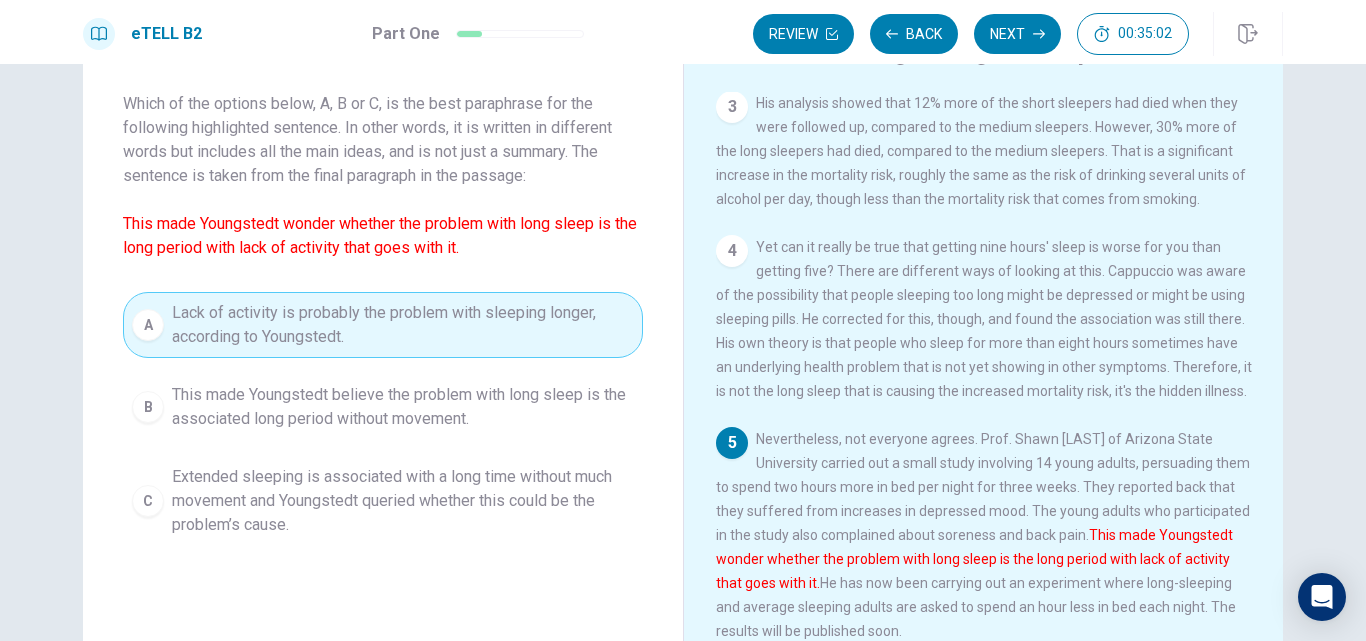 click on "C" at bounding box center [148, 501] 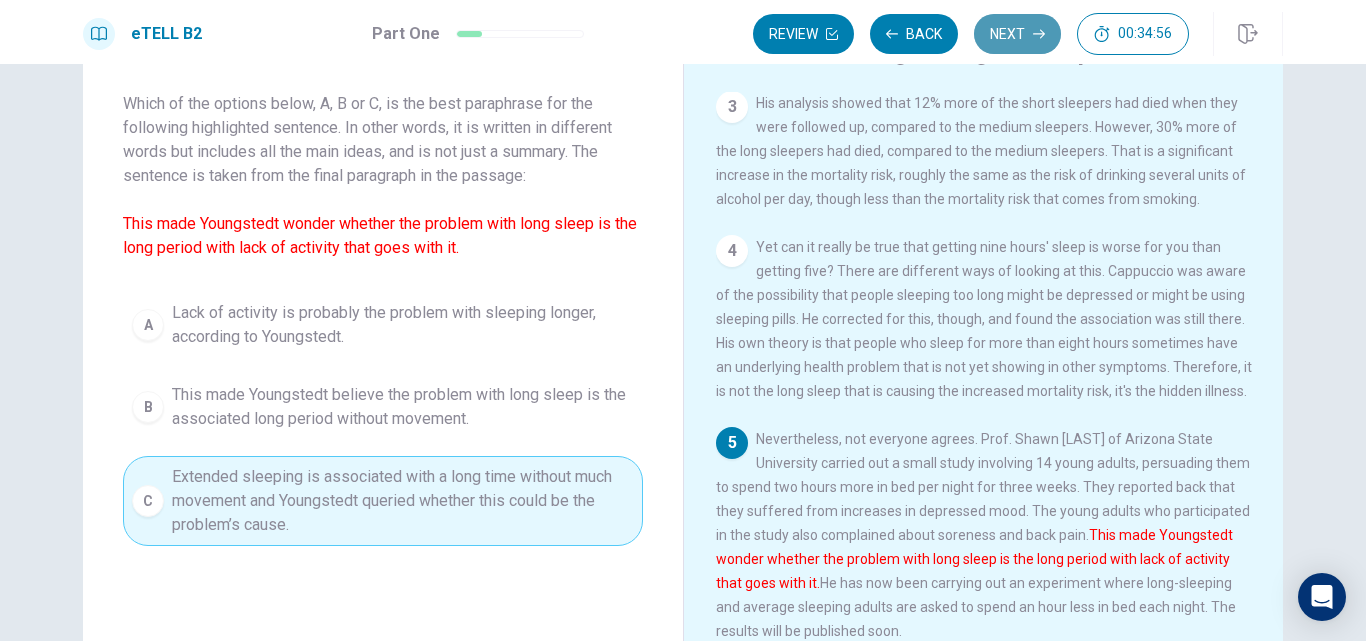 click on "Next" at bounding box center [1017, 34] 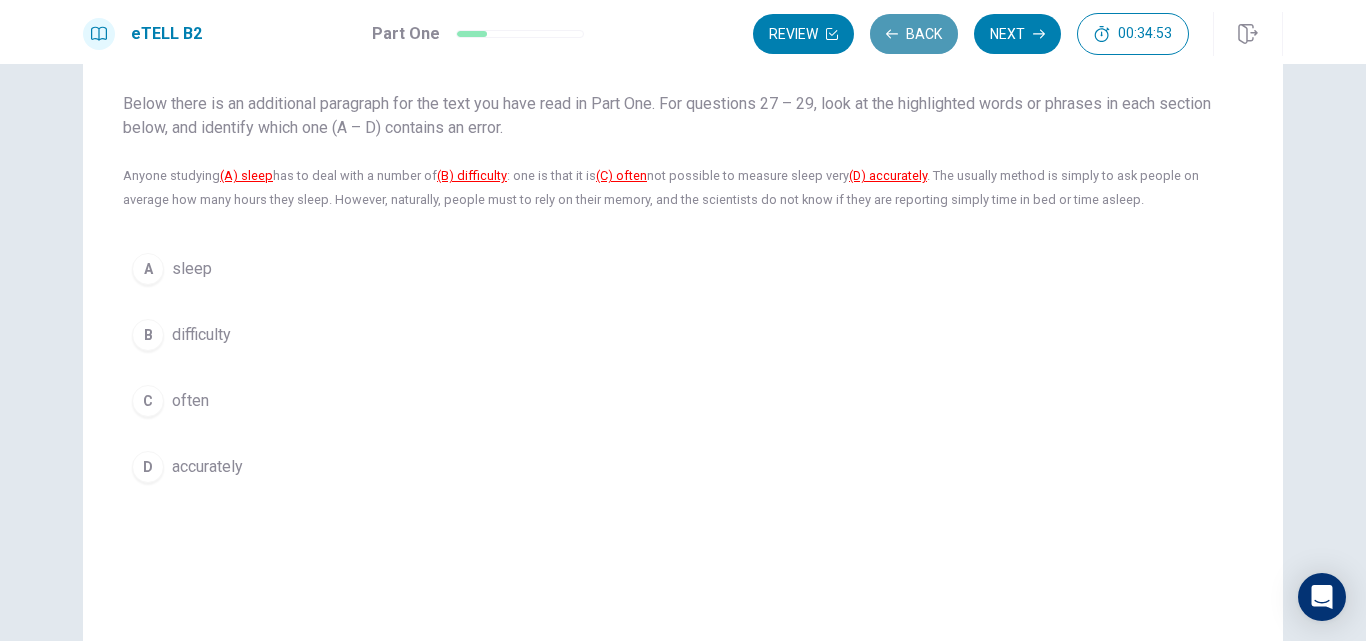 click on "Back" at bounding box center [914, 34] 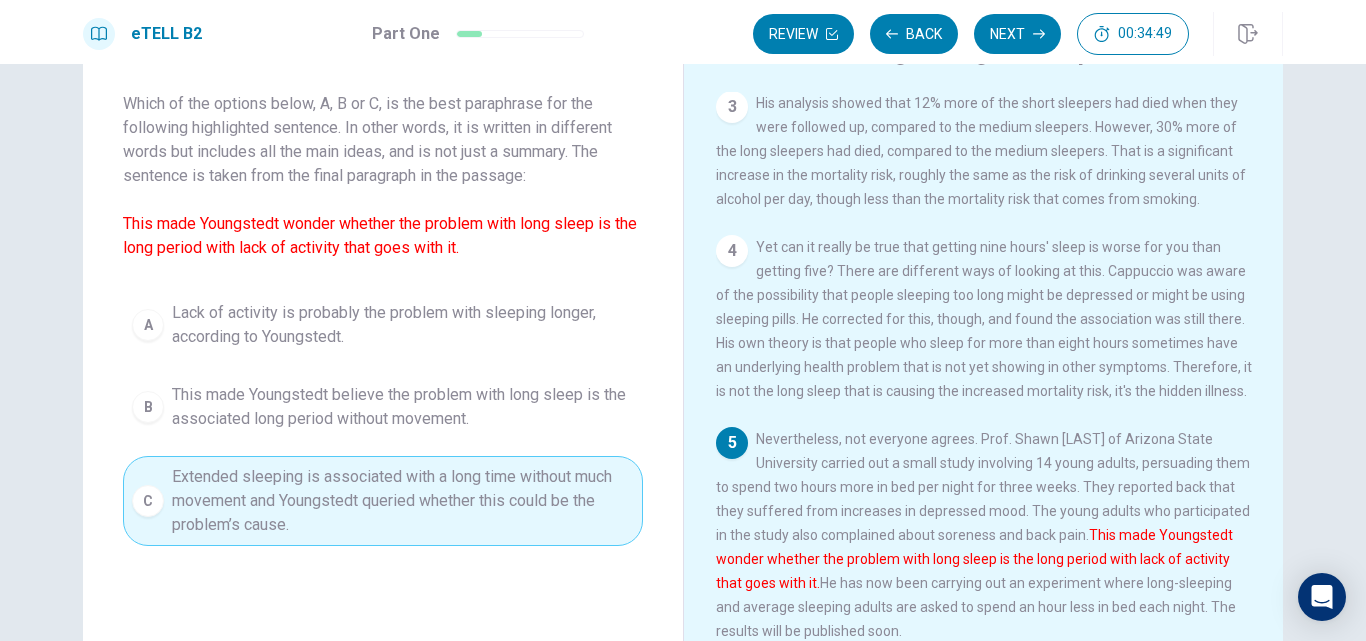scroll, scrollTop: 495, scrollLeft: 0, axis: vertical 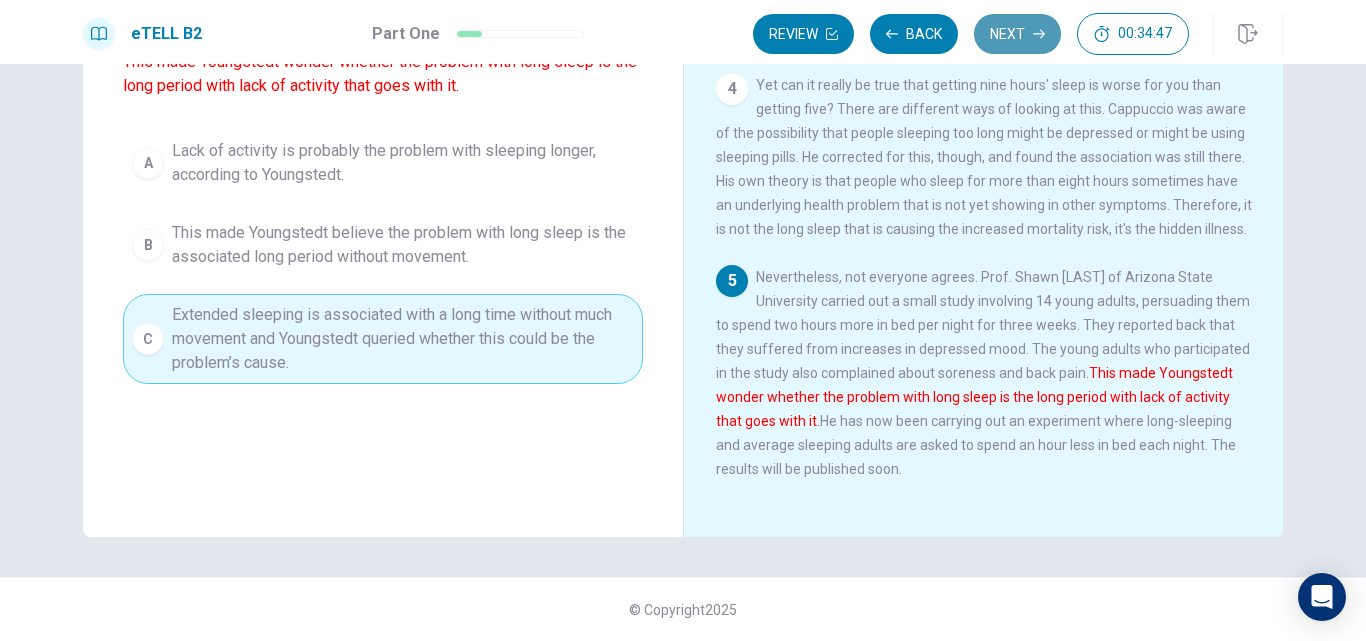 click on "Next" at bounding box center (1017, 34) 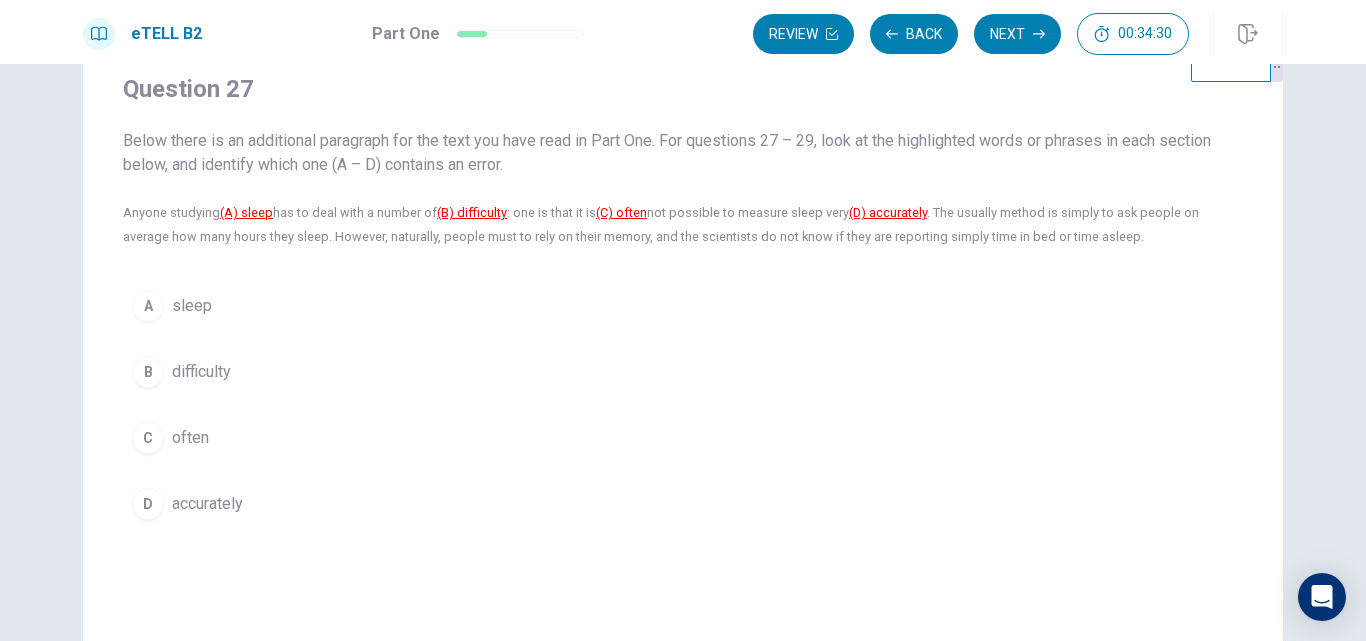 scroll, scrollTop: 62, scrollLeft: 0, axis: vertical 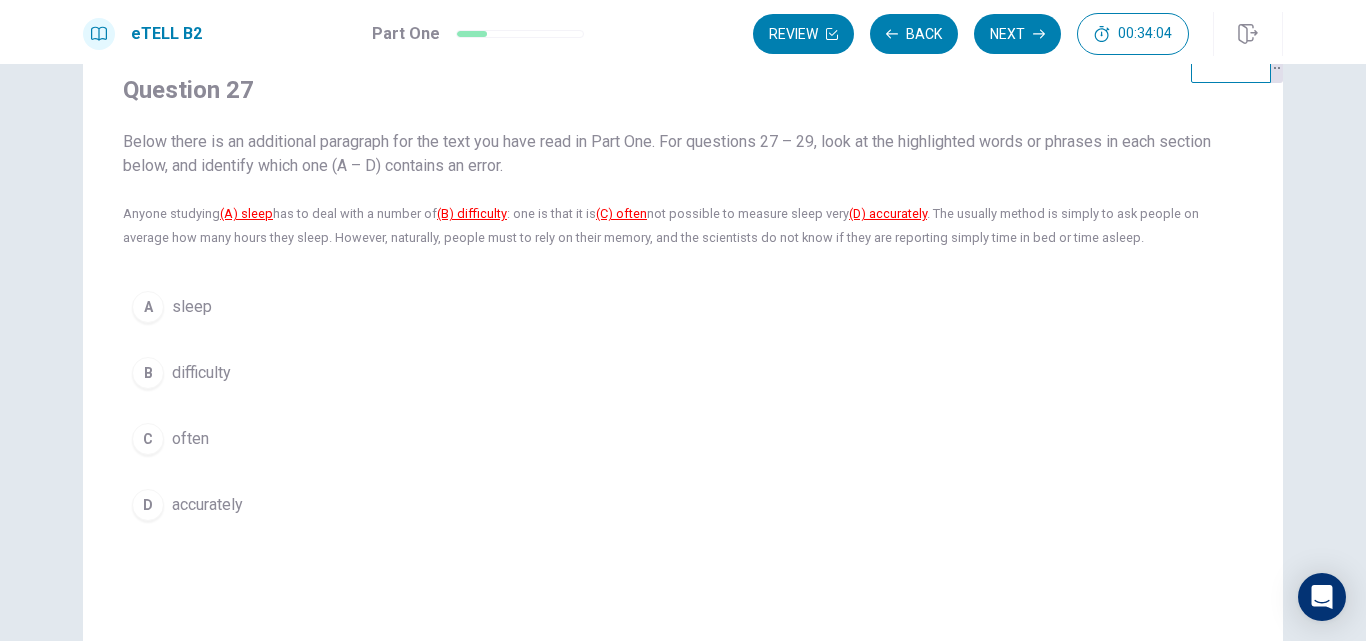 click on "B" at bounding box center (148, 373) 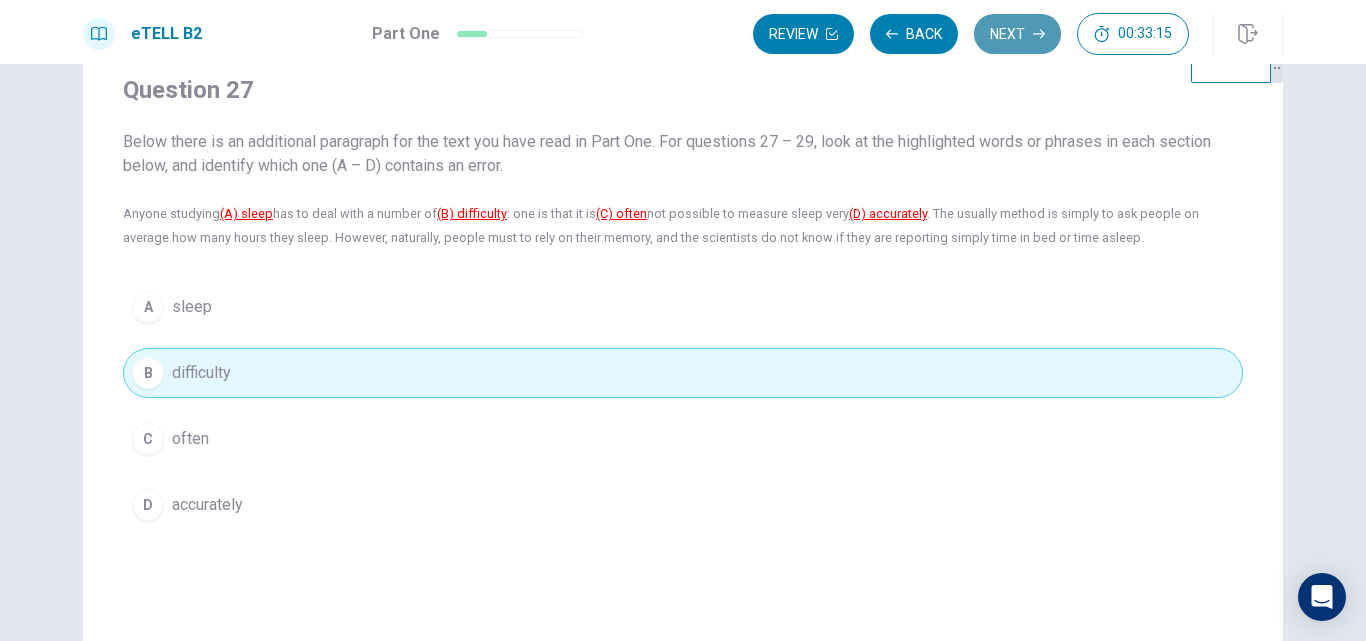 click on "Next" at bounding box center (1017, 34) 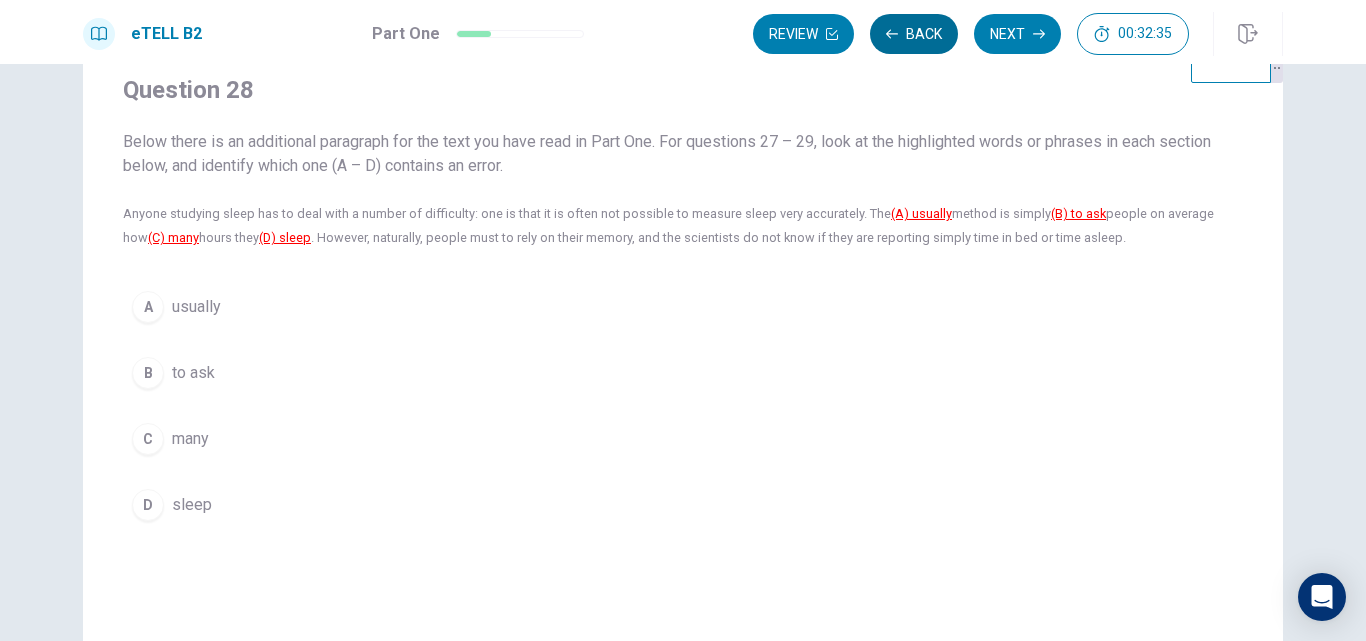 click on "Back" at bounding box center (914, 34) 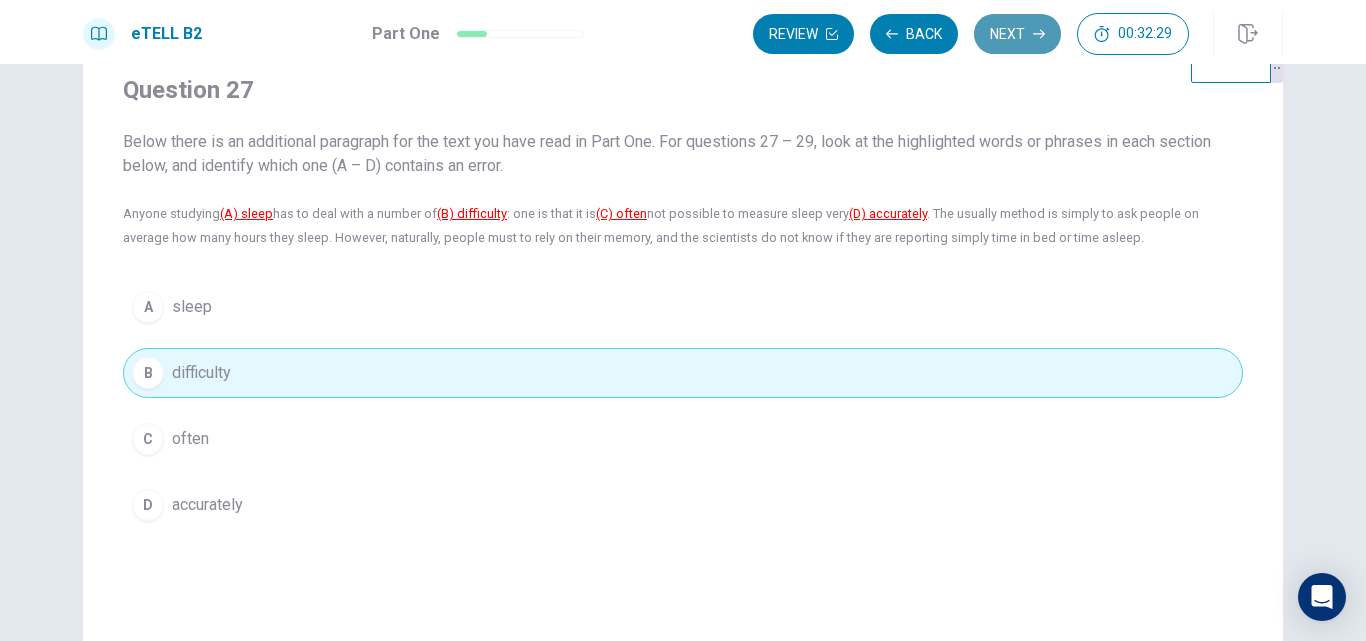 click 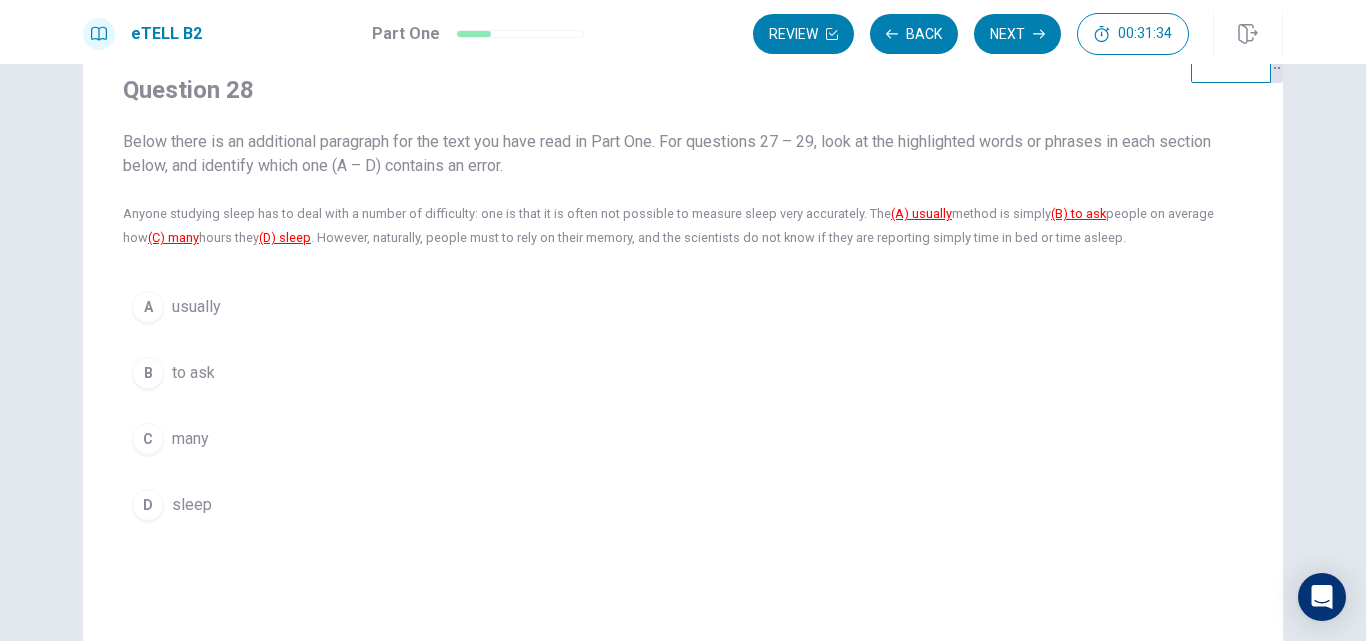 click on "to ask" at bounding box center [193, 373] 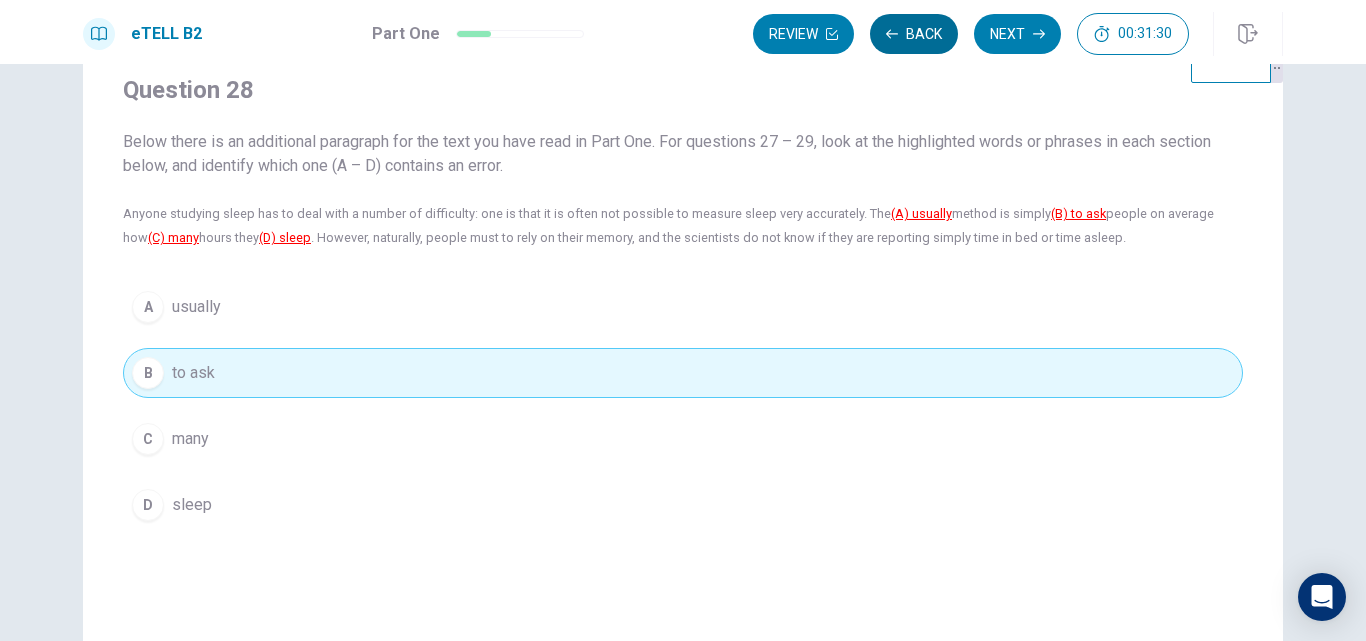 click on "Back" at bounding box center [914, 34] 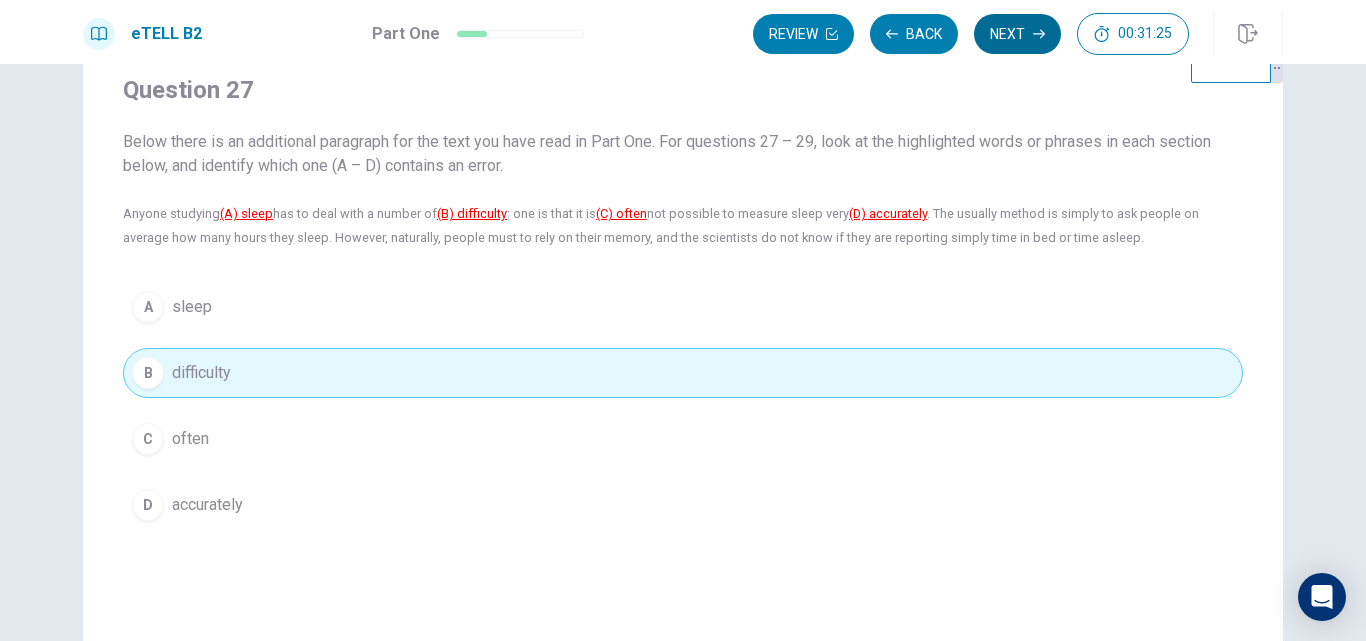 click on "Next" at bounding box center (1017, 34) 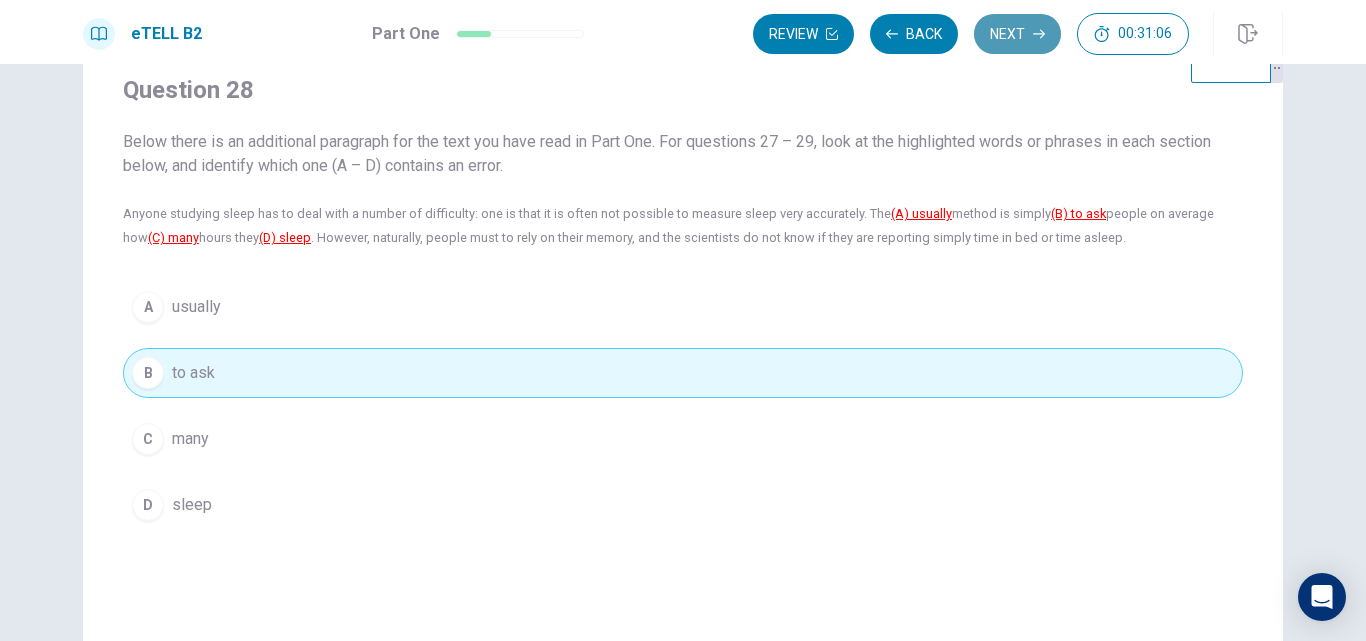 click on "Next" at bounding box center [1017, 34] 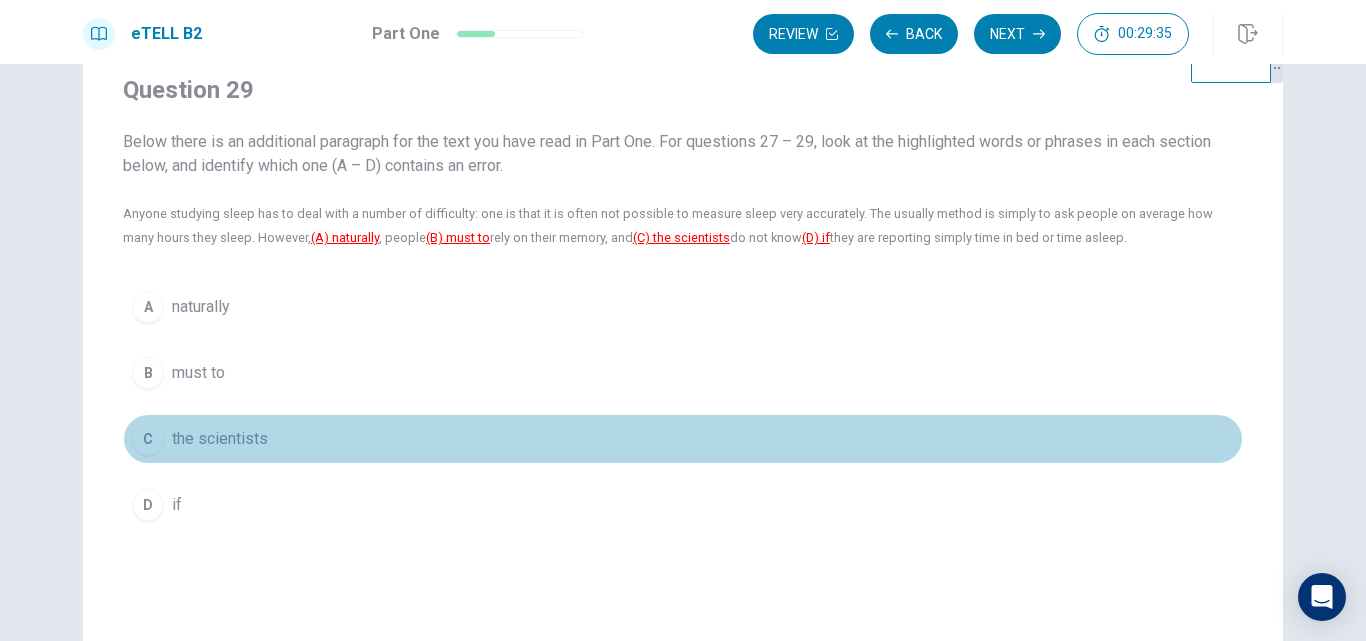 click on "C the scientists" at bounding box center (683, 439) 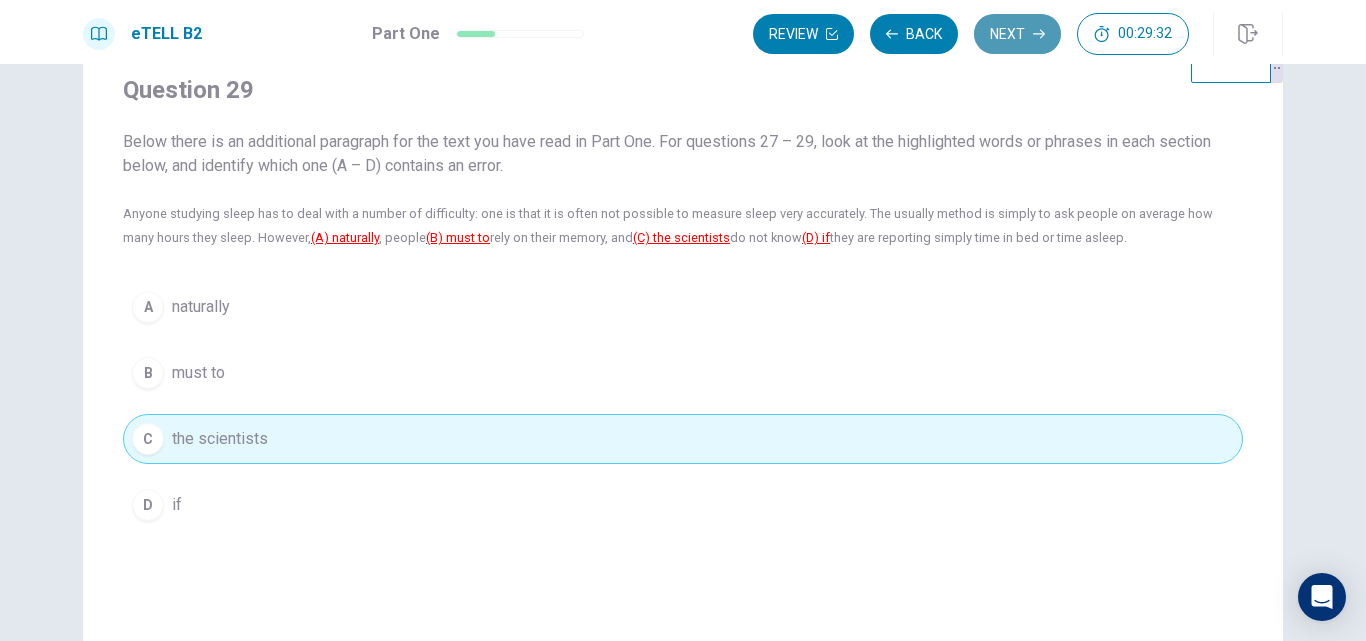 click on "Next" at bounding box center [1017, 34] 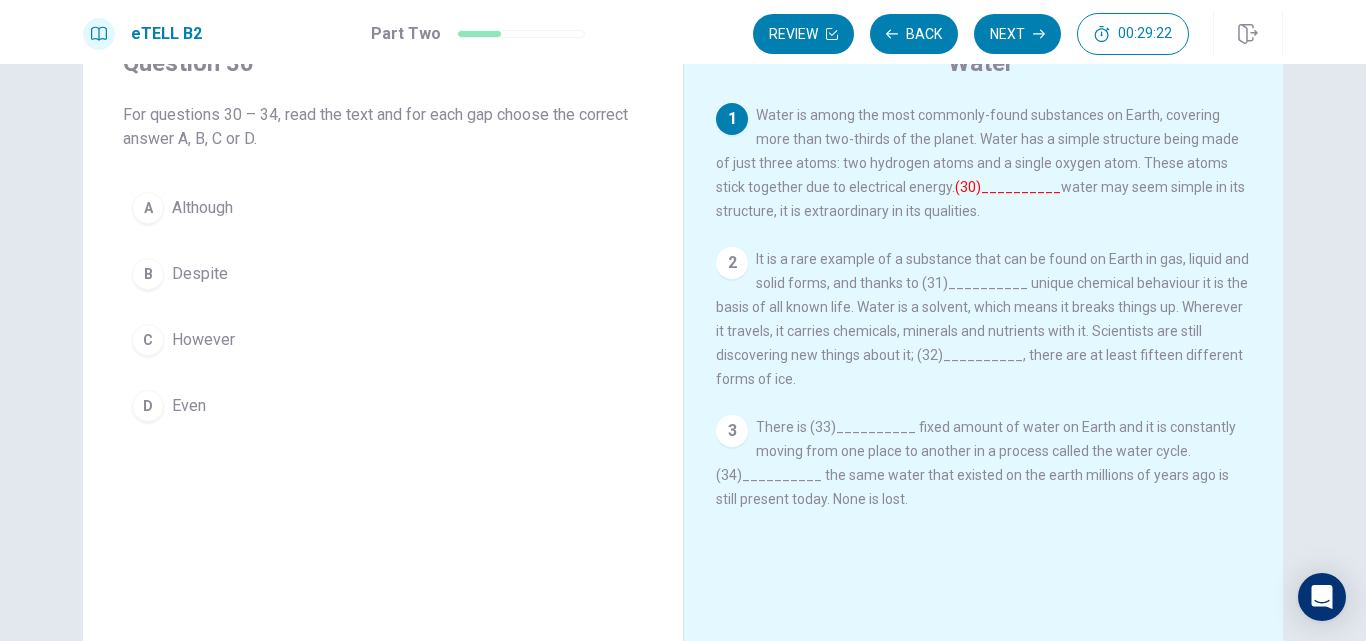 scroll, scrollTop: 100, scrollLeft: 0, axis: vertical 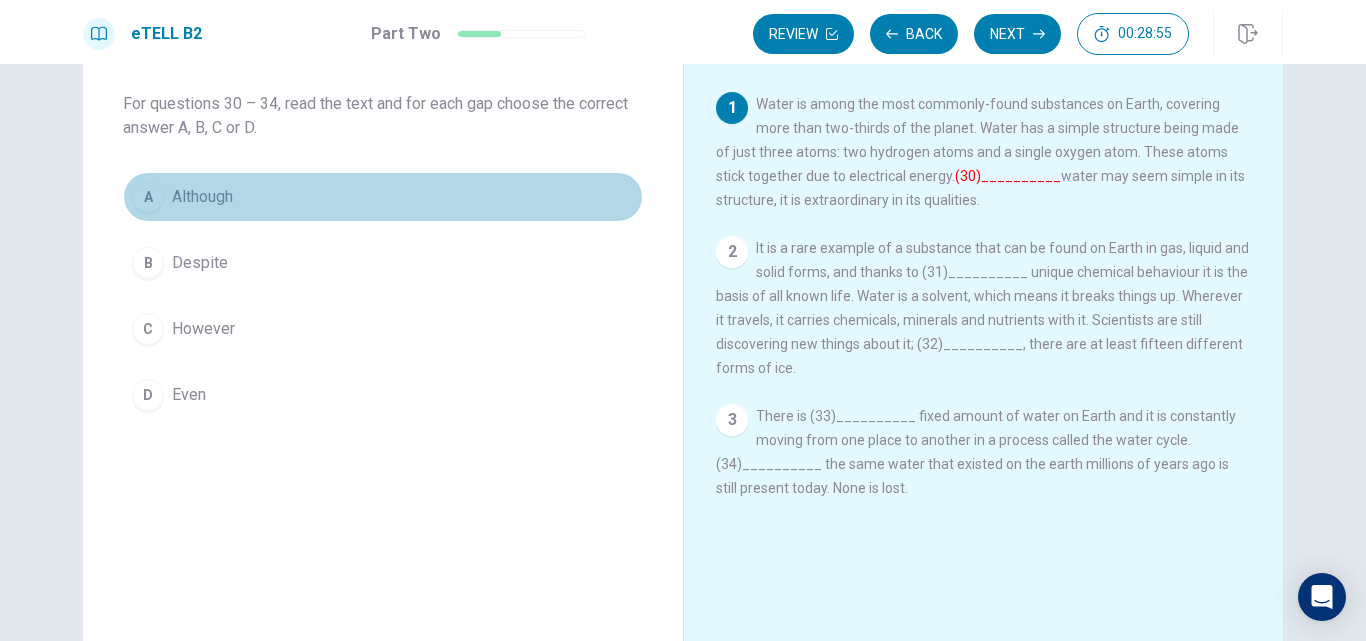 click on "A Although" at bounding box center [383, 197] 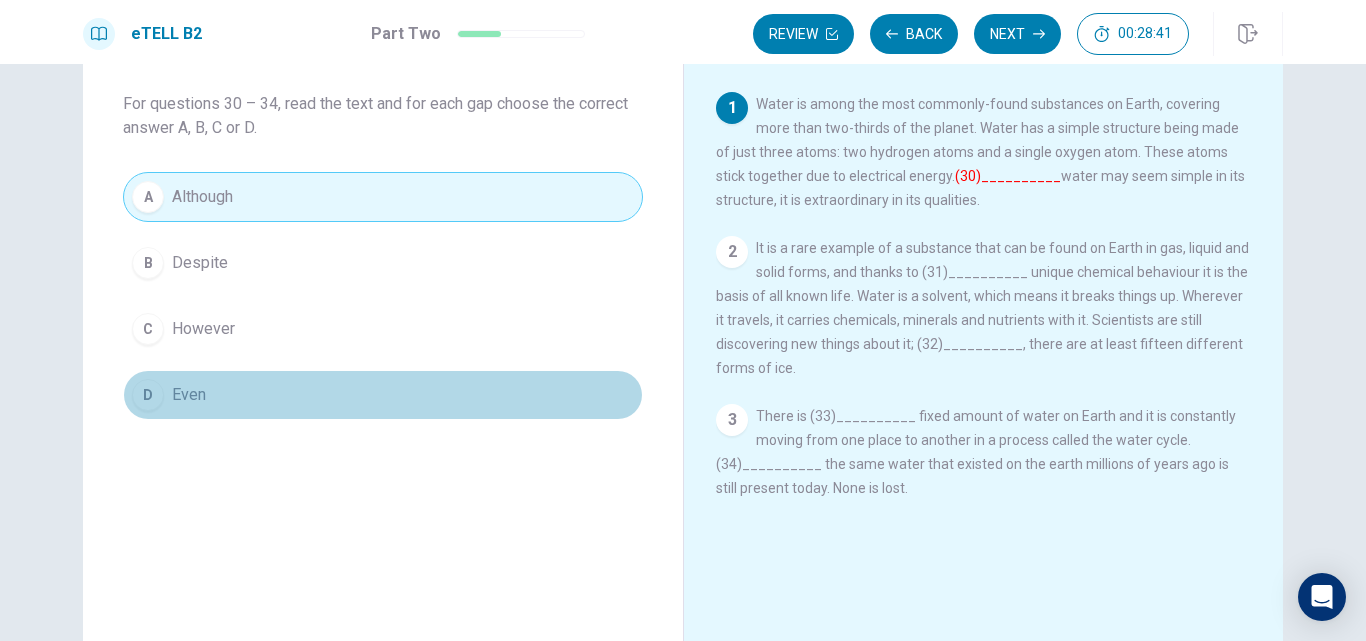 click on "D" at bounding box center [148, 395] 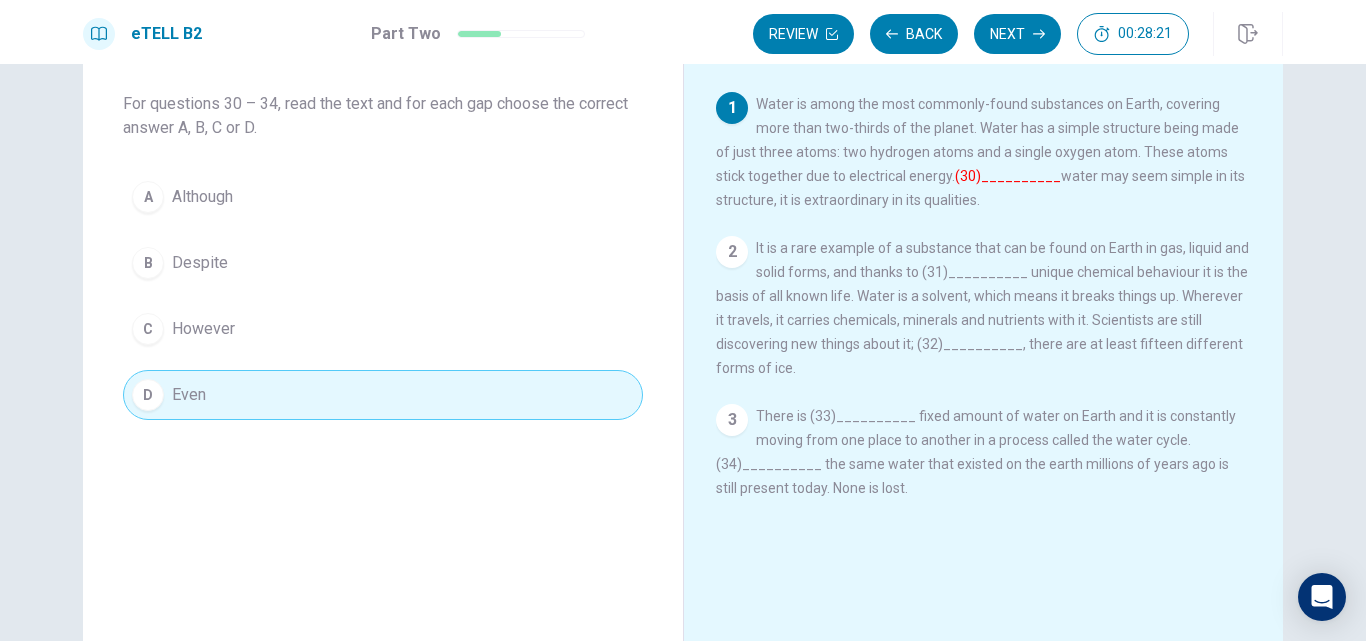scroll, scrollTop: 0, scrollLeft: 0, axis: both 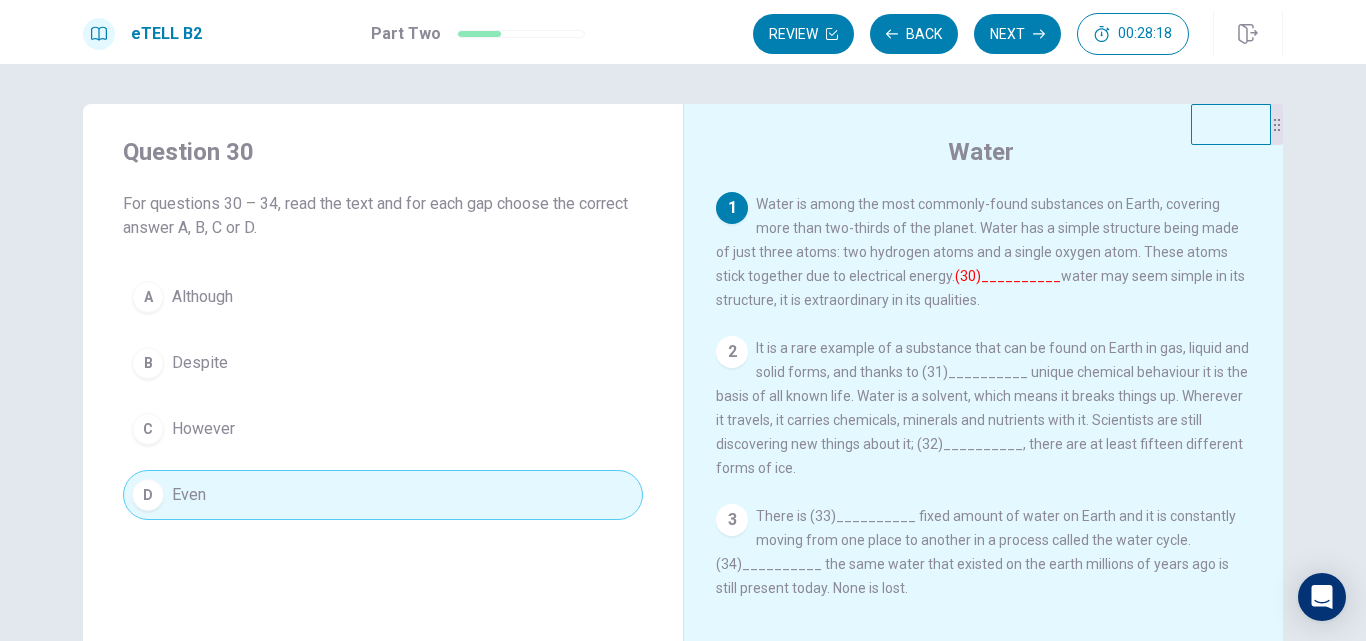 click on "(30)__________" at bounding box center [1008, 276] 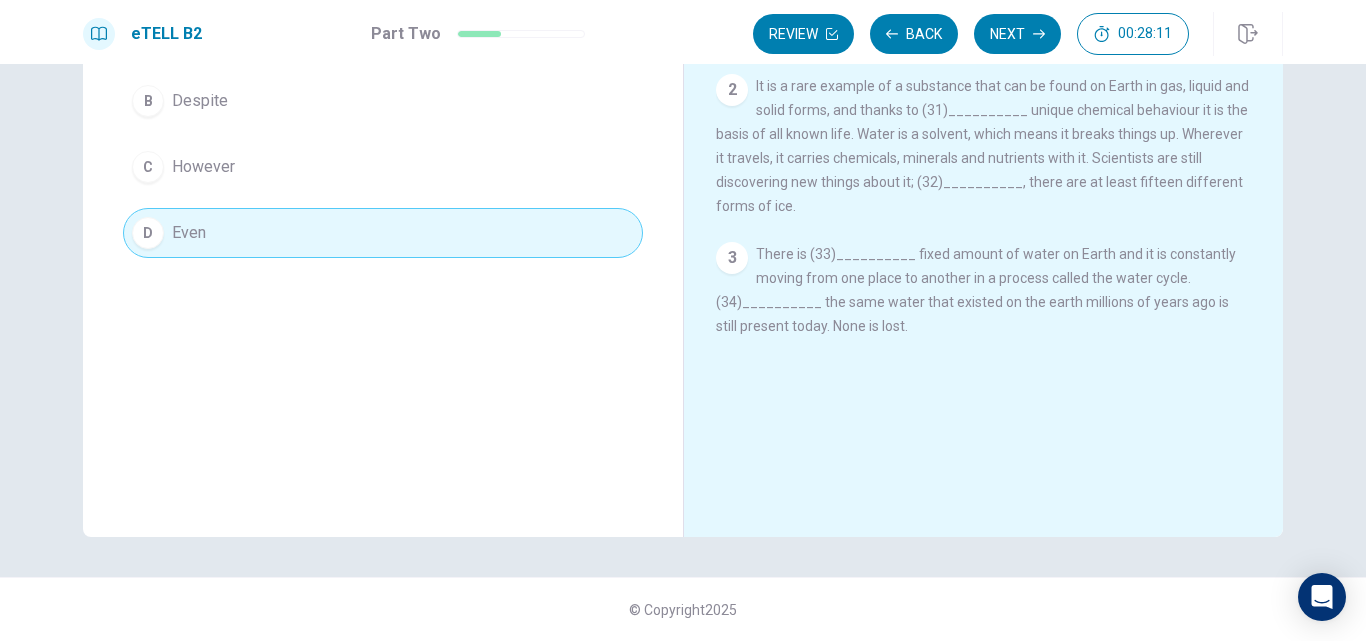 scroll, scrollTop: 0, scrollLeft: 0, axis: both 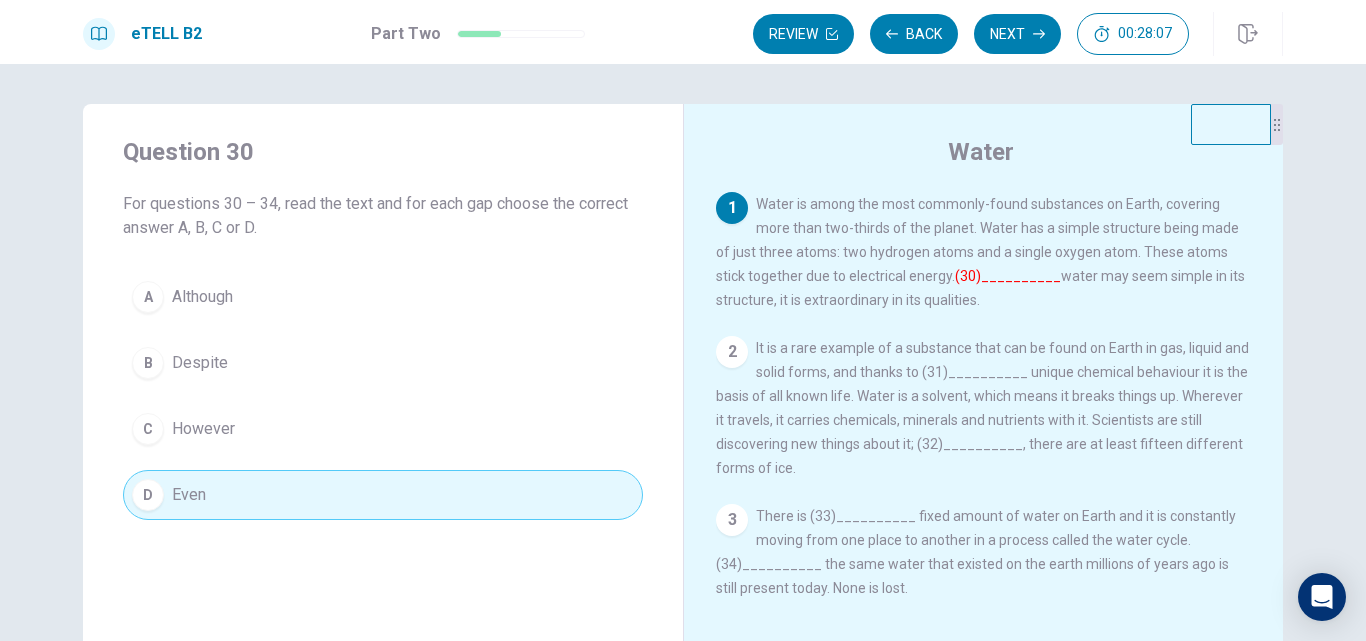 click on "It is a rare example of a substance that can be found on  Earth in gas, liquid and solid forms, and thanks to (31)__________ unique chemical  behaviour it is the basis of all known life. Water is a solvent, which means it breaks  things up. Wherever it travels, it carries chemicals, minerals and nutrients with it.  Scientists are still discovering new things about it; (32)__________, there are at least  fifteen different forms of ice." at bounding box center [982, 408] 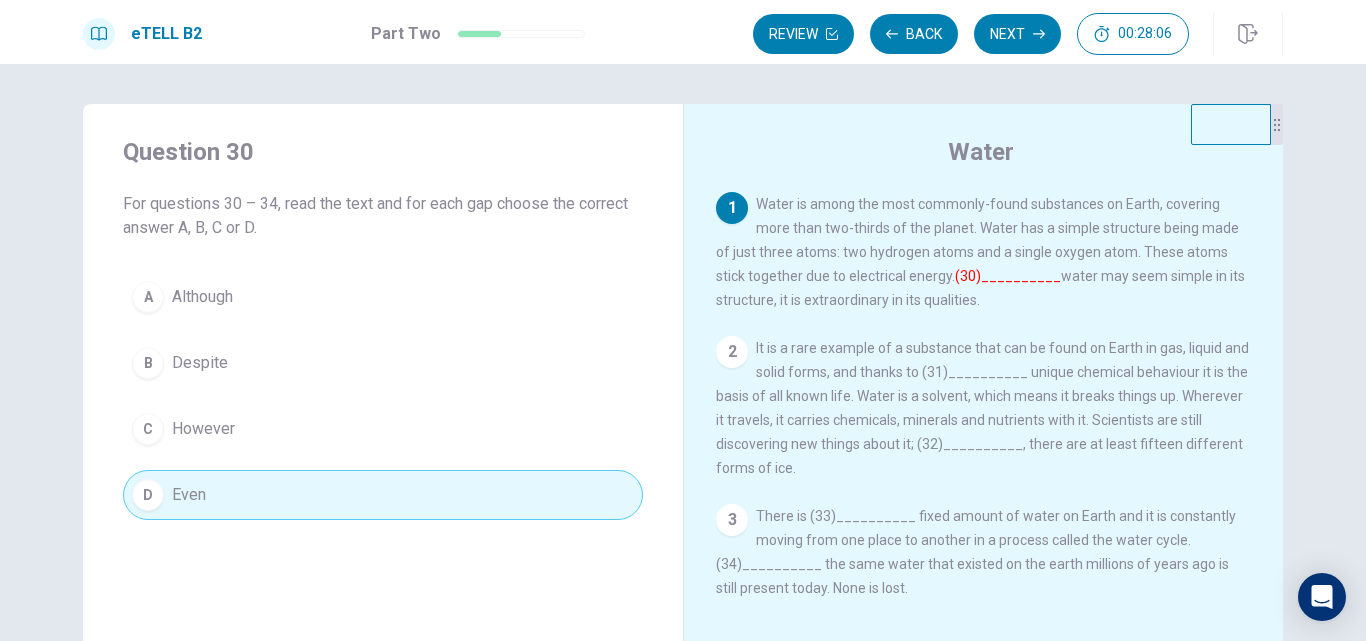 click on "It is a rare example of a substance that can be found on  Earth in gas, liquid and solid forms, and thanks to (31)__________ unique chemical  behaviour it is the basis of all known life. Water is a solvent, which means it breaks  things up. Wherever it travels, it carries chemicals, minerals and nutrients with it.  Scientists are still discovering new things about it; (32)__________, there are at least  fifteen different forms of ice." at bounding box center [982, 408] 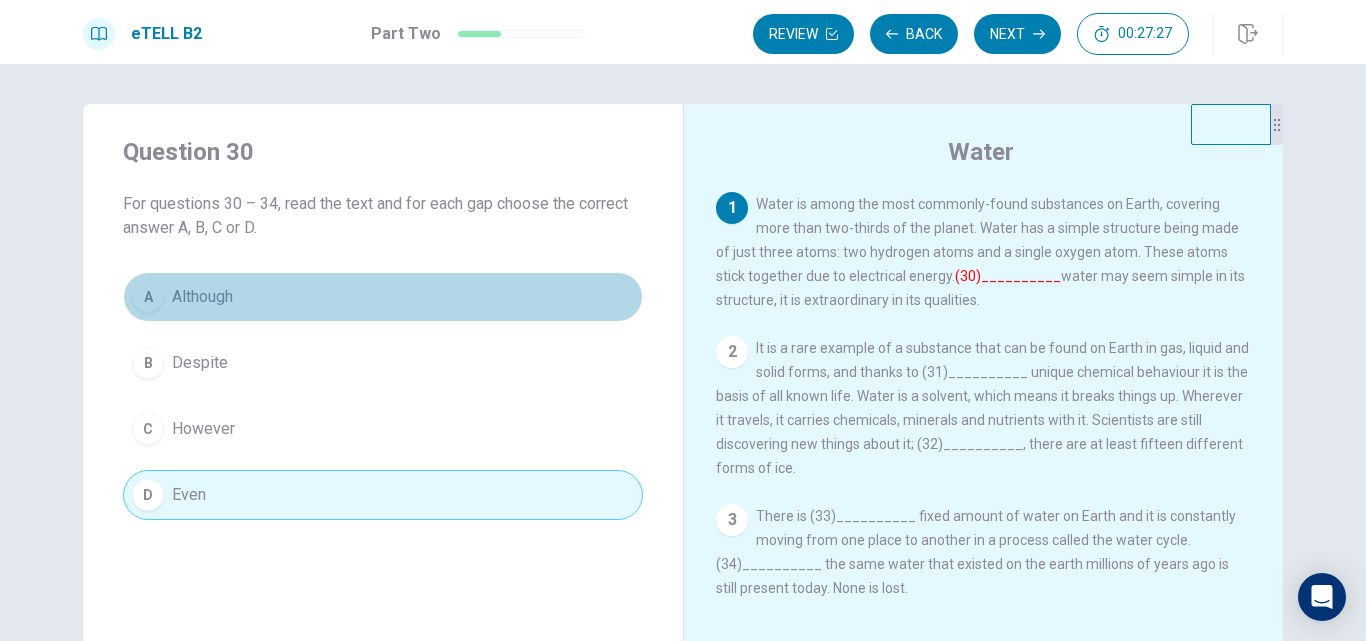 click on "A Although" at bounding box center [383, 297] 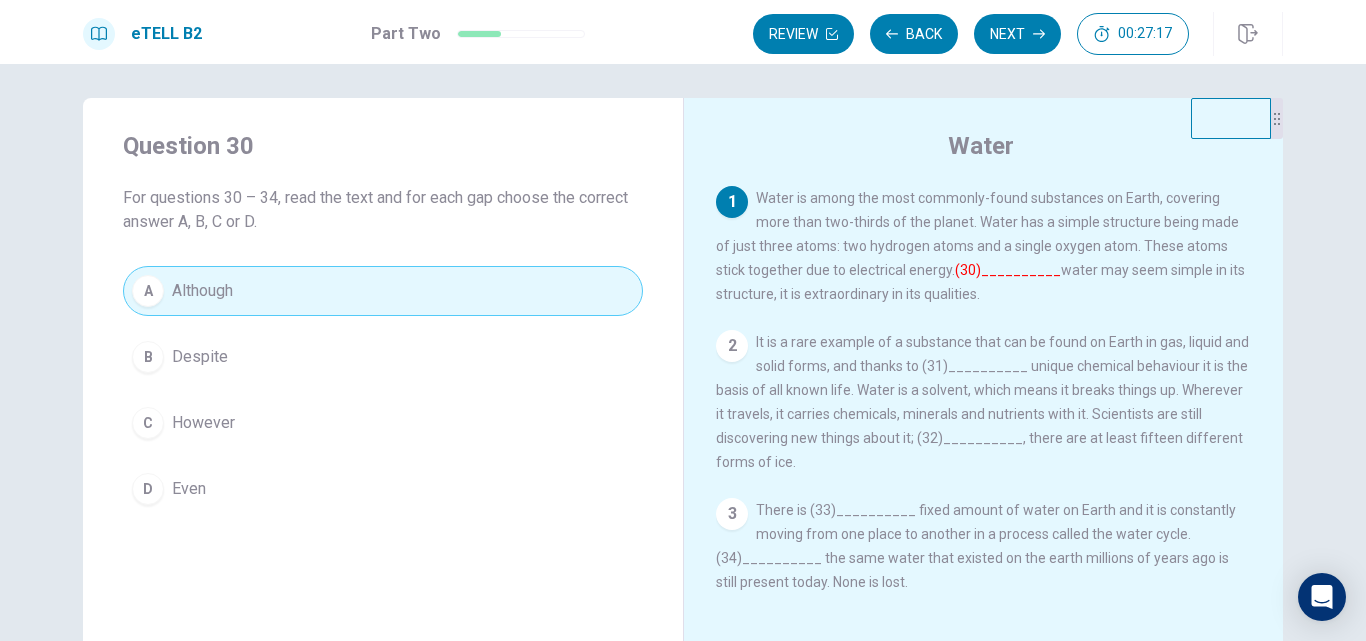 scroll, scrollTop: 0, scrollLeft: 0, axis: both 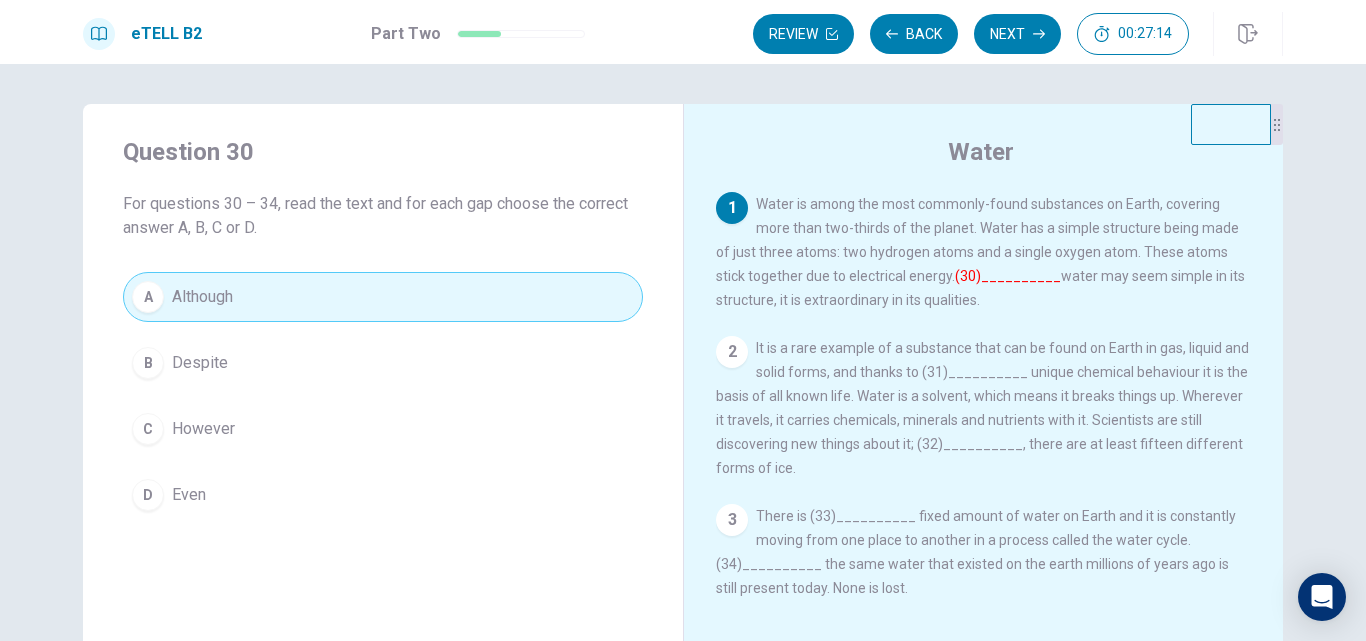 click on "1 Water is among the most commonly-found substances on Earth, covering more than  two-thirds of the planet. Water has a simple structure being made of just three atoms: two hydrogen atoms and a single oxygen atom. These atoms stick together due to  electrical energy.  (30)__________  water may seem simple in its structure, it is  extraordinary in its qualities." at bounding box center [984, 252] 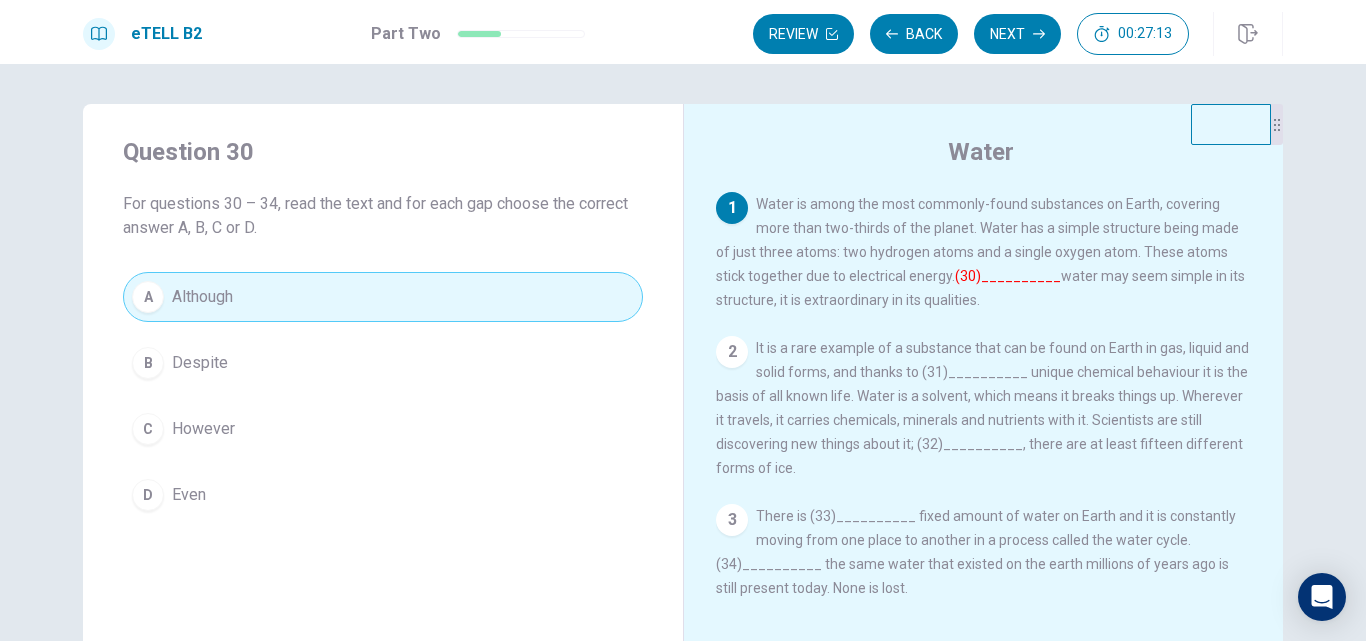 click on "(30)__________" at bounding box center (1008, 276) 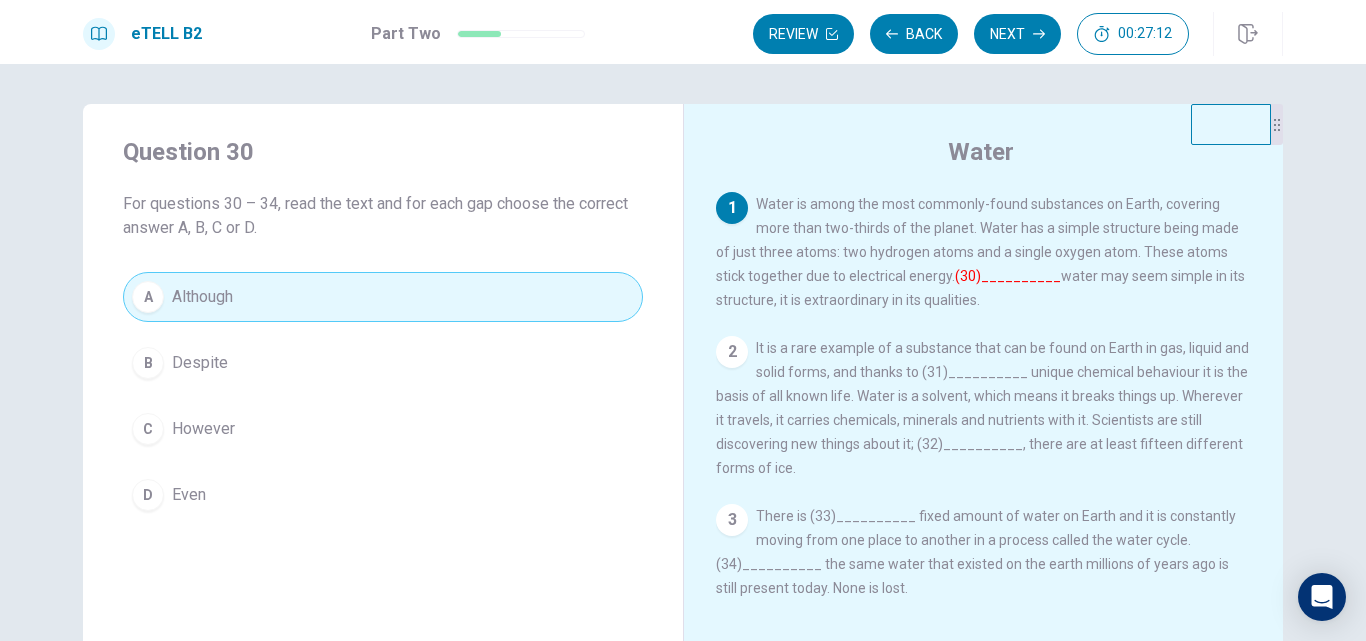 click on "(30)__________" at bounding box center (1008, 276) 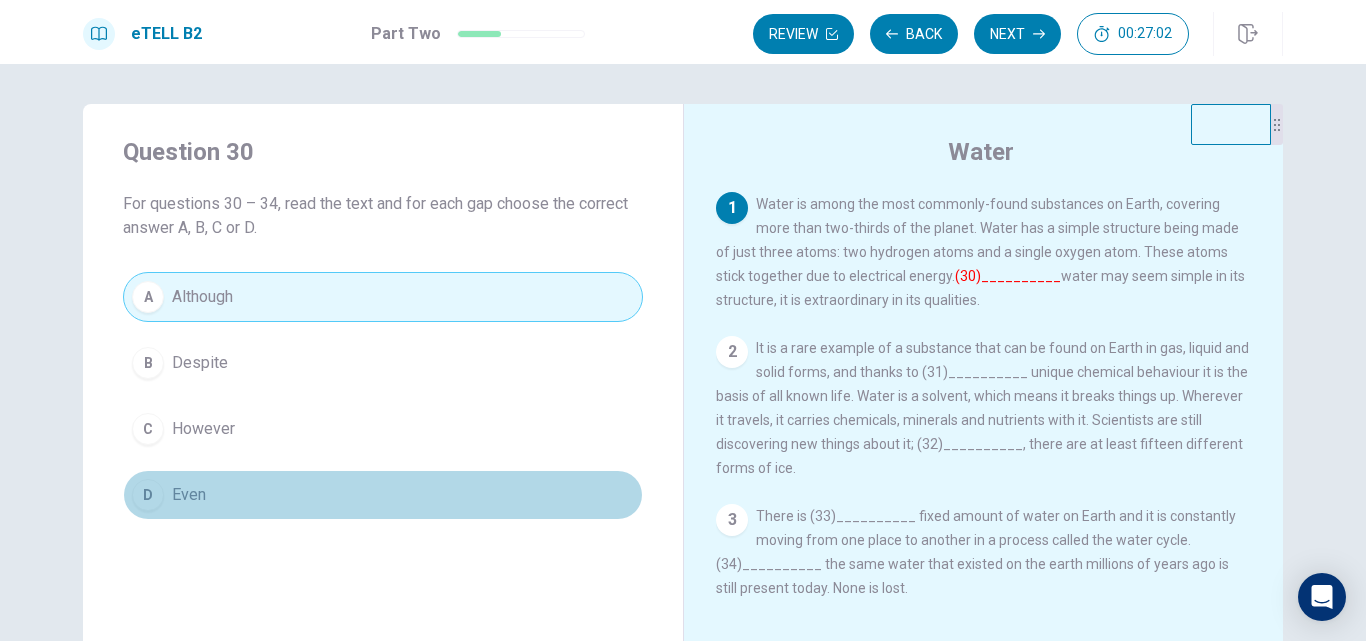 click on "D Even" at bounding box center [383, 495] 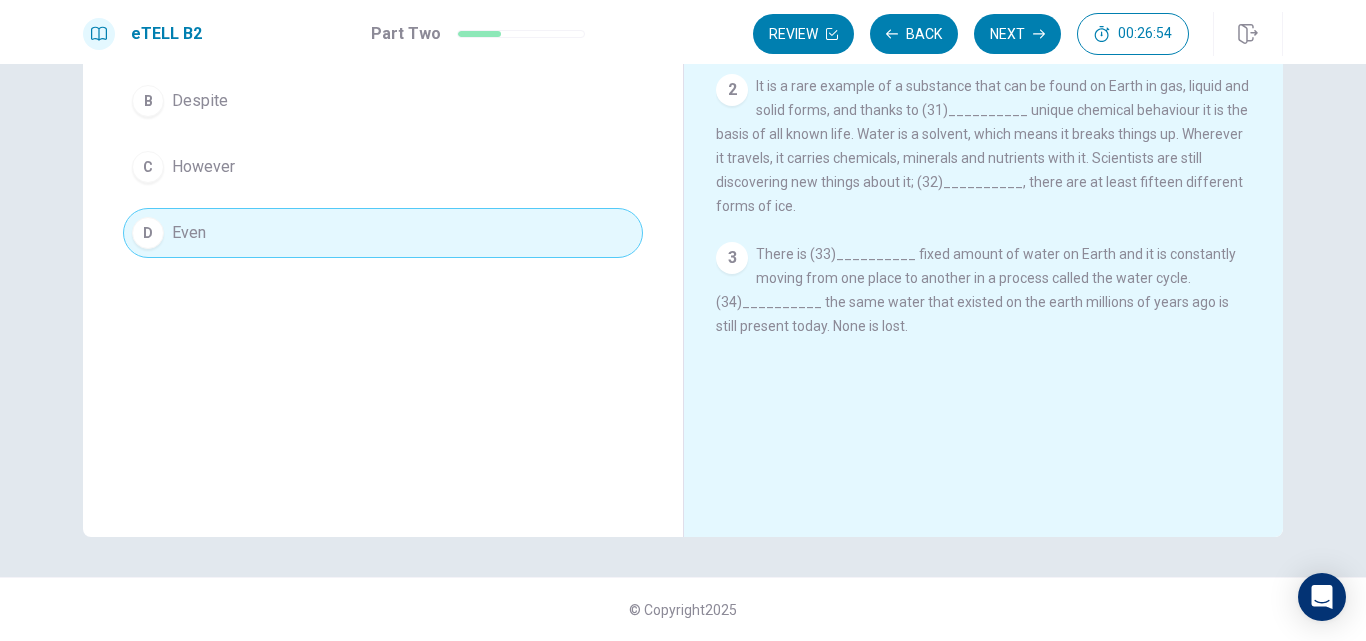 scroll, scrollTop: 0, scrollLeft: 0, axis: both 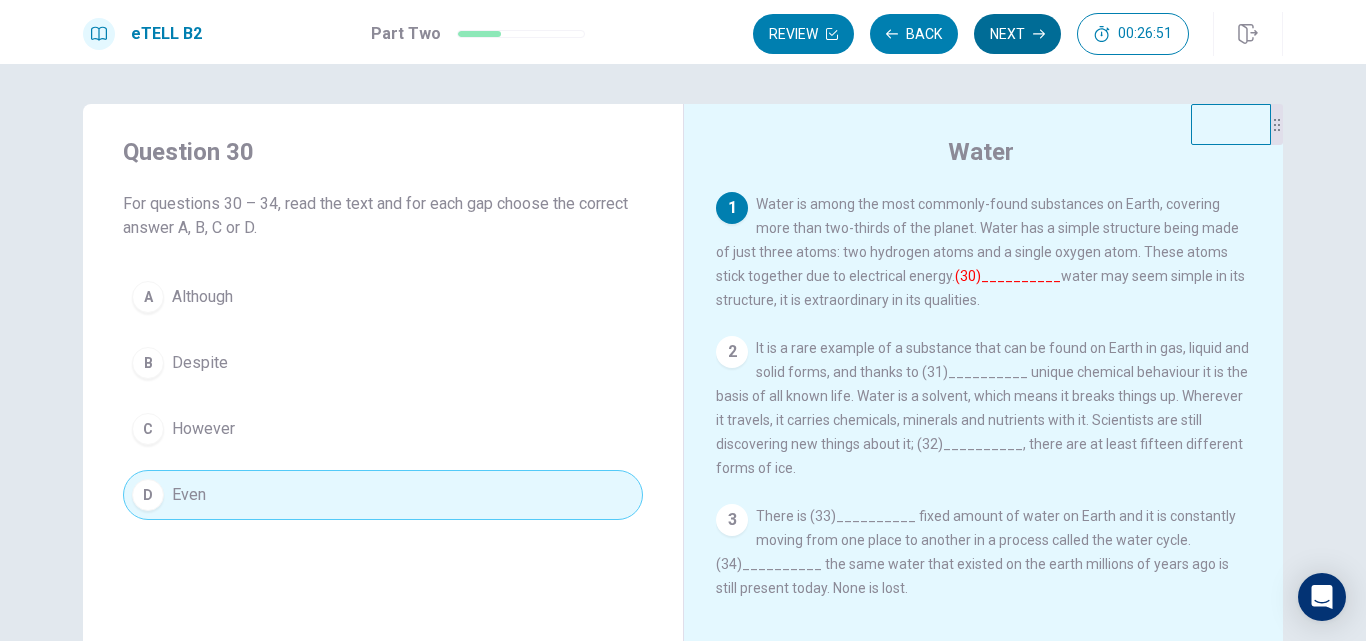 click on "Next" at bounding box center [1017, 34] 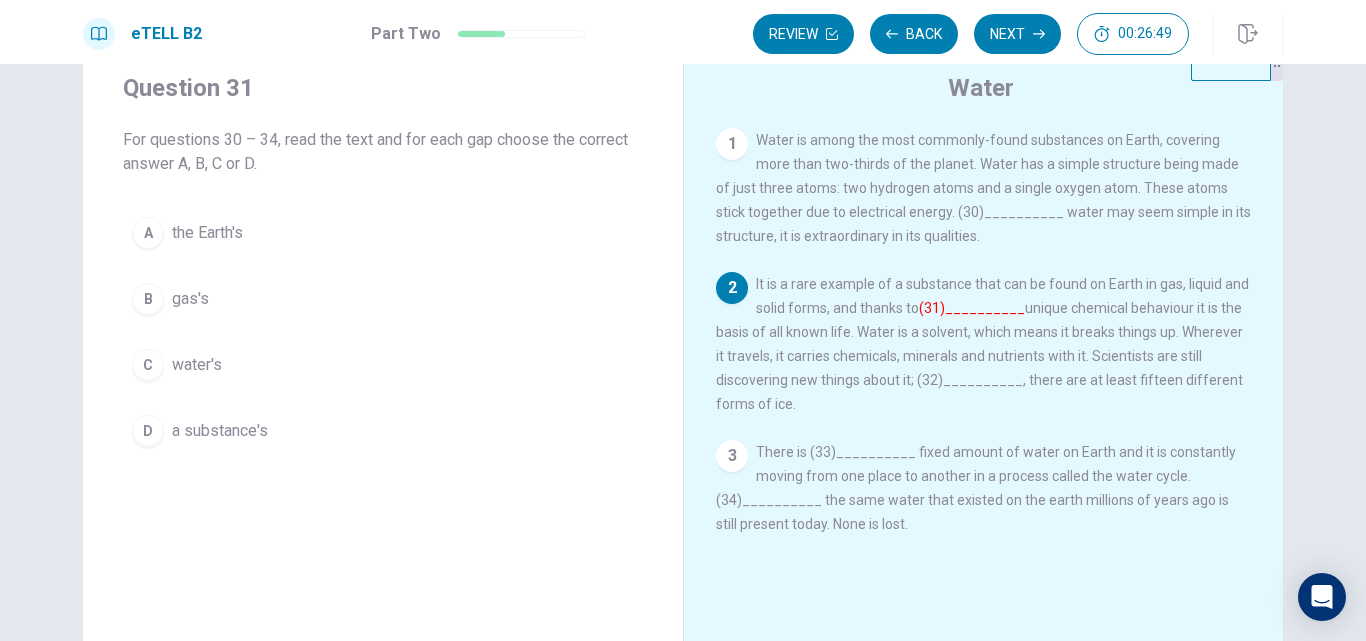 scroll, scrollTop: 100, scrollLeft: 0, axis: vertical 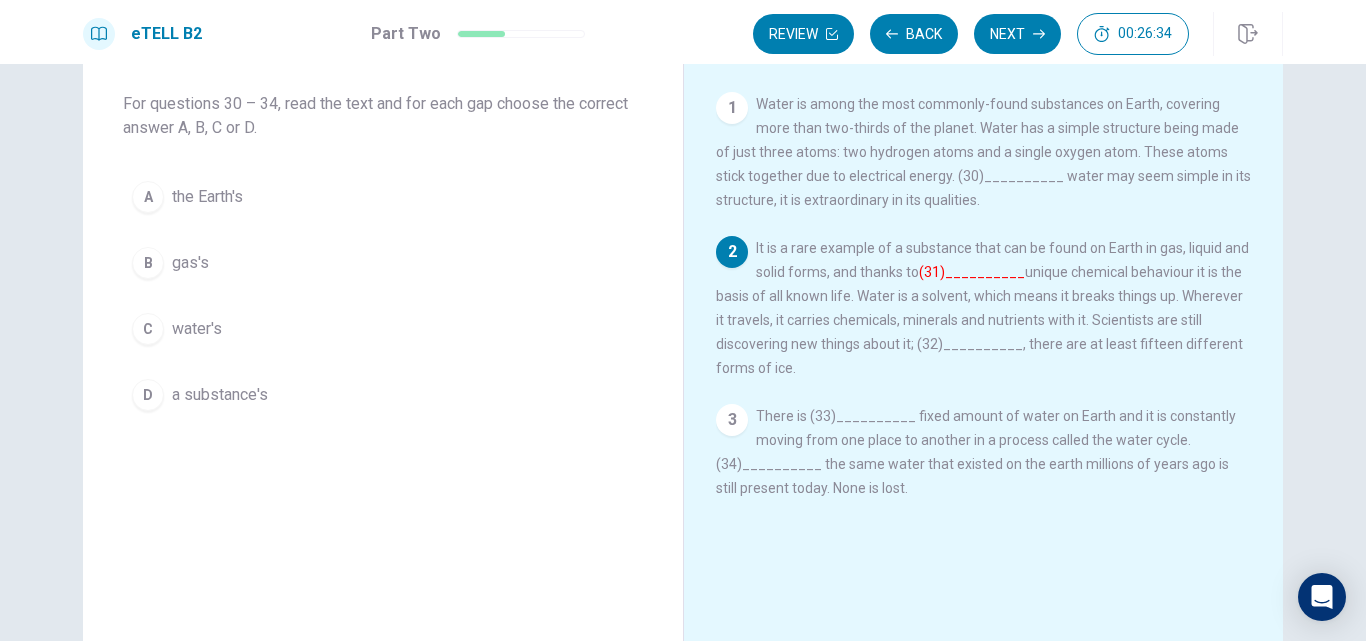 click on "C water's" at bounding box center [383, 329] 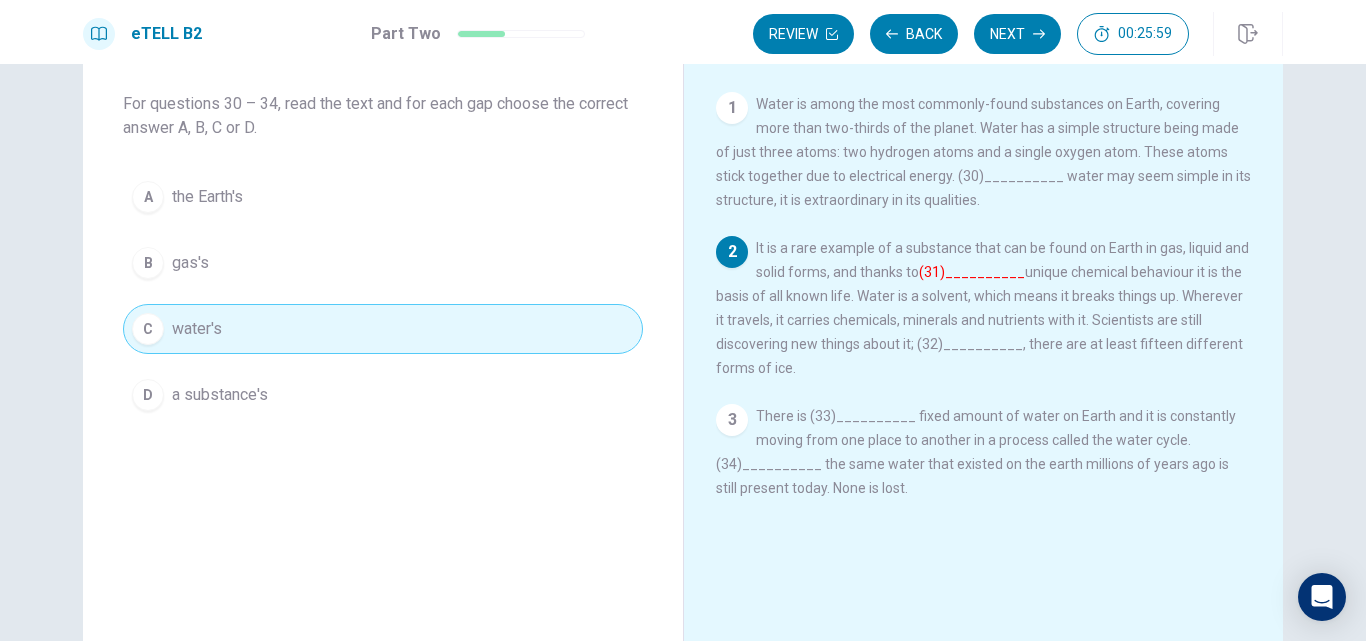 click on "A the Earth's B gas's C water's D a substance's" at bounding box center (383, 296) 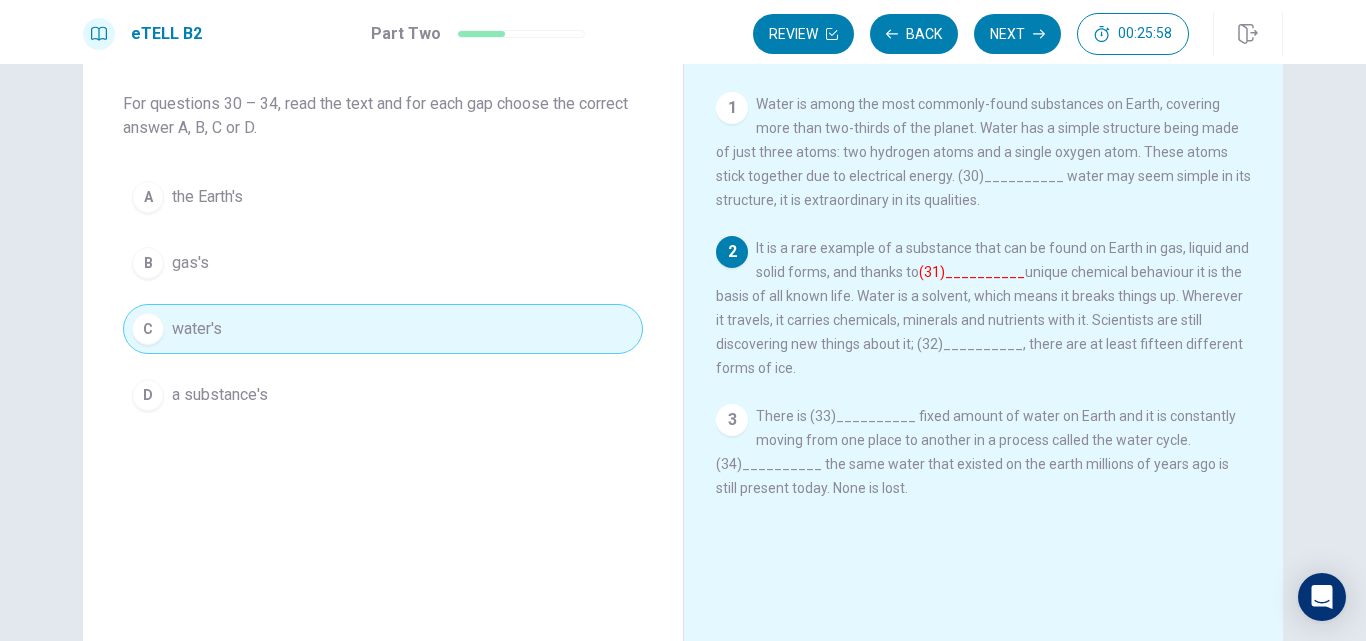 click on "A the Earth's B gas's C water's D a substance's" at bounding box center (383, 296) 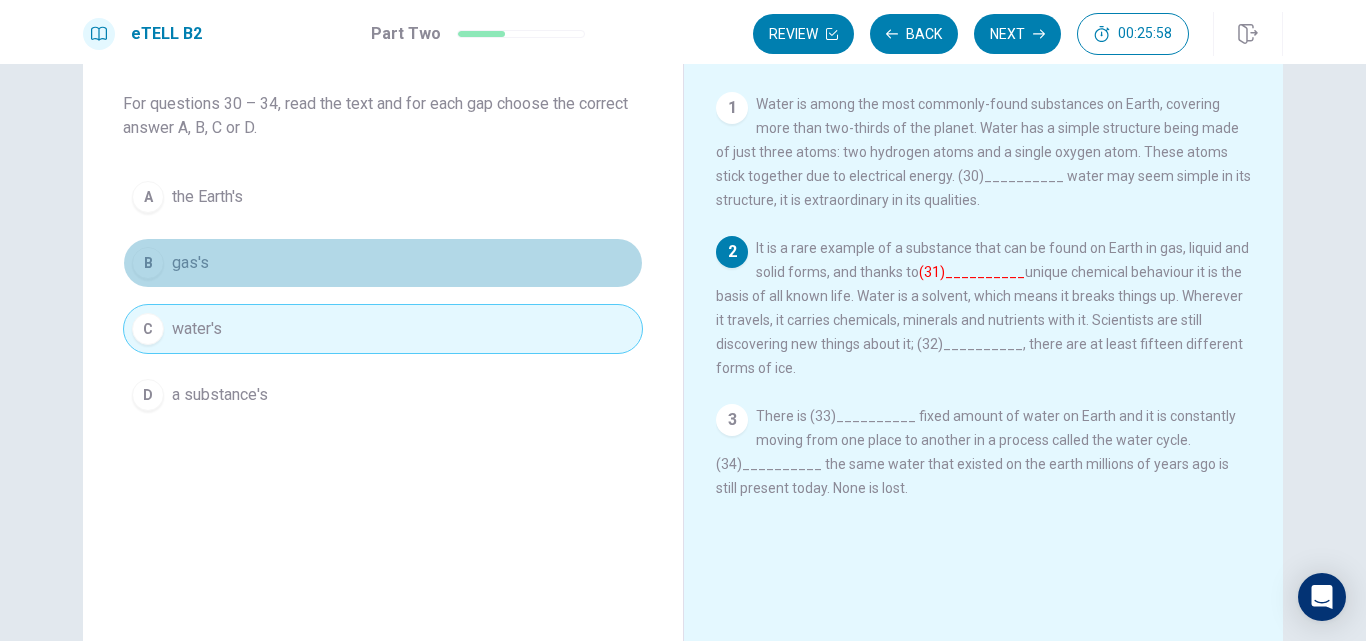 click on "B gas's" at bounding box center [383, 263] 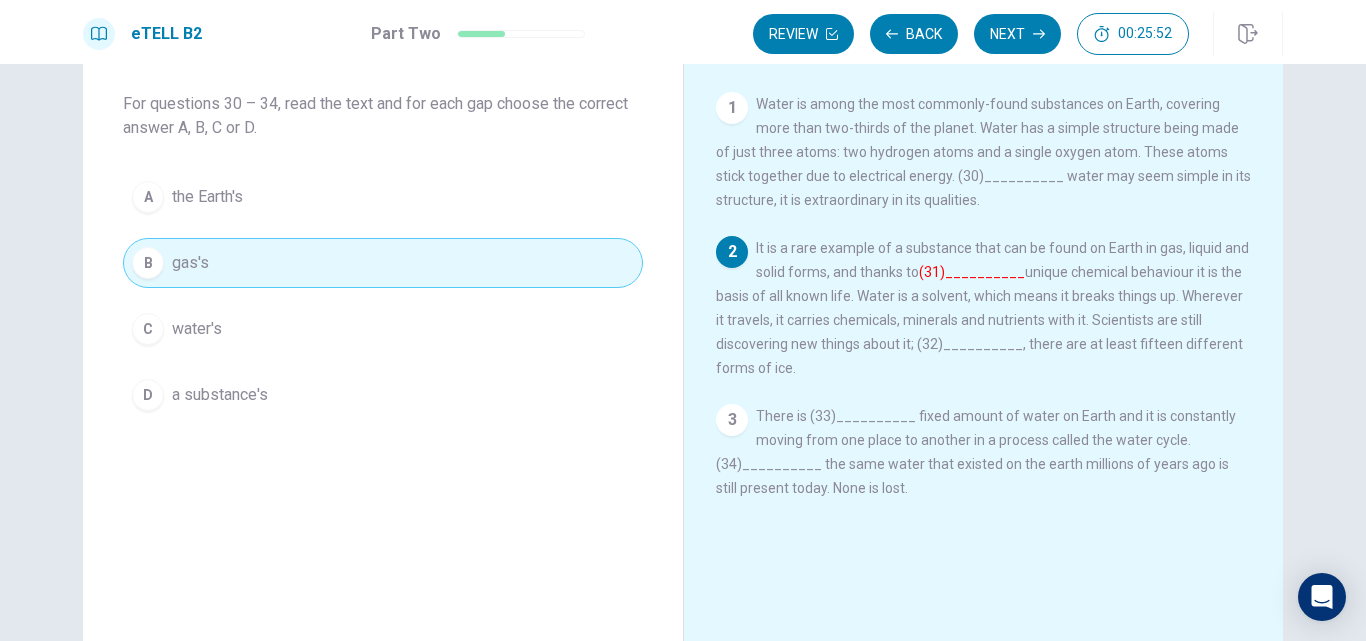 click on "C water's" at bounding box center (383, 329) 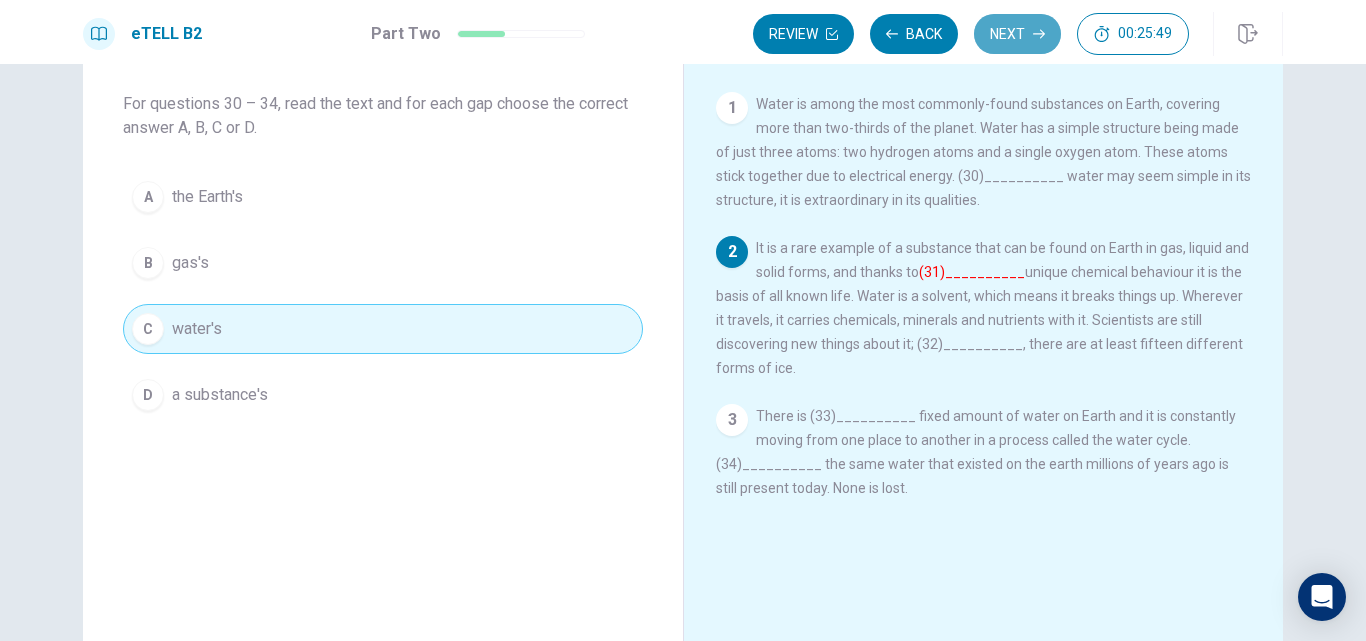 click on "Next" at bounding box center [1017, 34] 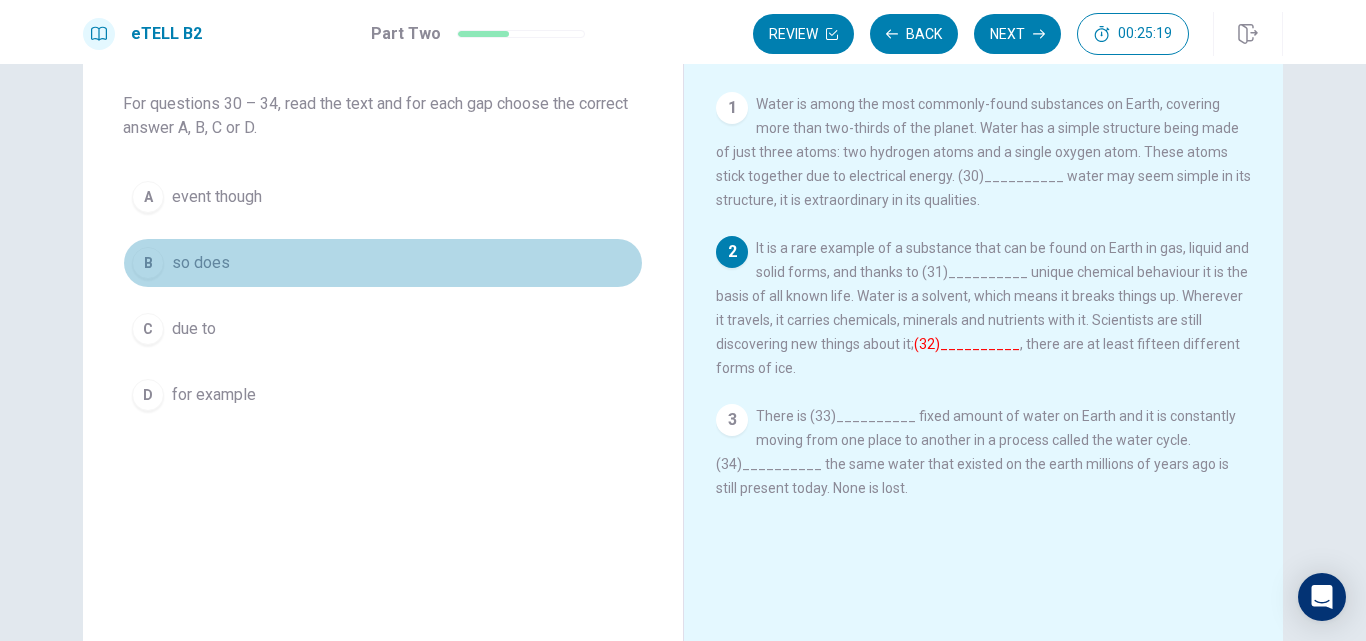 drag, startPoint x: 232, startPoint y: 253, endPoint x: 213, endPoint y: 253, distance: 19 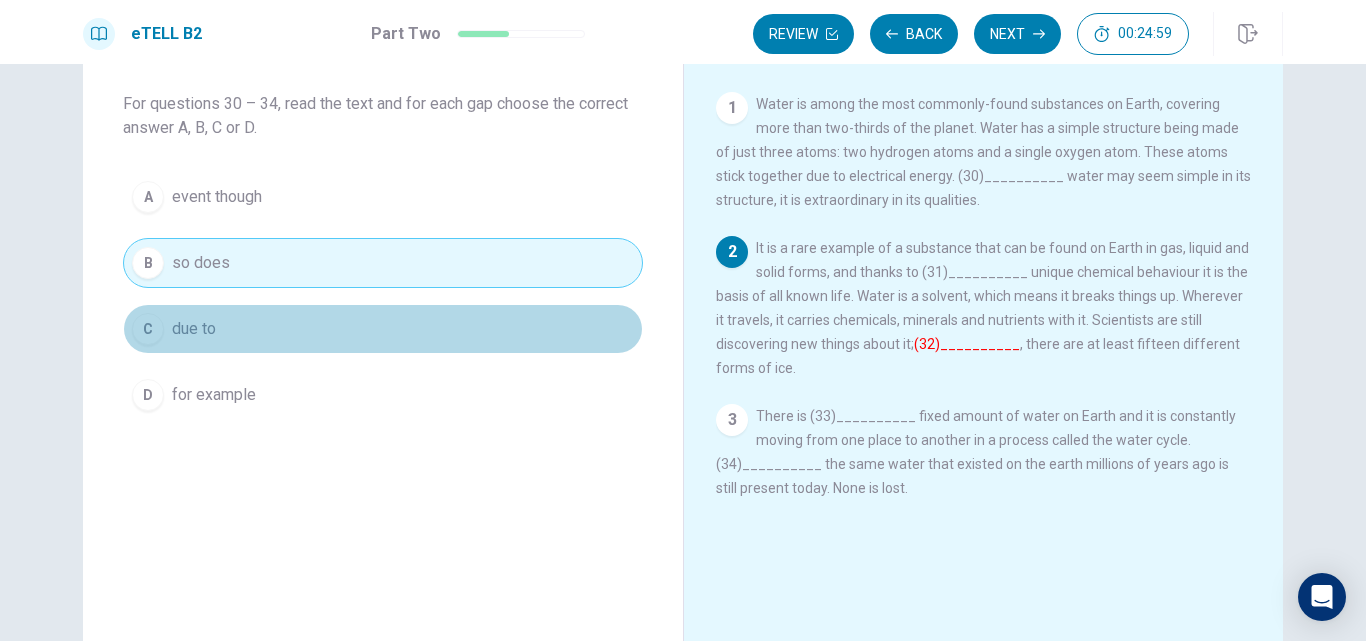 click on "C due to" at bounding box center [383, 329] 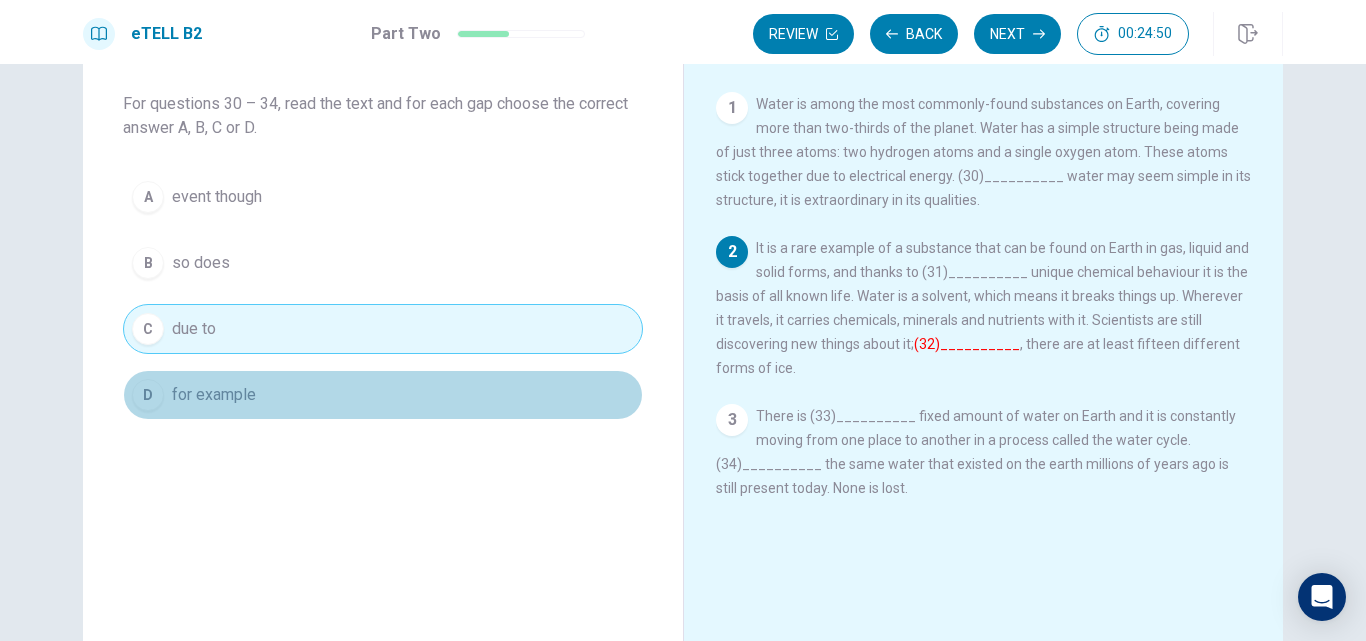 click on "D for example" at bounding box center (383, 395) 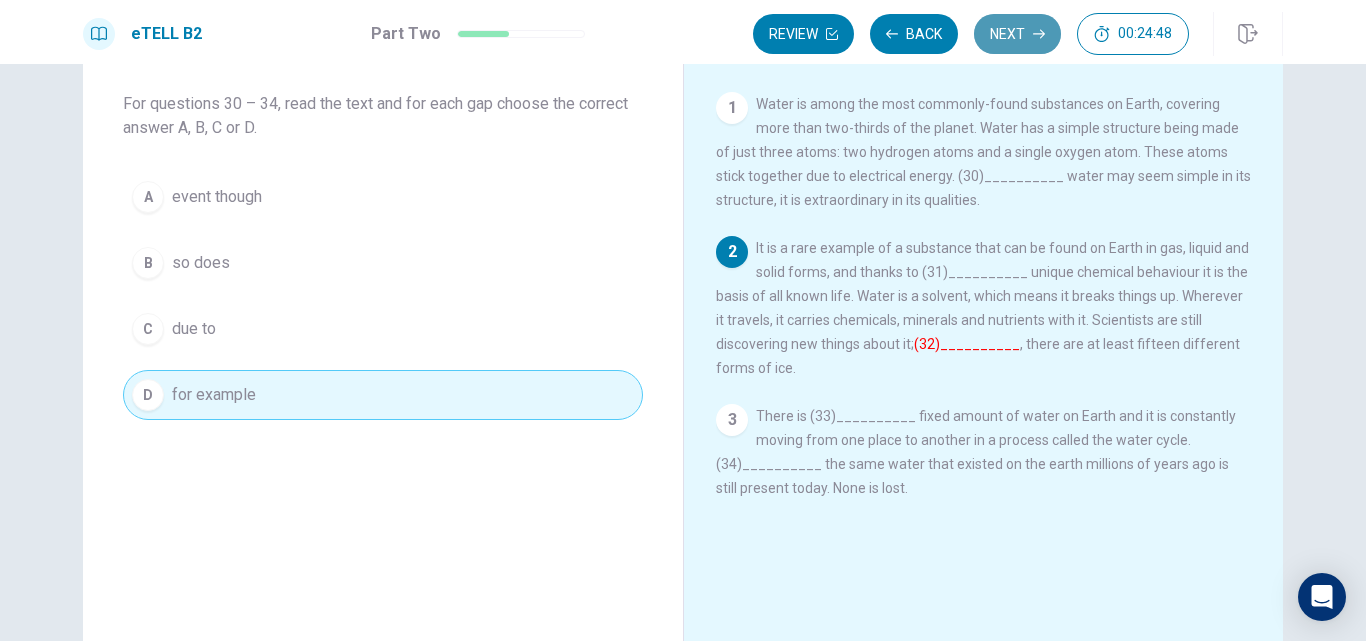 click on "Next" at bounding box center [1017, 34] 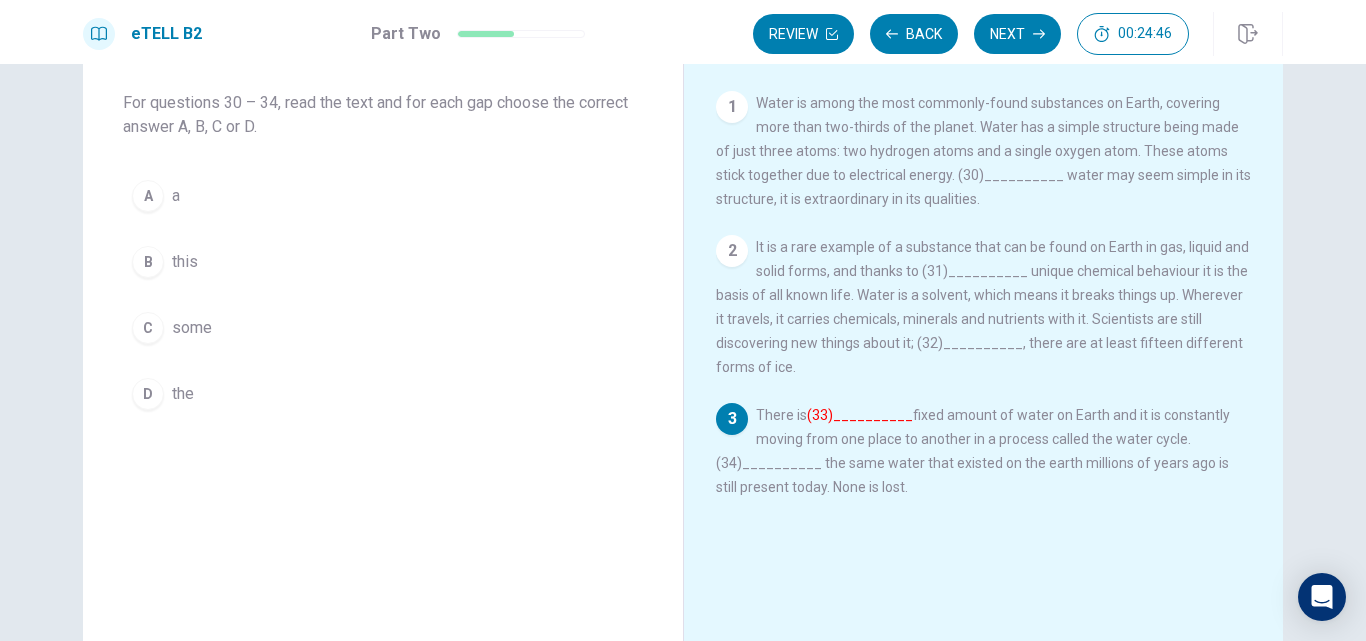 scroll, scrollTop: 100, scrollLeft: 0, axis: vertical 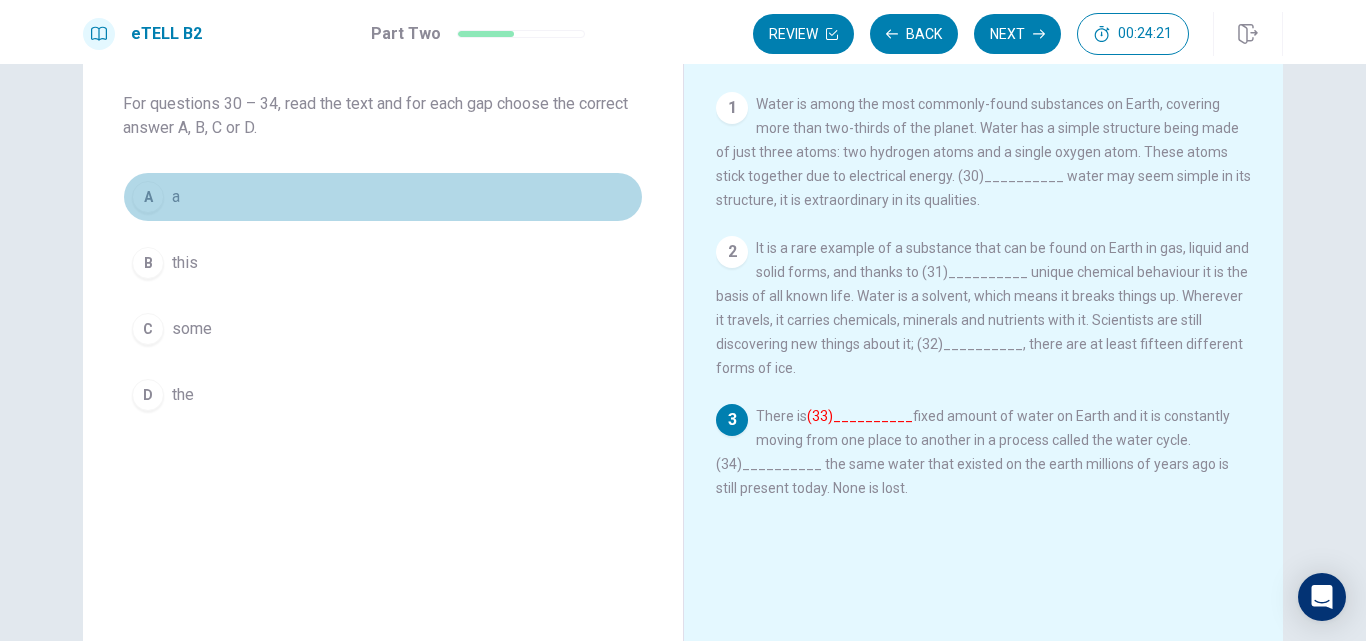click on "A a" at bounding box center [383, 197] 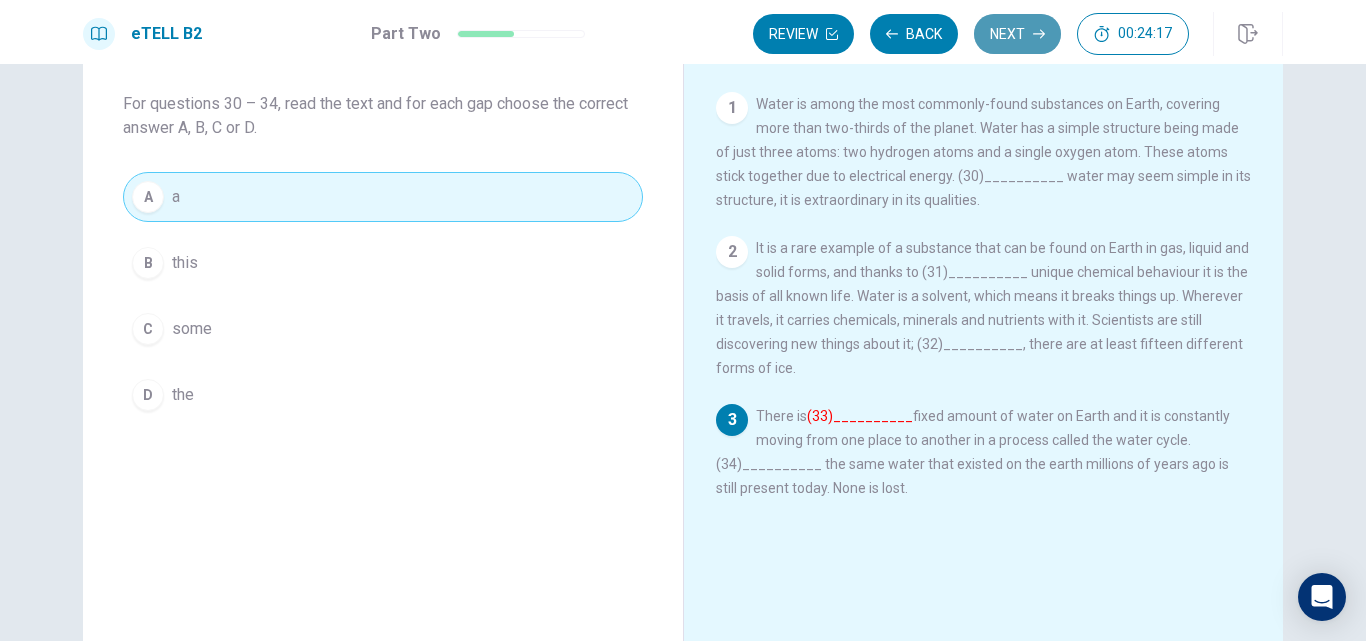 click on "Next" at bounding box center (1017, 34) 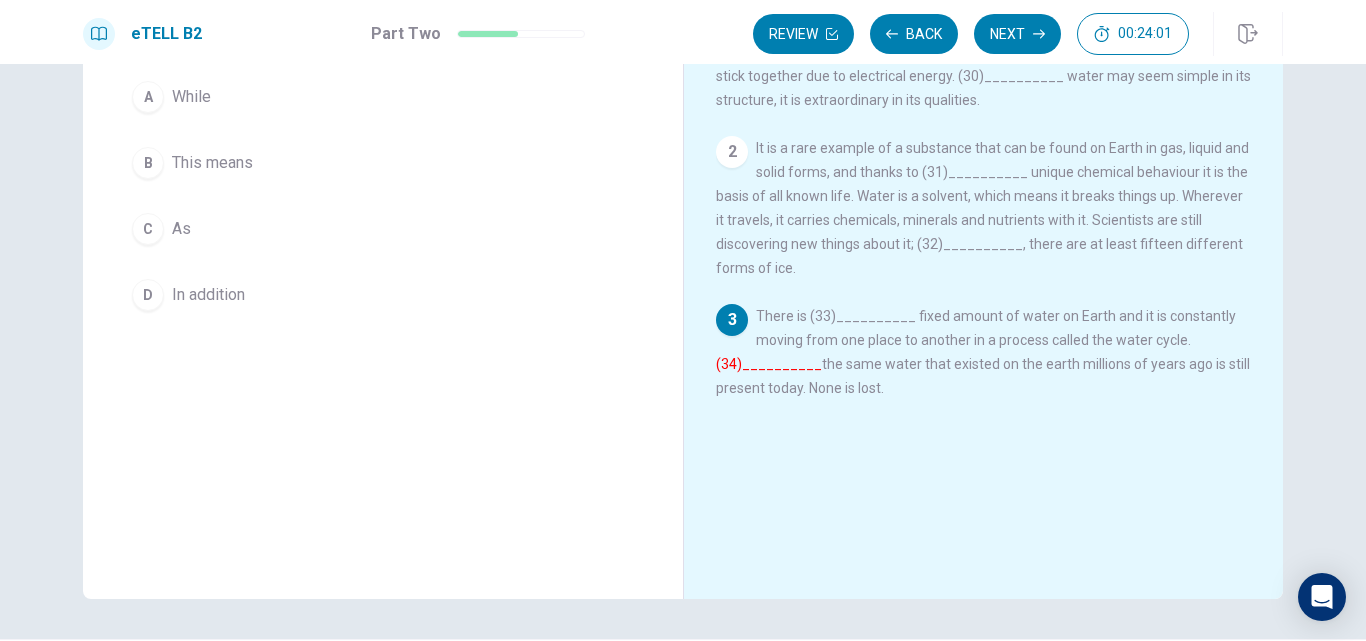 scroll, scrollTop: 100, scrollLeft: 0, axis: vertical 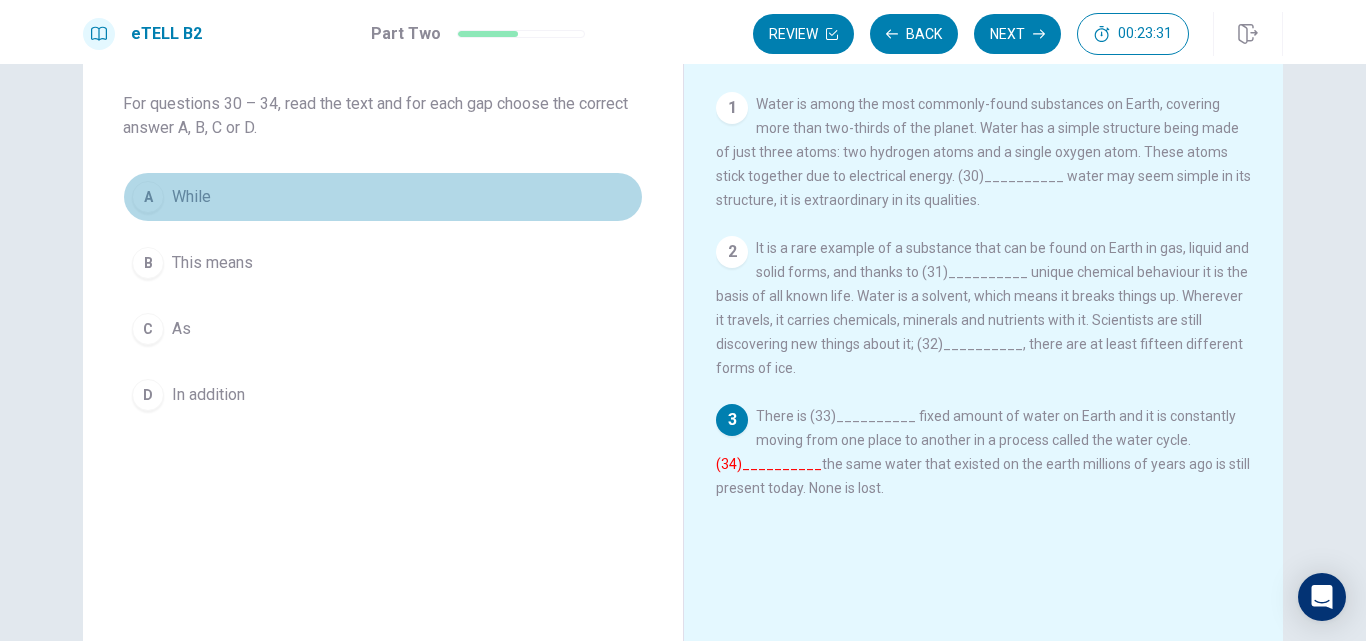 click on "A While" at bounding box center [383, 197] 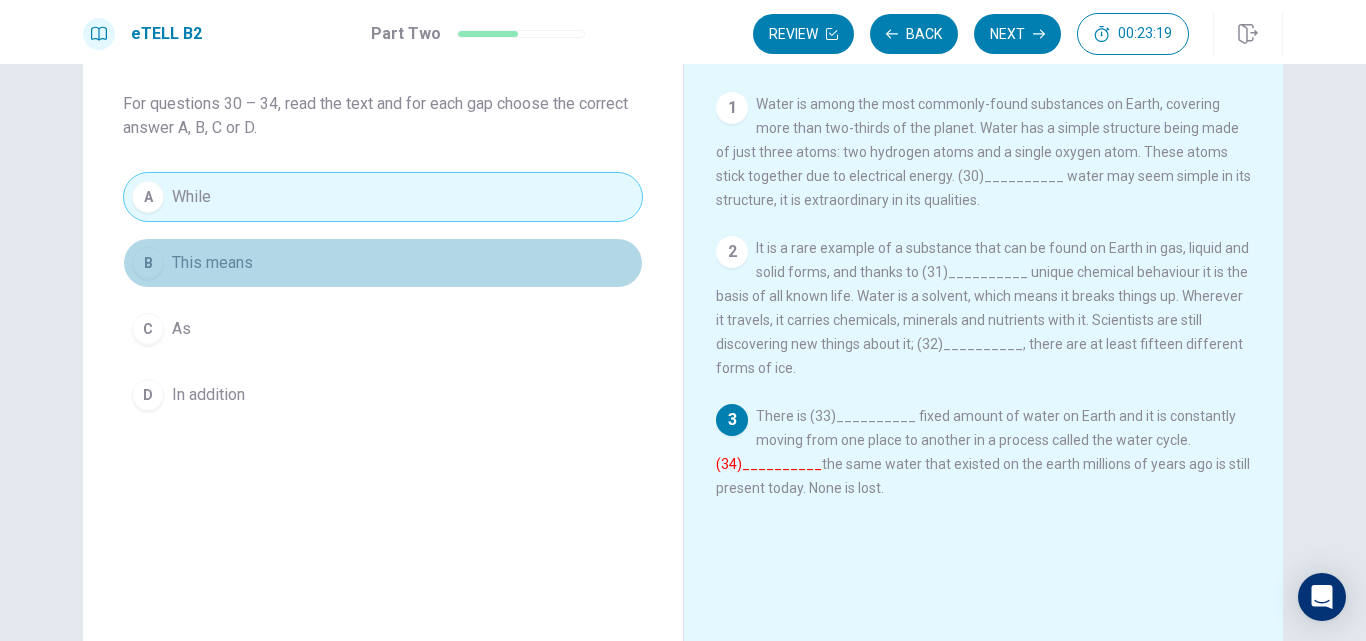 click on "B This means" at bounding box center [383, 263] 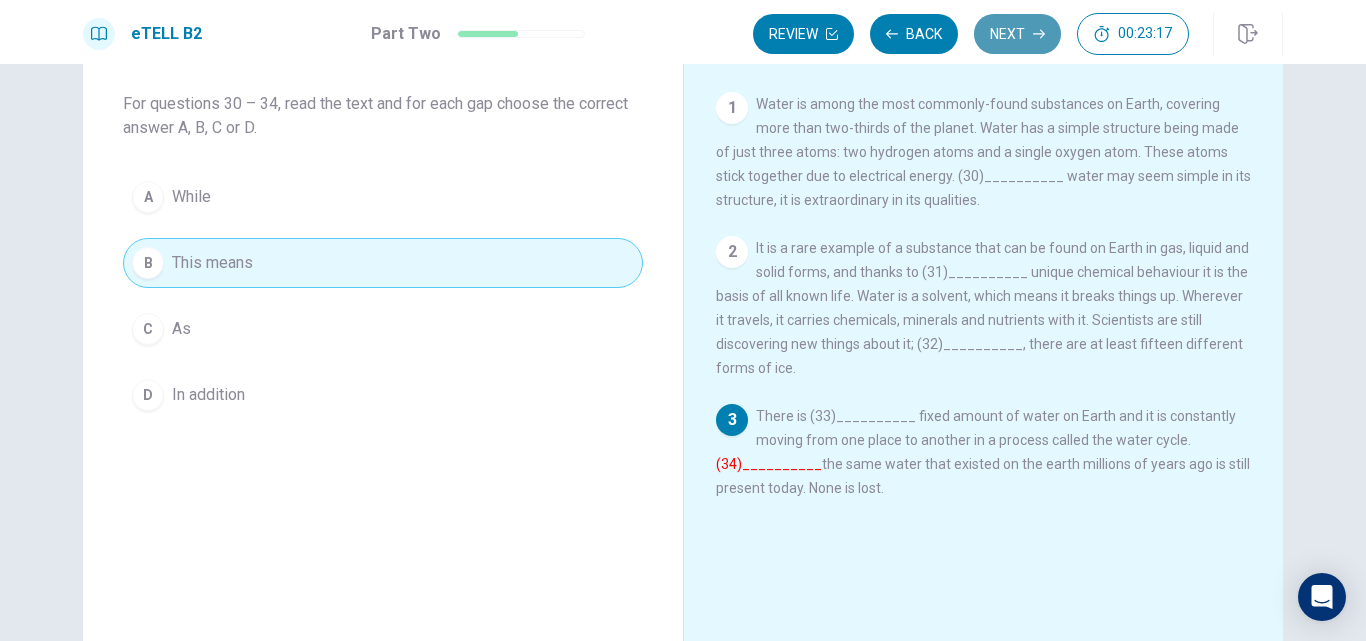 click on "Next" at bounding box center [1017, 34] 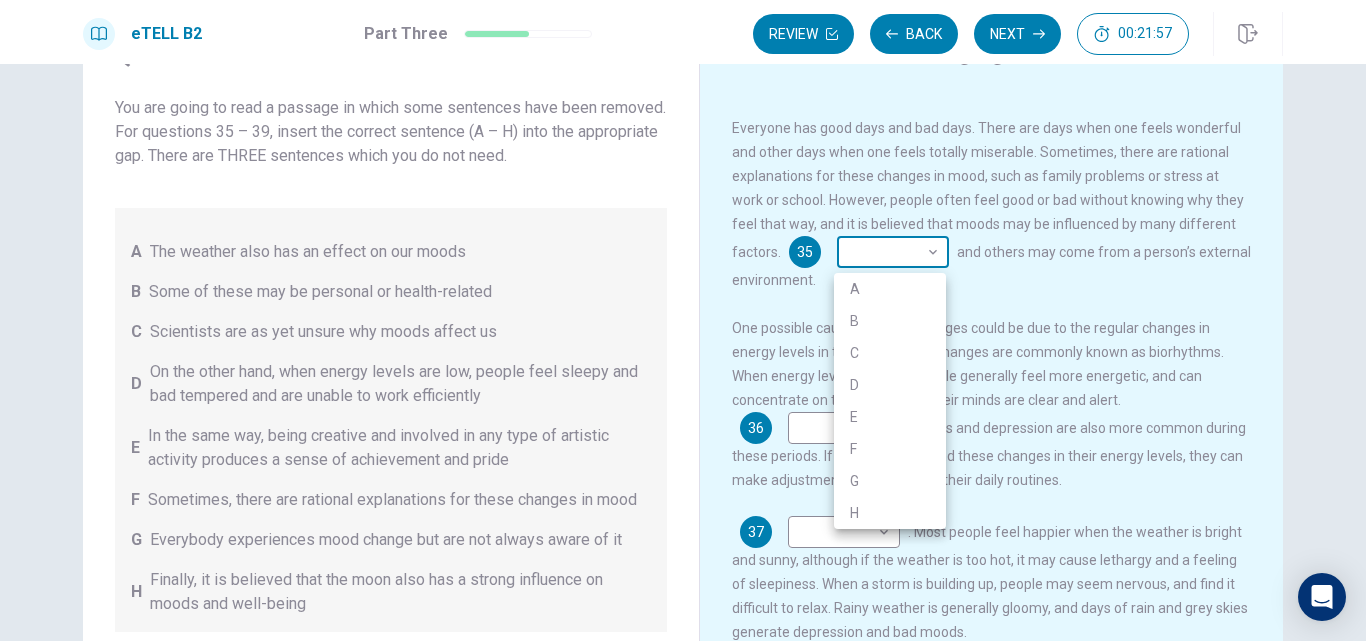 click on "This site uses cookies, as explained in our  Privacy Policy . If you agree to the use of cookies, please click the Accept button and continue to browse our site.   Privacy Policy Accept   eTELL B2 Part Three Review Back Next 00:21:57 Question 15 - 19 of 30 00:21:57 Review Back Next Questions 35 - 39 You are going to read a passage in which some sentences have been  removed. For questions 35 – 39, insert the correct sentence (A – H) into the  appropriate gap. There are THREE sentences which you do not need. A The weather also has an effect on our moods B Some of these may be personal or health-related C Scientists are as yet unsure why moods affect us D On the other hand, when energy levels are low, people feel sleepy and bad tempered and are unable to work efficiently E In the same way, being creative and involved in any type of artistic activity  produces a sense of achievement and pride F Sometimes, there are rational explanations for these changes in mood G H Changing Mood 35 ​ ​ 36 ​ ​ 37 ​" at bounding box center (683, 320) 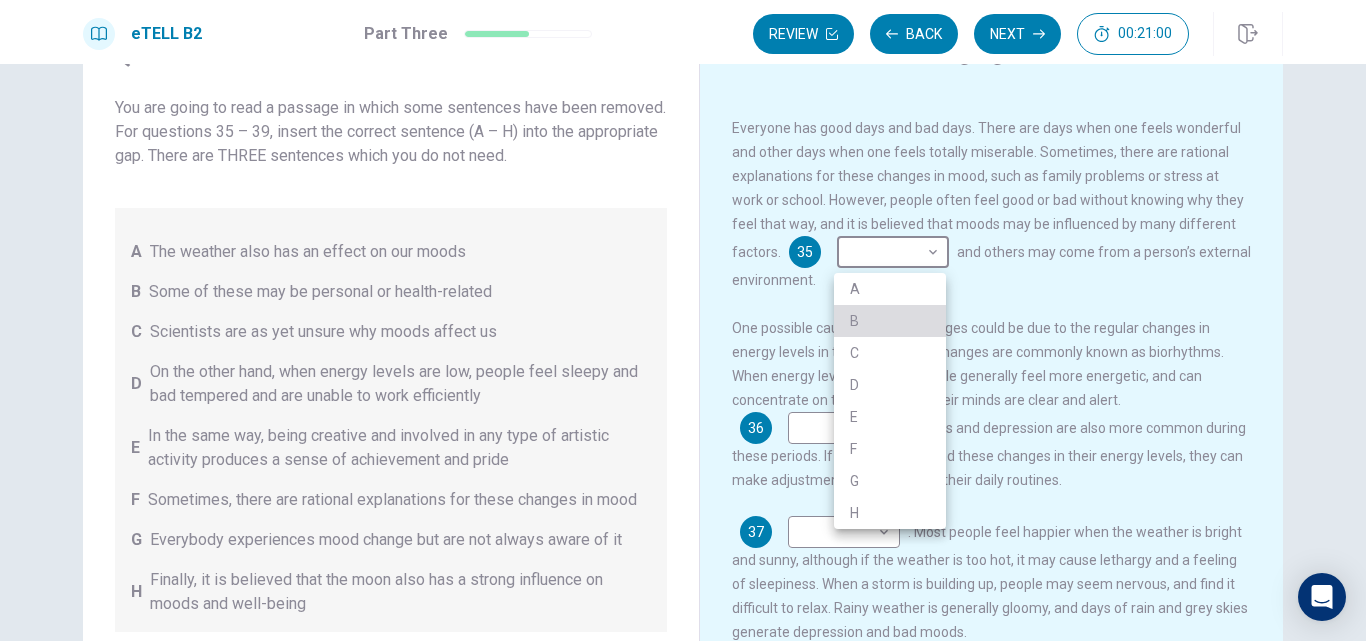 click on "B" at bounding box center (890, 321) 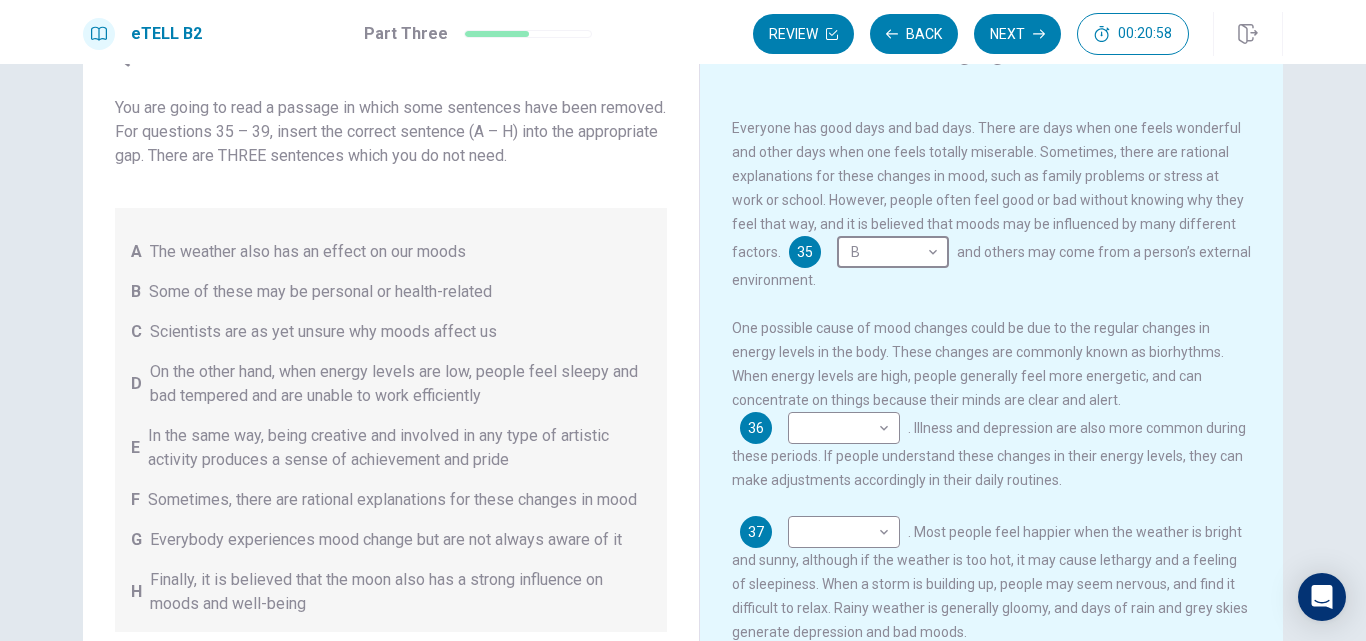 scroll, scrollTop: 53, scrollLeft: 0, axis: vertical 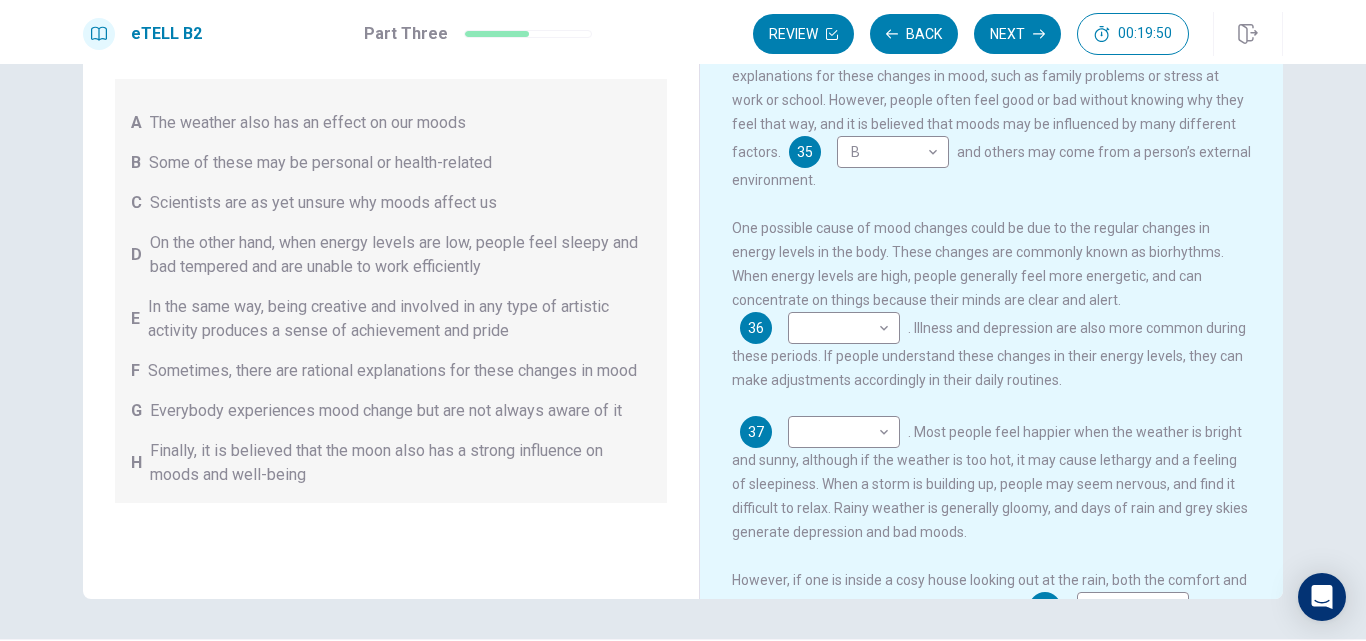 click on "On the other hand, when energy levels are low, people feel sleepy and bad tempered and are unable to work efficiently" at bounding box center (400, 255) 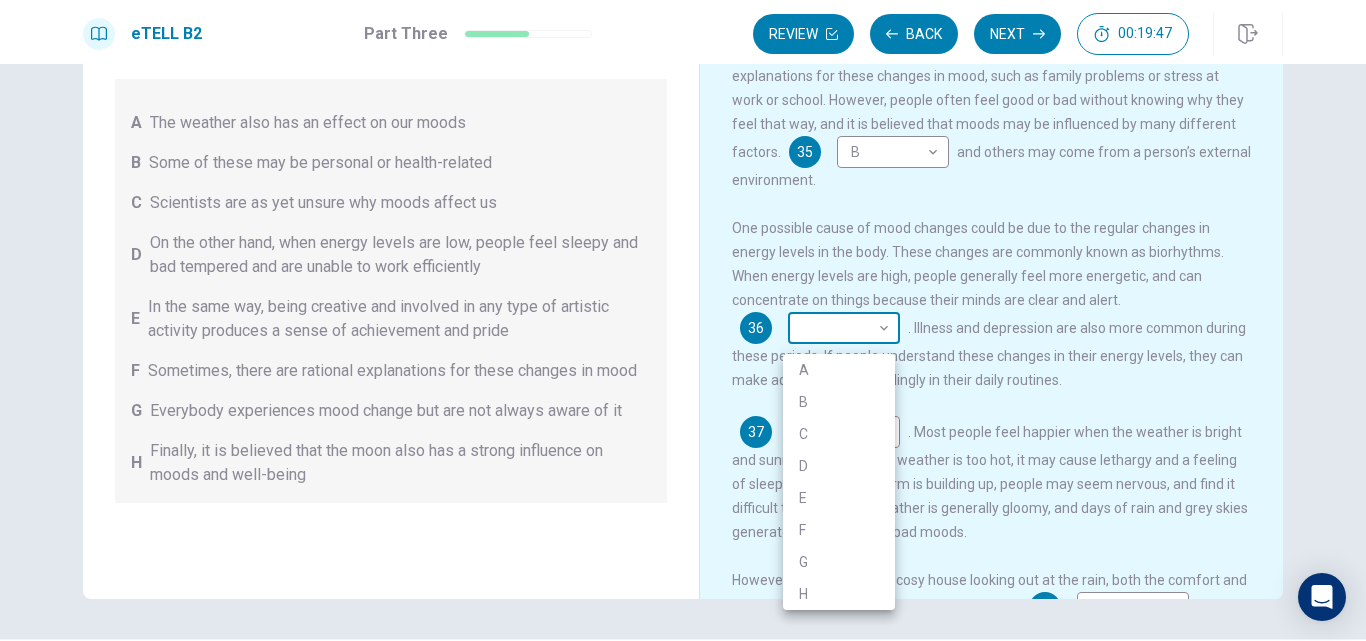 click on "This site uses cookies, as explained in our  Privacy Policy . If you agree to the use of cookies, please click the Accept button and continue to browse our site.   Privacy Policy Accept   eTELL B2 Part Three Review Back Next 00:19:47 Question 15 - 19 of 30 00:19:47 Review Back Next Questions 35 - 39 You are going to read a passage in which some sentences have been  removed. For questions 35 – 39, insert the correct sentence (A – H) into the  appropriate gap. There are THREE sentences which you do not need. A The weather also has an effect on our moods B Some of these may be personal or health-related C Scientists are as yet unsure why moods affect us D On the other hand, when energy levels are low, people feel sleepy and bad tempered and are unable to work efficiently E In the same way, being creative and involved in any type of artistic activity  produces a sense of achievement and pride F Sometimes, there are rational explanations for these changes in mood G H Changing Mood 35 B * ​ 36 ​ ​ 37 ​" at bounding box center (683, 320) 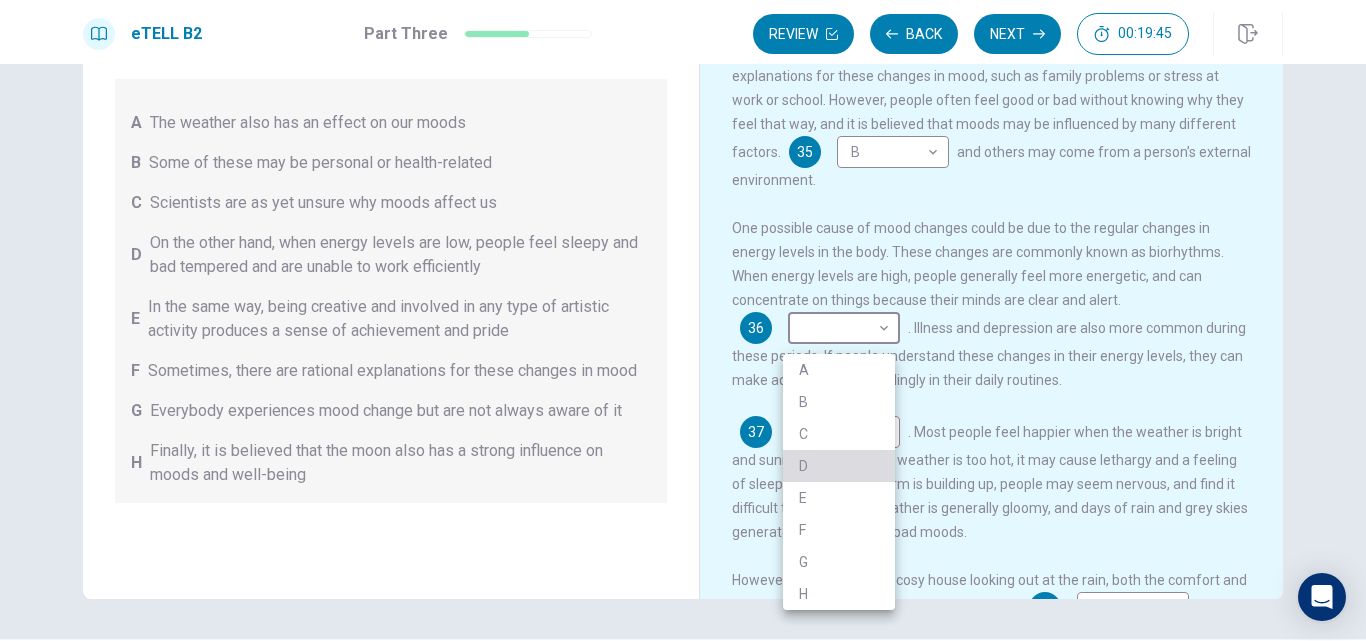 click on "D" at bounding box center (839, 466) 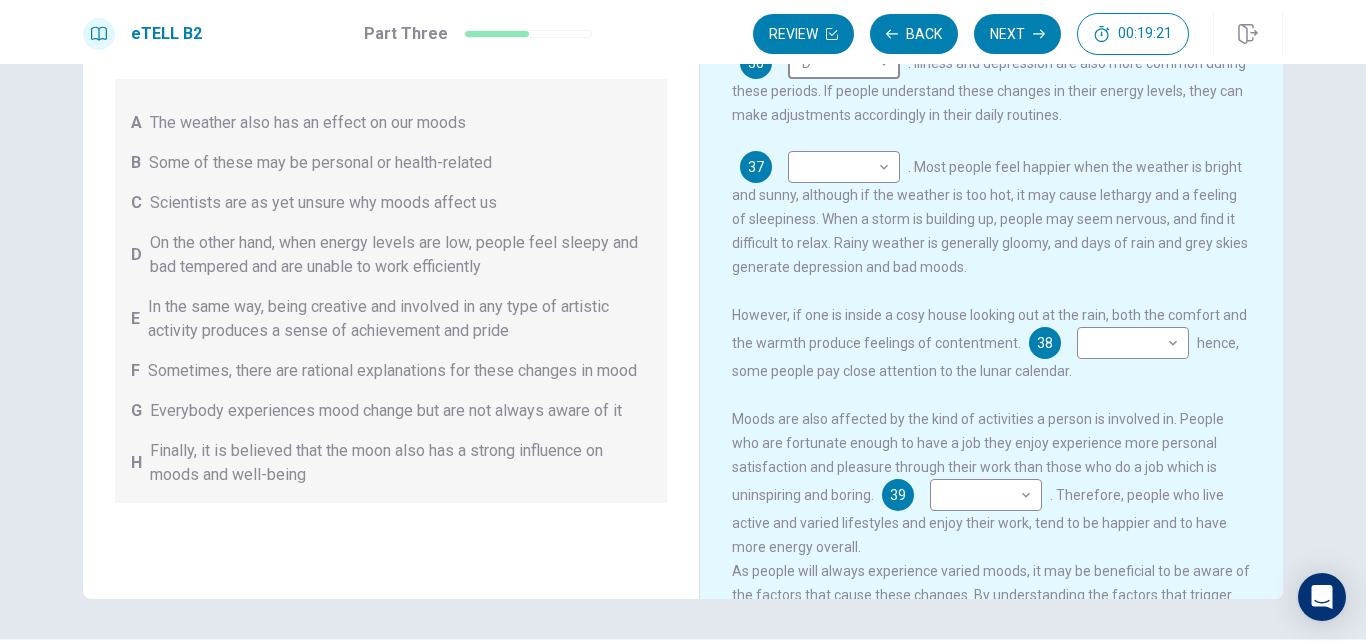 scroll, scrollTop: 300, scrollLeft: 0, axis: vertical 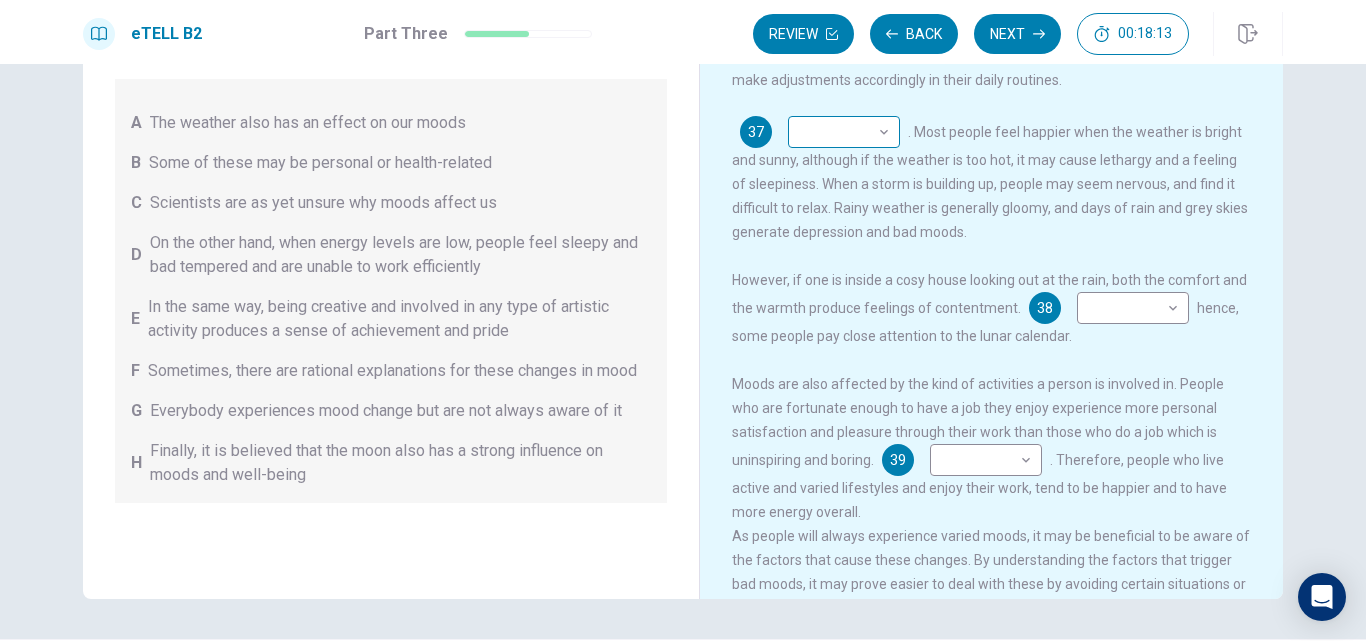 click on "This site uses cookies, as explained in our  Privacy Policy . If you agree to the use of cookies, please click the Accept button and continue to browse our site.   Privacy Policy Accept   eTELL B2 Part Three Review Back Next 00:18:13 Question 15 - 19 of 30 00:18:13 Review Back Next Questions 35 - 39 You are going to read a passage in which some sentences have been  removed. For questions 35 – 39, insert the correct sentence (A – H) into the  appropriate gap. There are THREE sentences which you do not need. A The weather also has an effect on our moods B Some of these may be personal or health-related C Scientists are as yet unsure why moods affect us D On the other hand, when energy levels are low, people feel sleepy and bad tempered and are unable to work efficiently E In the same way, being creative and involved in any type of artistic activity  produces a sense of achievement and pride F Sometimes, there are rational explanations for these changes in mood G H Changing Mood 35 B * ​ 36 D * ​ 37 ​" at bounding box center [683, 320] 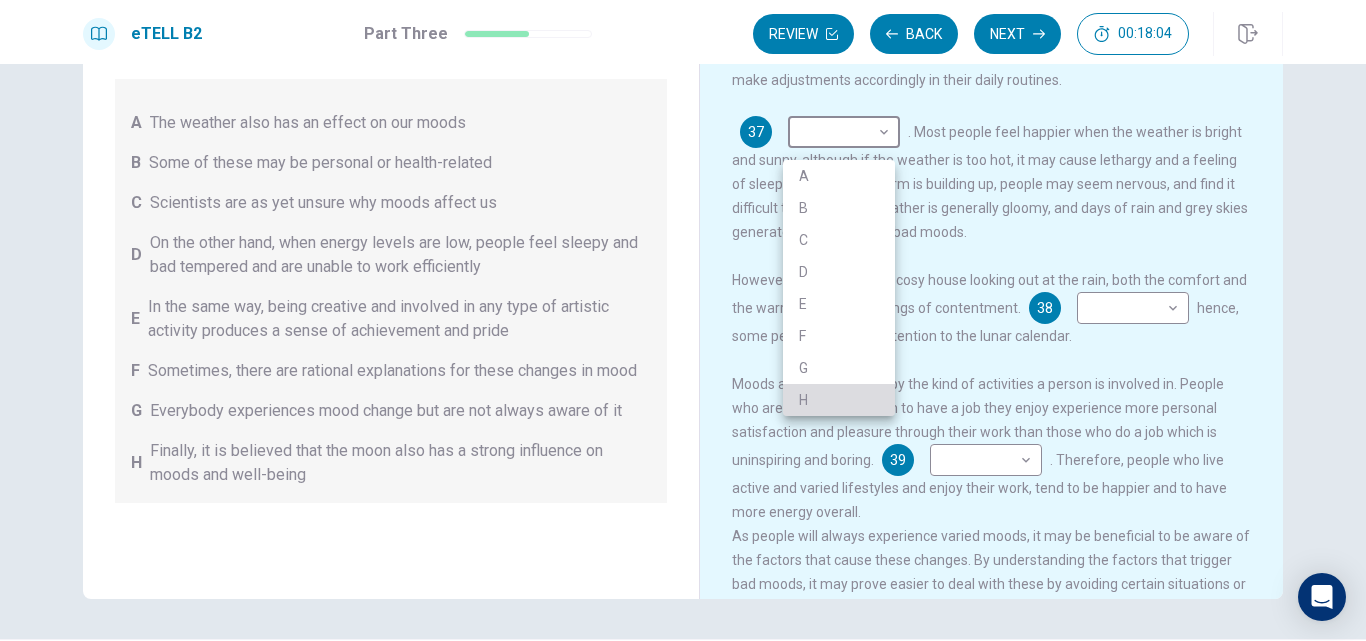 click on "H" at bounding box center (839, 400) 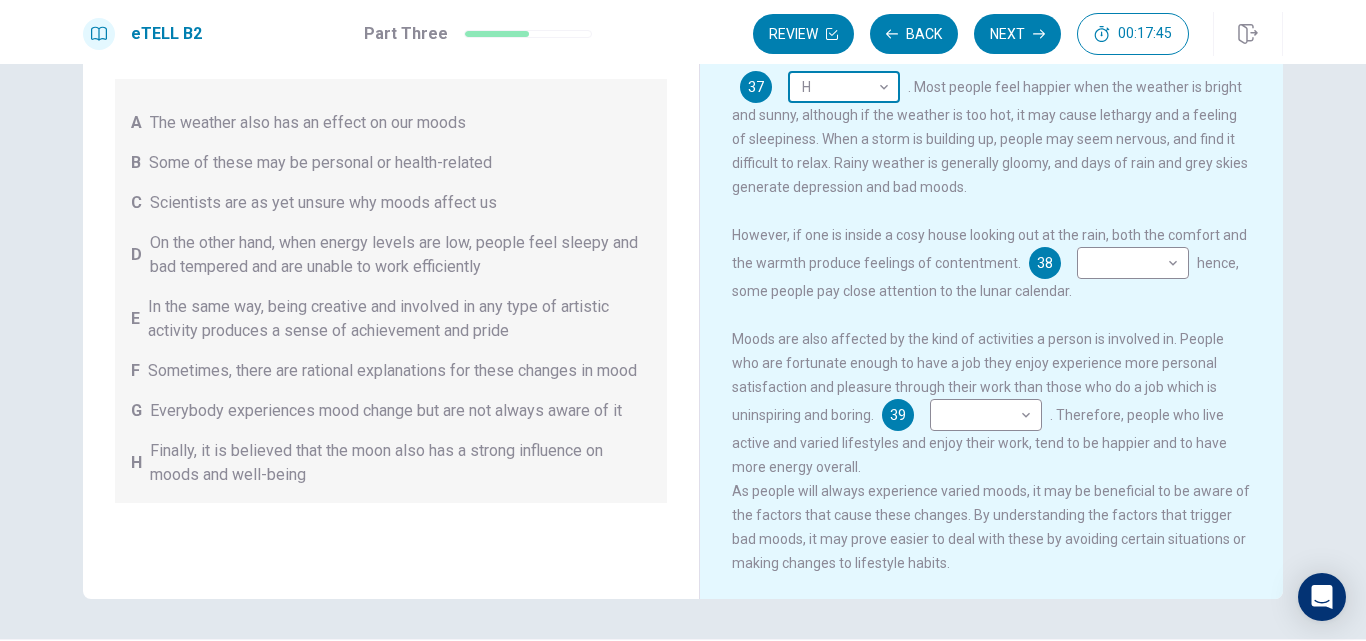 scroll, scrollTop: 372, scrollLeft: 0, axis: vertical 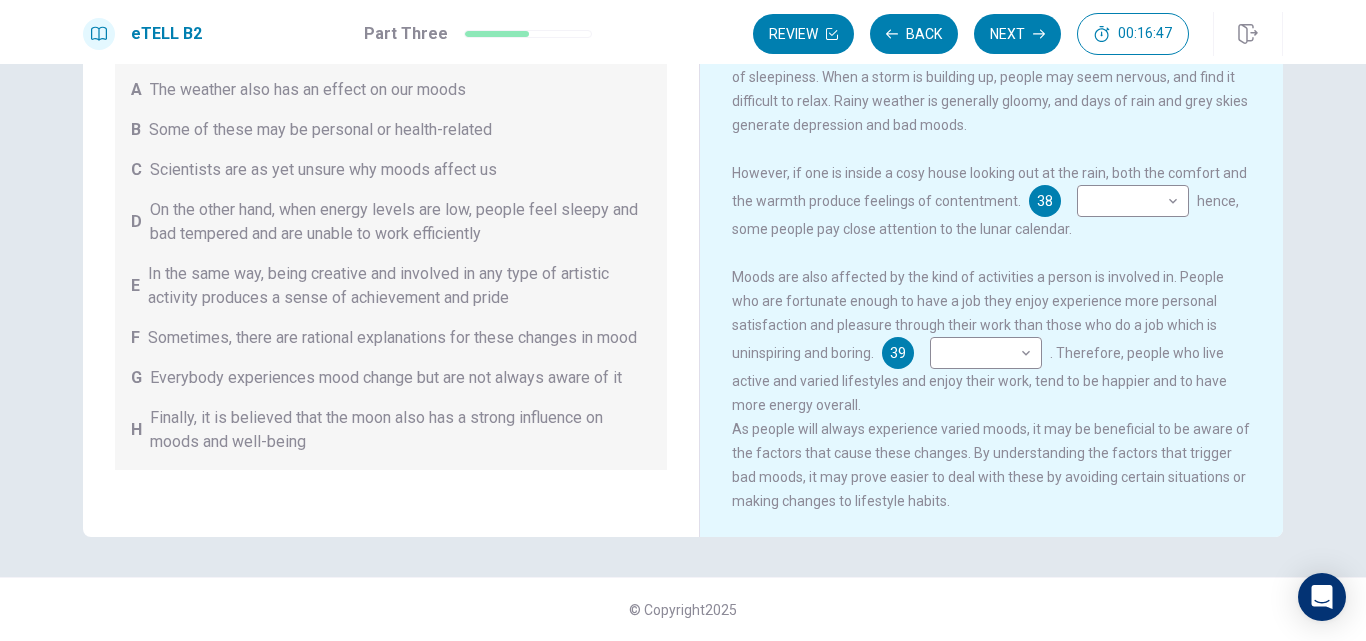 click on "A The weather also has an effect on our moods" at bounding box center (391, 90) 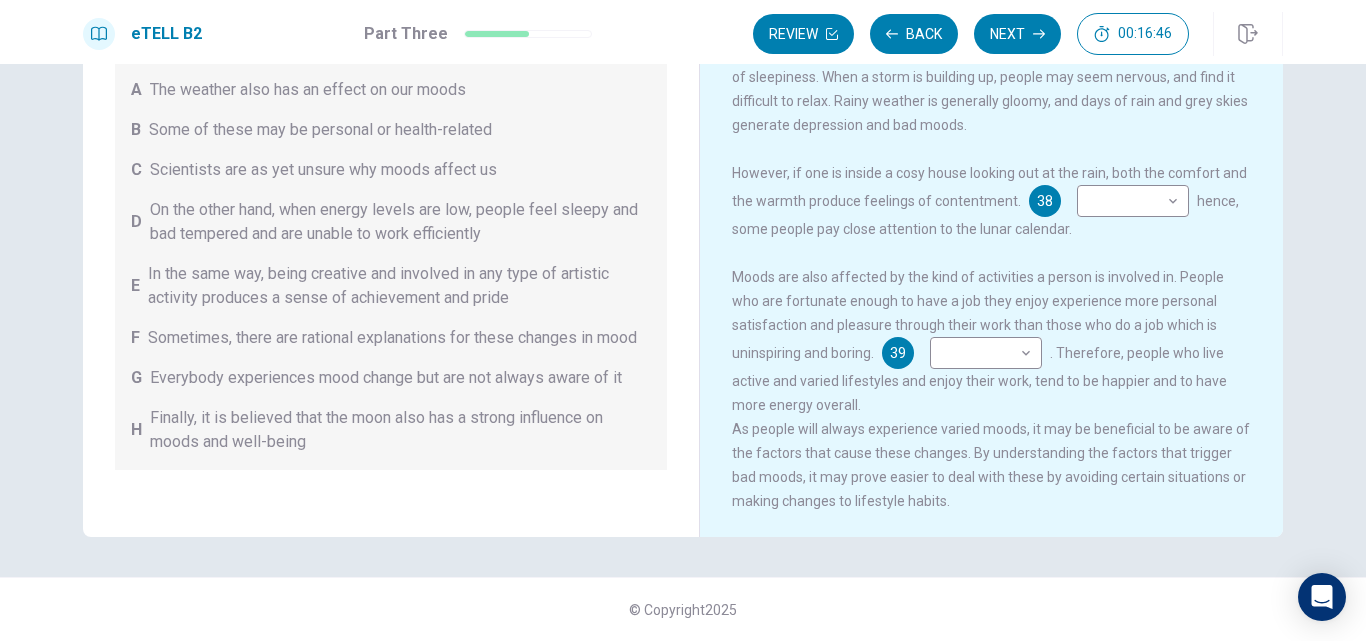click on "A The weather also has an effect on our moods" at bounding box center (391, 90) 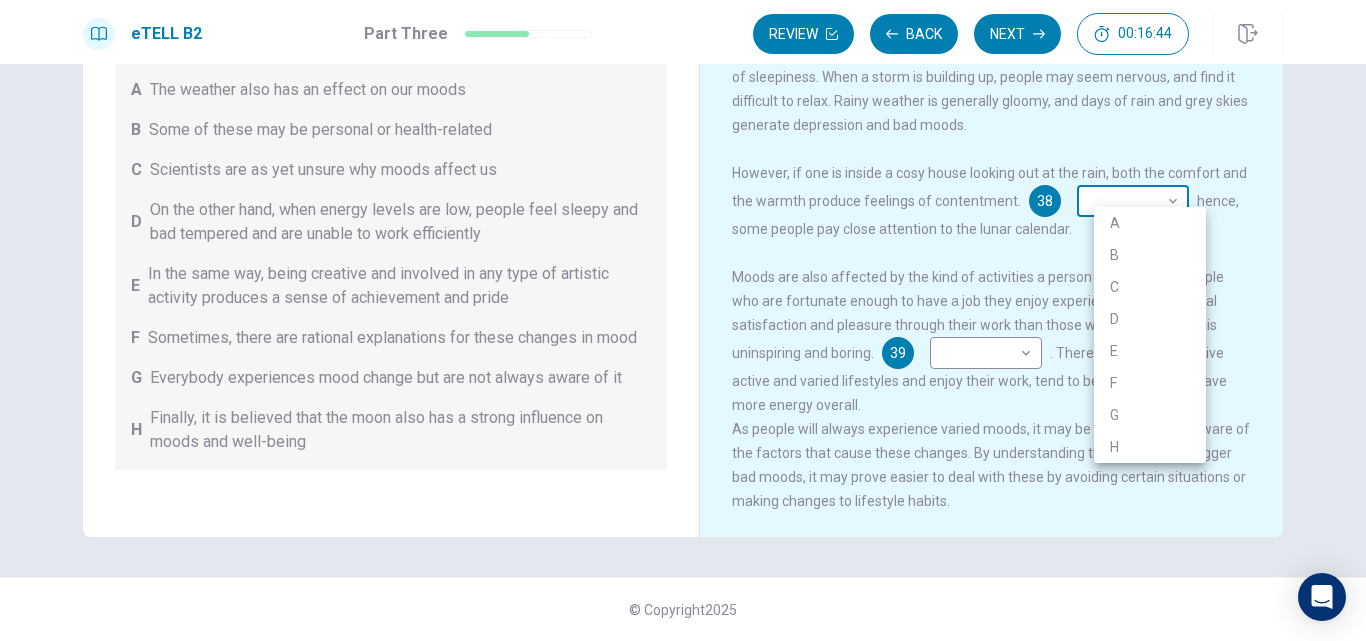 click on "This site uses cookies, as explained in our  Privacy Policy . If you agree to the use of cookies, please click the Accept button and continue to browse our site.   Privacy Policy Accept   eTELL B2 Part Three Review Back Next 00:16:44 Question 15 - 19 of 30 00:16:44 Review Back Next Questions 35 - 39 You are going to read a passage in which some sentences have been  removed. For questions 35 – 39, insert the correct sentence (A – H) into the  appropriate gap. There are THREE sentences which you do not need. A The weather also has an effect on our moods B Some of these may be personal or health-related C Scientists are as yet unsure why moods affect us D On the other hand, when energy levels are low, people feel sleepy and bad tempered and are unable to work efficiently E In the same way, being creative and involved in any type of artistic activity  produces a sense of achievement and pride F Sometimes, there are rational explanations for these changes in mood G H Changing Mood 35 B * ​ 36 D * ​ 37 H *" at bounding box center (683, 320) 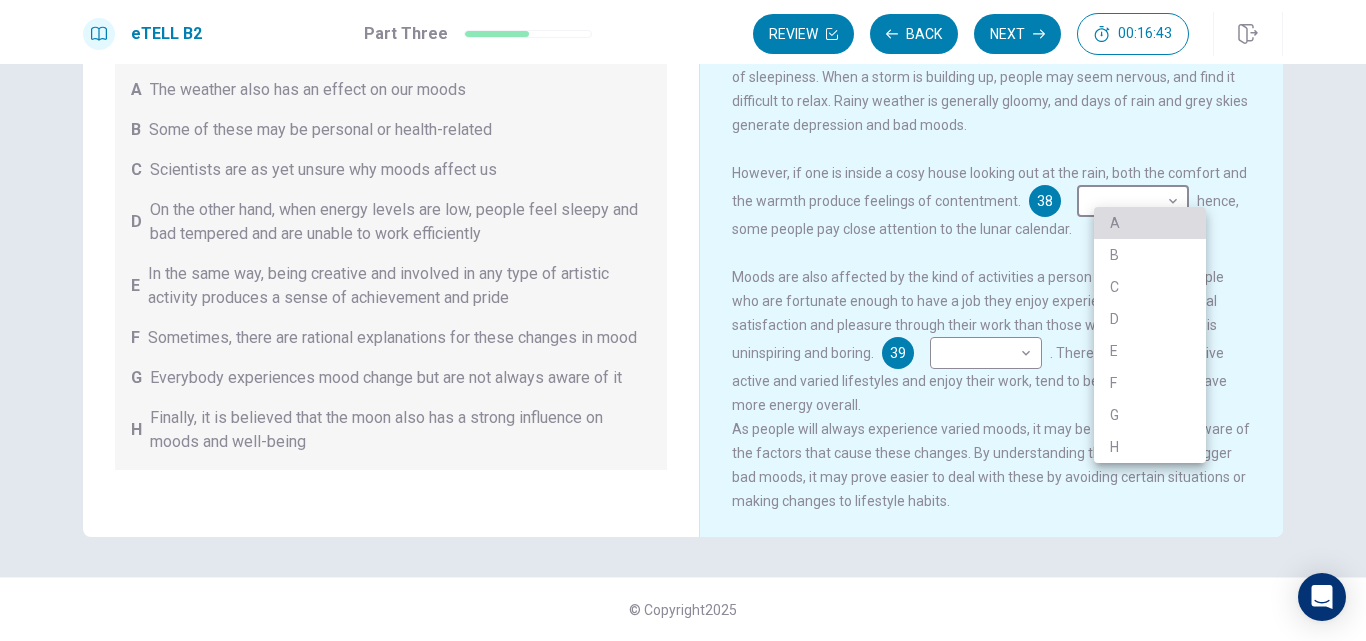 click on "A" at bounding box center [1150, 223] 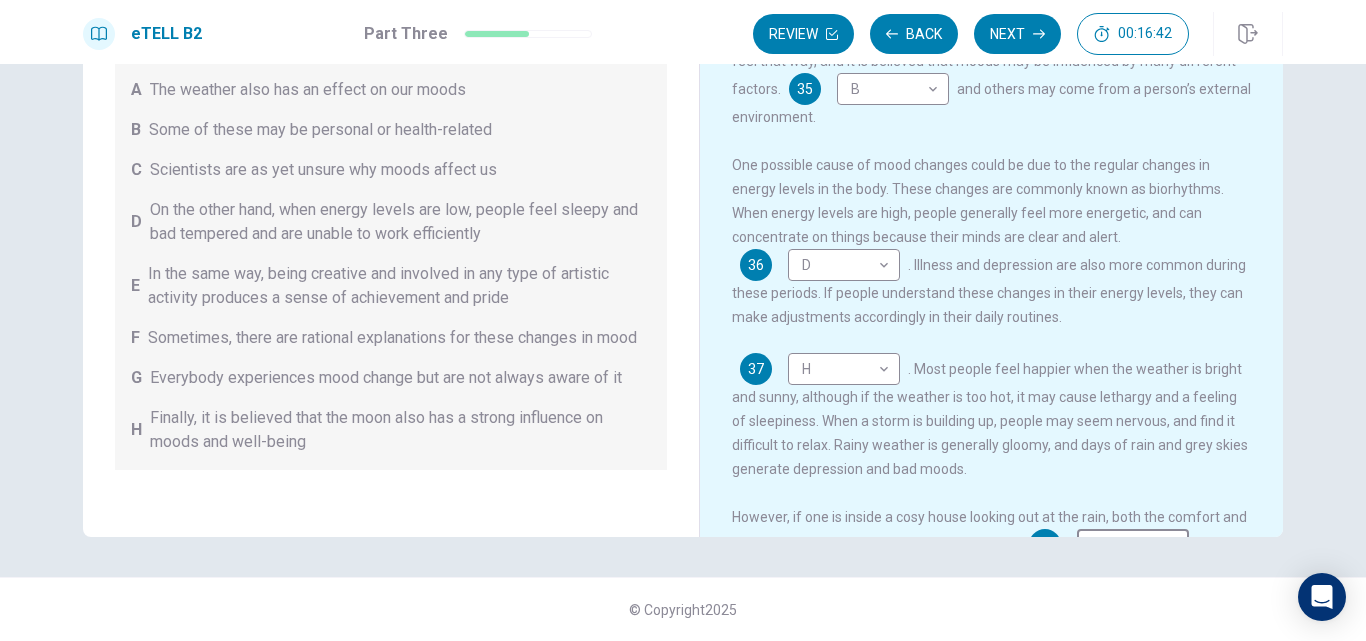 scroll, scrollTop: 0, scrollLeft: 0, axis: both 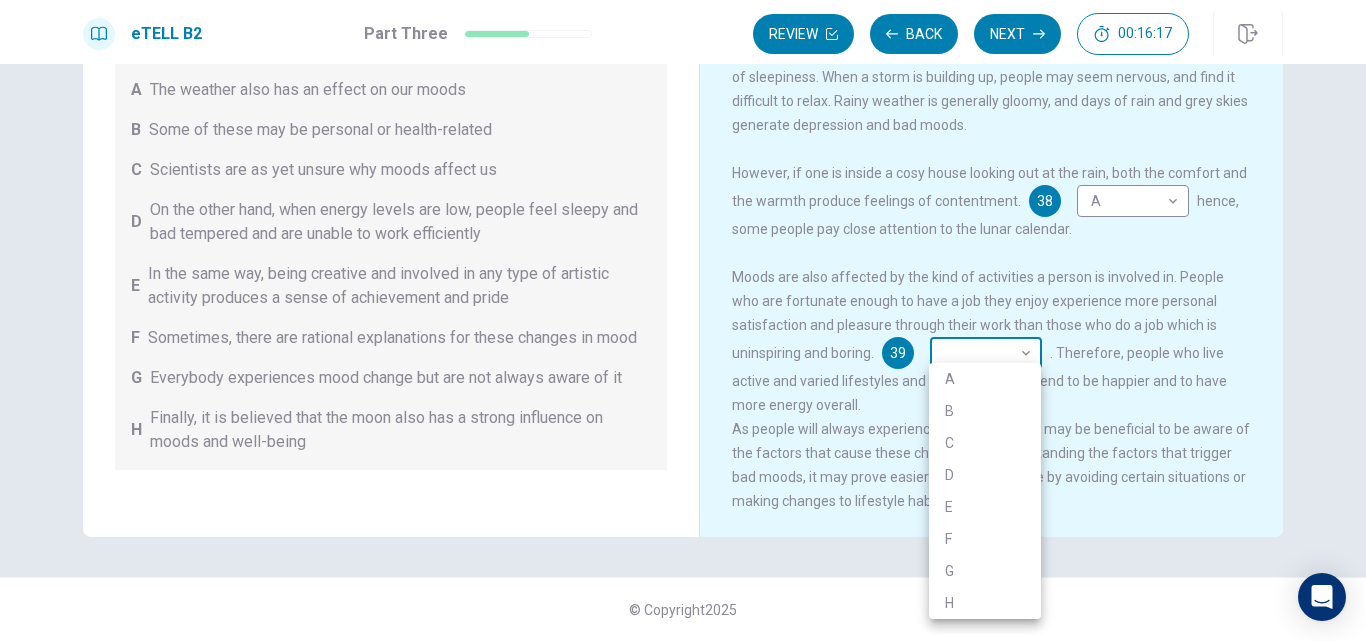 click on "This site uses cookies, as explained in our  Privacy Policy . If you agree to the use of cookies, please click the Accept button and continue to browse our site.   Privacy Policy Accept   eTELL B2 Part Three Review Back Next 00:16:17 Question 15 - 19 of 30 00:16:17 Review Back Next Questions 35 - 39 You are going to read a passage in which some sentences have been  removed. For questions 35 – 39, insert the correct sentence (A – H) into the  appropriate gap. There are THREE sentences which you do not need. A The weather also has an effect on our moods B Some of these may be personal or health-related C Scientists are as yet unsure why moods affect us D On the other hand, when energy levels are low, people feel sleepy and bad tempered and are unable to work efficiently E In the same way, being creative and involved in any type of artistic activity  produces a sense of achievement and pride F Sometimes, there are rational explanations for these changes in mood G H Changing Mood 35 B * ​ 36 D * ​ 37 H *" at bounding box center [683, 320] 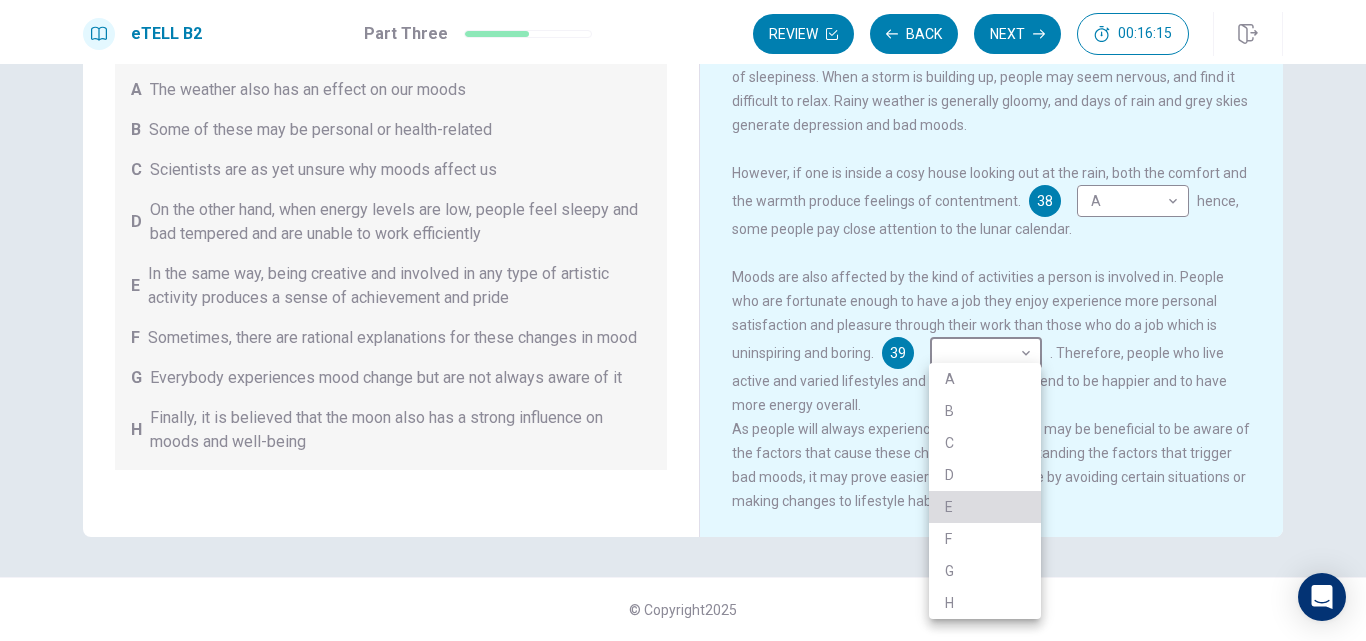 click on "E" at bounding box center [985, 507] 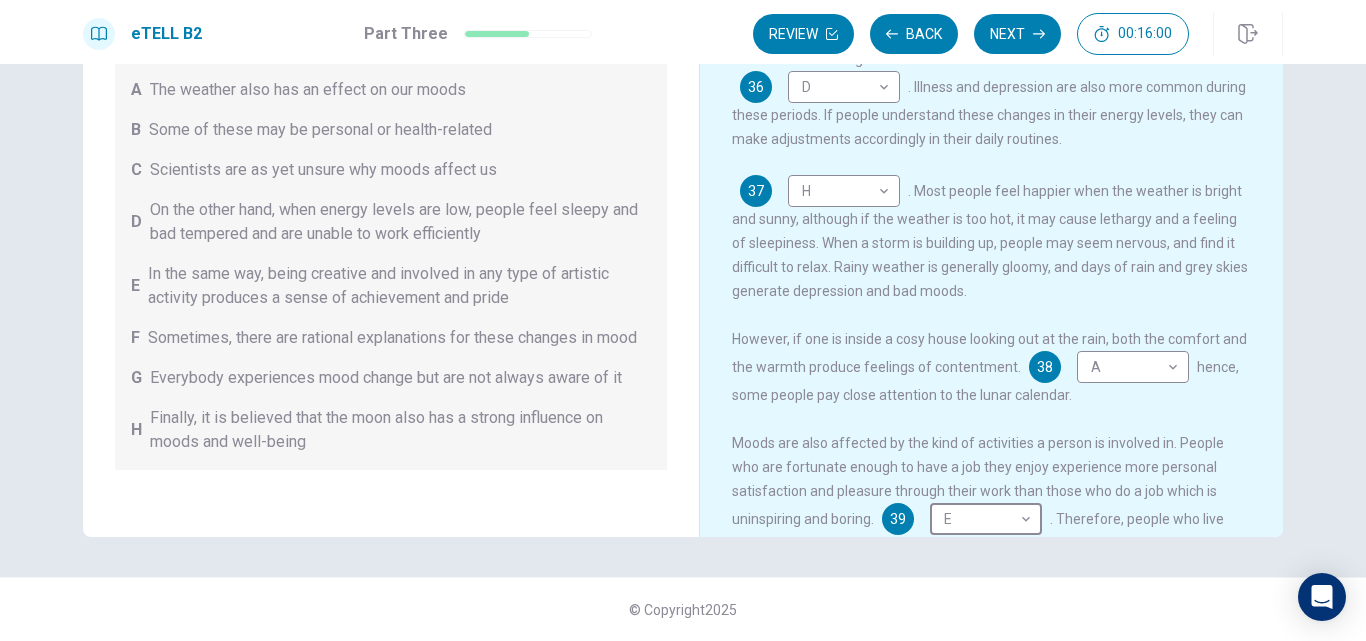 scroll, scrollTop: 0, scrollLeft: 0, axis: both 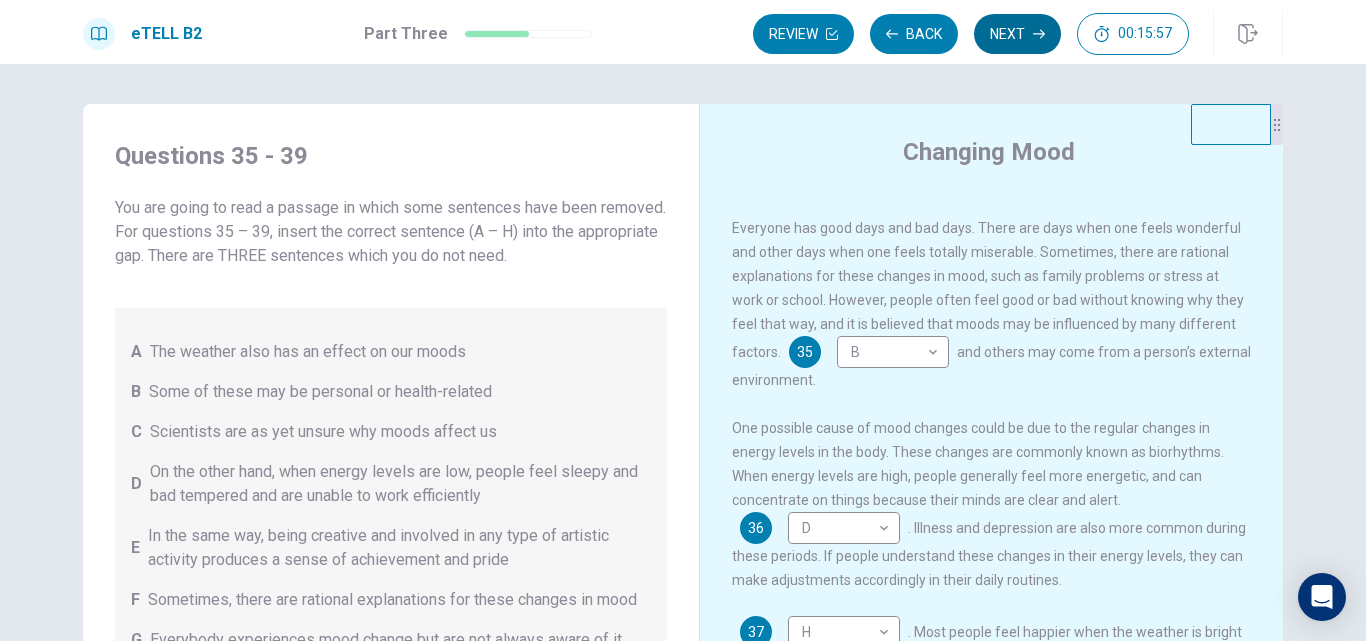 click on "Next" at bounding box center [1017, 34] 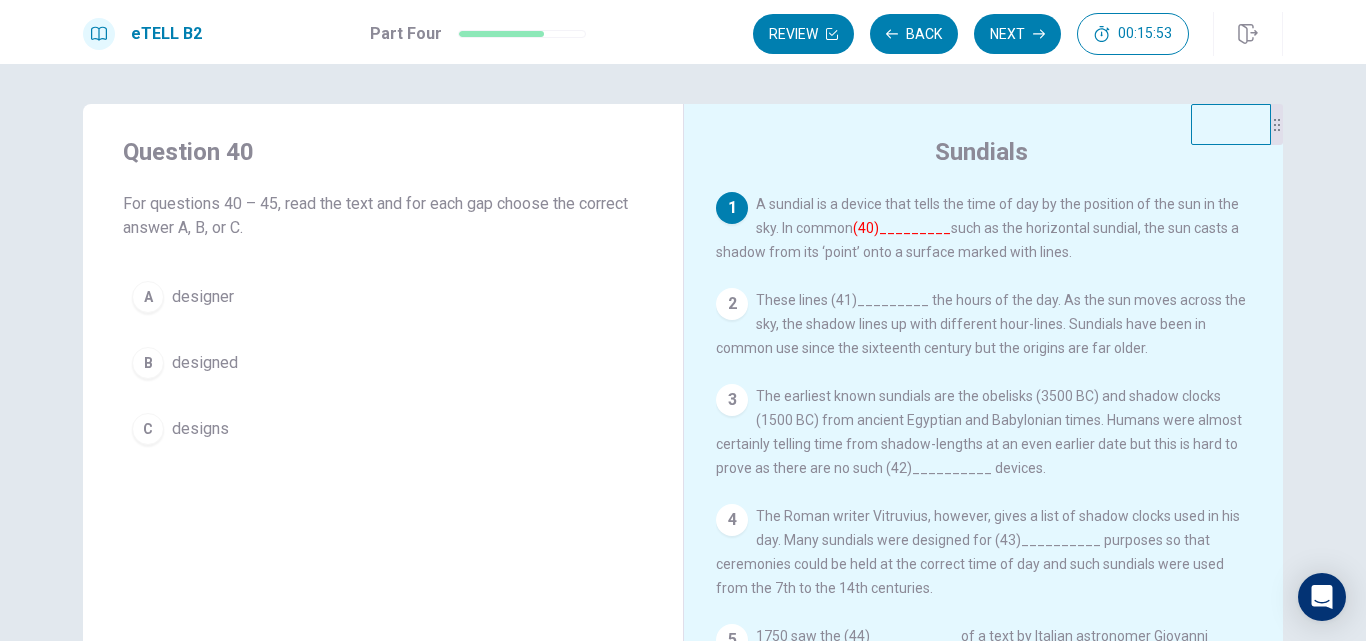 click on "(40)_________" at bounding box center [902, 228] 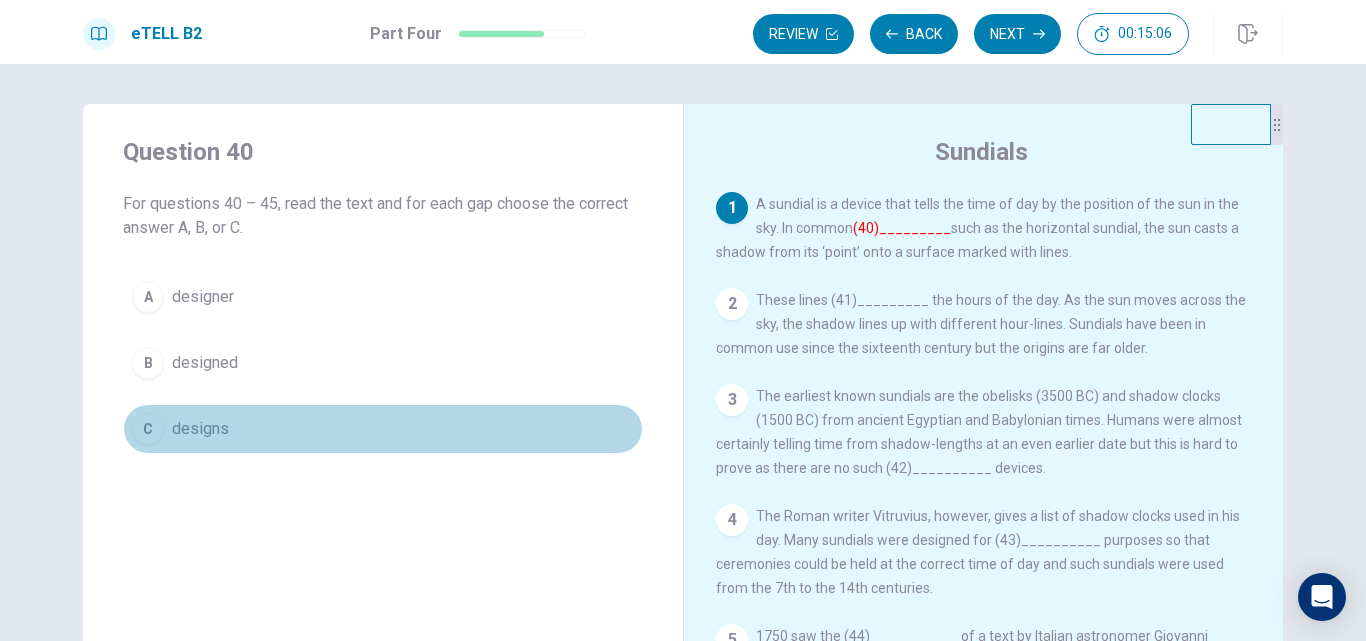 click on "designs" at bounding box center (200, 429) 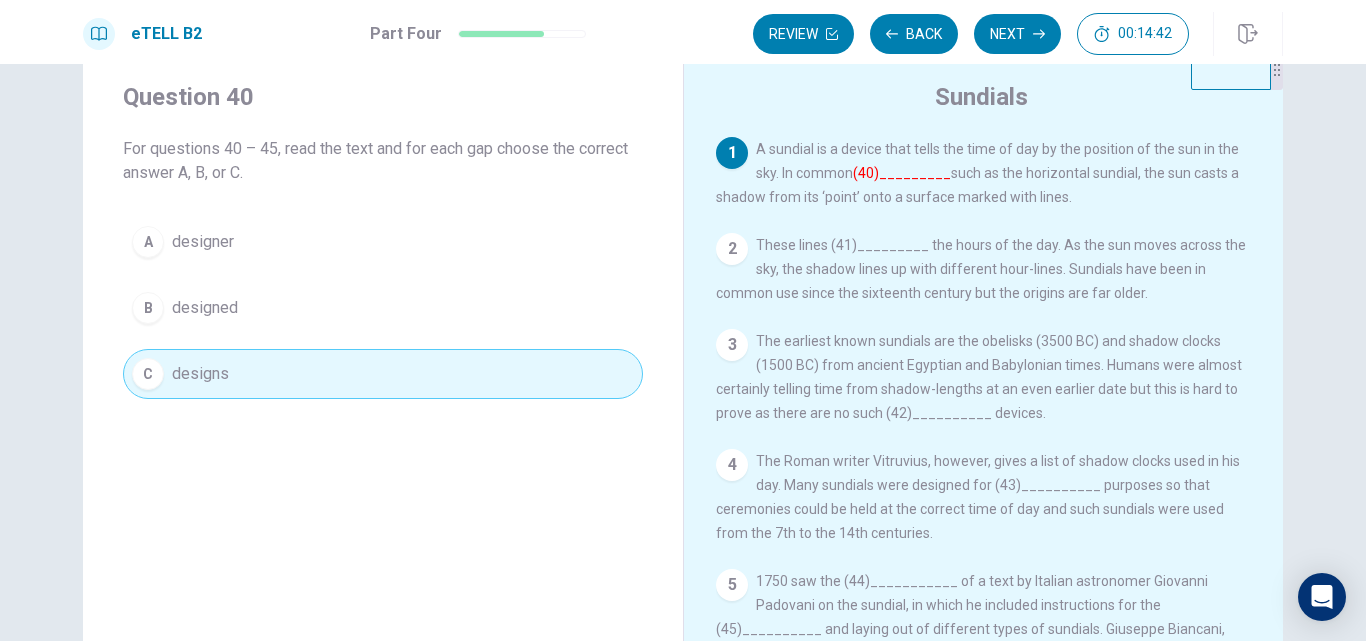 scroll, scrollTop: 100, scrollLeft: 0, axis: vertical 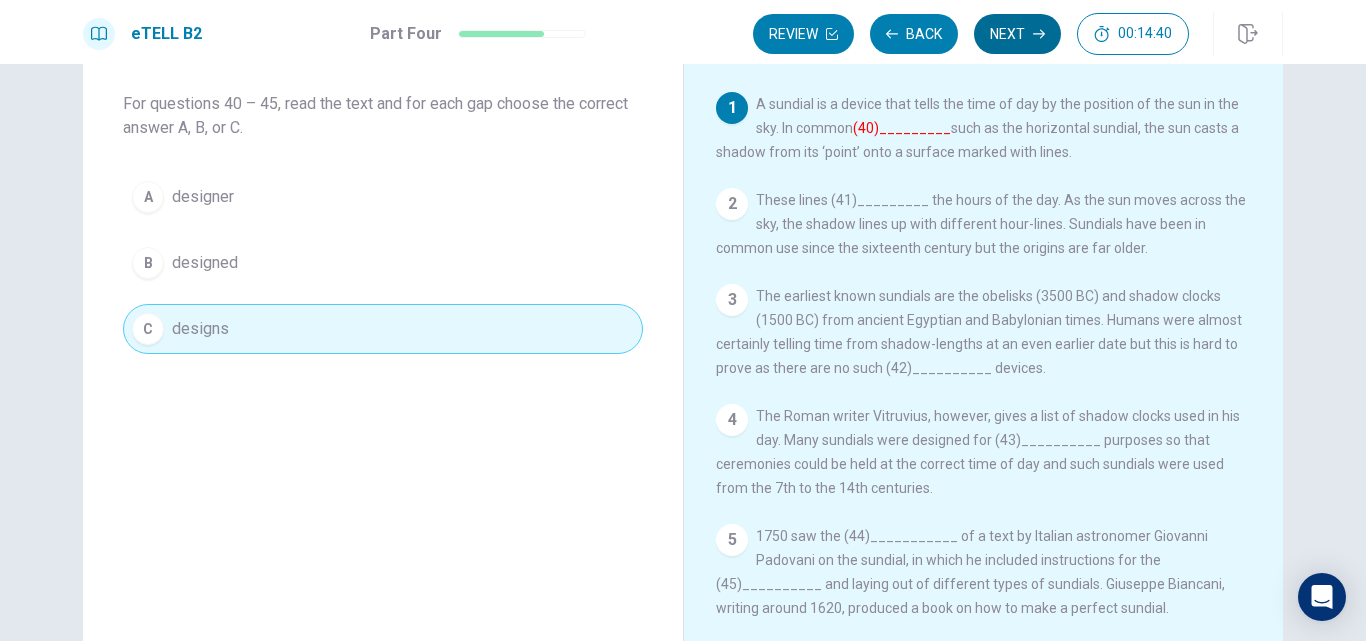 click on "Next" at bounding box center (1017, 34) 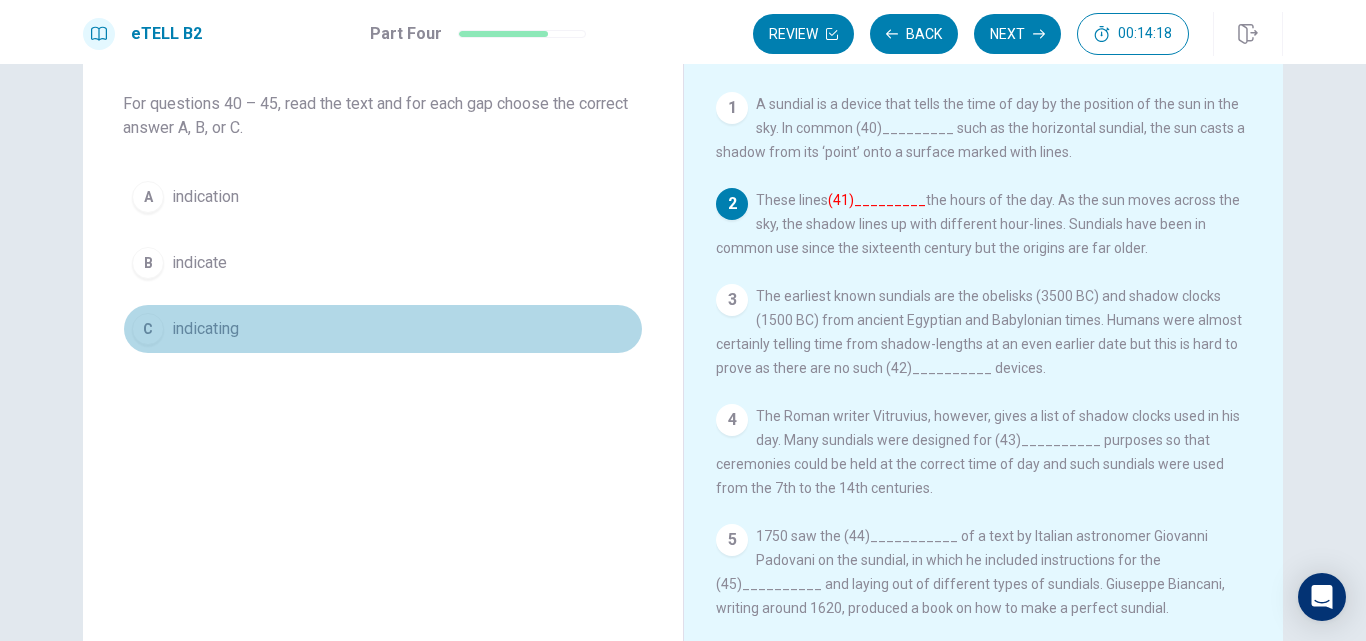 click on "C indicating" at bounding box center (383, 329) 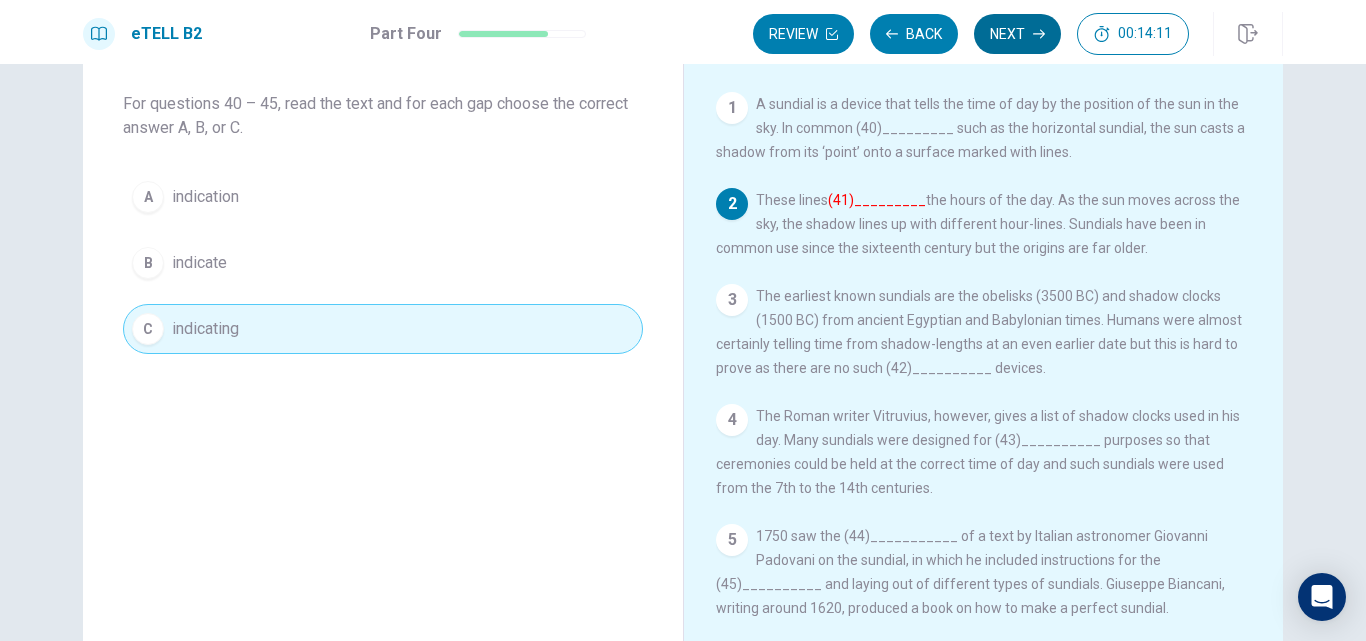 click on "Next" at bounding box center [1017, 34] 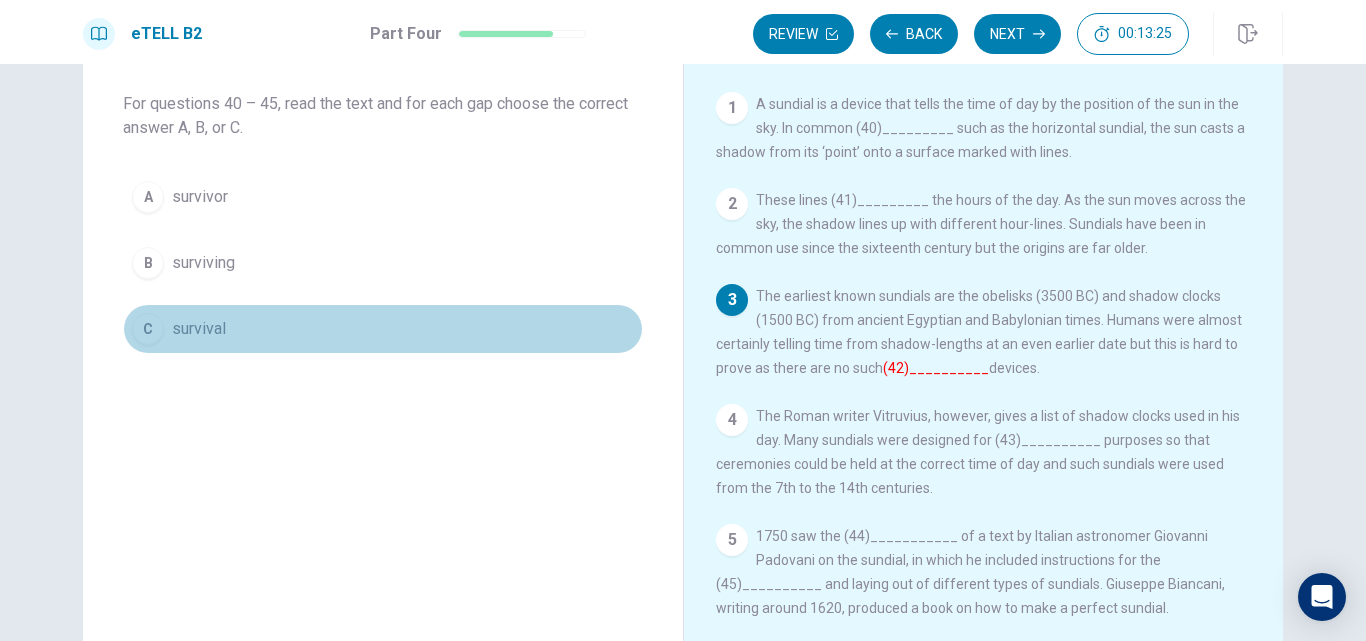 click on "C survival" at bounding box center (383, 329) 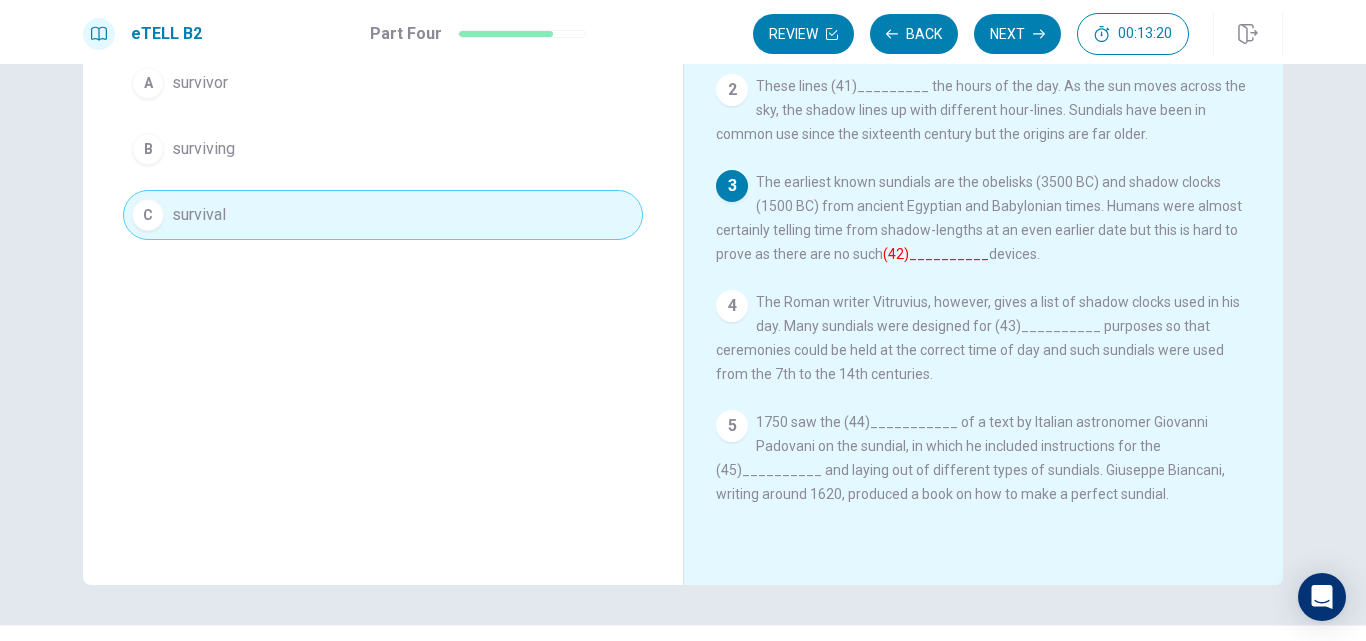 scroll, scrollTop: 262, scrollLeft: 0, axis: vertical 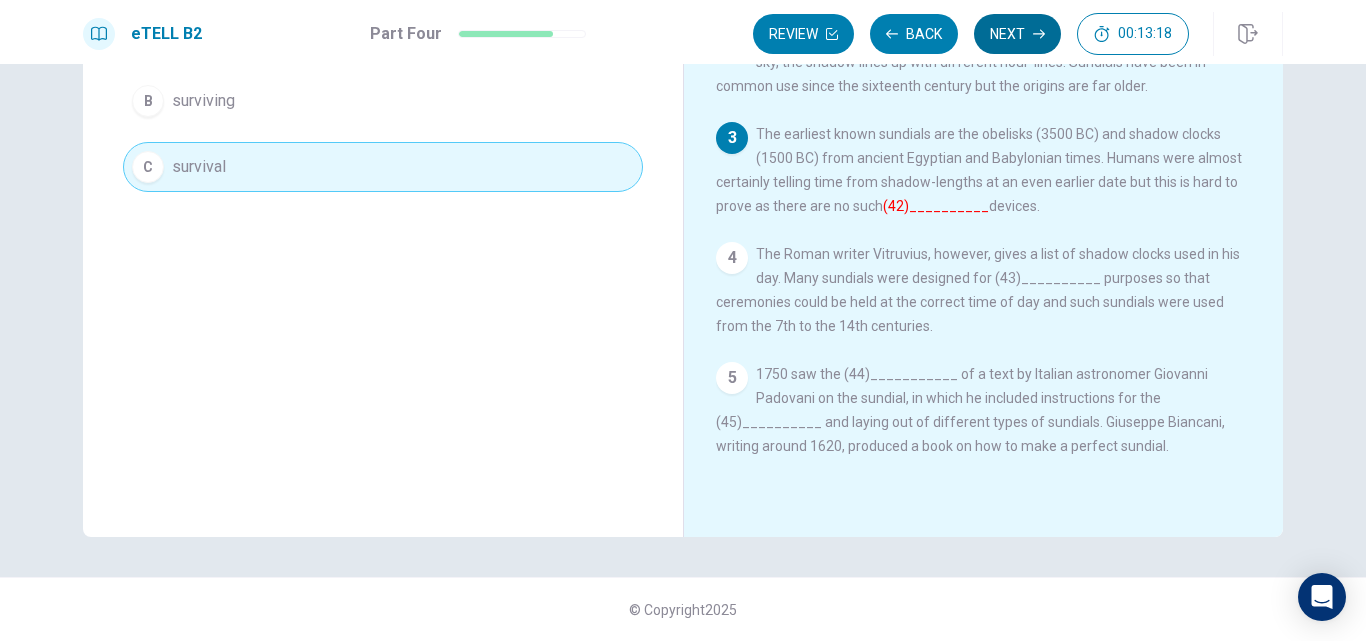 click on "Next" at bounding box center (1017, 34) 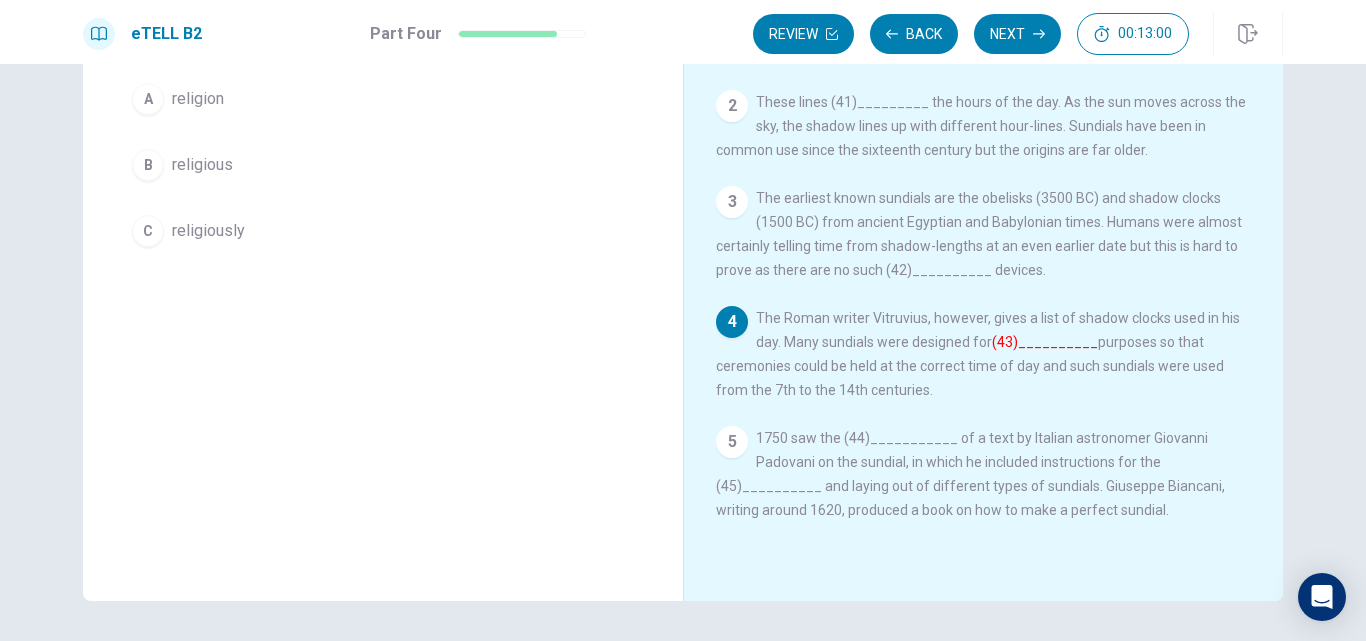 scroll, scrollTop: 162, scrollLeft: 0, axis: vertical 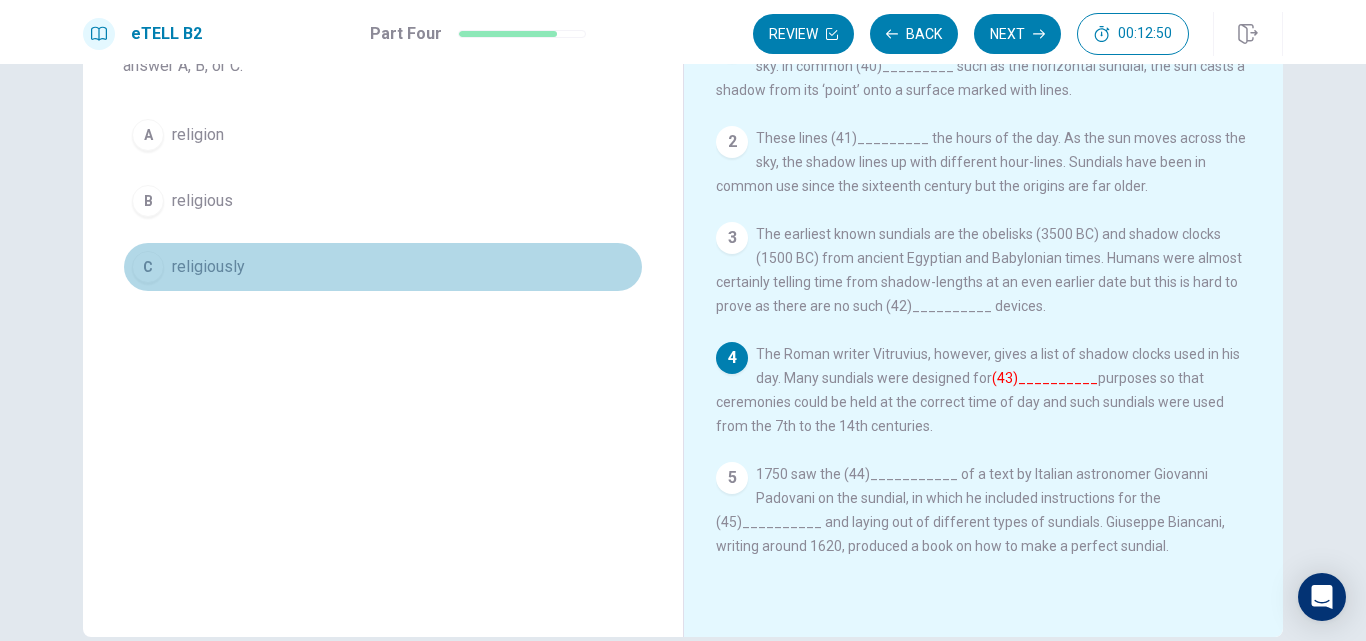 click on "C religiously" at bounding box center [383, 267] 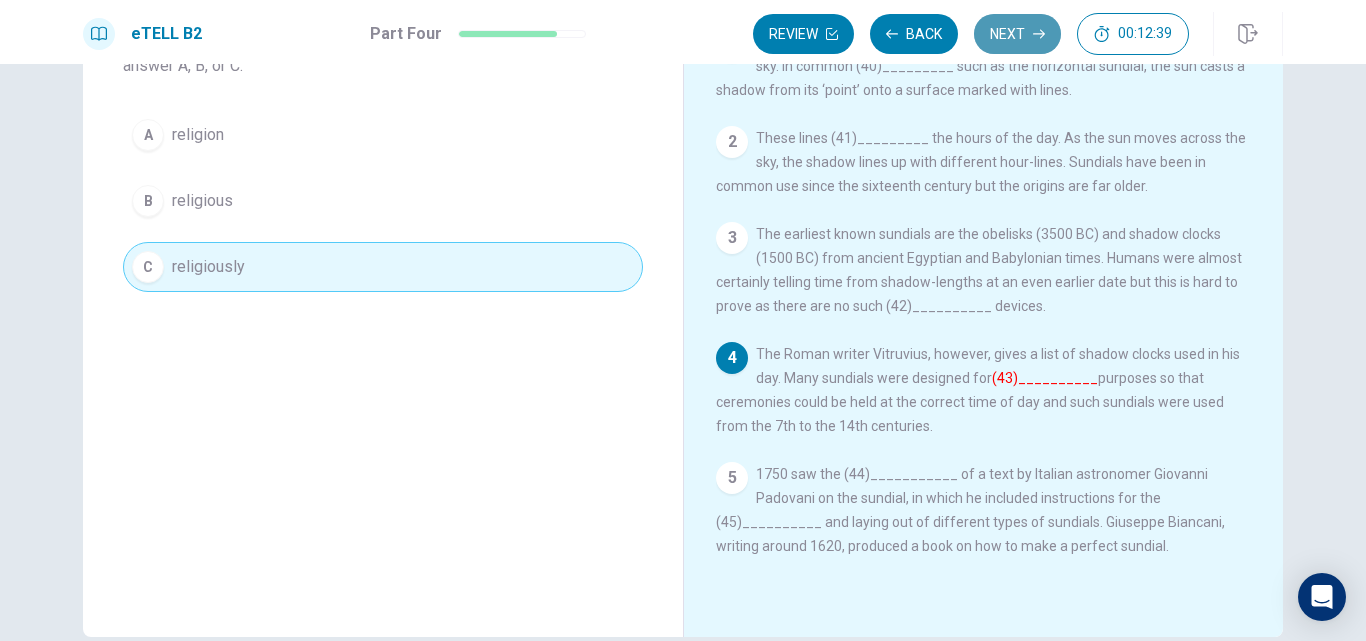 click on "Next" at bounding box center (1017, 34) 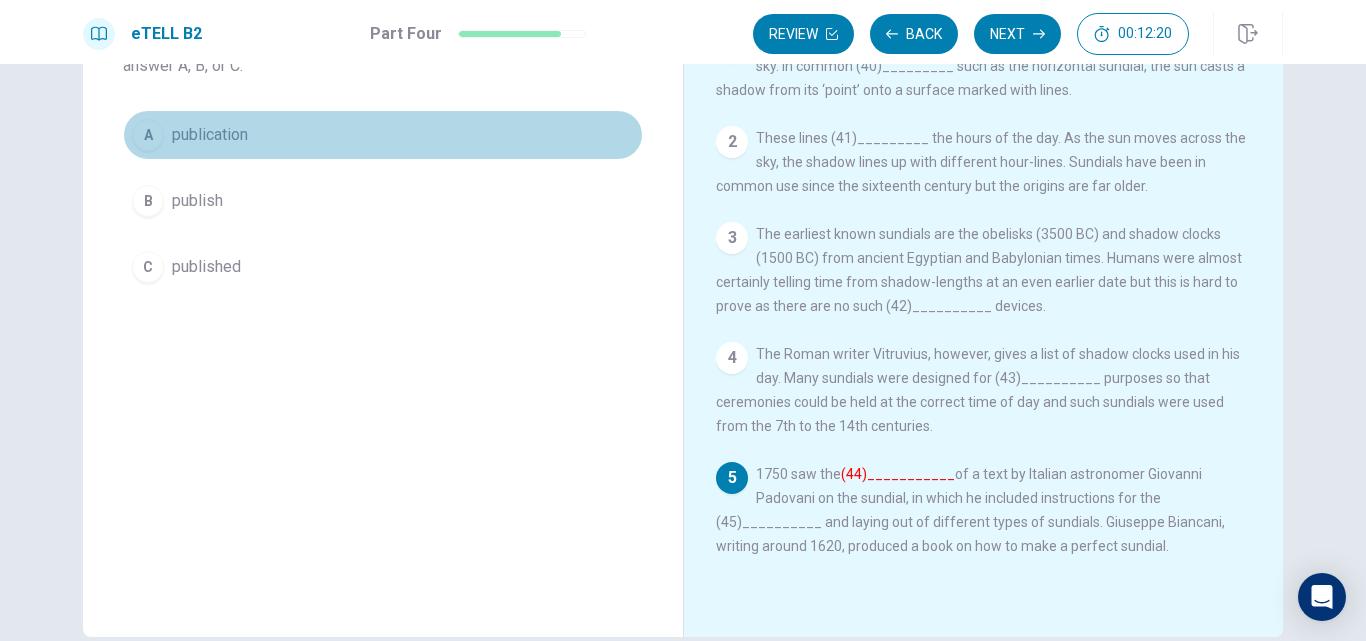 click on "A publication" at bounding box center [383, 135] 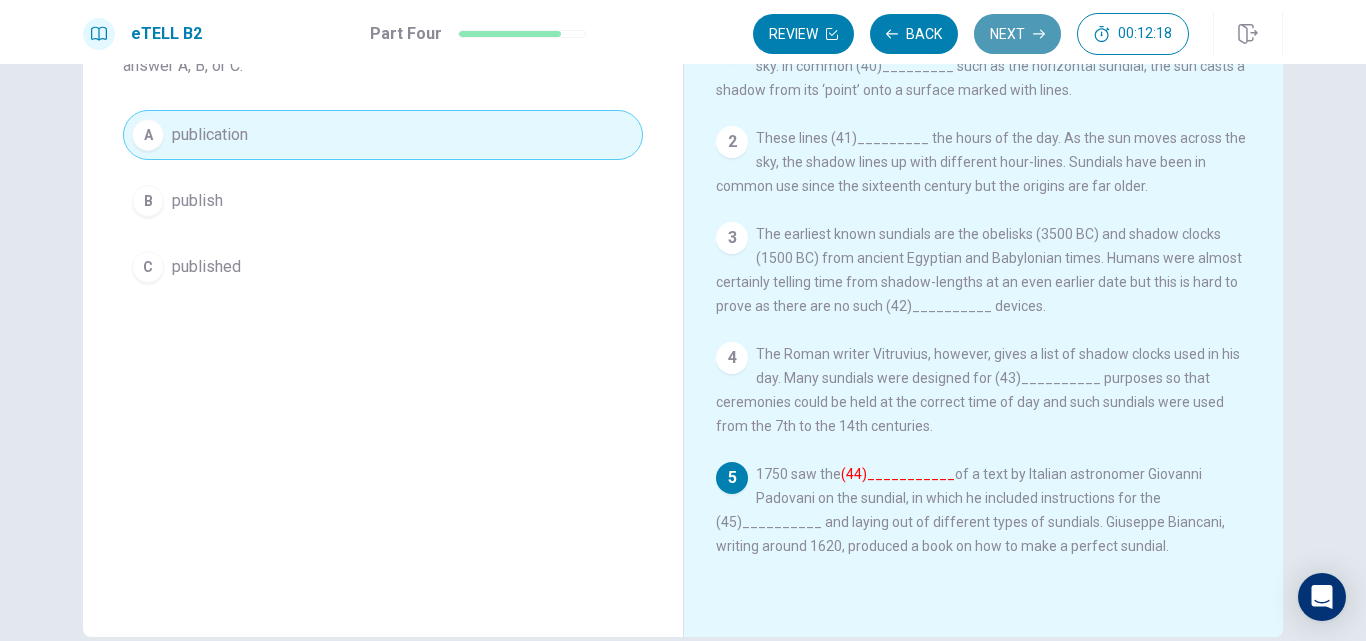 click on "Next" at bounding box center [1017, 34] 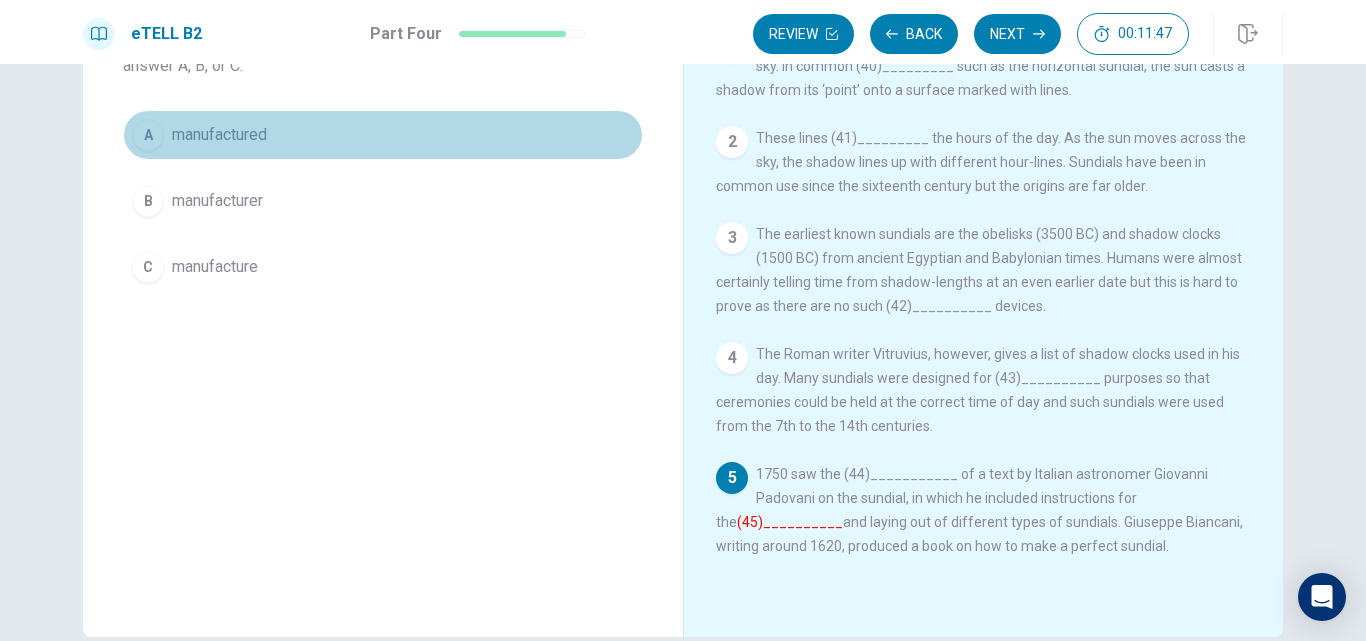 click on "manufactured" at bounding box center [219, 135] 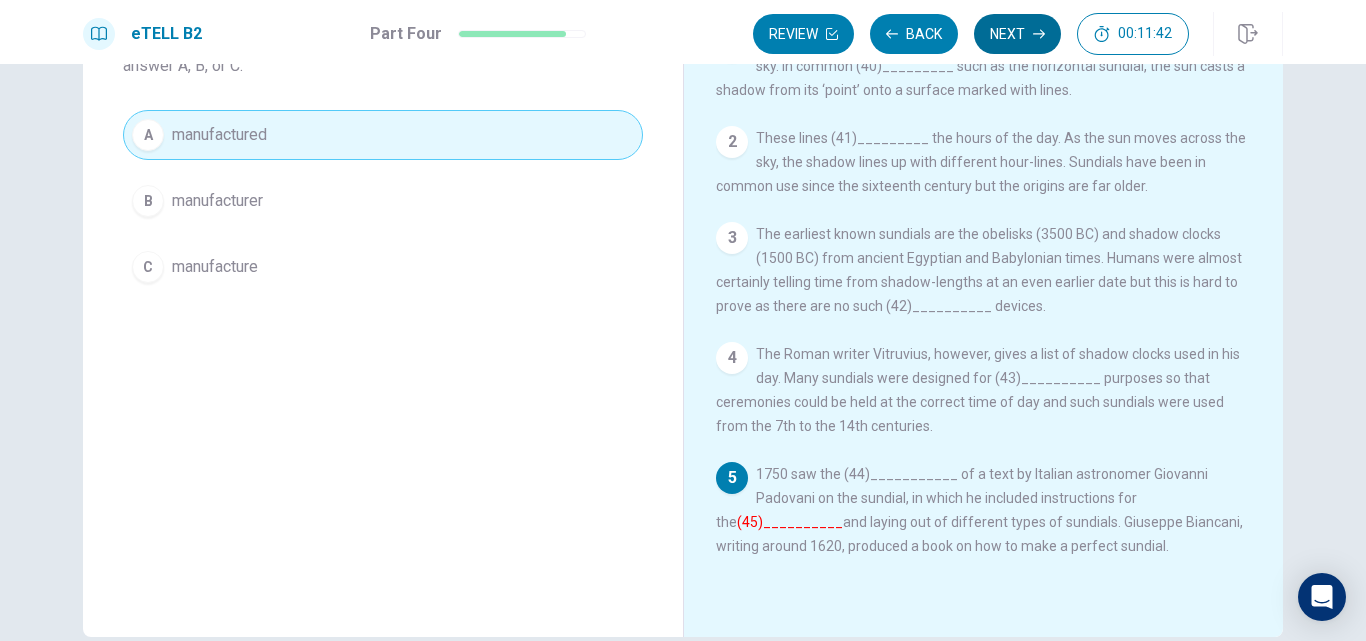 click on "Next" at bounding box center (1017, 34) 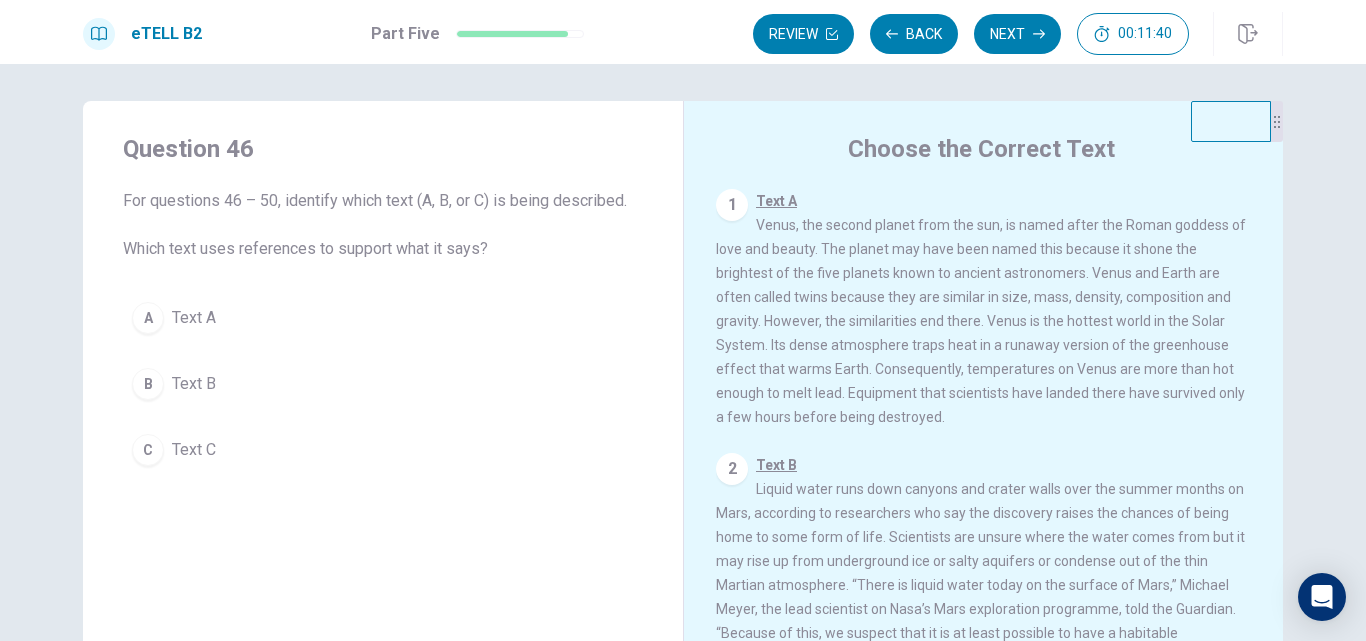 scroll, scrollTop: 0, scrollLeft: 0, axis: both 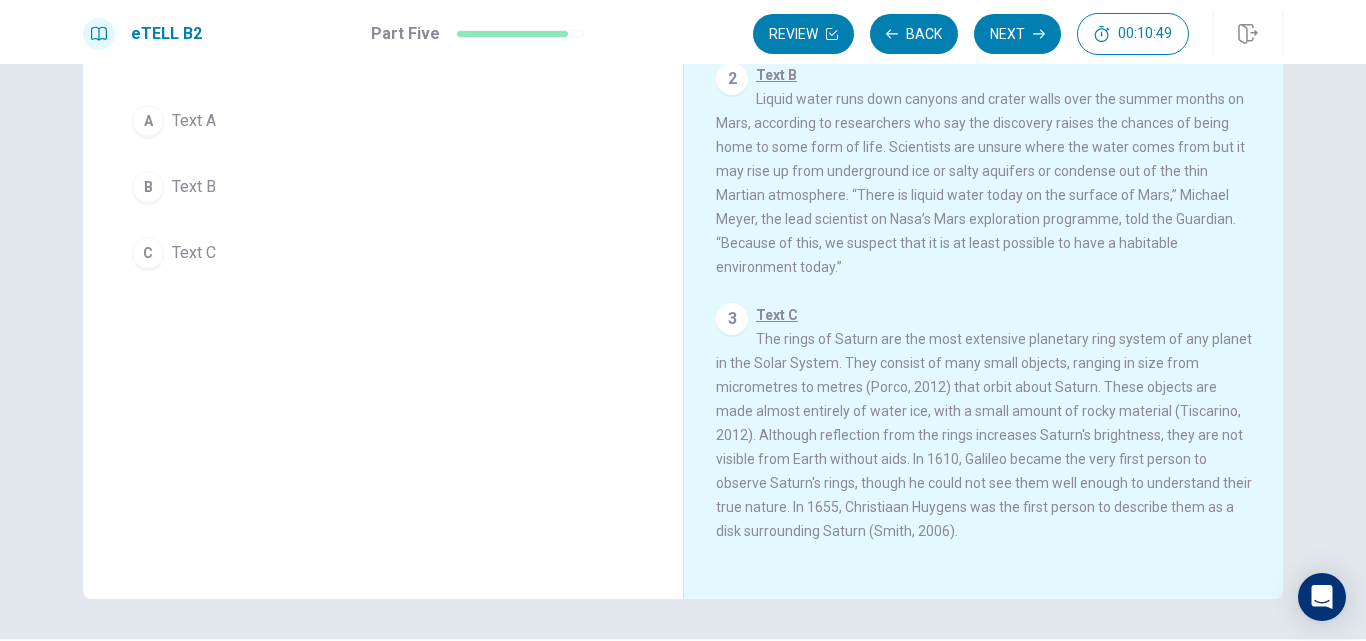 drag, startPoint x: 177, startPoint y: 198, endPoint x: 198, endPoint y: 189, distance: 22.847319 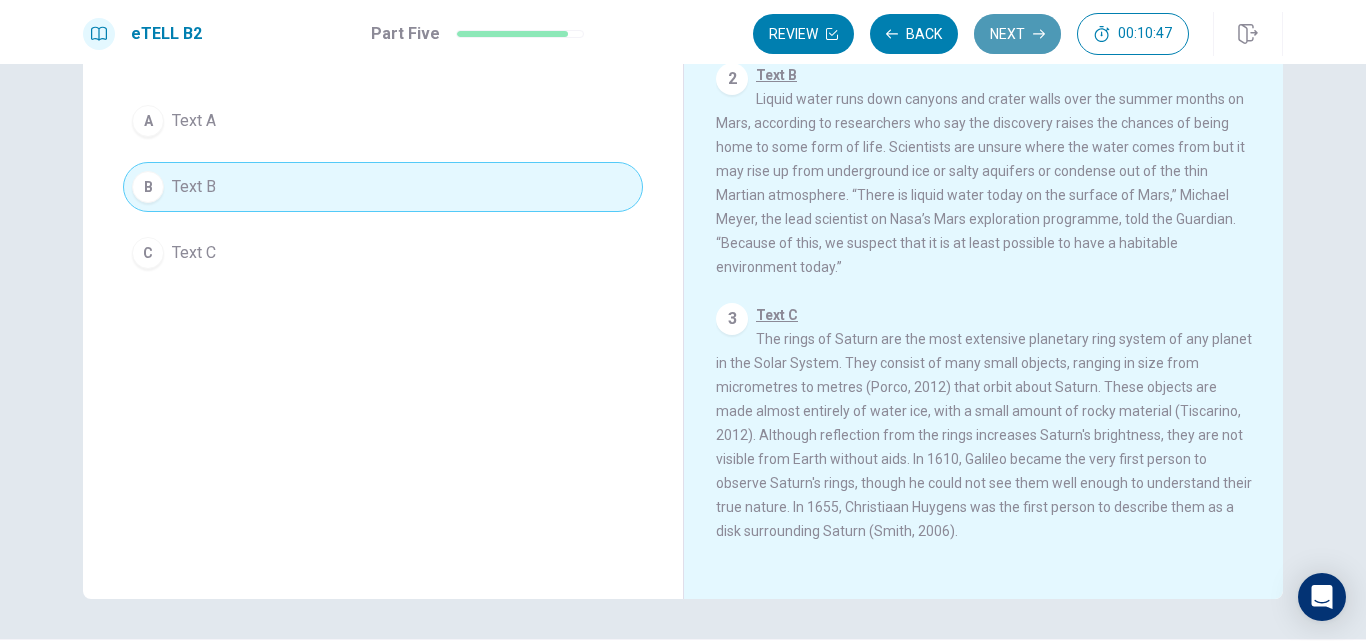 click on "Next" at bounding box center (1017, 34) 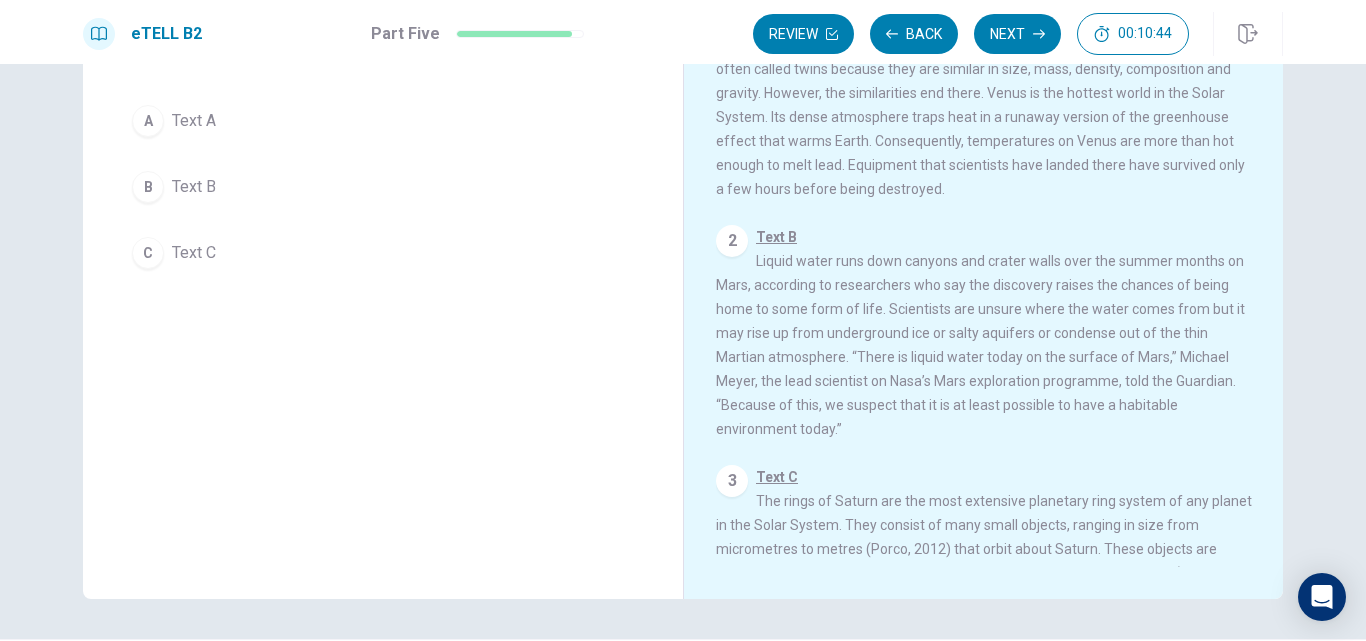 scroll, scrollTop: 0, scrollLeft: 0, axis: both 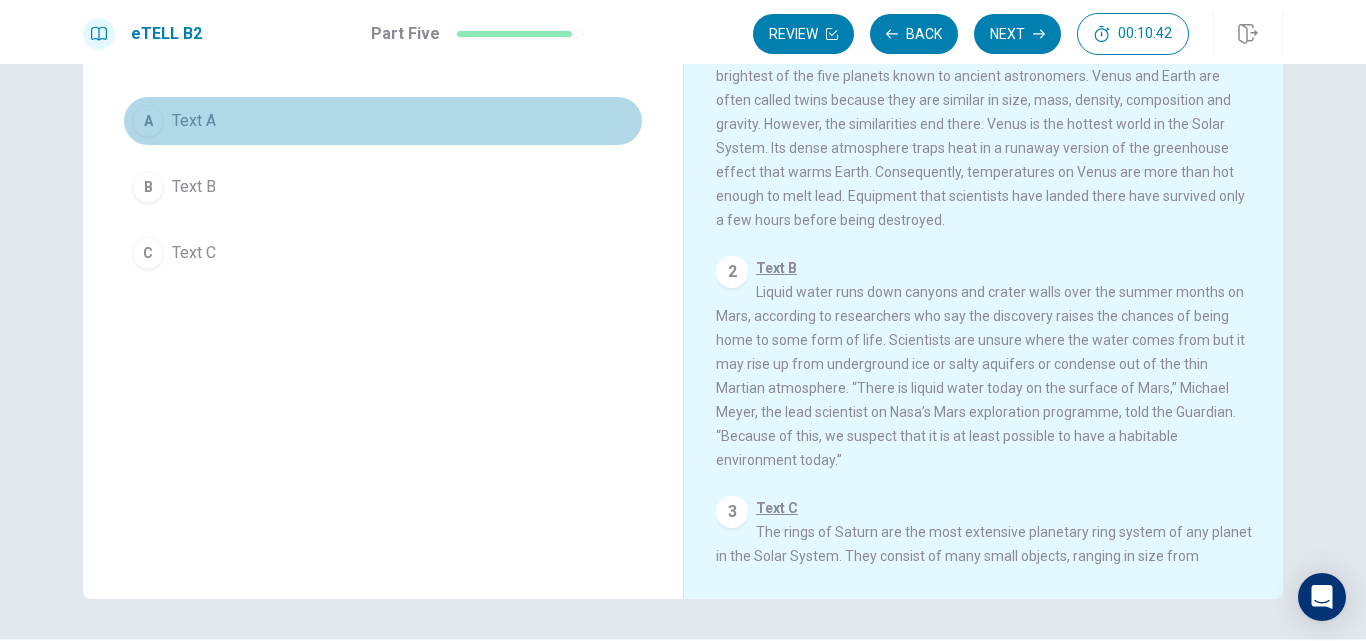 click on "A Text A" at bounding box center [383, 121] 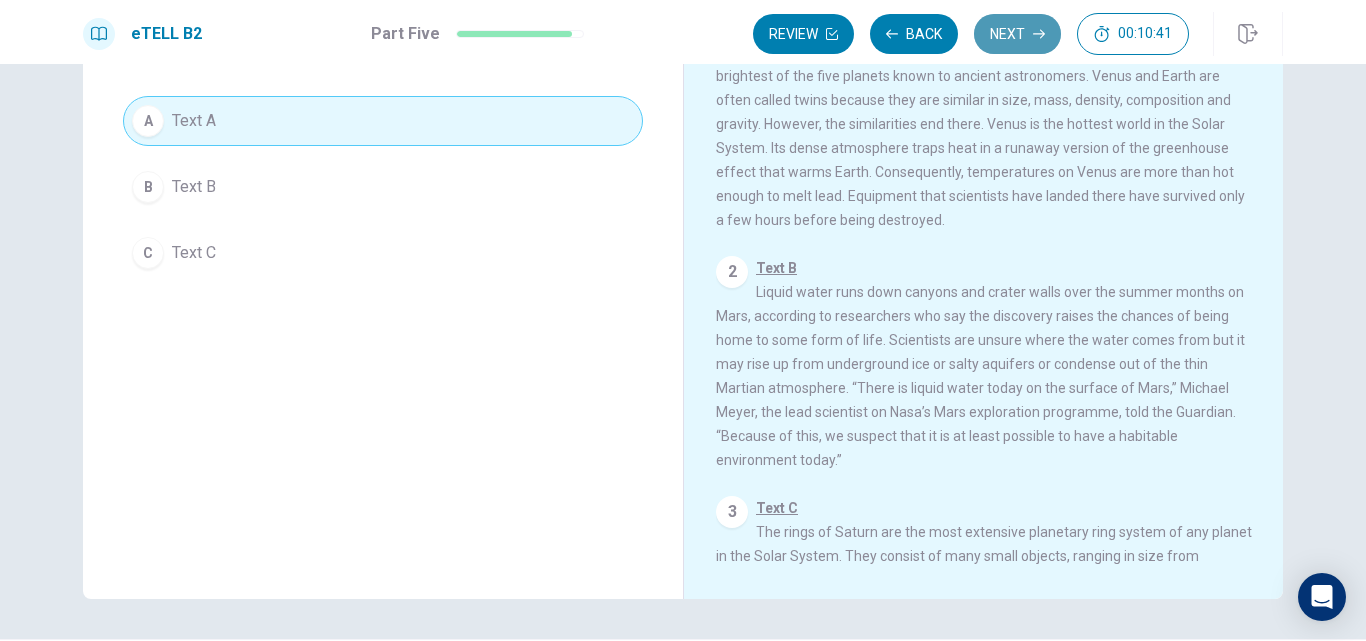 click on "Next" at bounding box center [1017, 34] 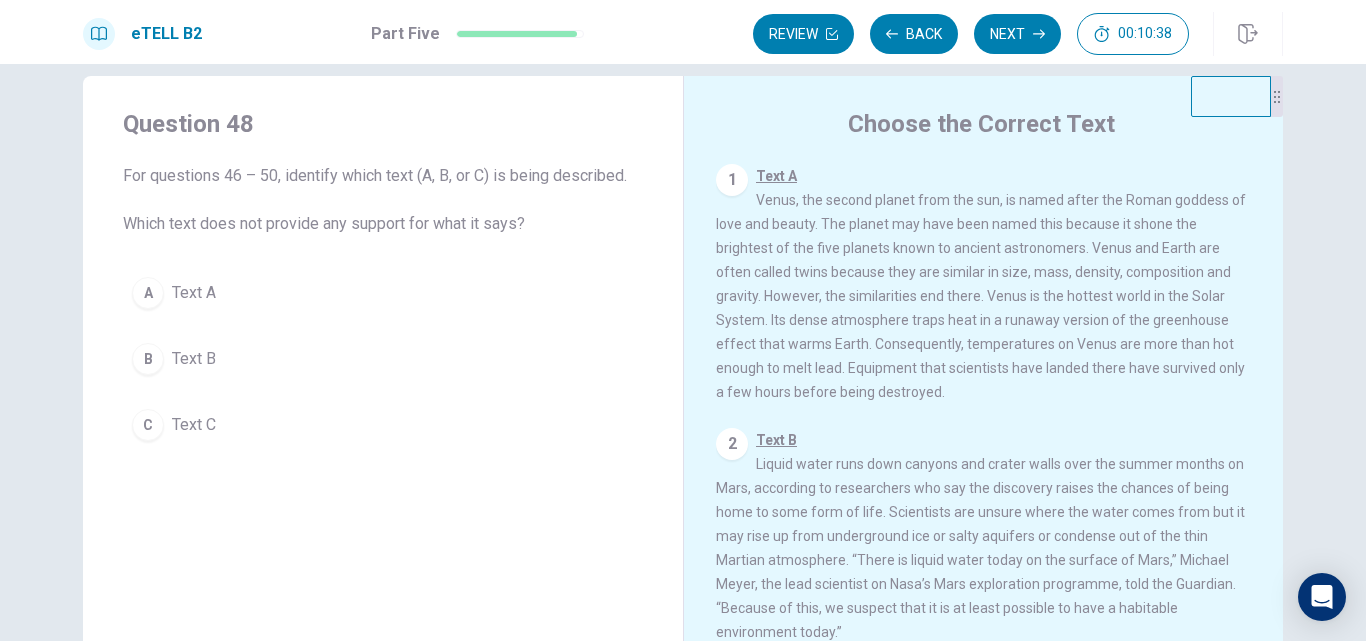 scroll, scrollTop: 0, scrollLeft: 0, axis: both 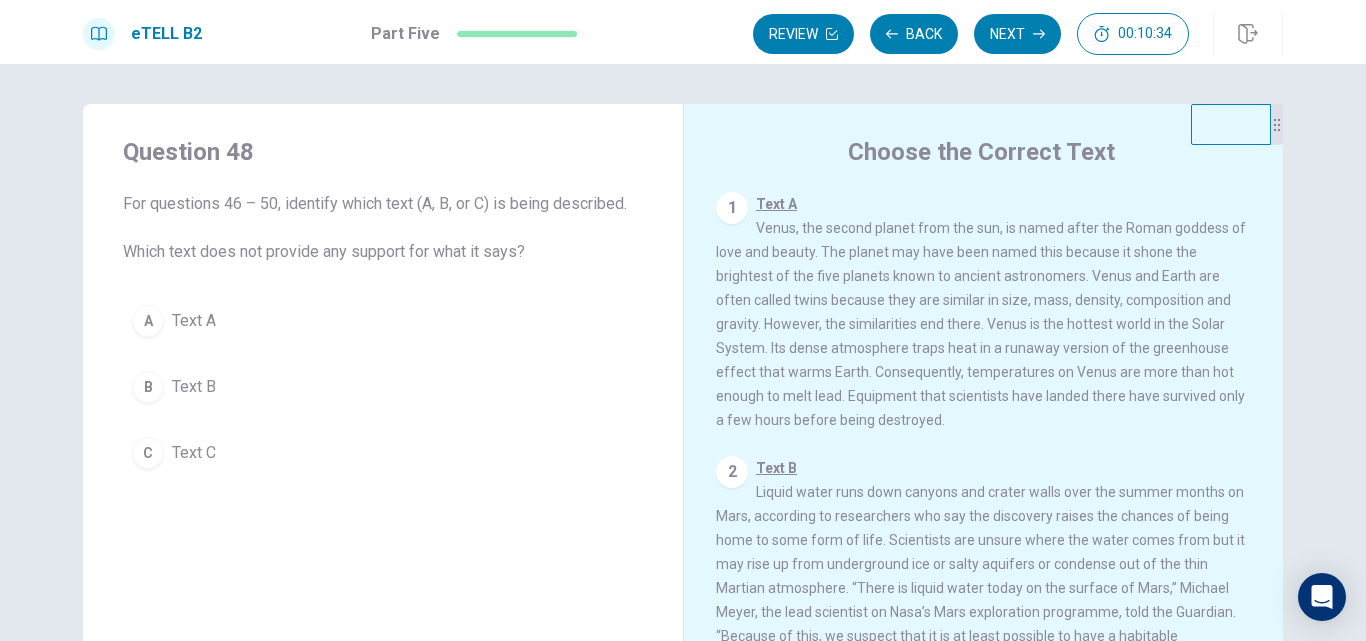 click on "Text C" at bounding box center [194, 453] 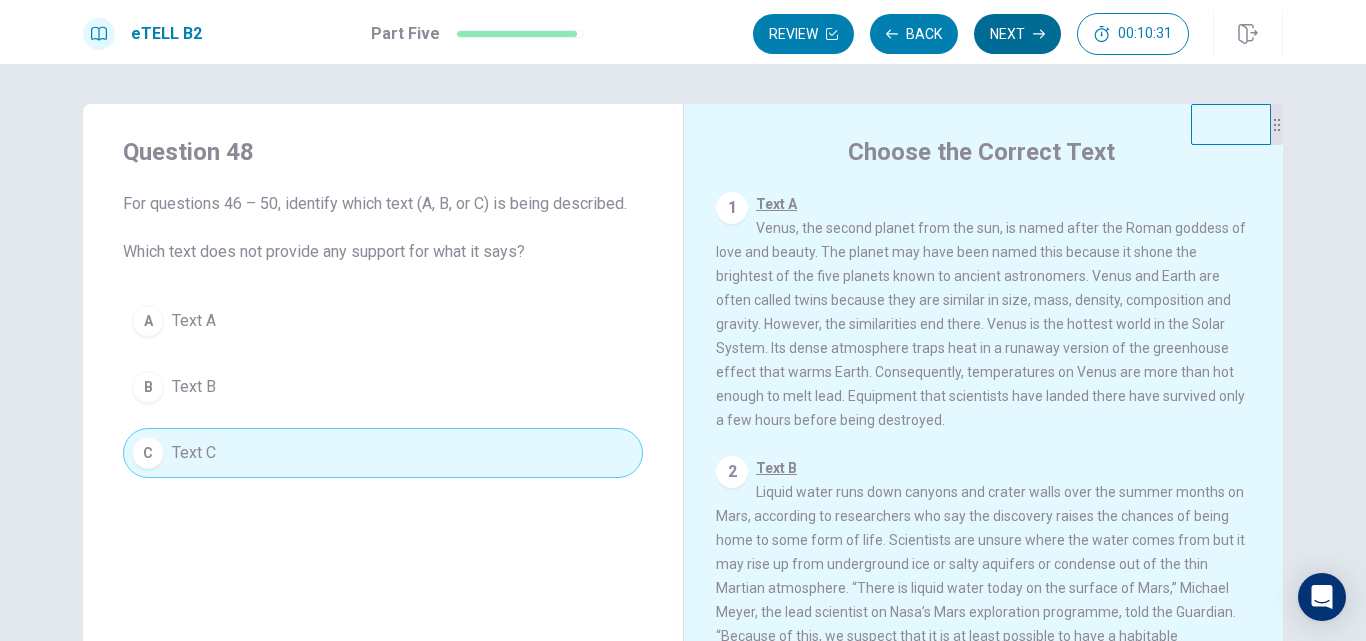 click on "Next" at bounding box center [1017, 34] 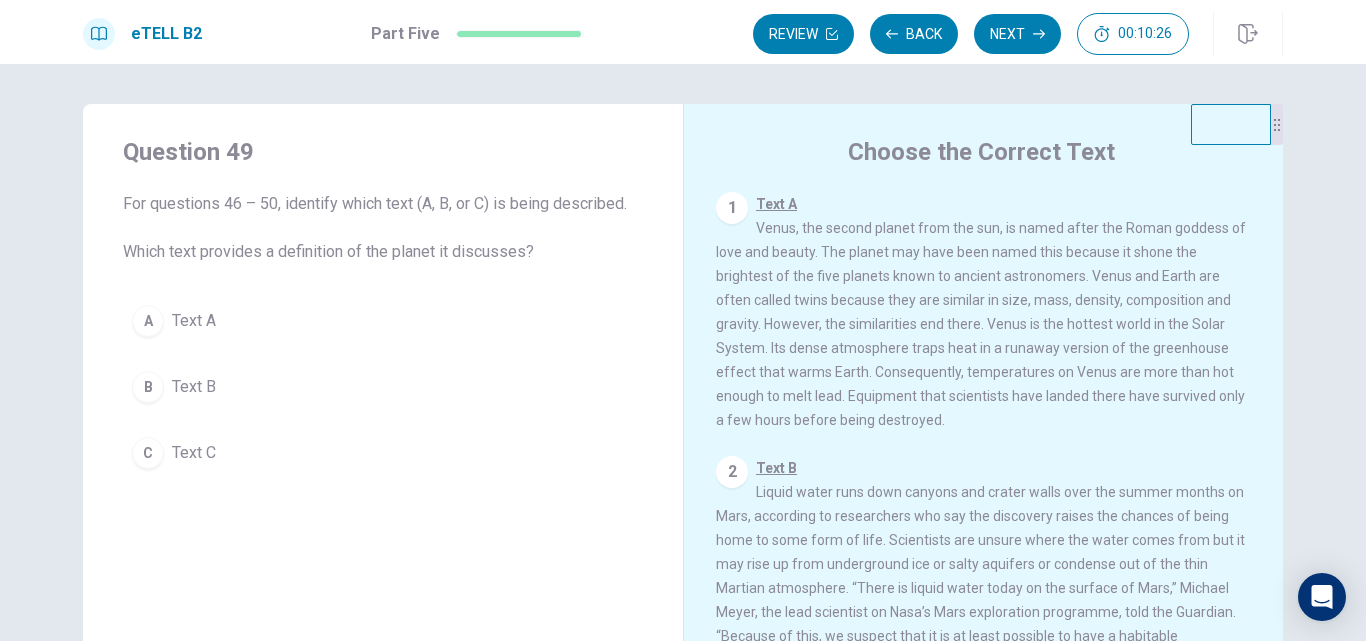 click on "Text A" at bounding box center (776, 204) 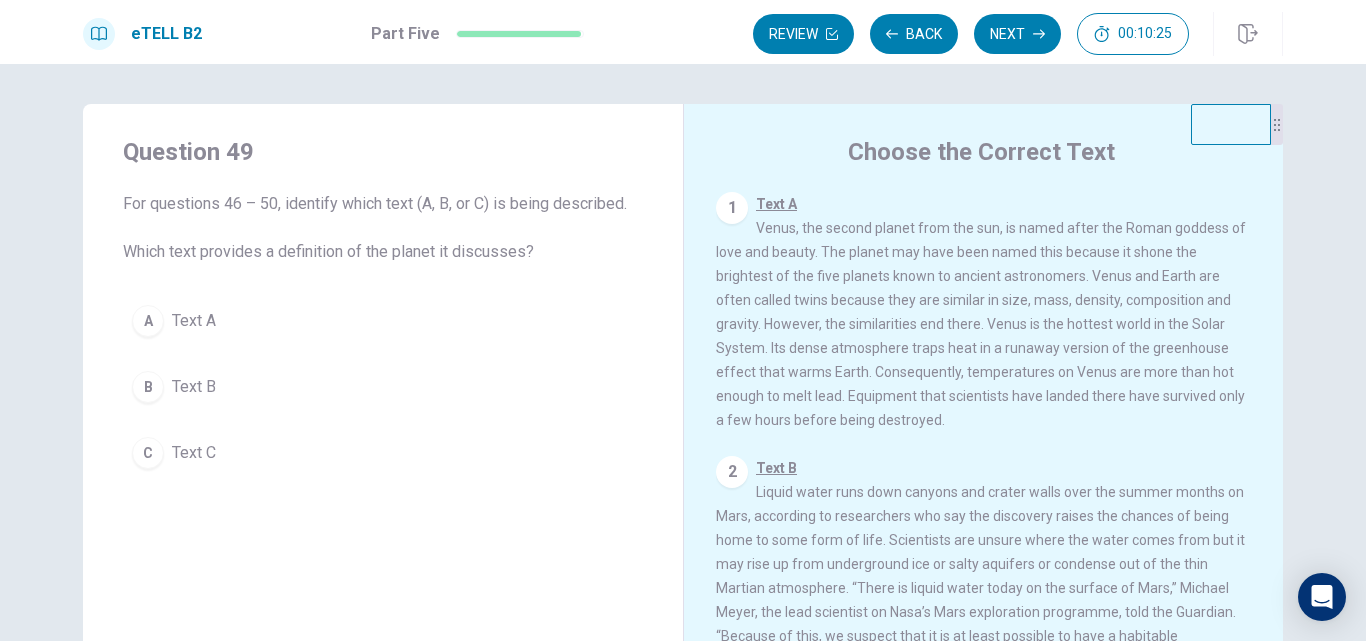 click on "1 Text A
Venus, the second planet from the sun, is named after the Roman goddess of  love and beauty. The planet may have been named this because it shone the  brightest of the five planets known to ancient astronomers. Venus and Earth are  often called twins because they are similar in size, mass, density, composition and gravity. However, the similarities end there. Venus is the hottest  world in the Solar System. Its dense atmosphere traps heat in a runaway version of the greenhouse effect that warms Earth. Consequently, temperatures on  Venus are more than hot enough to melt lead. Equipment that scientists have  landed there have survived only a few hours before being destroyed." at bounding box center [984, 312] 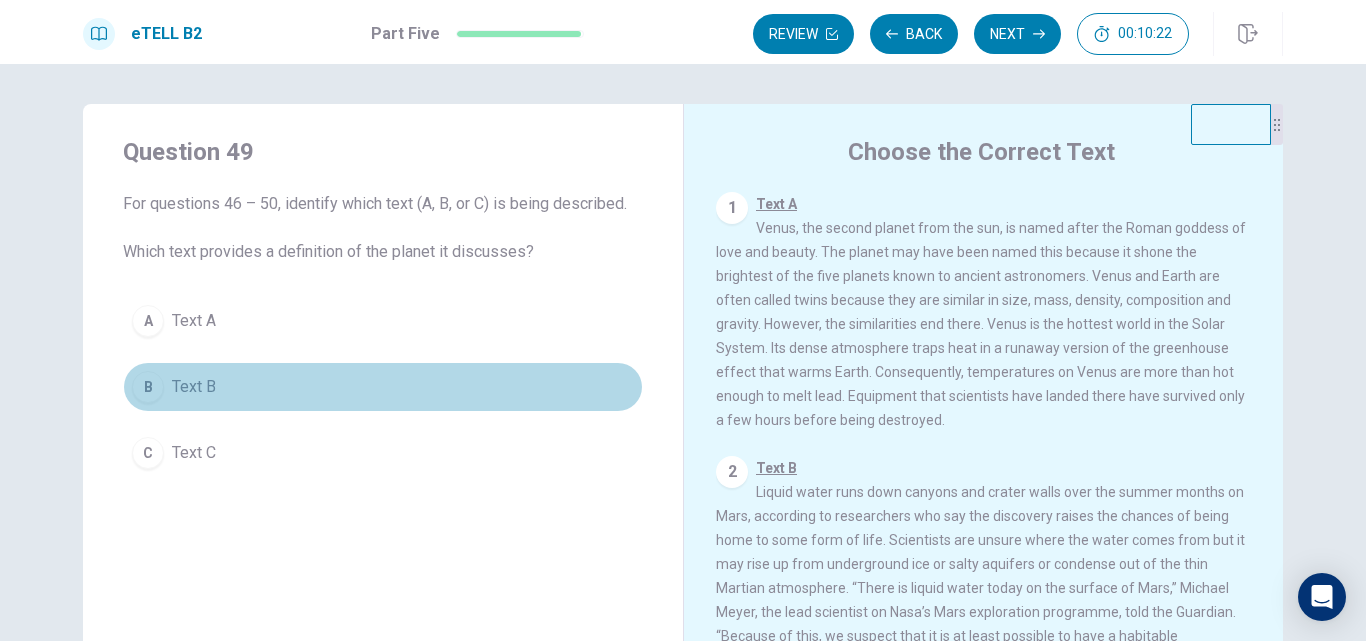 click on "B" at bounding box center (148, 387) 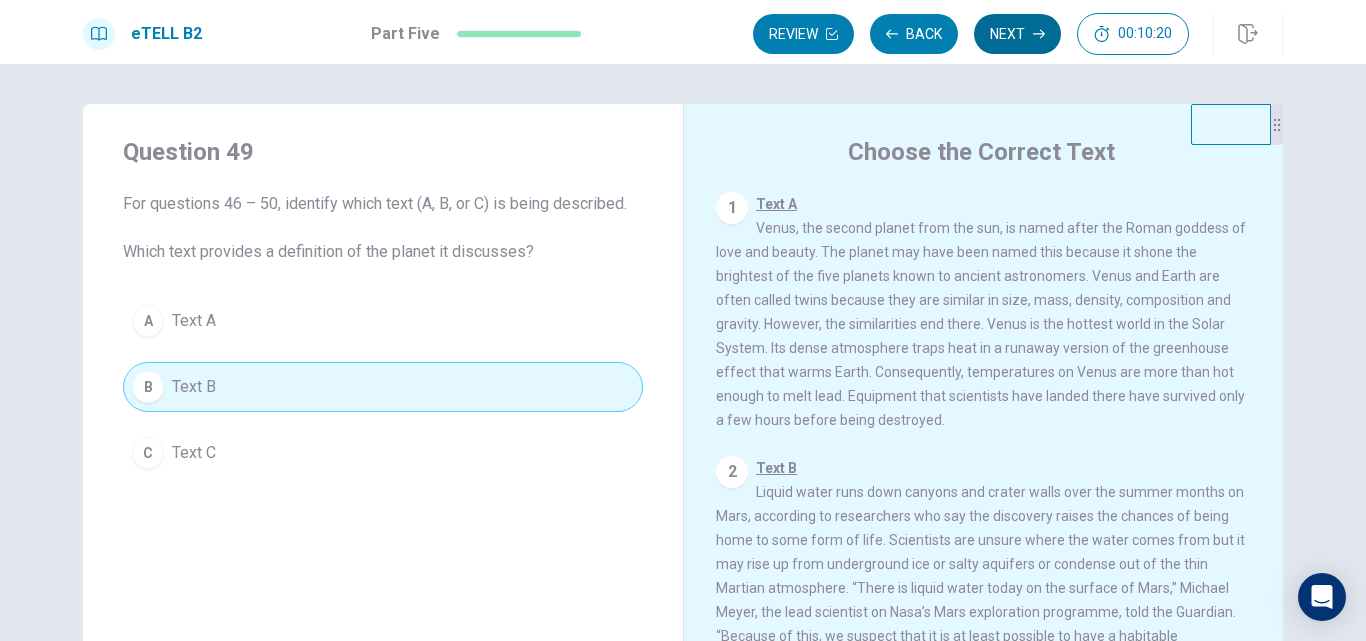 click on "Next" at bounding box center [1017, 34] 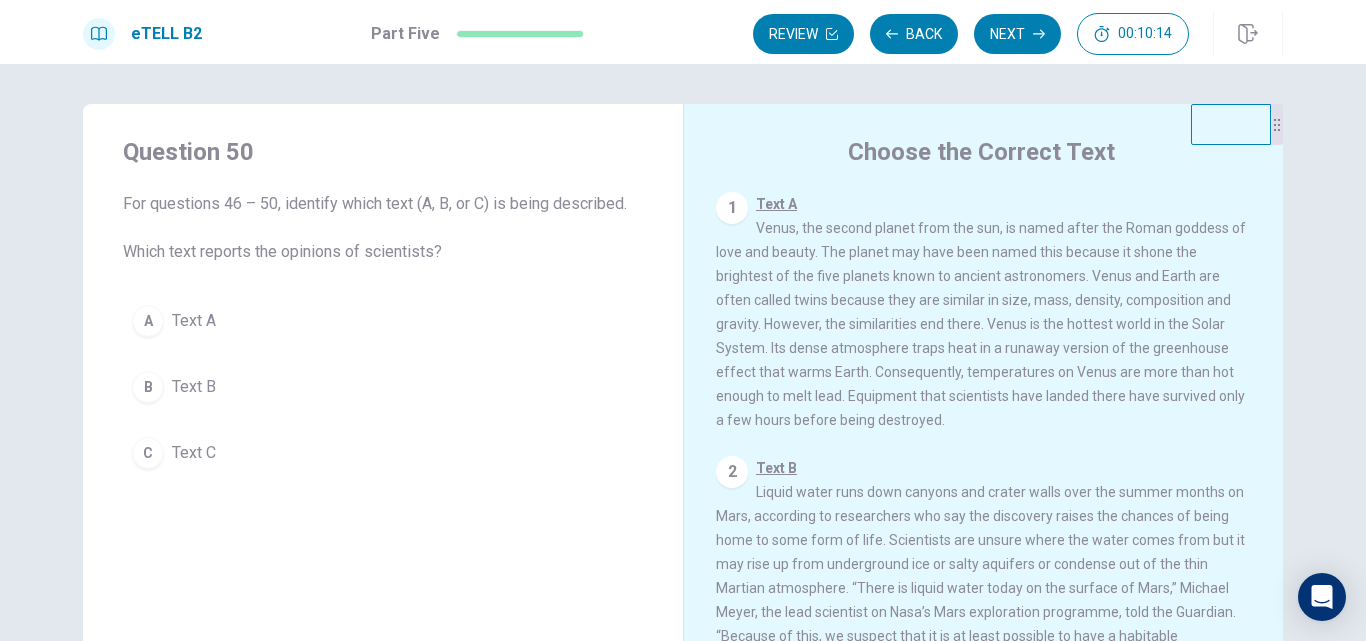 scroll, scrollTop: 222, scrollLeft: 0, axis: vertical 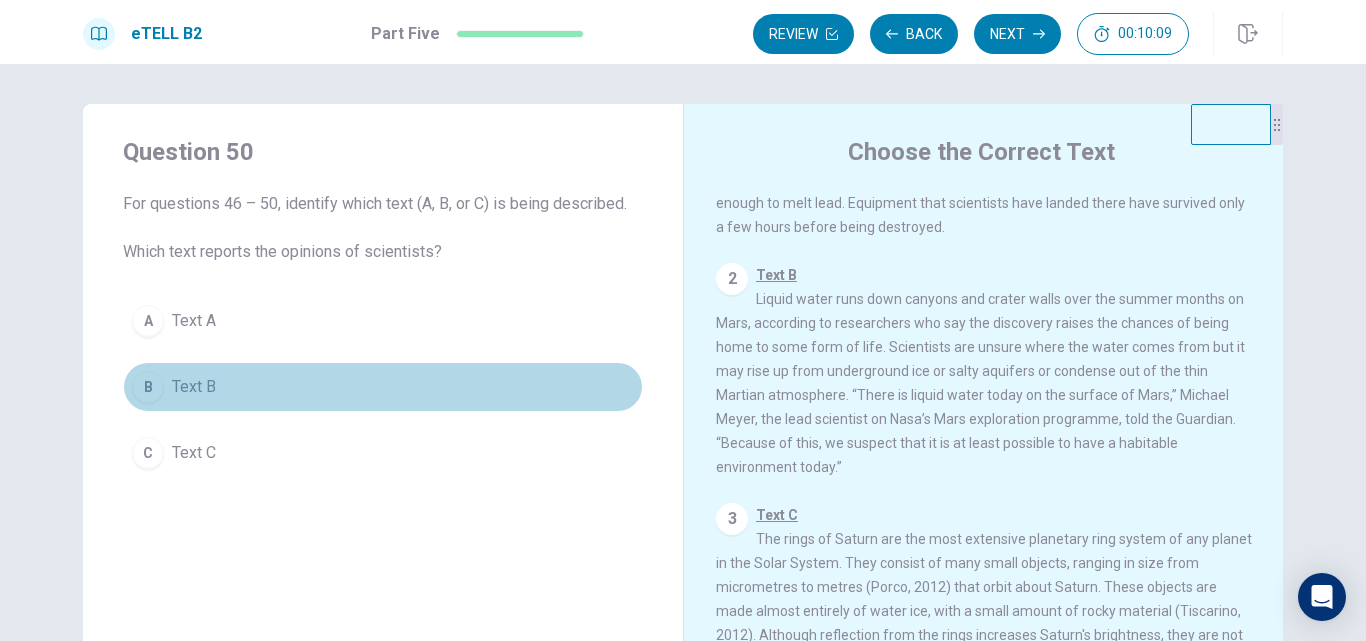 click on "Text B" at bounding box center [194, 387] 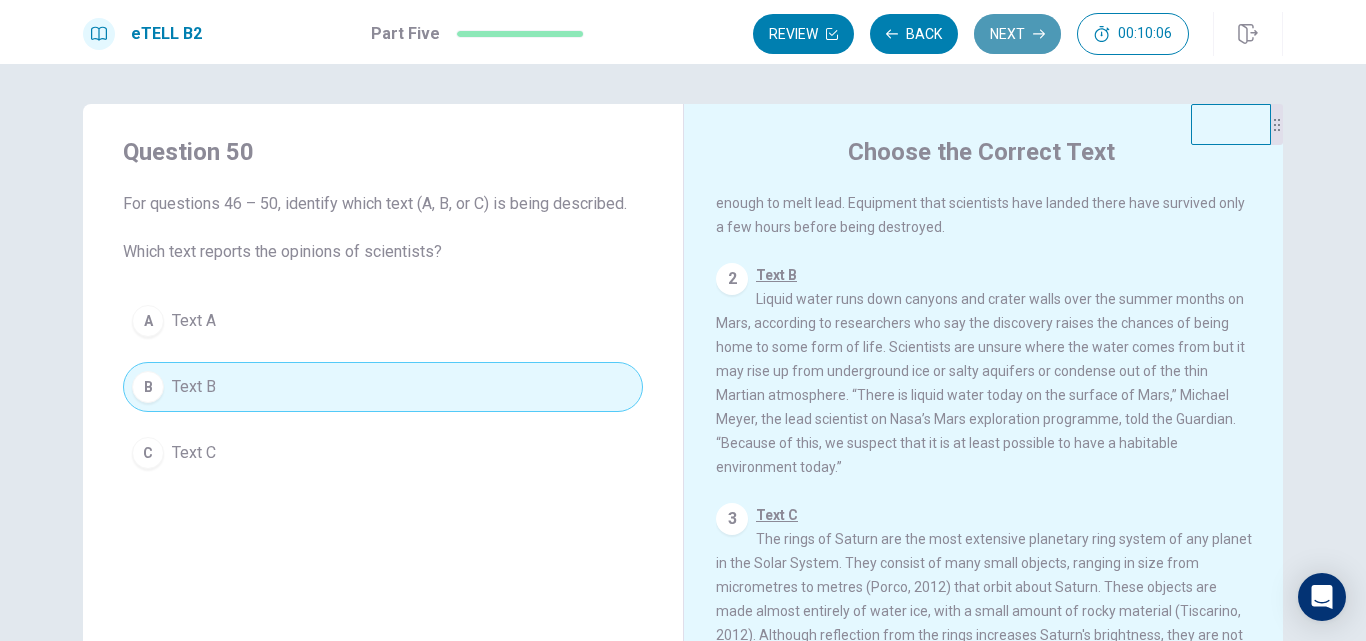 click on "Next" at bounding box center [1017, 34] 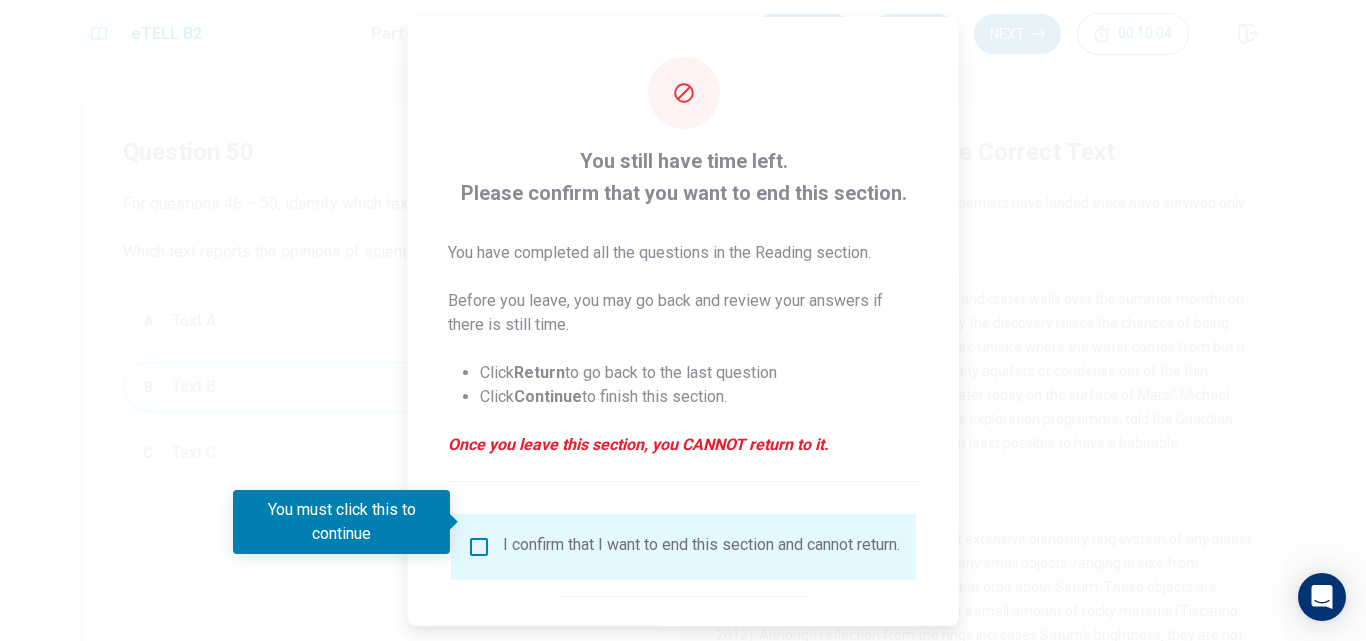 scroll, scrollTop: 105, scrollLeft: 0, axis: vertical 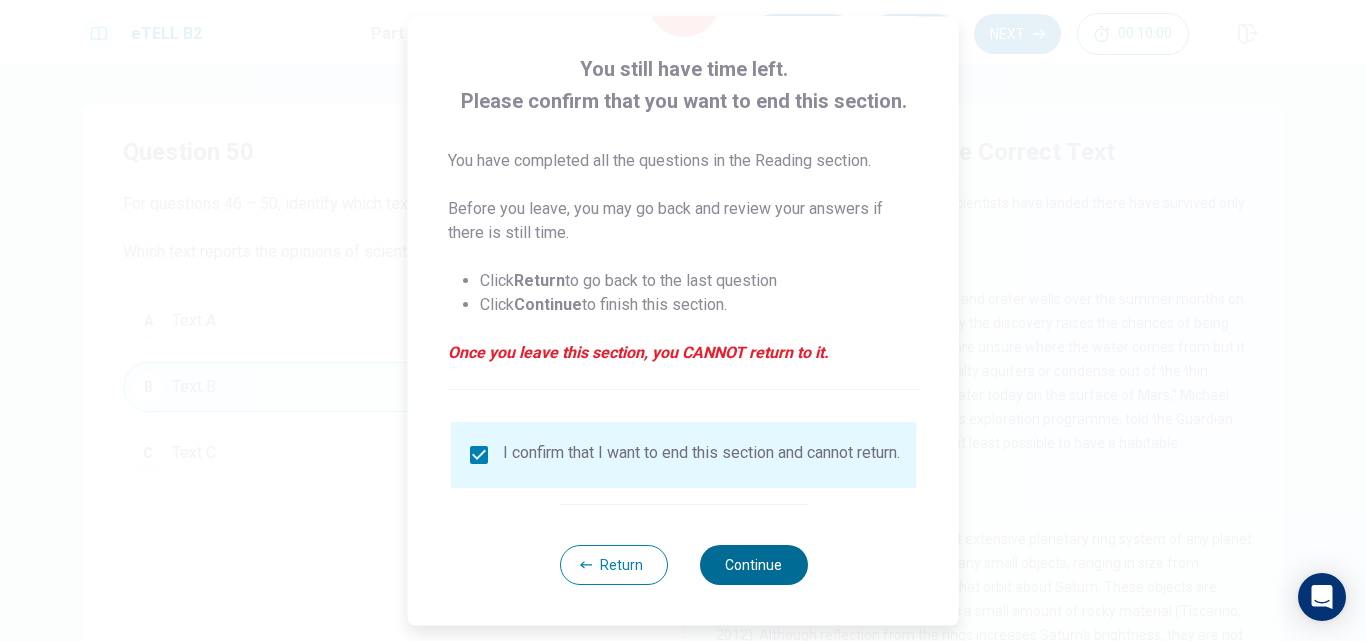 click on "Continue" at bounding box center (753, 565) 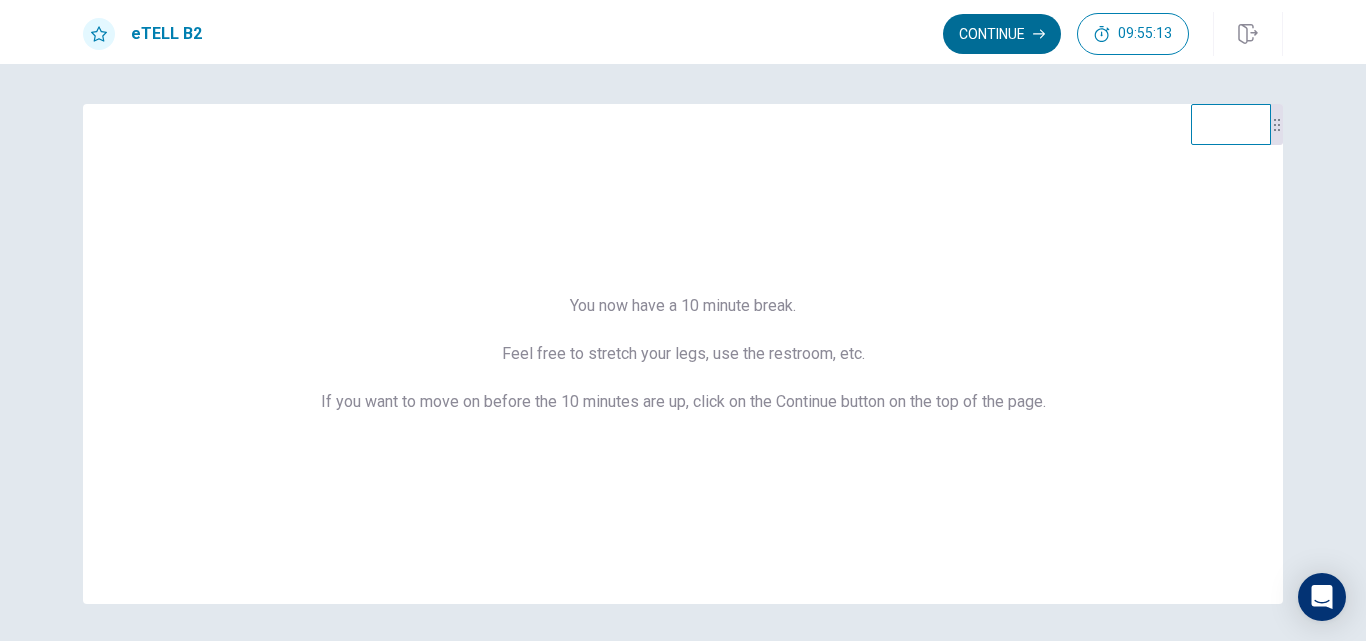 click on "Continue" at bounding box center (1002, 34) 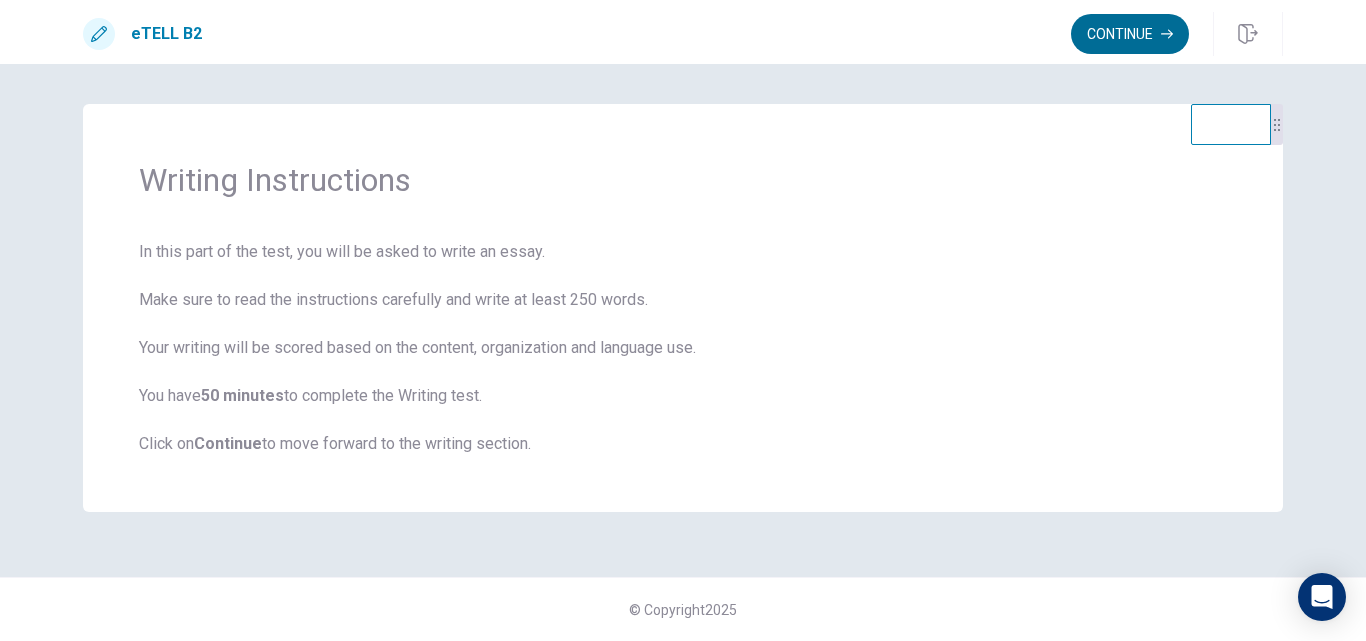 click on "Continue" at bounding box center (1130, 34) 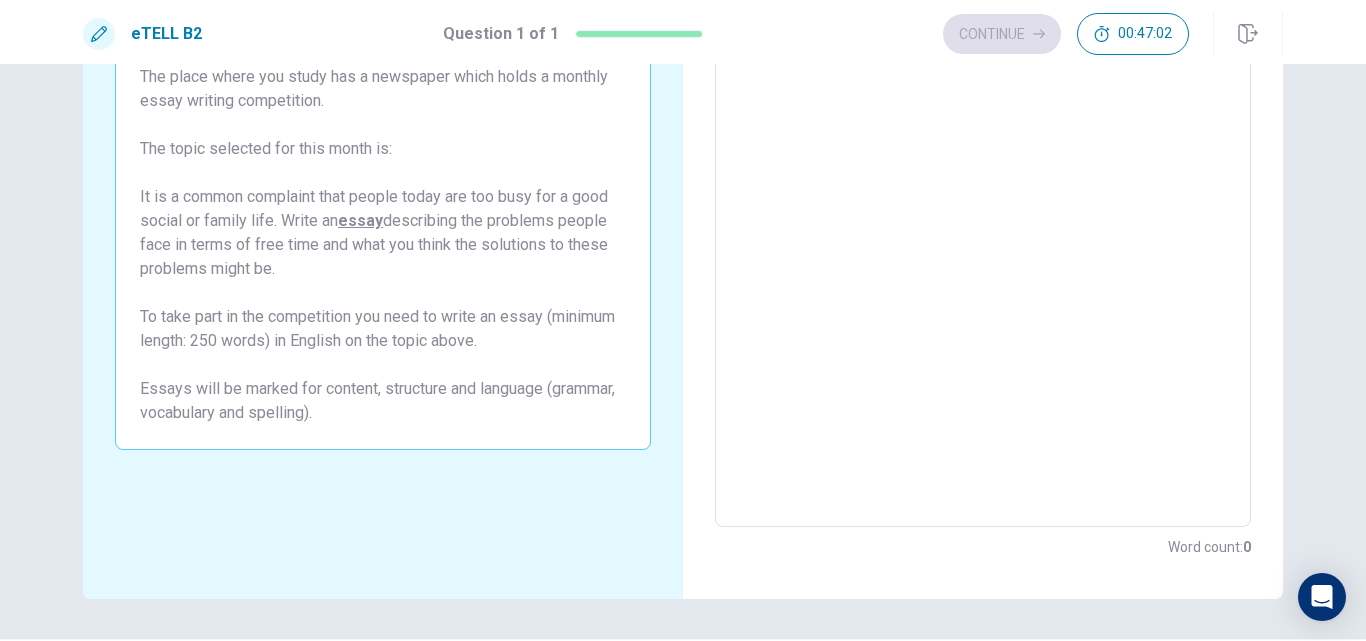 scroll, scrollTop: 0, scrollLeft: 0, axis: both 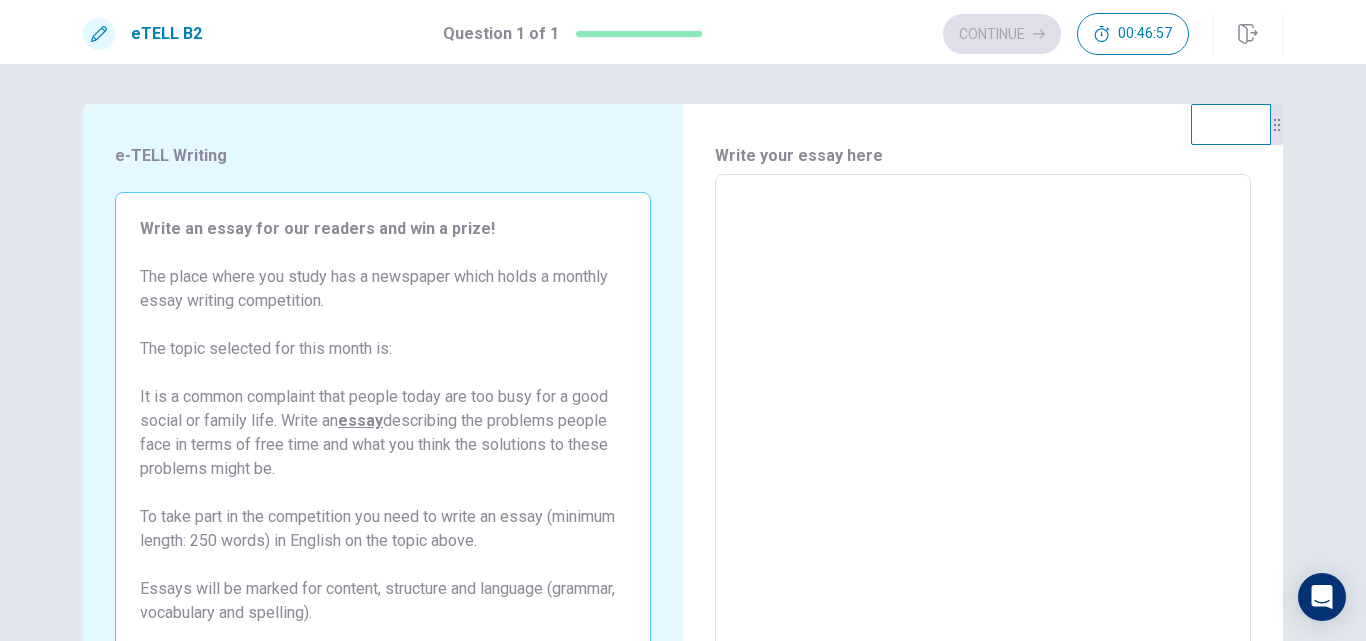 click at bounding box center (983, 451) 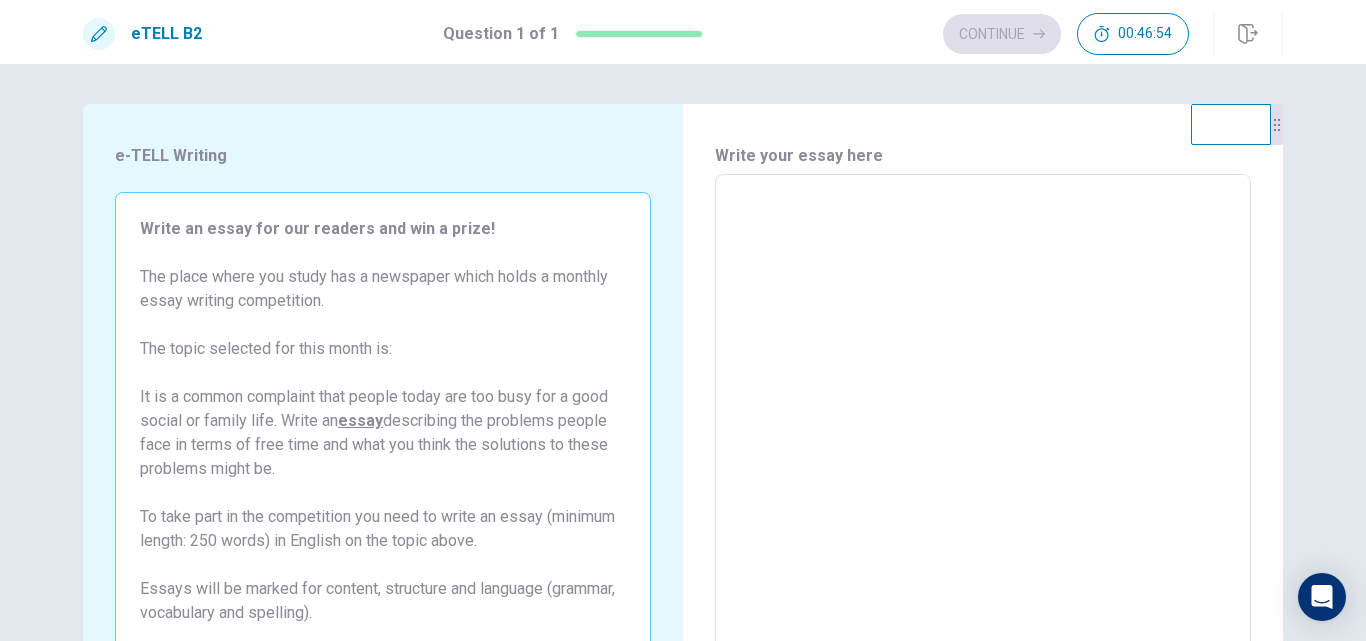click at bounding box center (99, 34) 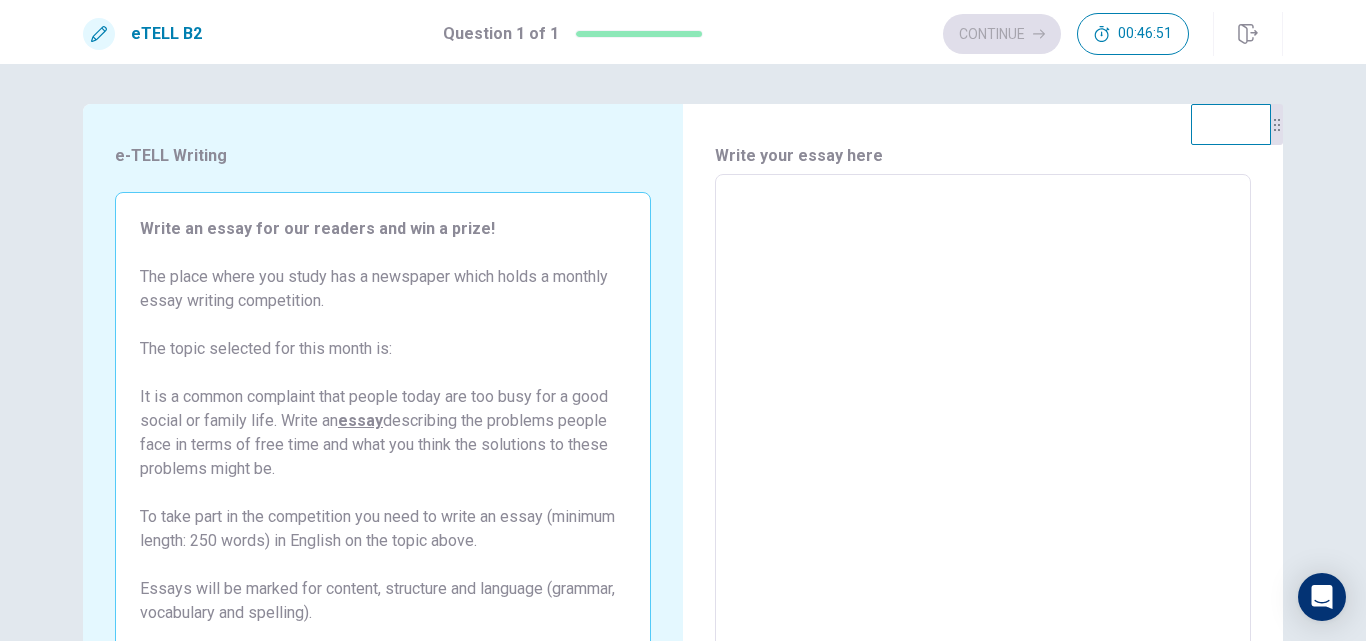 click 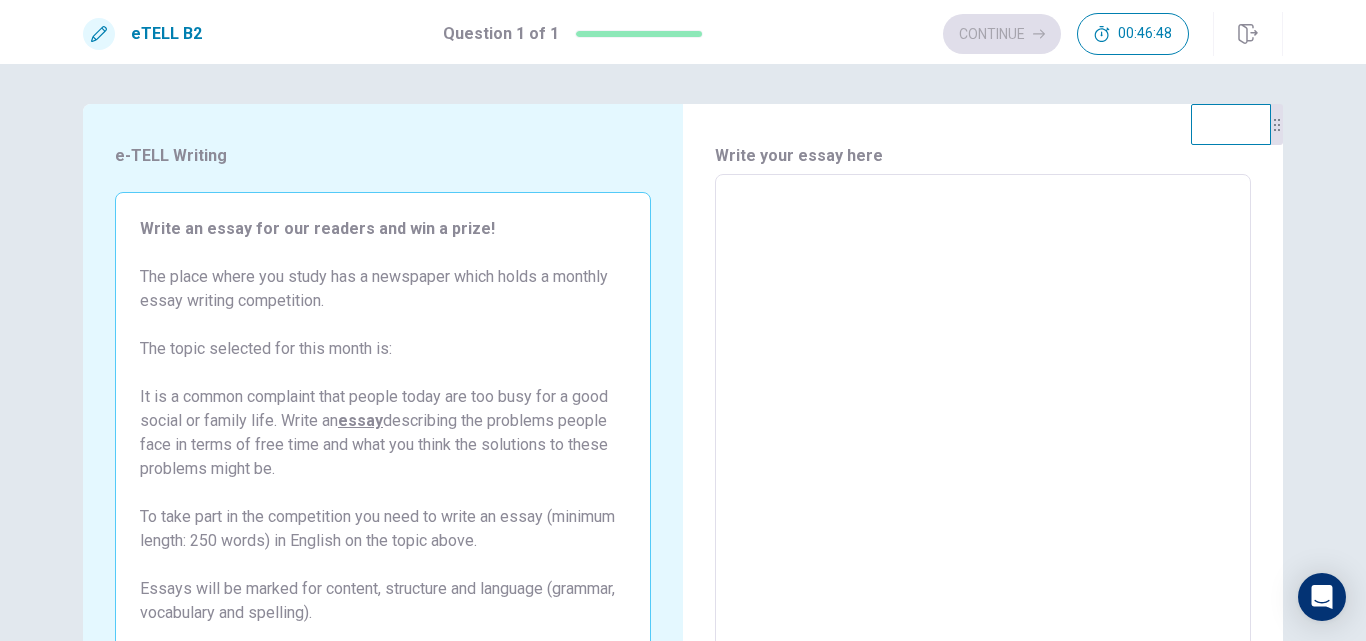 click on "* ​" at bounding box center (983, 450) 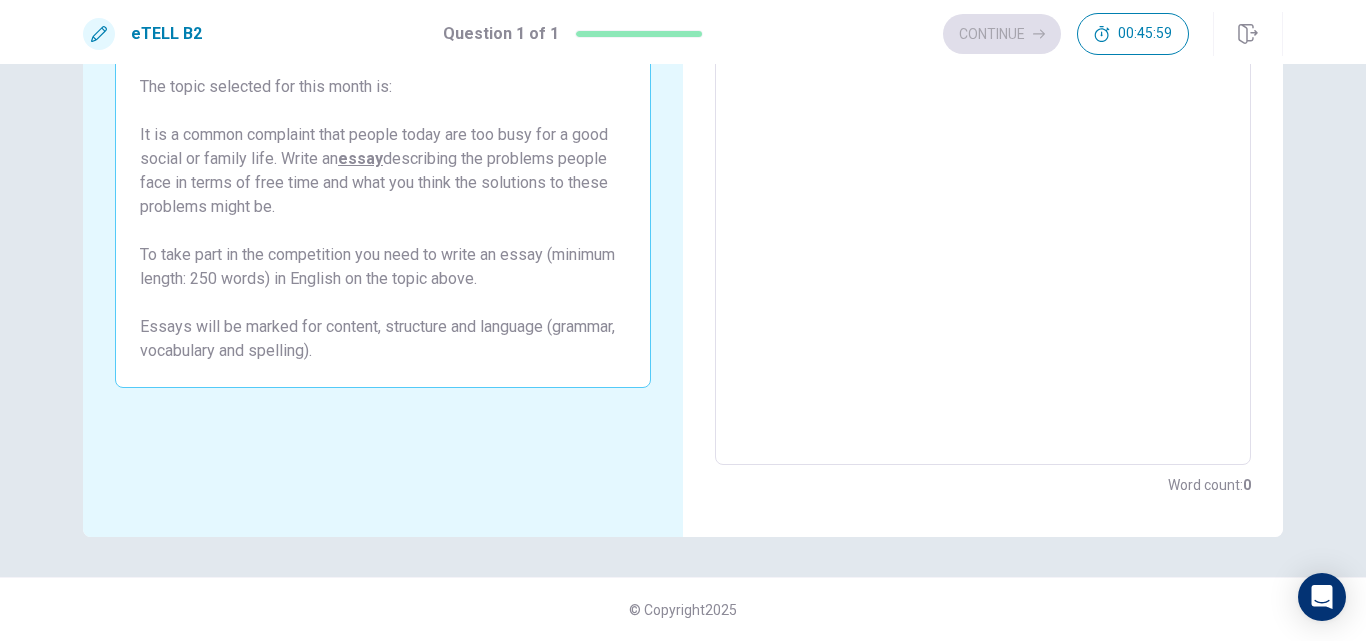 scroll, scrollTop: 62, scrollLeft: 0, axis: vertical 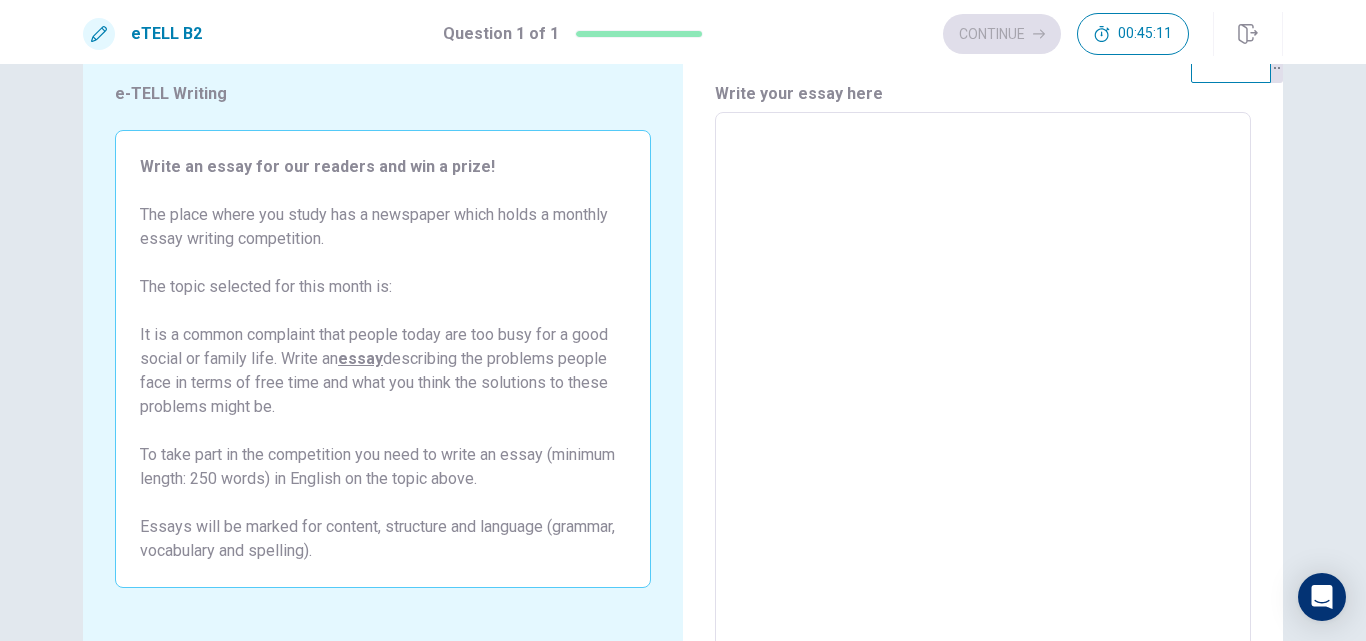 click at bounding box center (983, 389) 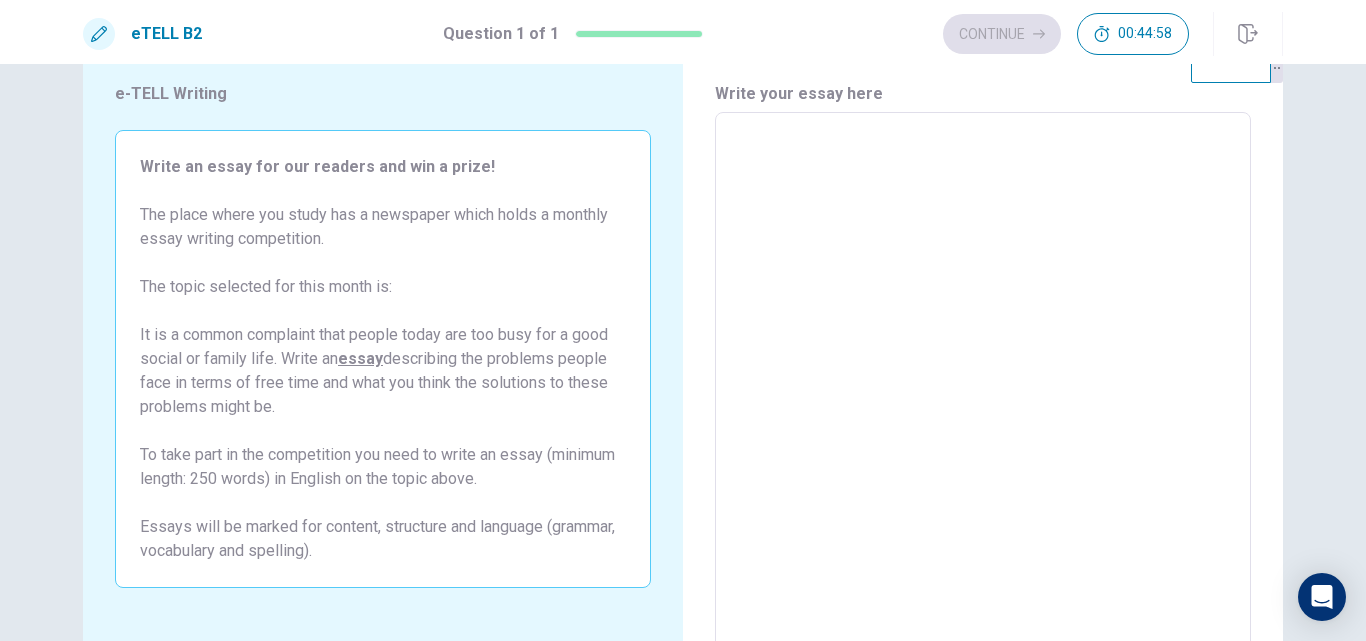 type on "*" 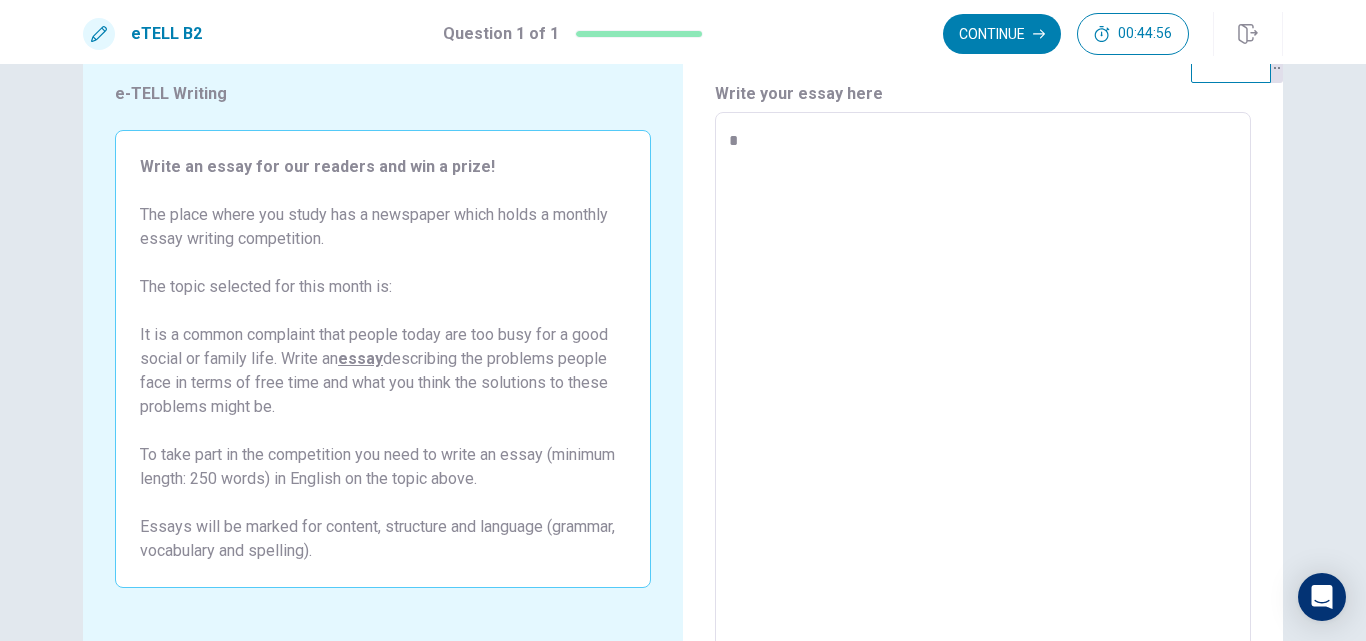 type on "*" 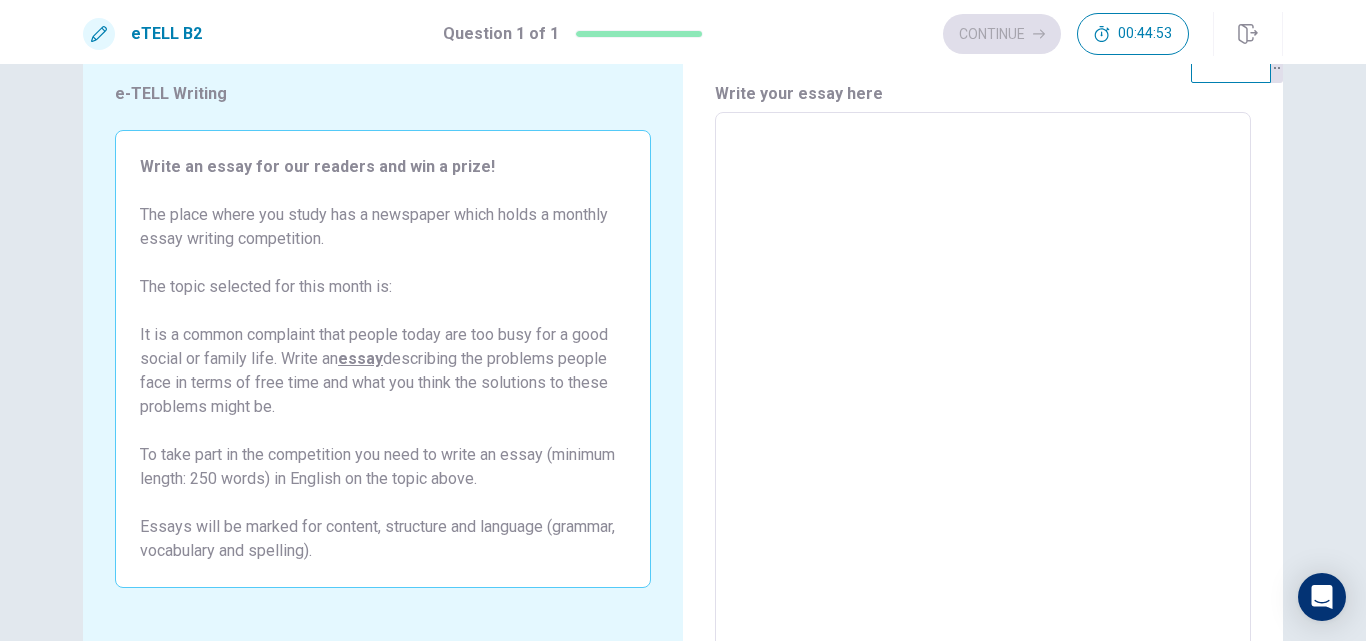 type on "*" 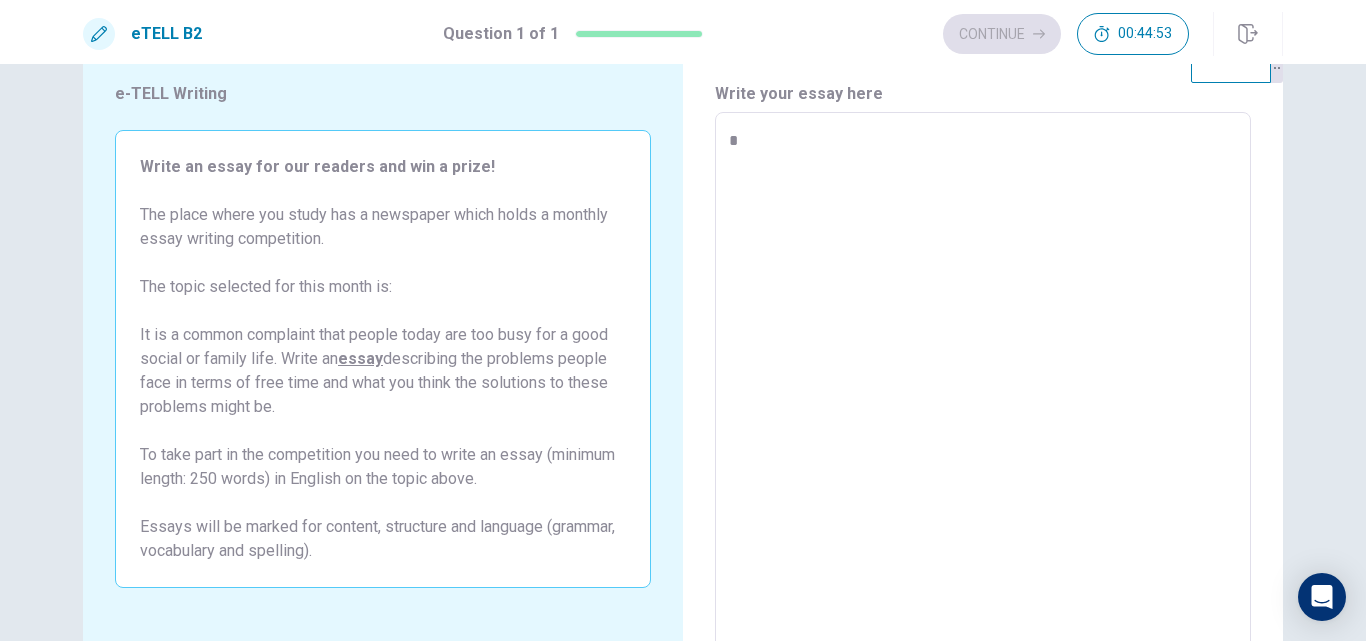 type on "*" 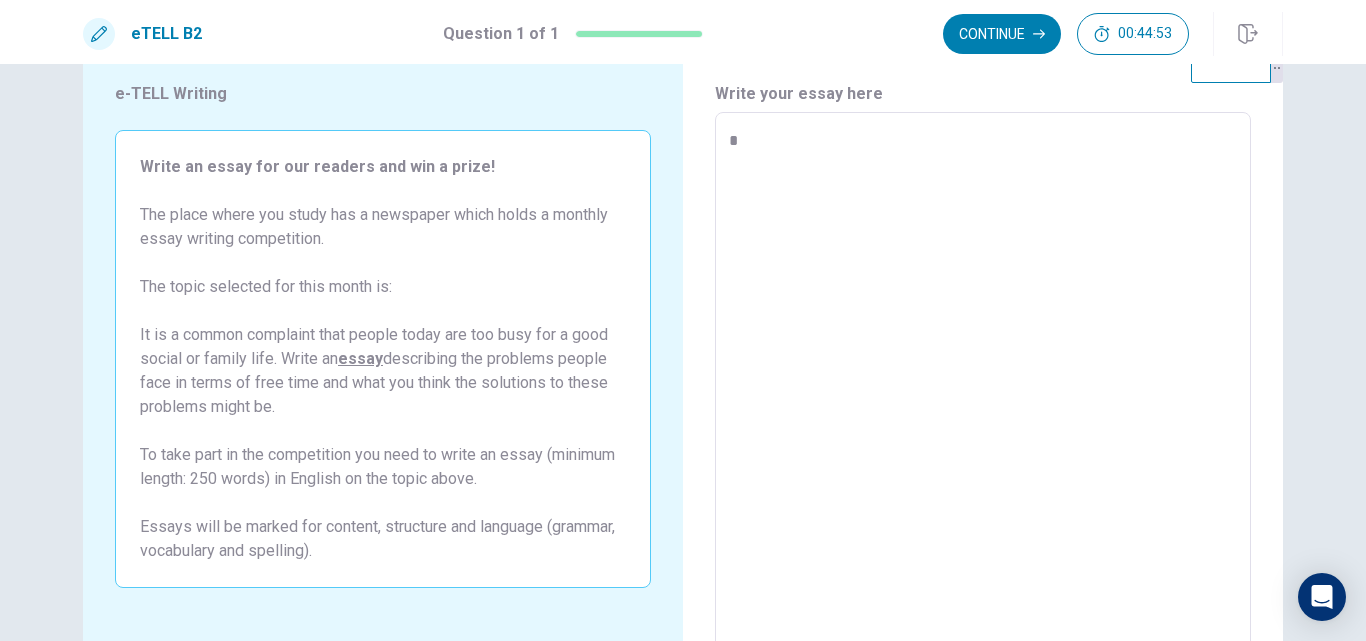 type on "**" 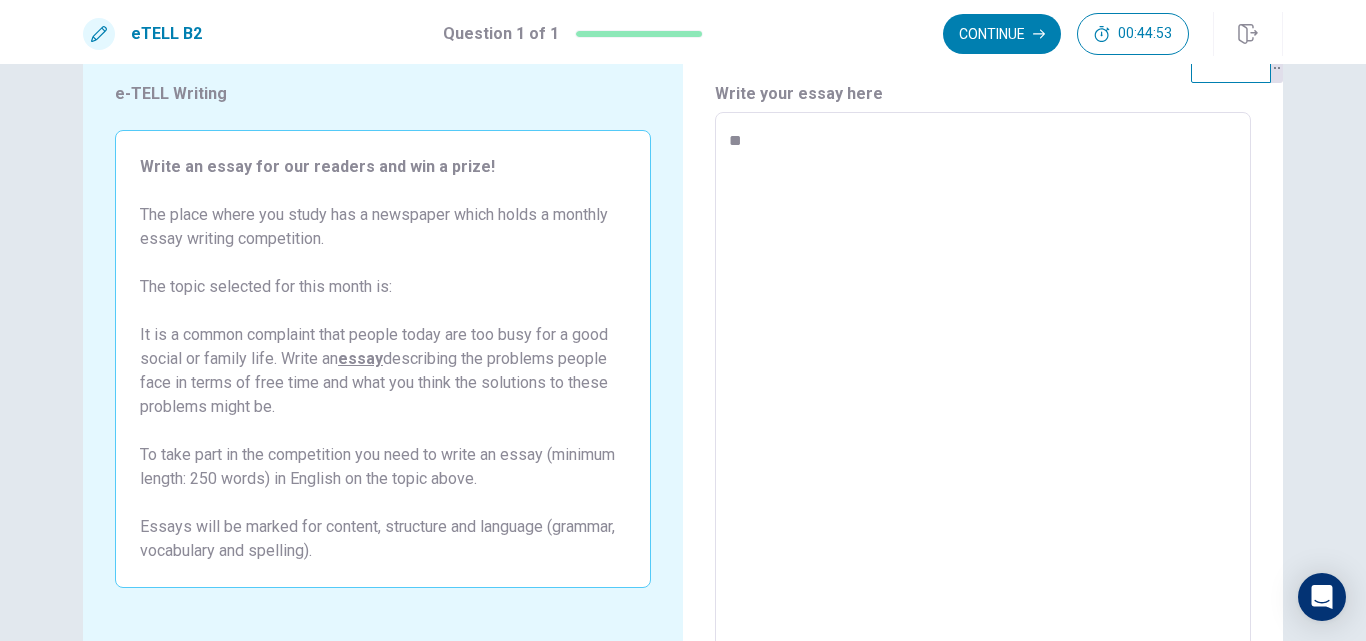 type on "*" 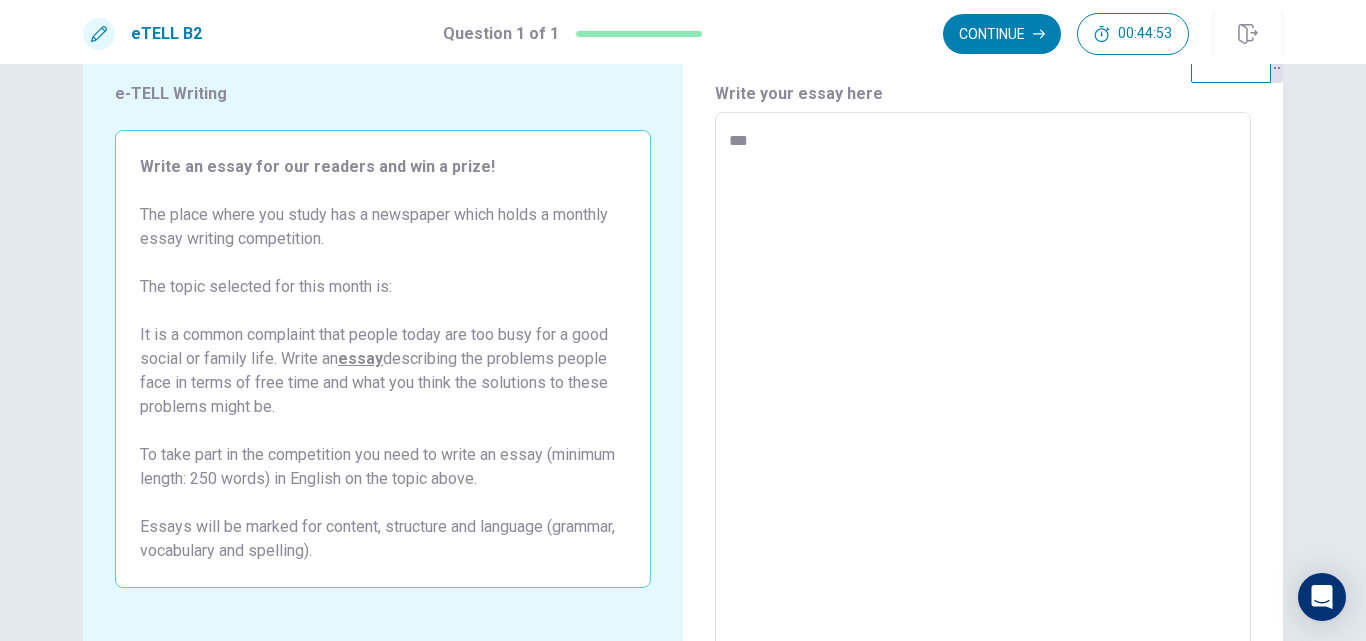 type on "*" 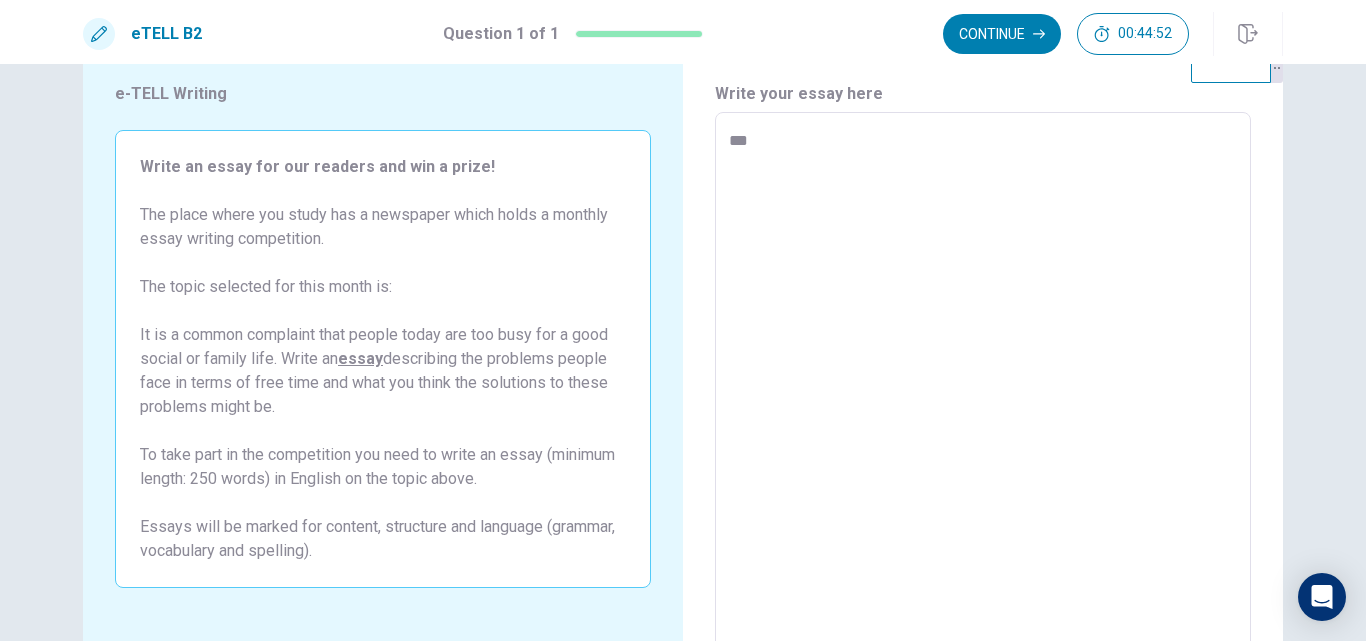type on "***" 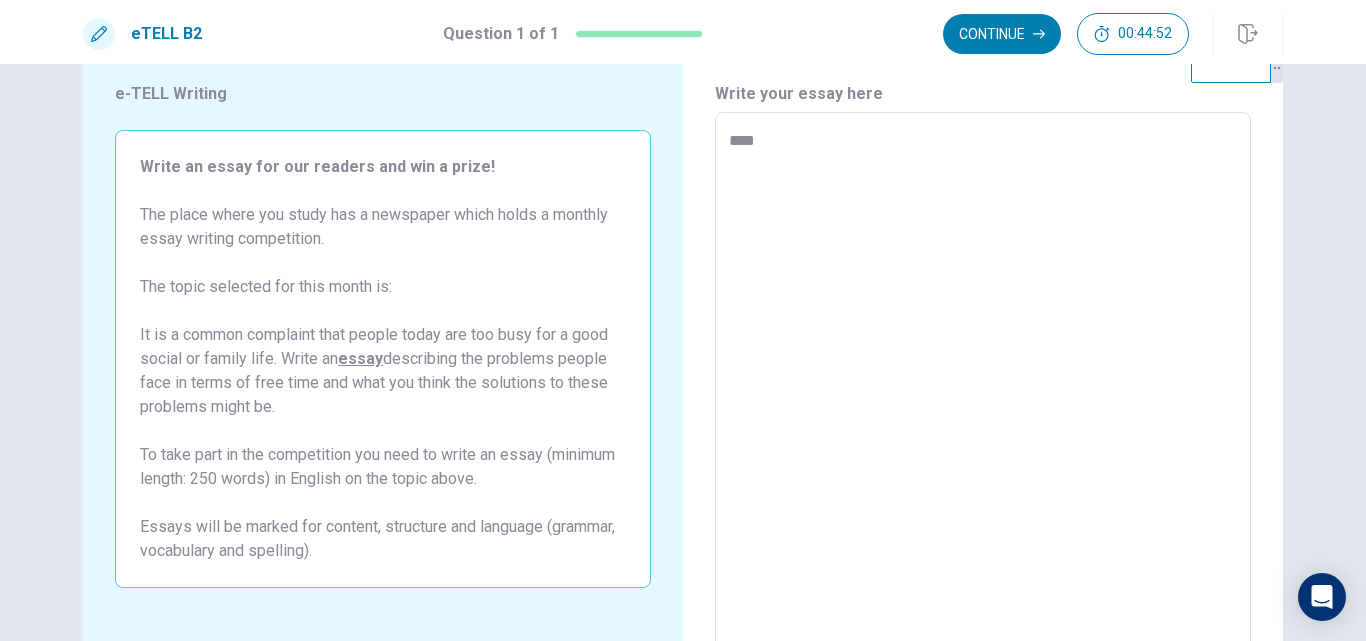 type on "*" 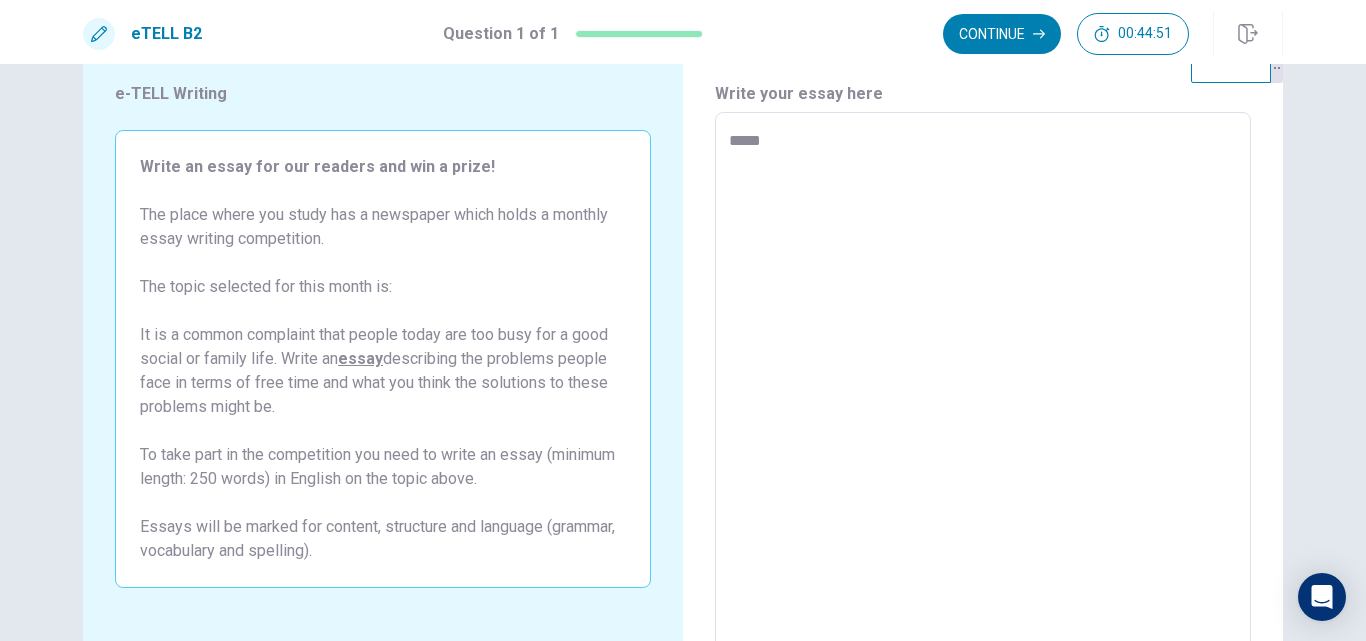 type on "*" 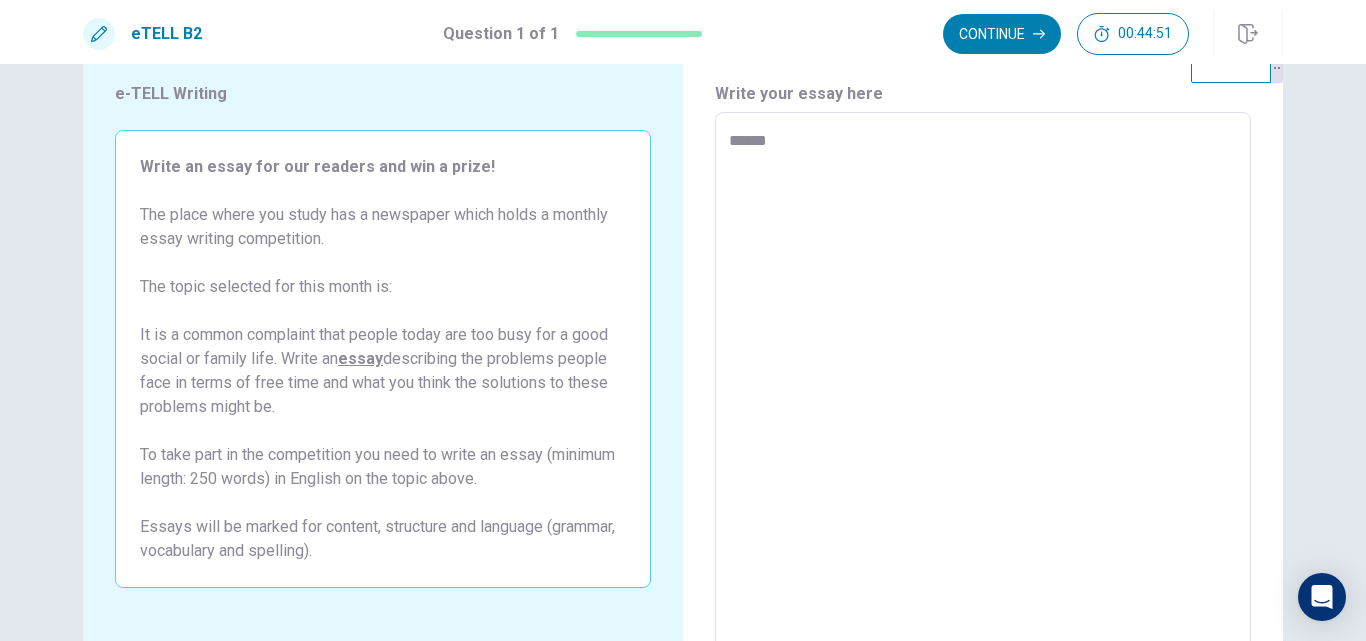 type on "*" 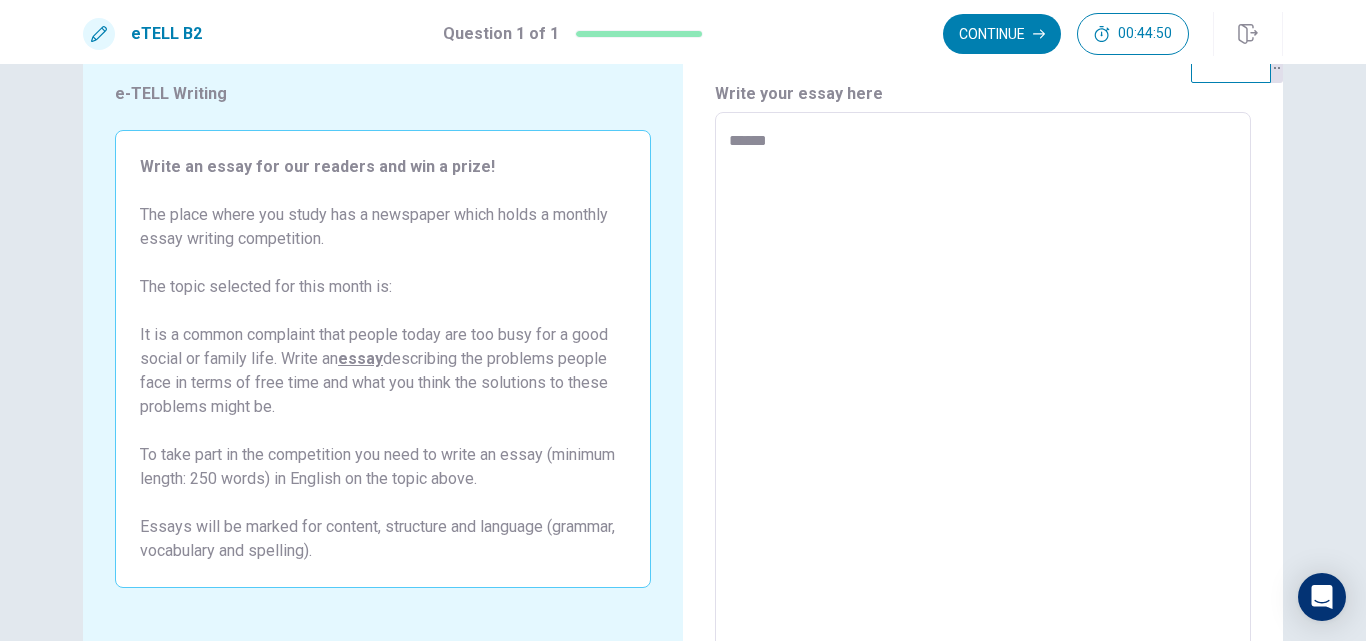 type on "*****" 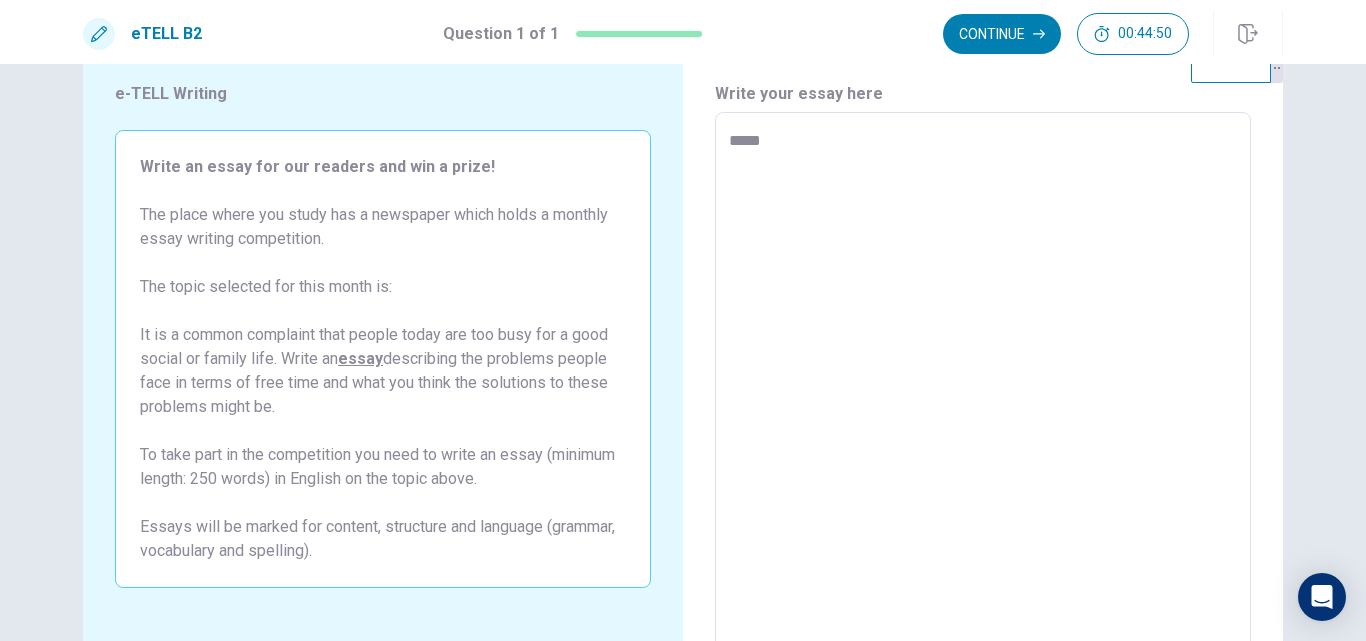 type on "*" 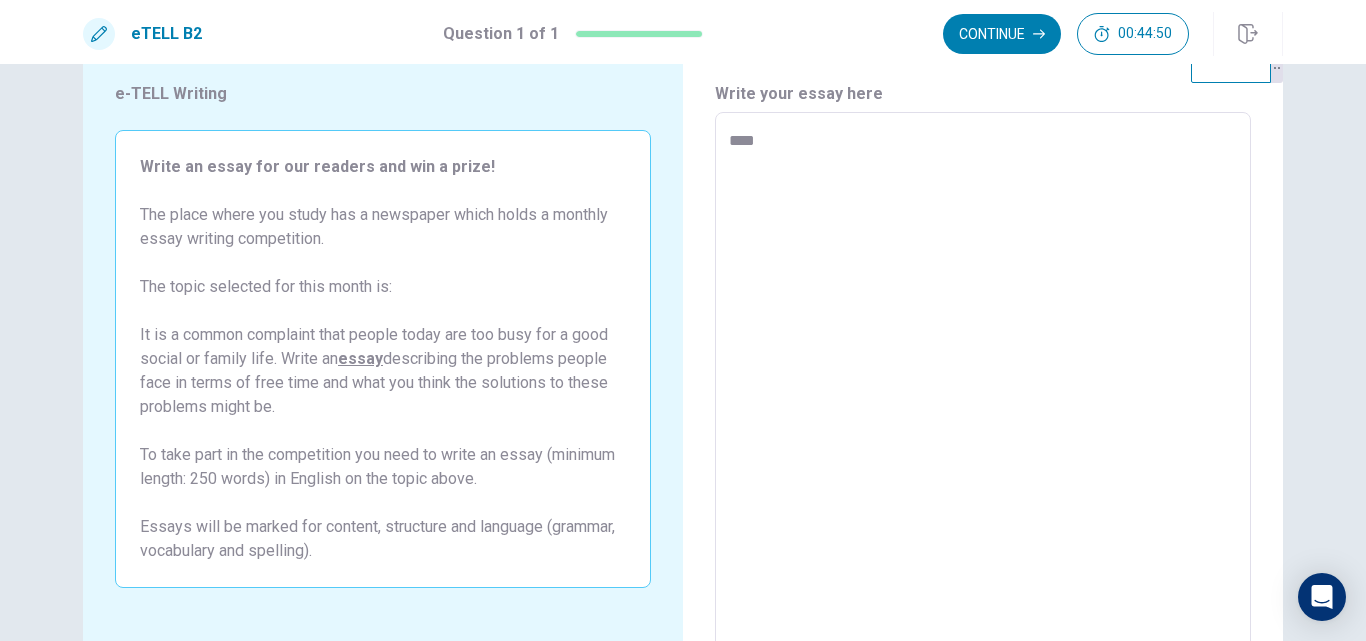type on "*" 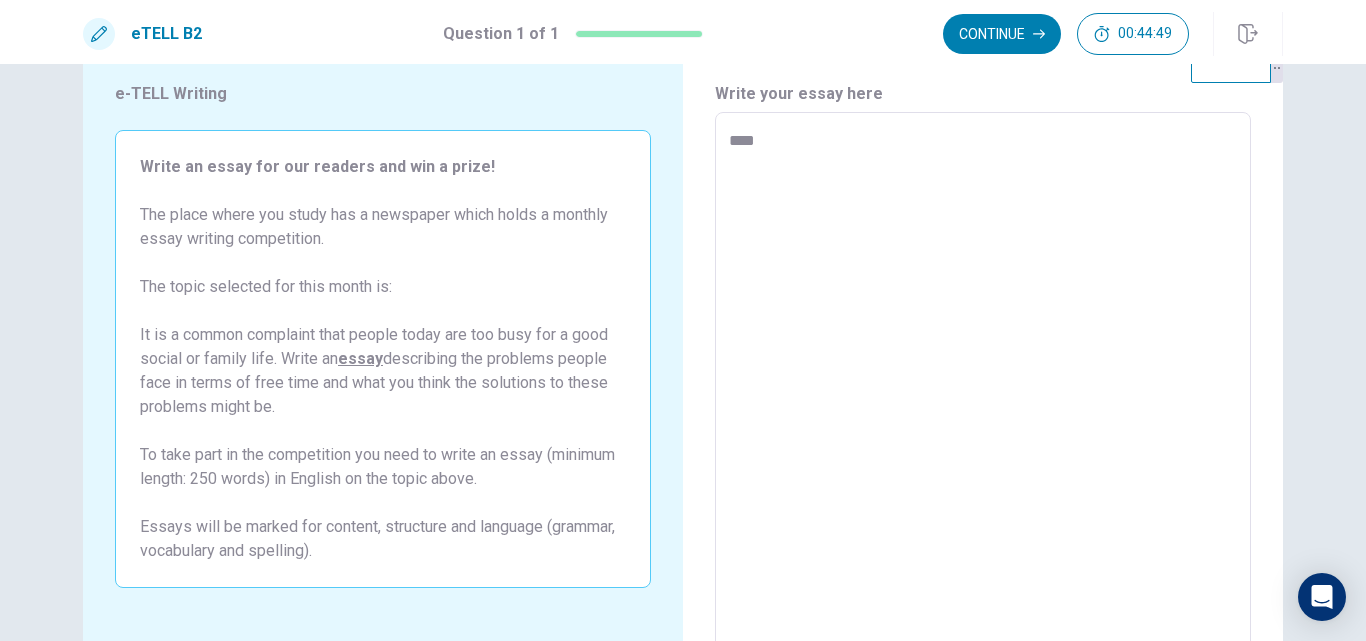 type on "*****" 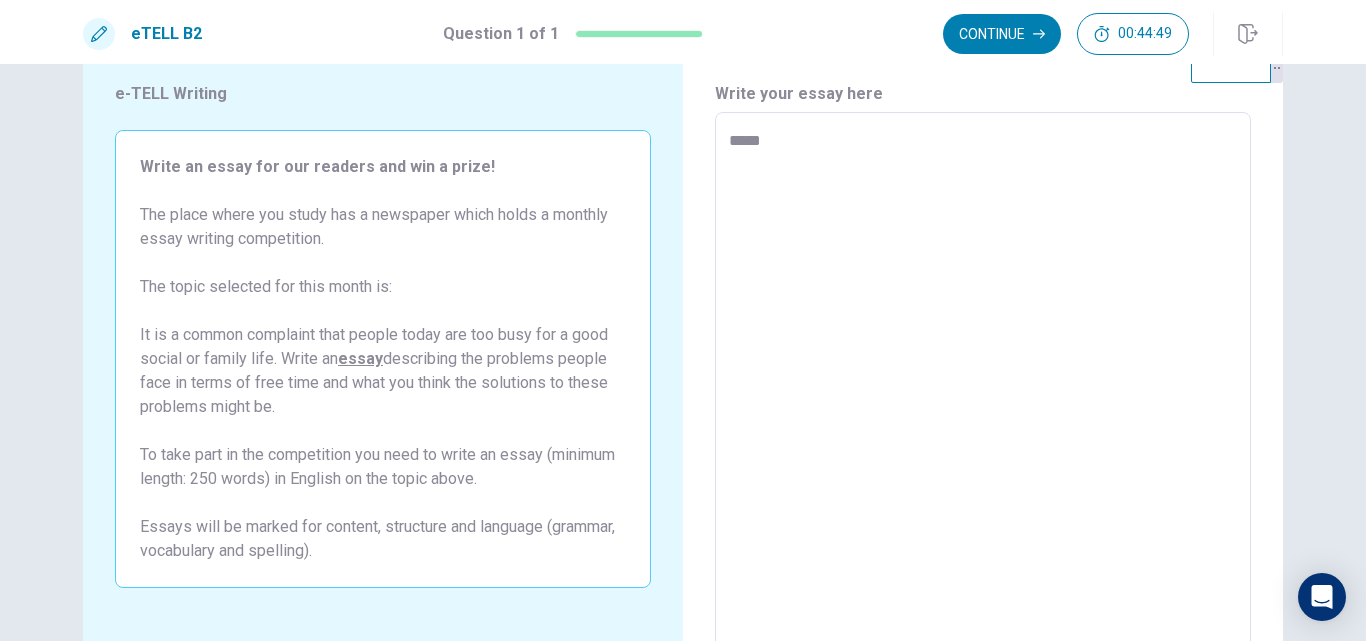 type on "*" 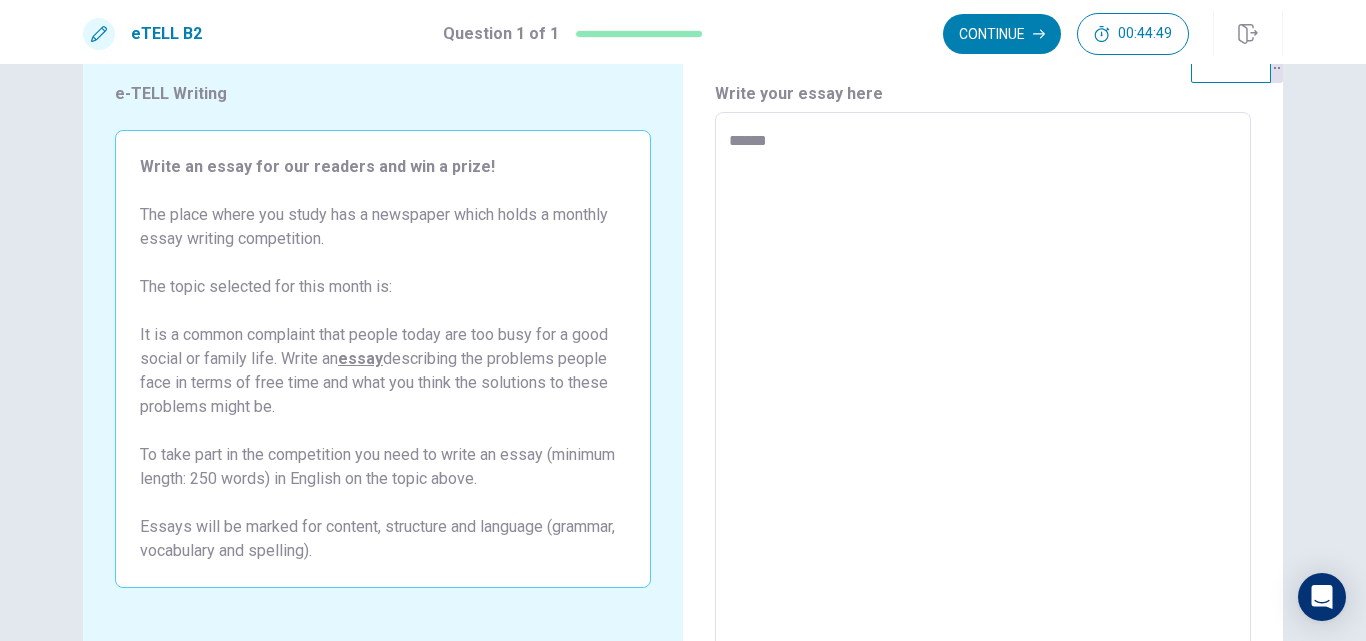 type on "*" 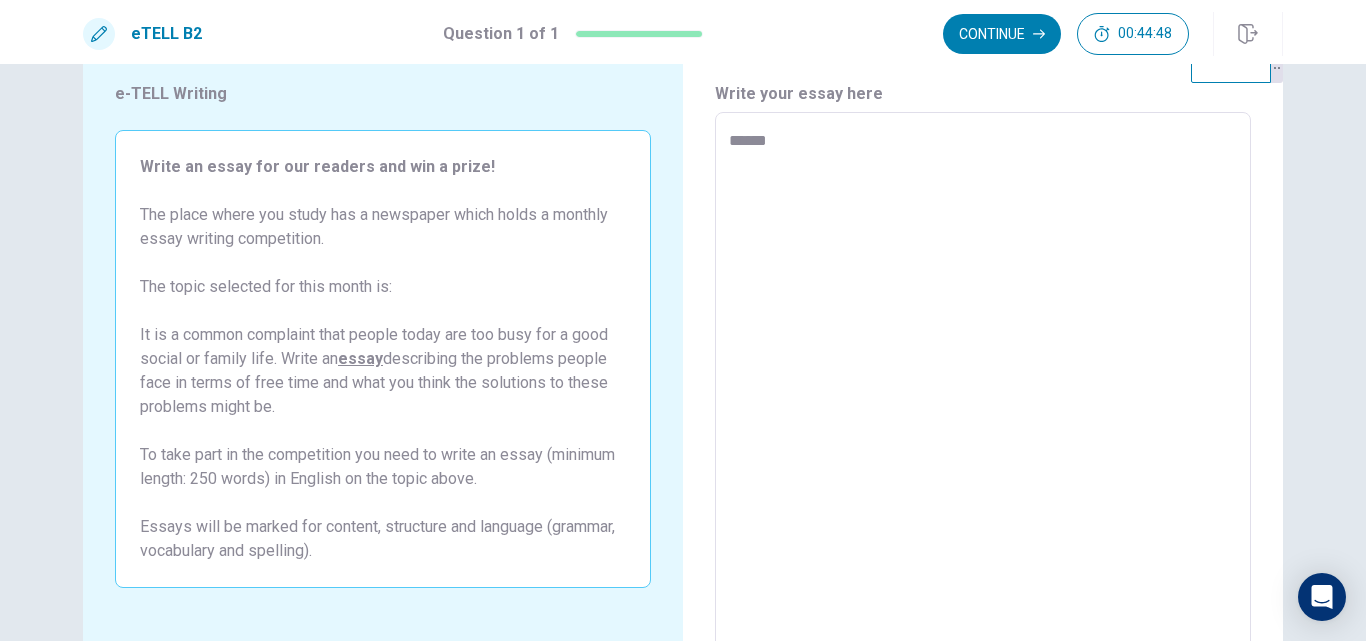 type on "*******" 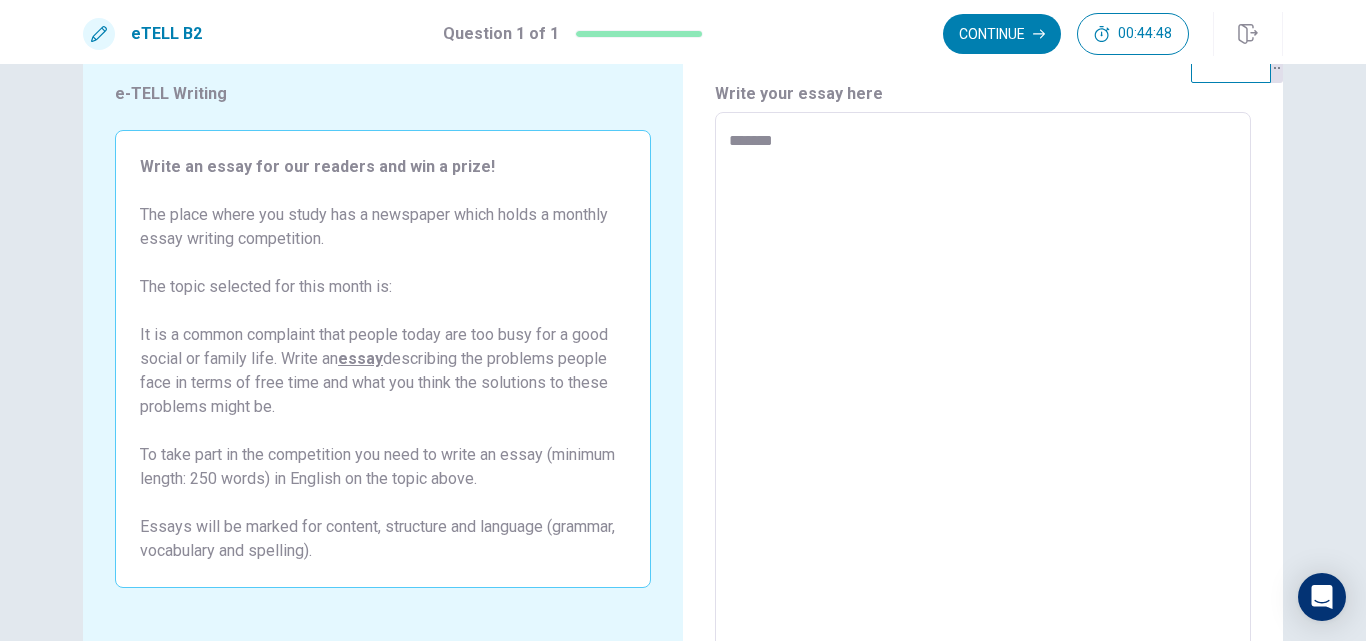 type on "*" 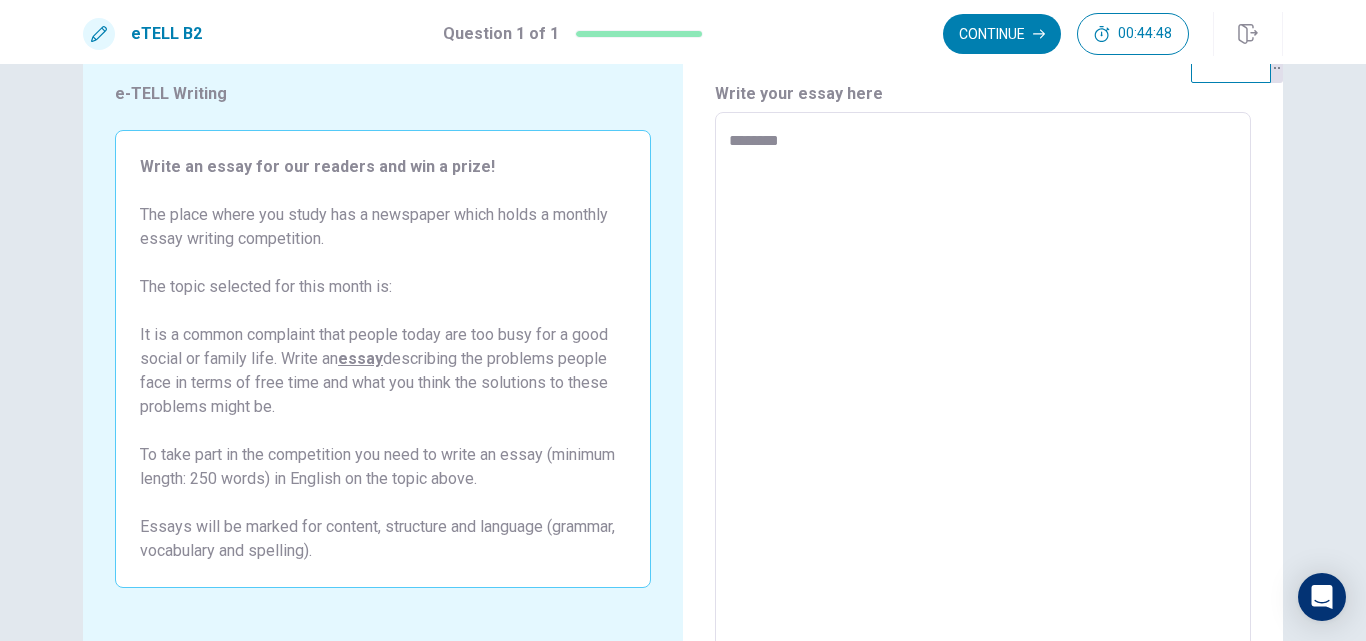 type on "*" 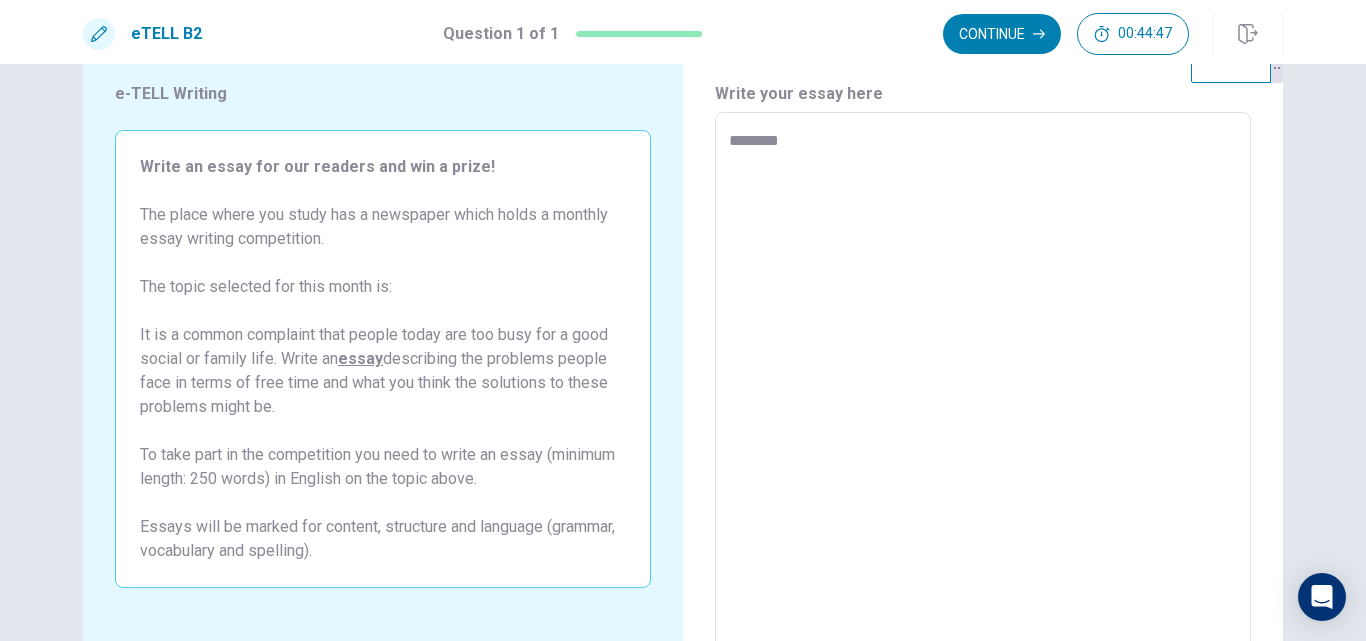 type on "*********" 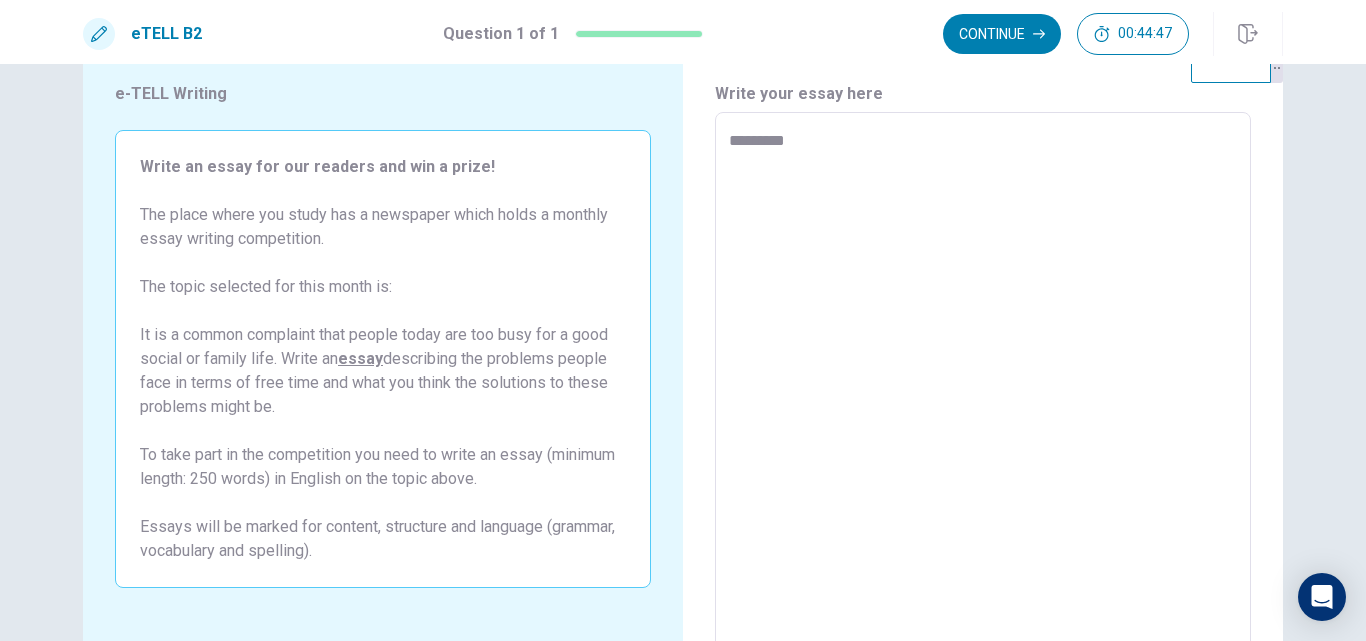 type on "*" 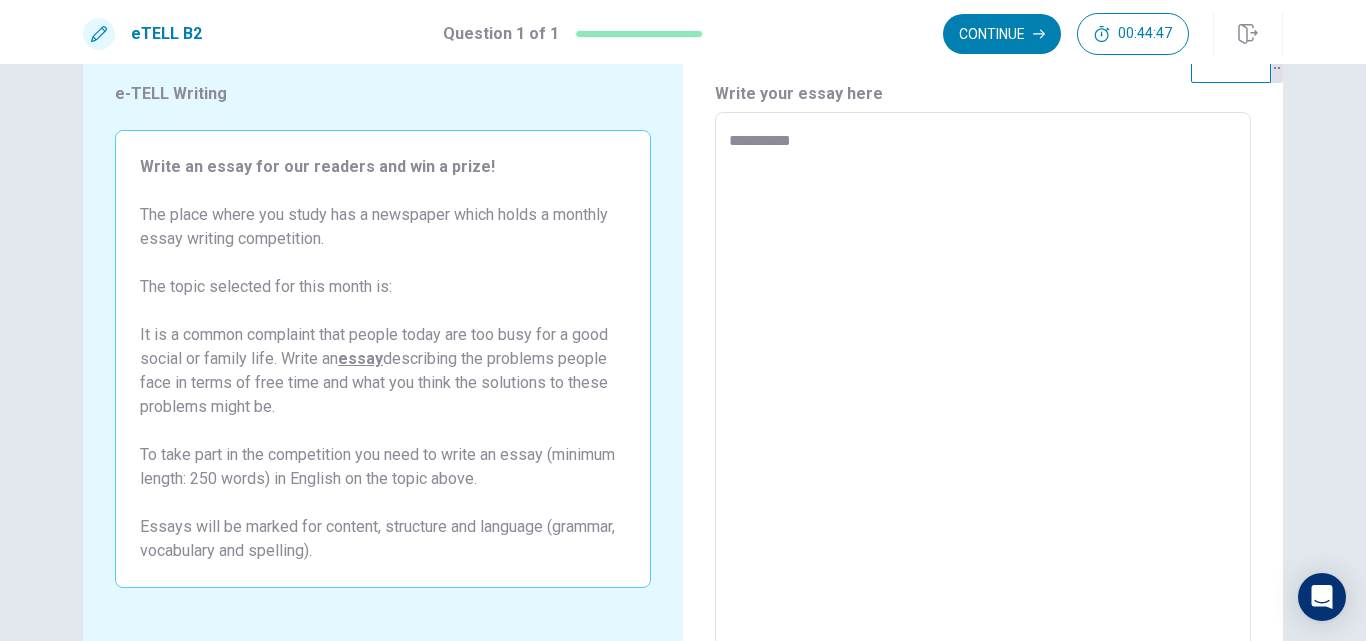 type on "*" 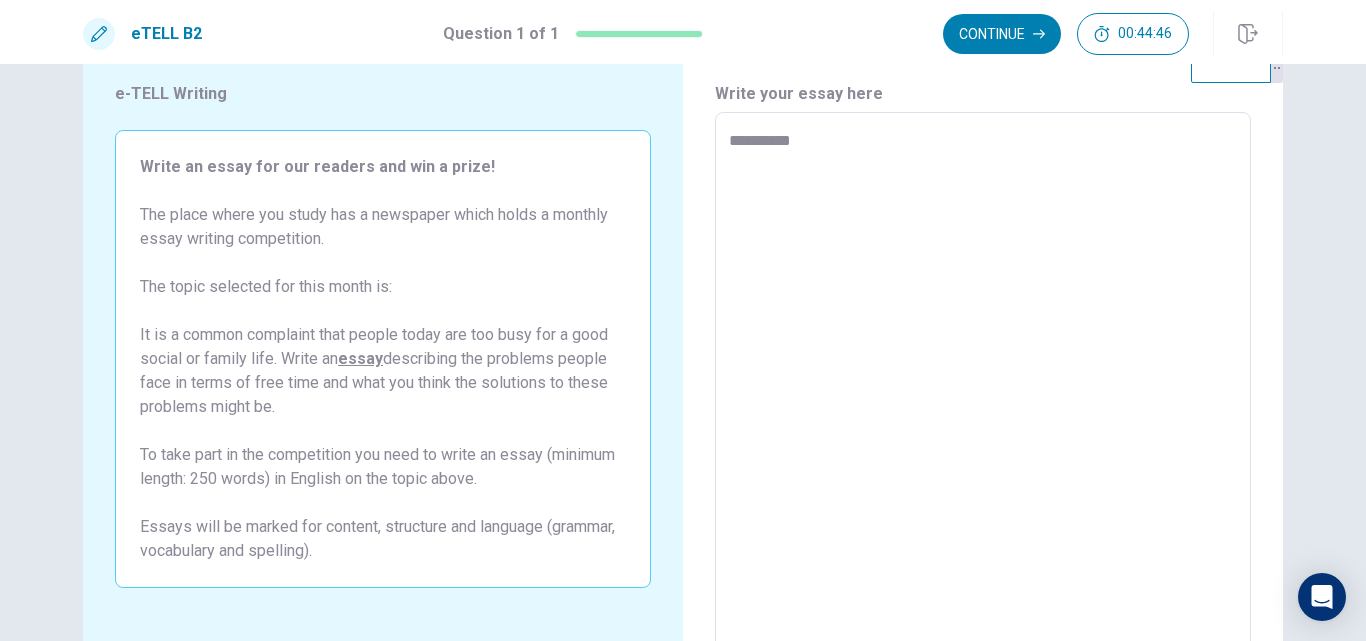 type on "**********" 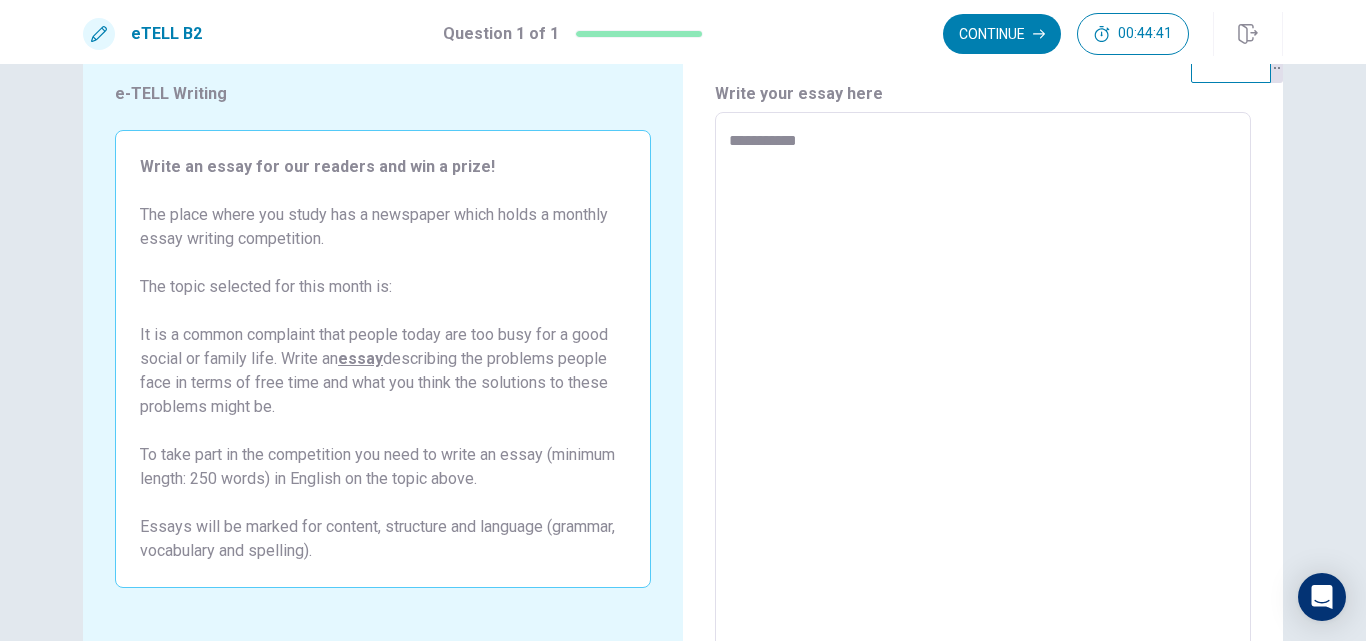 type on "*" 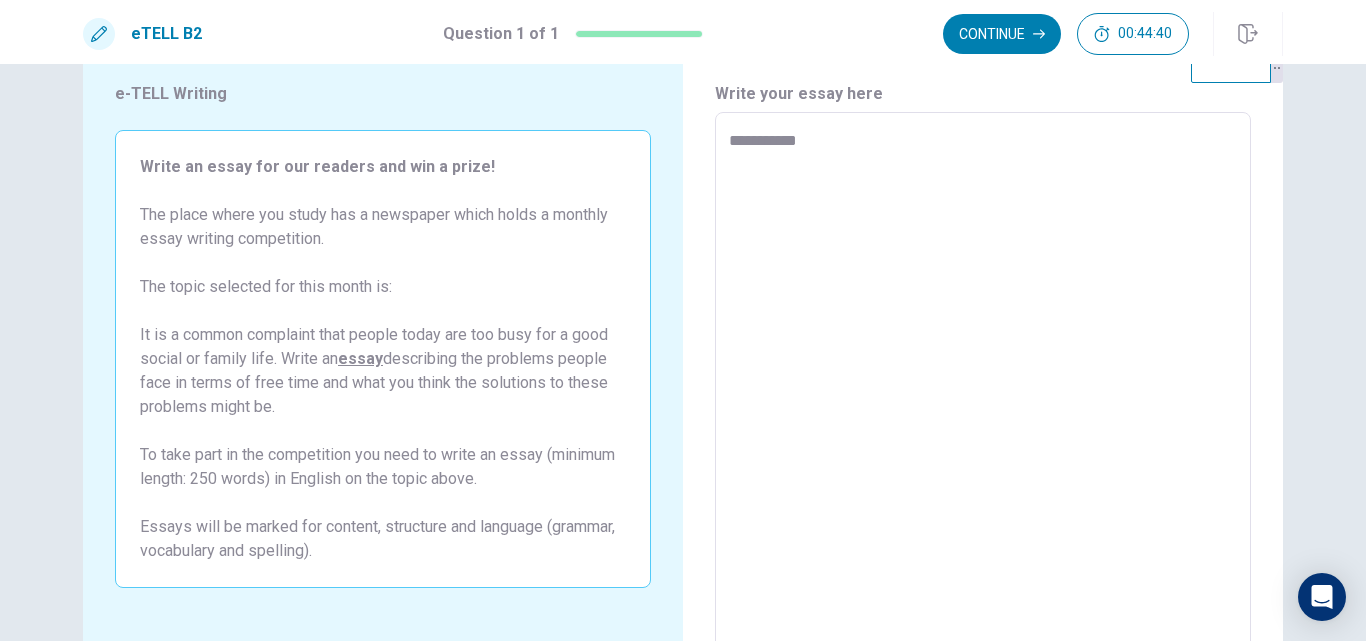 type on "*********" 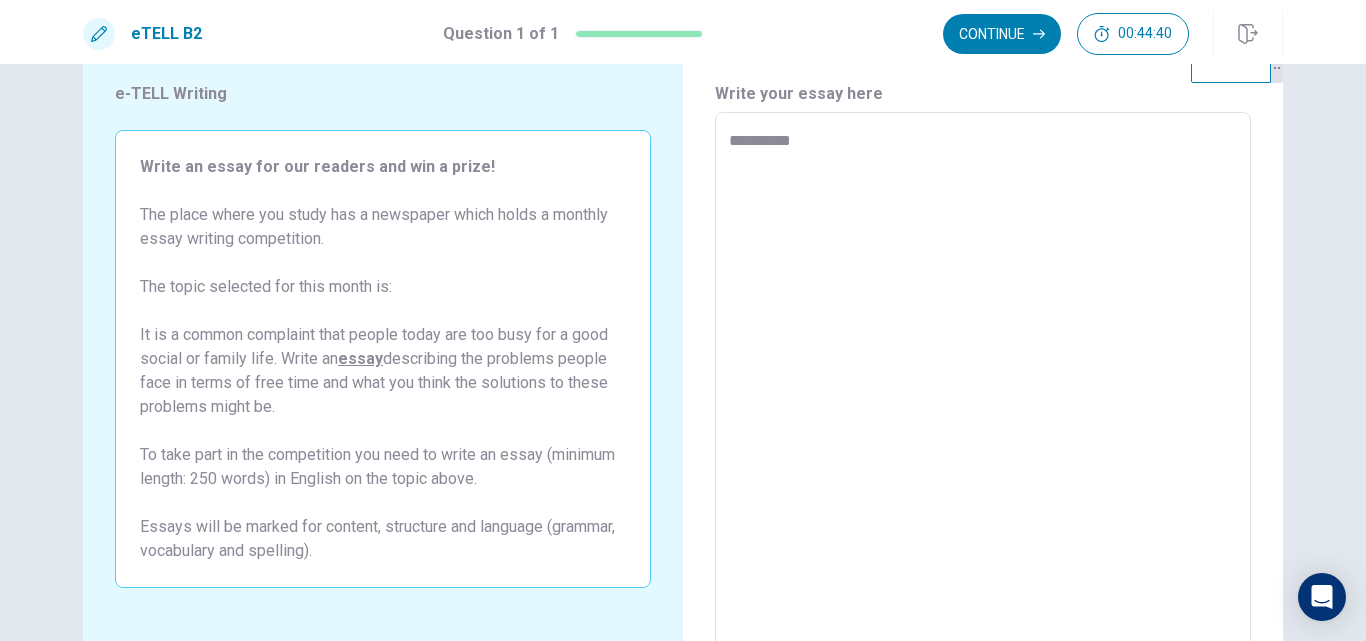 type on "*" 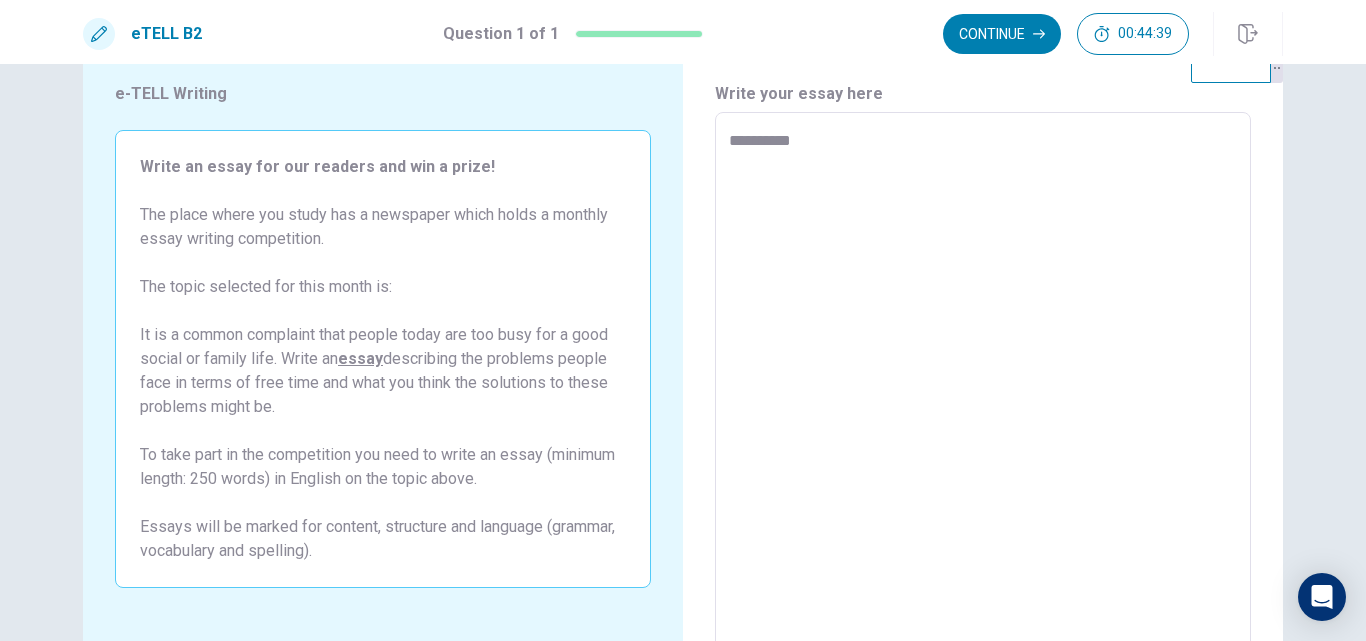 type on "**********" 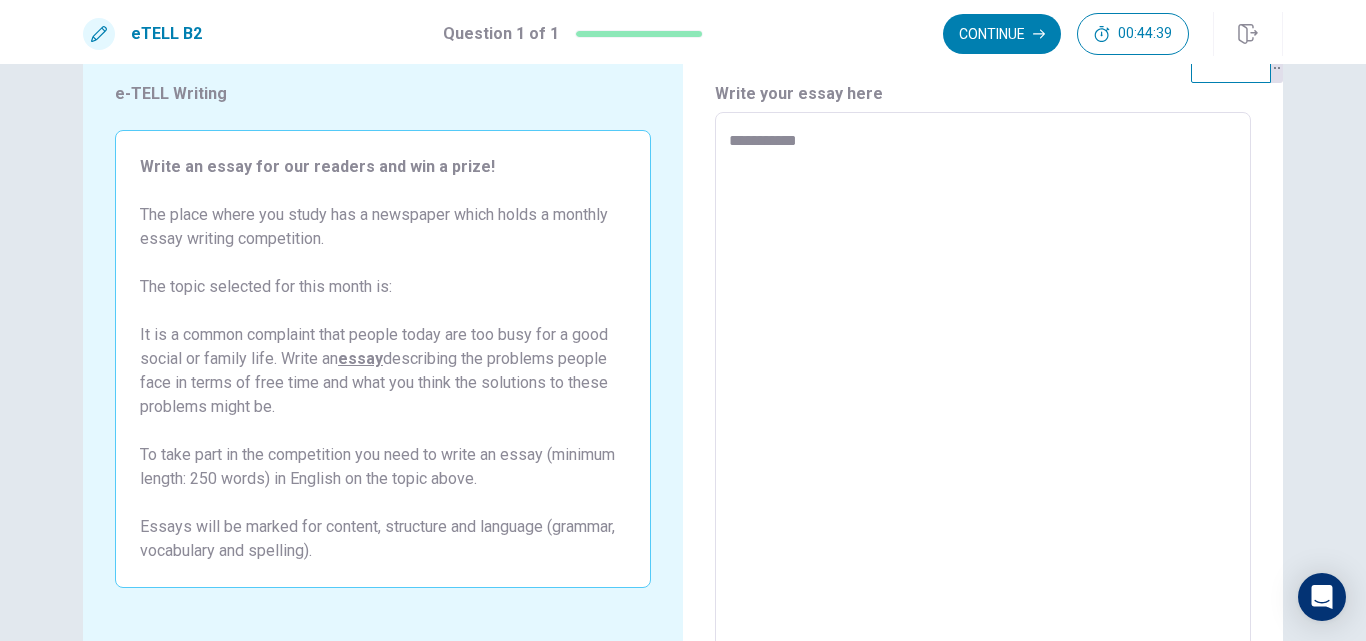 type on "*" 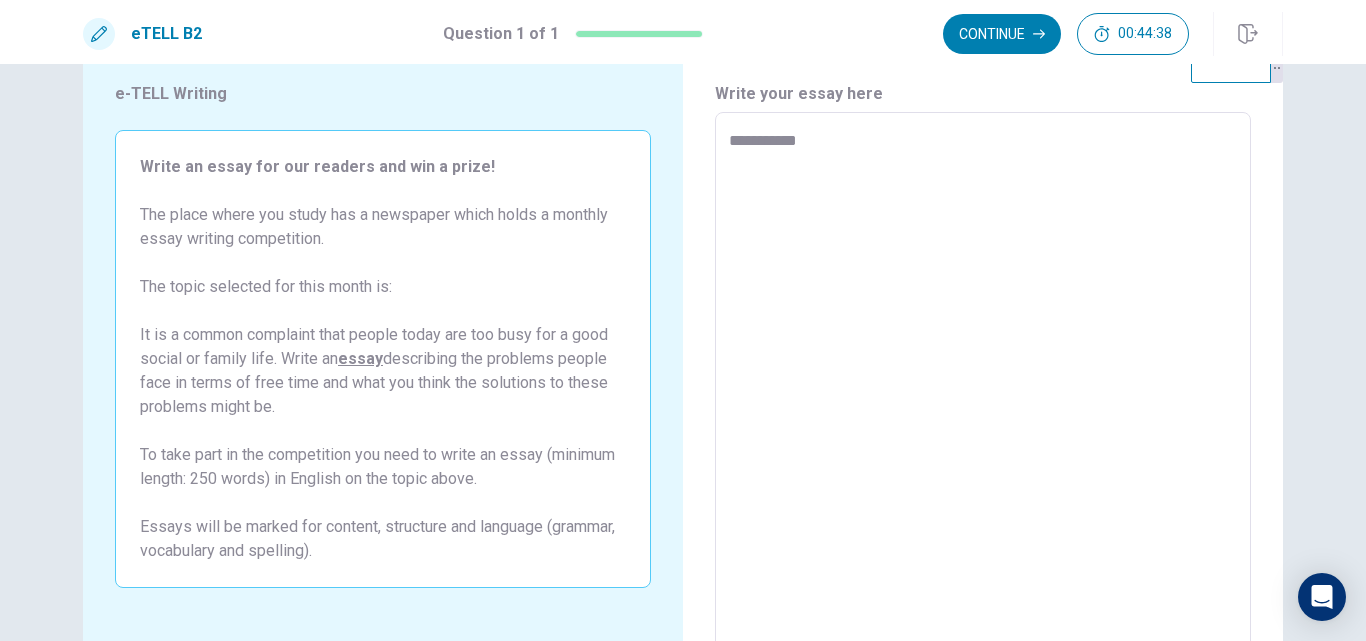 type on "**********" 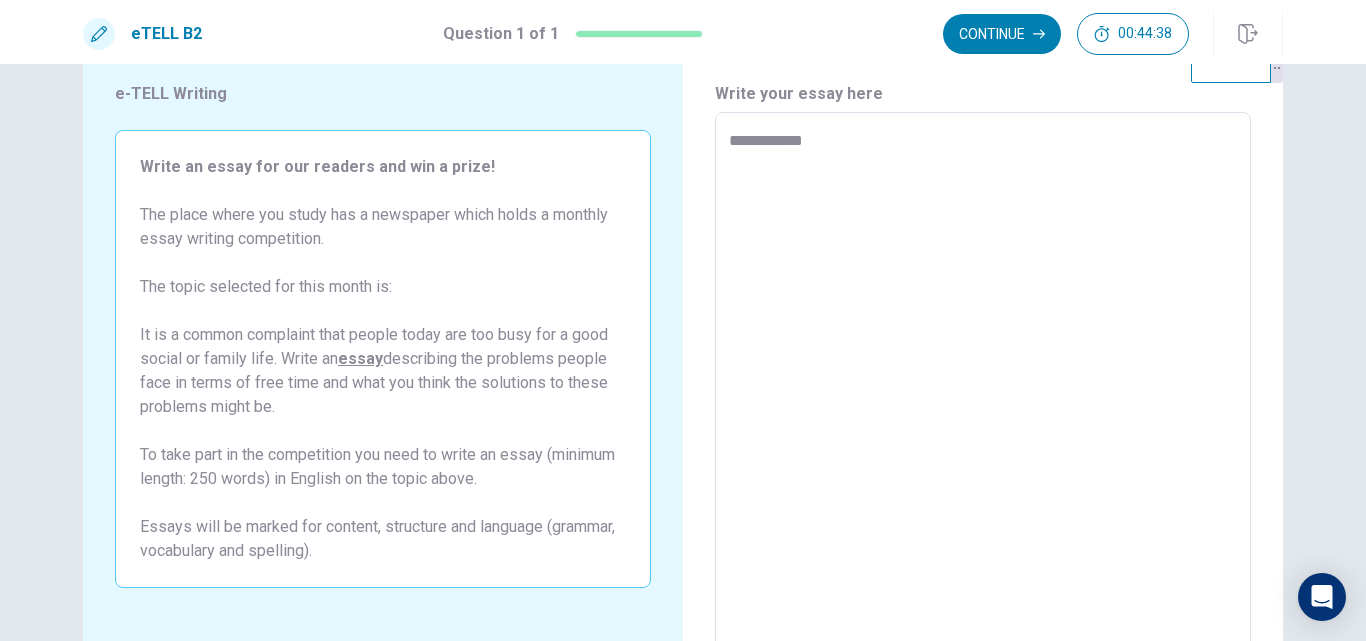 type on "*" 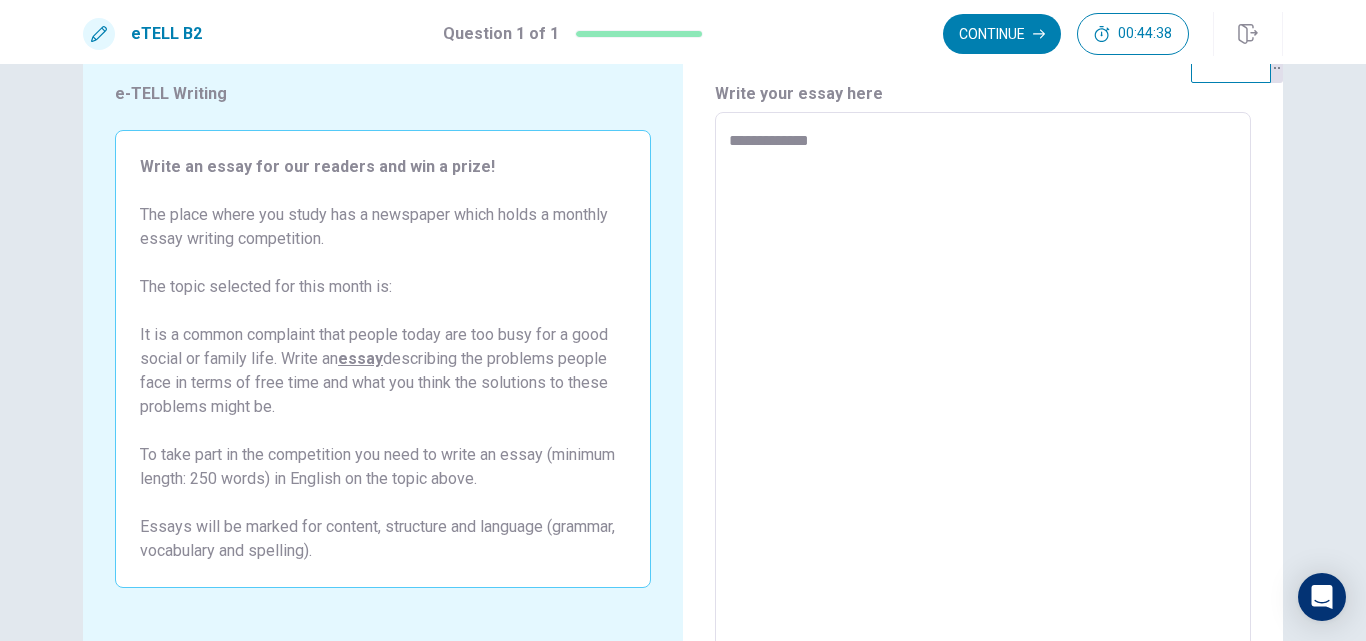 type on "*" 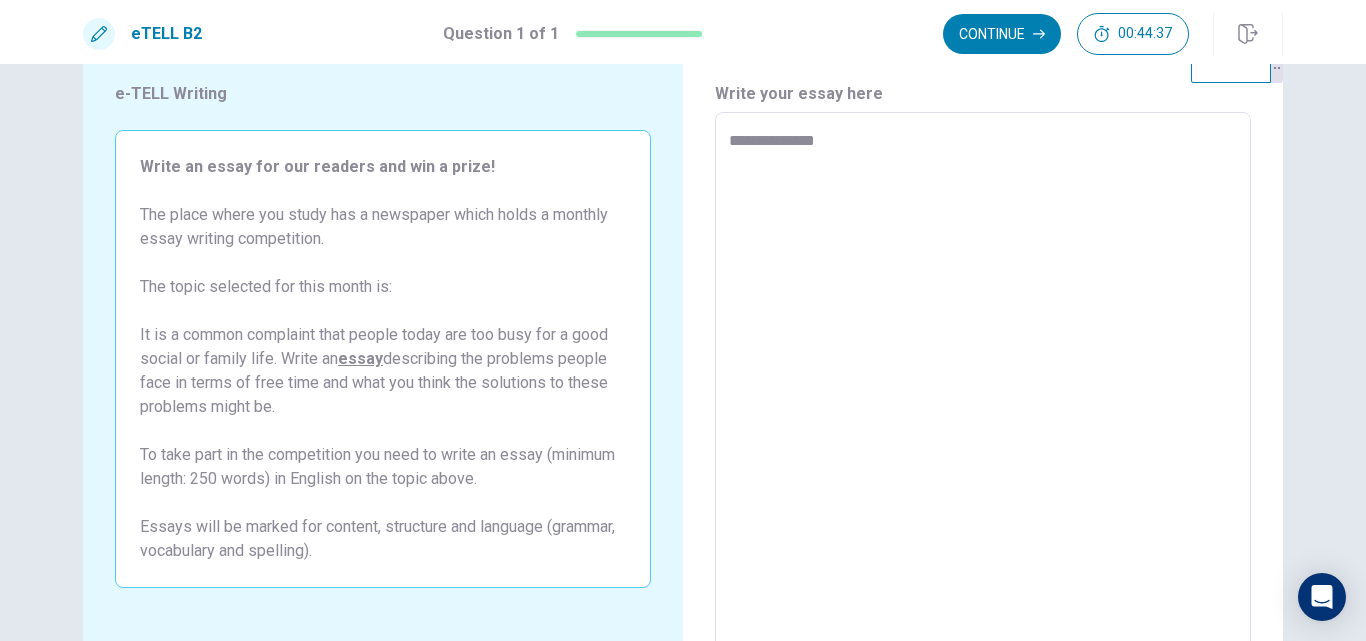 type on "*" 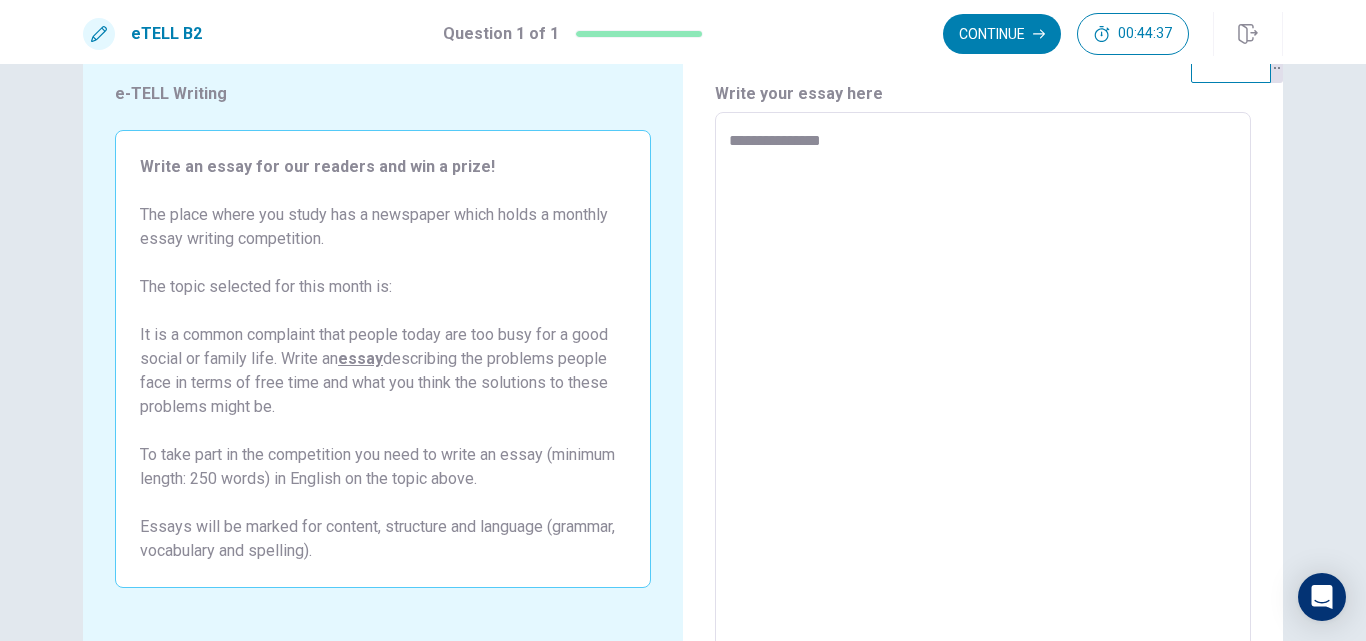 type on "*" 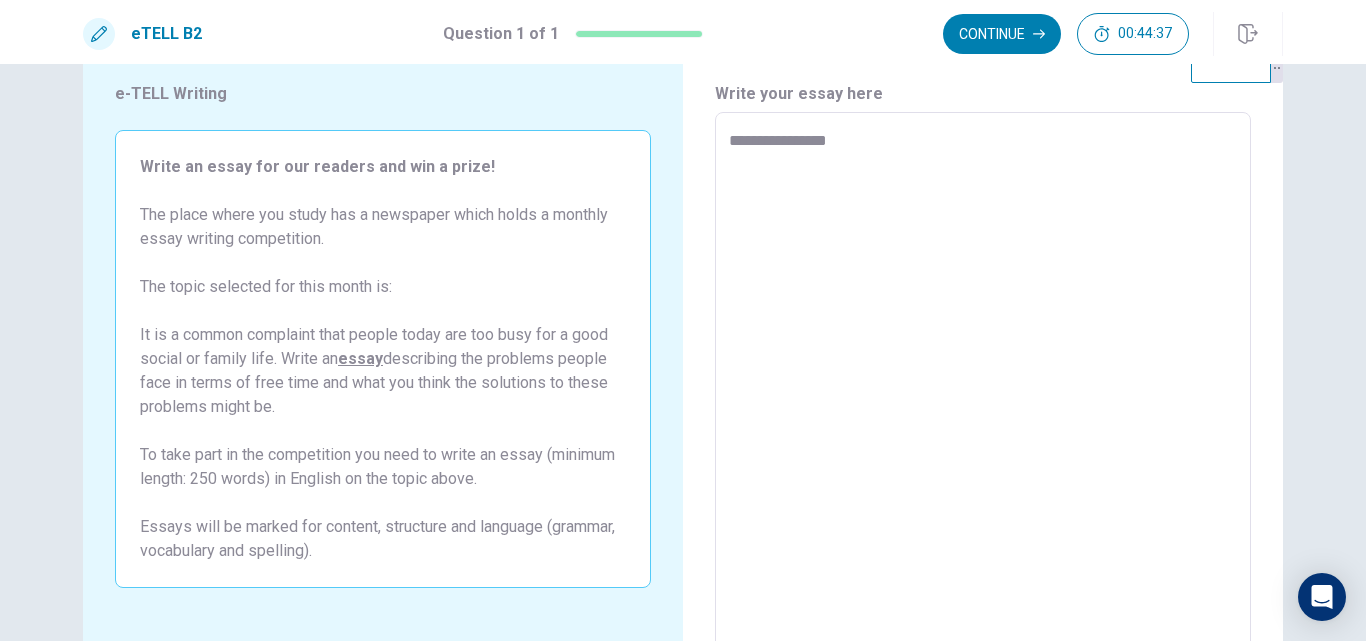 type on "*" 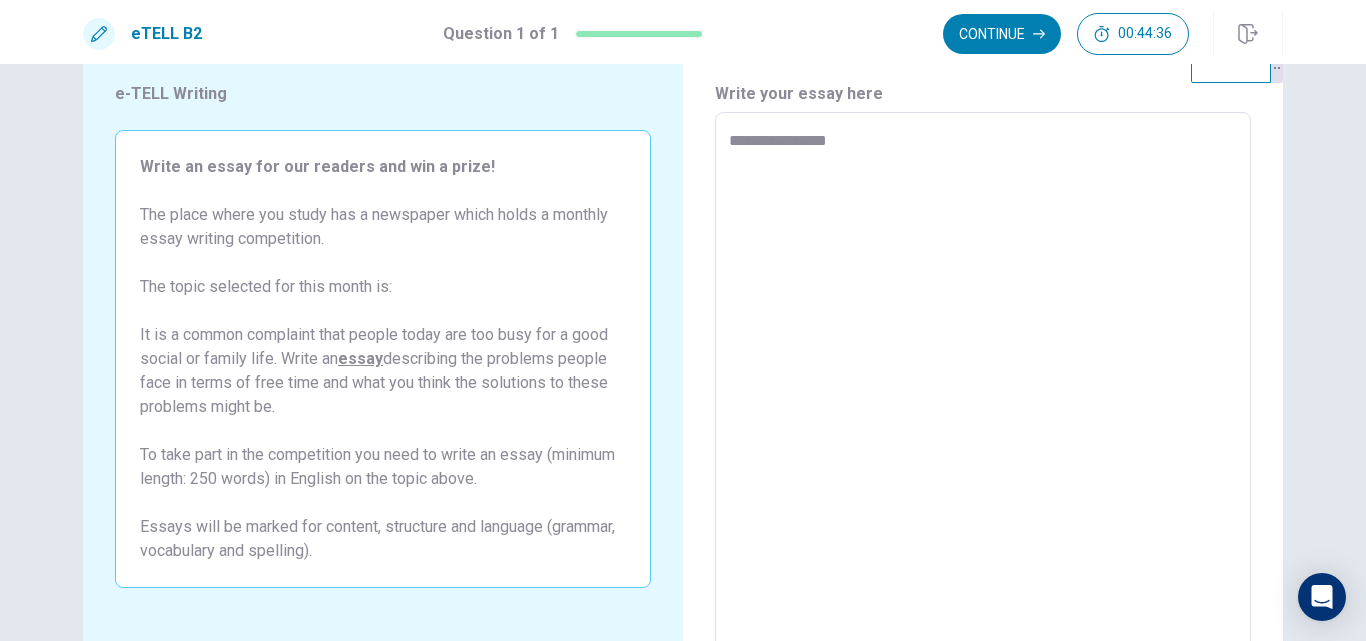 type on "**********" 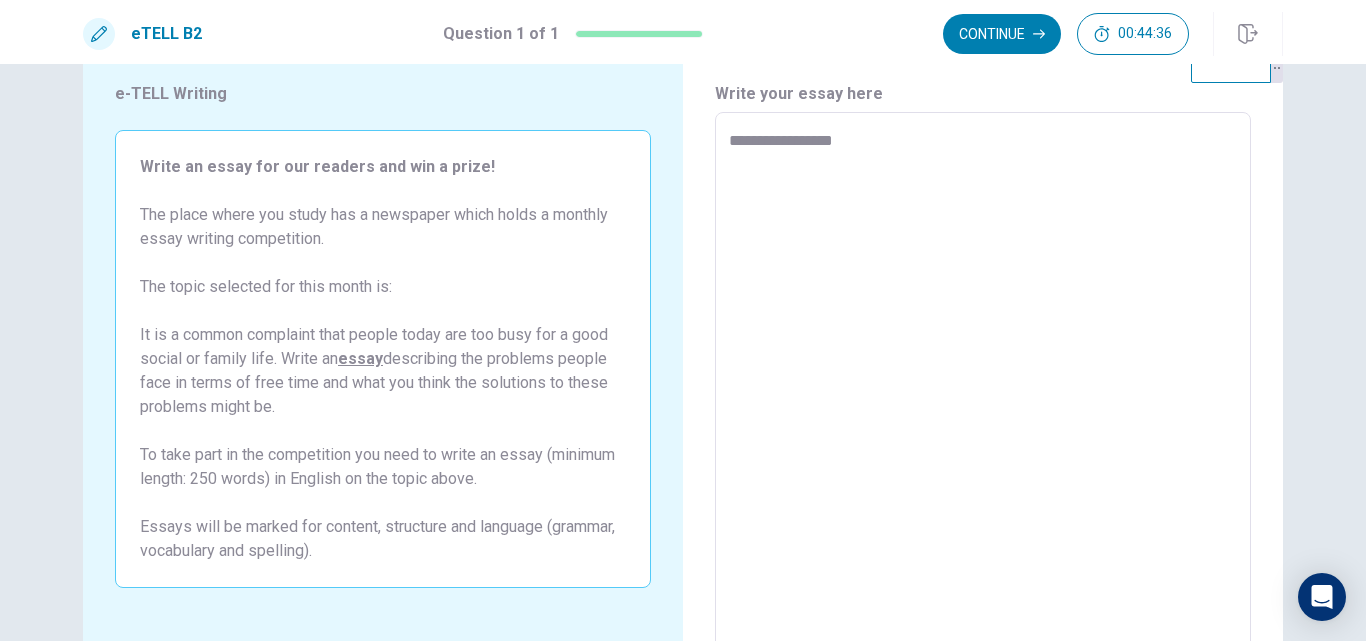 type on "*" 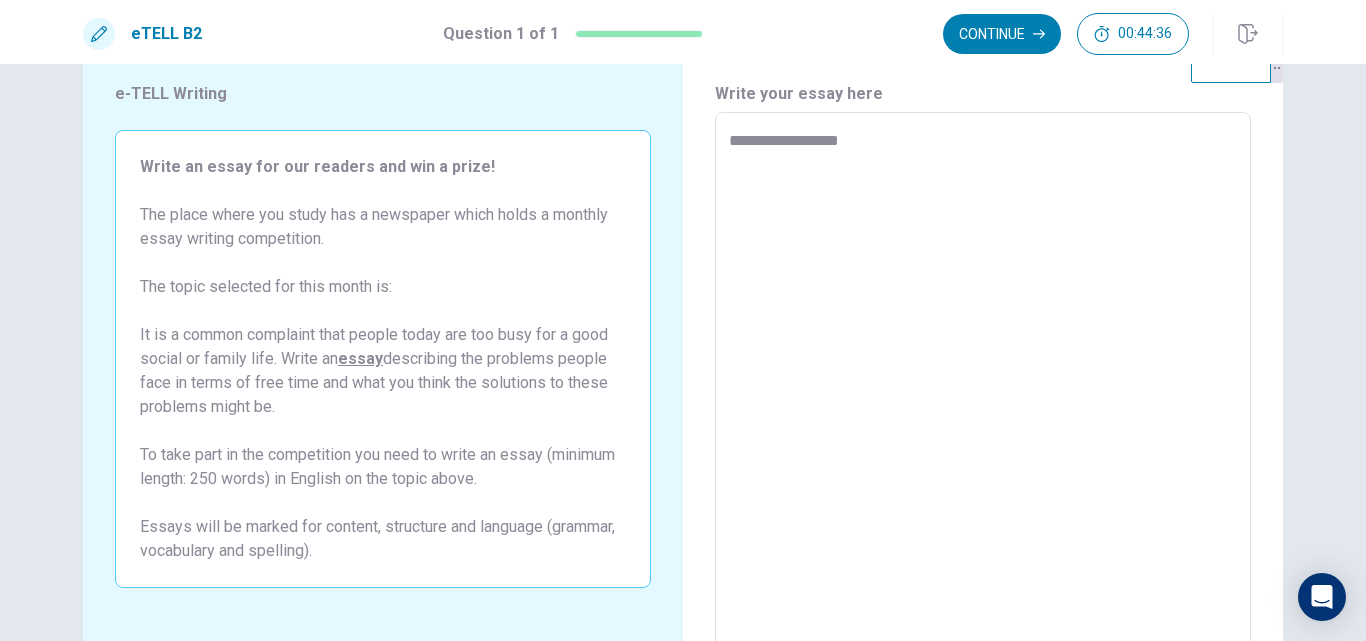 type on "*" 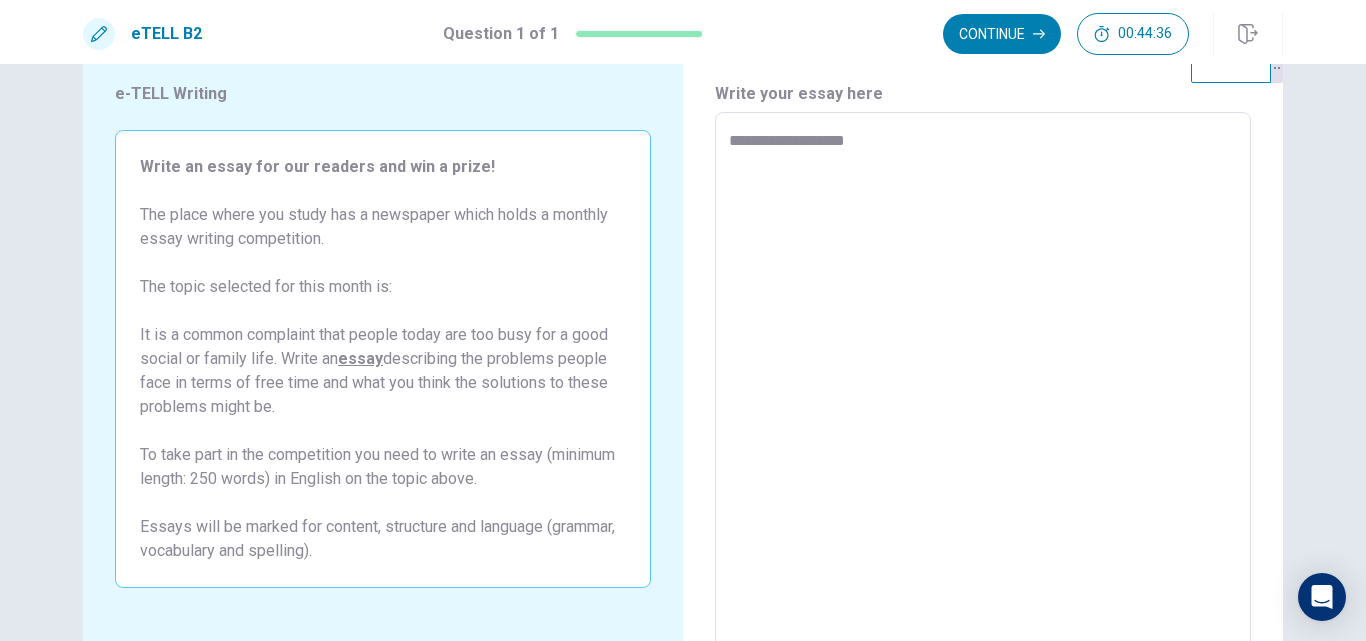 type on "*" 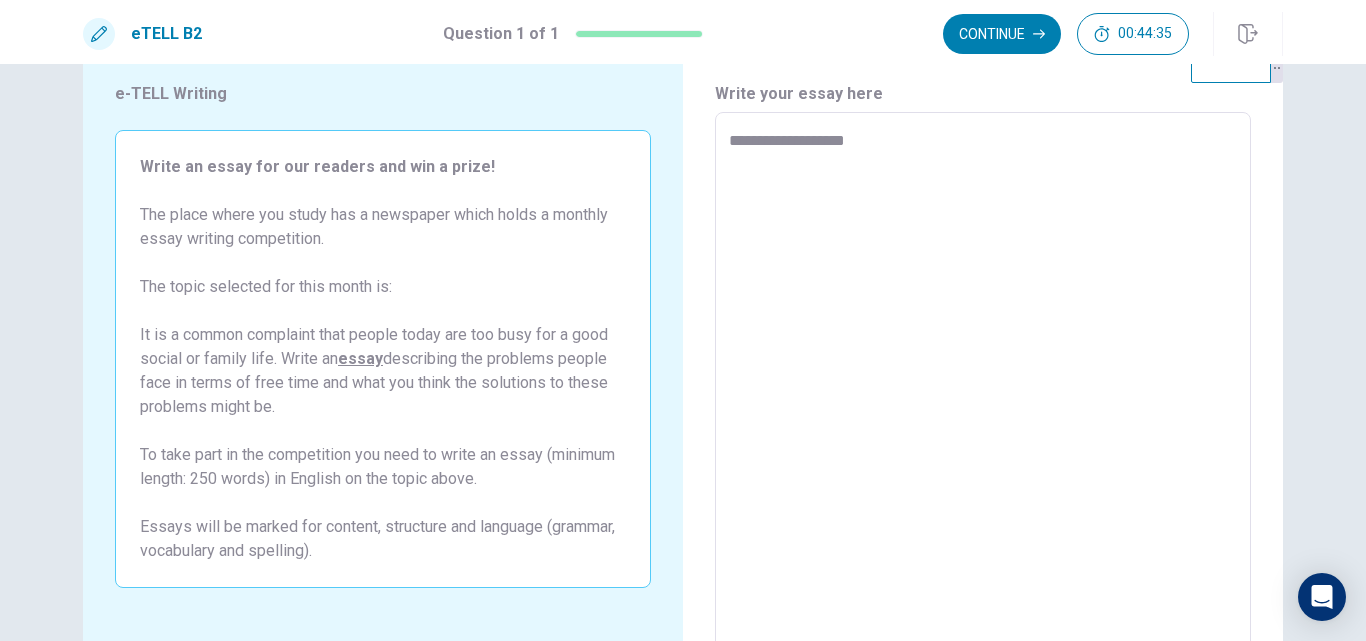 type on "**********" 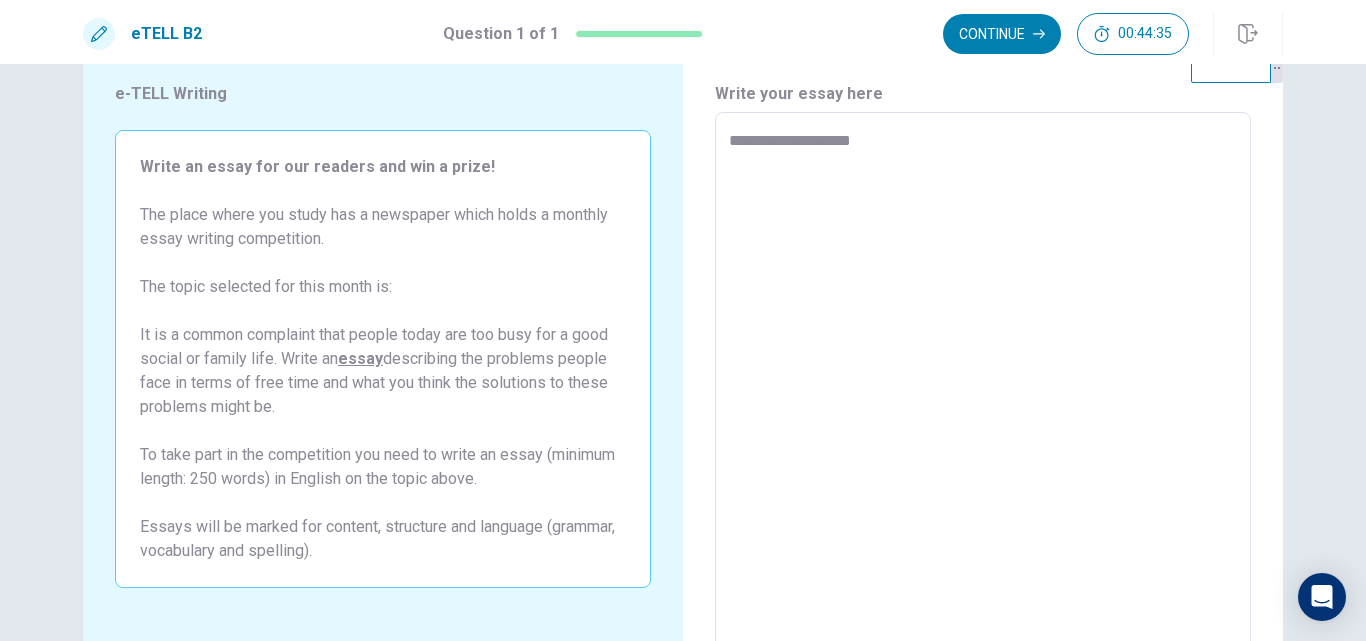 type on "*" 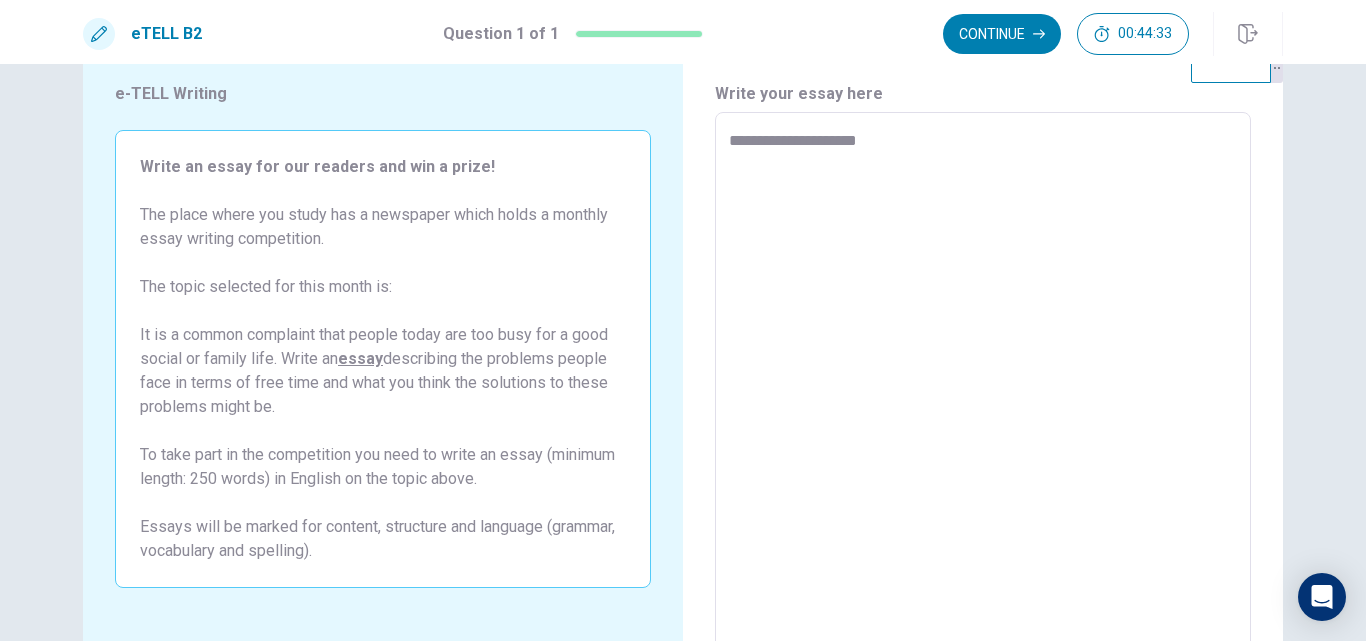 type on "*" 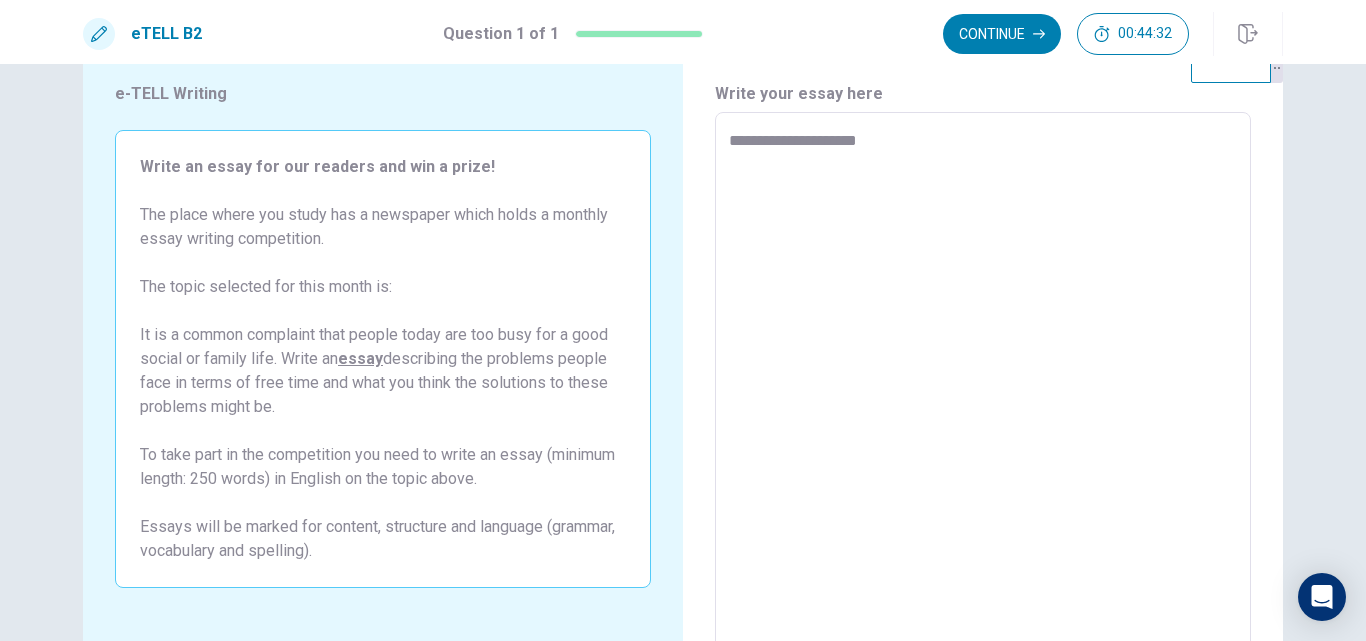 type on "**********" 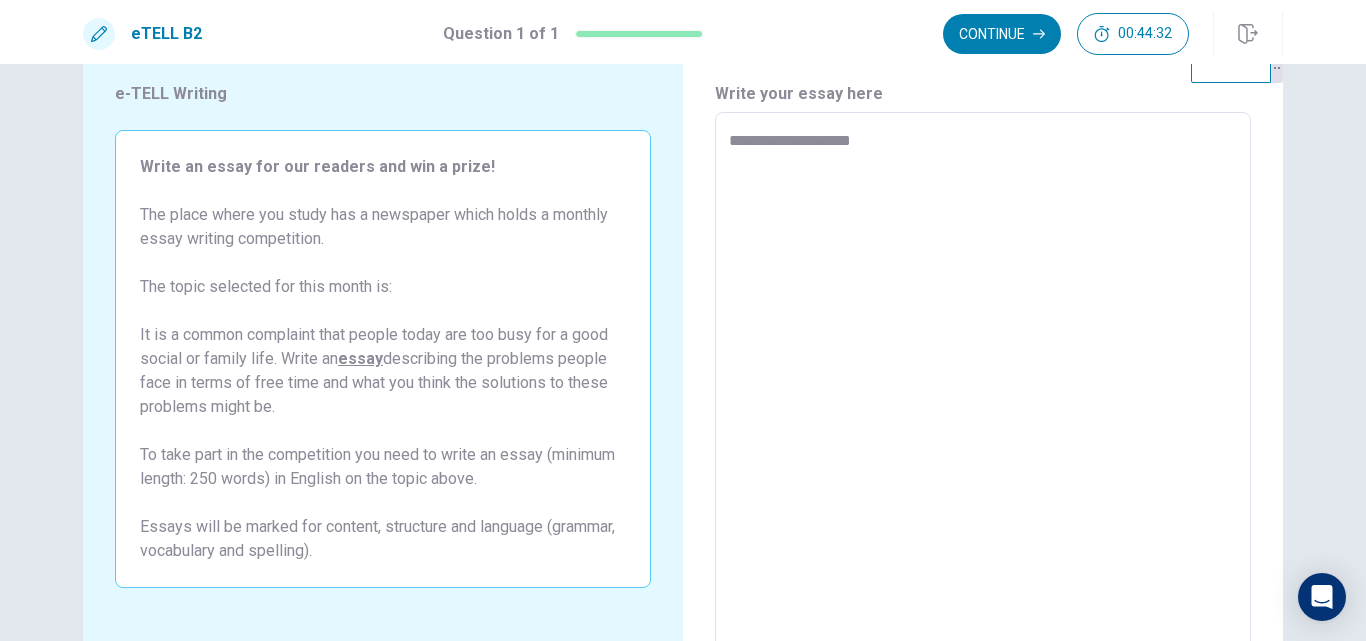 type on "*" 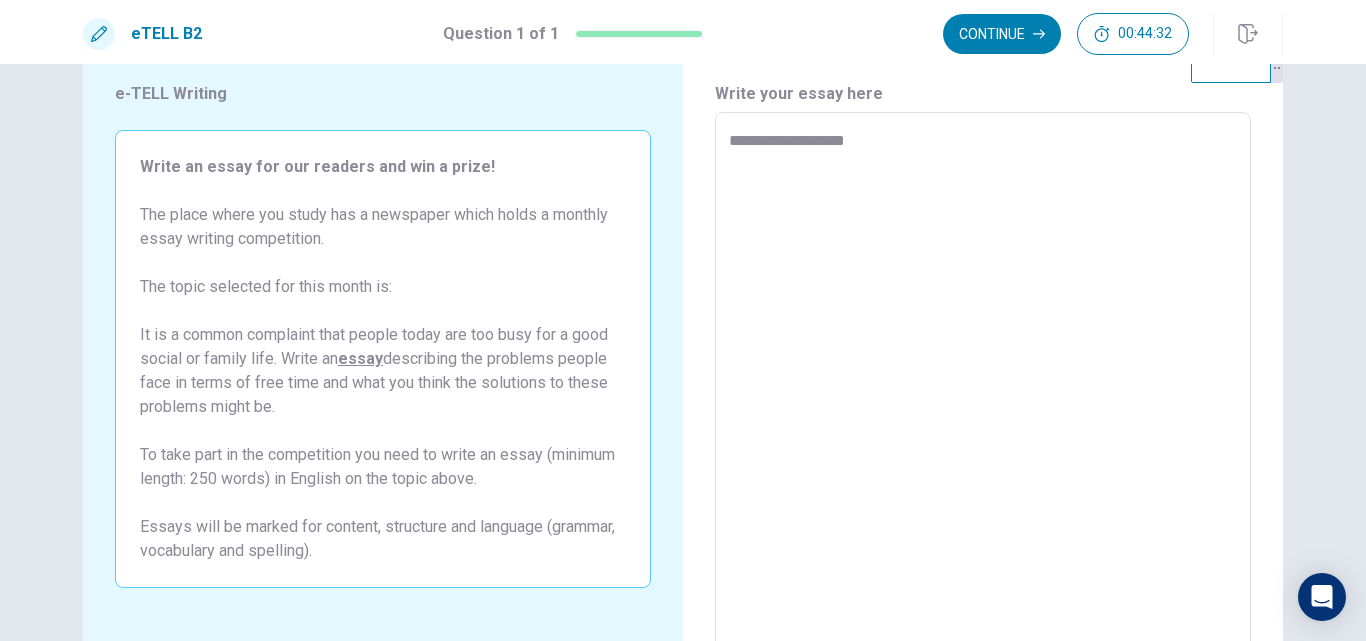 type on "*" 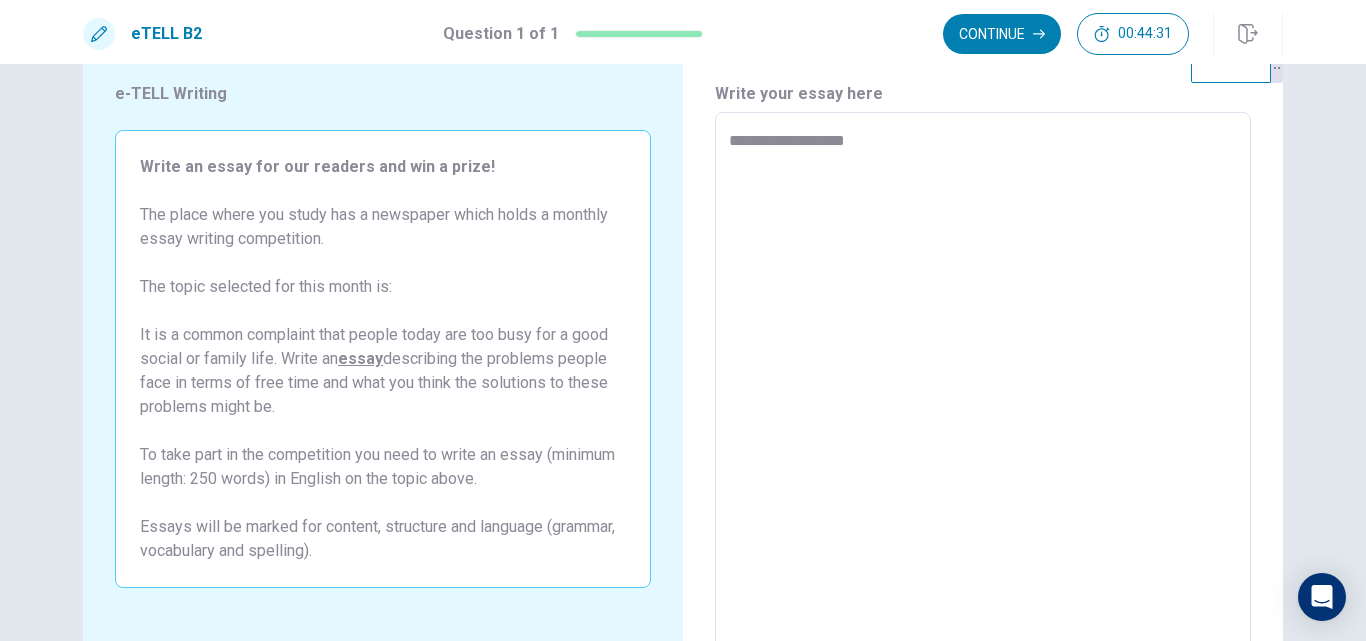 type on "**********" 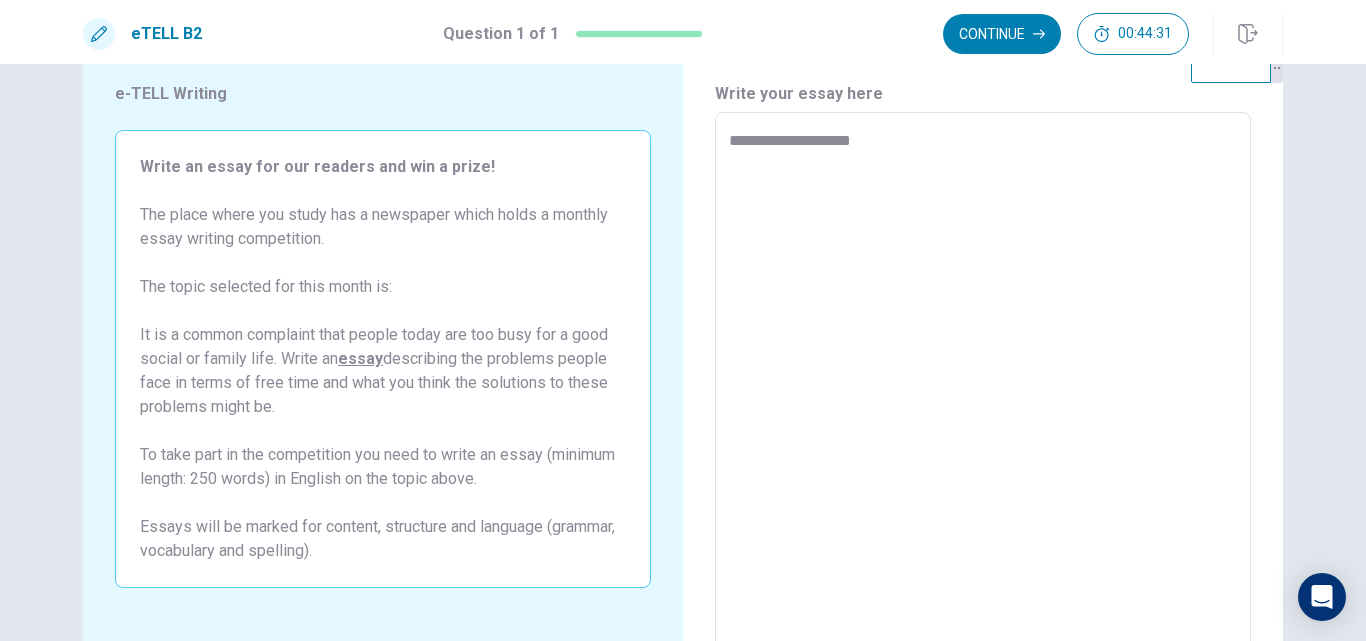 type on "*" 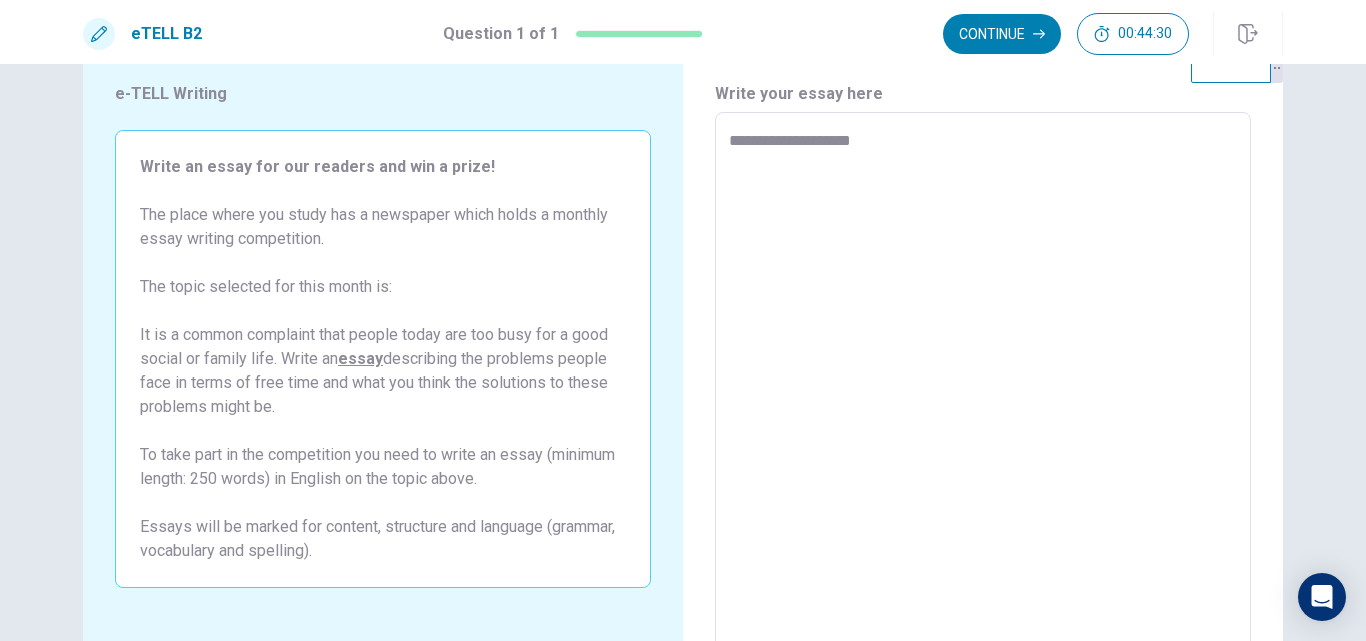 type on "**********" 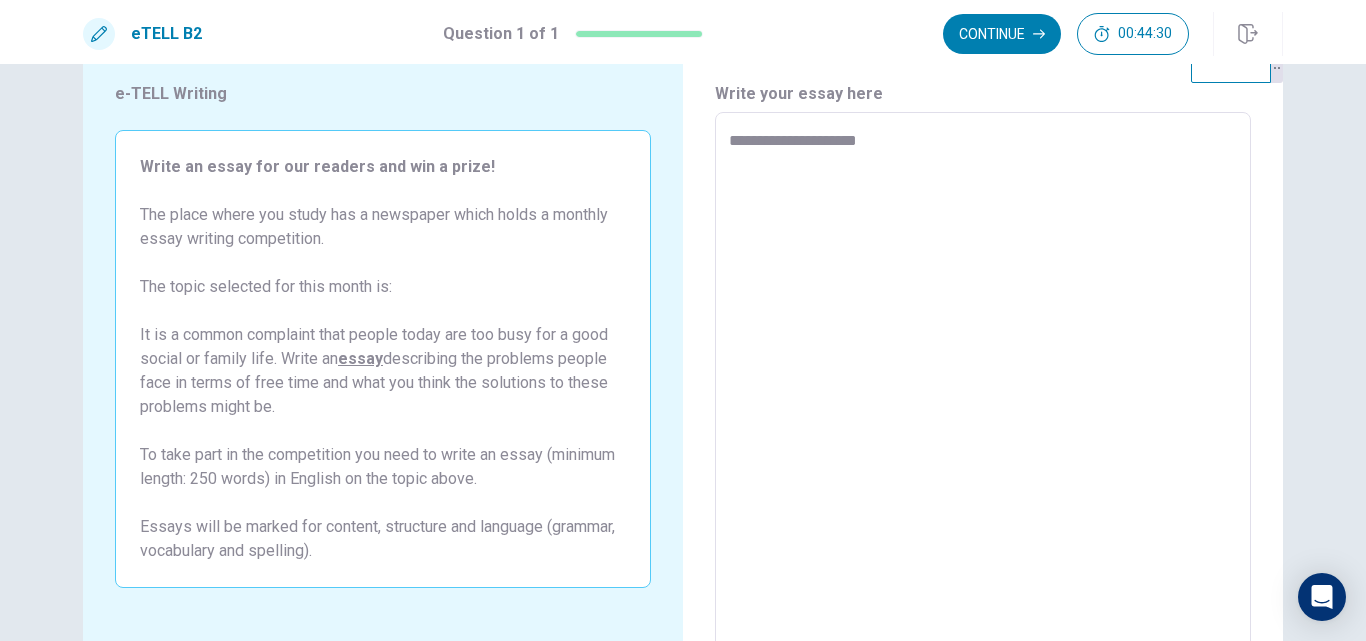 type on "*" 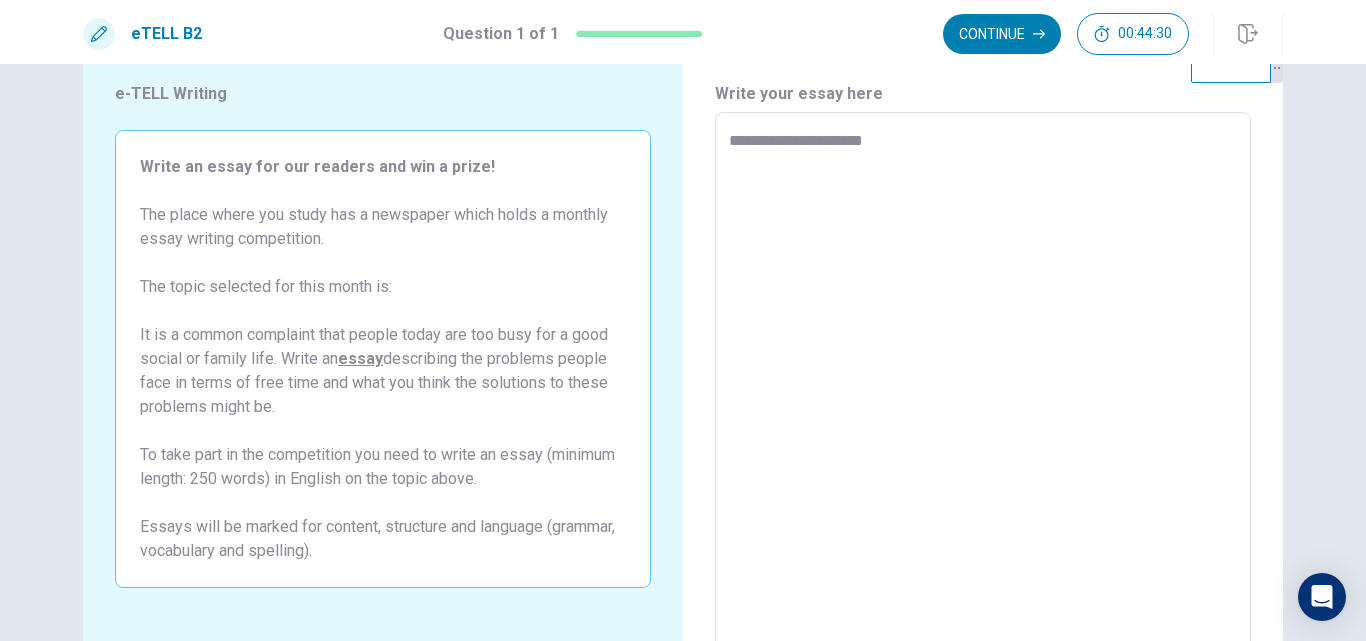 type on "*" 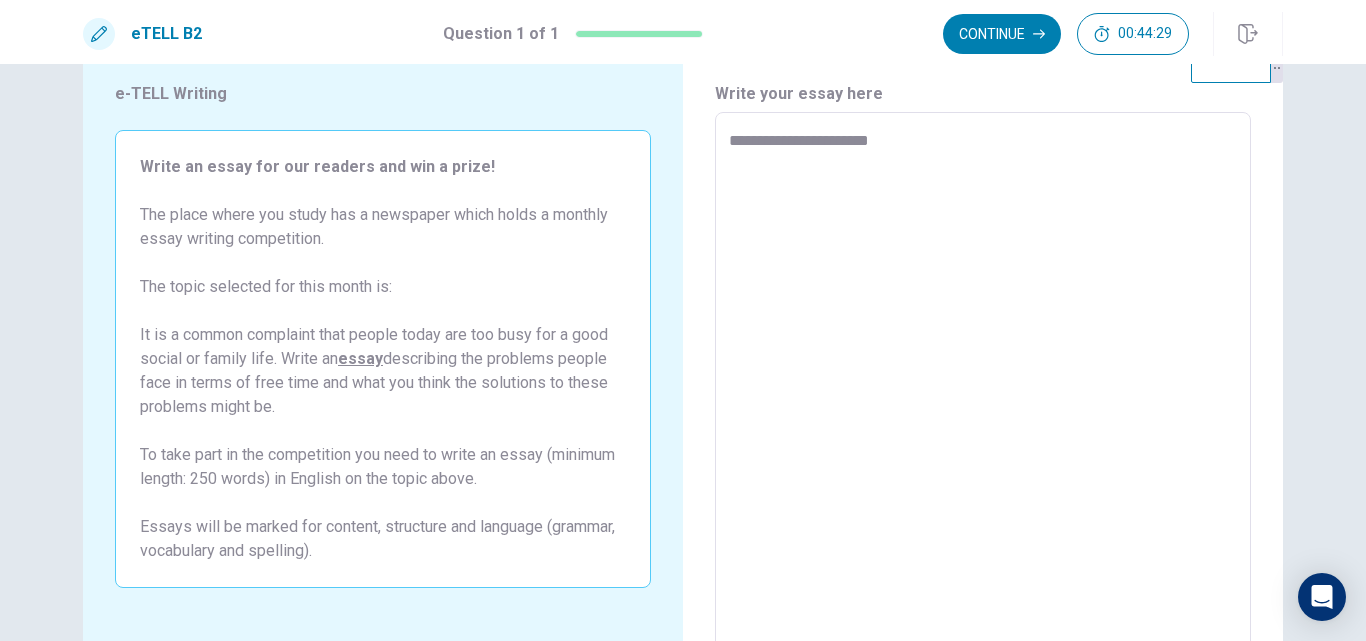 type on "*" 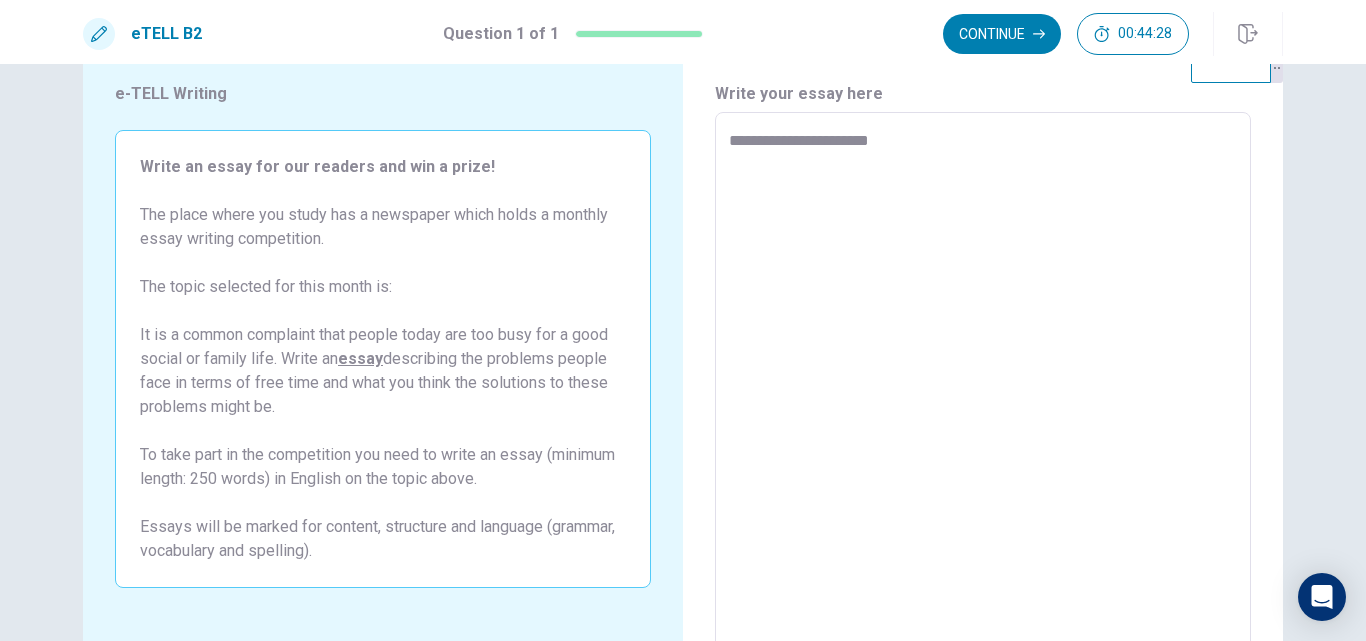 type on "**********" 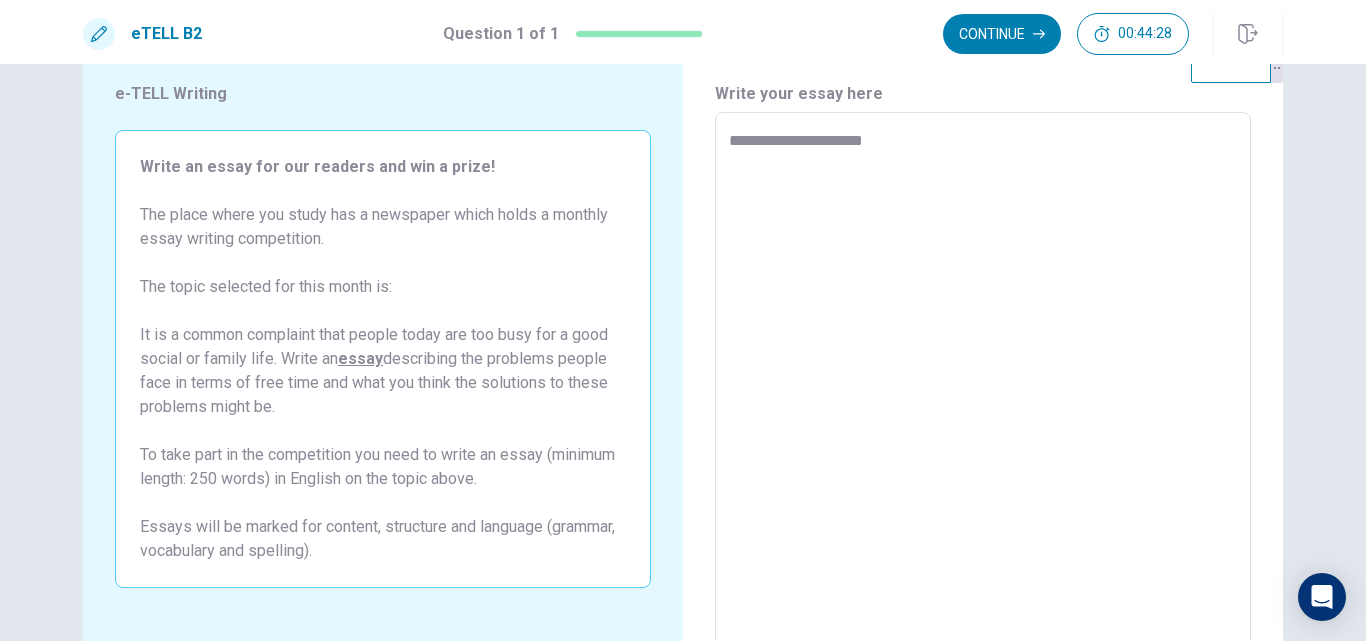 type on "*" 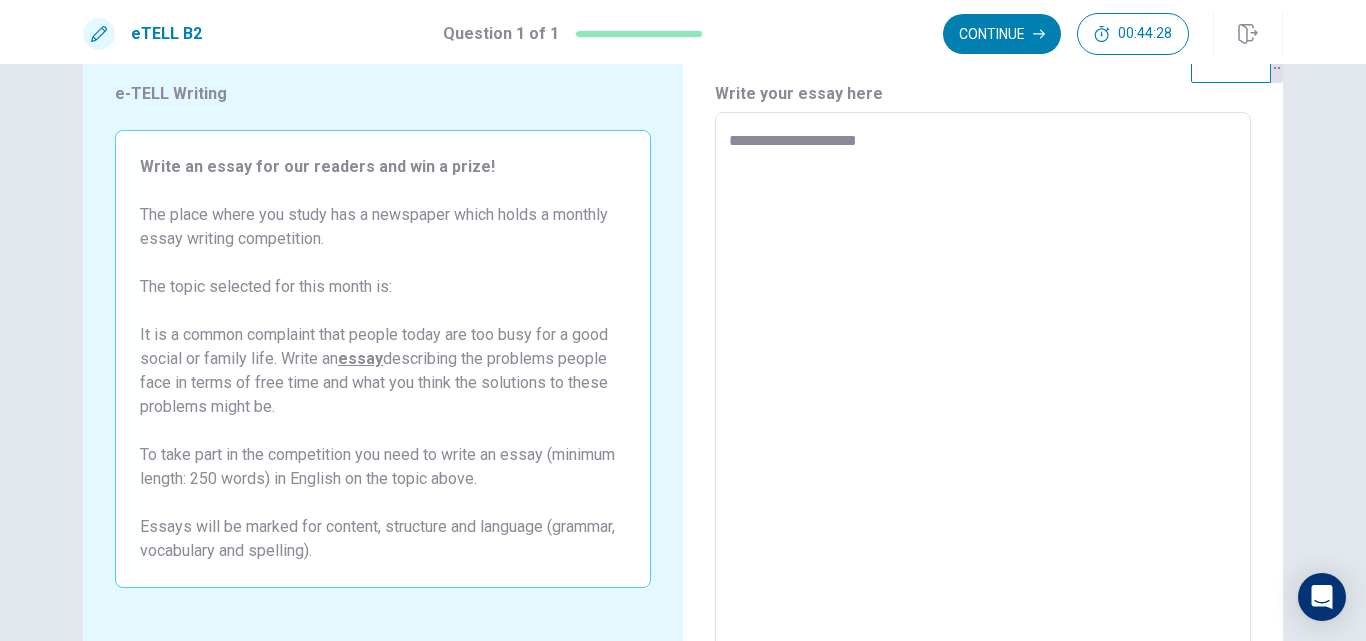 type on "*" 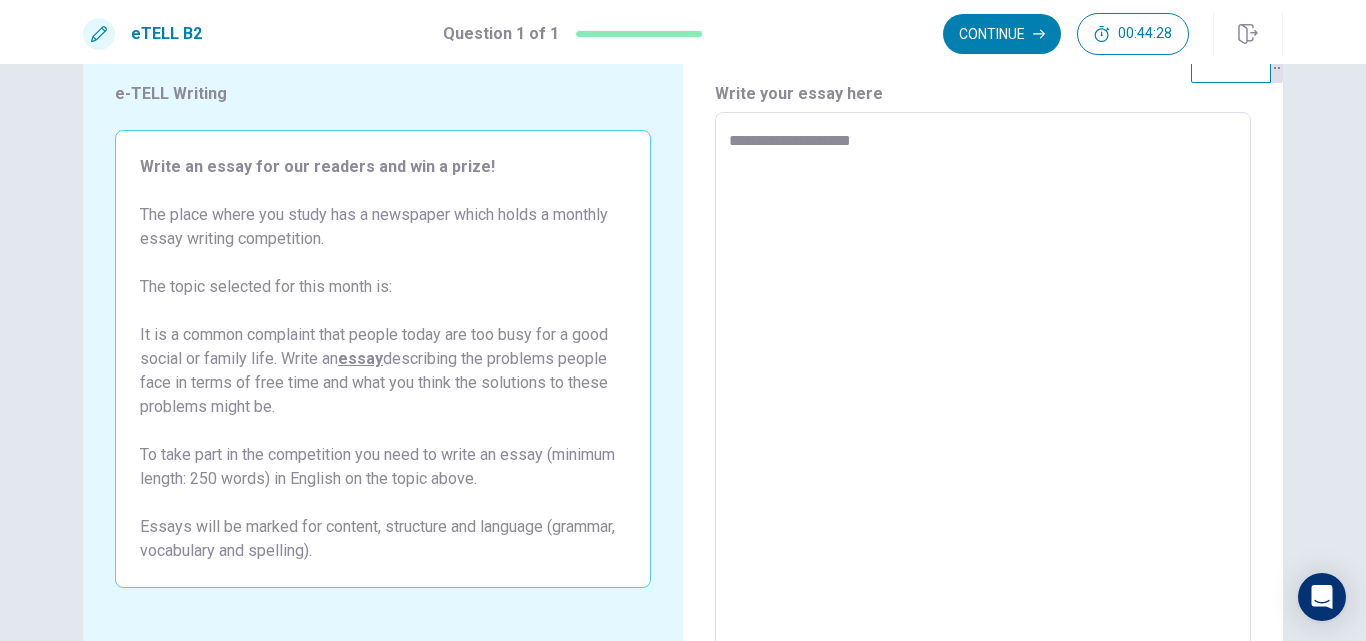 type on "*" 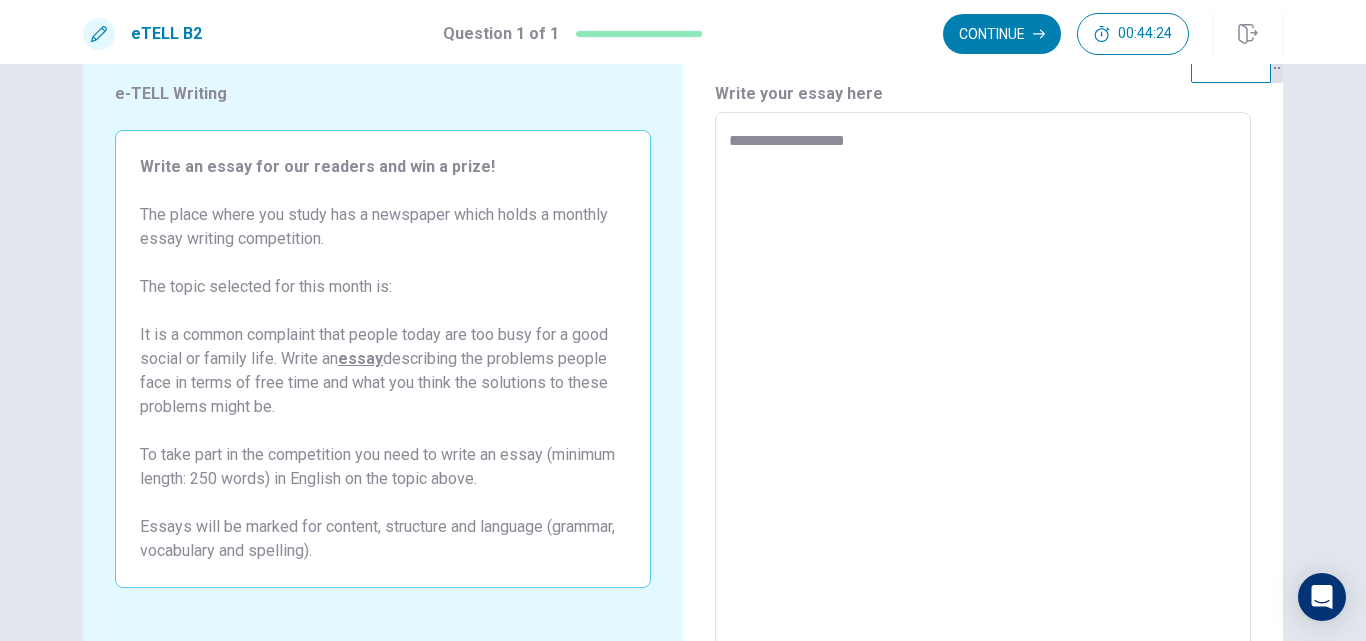 type on "*" 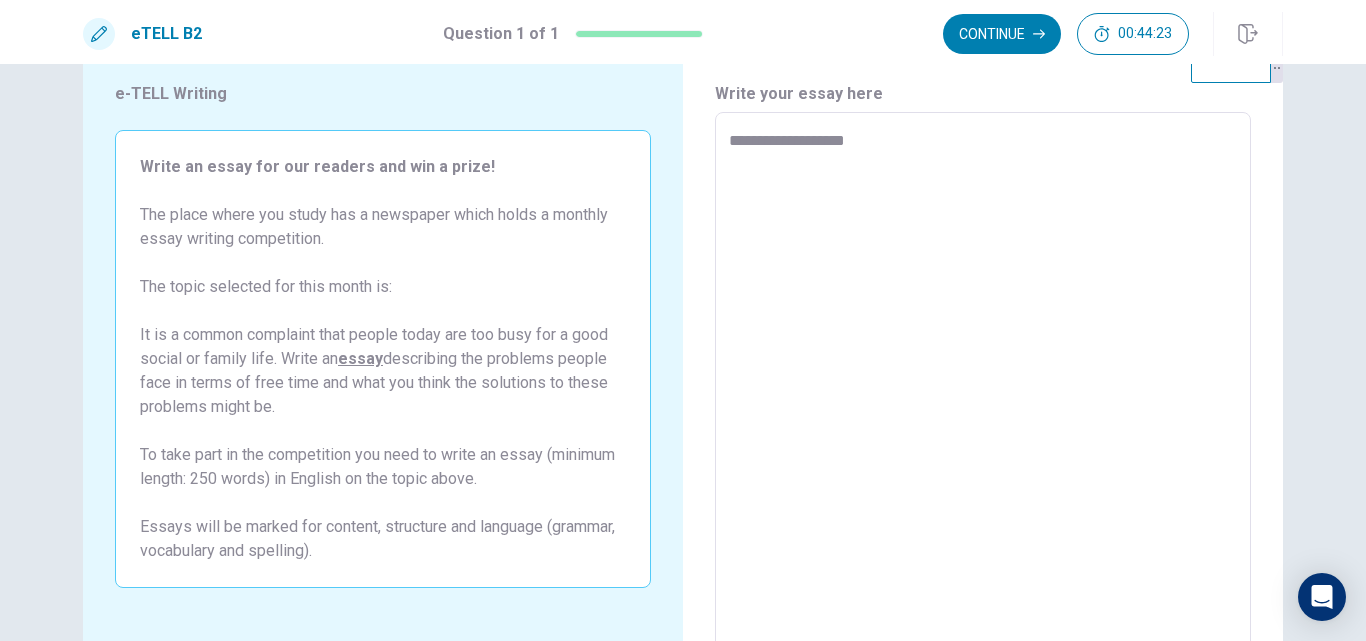 type on "**********" 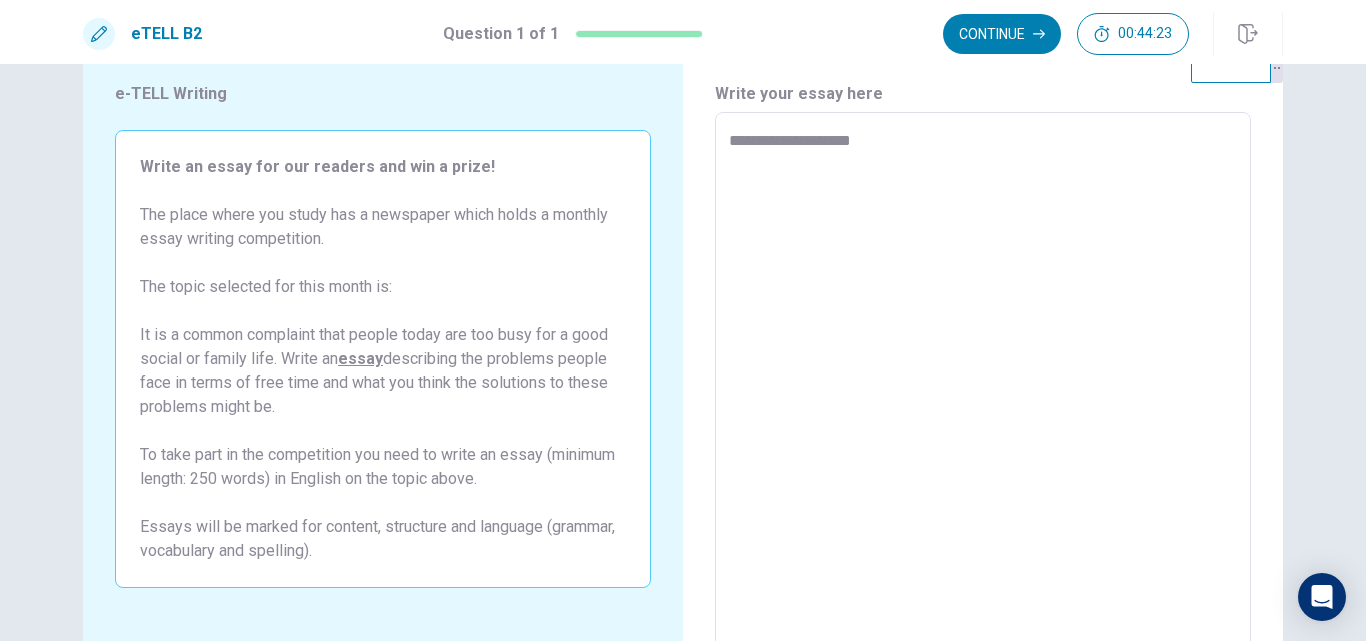type on "*" 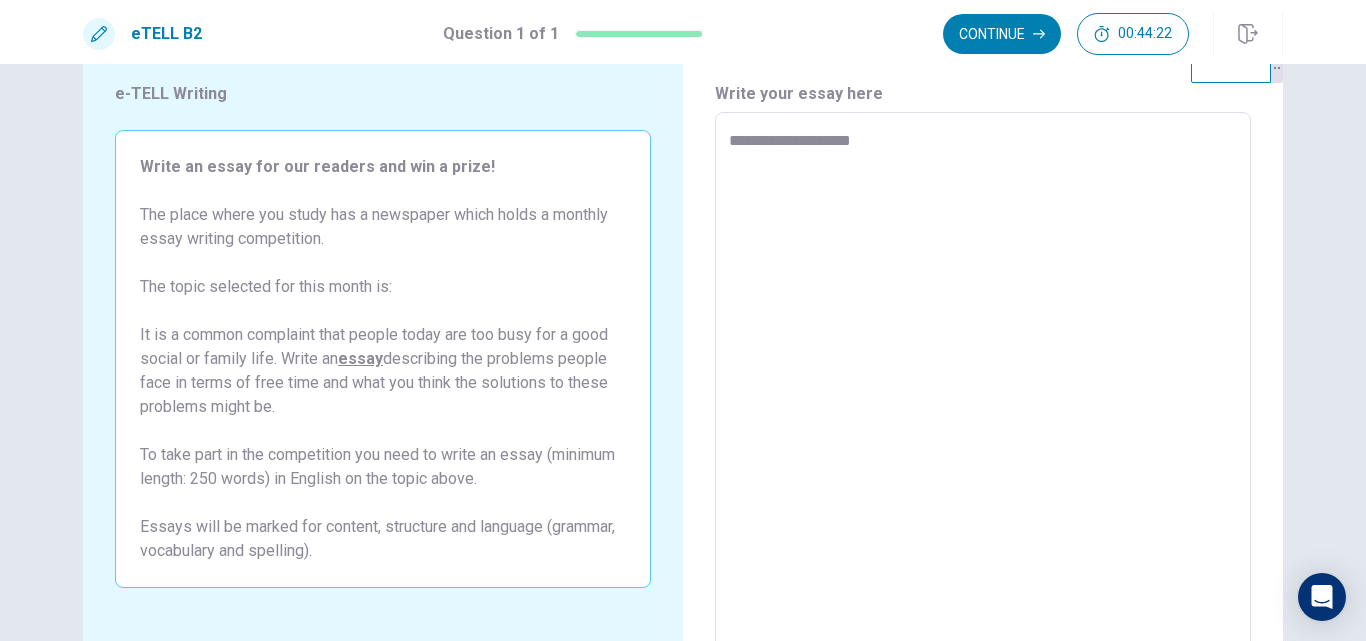 type on "**********" 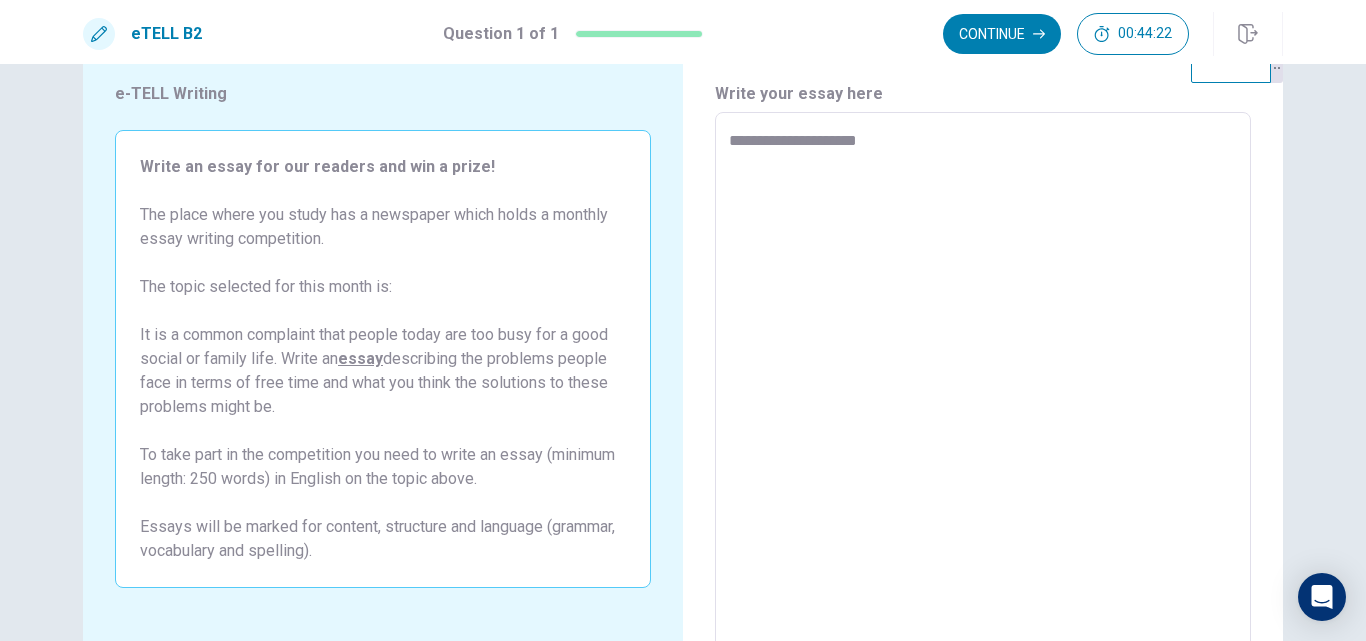 type on "*" 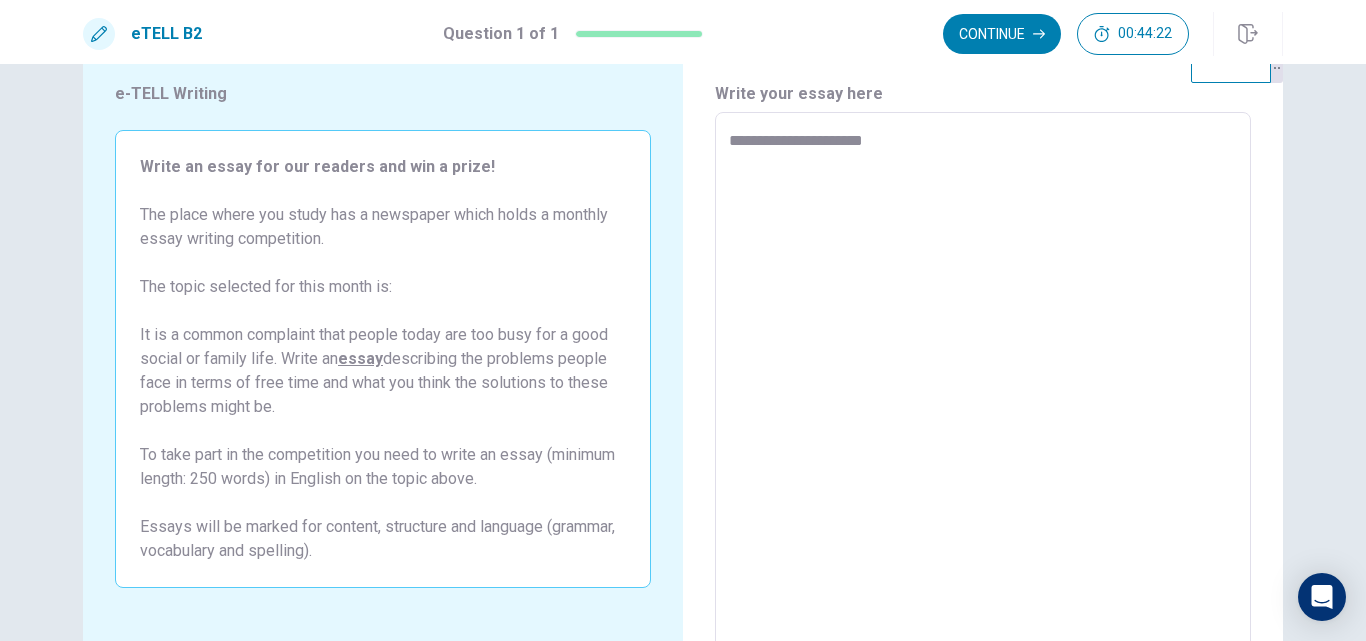 type on "*" 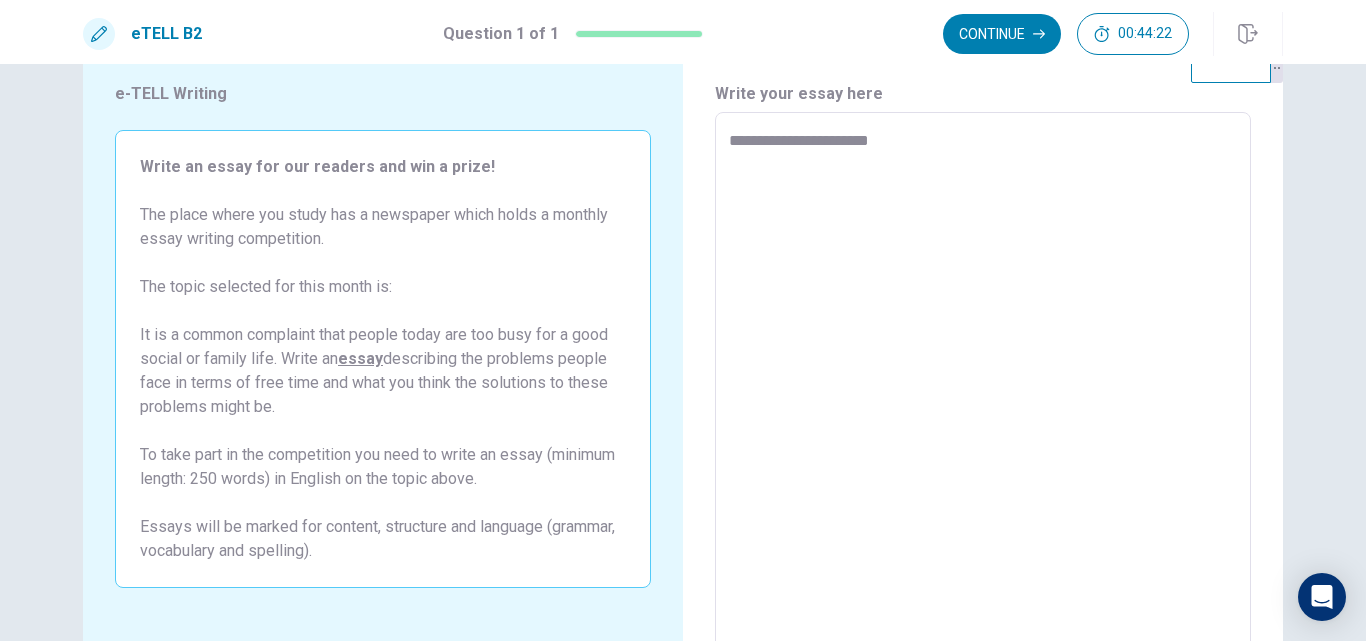 type on "*" 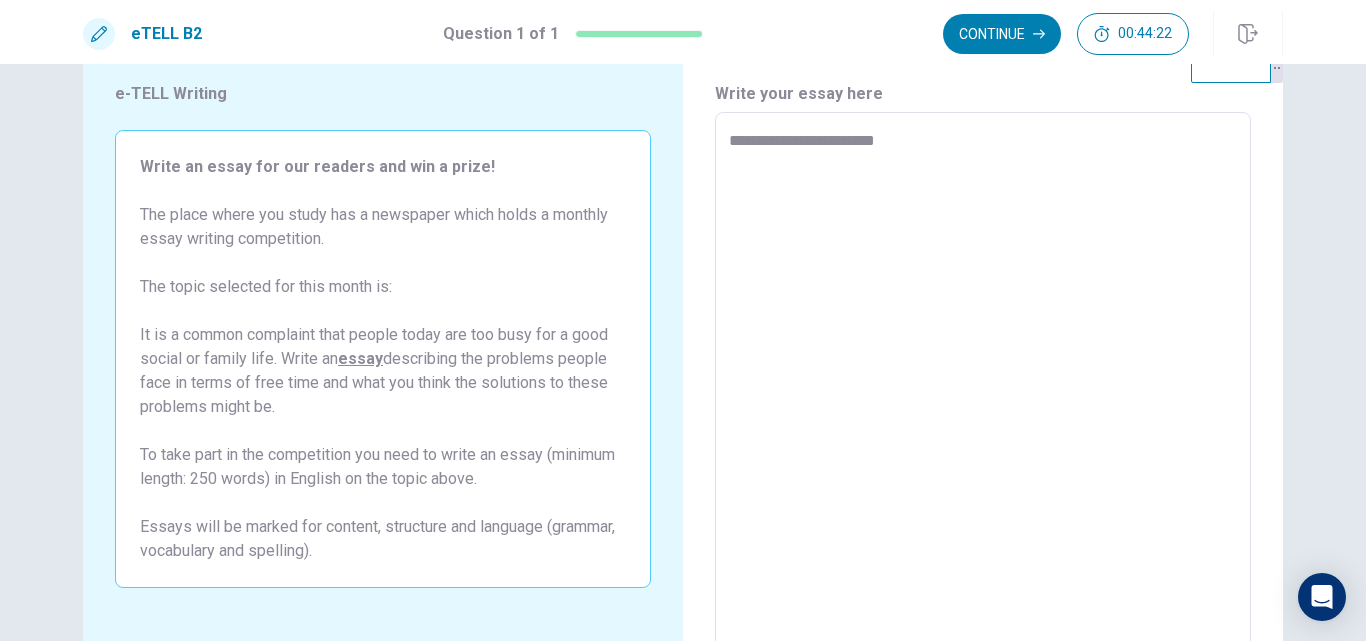 type on "*" 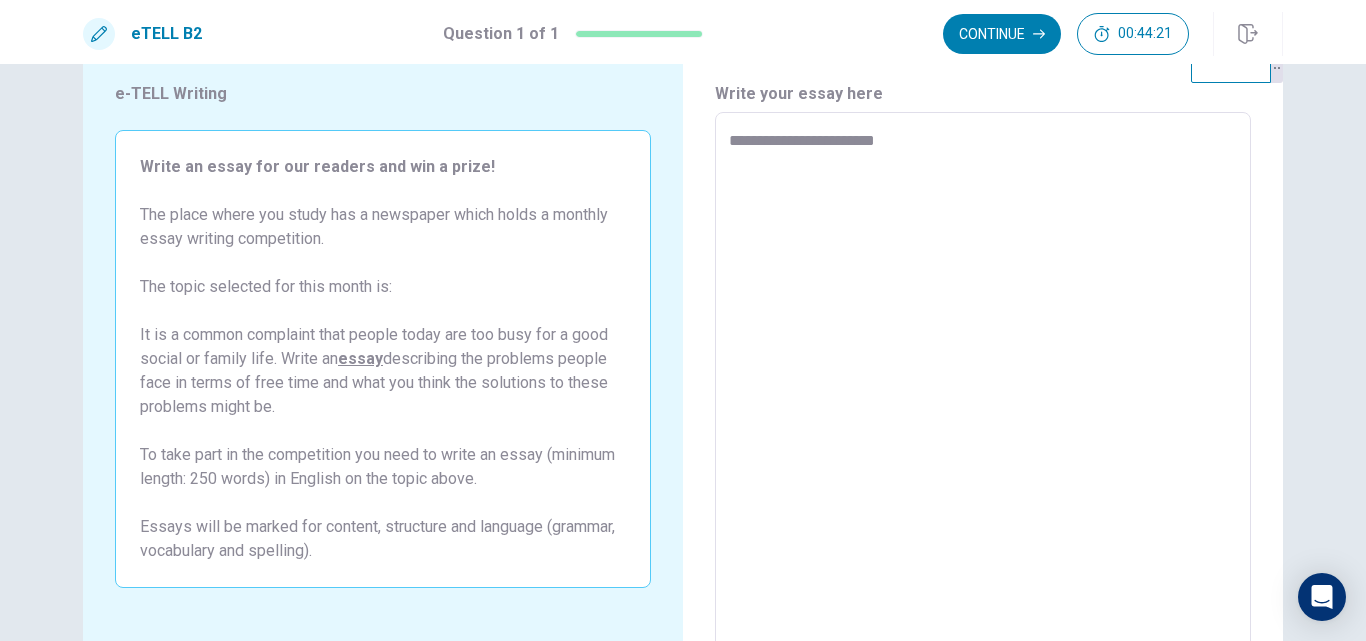 type on "**********" 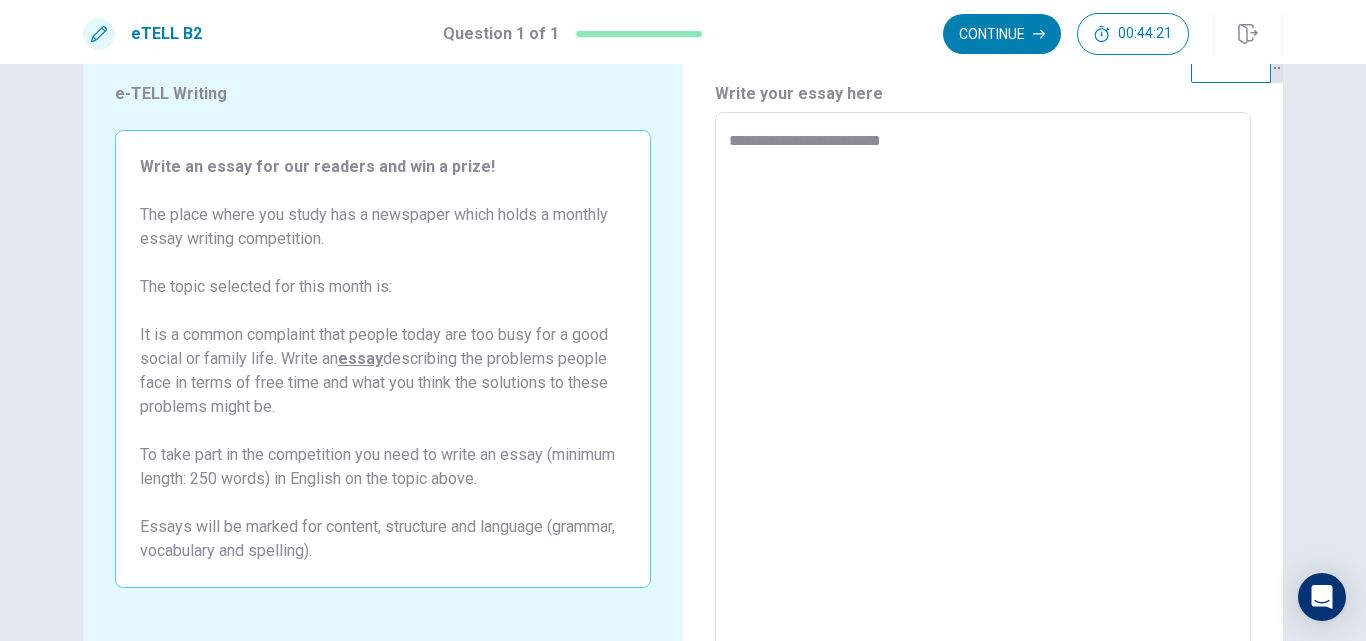 type on "*" 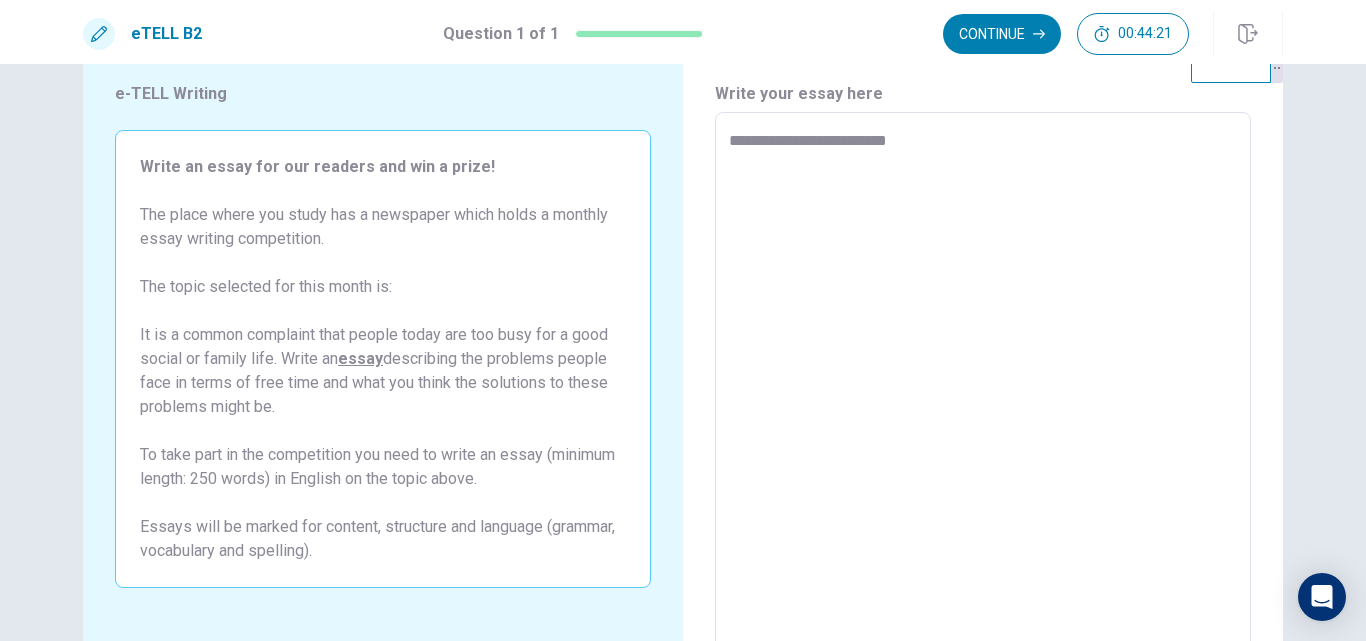 type on "*" 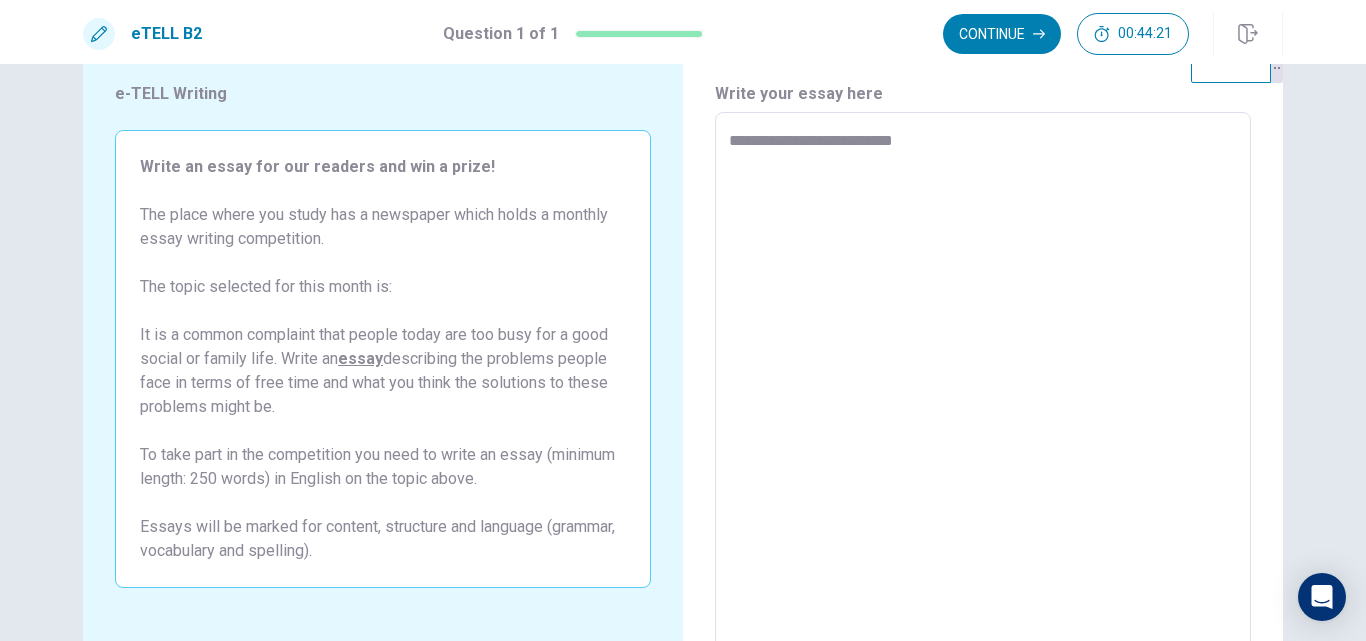 type on "*" 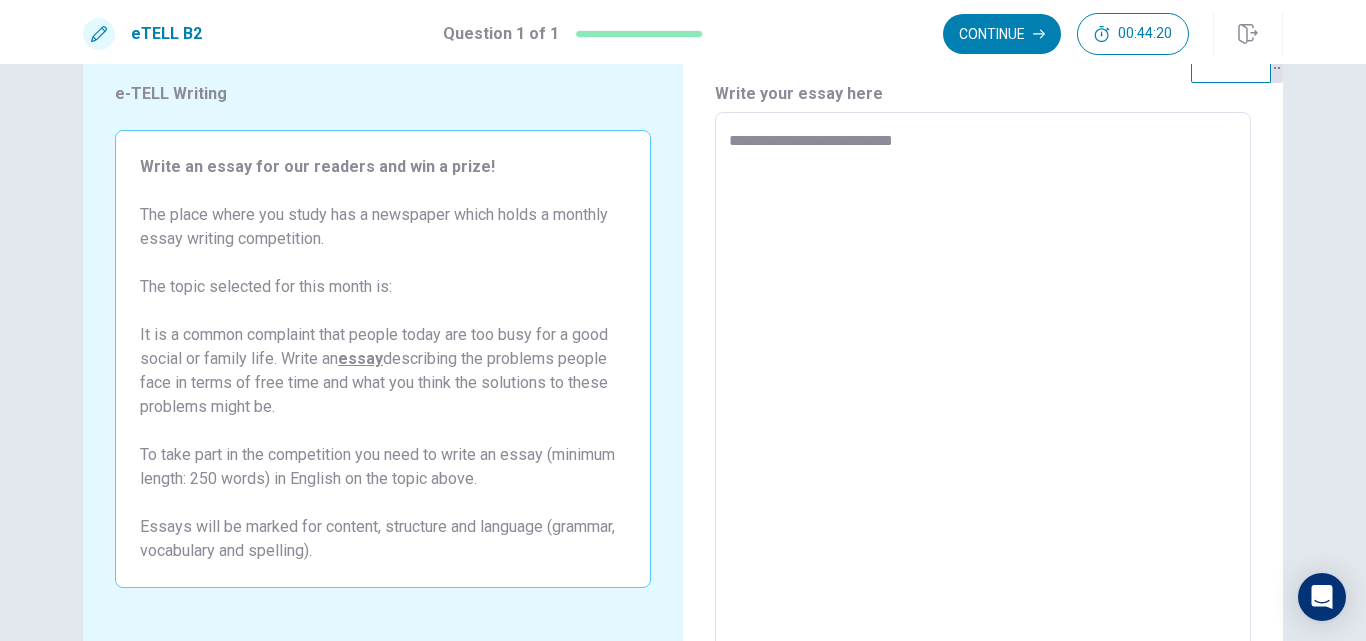 type on "**********" 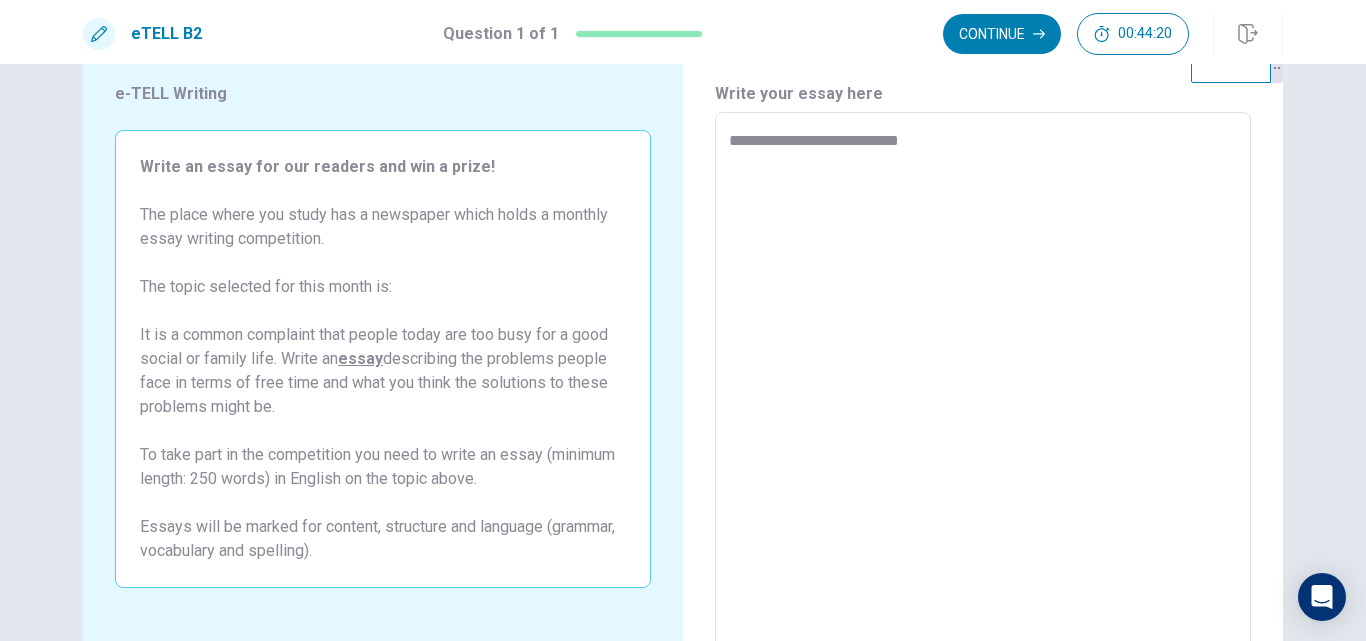 type on "*" 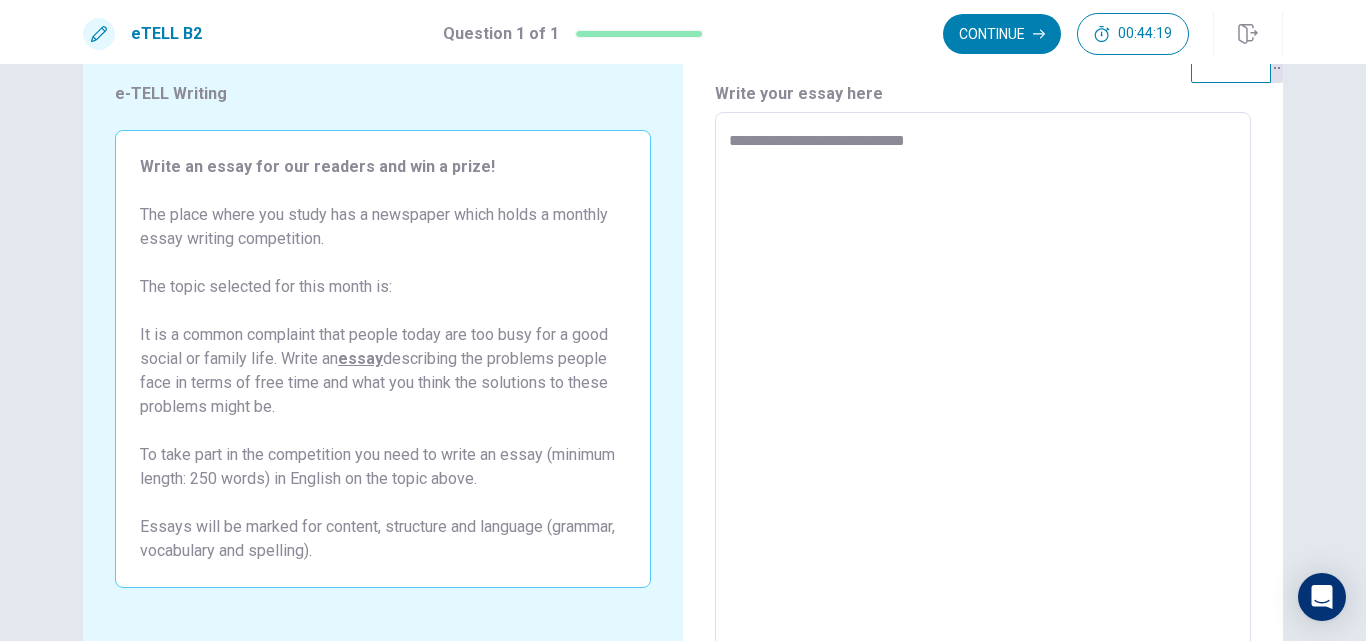 type on "*" 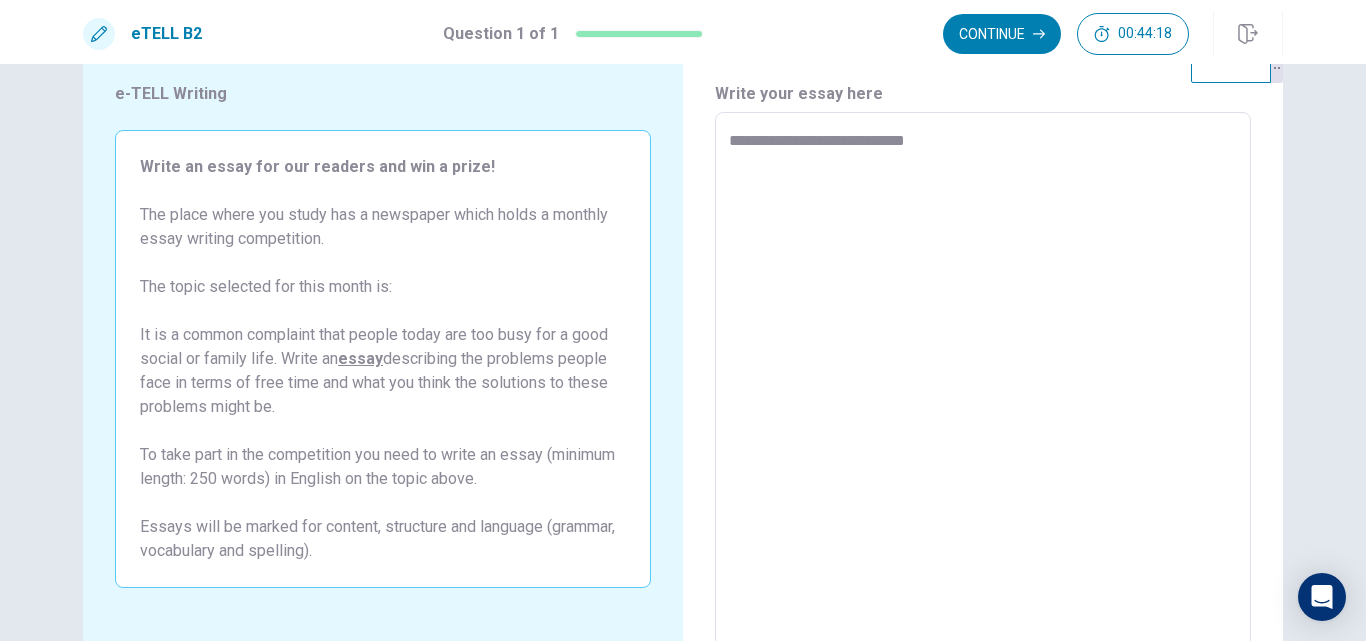type on "**********" 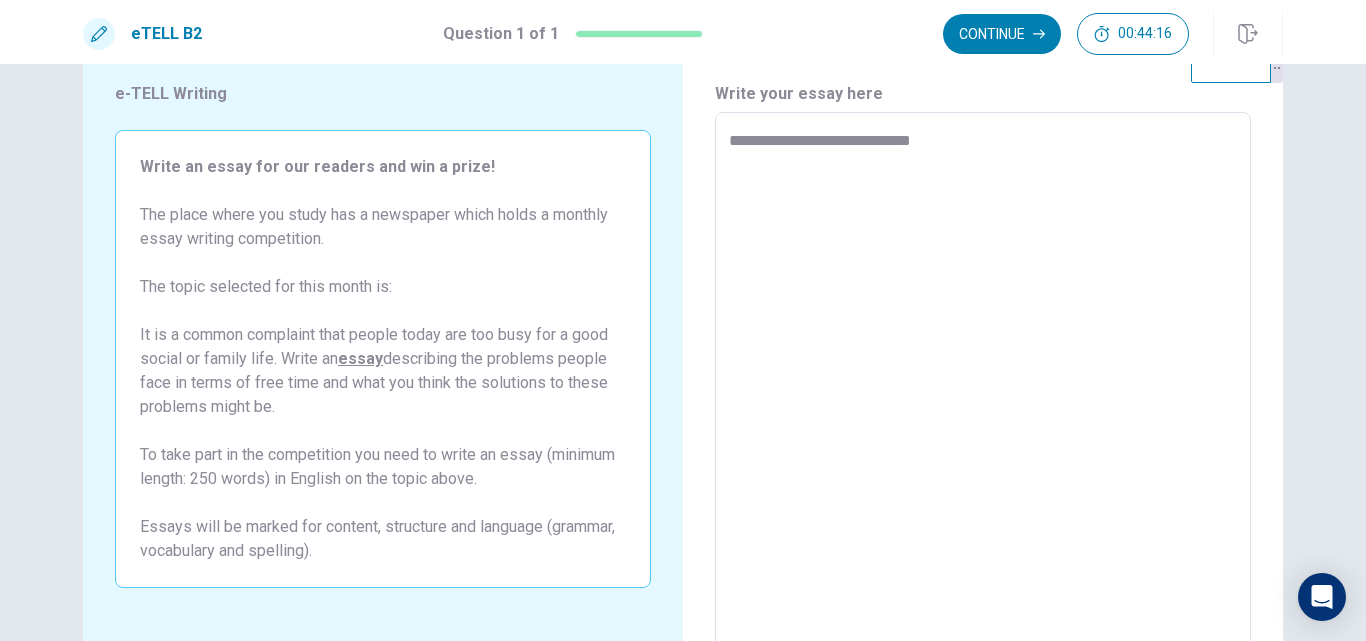 type on "*" 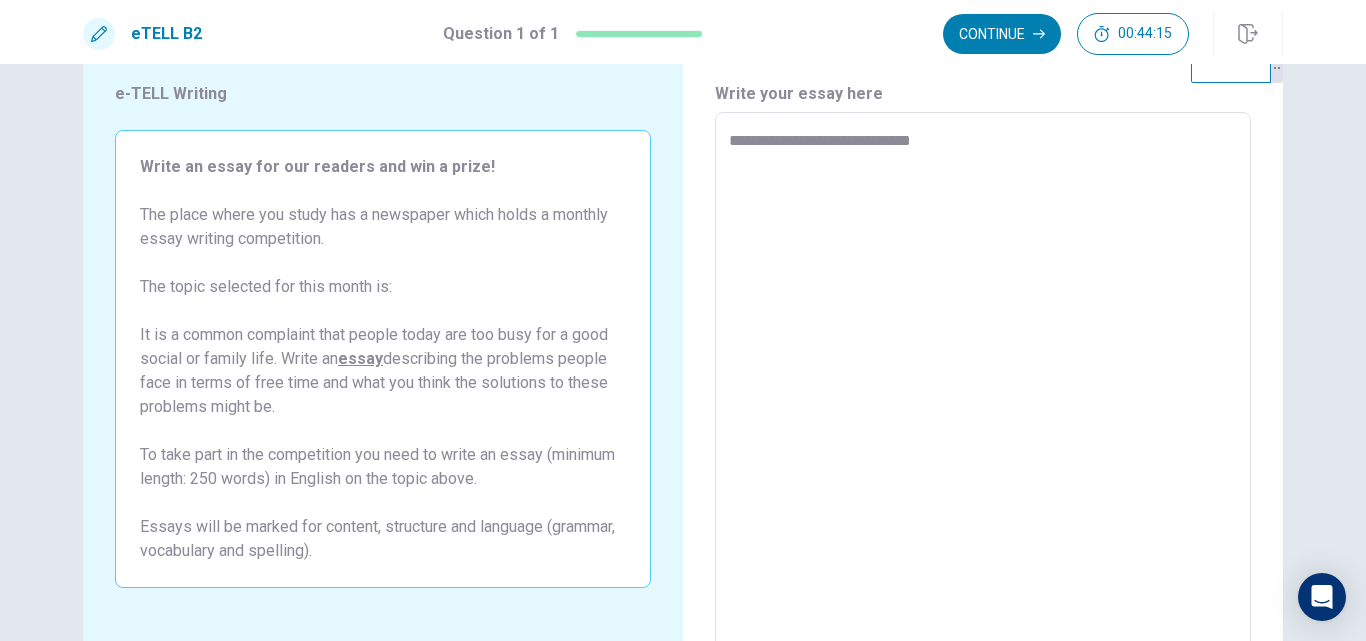 type on "**********" 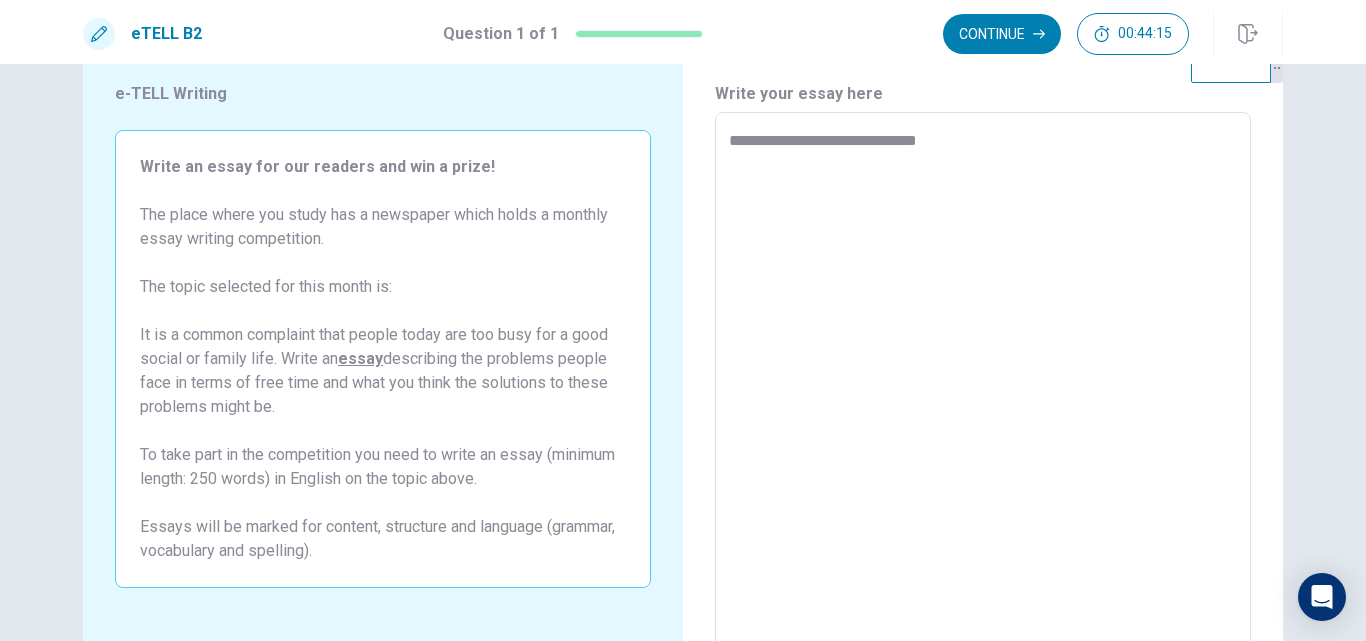 type on "*" 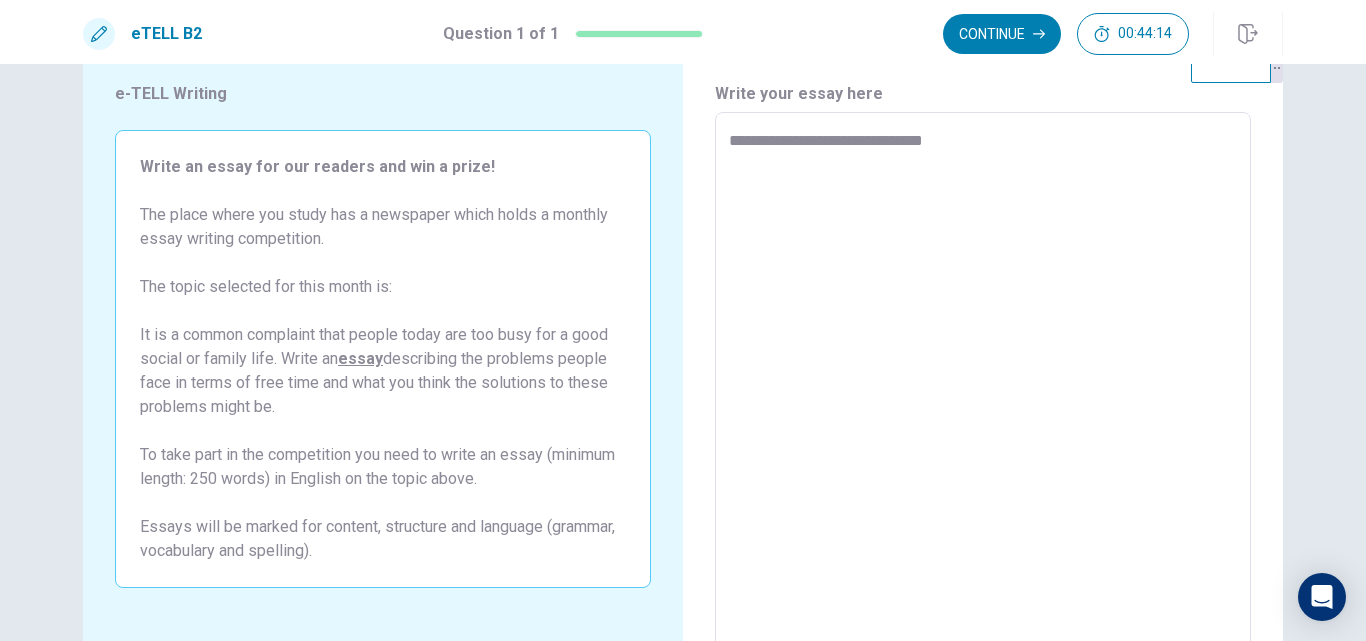 type on "*" 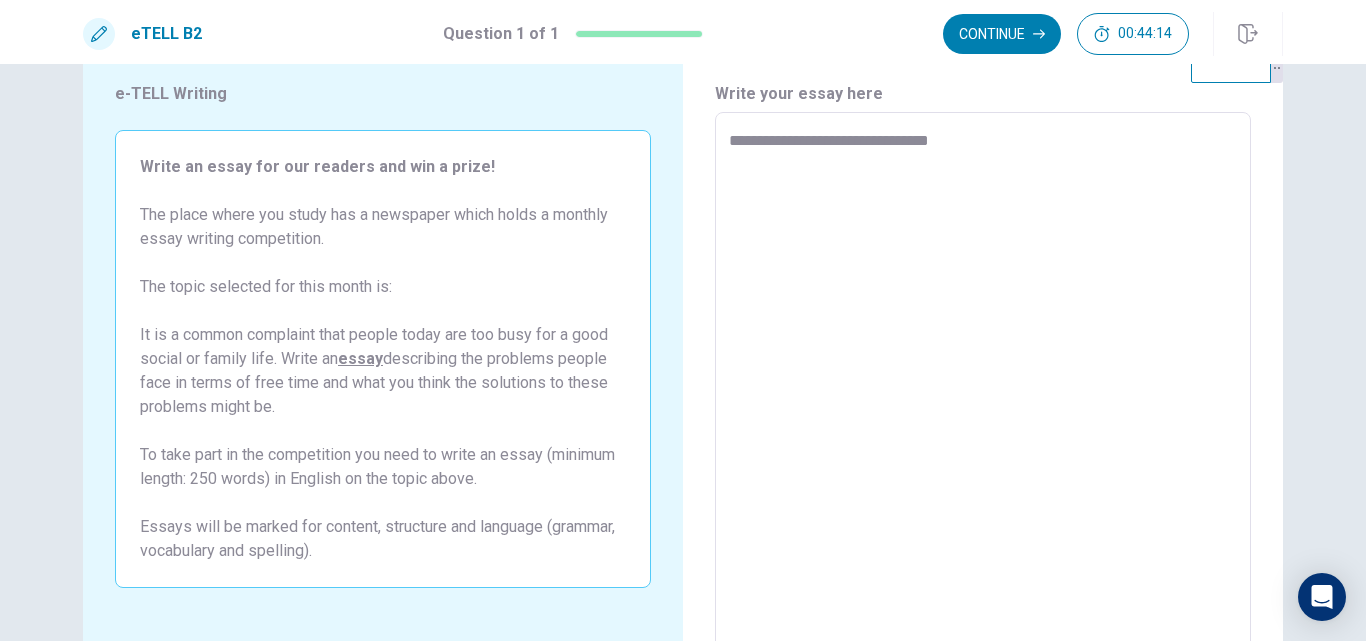 type on "*" 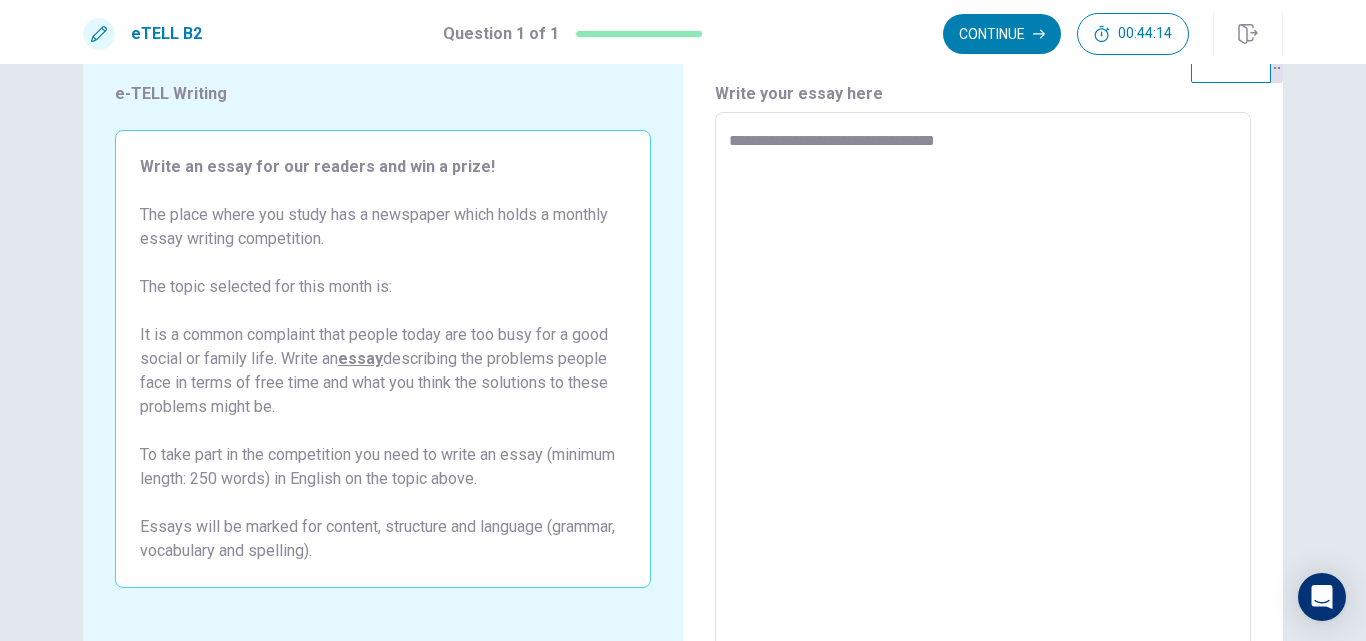 type on "*" 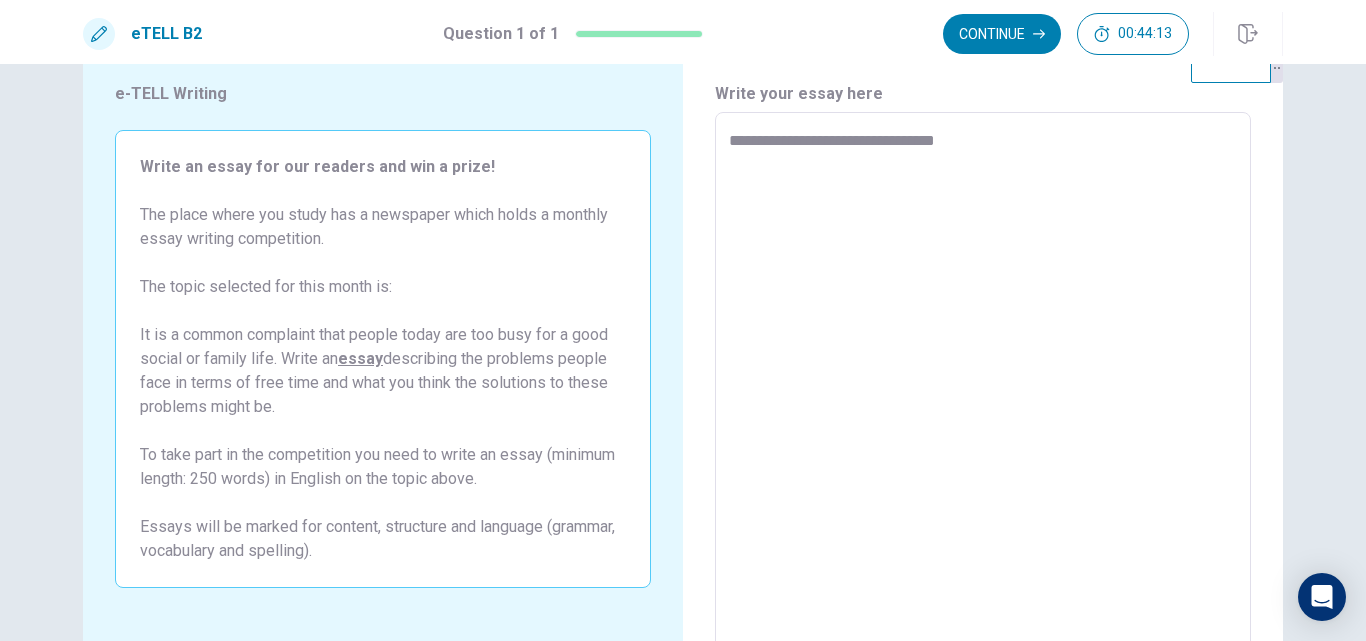 type on "**********" 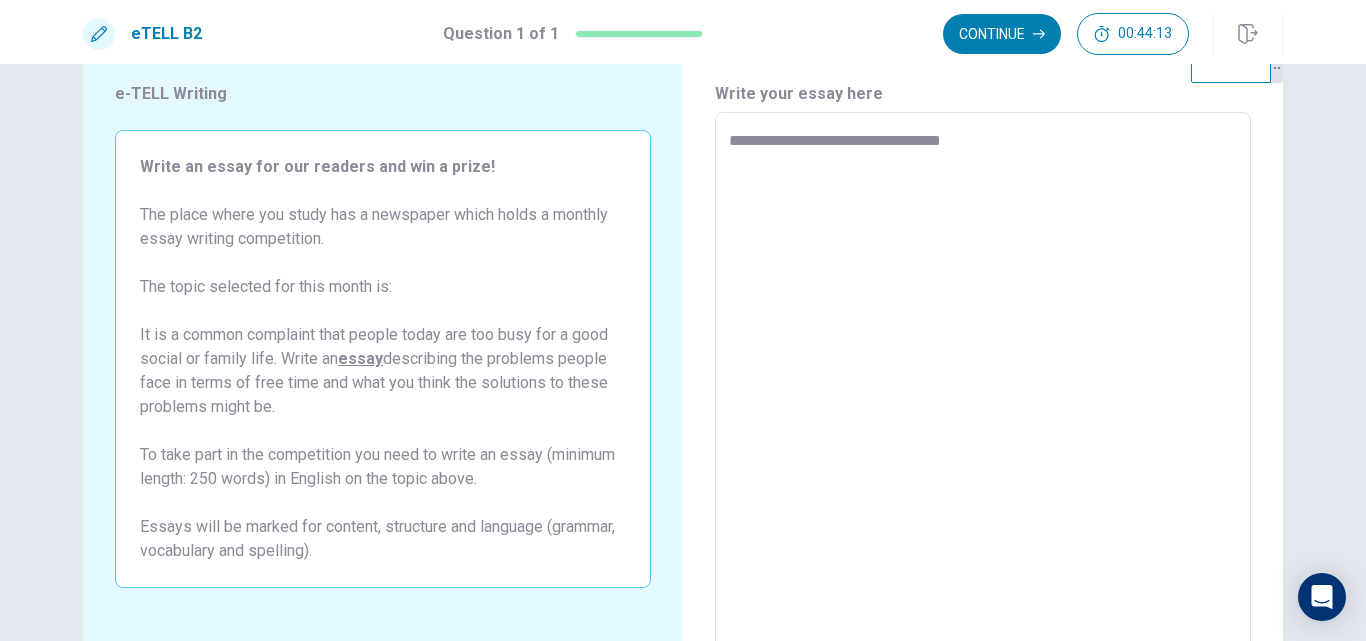 type on "*" 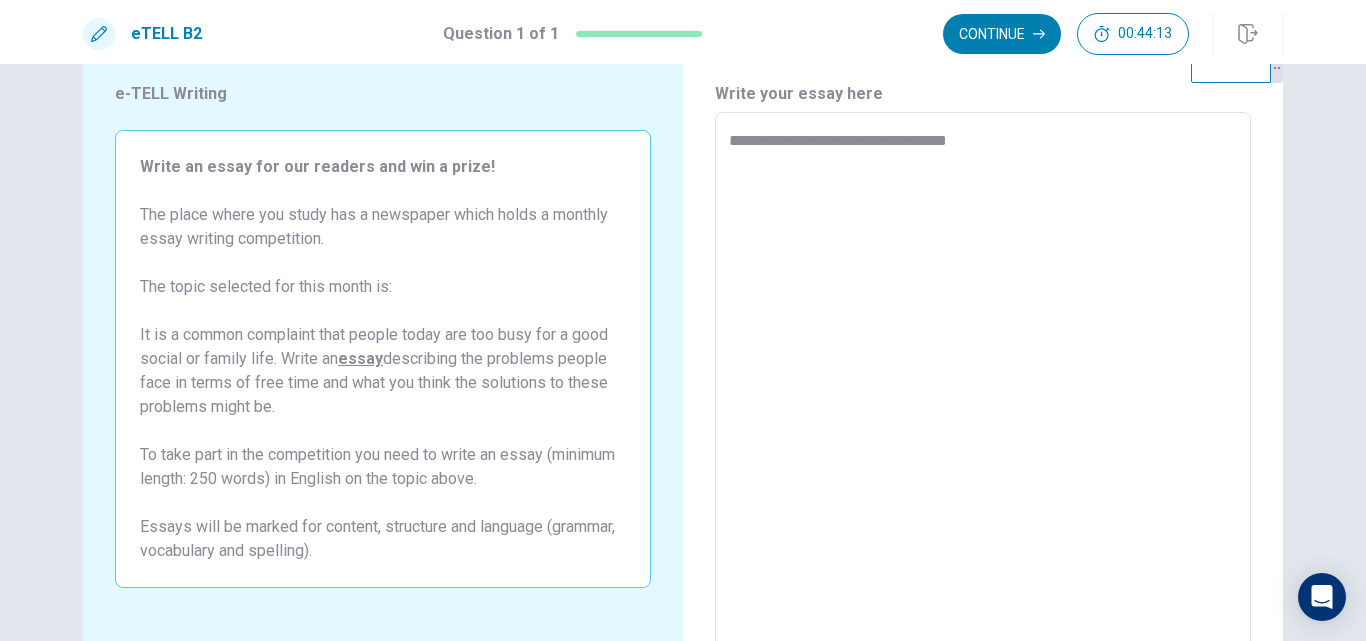 type on "*" 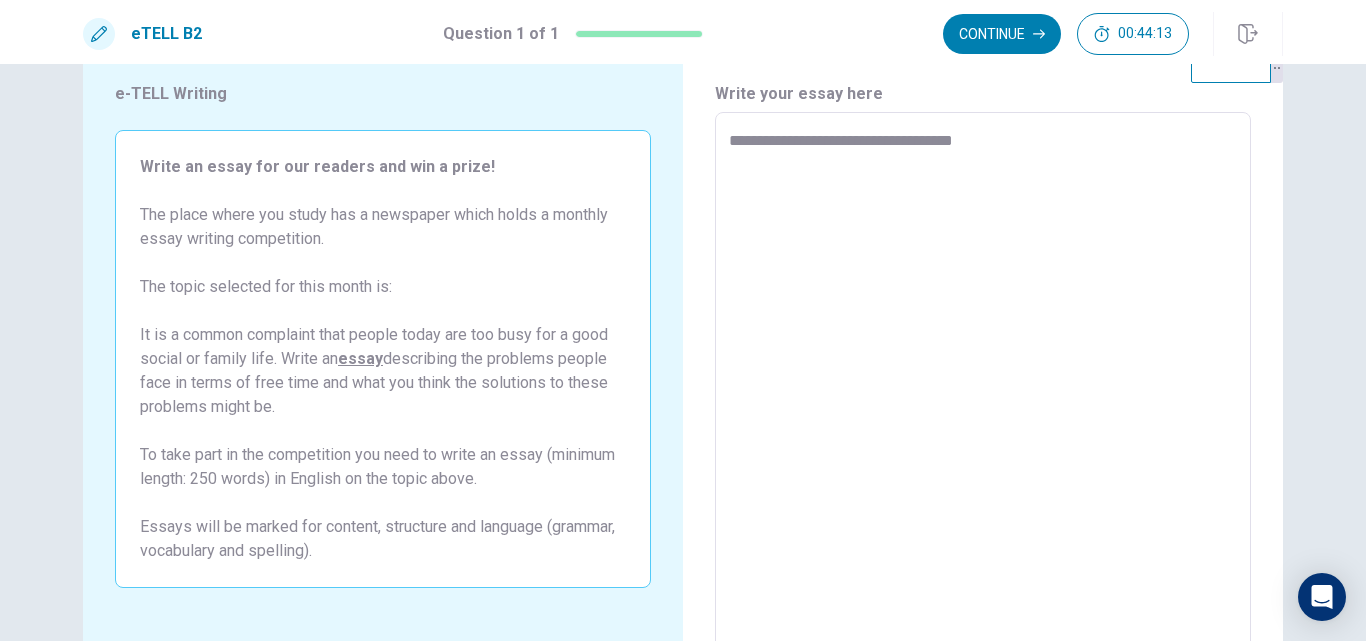 type on "*" 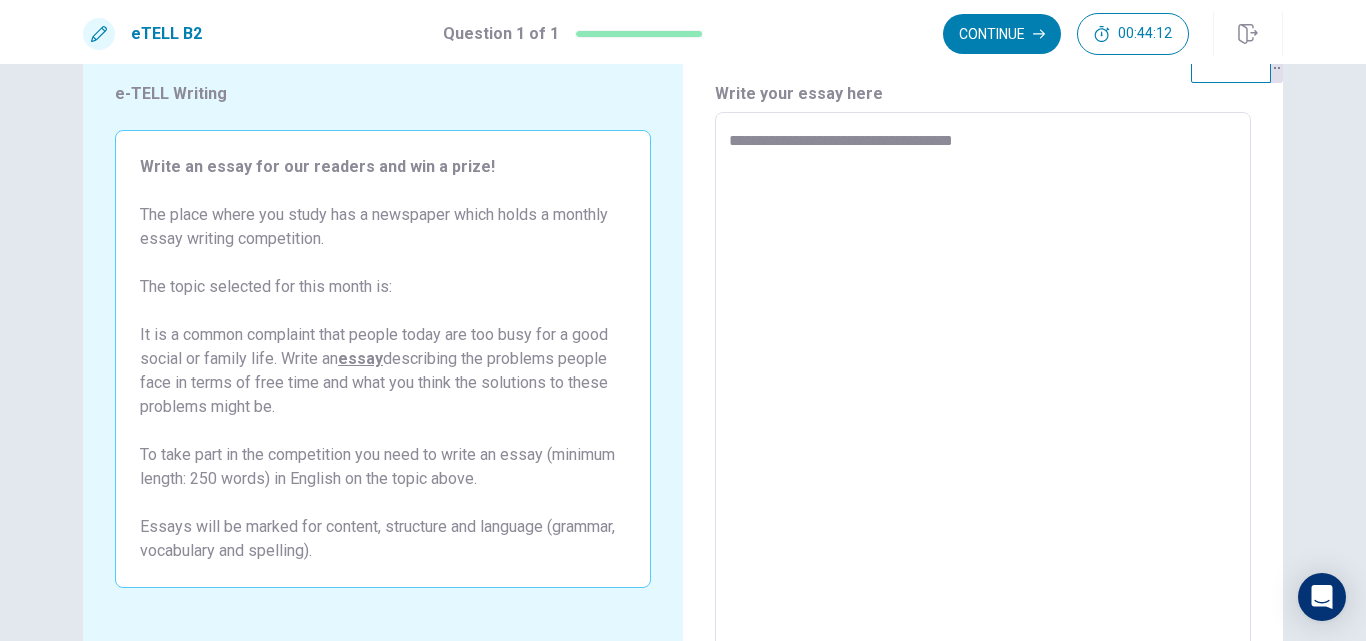 type on "**********" 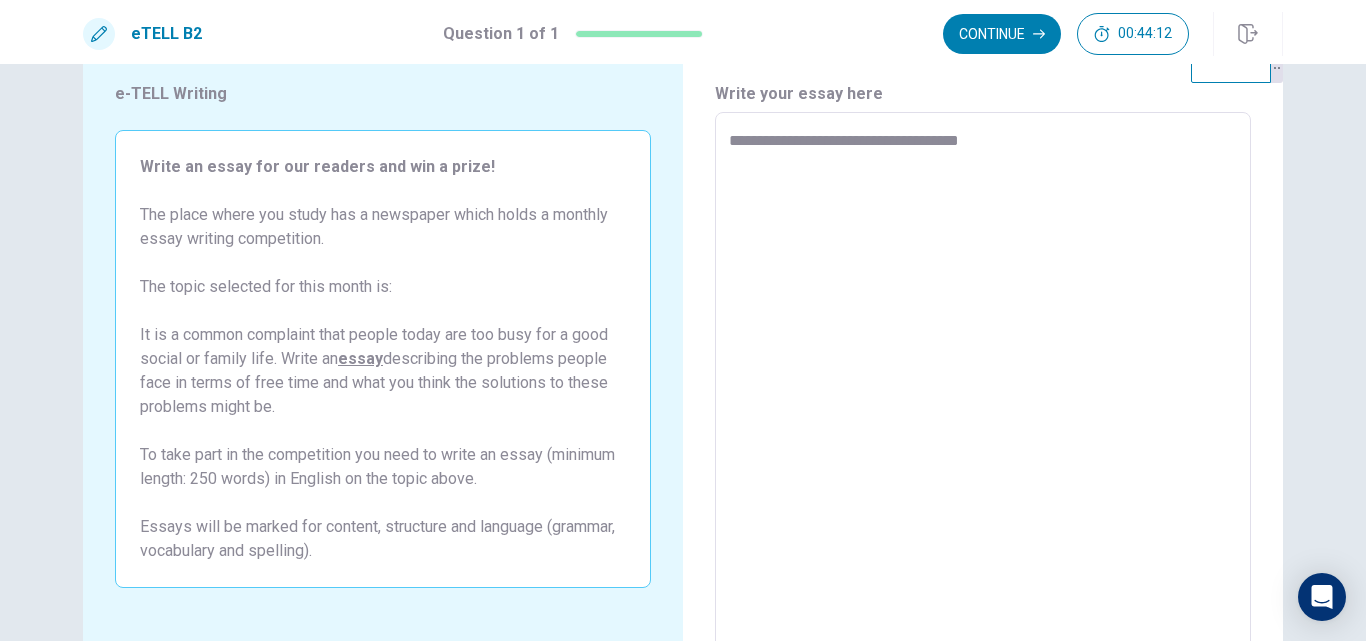 type on "*" 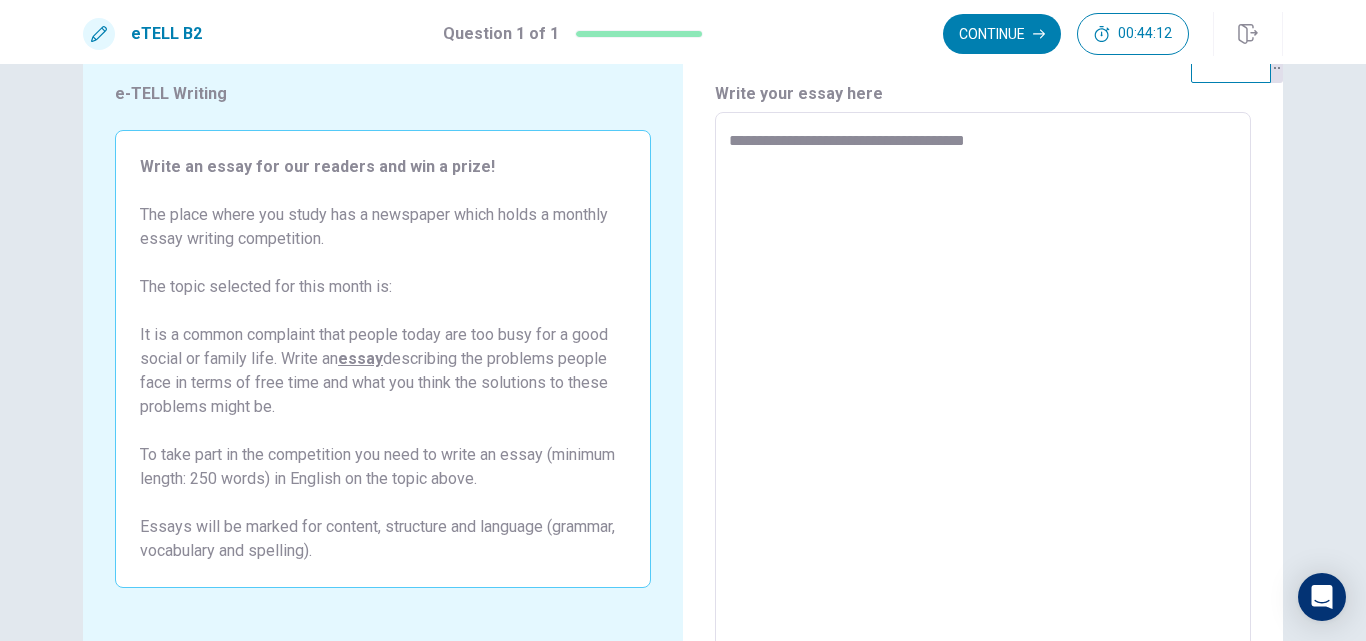 type on "*" 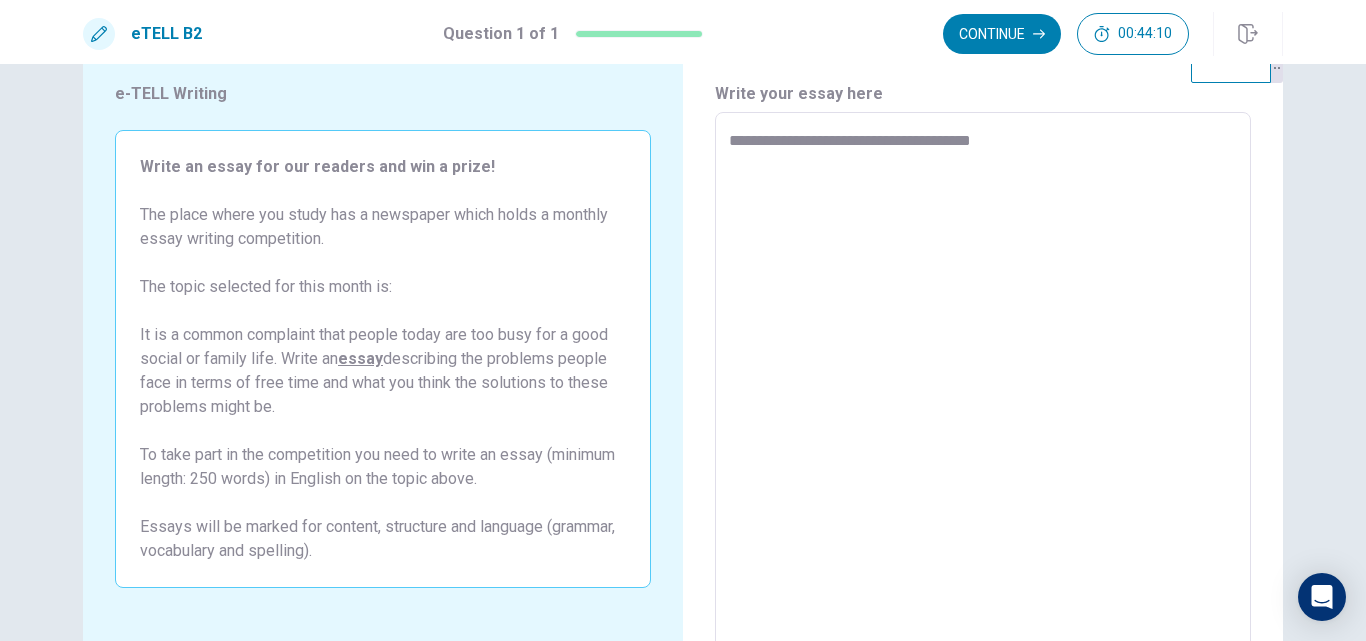 type on "*" 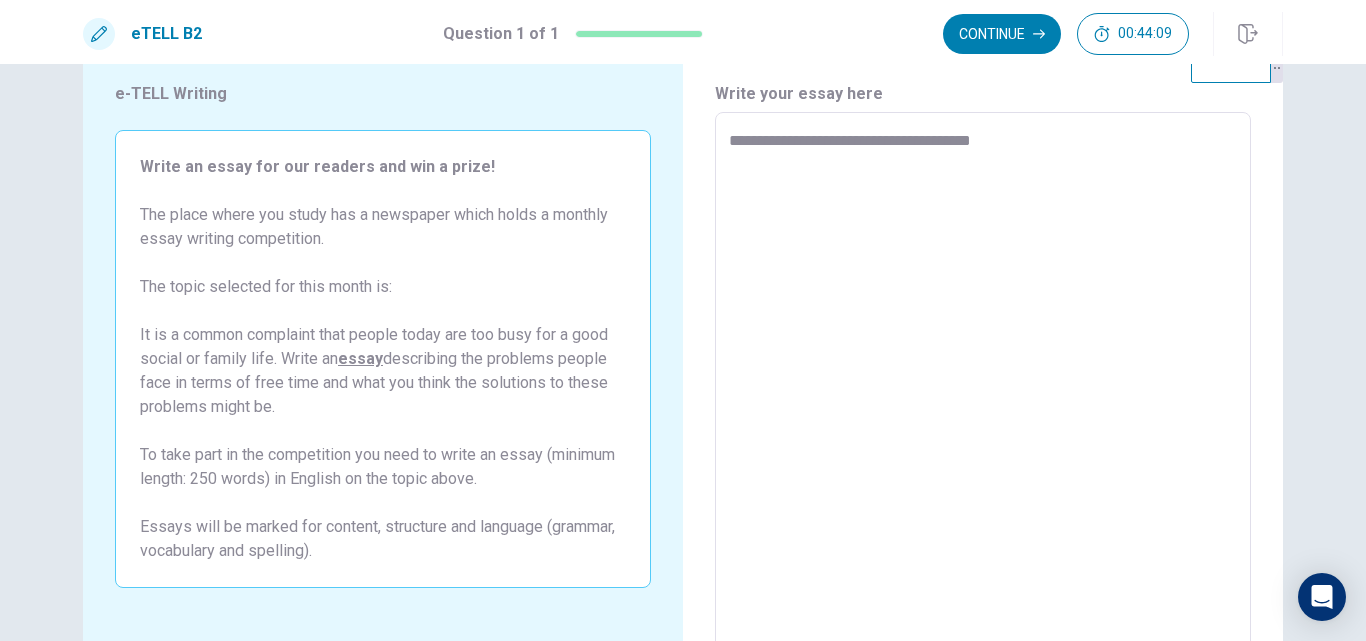 type on "**********" 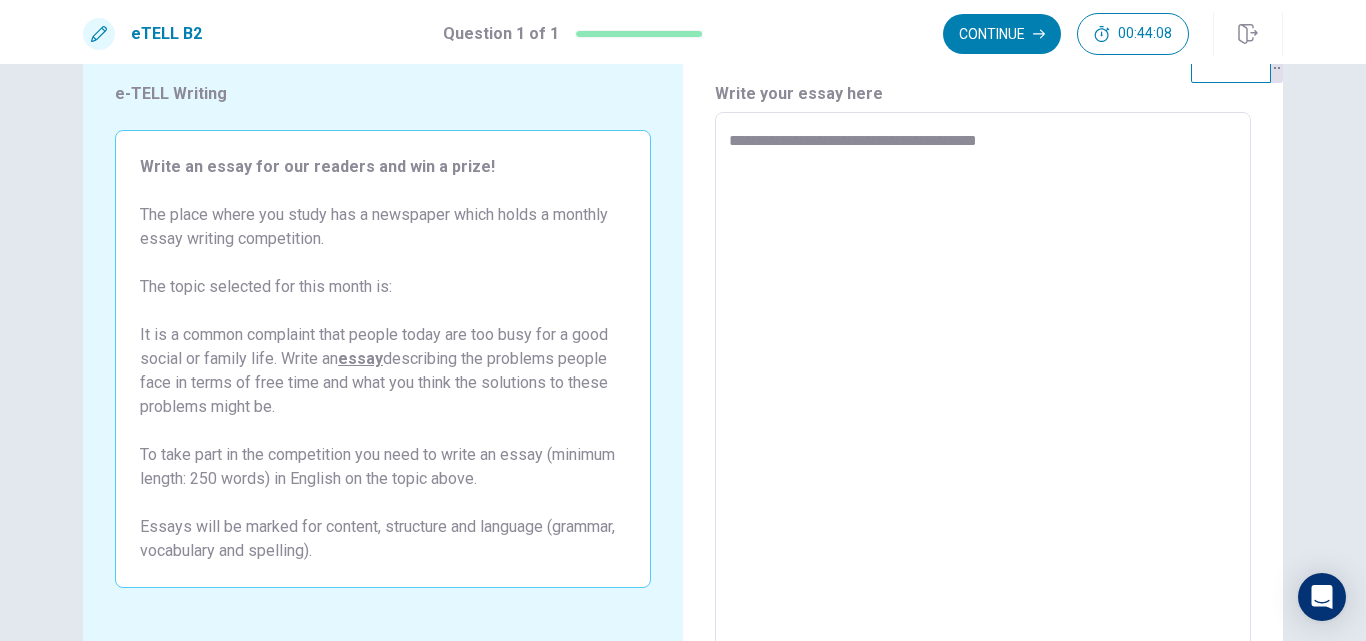type on "*" 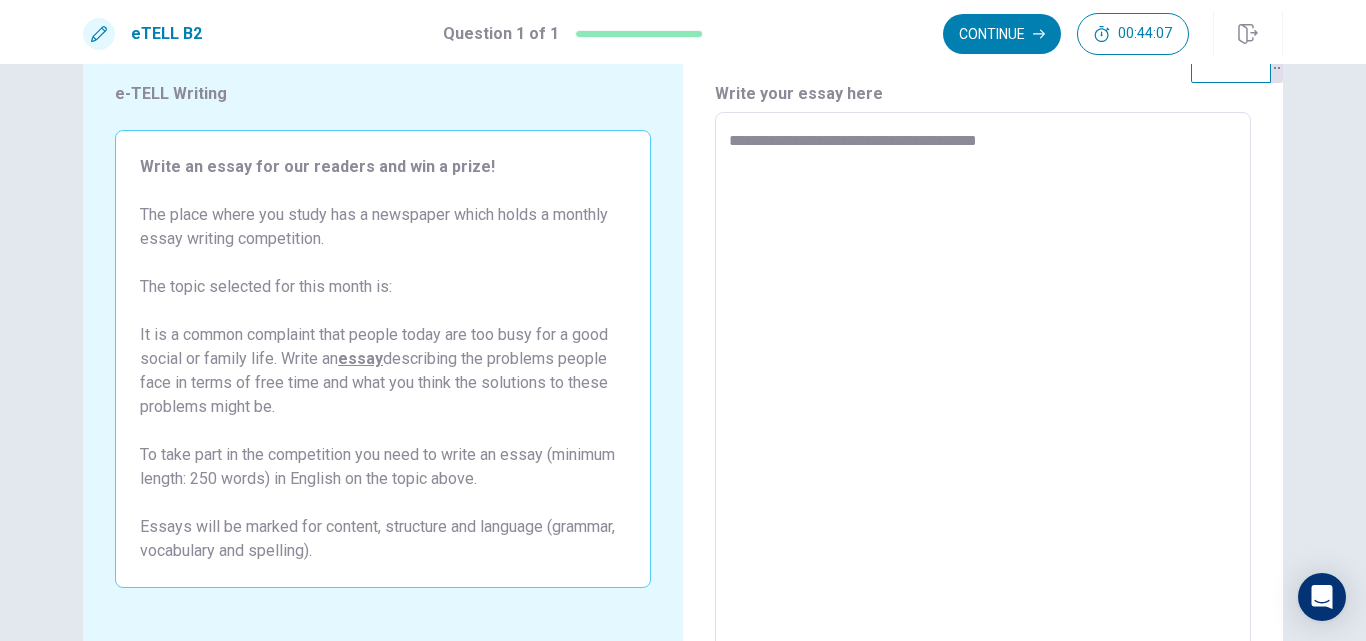 type on "**********" 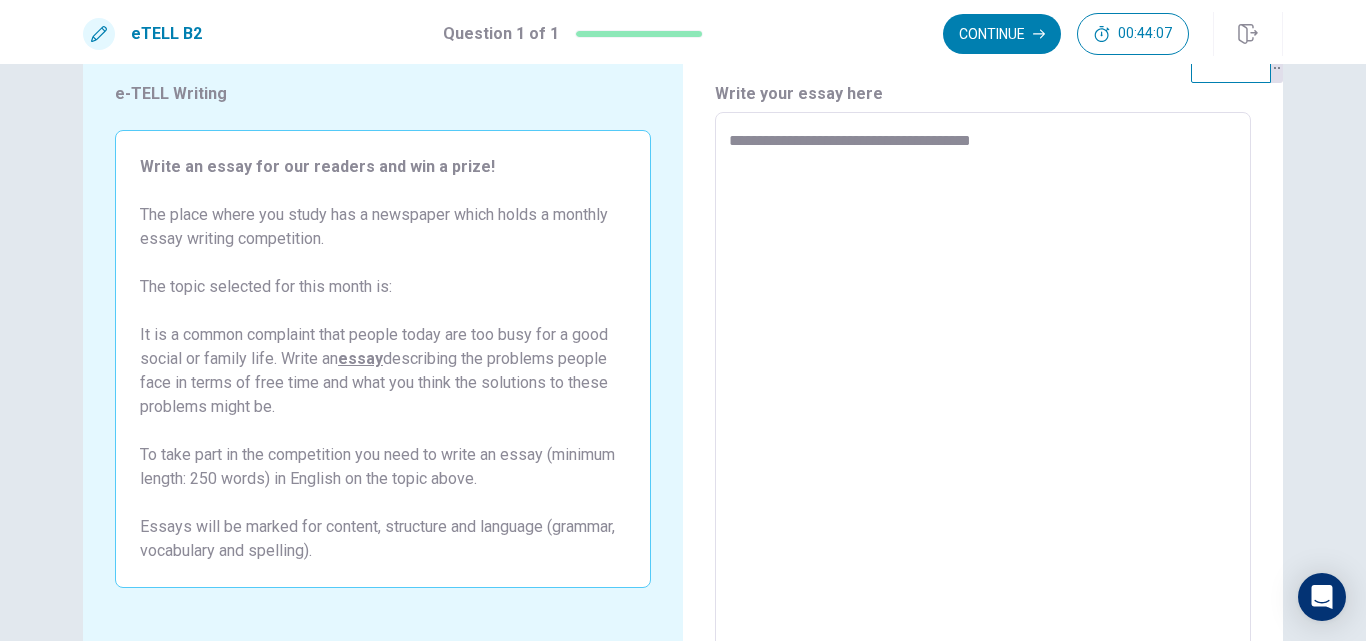 type on "*" 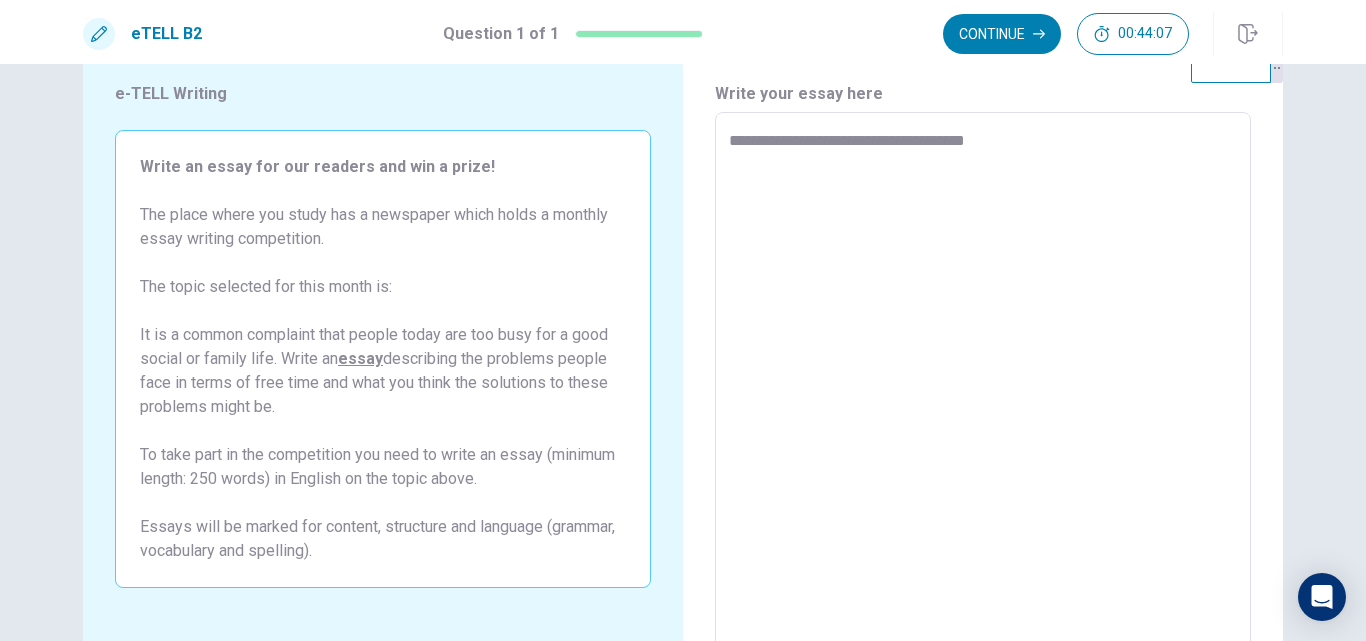 type on "*" 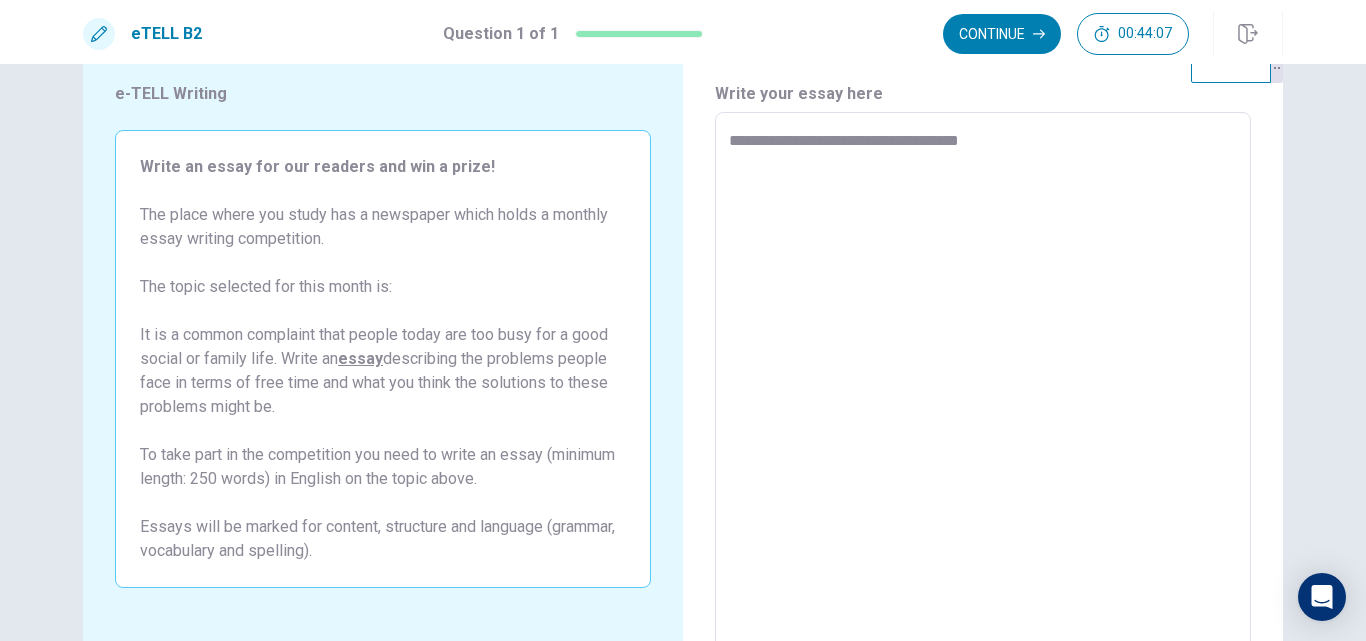 type on "*" 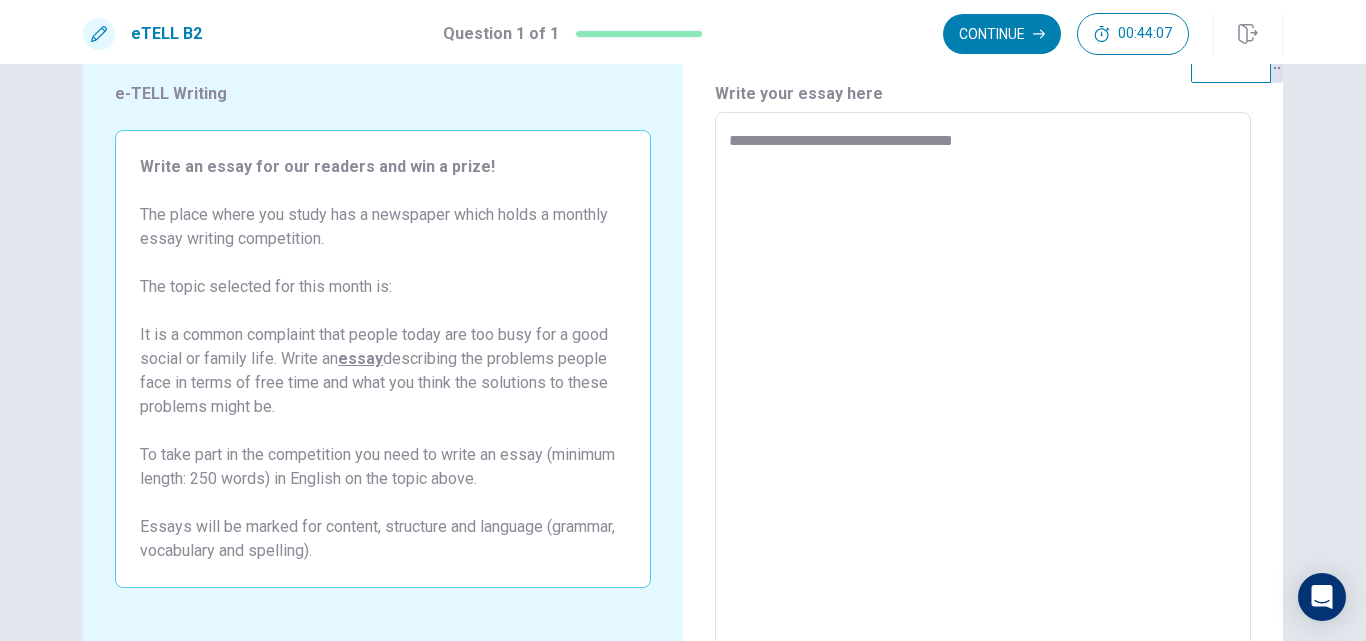 type on "*" 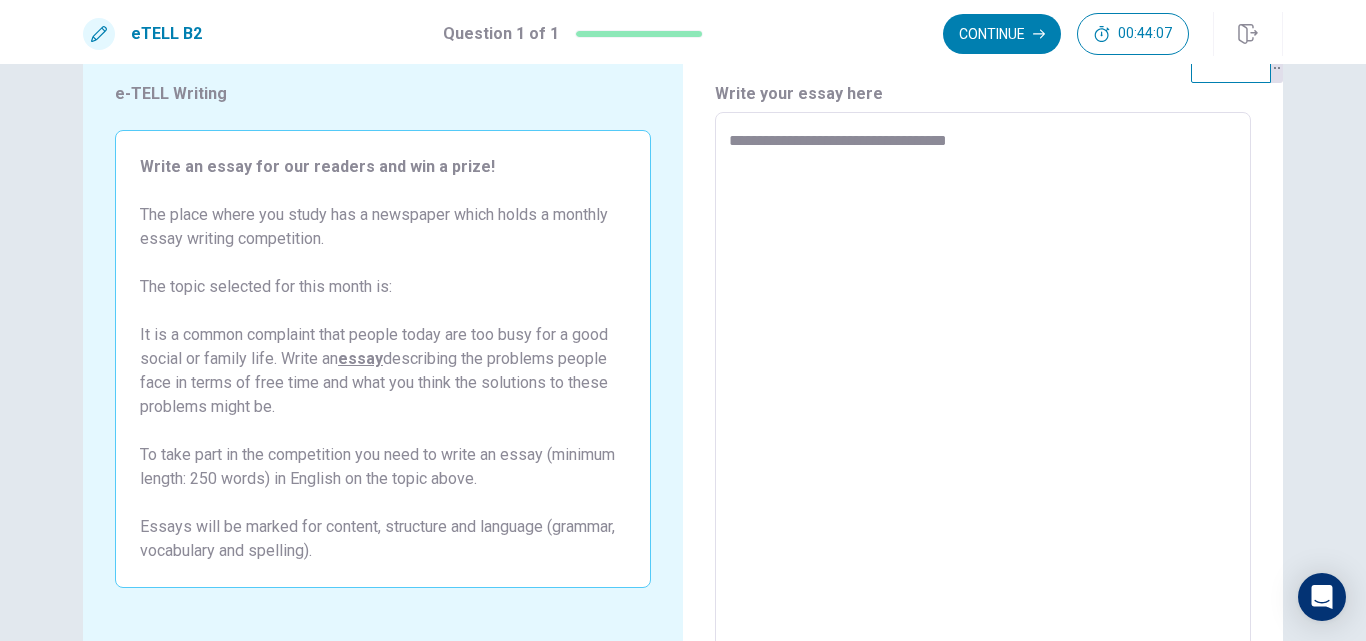 type on "*" 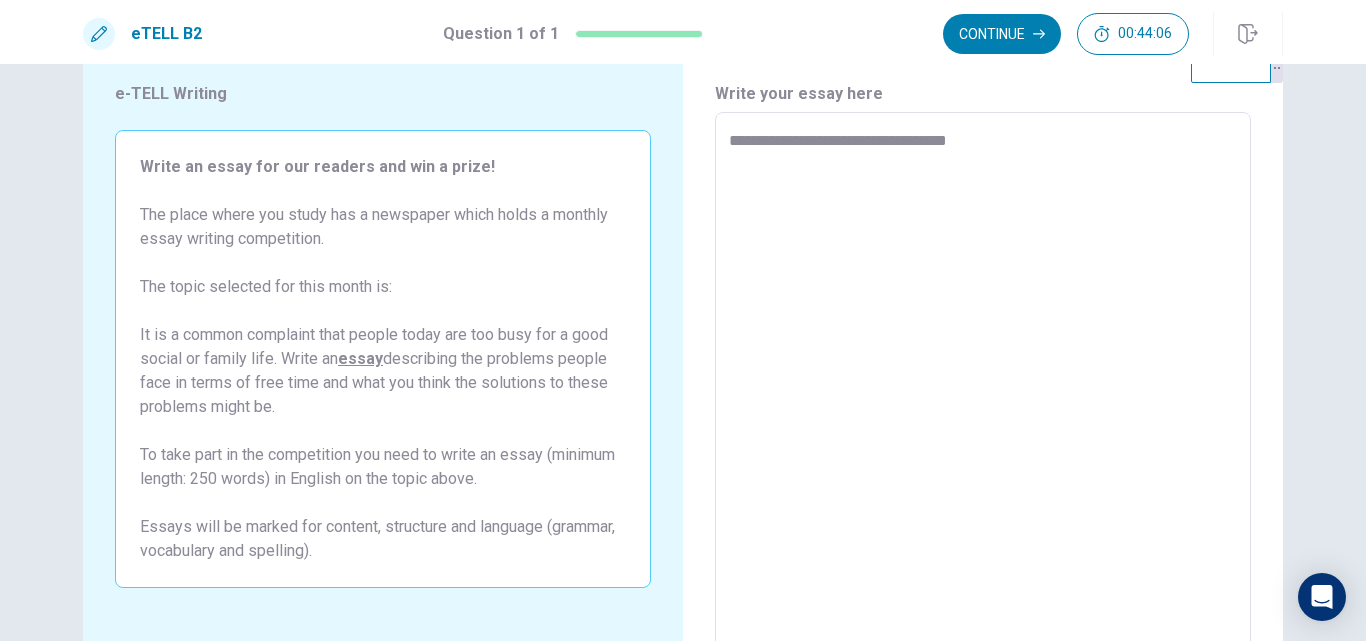 type on "**********" 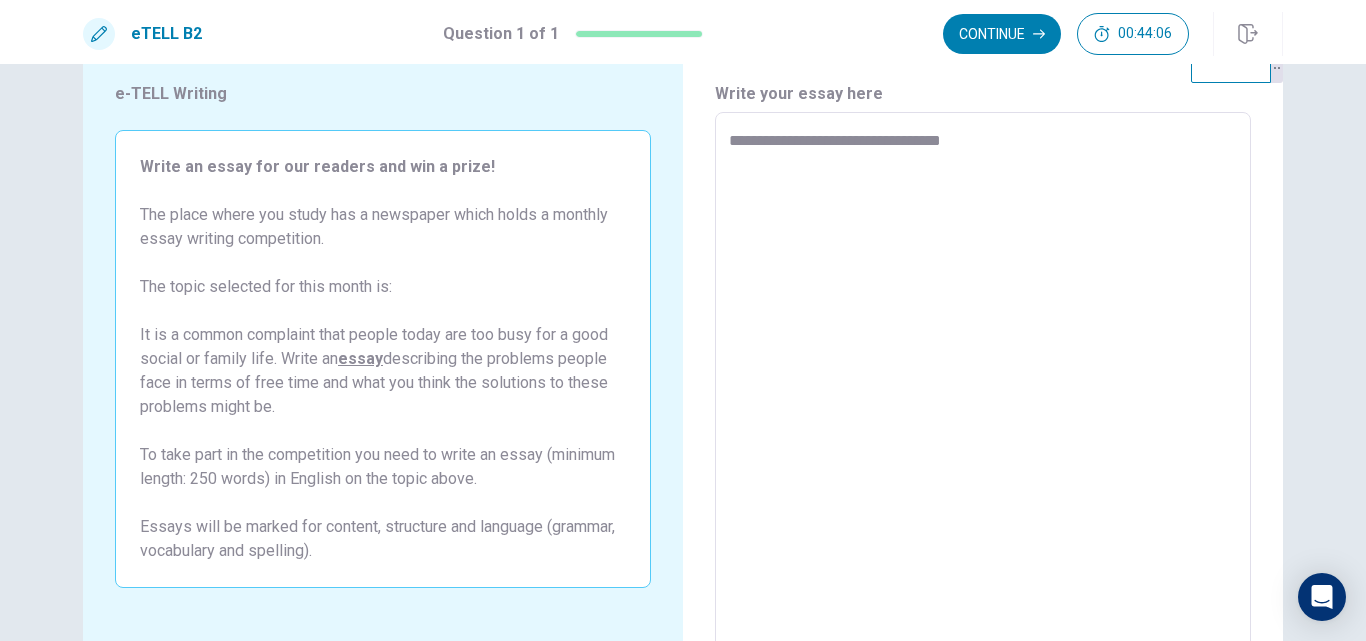 type on "*" 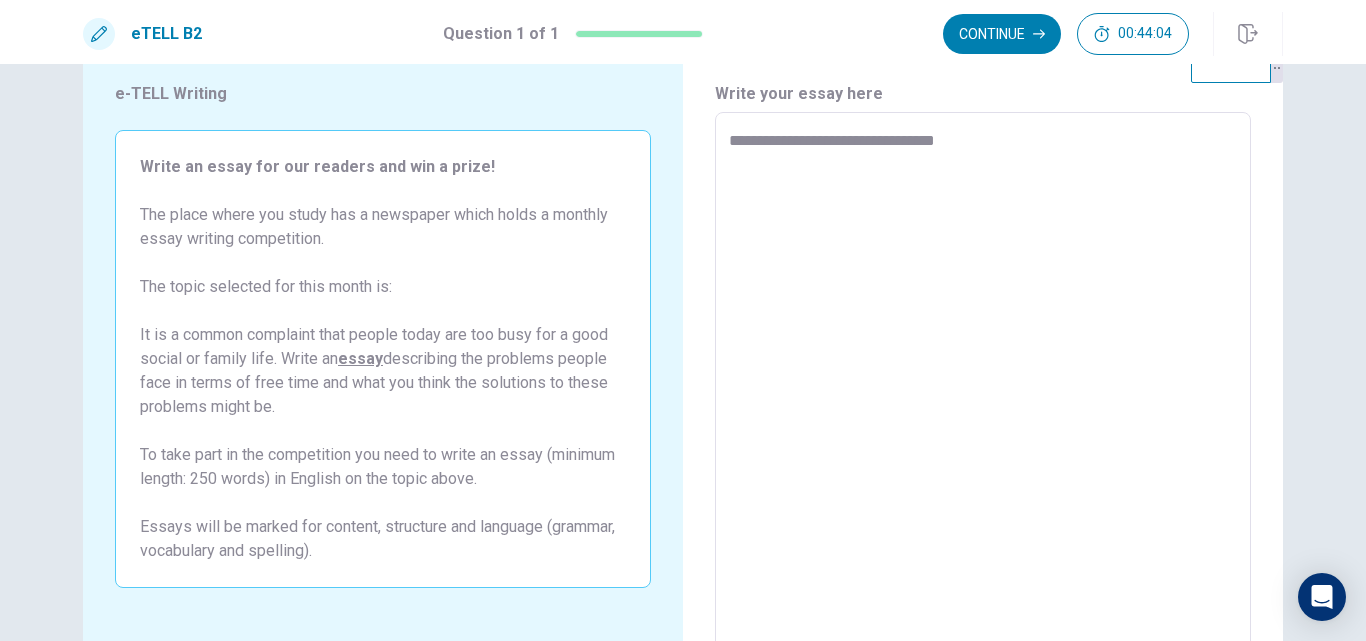 type on "*" 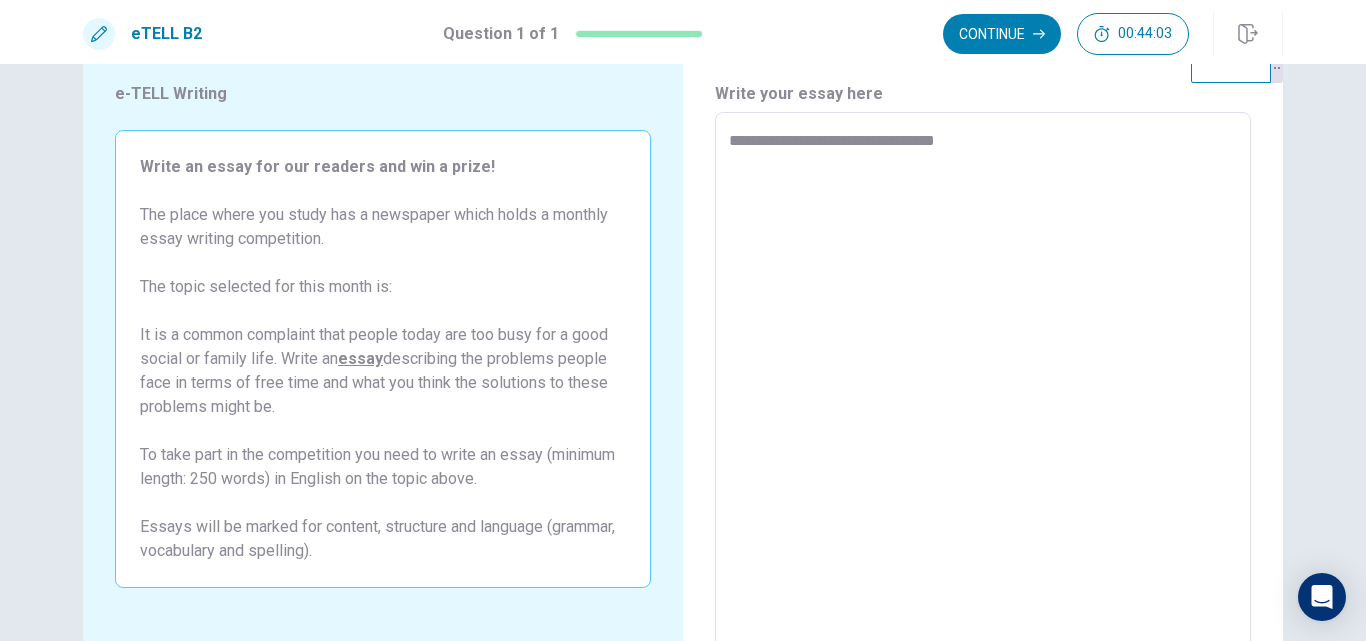 type on "**********" 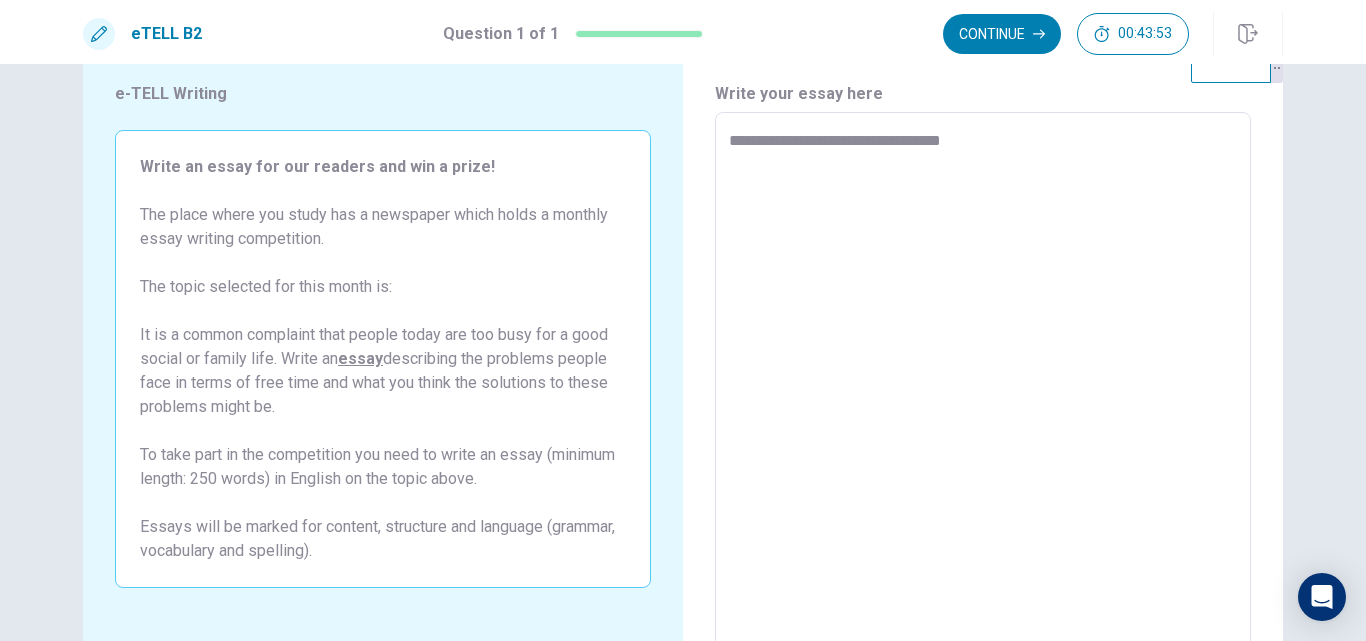 type on "*" 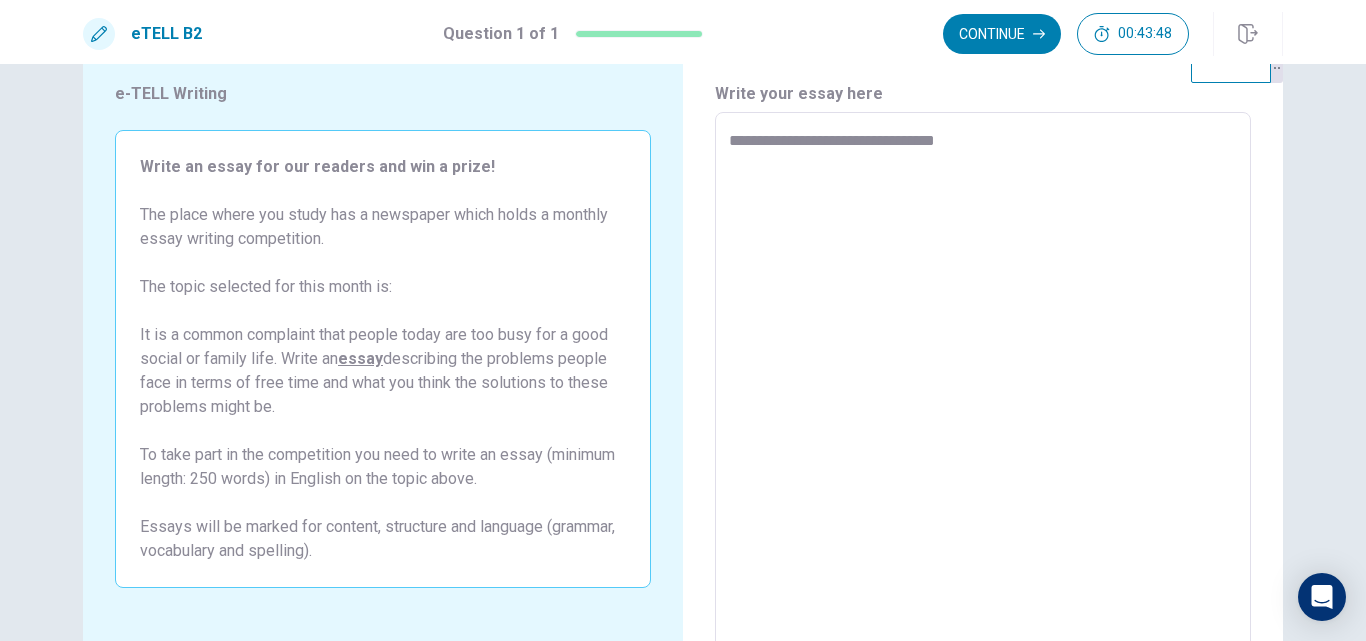 type on "*" 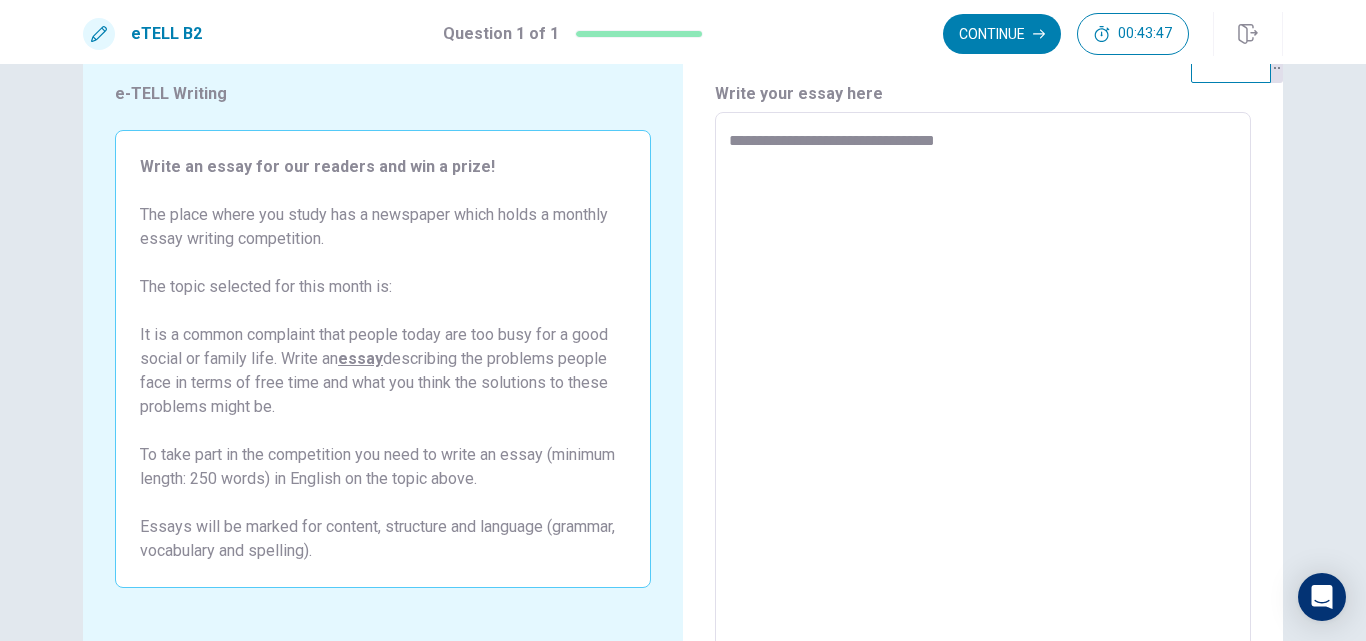 type on "**********" 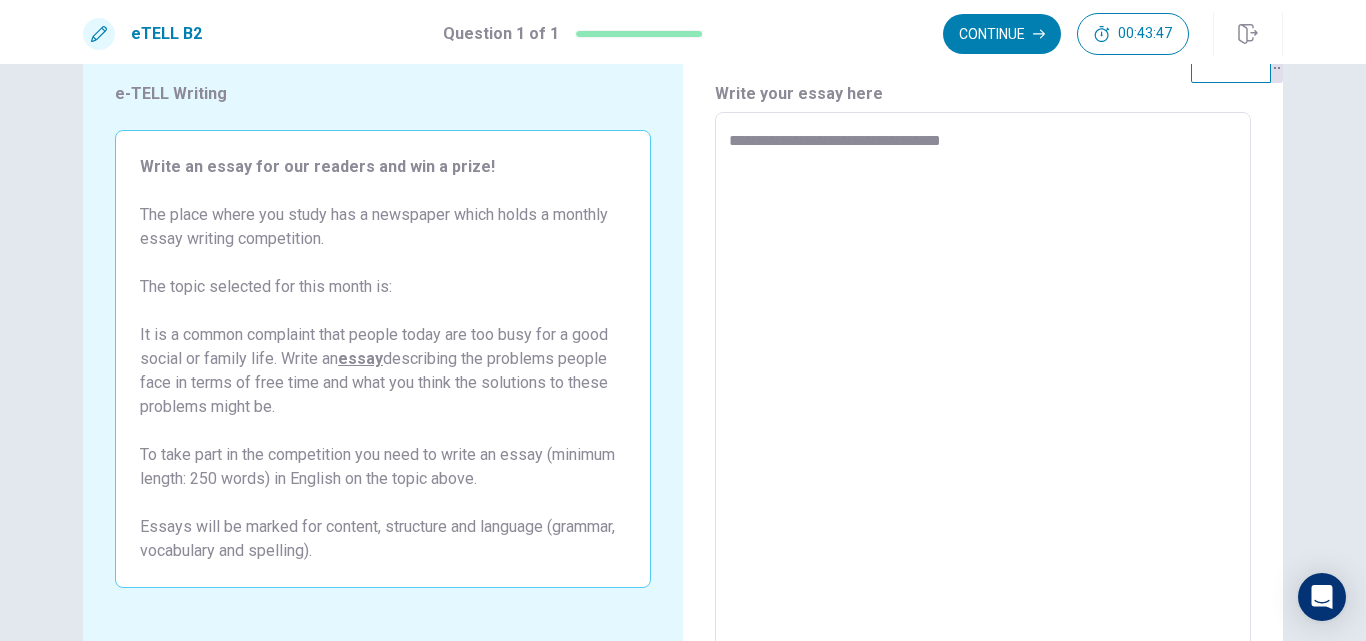 type on "*" 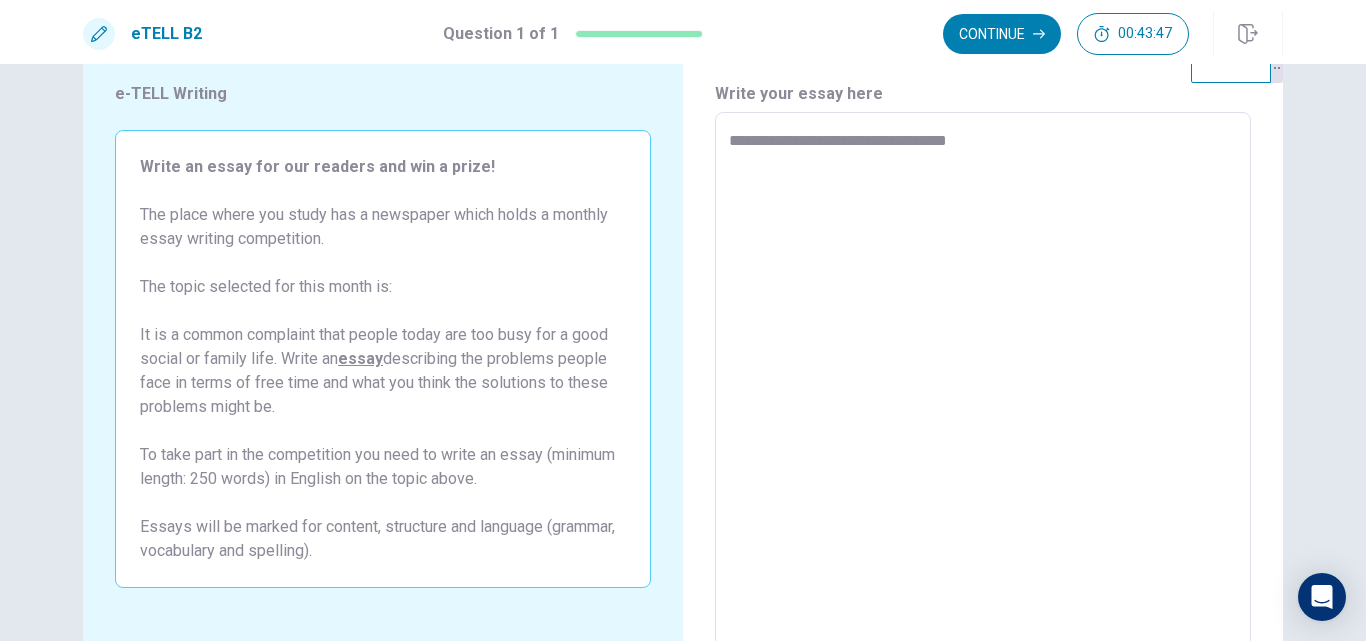 type on "*" 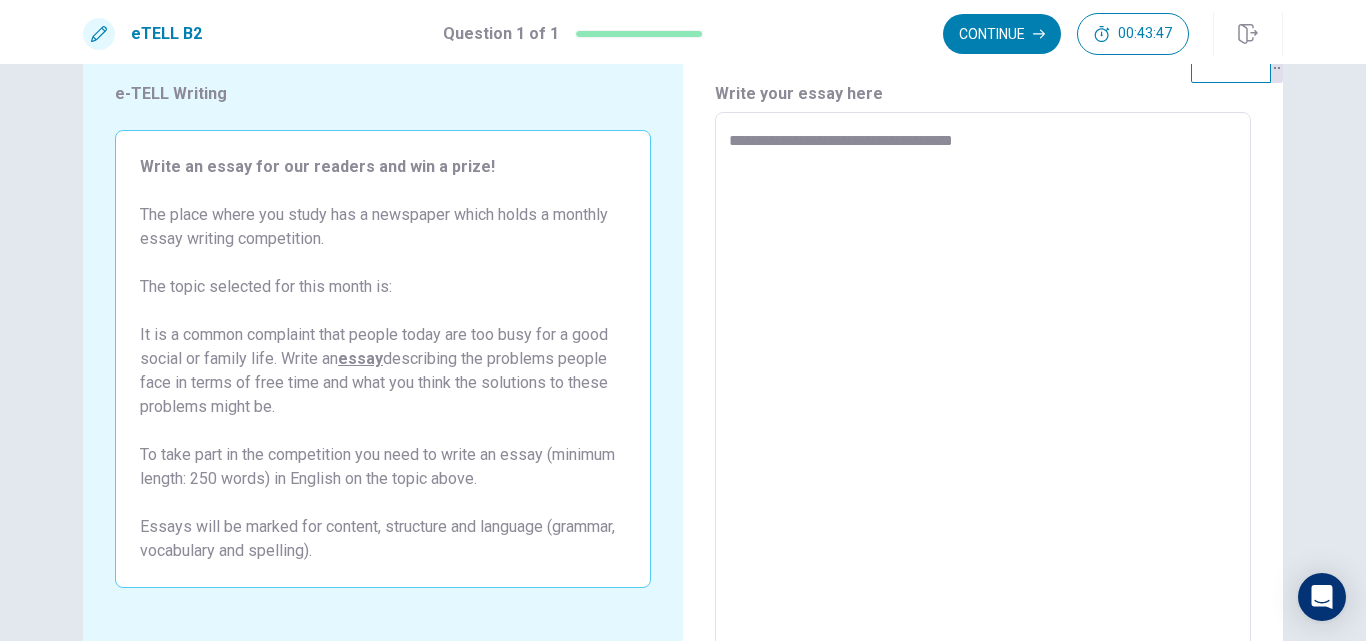 type on "*" 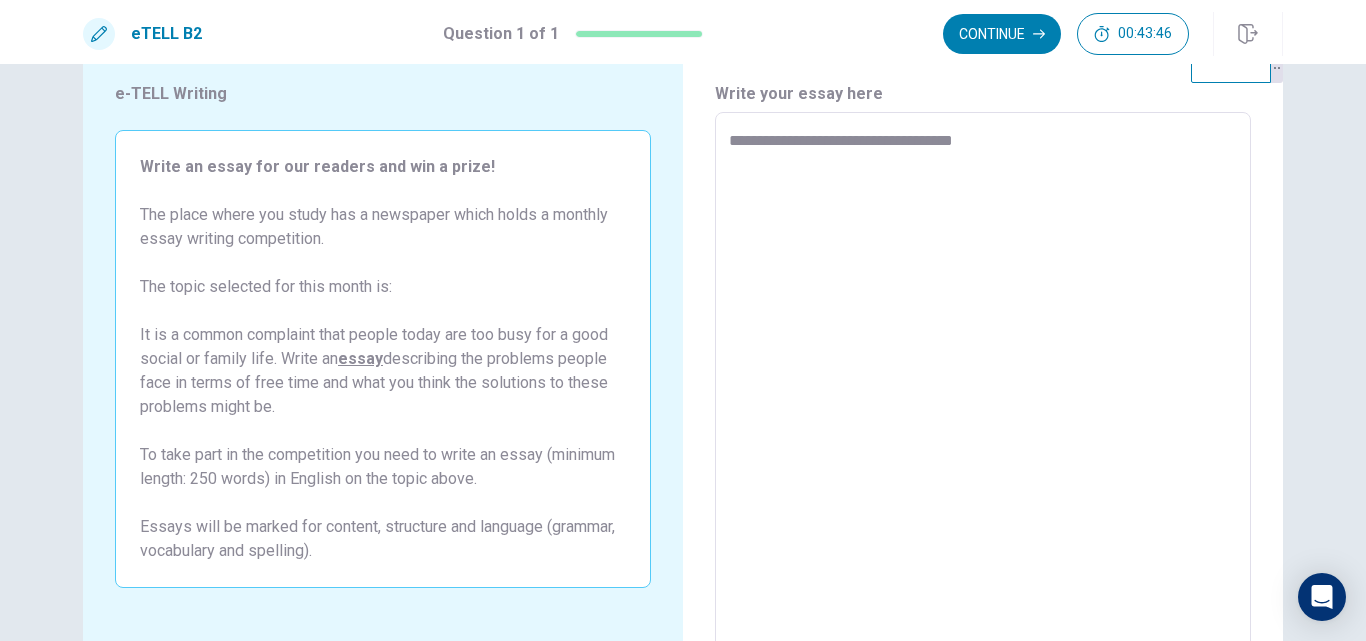 type on "**********" 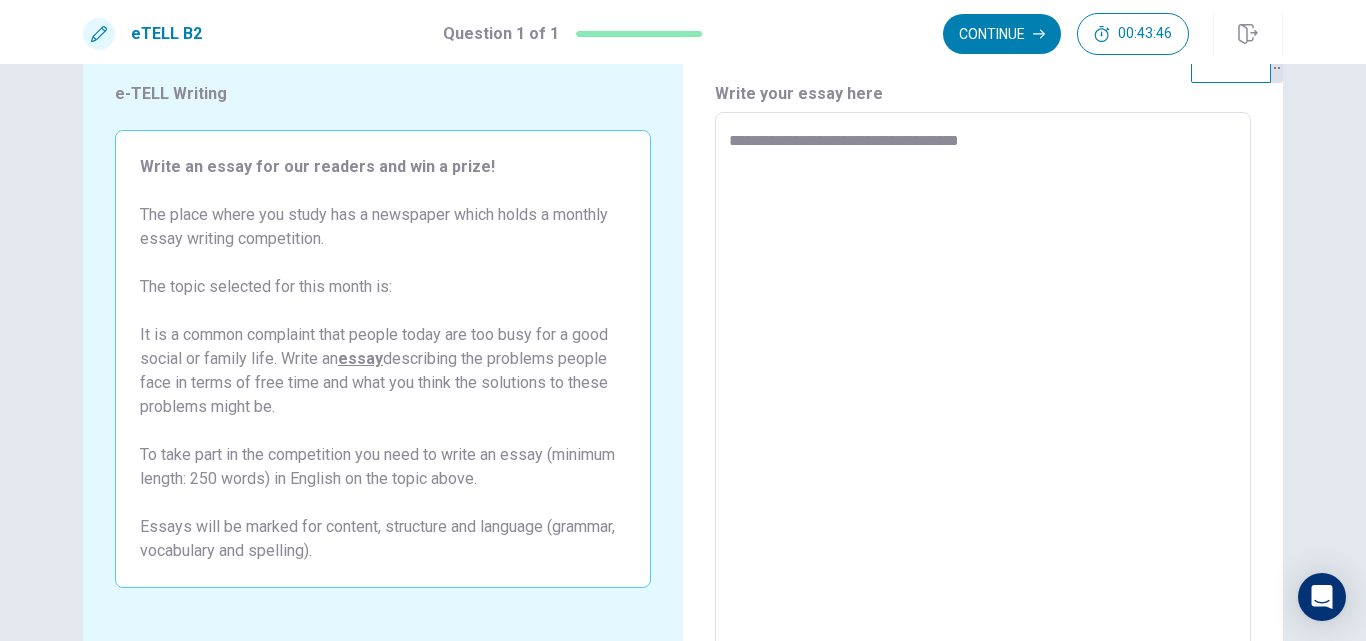 type on "*" 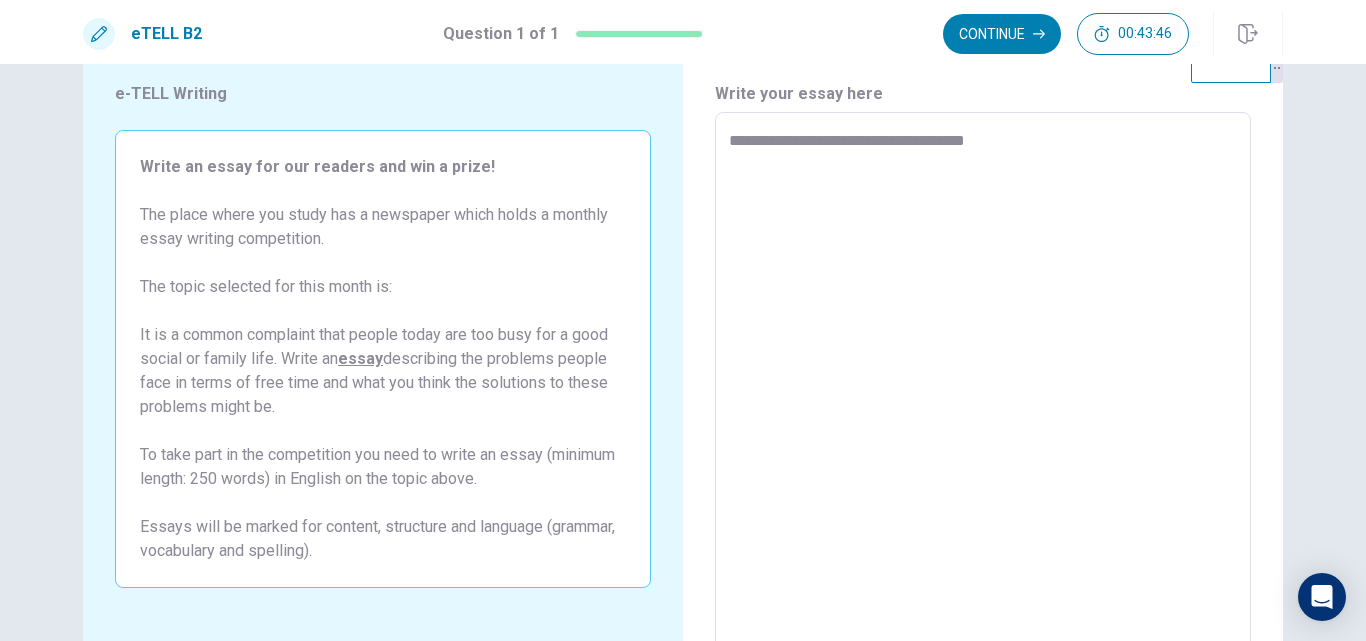 type on "*" 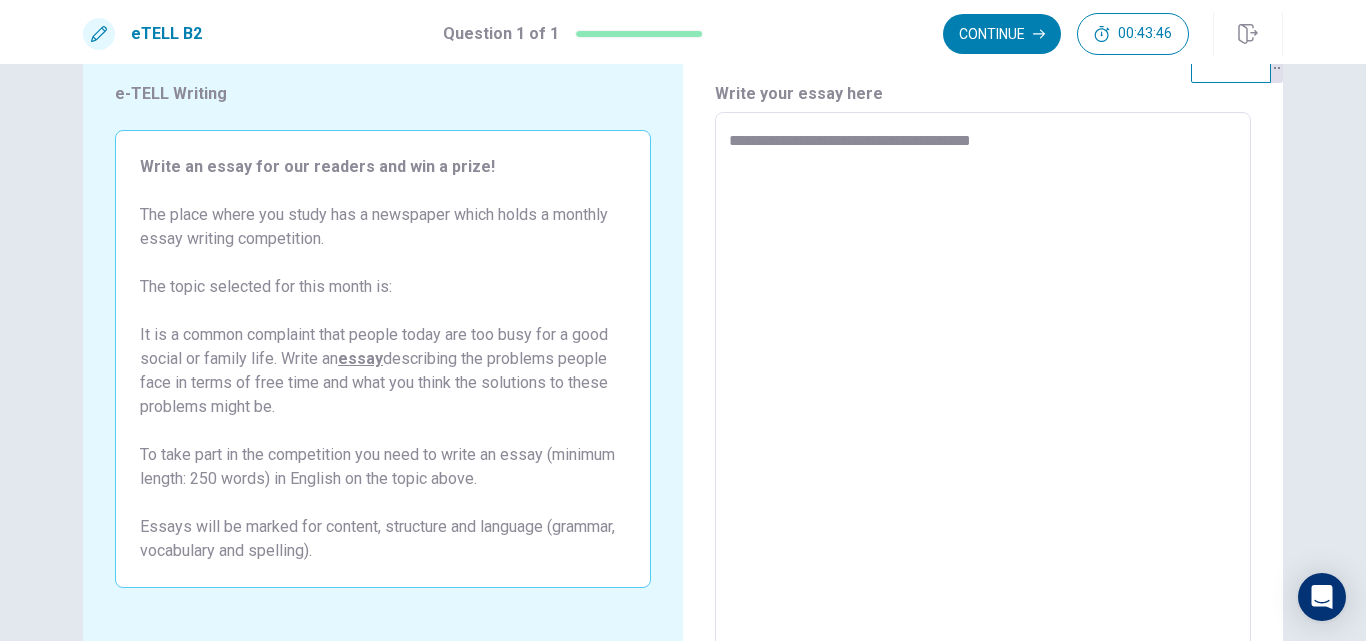 type on "*" 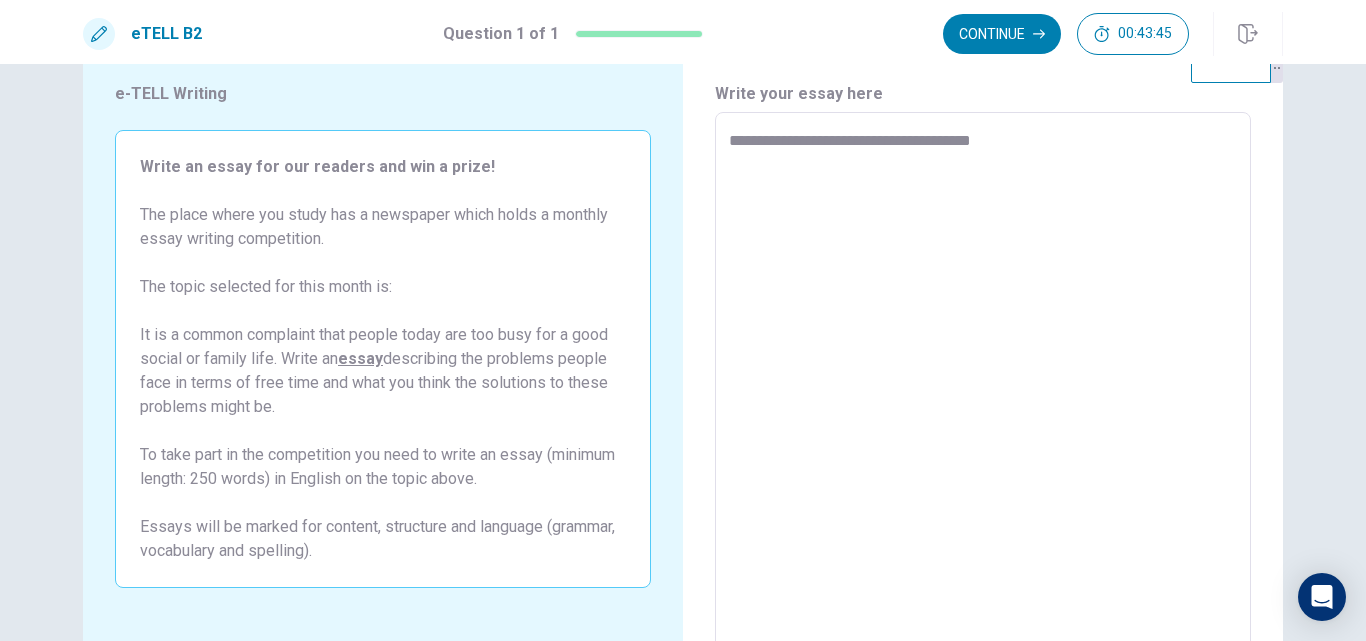 type on "**********" 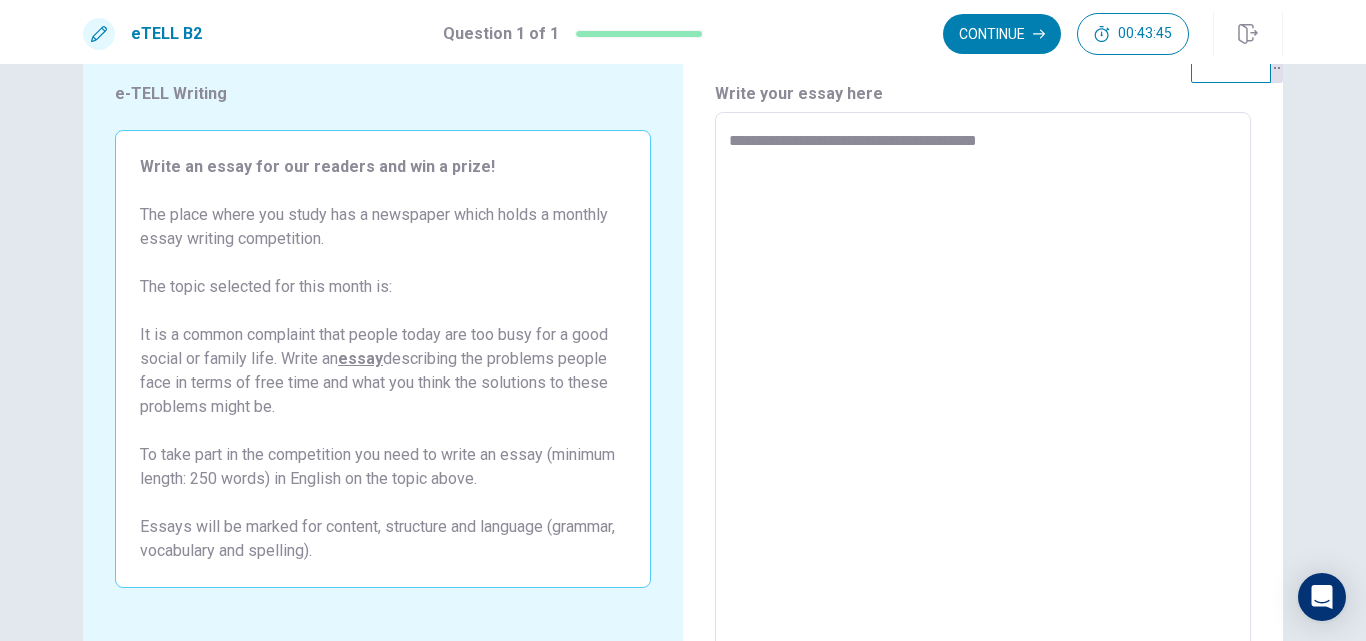 type on "*" 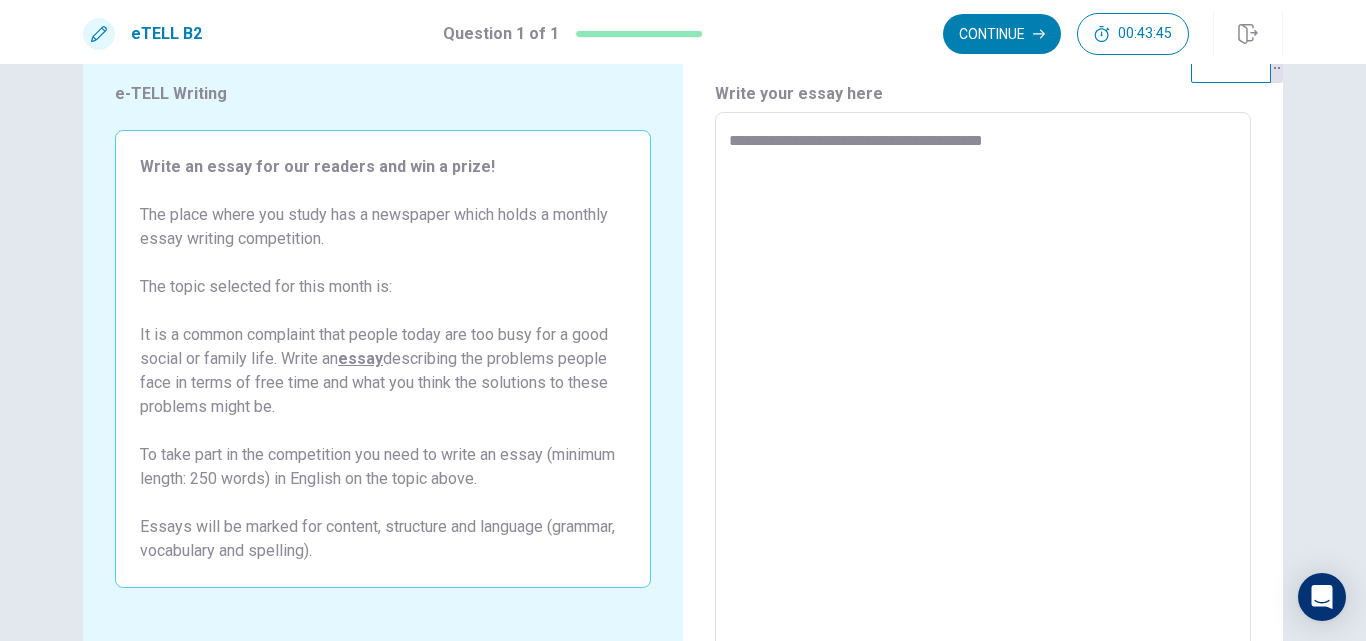 type on "*" 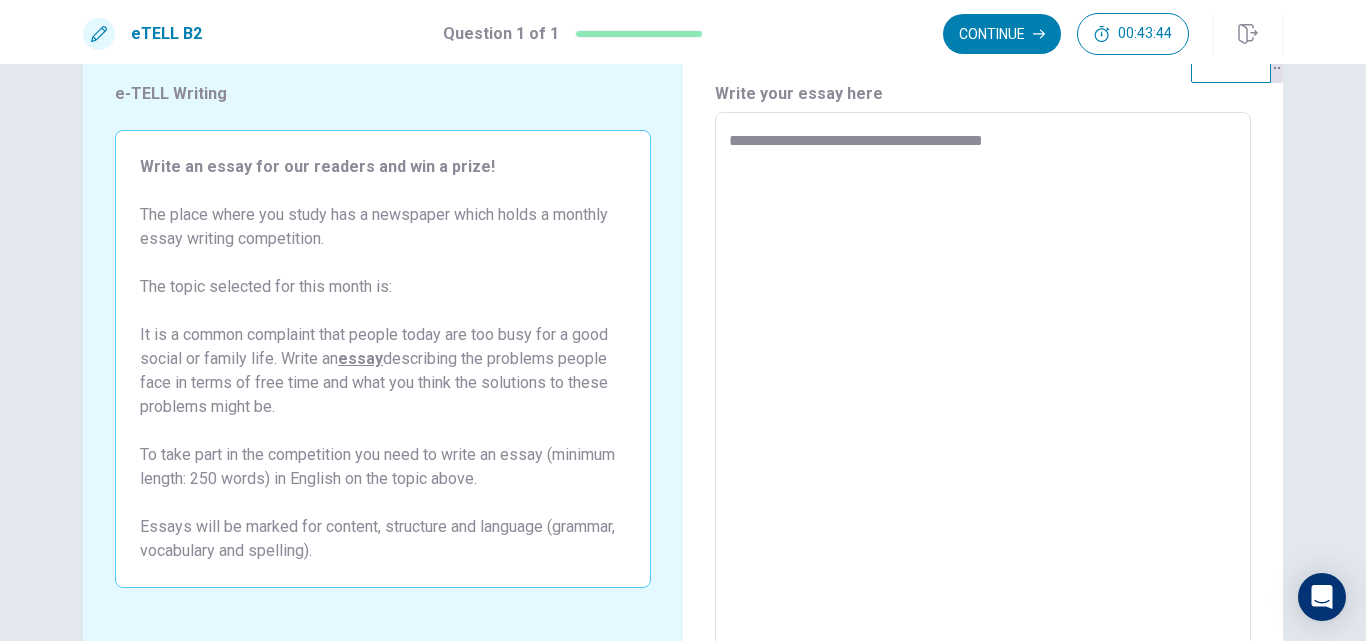 type on "**********" 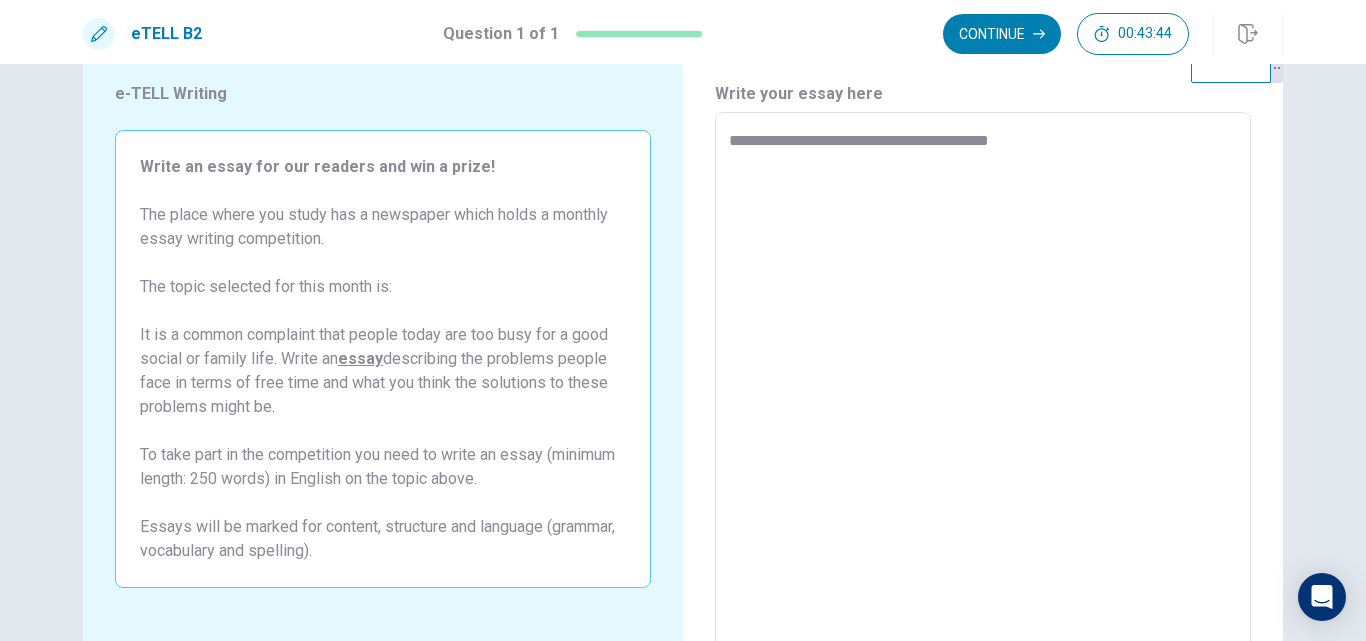 type on "*" 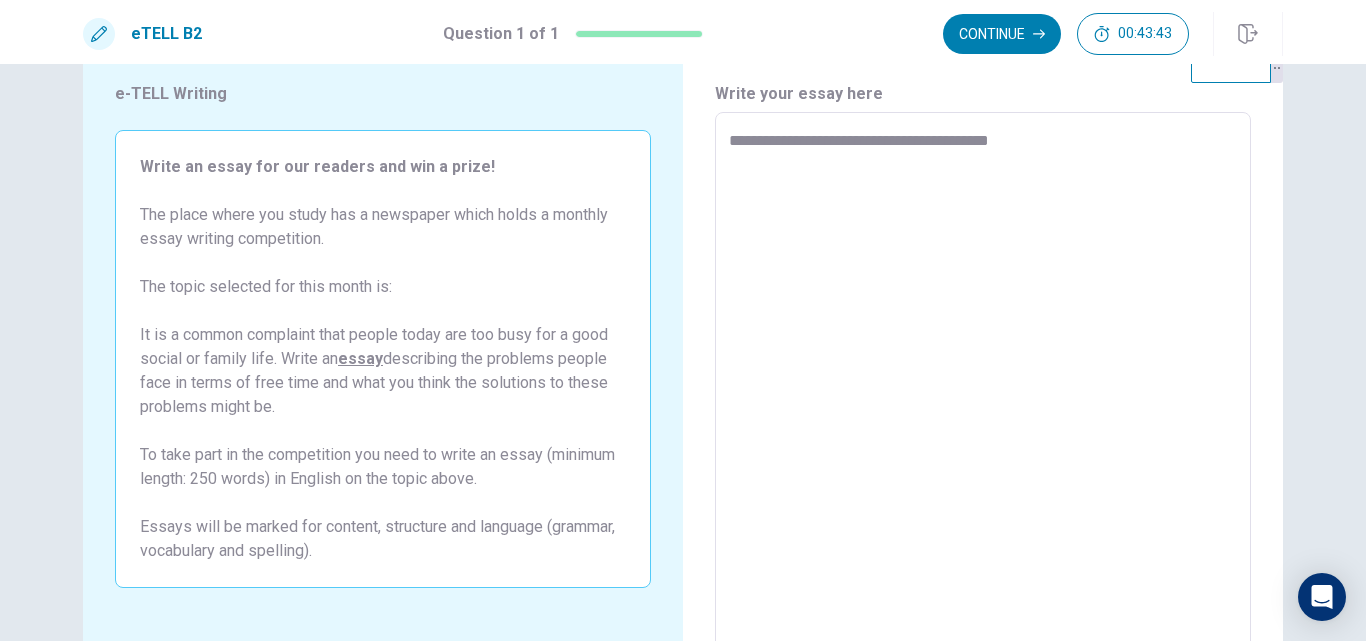 type on "**********" 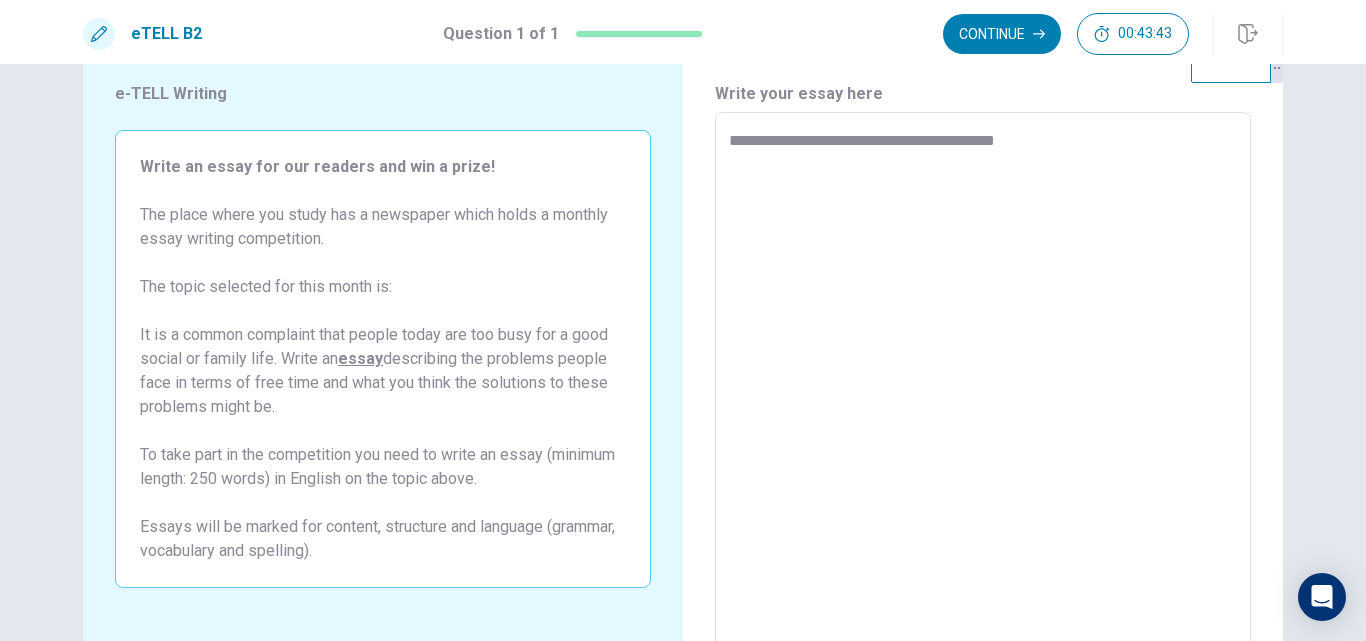 type on "*" 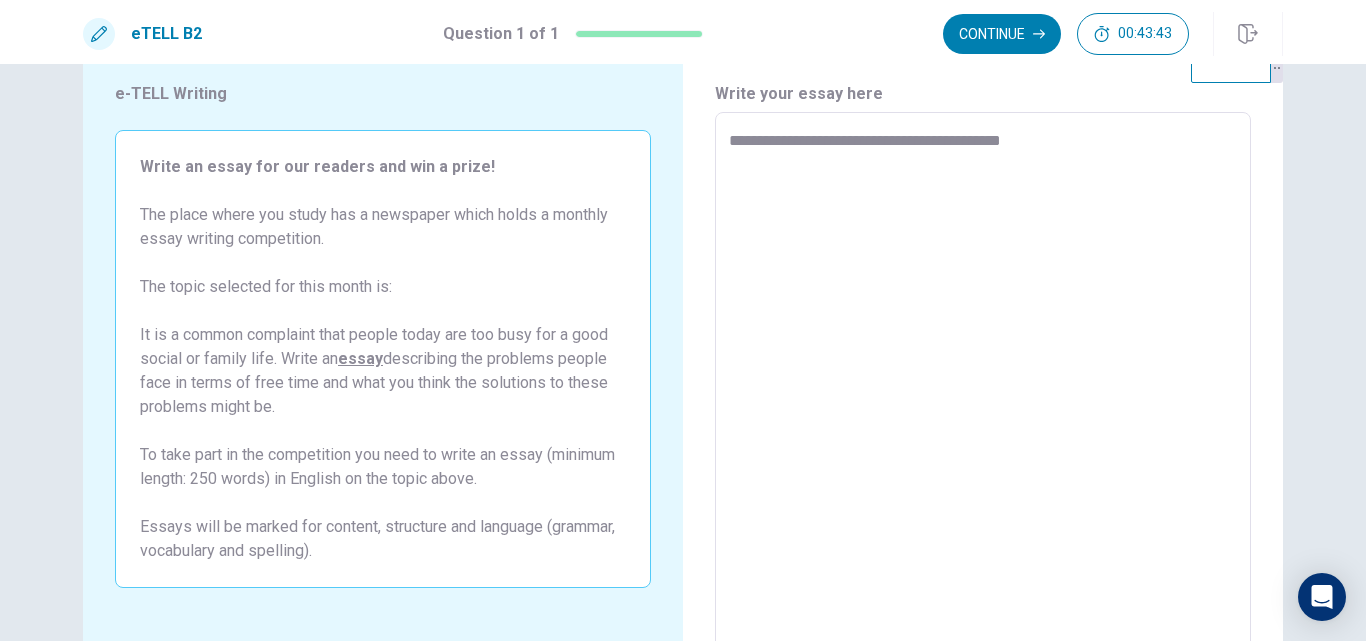 type on "*" 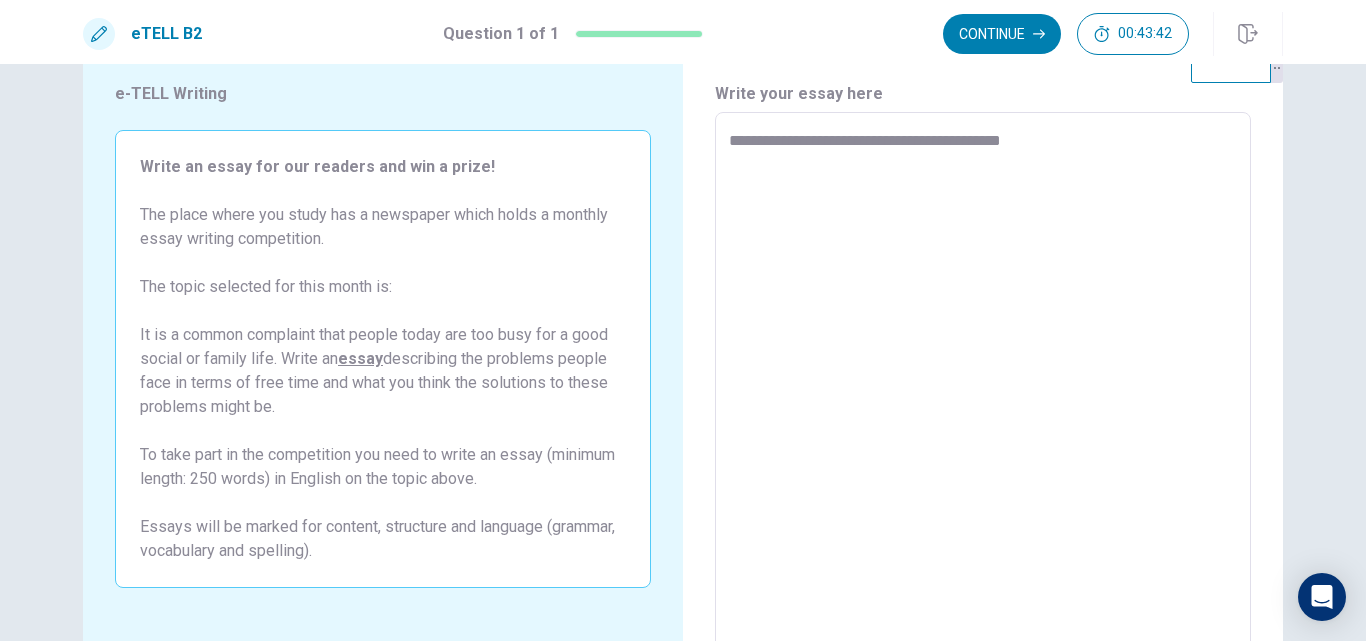 type on "**********" 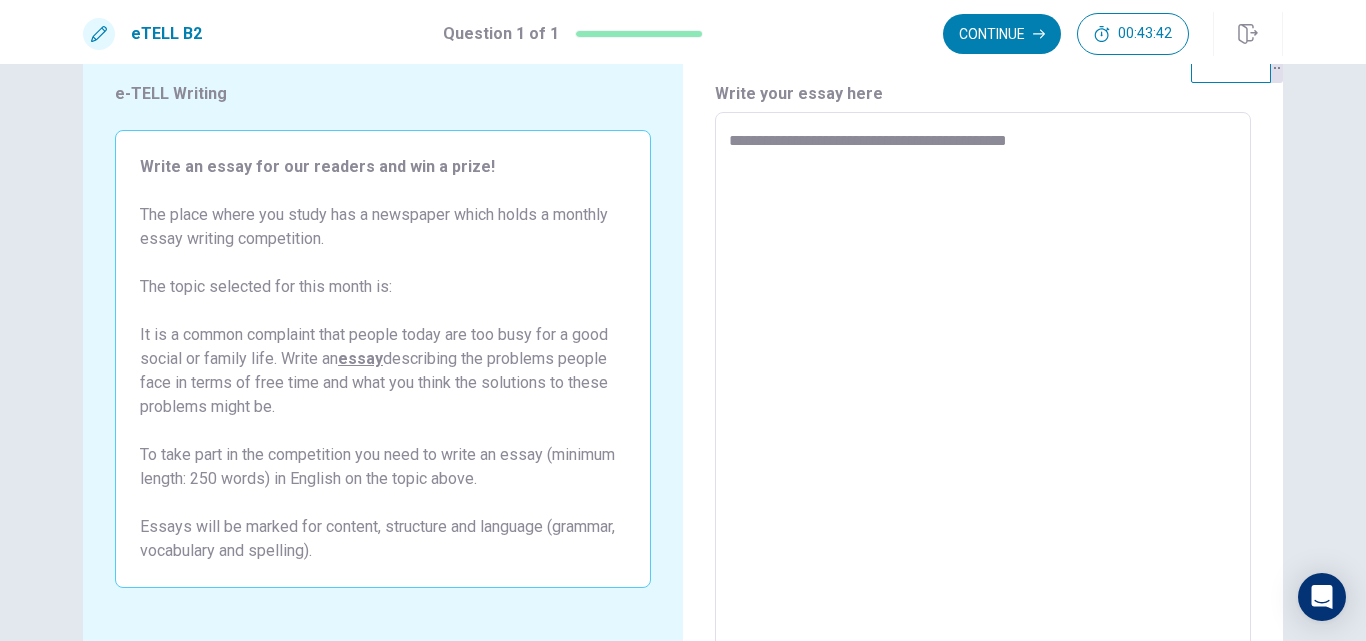 type on "*" 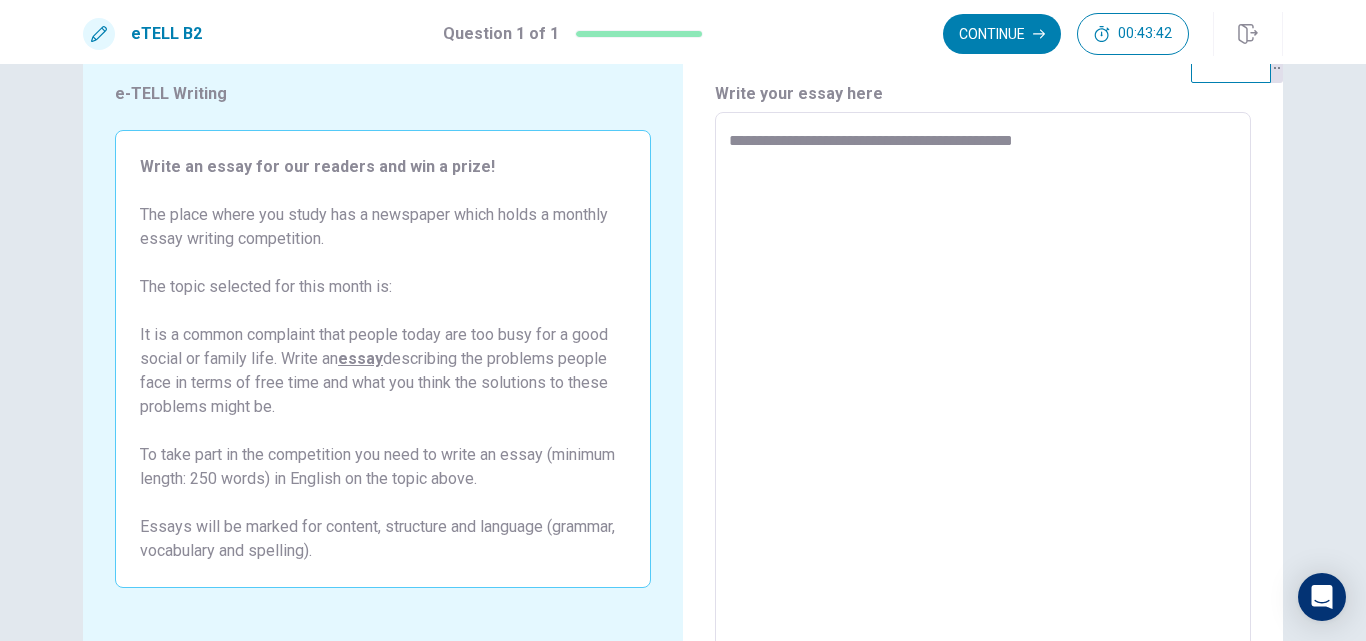 type on "*" 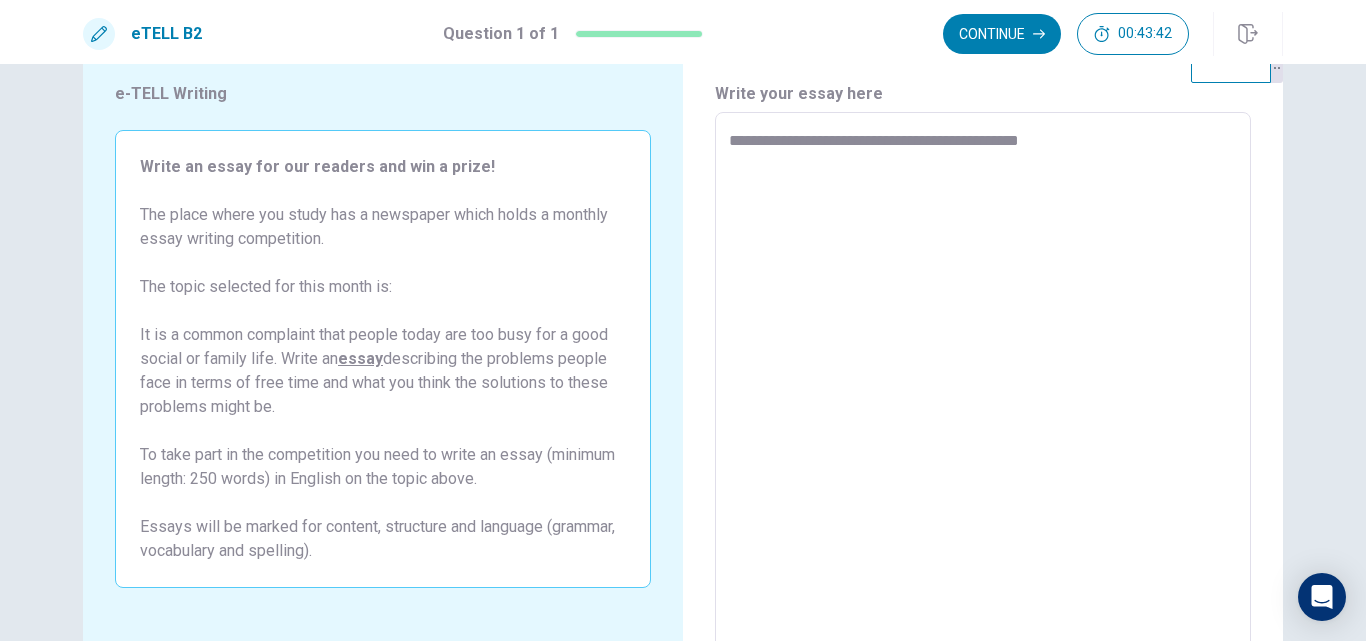 type on "*" 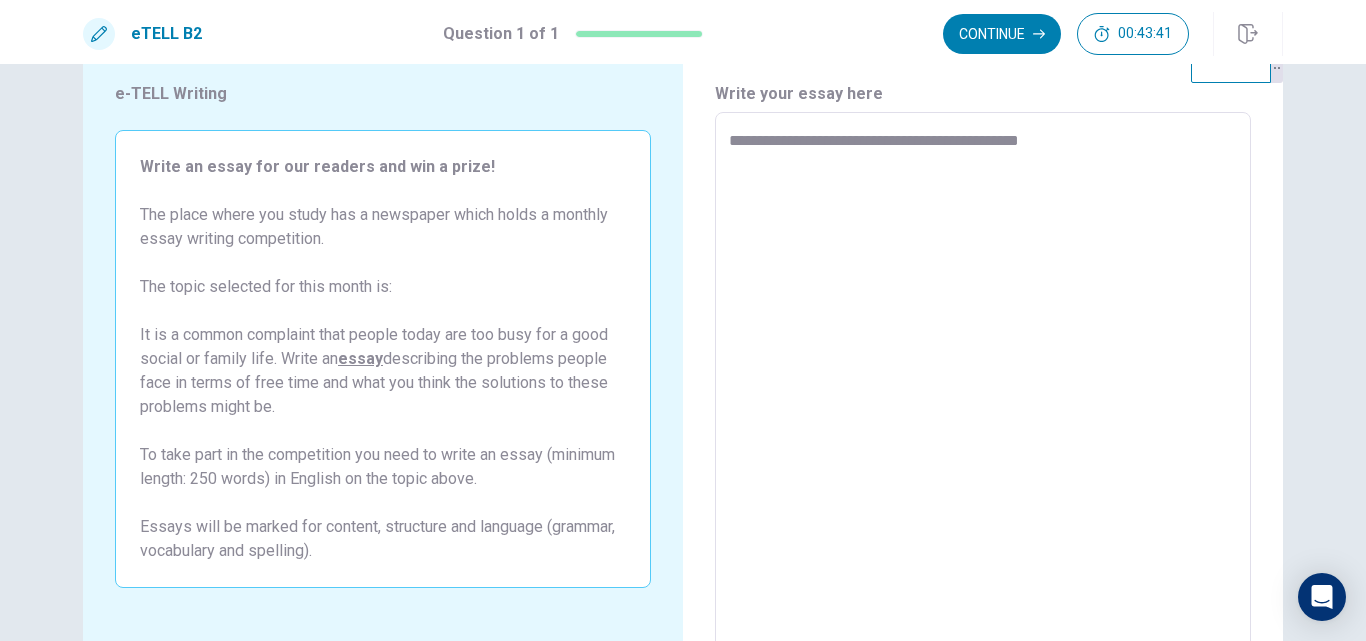 type on "**********" 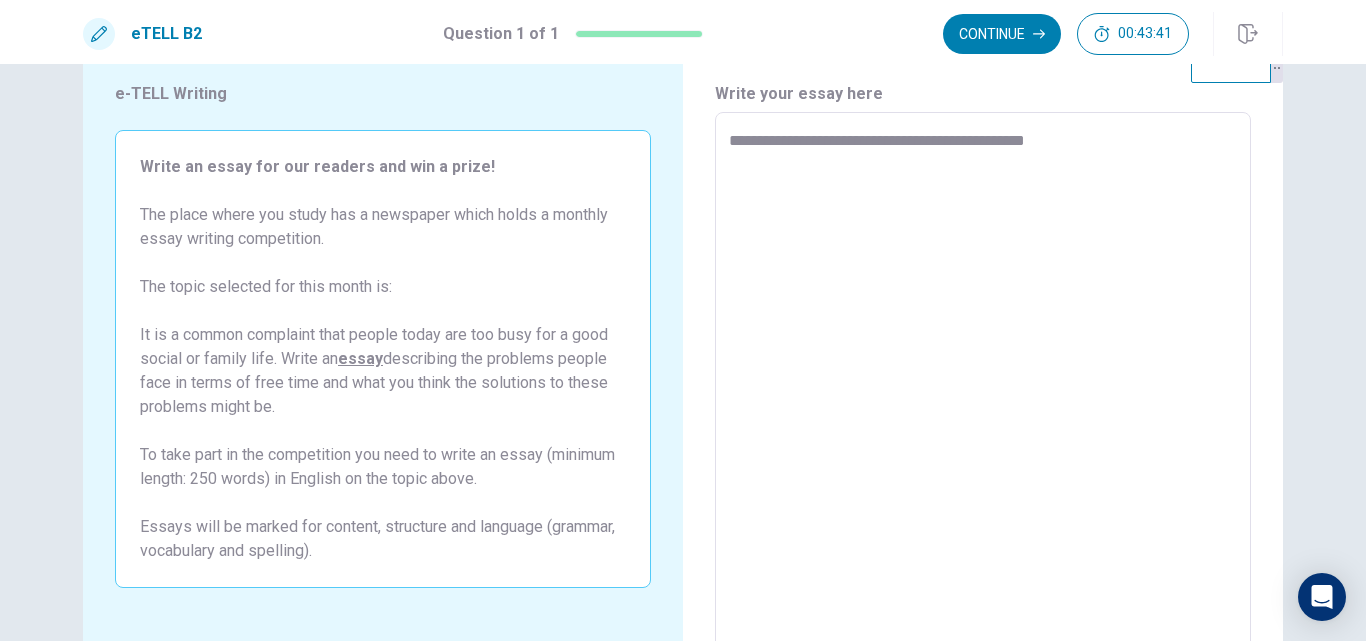 type on "*" 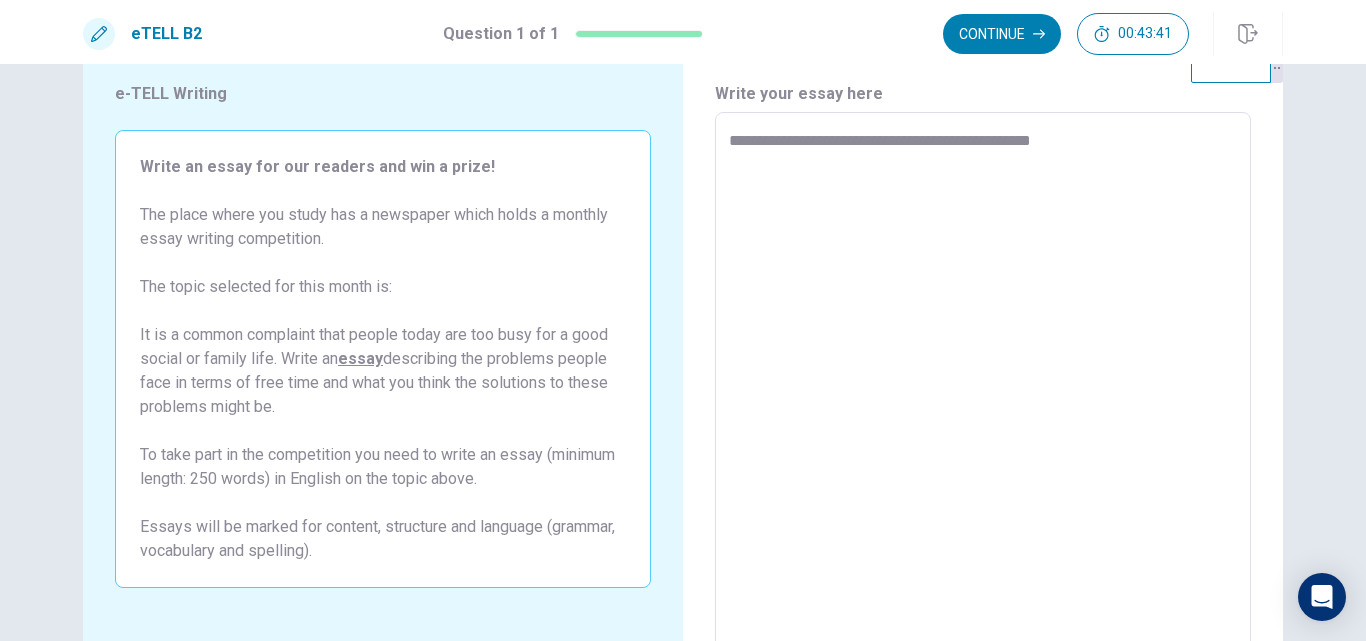 type on "*" 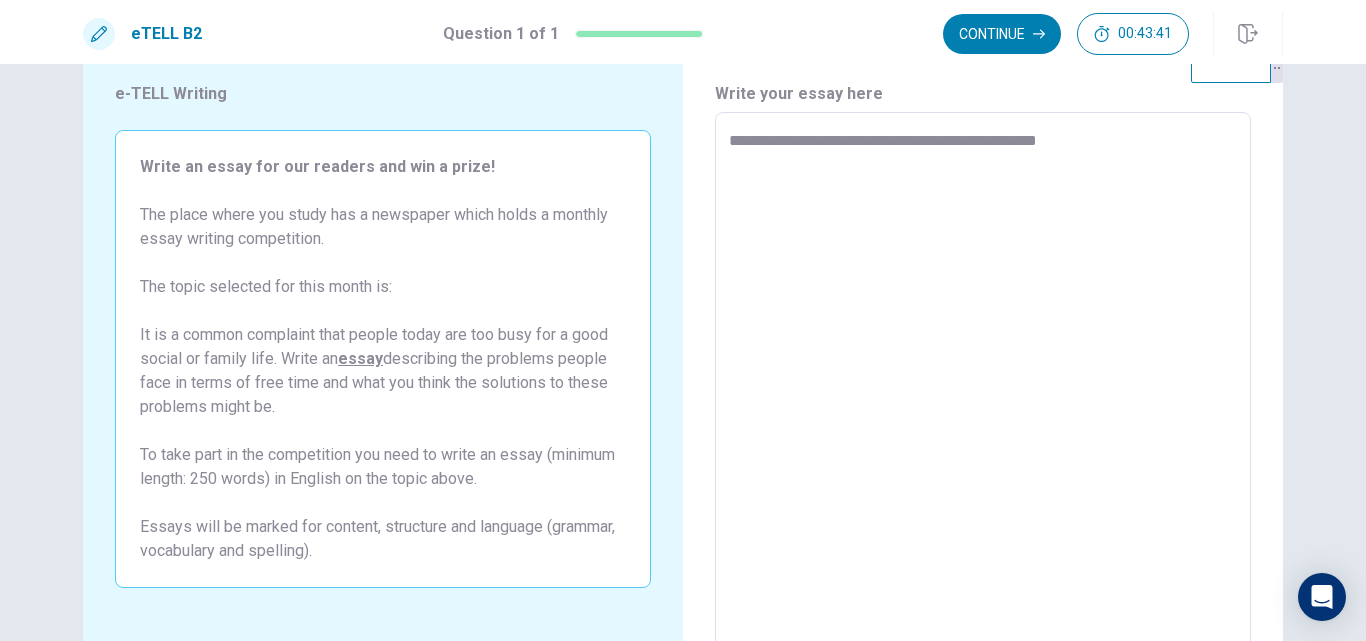 type on "*" 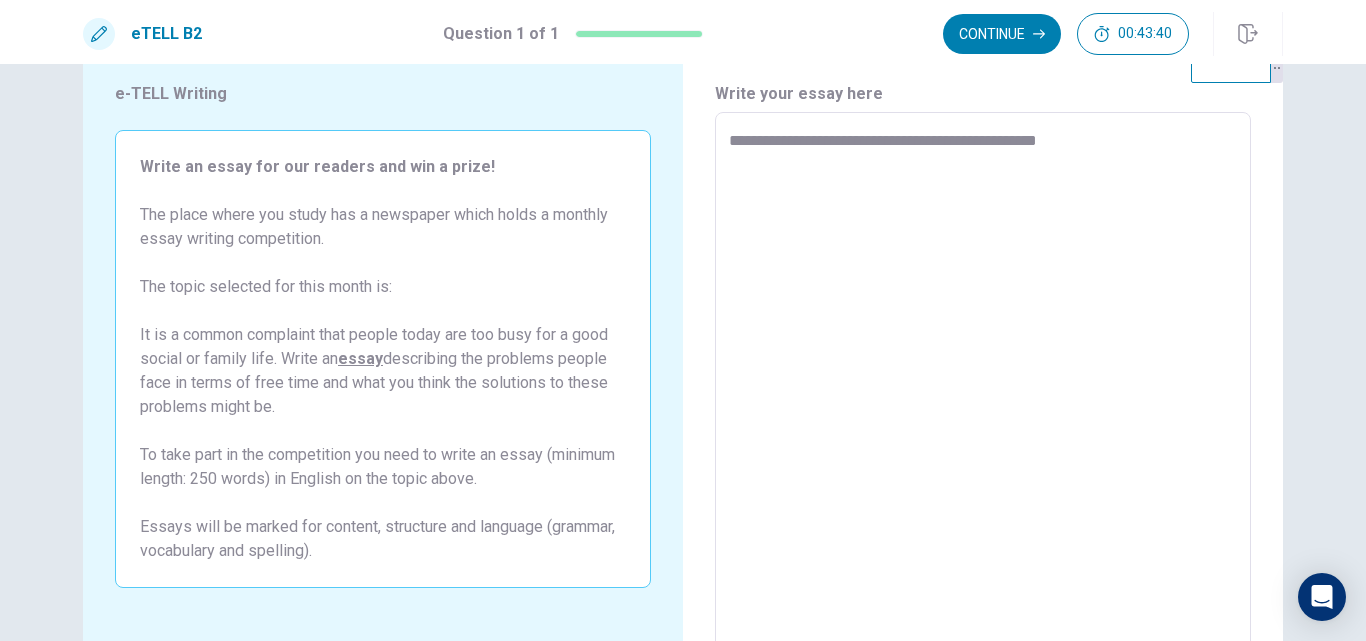 type on "**********" 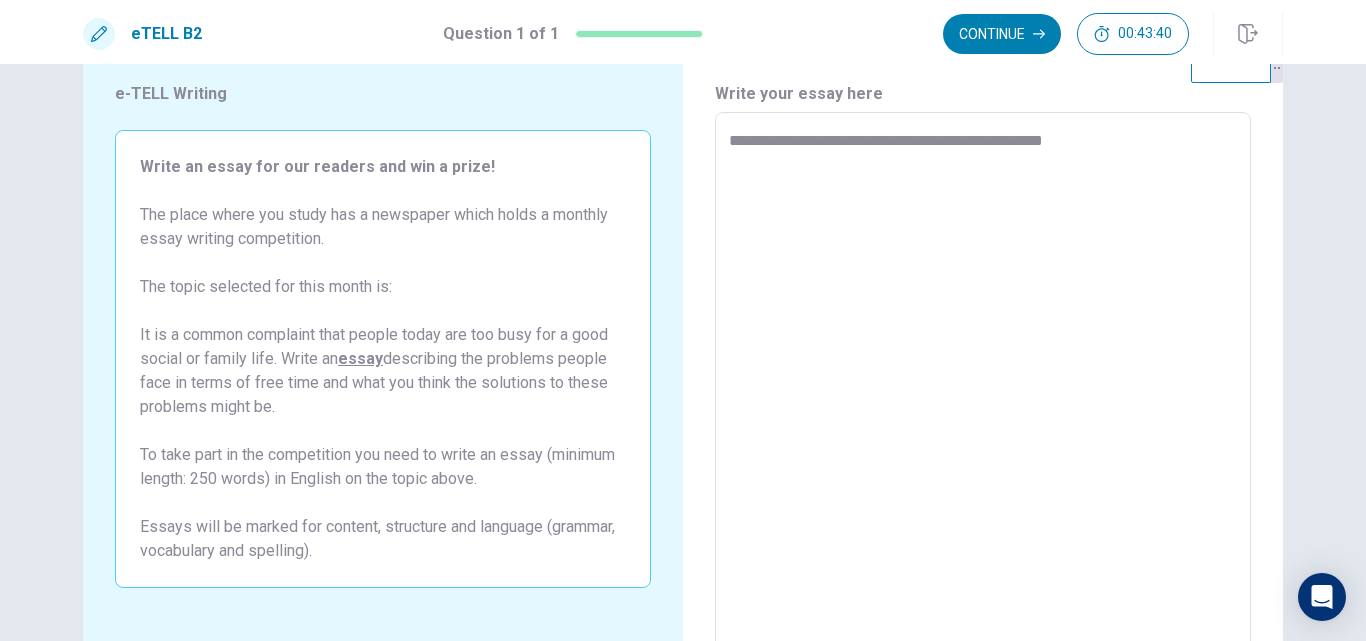 type on "*" 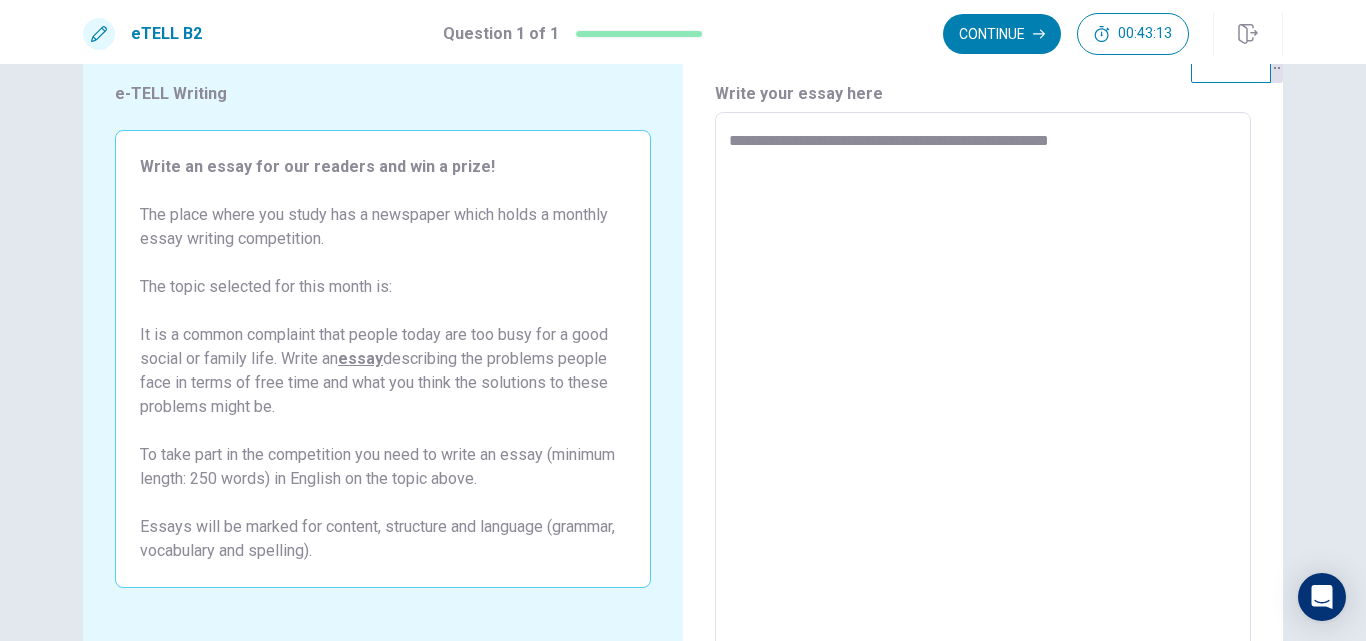 type on "*" 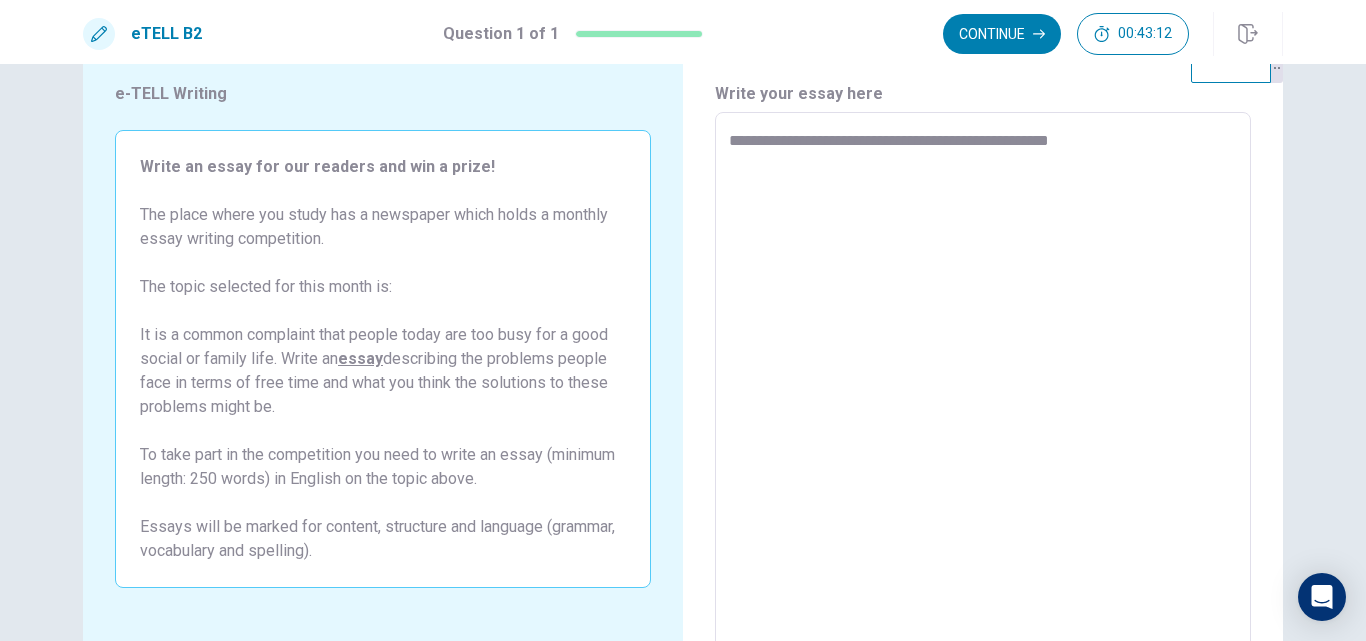 type on "**********" 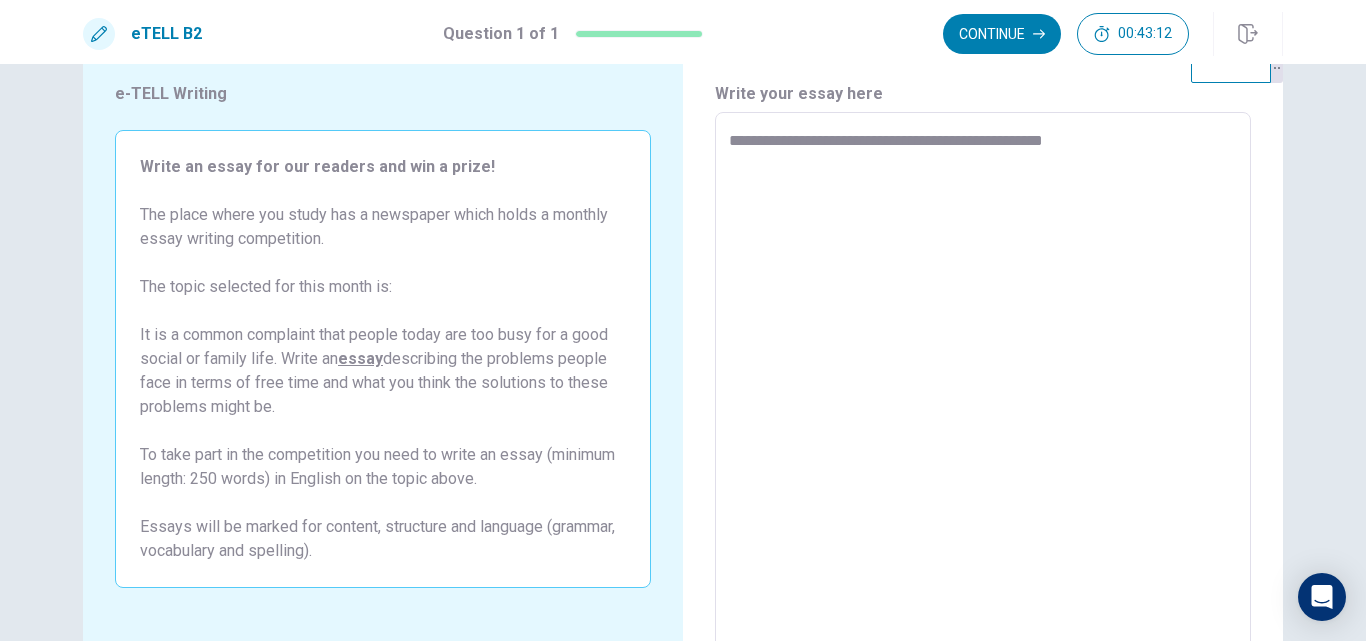 type on "*" 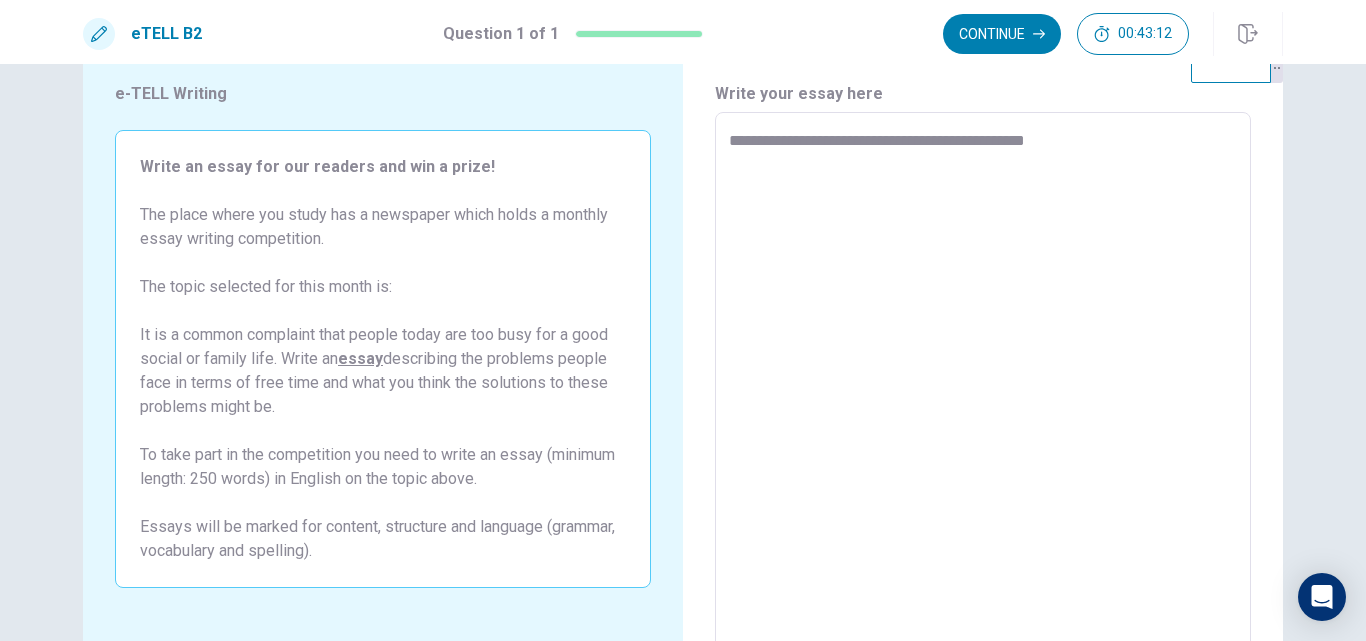type on "**********" 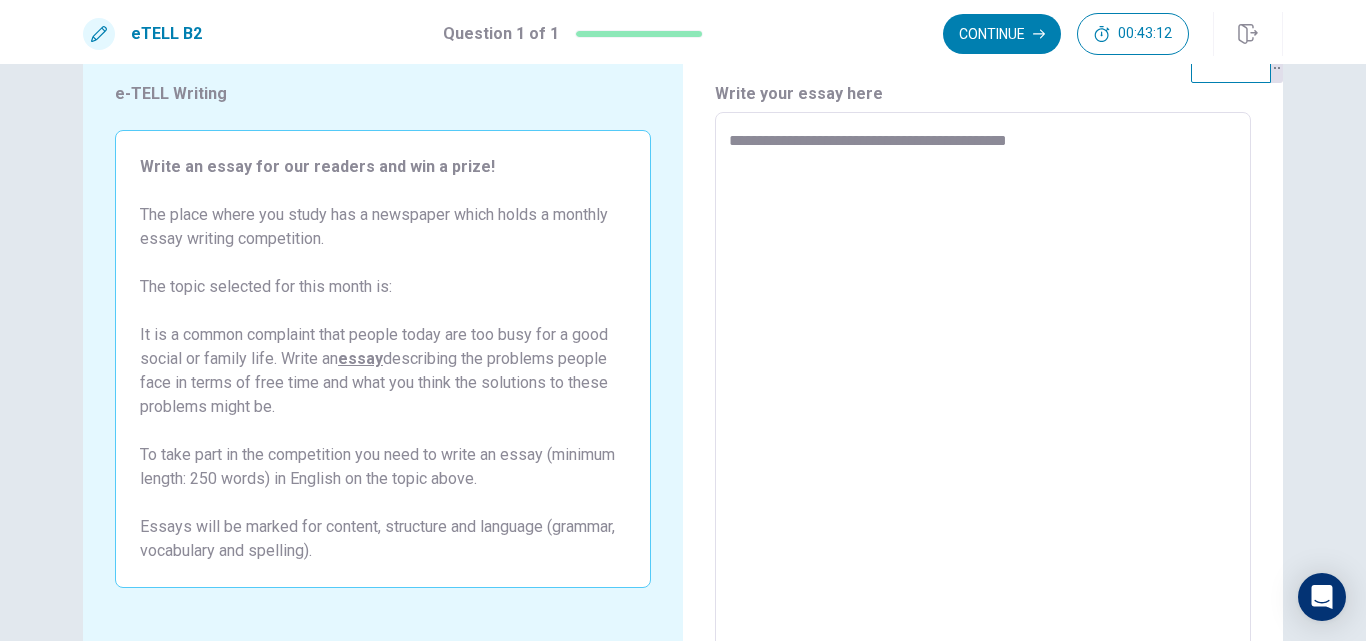 type on "**********" 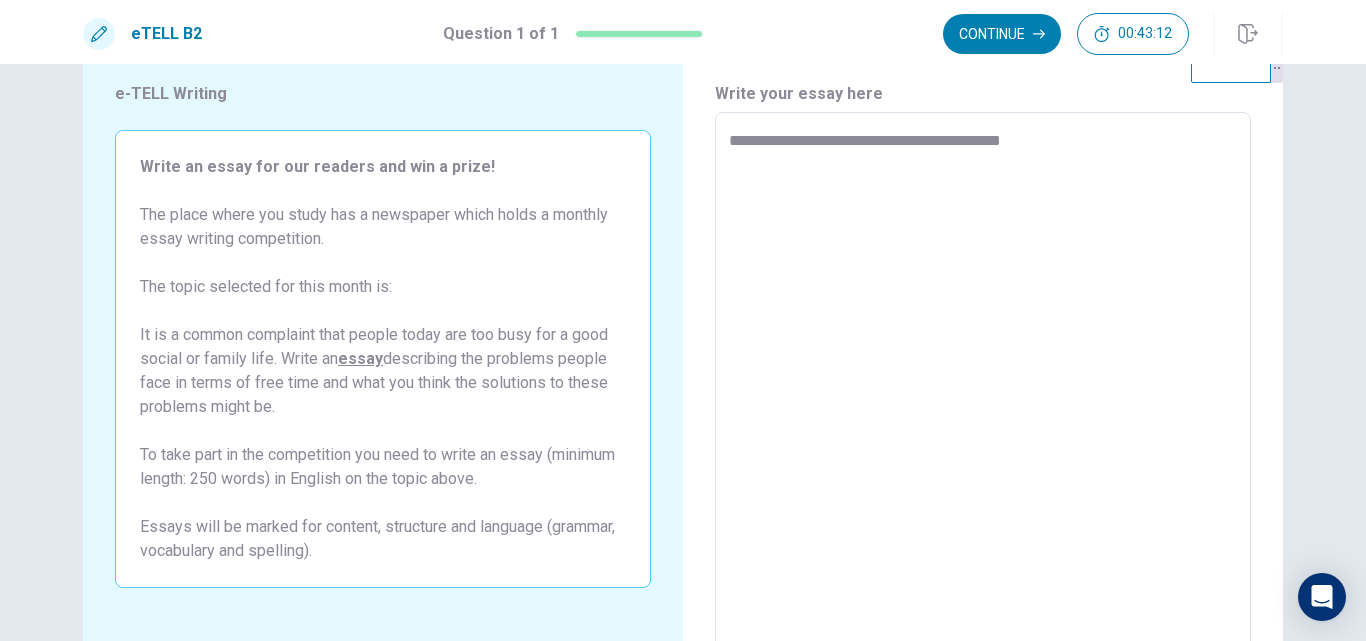 type on "*" 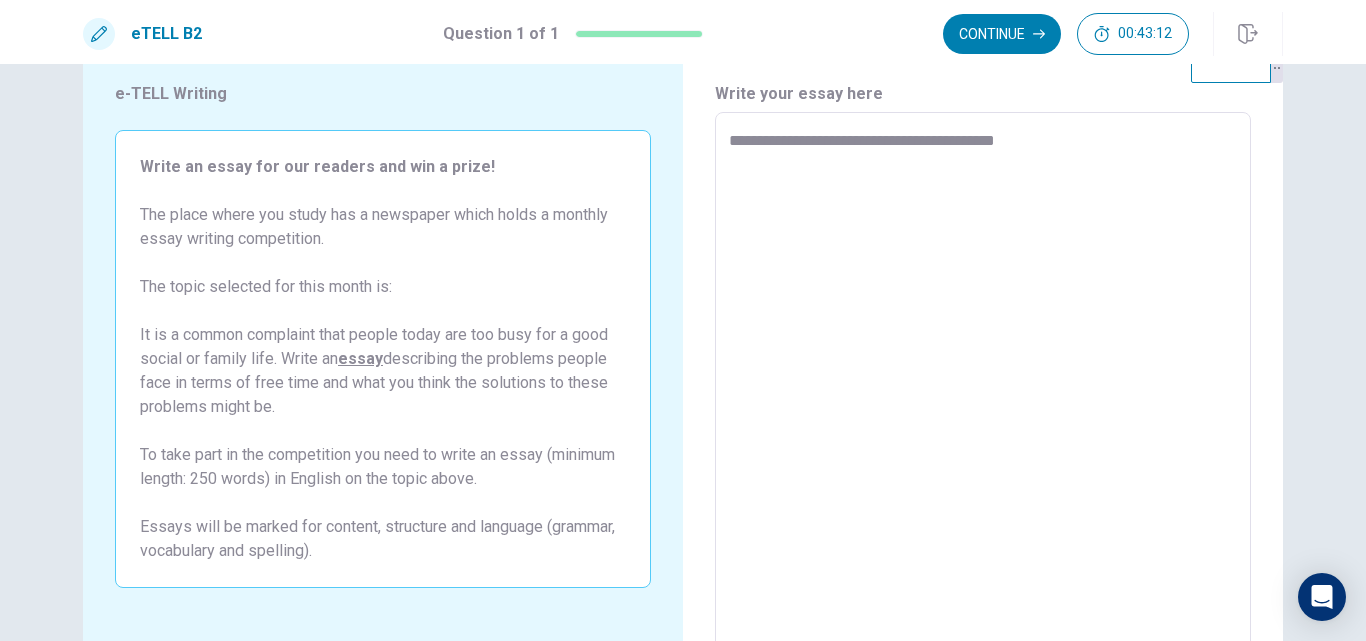 type 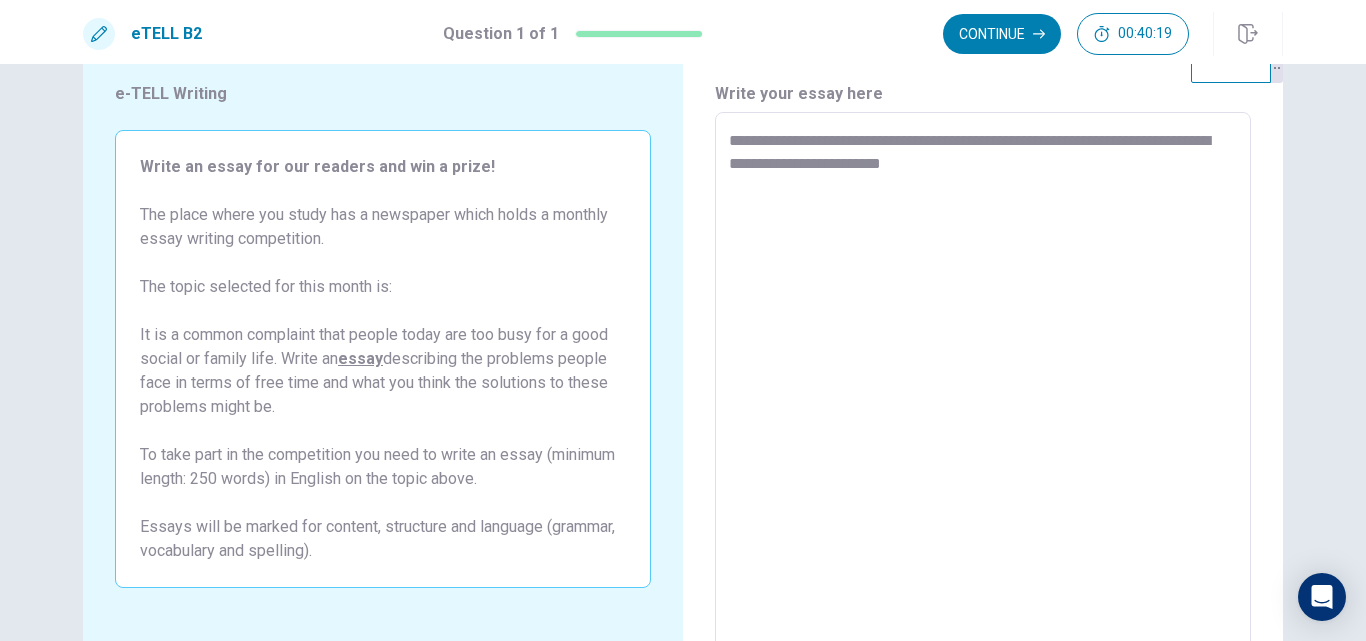 click on "**********" at bounding box center [983, 389] 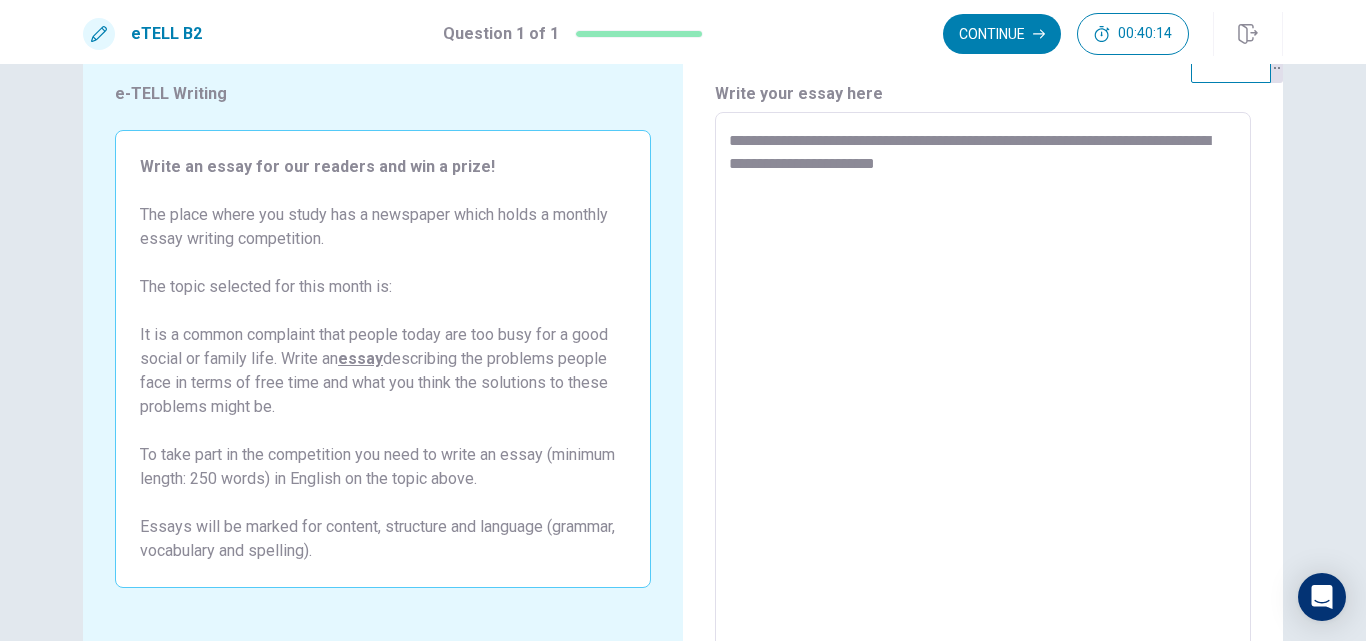 click on "**********" at bounding box center (983, 389) 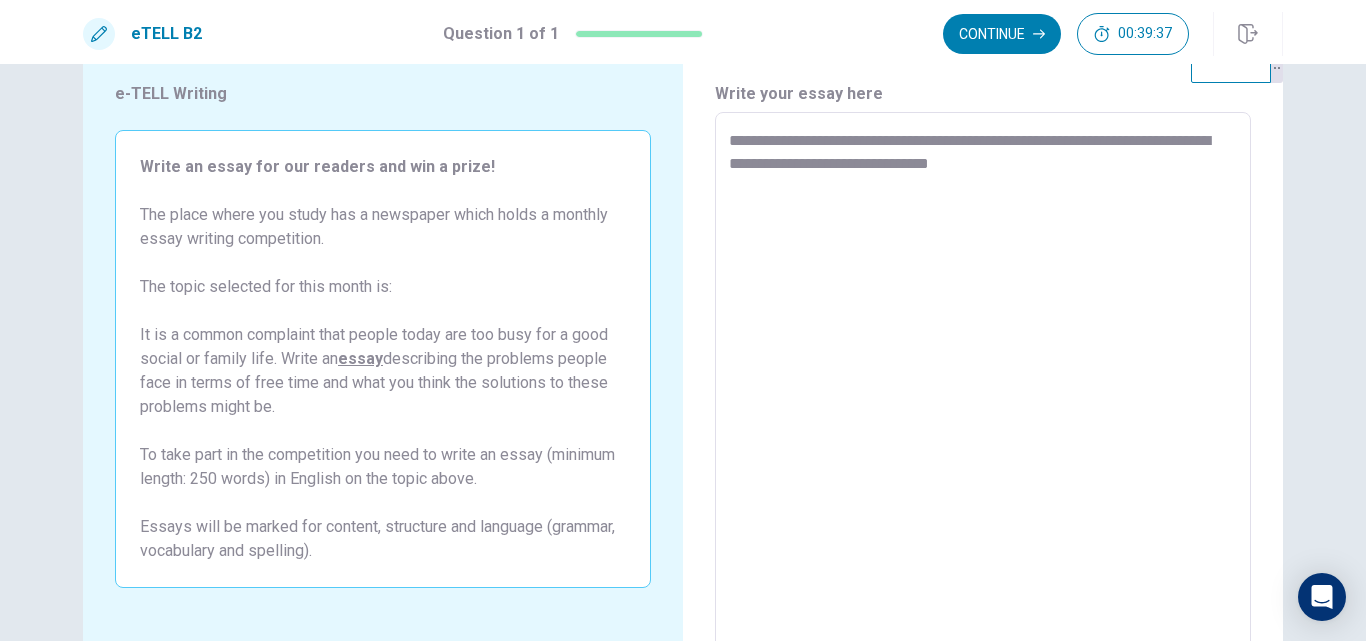 click on "**********" at bounding box center (983, 389) 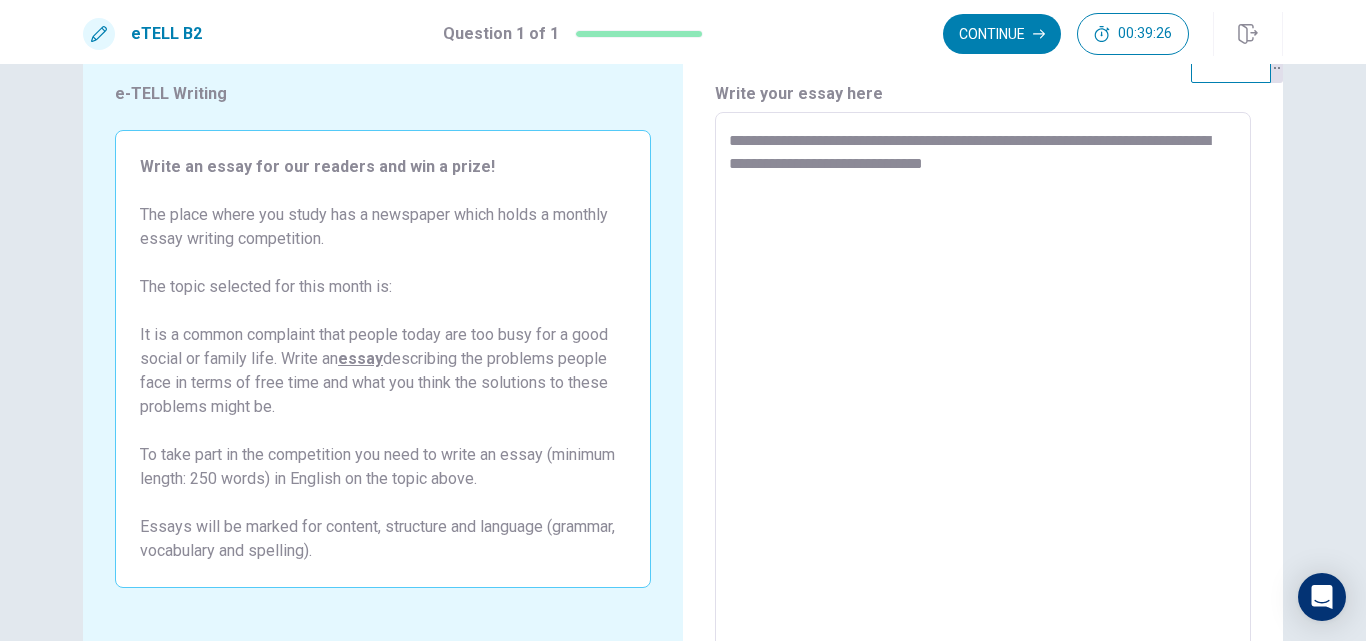 click on "**********" at bounding box center (983, 389) 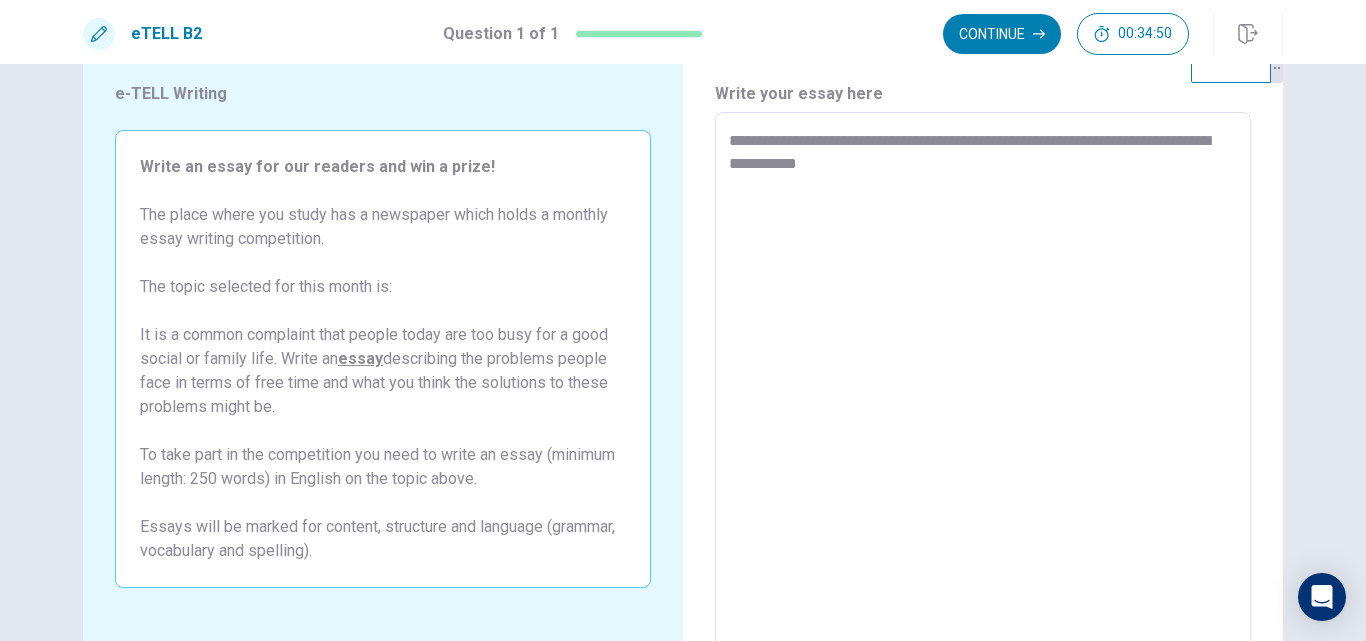 click on "**********" at bounding box center (983, 389) 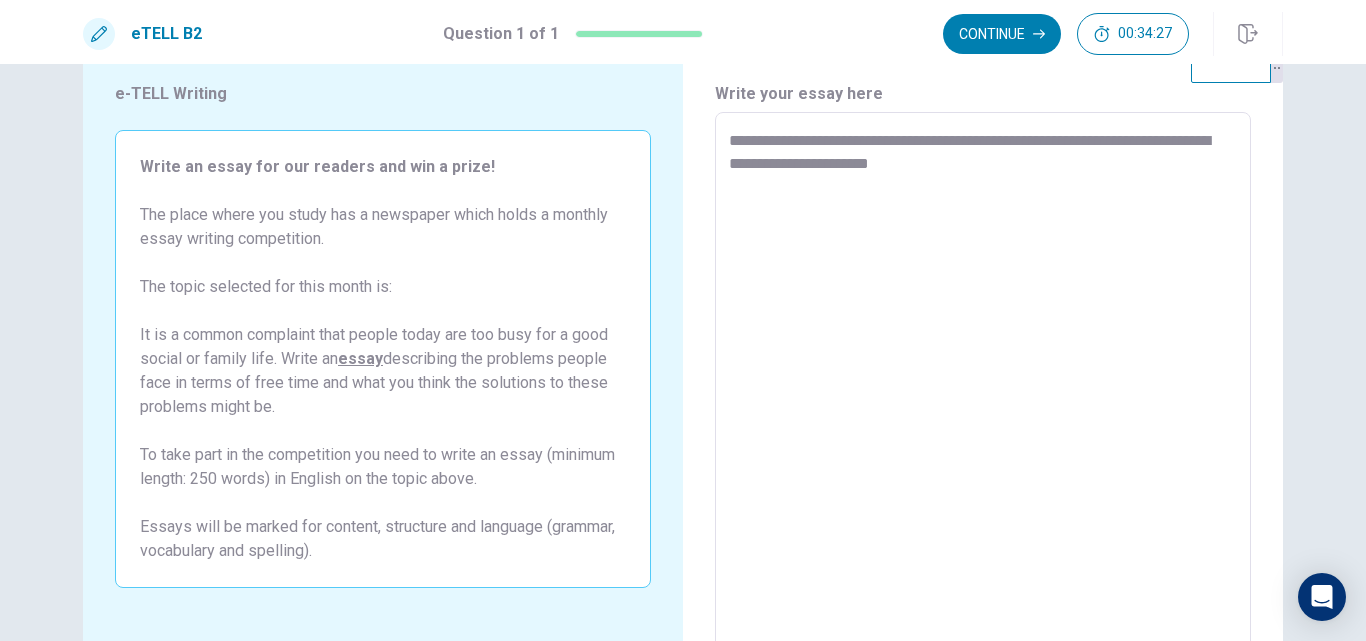 click on "**********" at bounding box center (983, 389) 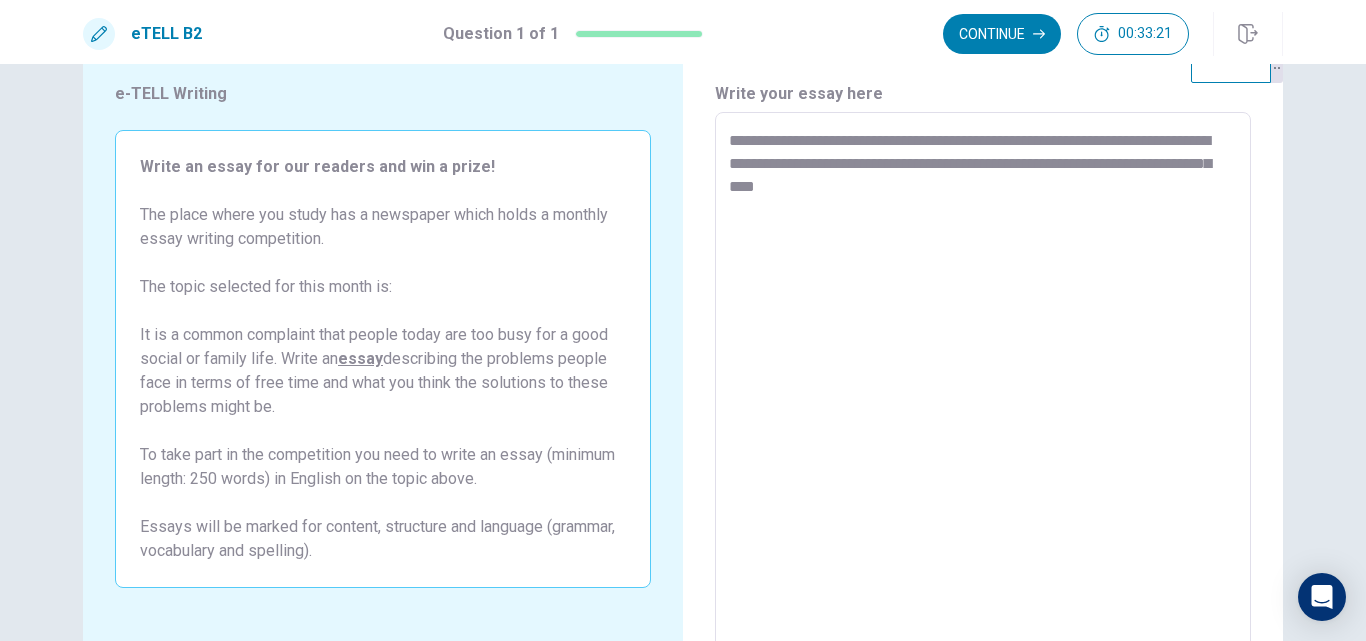 click on "**********" at bounding box center [983, 389] 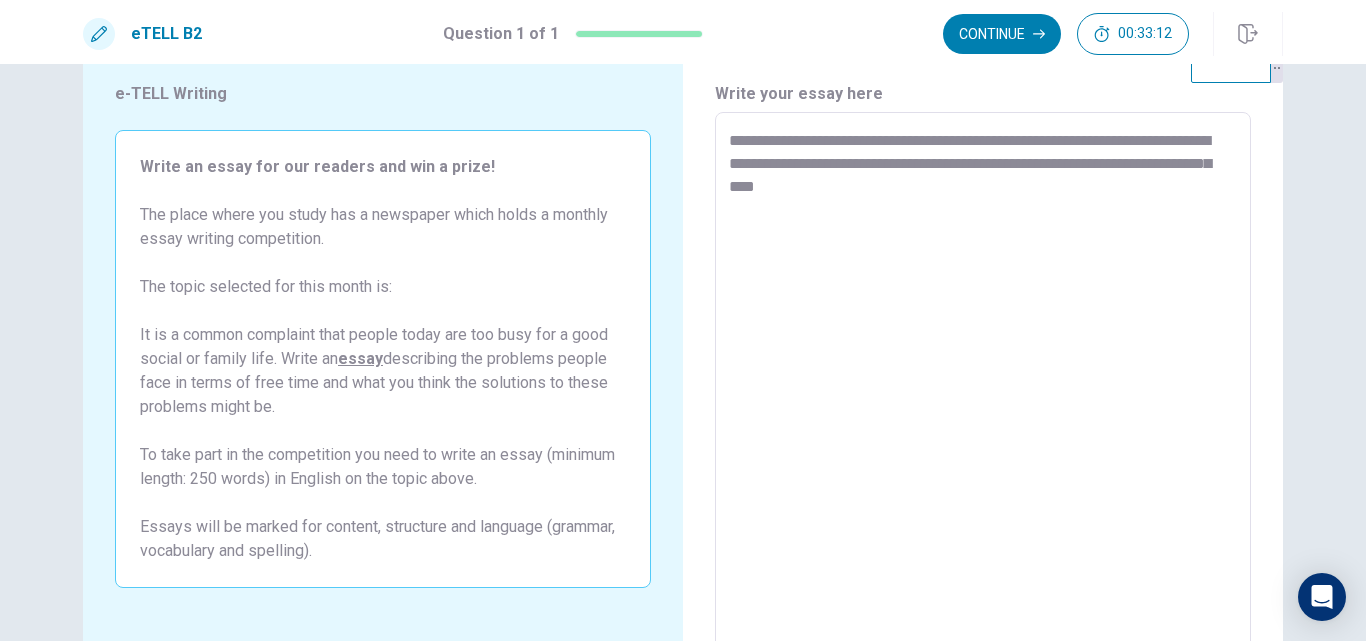click on "**********" at bounding box center [983, 389] 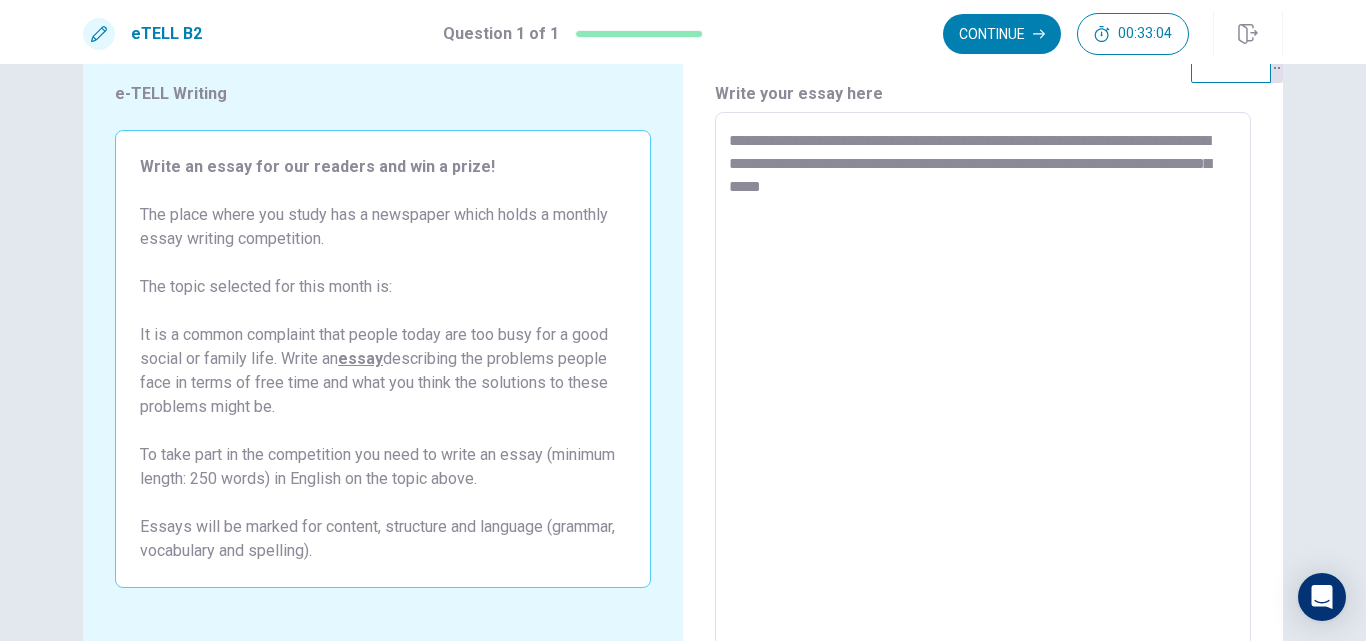 click on "**********" at bounding box center (983, 389) 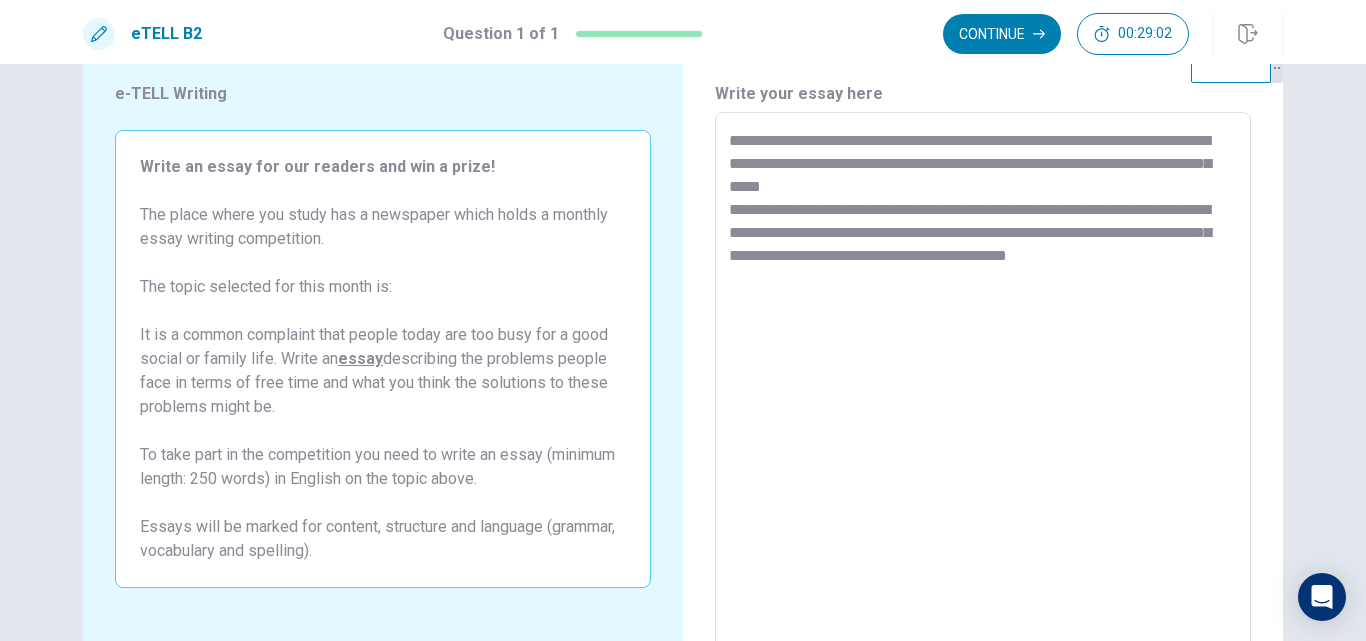 click on "**********" at bounding box center [983, 389] 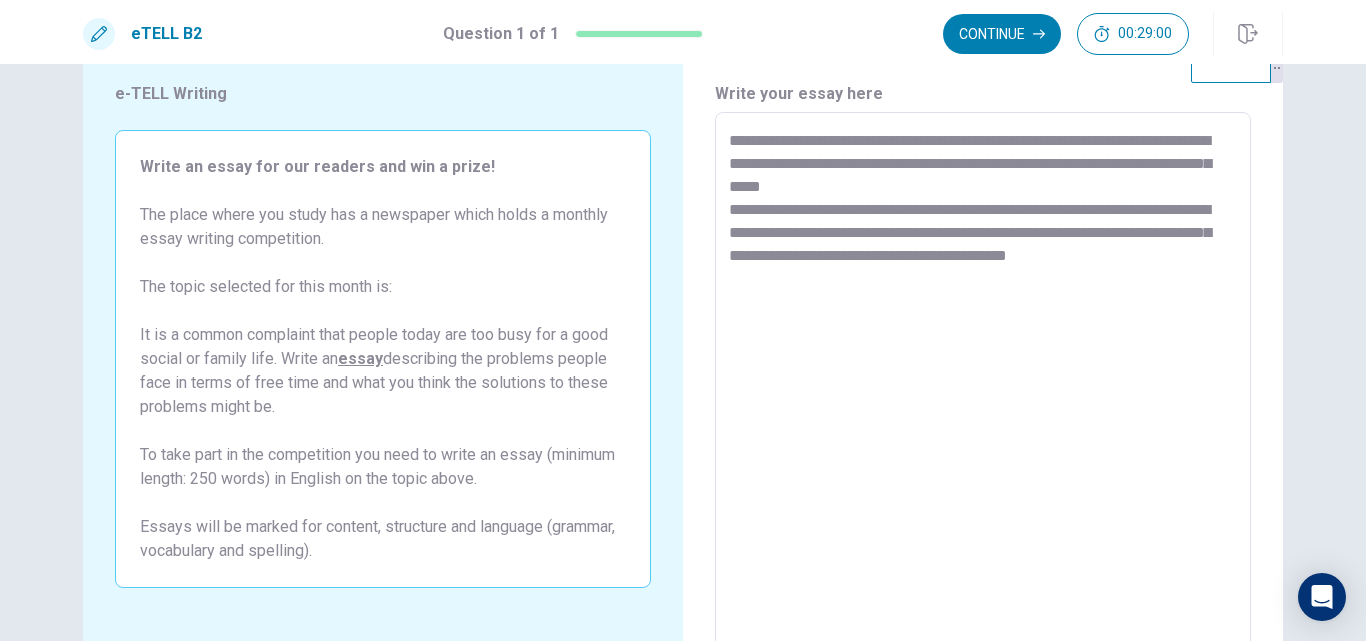 click on "**********" at bounding box center (983, 389) 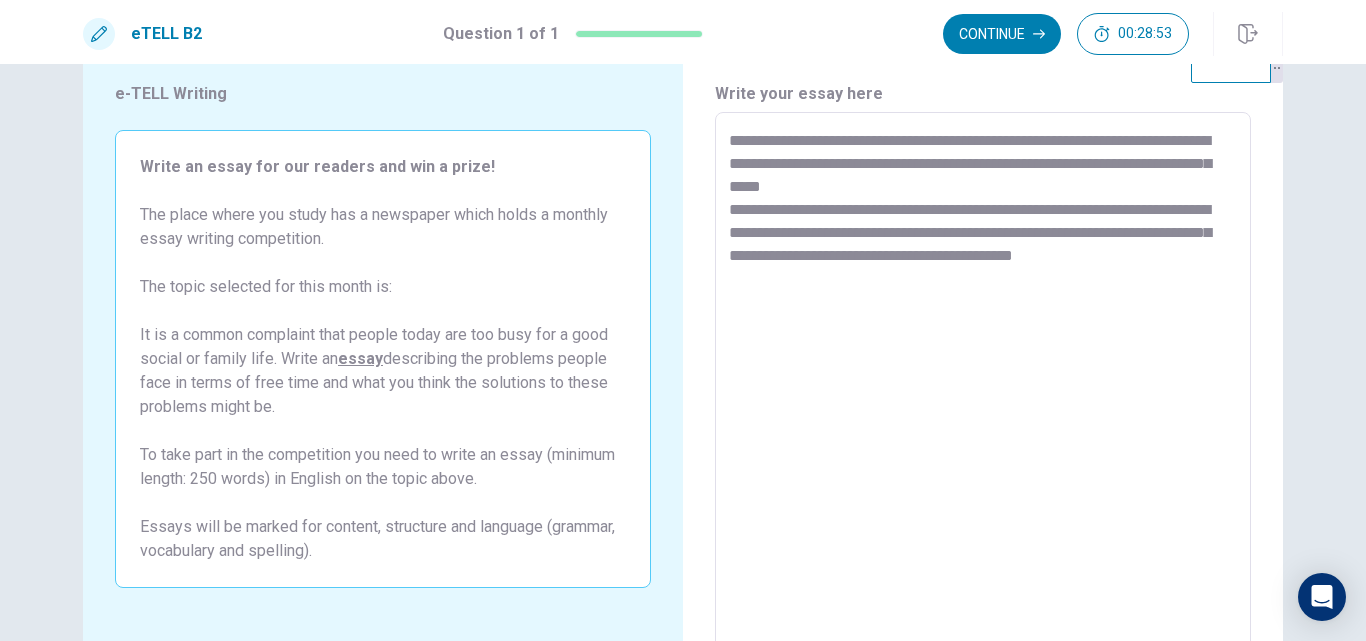 click on "**********" at bounding box center (983, 389) 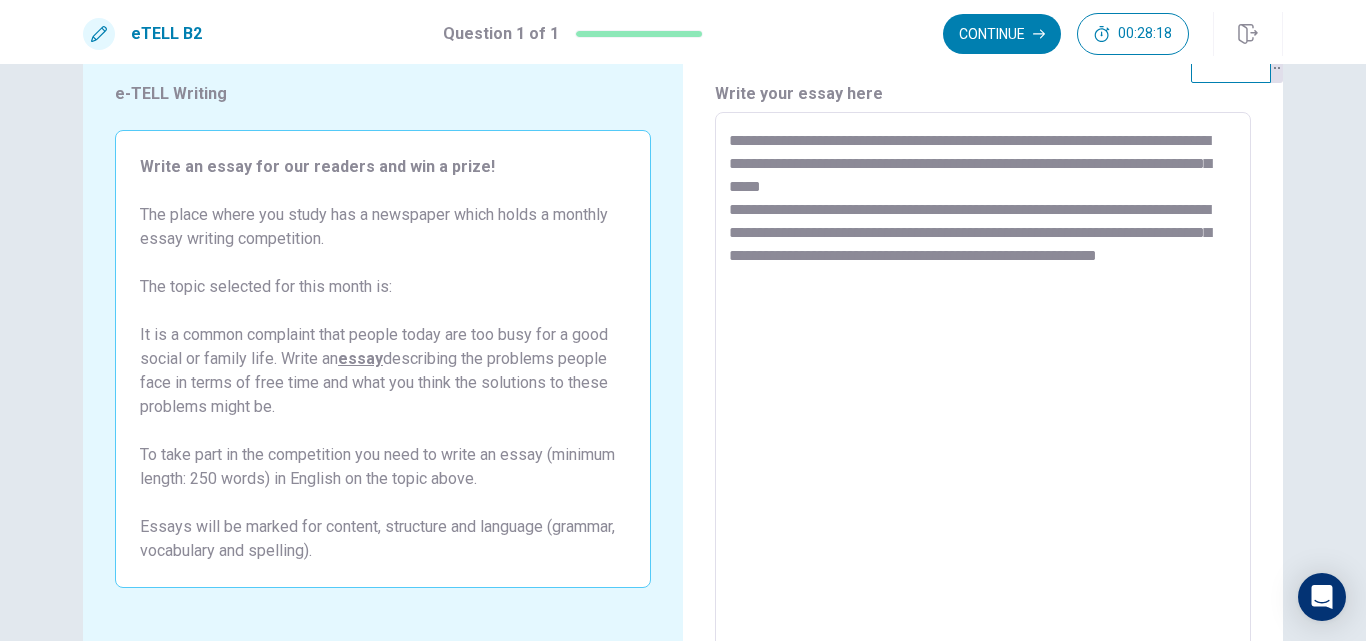 click on "**********" at bounding box center (983, 389) 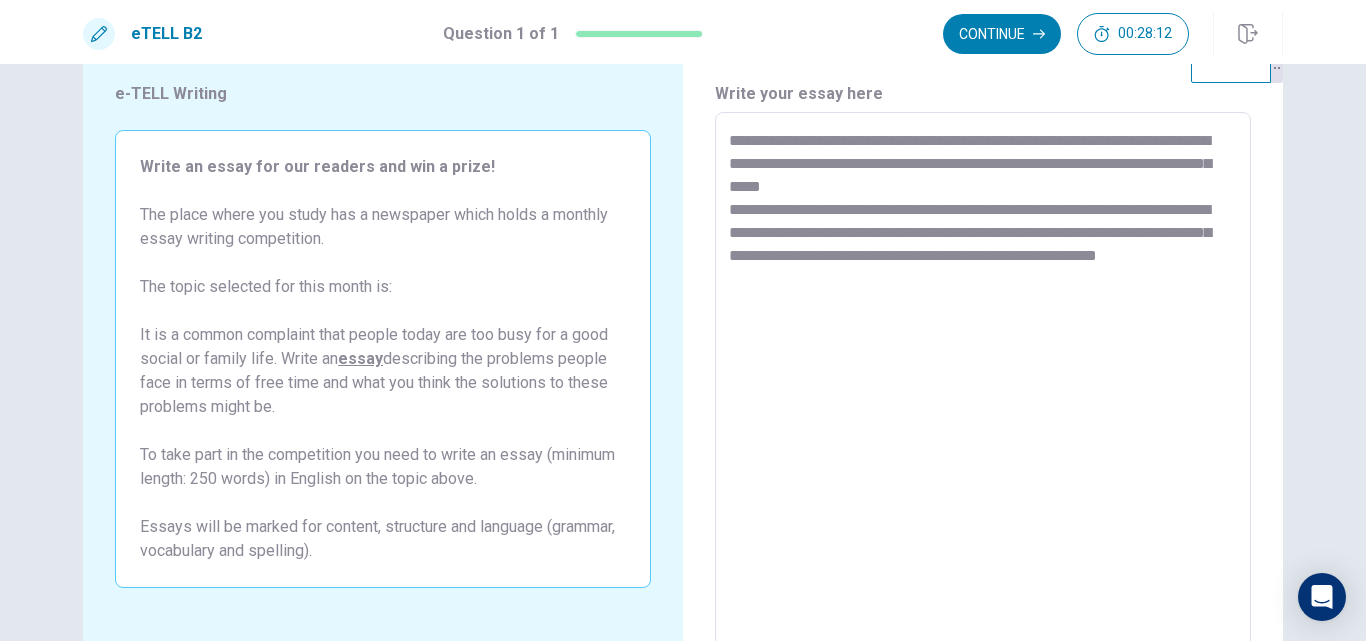 click on "**********" at bounding box center [983, 389] 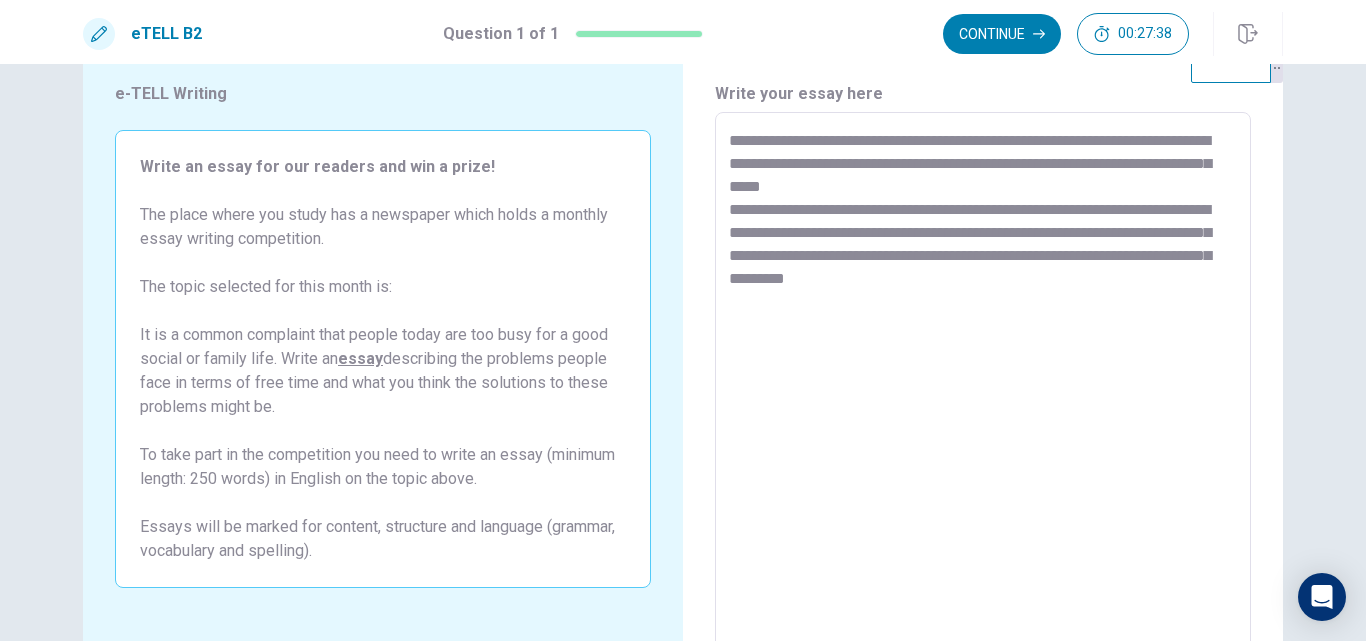 click on "**********" at bounding box center (983, 389) 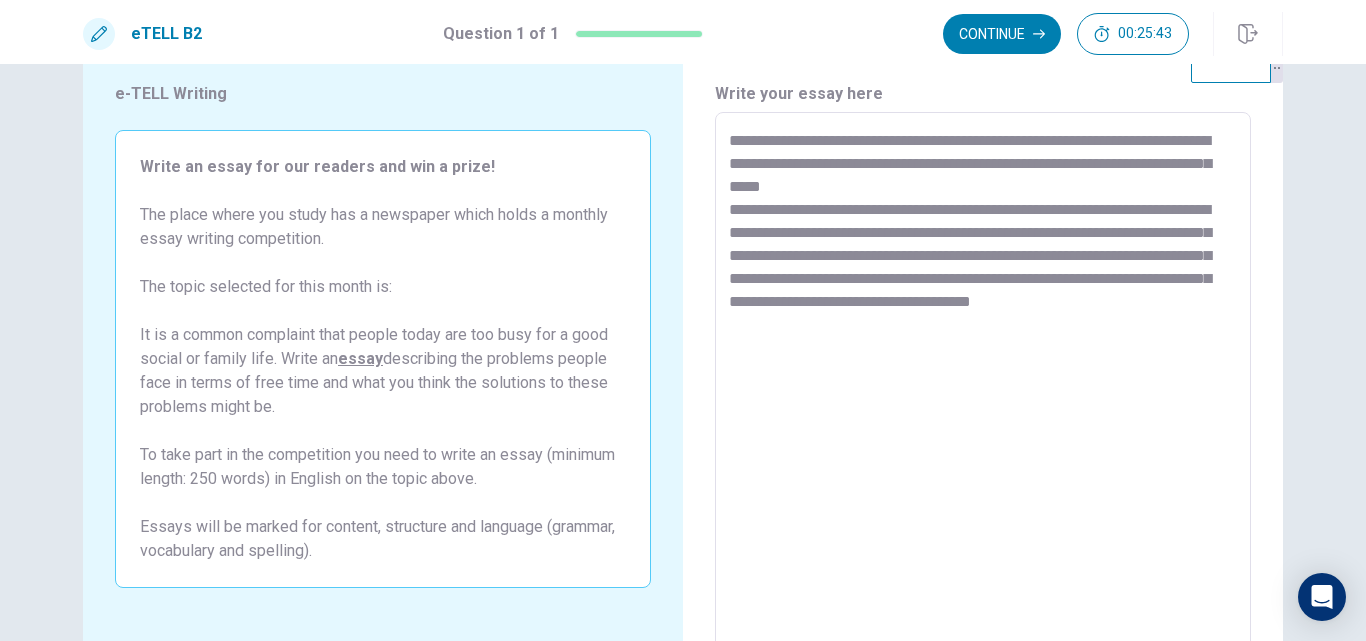 click on "**********" at bounding box center [983, 389] 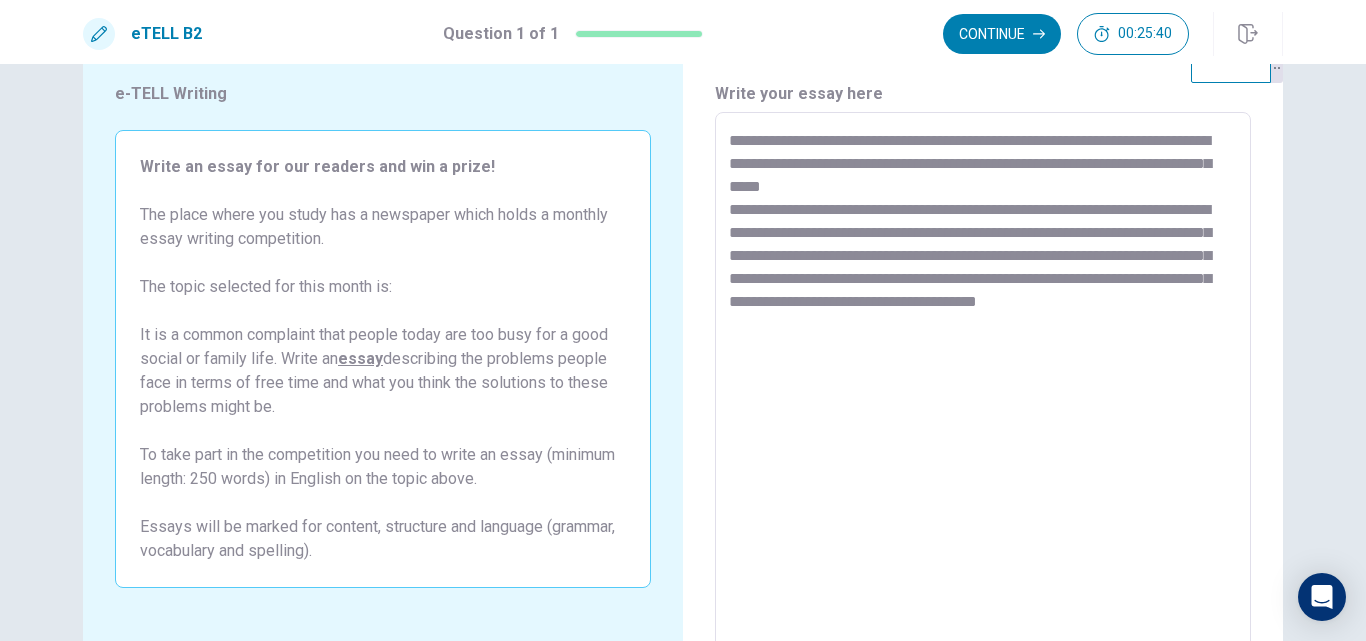 click on "**********" at bounding box center (983, 389) 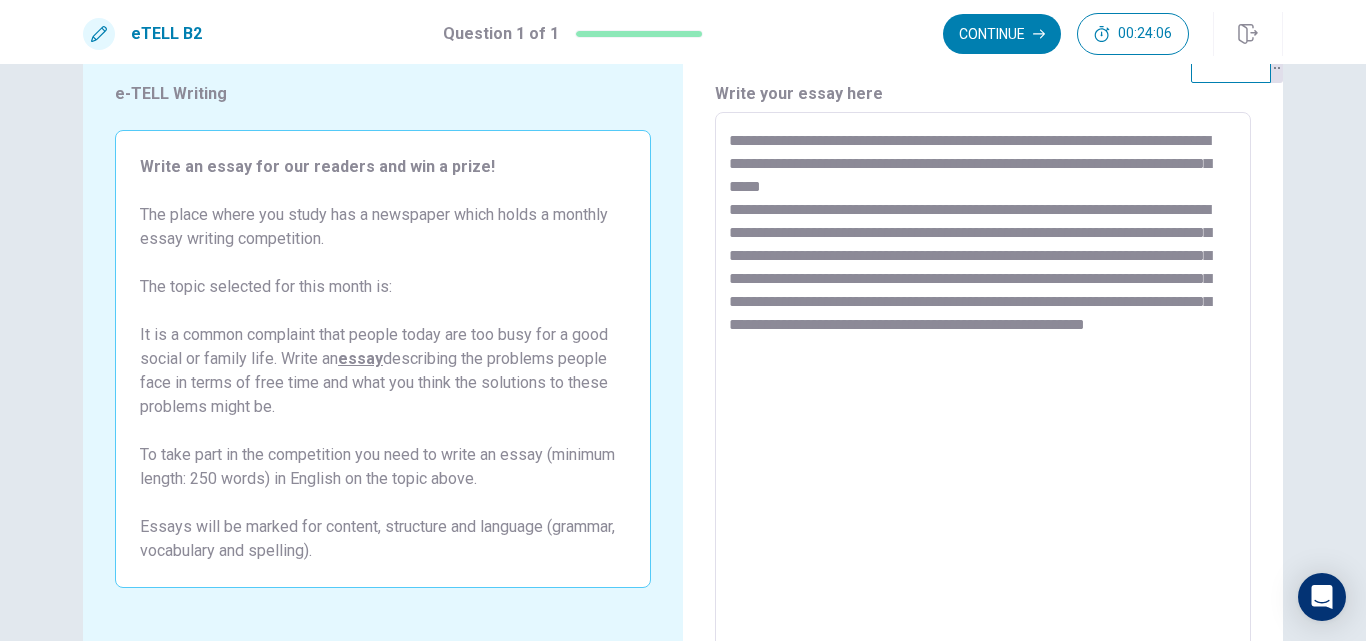 click on "**********" at bounding box center [983, 389] 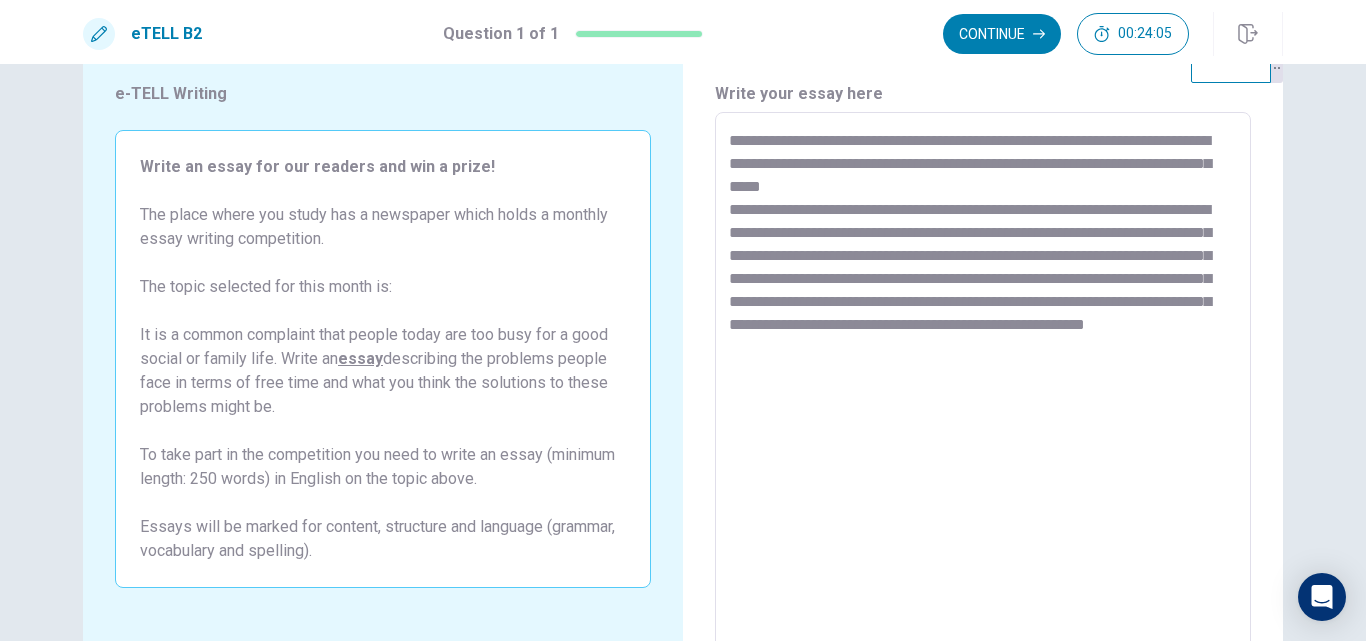 click on "**********" at bounding box center [983, 389] 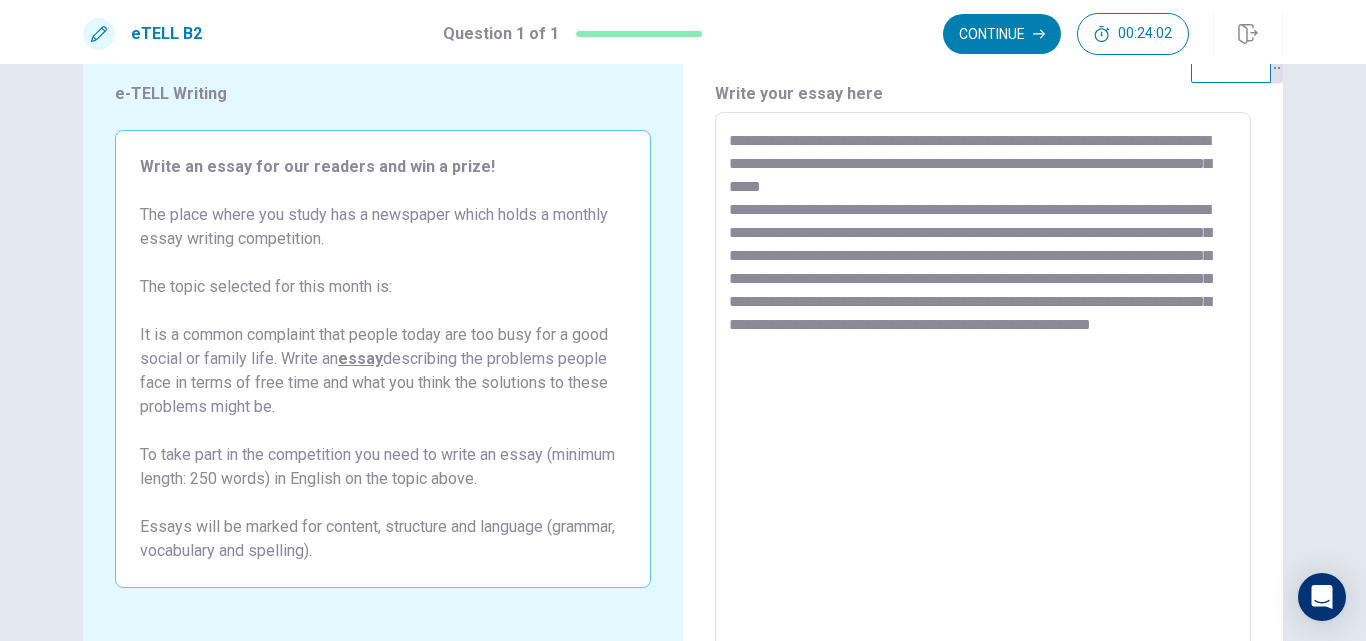 click on "**********" at bounding box center [983, 389] 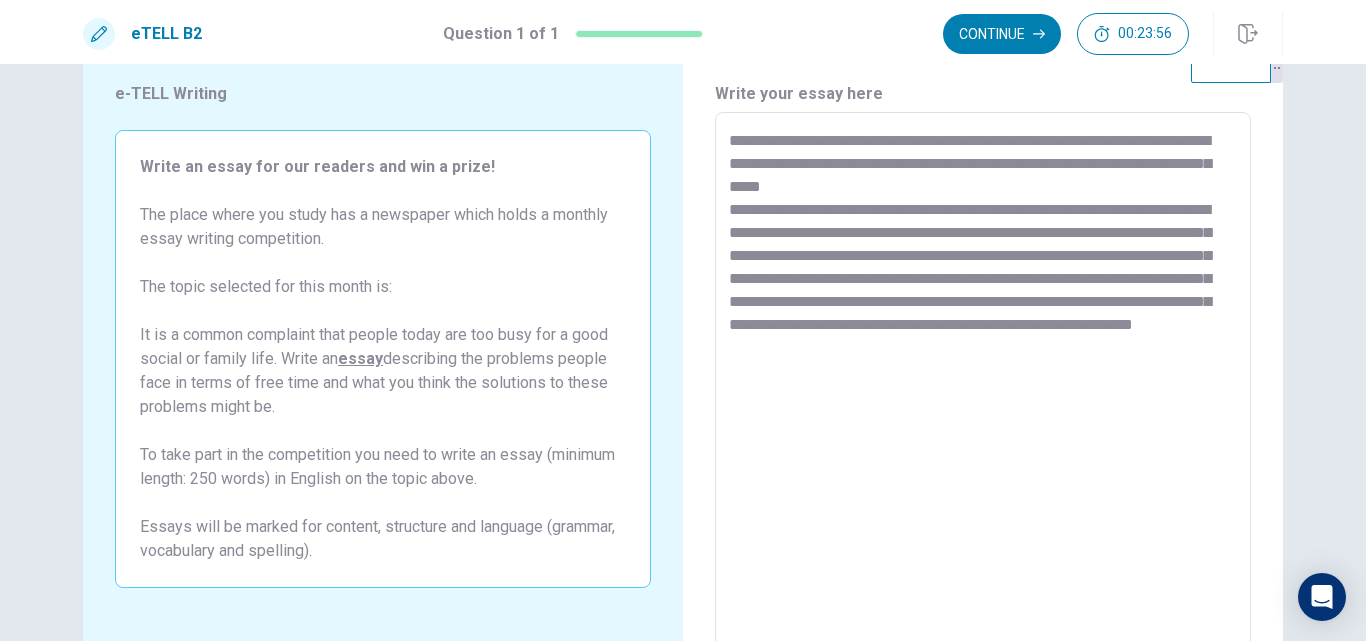 click on "**********" at bounding box center [983, 389] 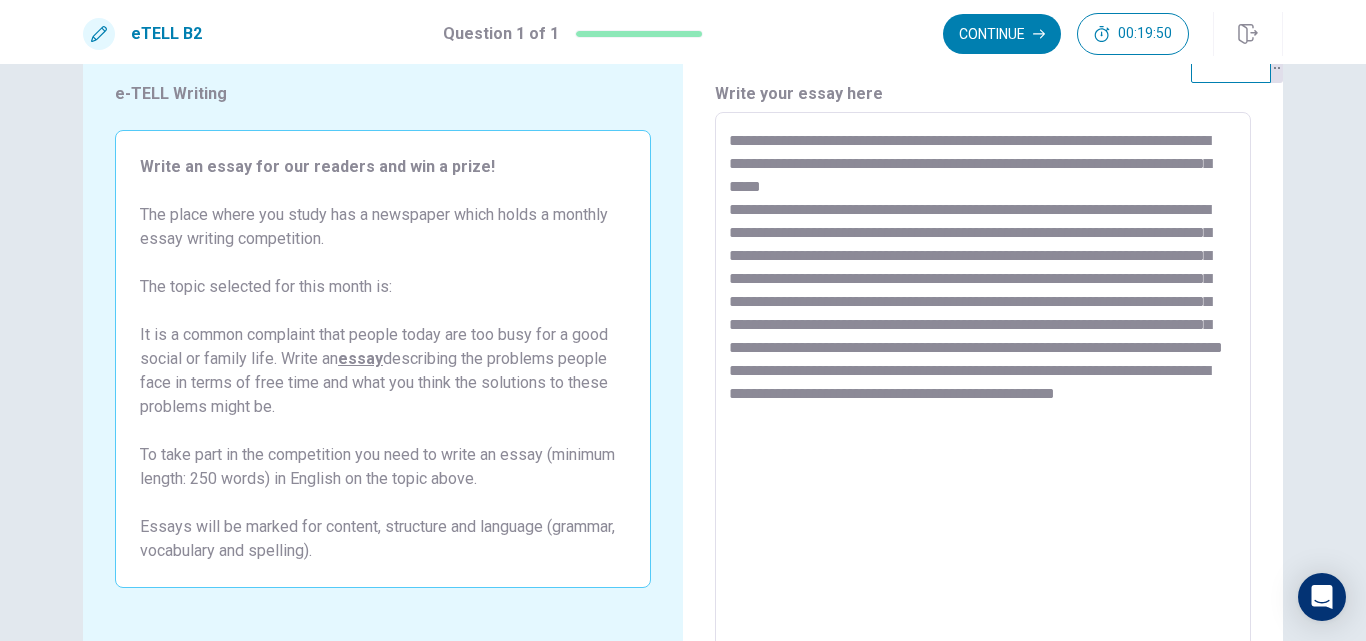 click on "**********" at bounding box center [983, 389] 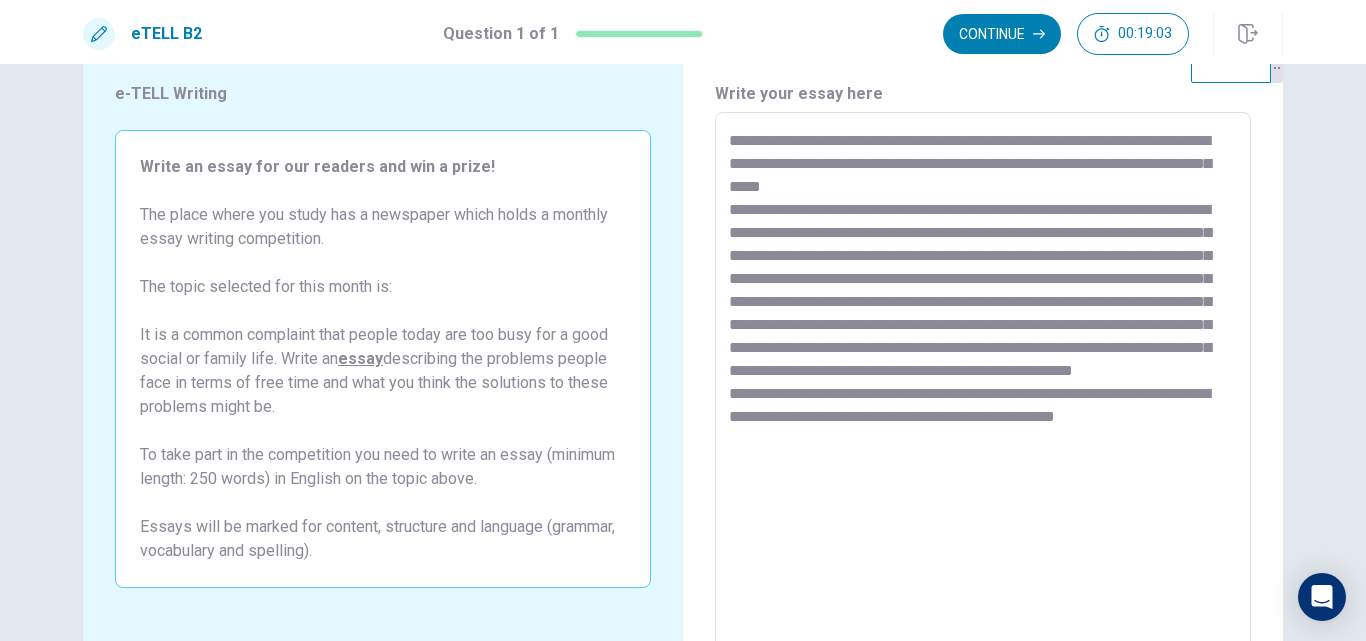 click on "**********" at bounding box center [983, 389] 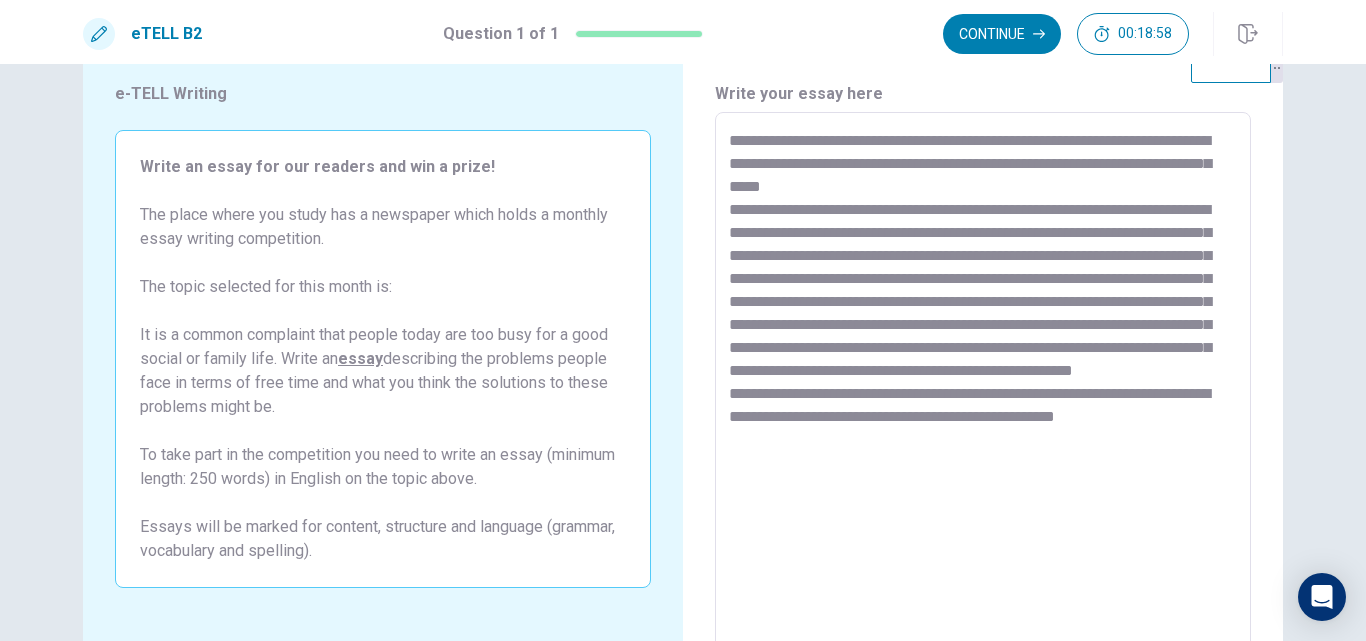 click on "**********" at bounding box center (983, 389) 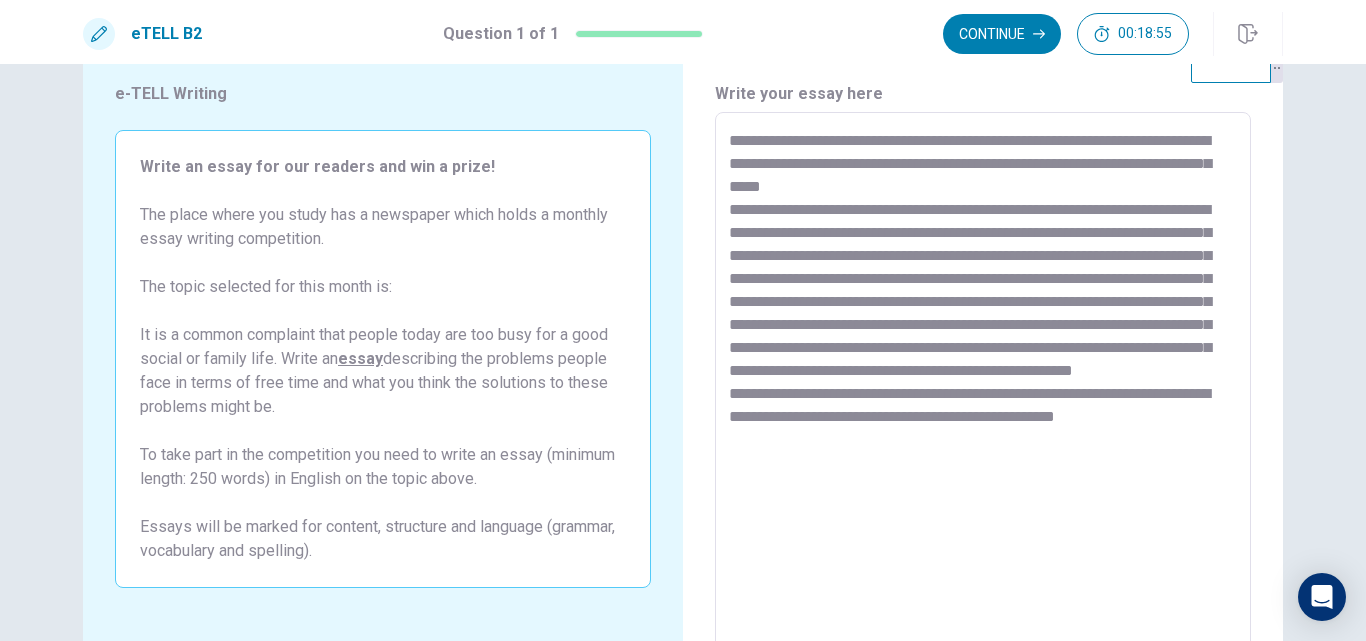 click on "**********" at bounding box center [983, 389] 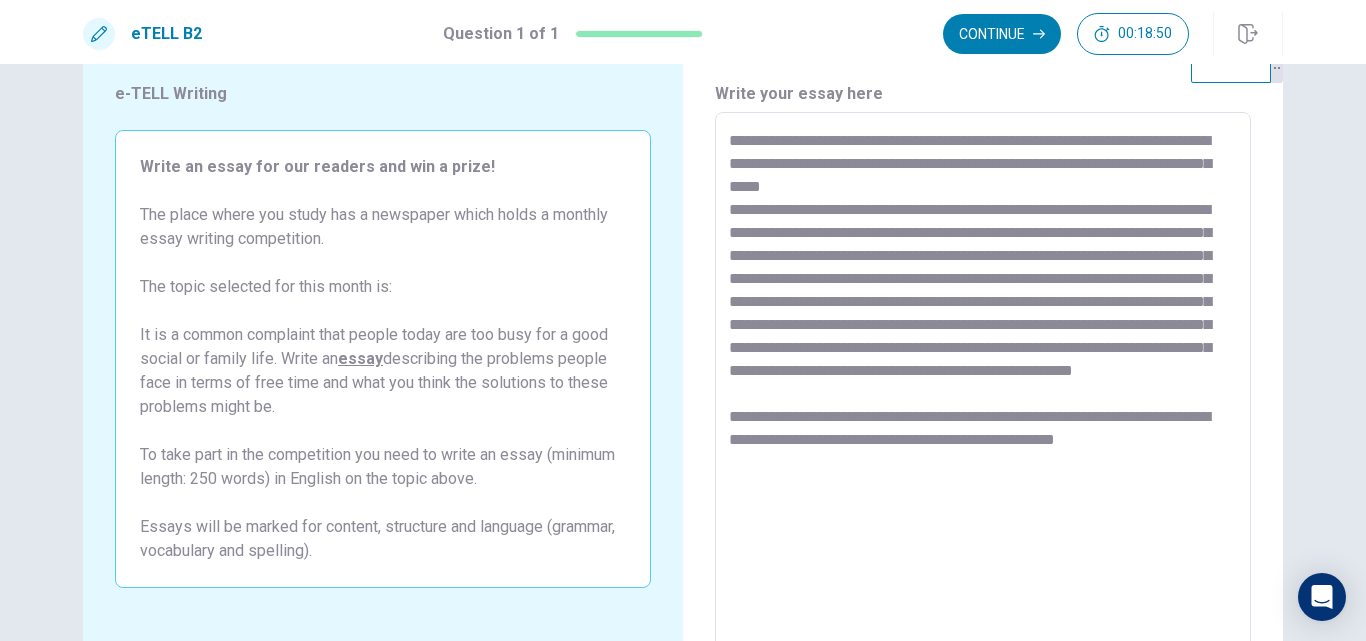 click on "**********" at bounding box center (983, 389) 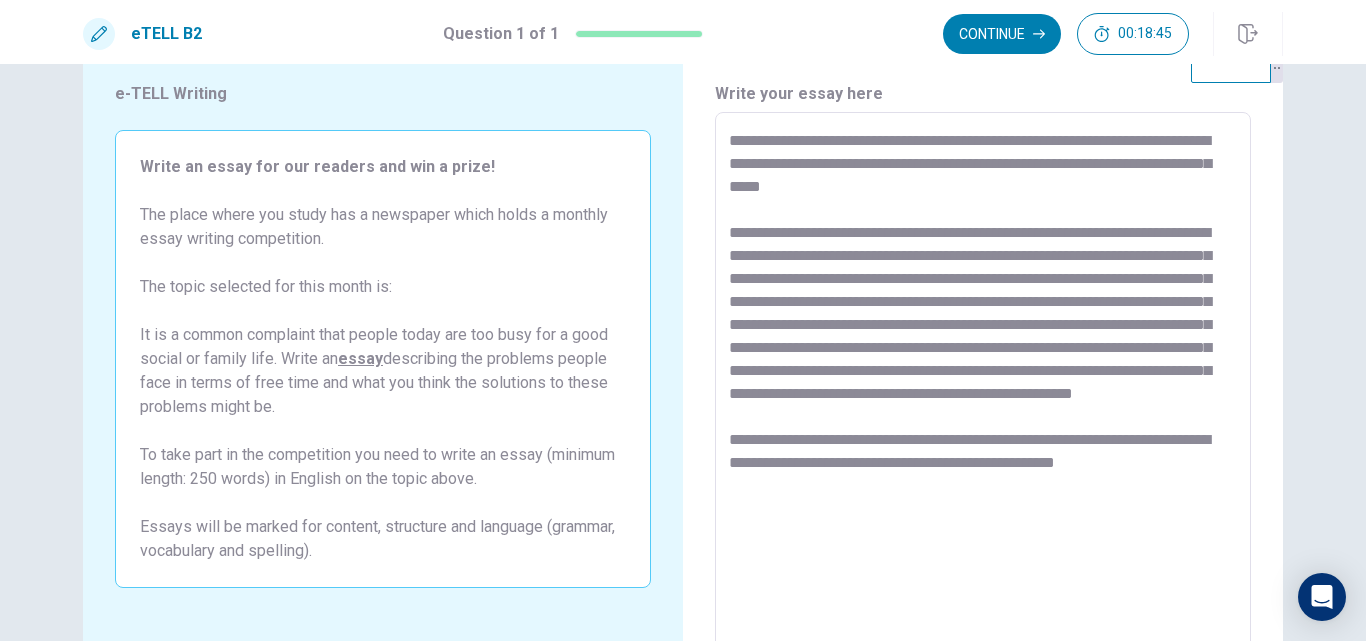 click on "**********" at bounding box center [983, 389] 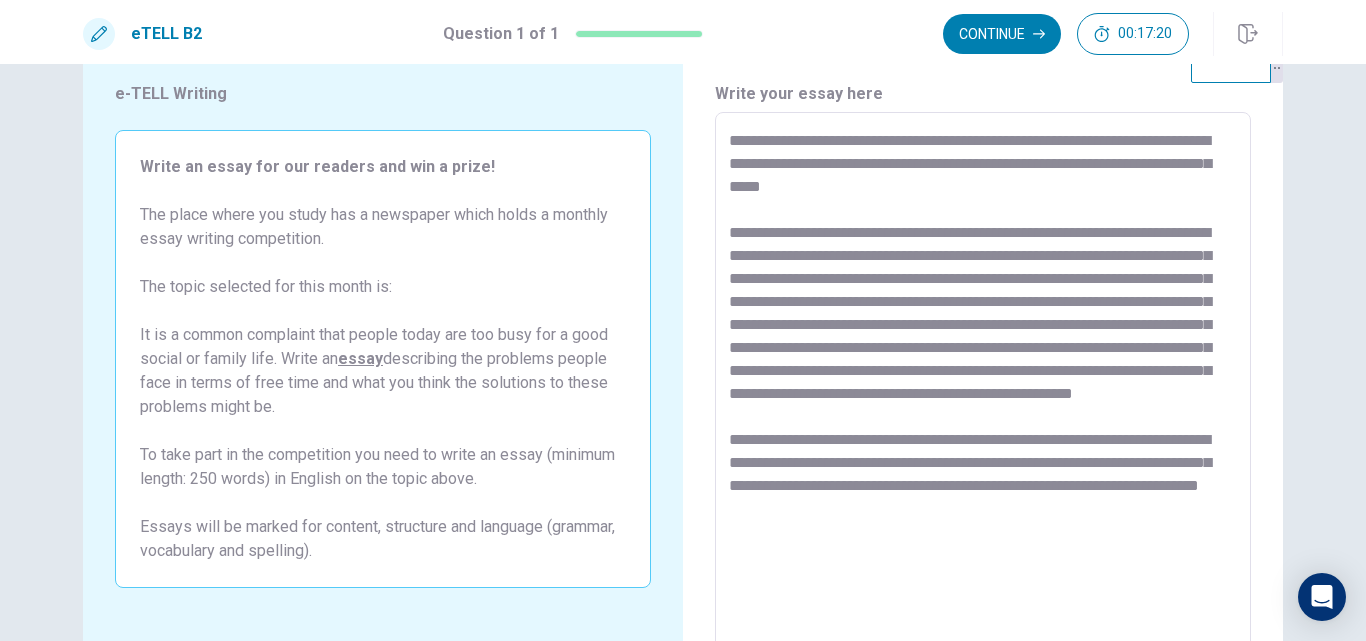 click on "**********" at bounding box center [983, 389] 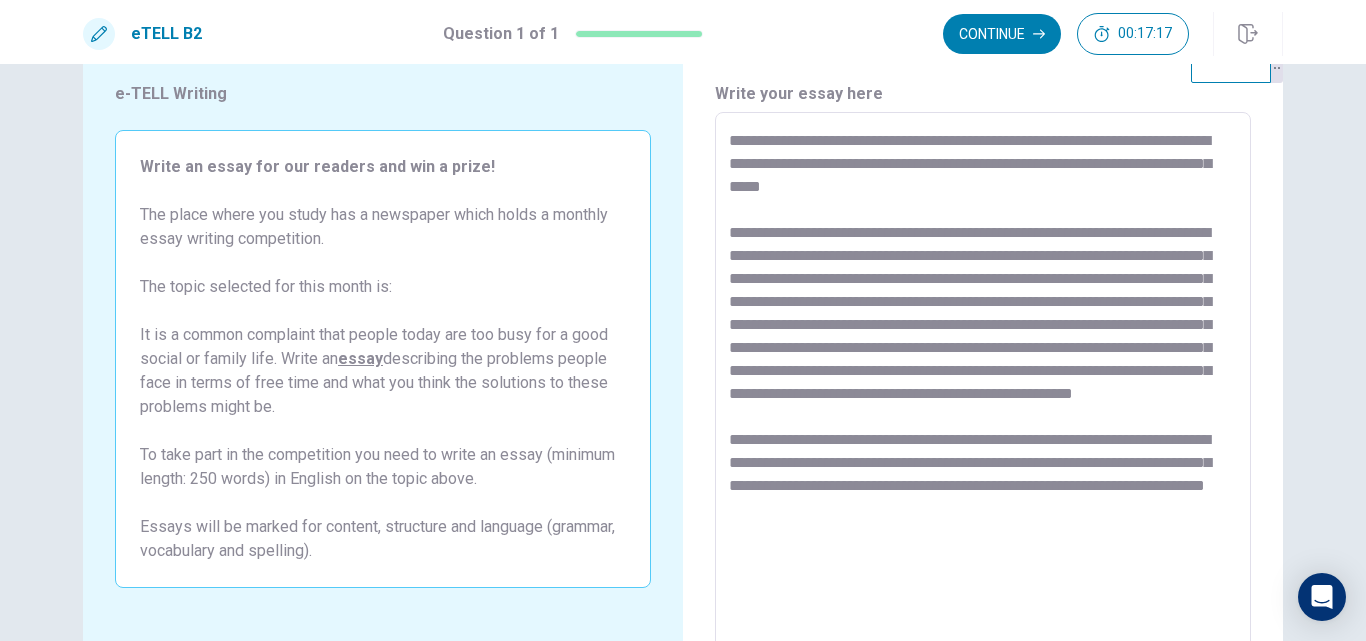 click at bounding box center (983, 389) 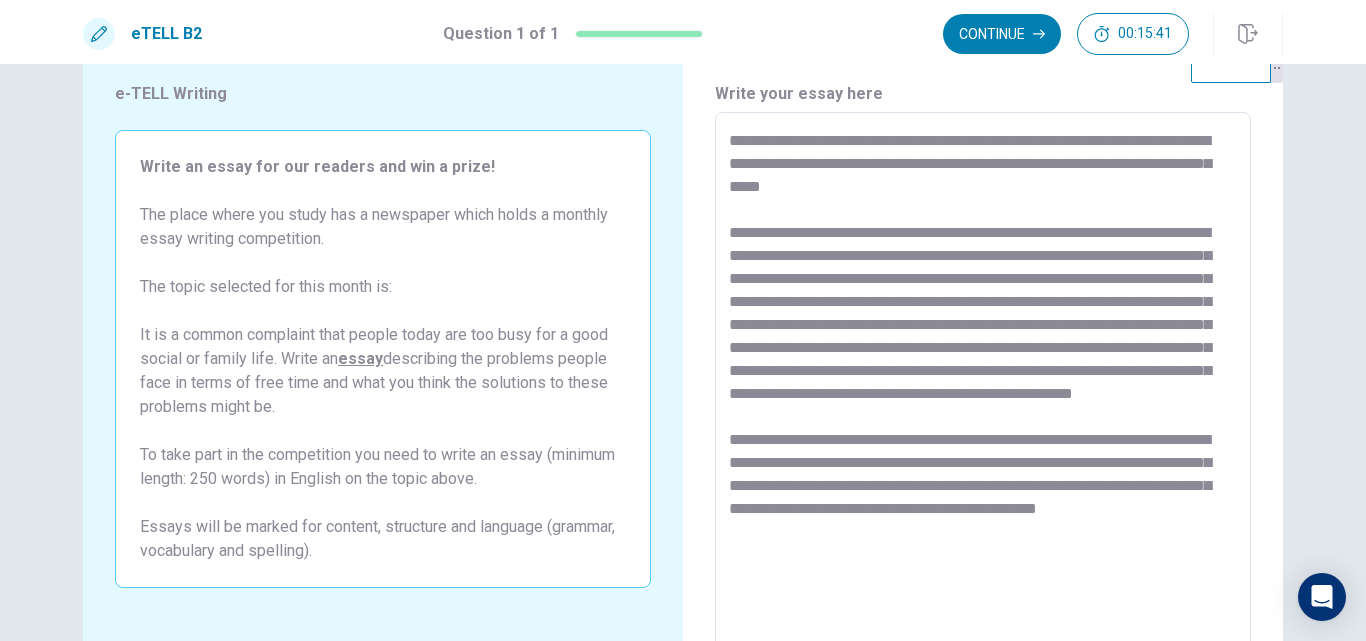click at bounding box center [983, 389] 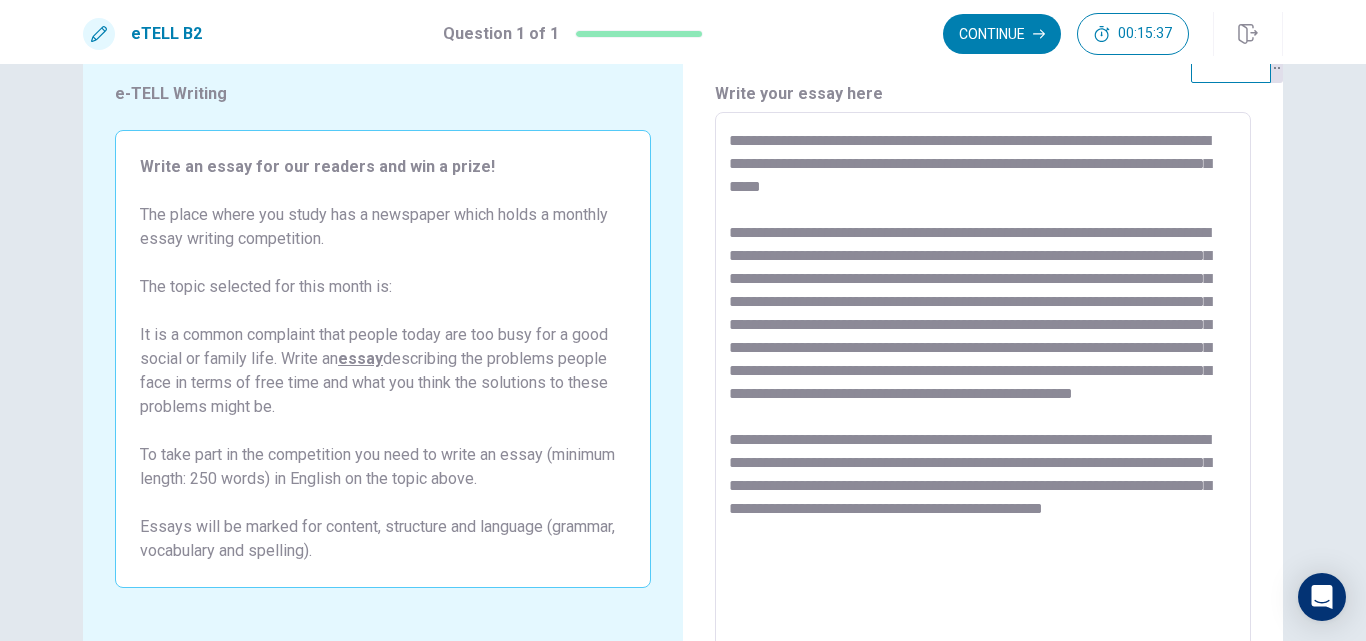 click at bounding box center [983, 389] 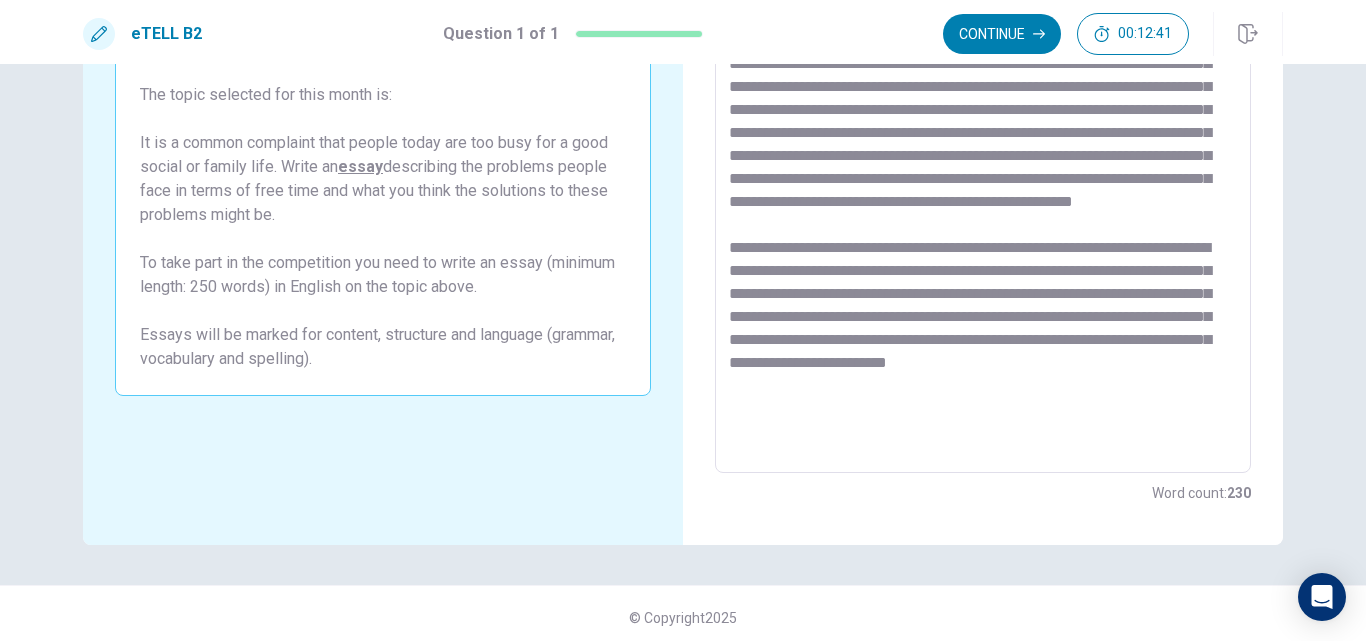 scroll, scrollTop: 262, scrollLeft: 0, axis: vertical 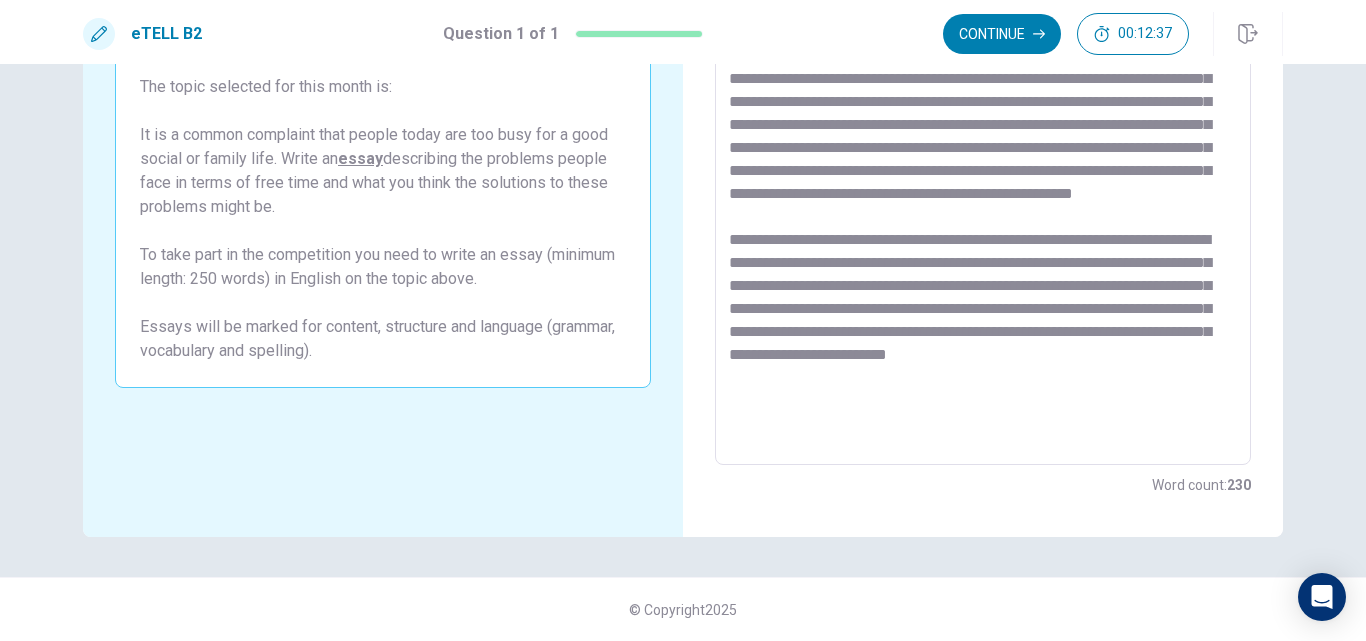 click at bounding box center (983, 189) 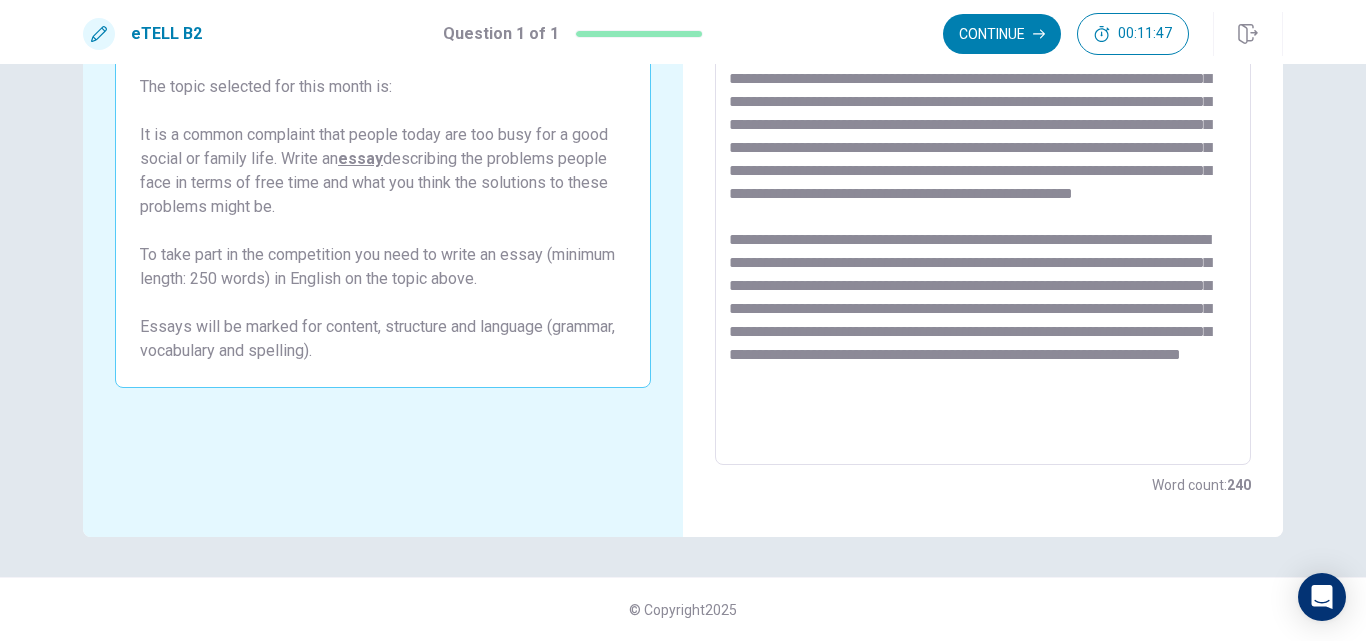 scroll, scrollTop: 8, scrollLeft: 0, axis: vertical 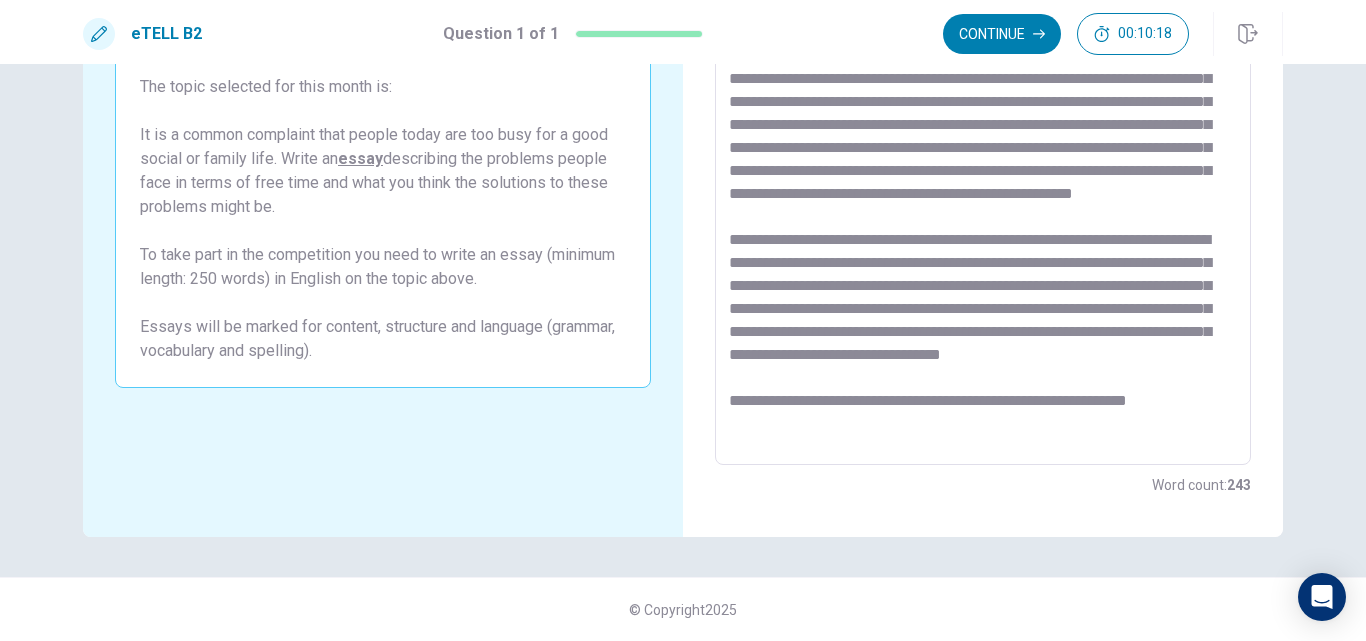 click at bounding box center [983, 189] 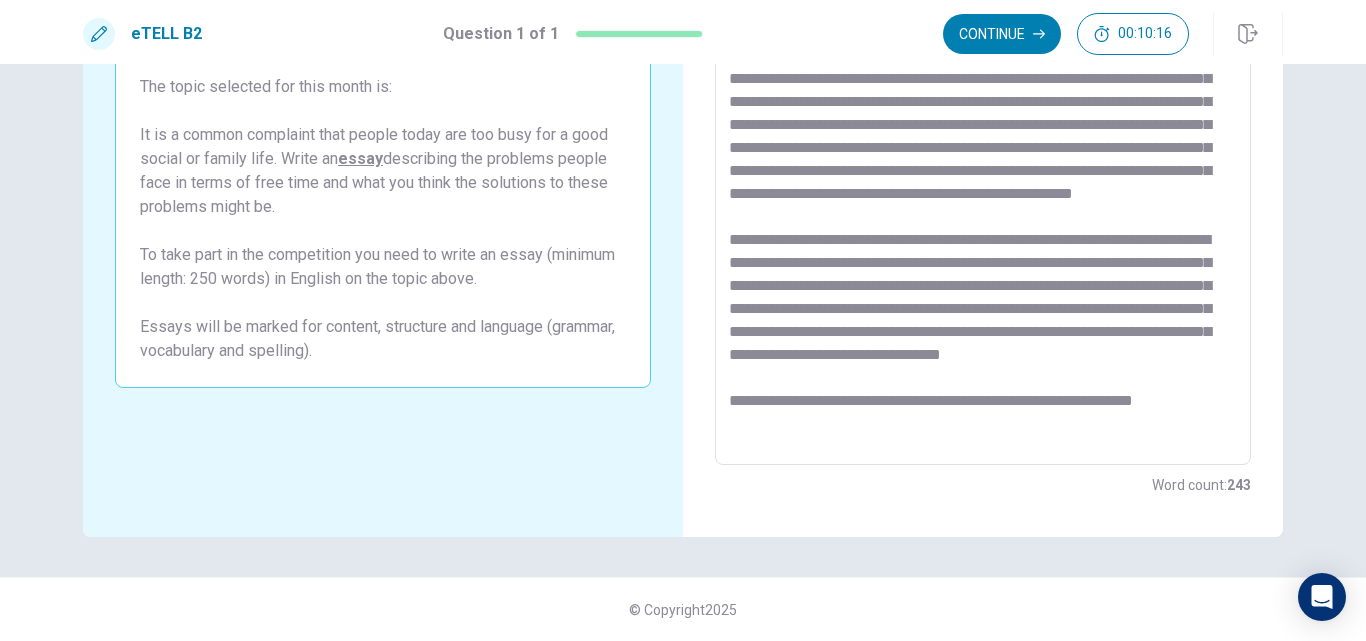 click at bounding box center (983, 189) 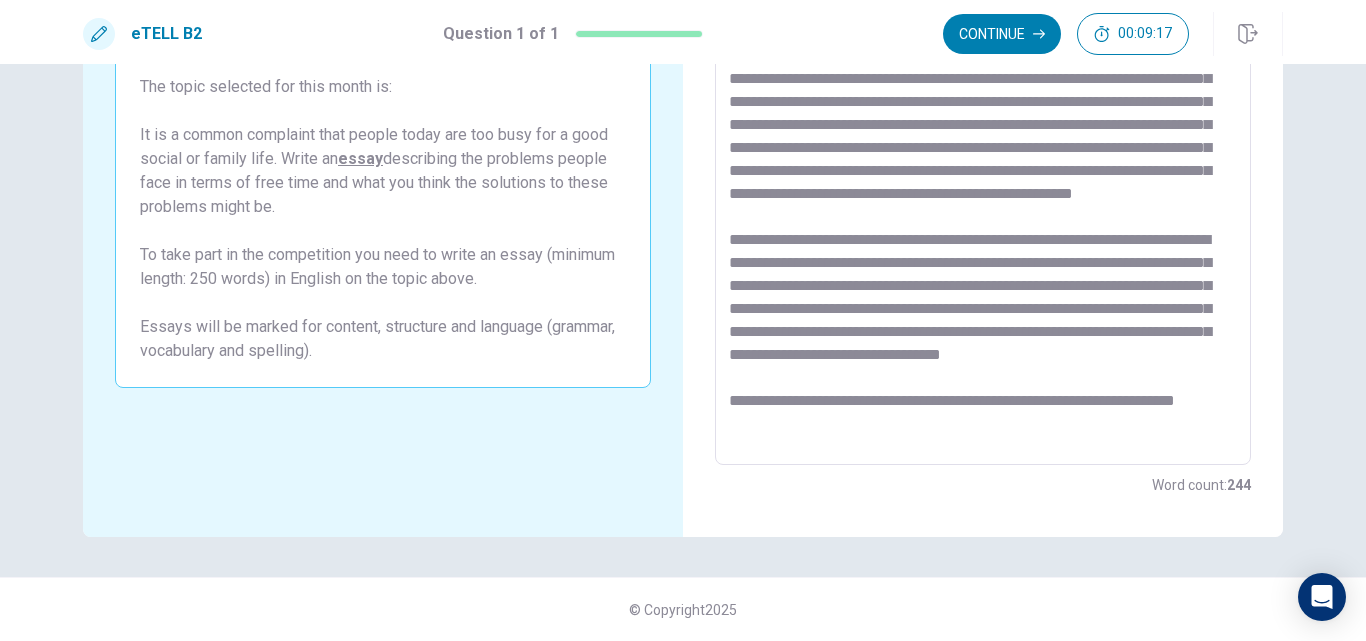 scroll, scrollTop: 54, scrollLeft: 0, axis: vertical 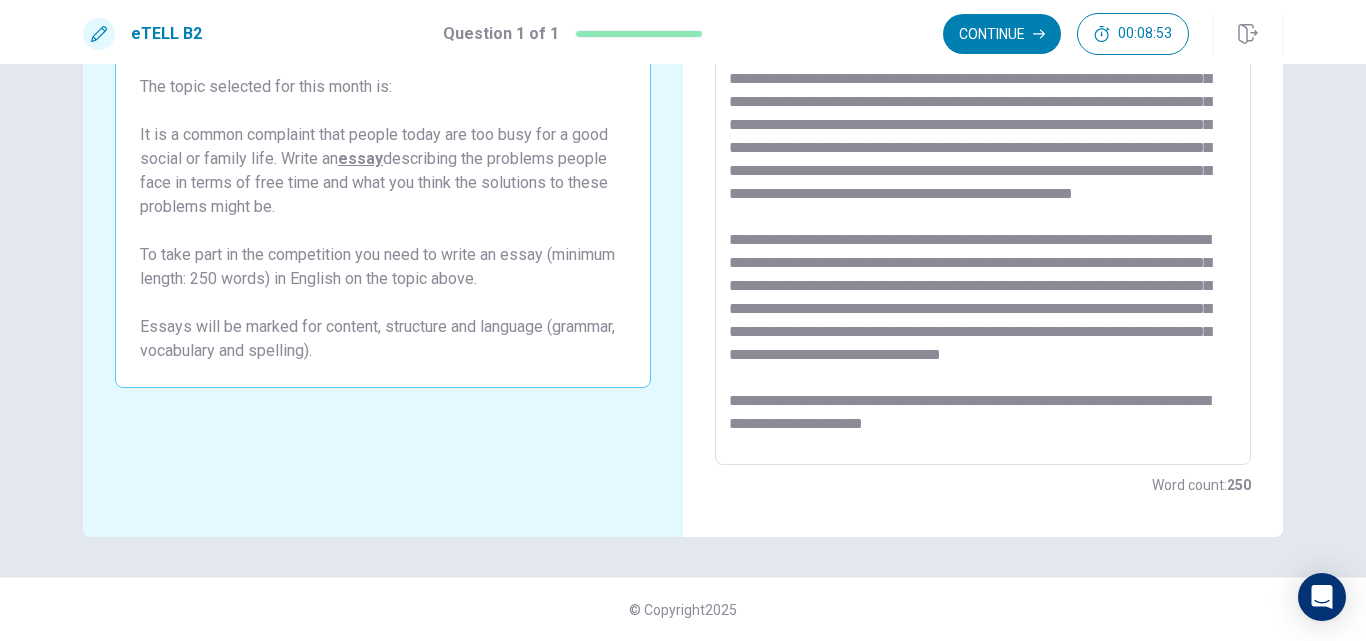 click at bounding box center (983, 189) 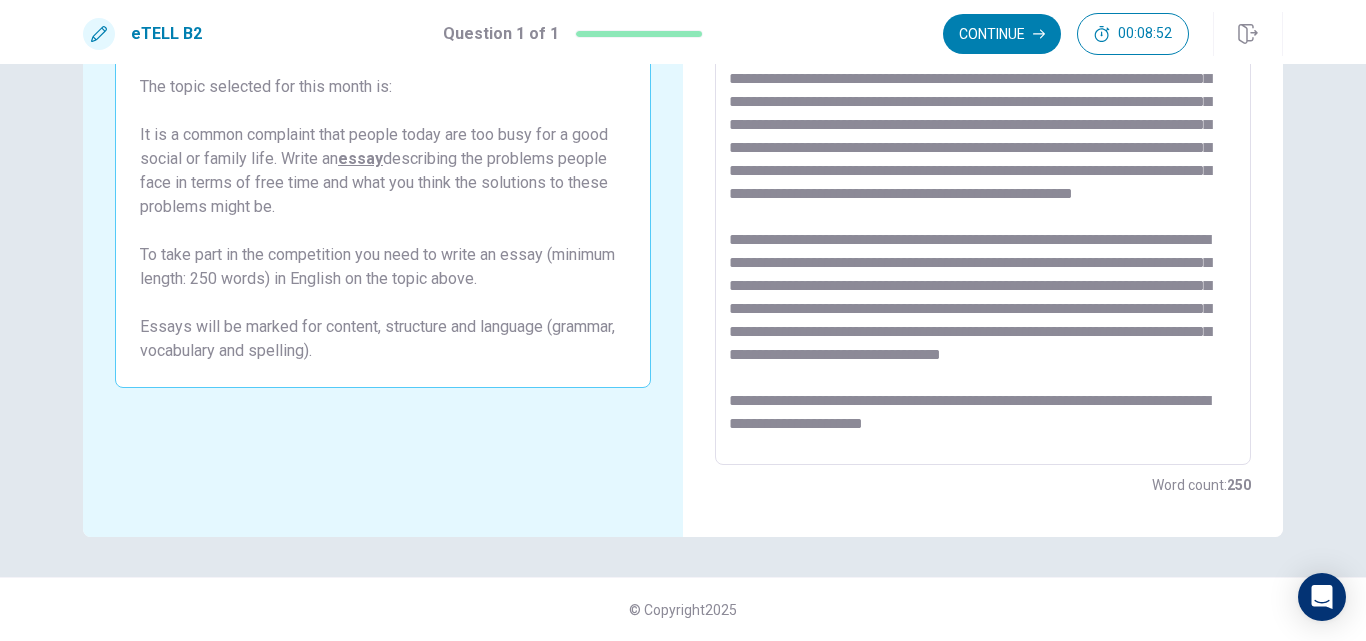 click at bounding box center (983, 189) 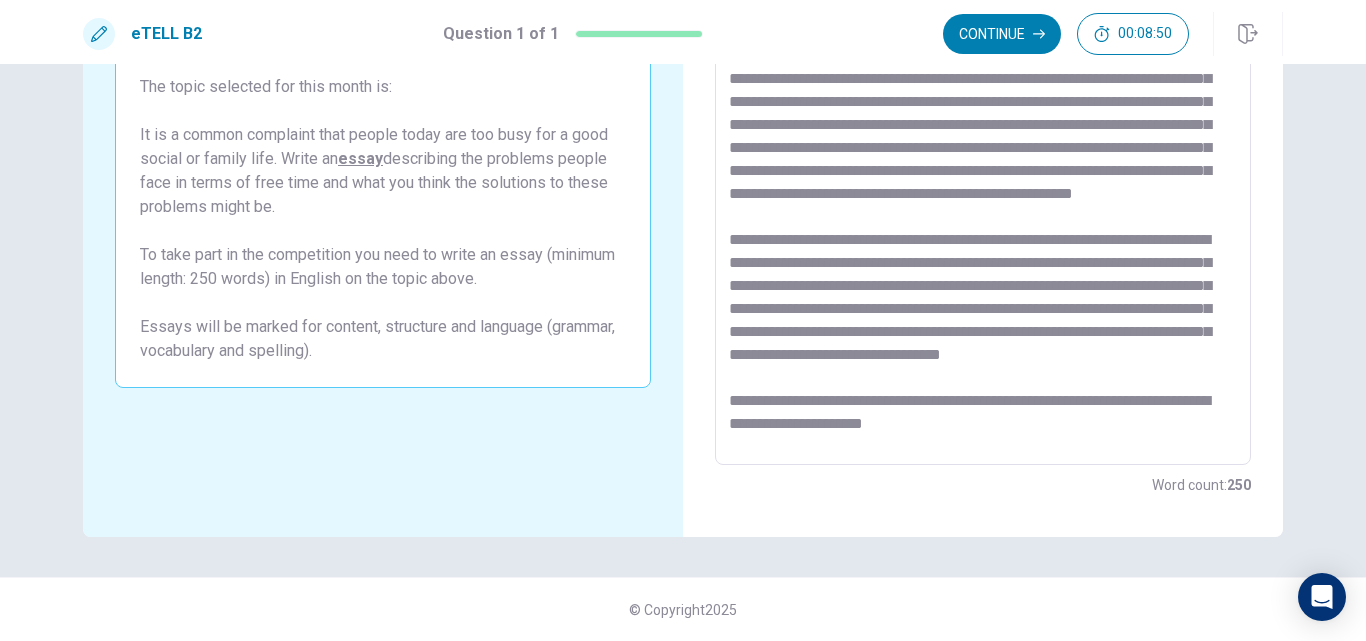 click at bounding box center (983, 189) 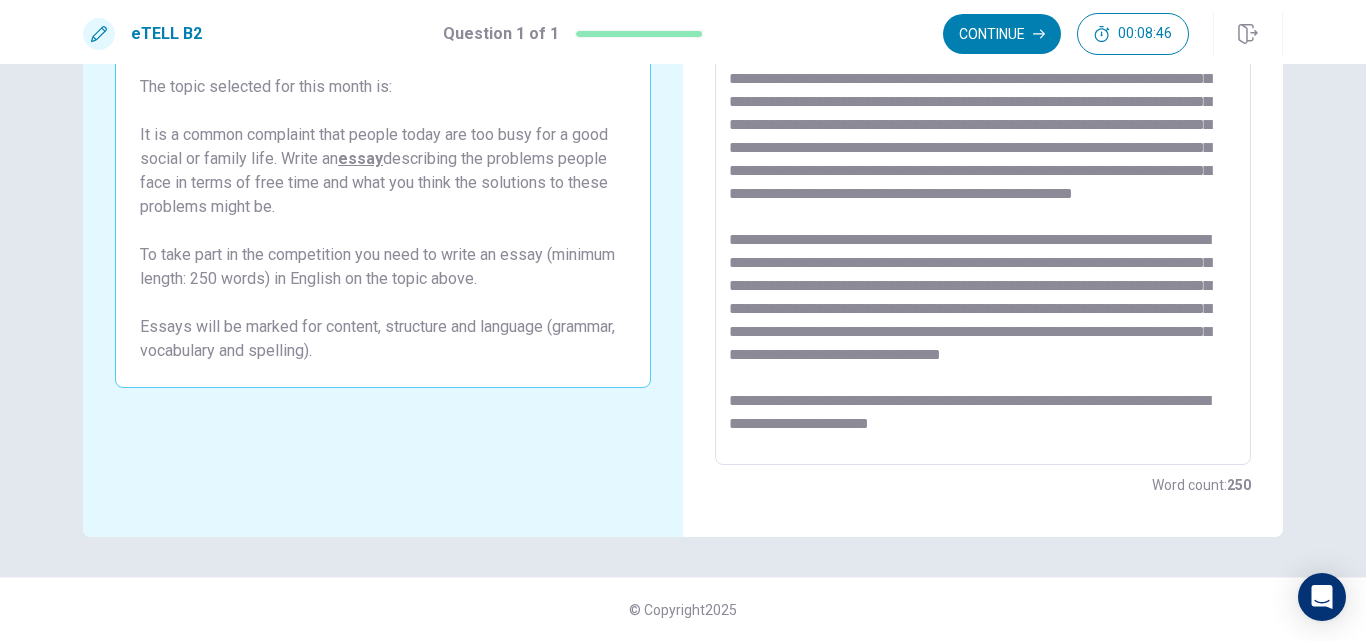 click at bounding box center (983, 189) 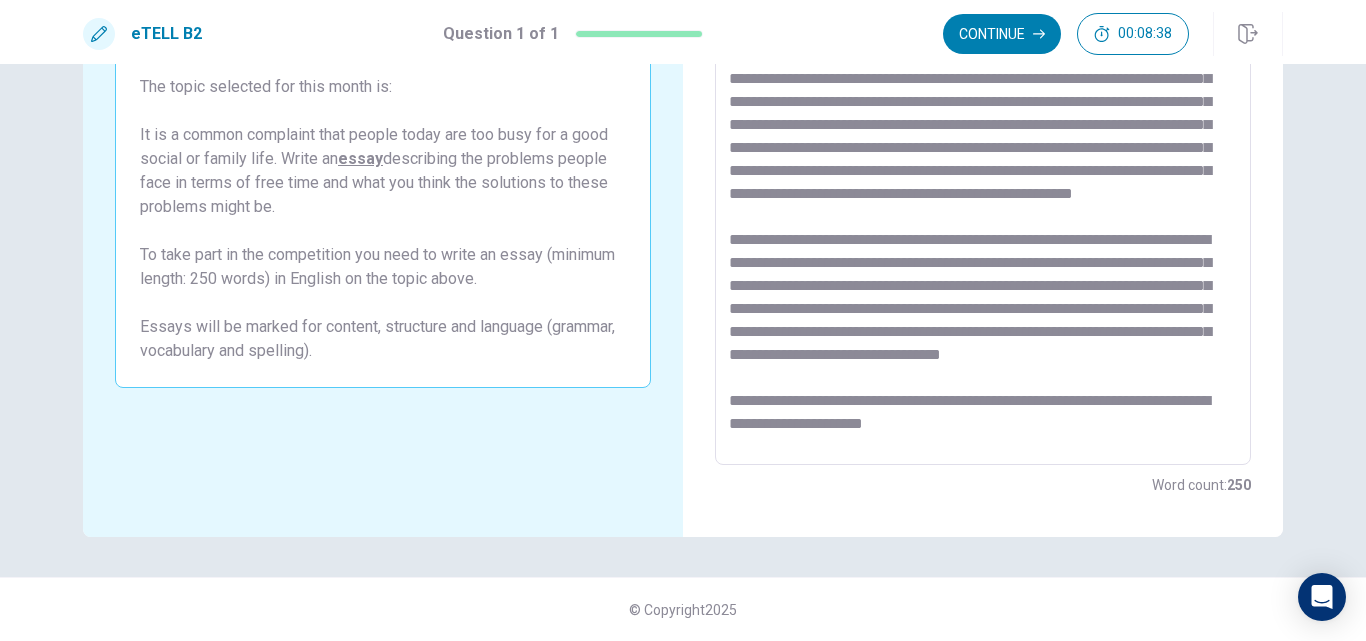 scroll, scrollTop: 0, scrollLeft: 0, axis: both 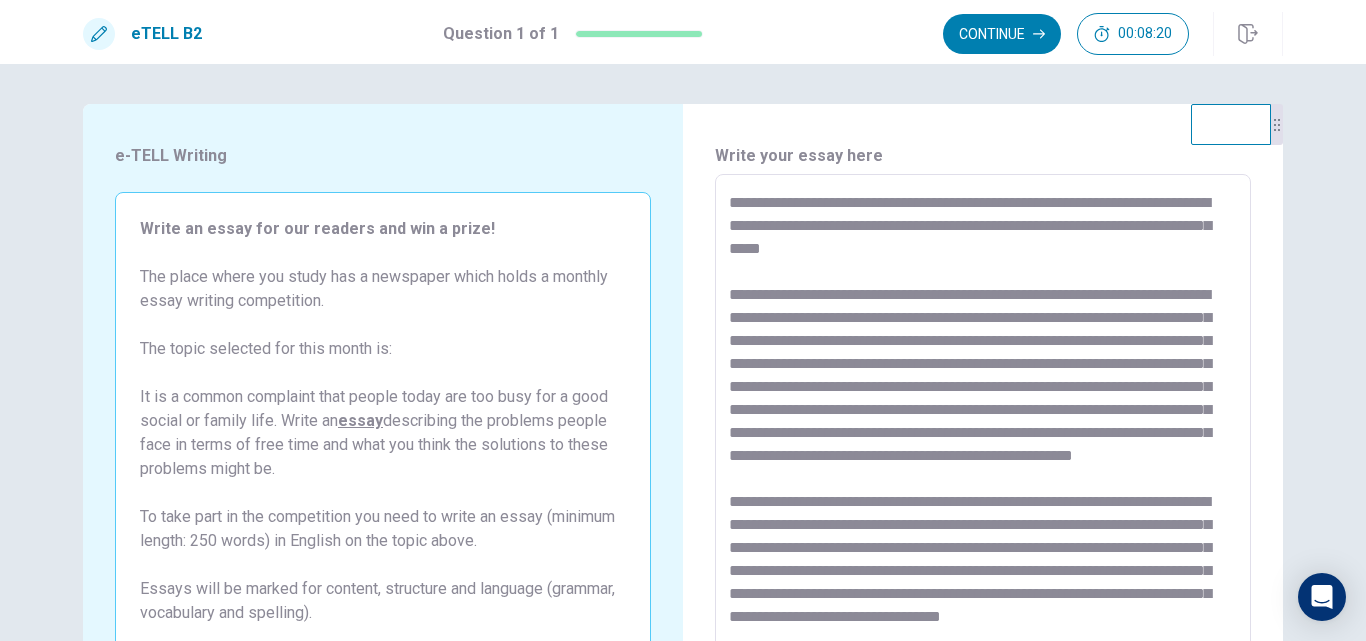 click at bounding box center [983, 451] 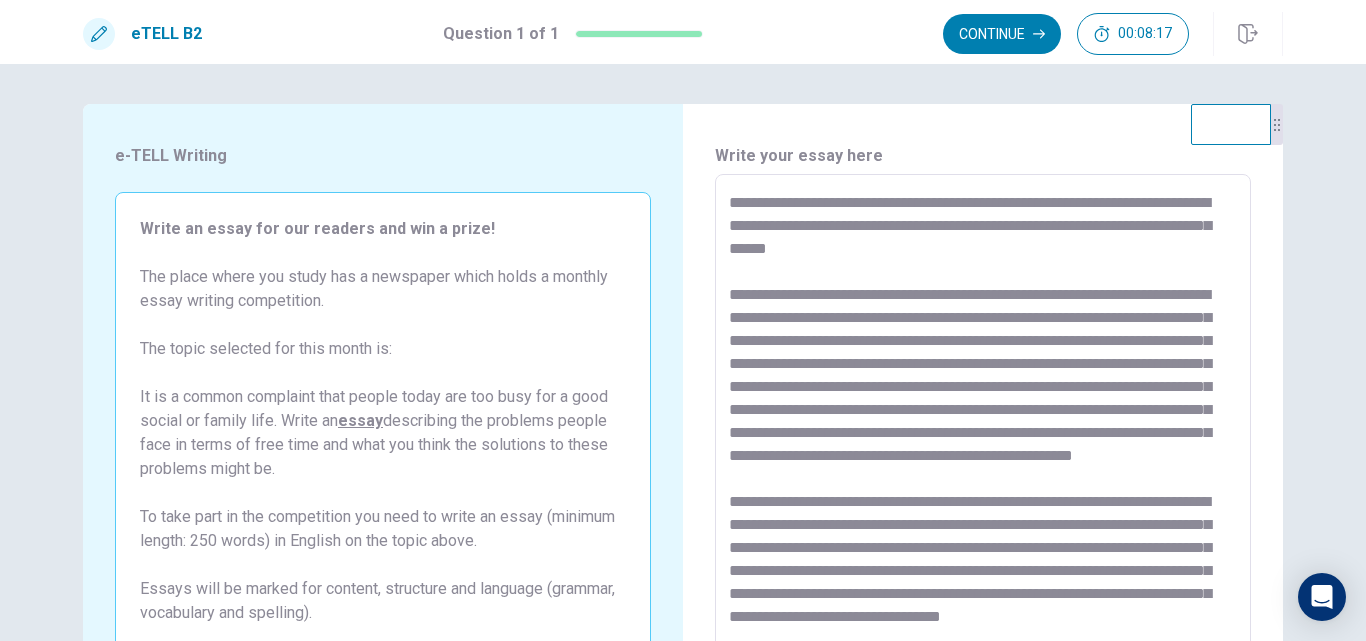 click at bounding box center (983, 451) 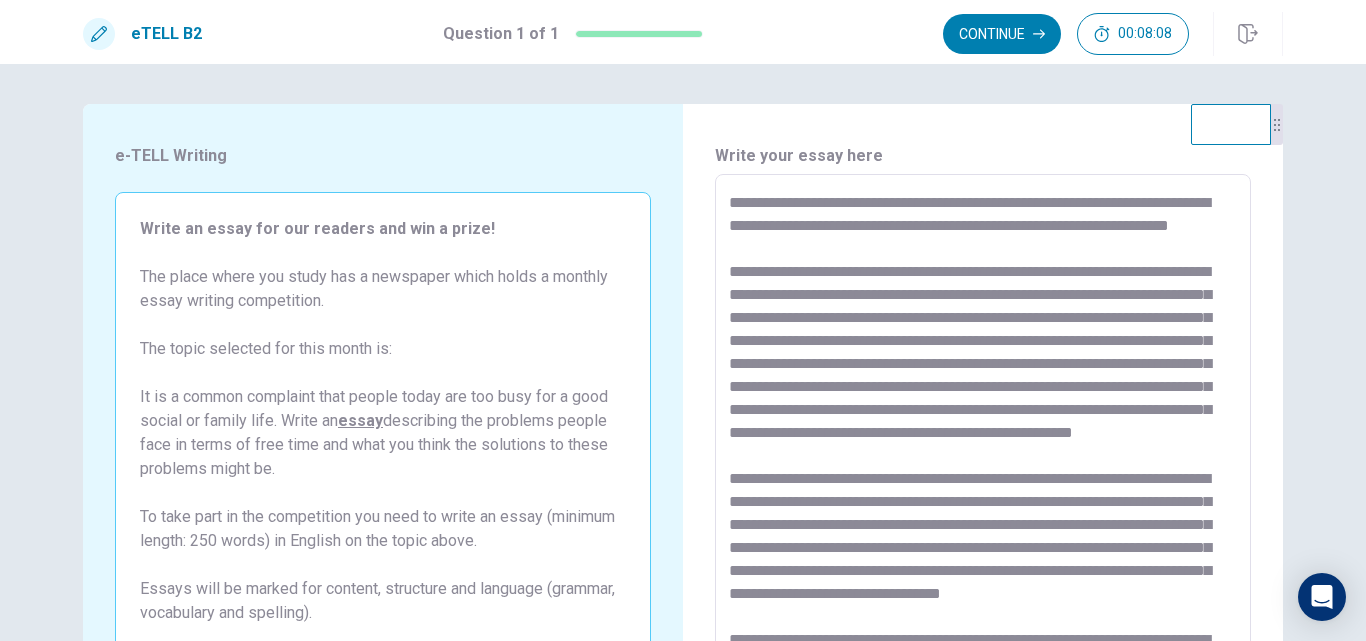 click at bounding box center [983, 451] 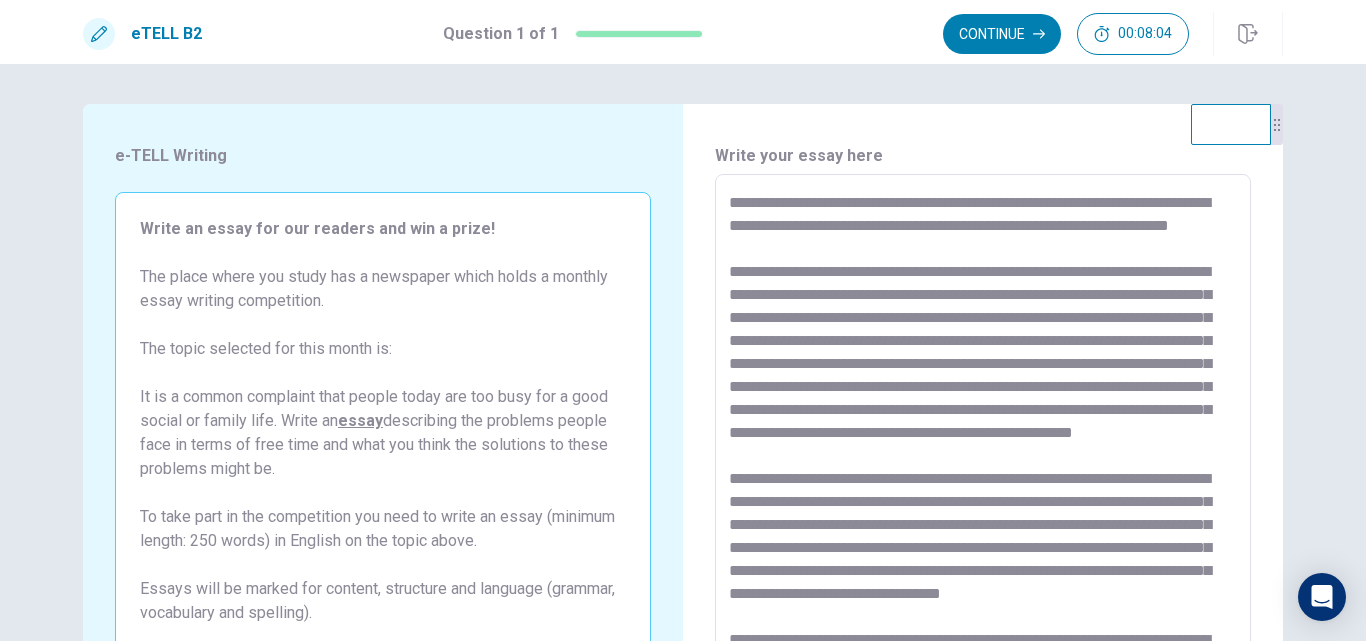 click at bounding box center (983, 451) 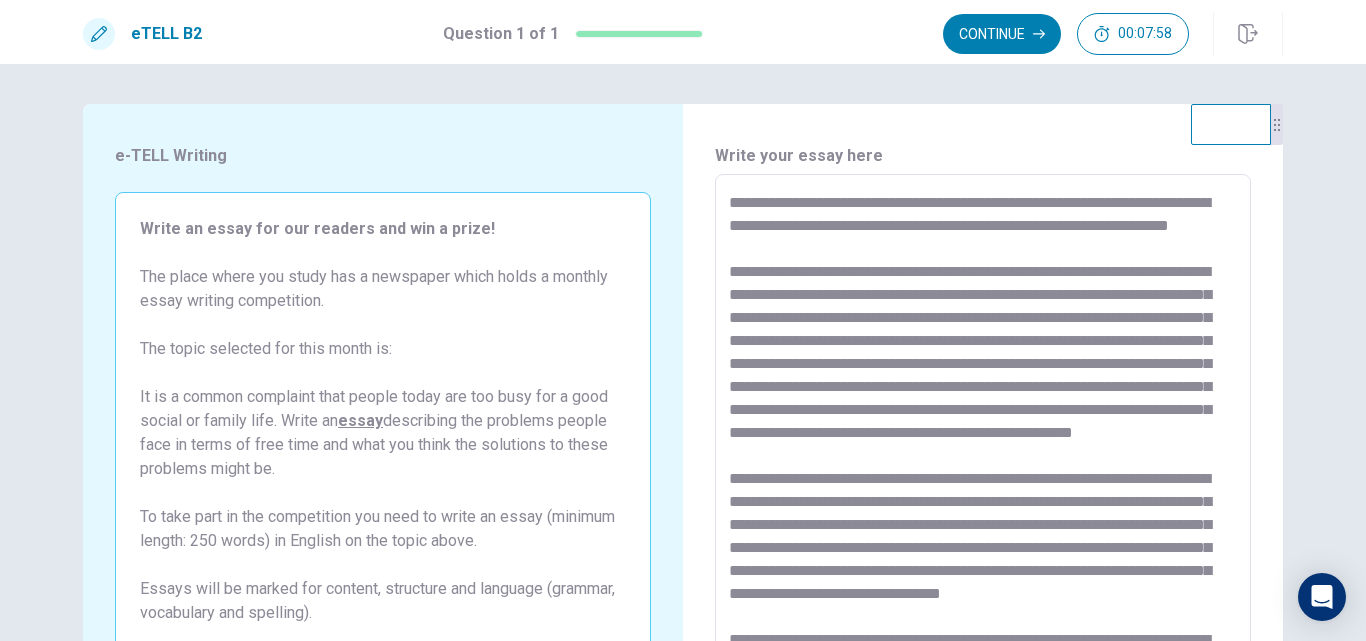 click at bounding box center [983, 451] 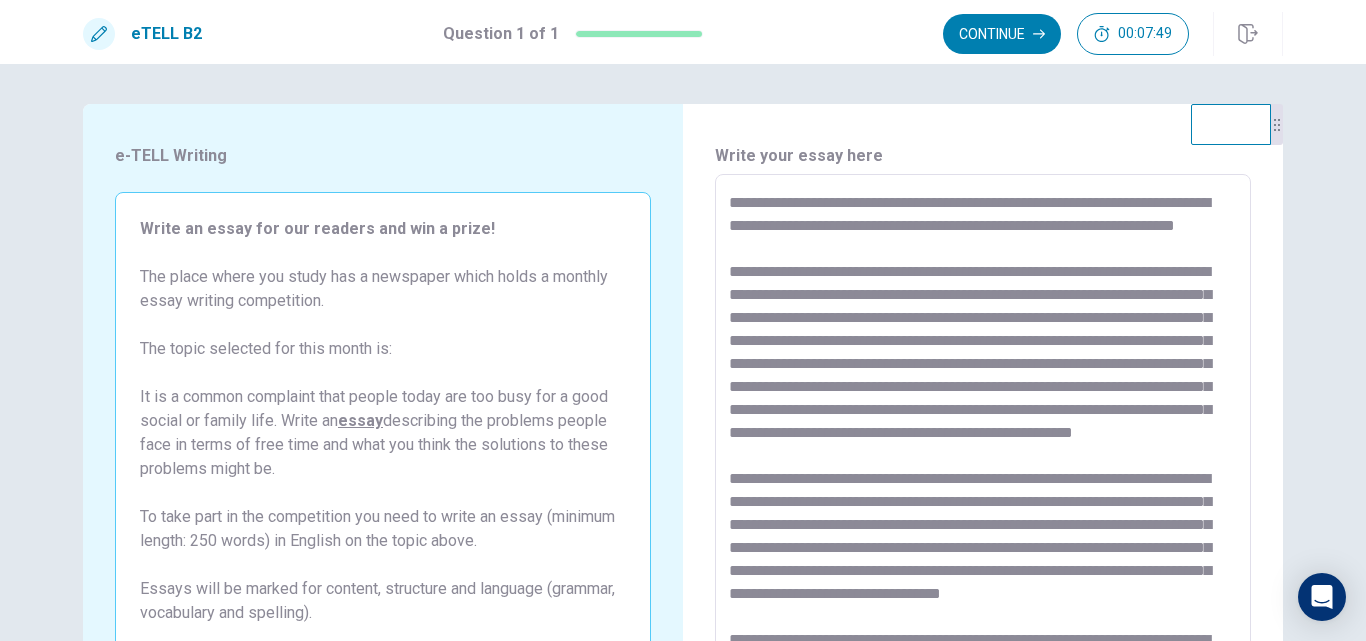 click at bounding box center [983, 451] 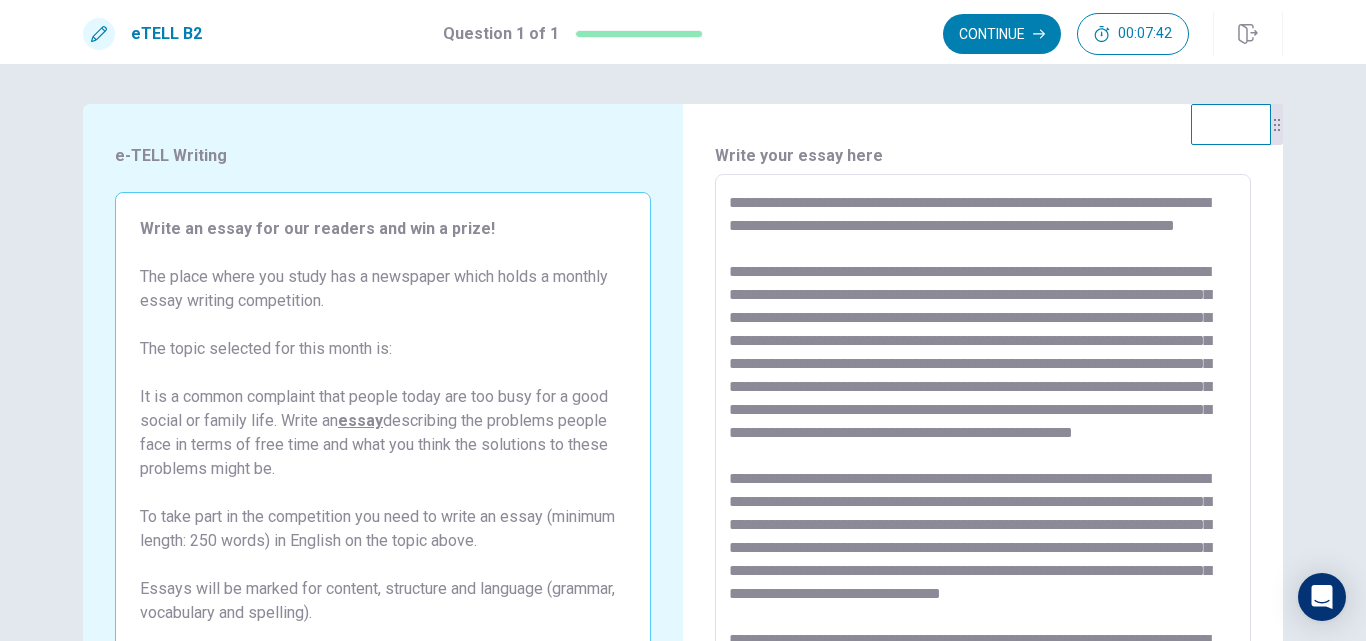 click at bounding box center [983, 451] 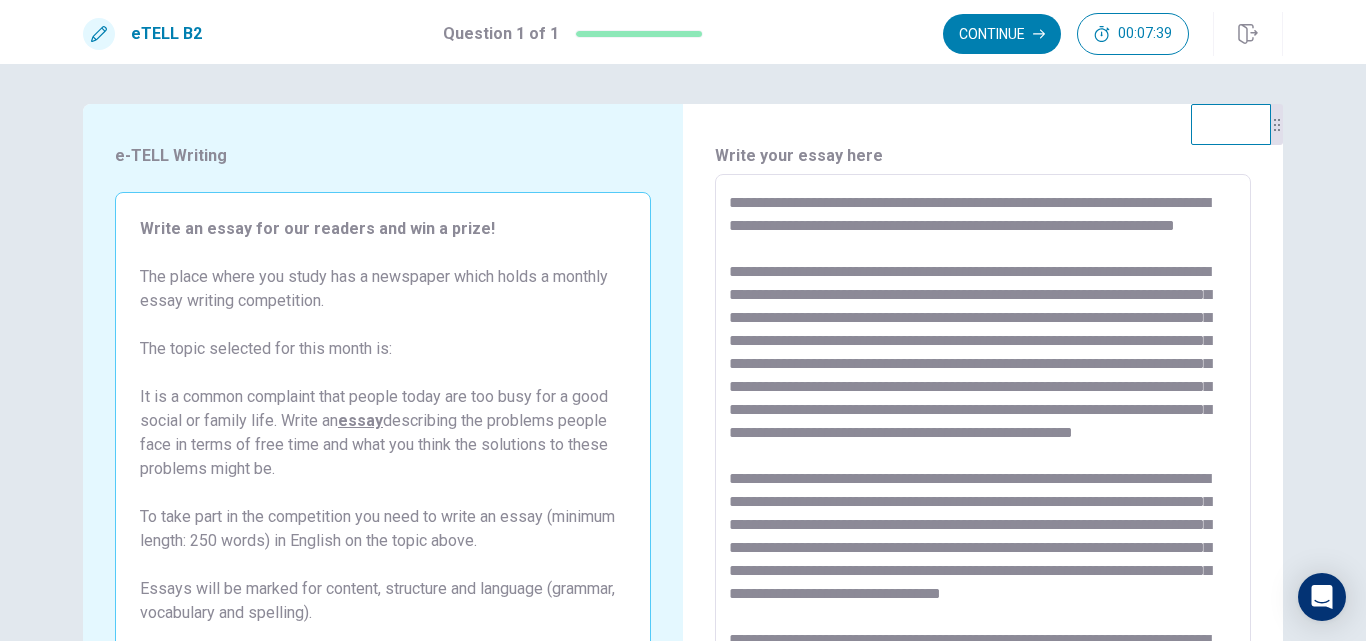 click at bounding box center (983, 451) 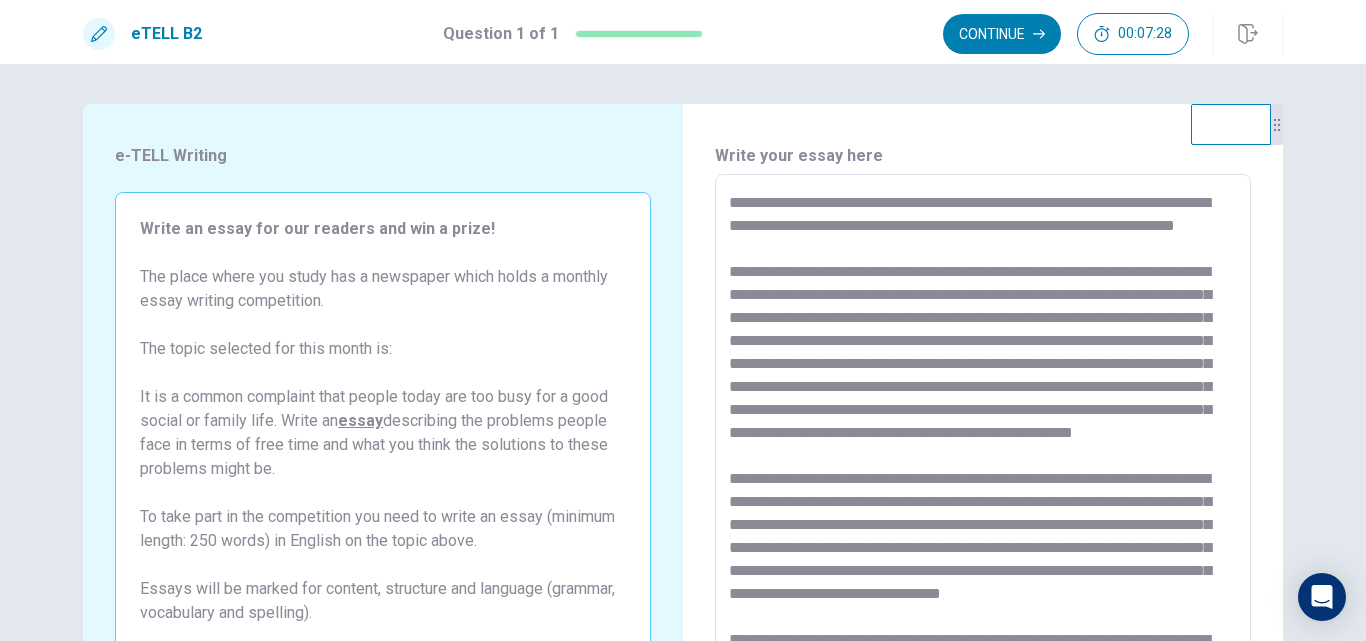 click at bounding box center (983, 451) 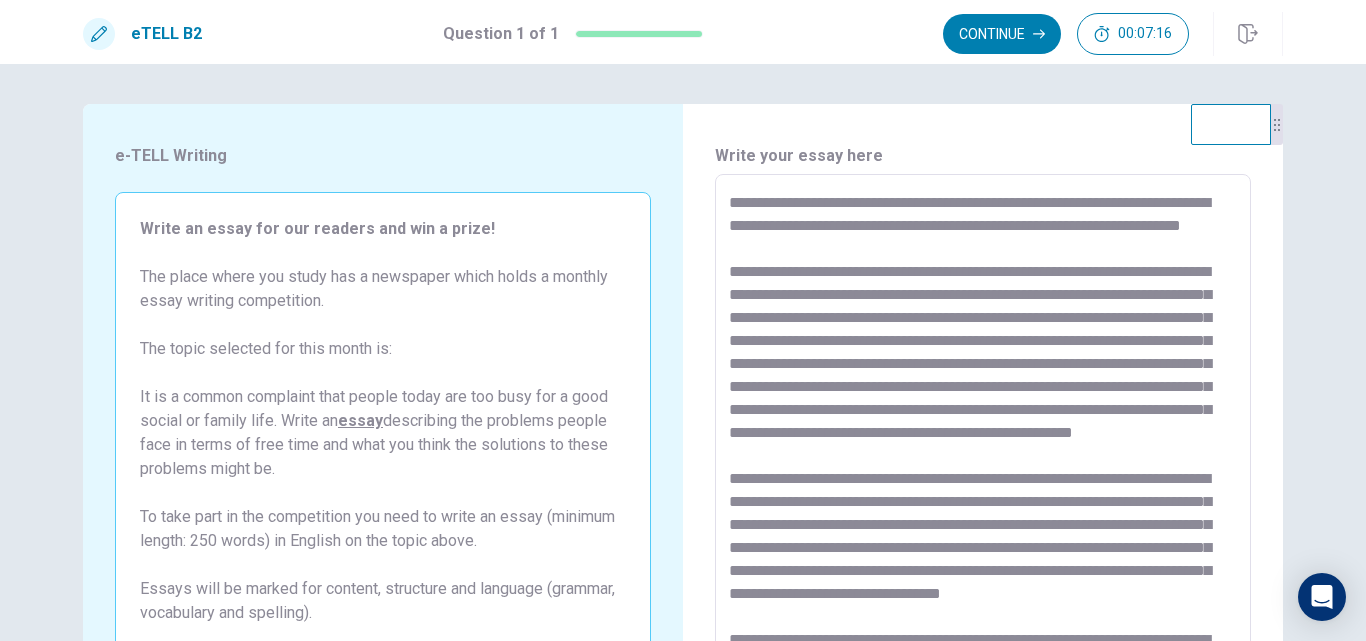 click on "* ​" at bounding box center [983, 450] 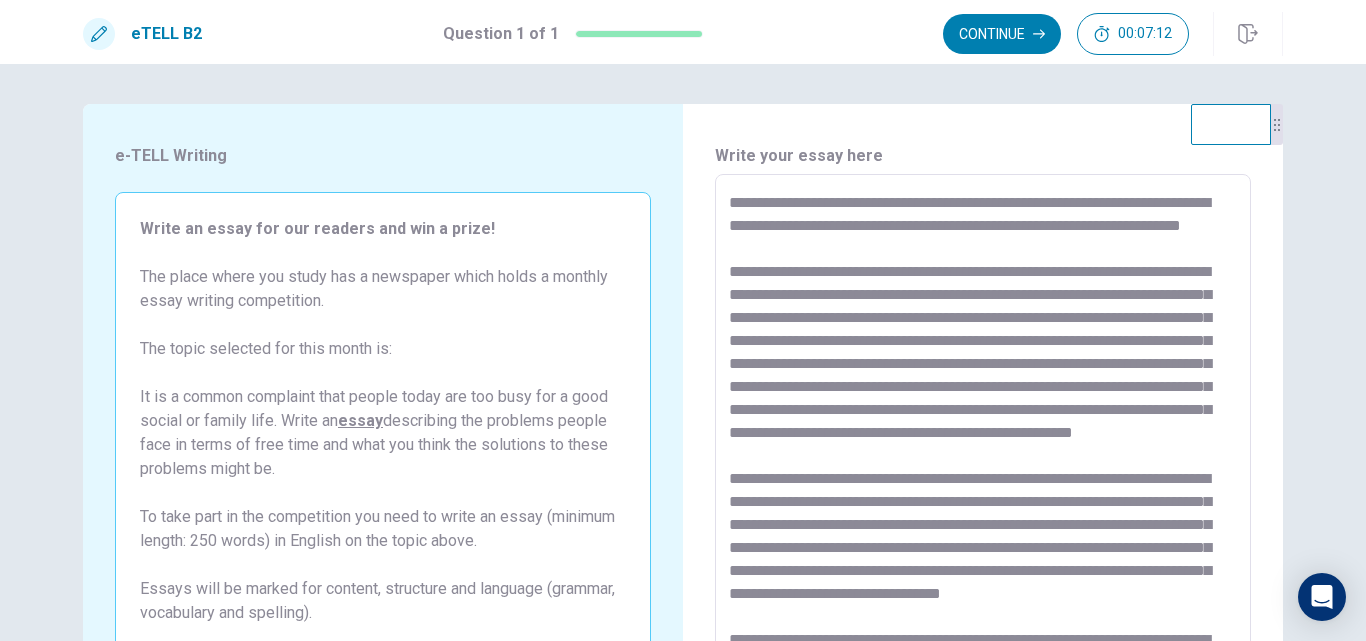 click on "* ​" at bounding box center (983, 450) 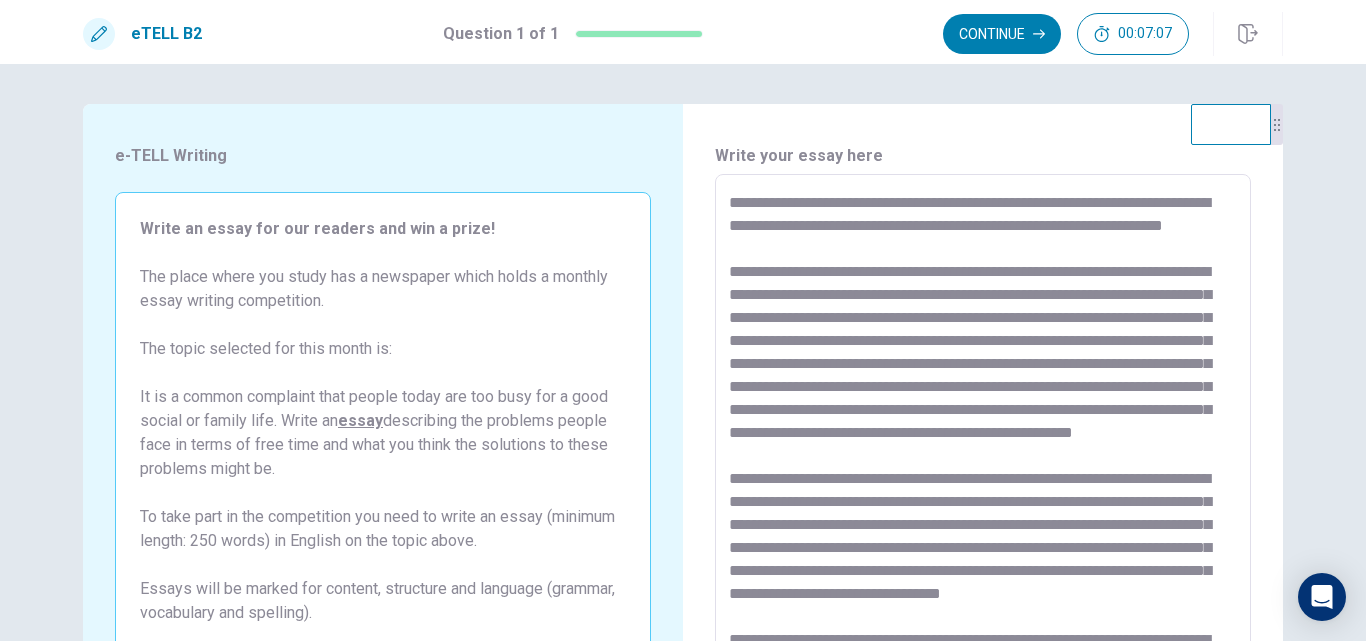 click on "* ​" at bounding box center (983, 450) 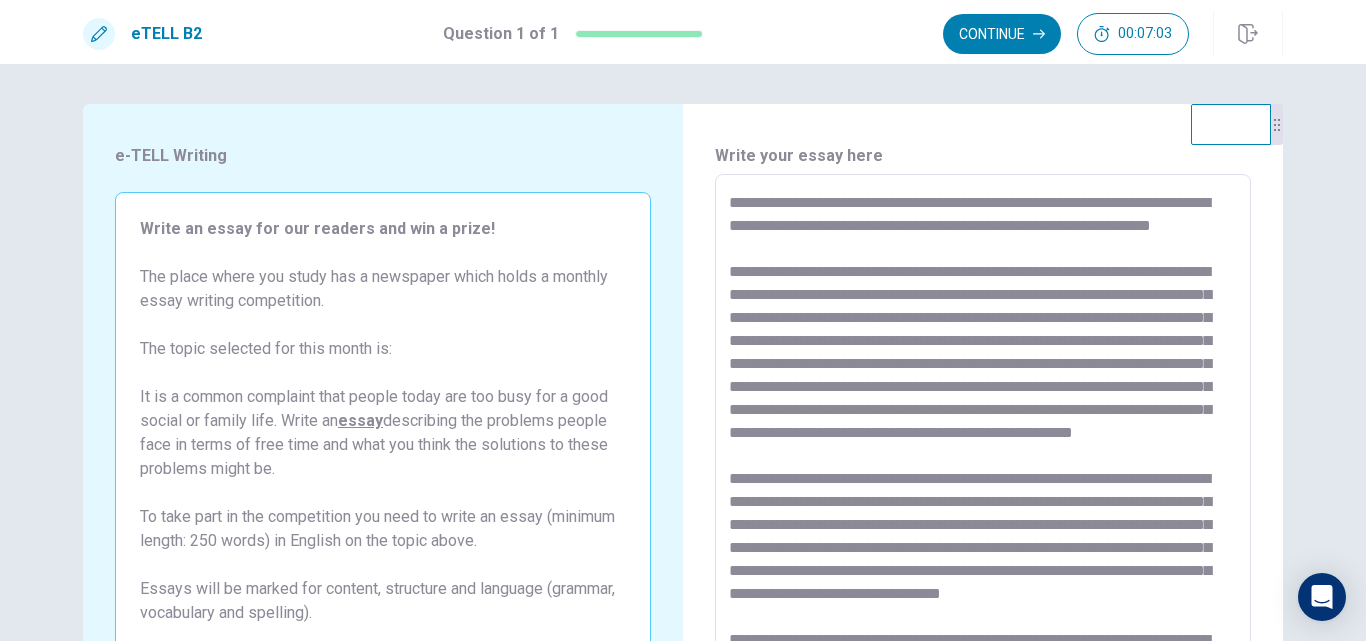 click at bounding box center (983, 451) 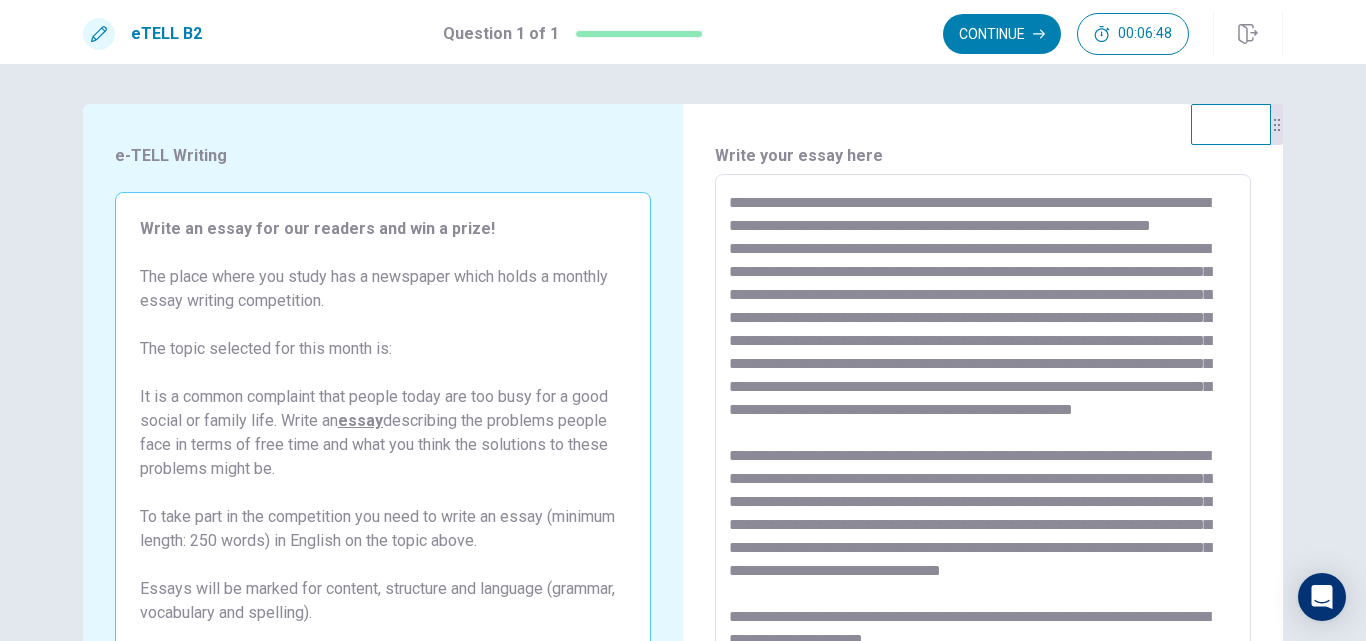 click at bounding box center (983, 451) 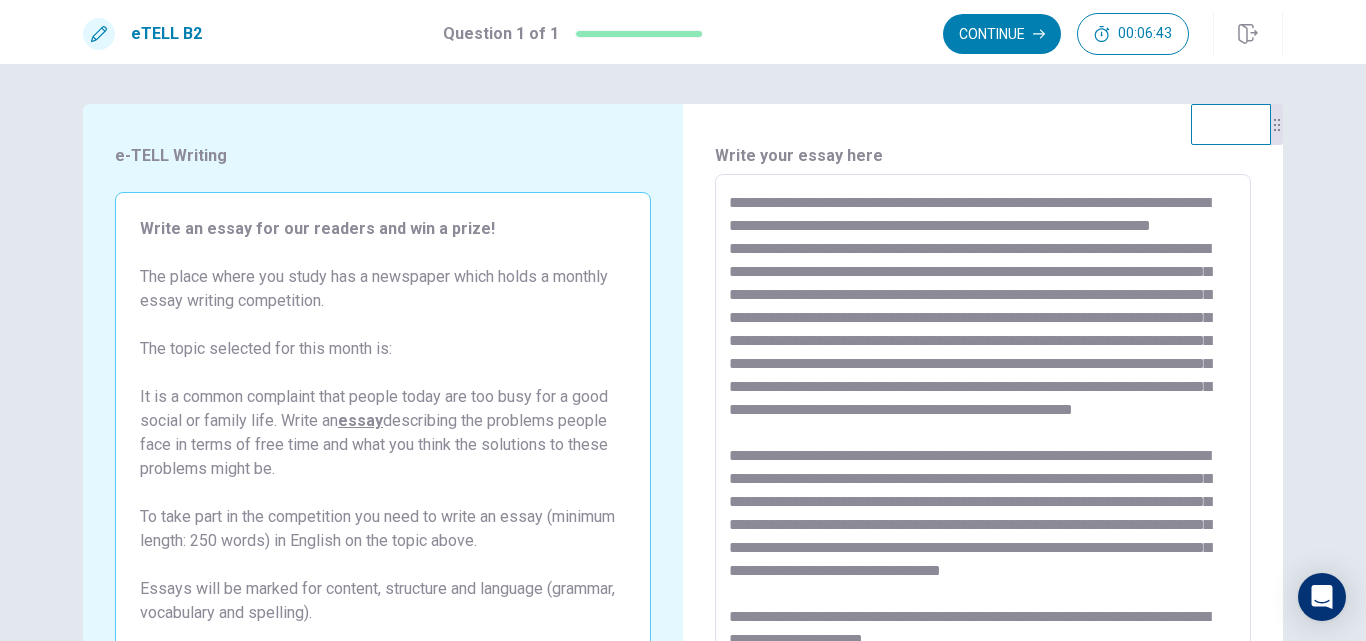 drag, startPoint x: 1010, startPoint y: 233, endPoint x: 1067, endPoint y: 188, distance: 72.62231 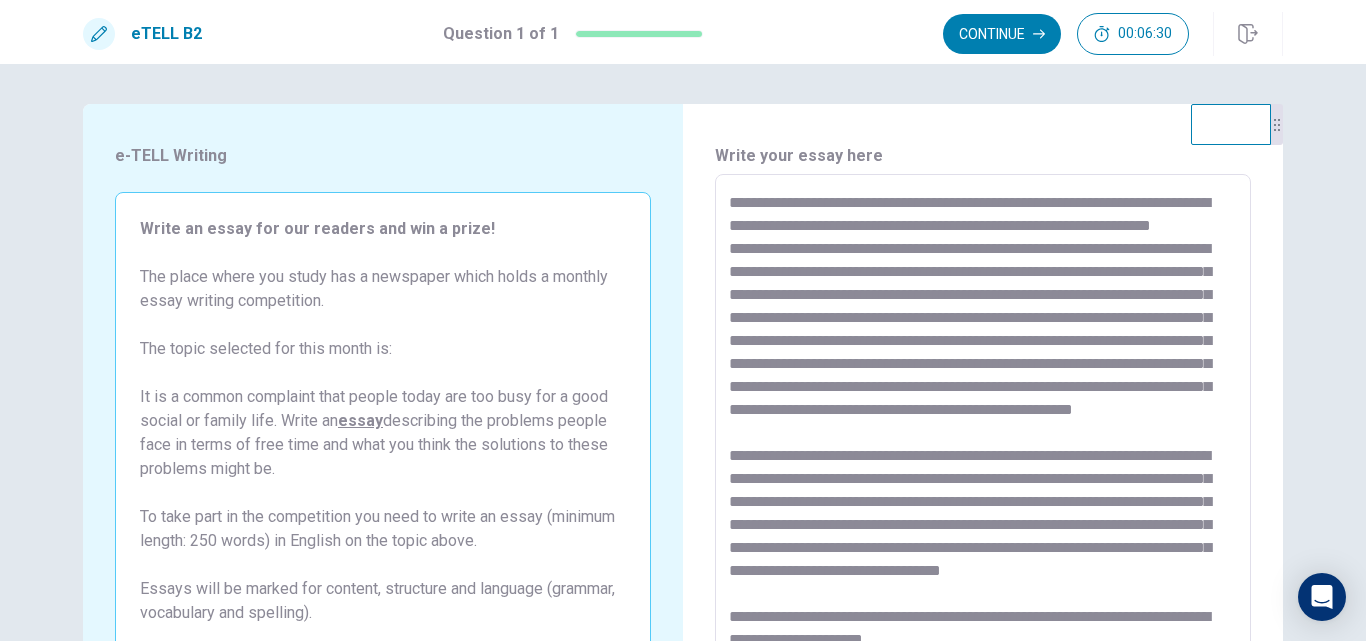 click at bounding box center (983, 451) 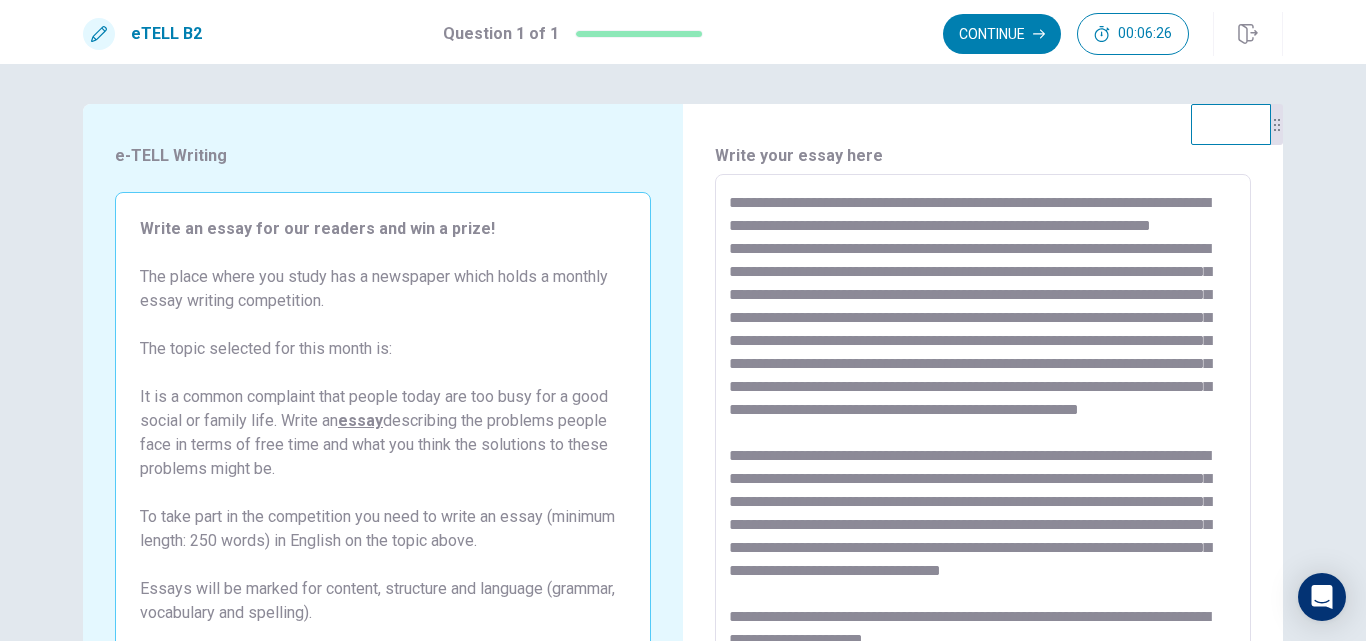 click at bounding box center (983, 451) 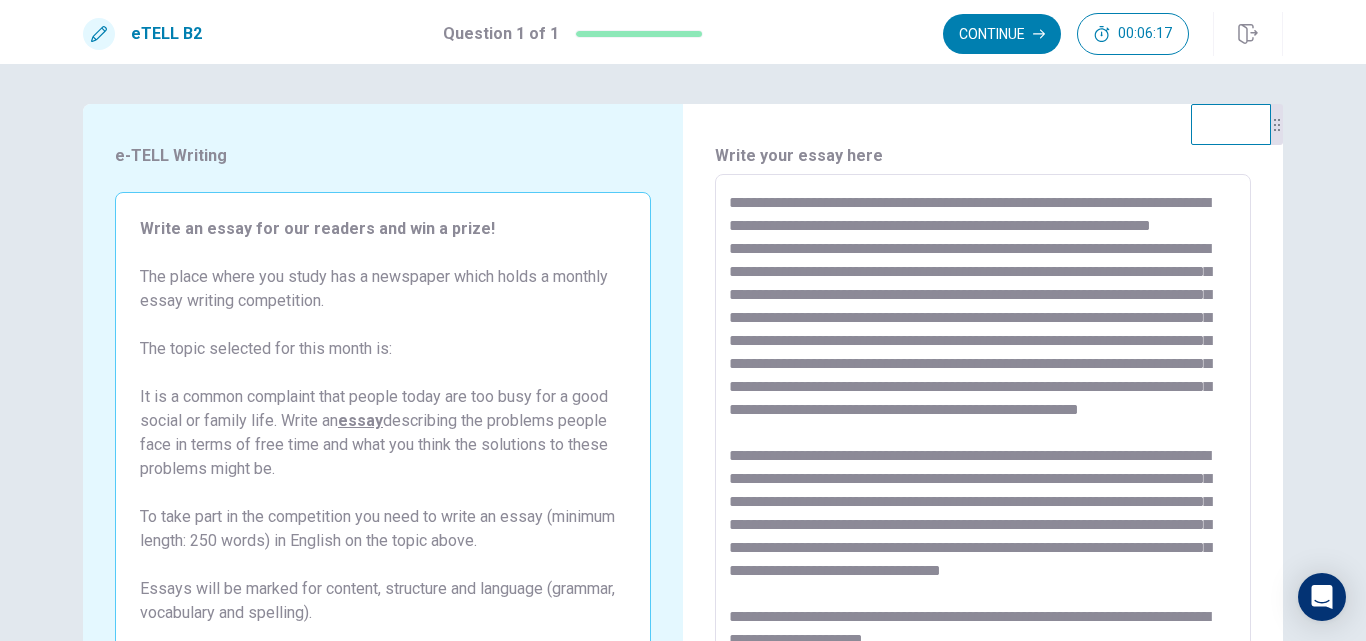 click at bounding box center [983, 451] 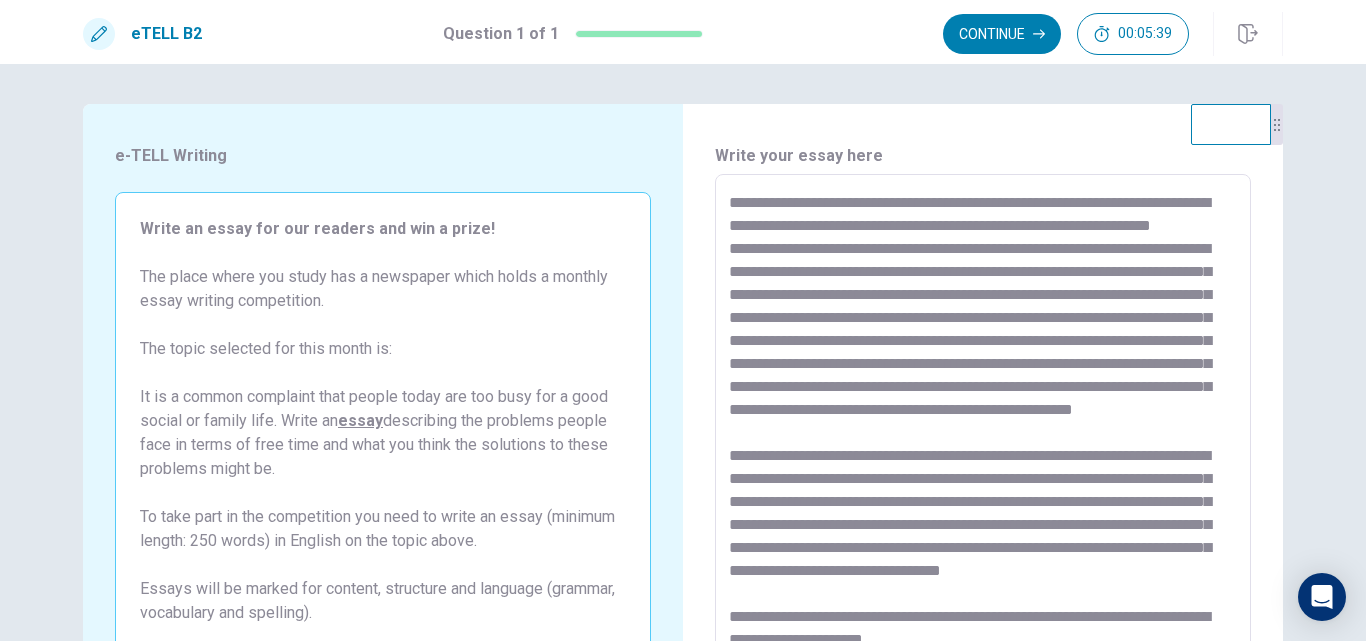 scroll, scrollTop: 32, scrollLeft: 0, axis: vertical 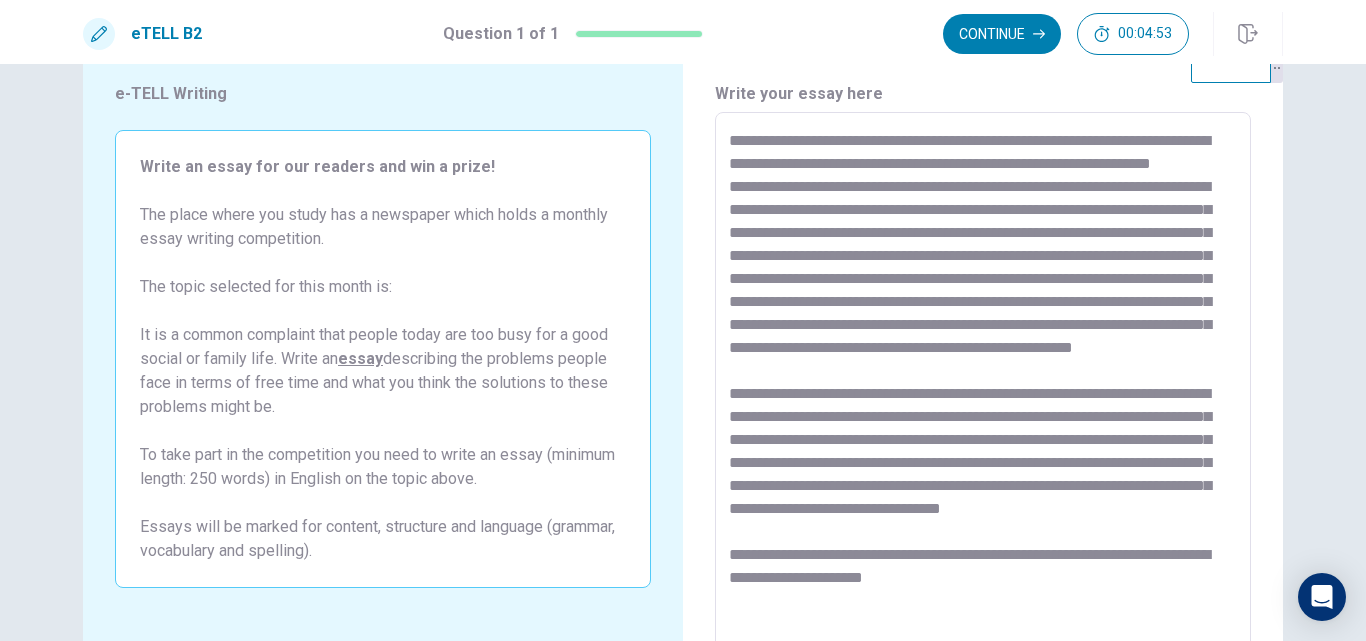 click on "* ​" at bounding box center [983, 388] 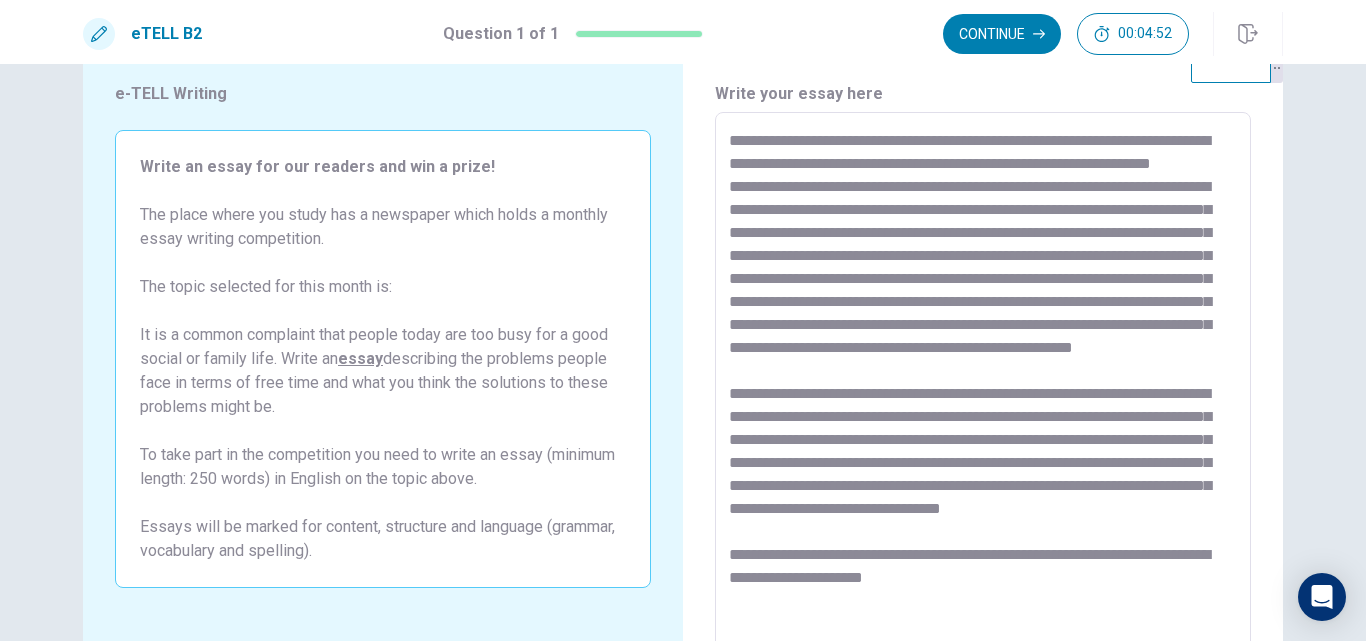click on "* ​" at bounding box center [983, 388] 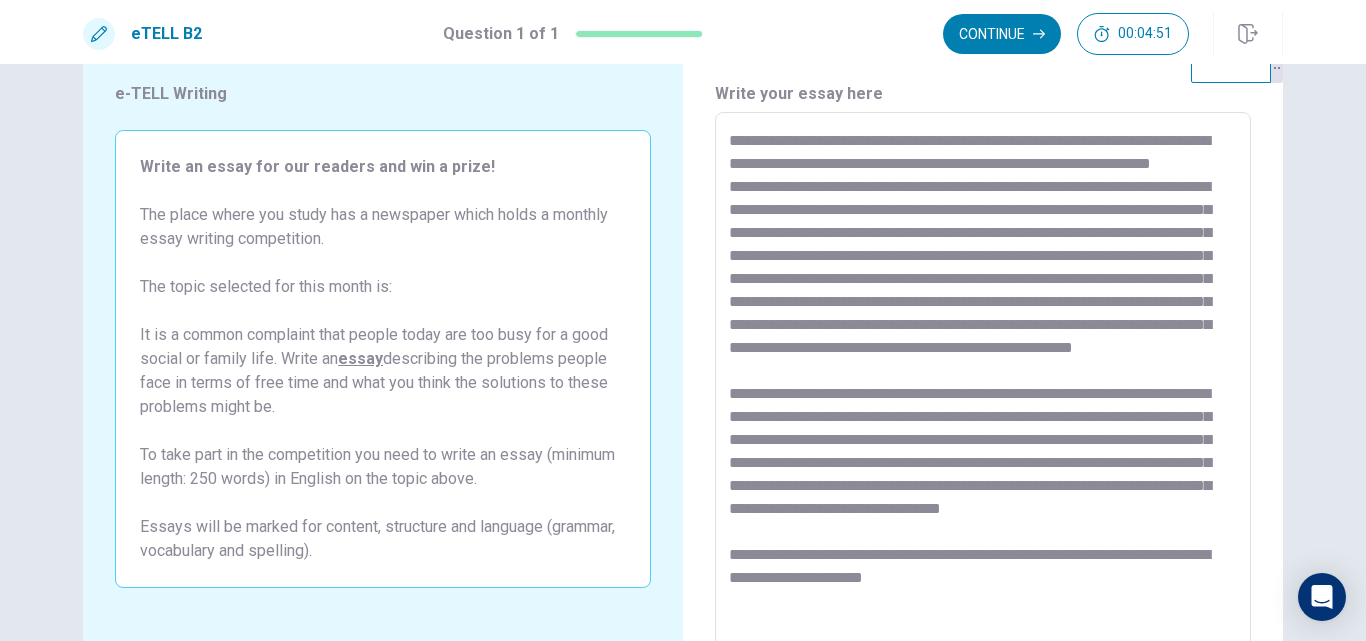 click on "* ​" at bounding box center (983, 388) 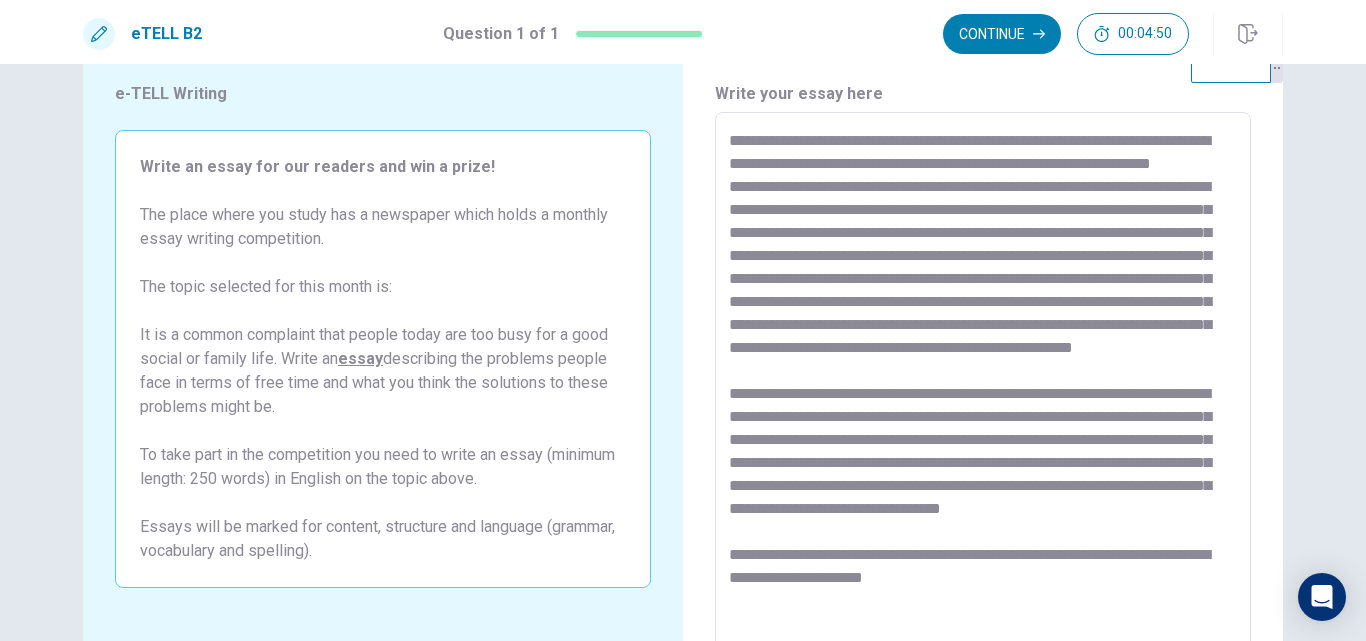 click on "* ​" at bounding box center [983, 388] 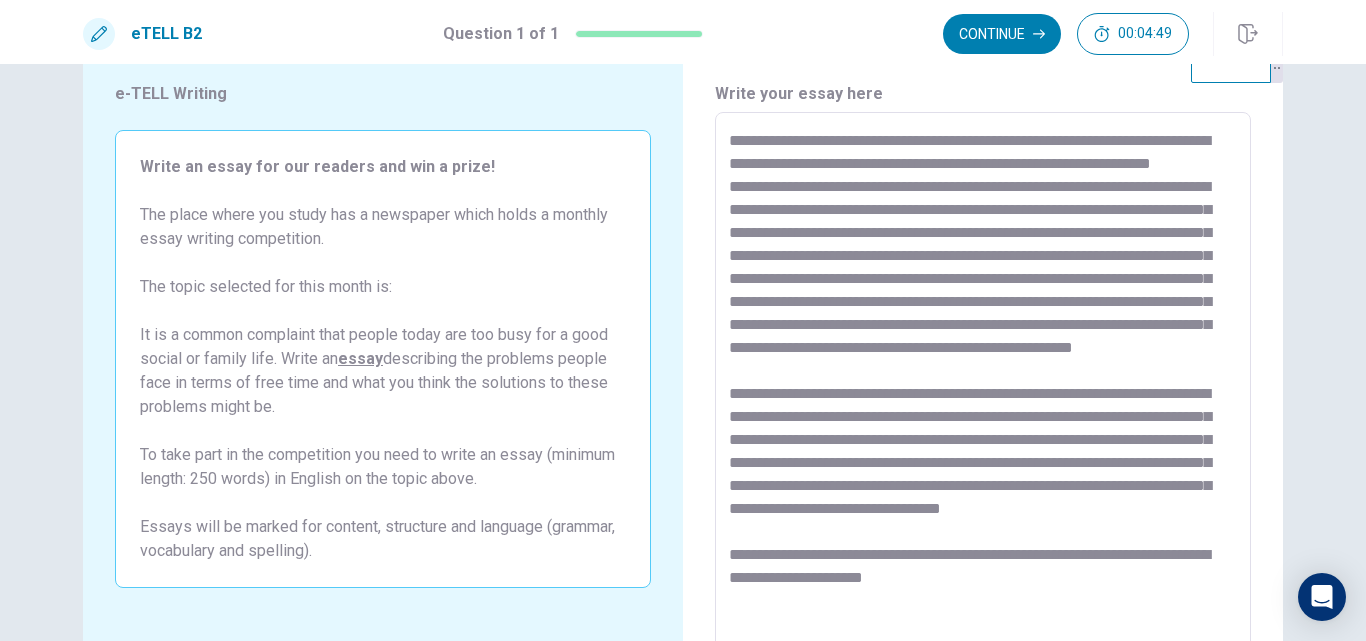 click at bounding box center (983, 389) 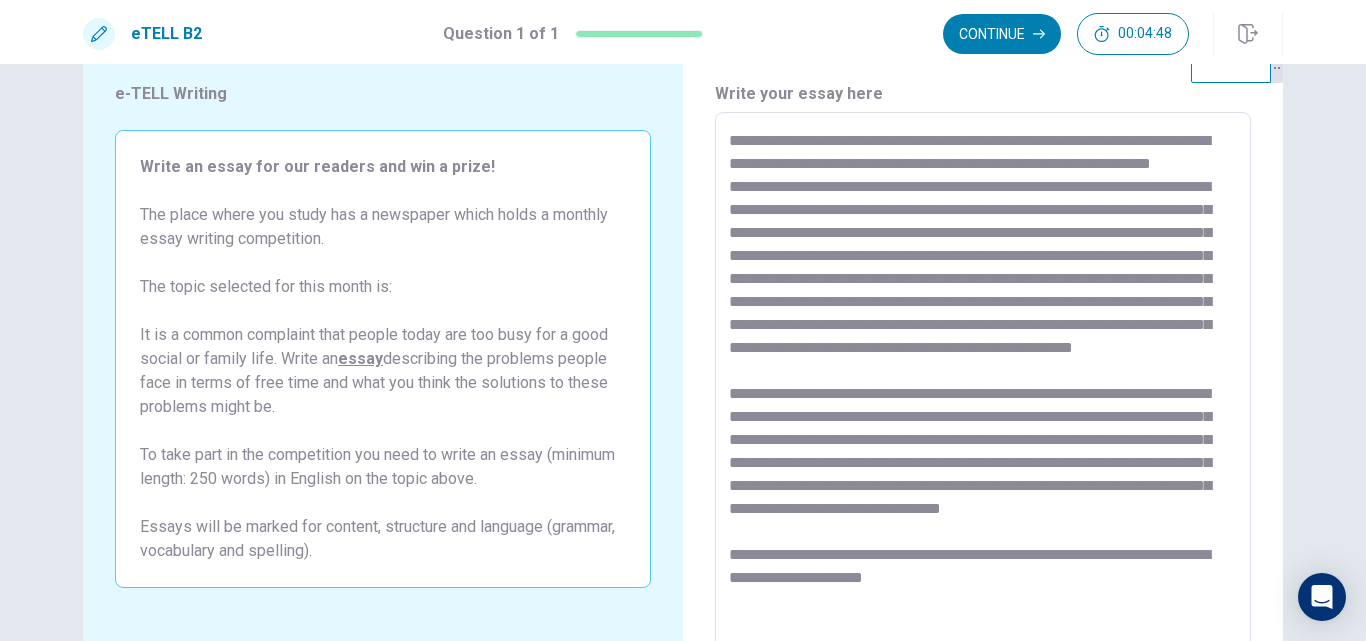 click on "* ​" at bounding box center (983, 388) 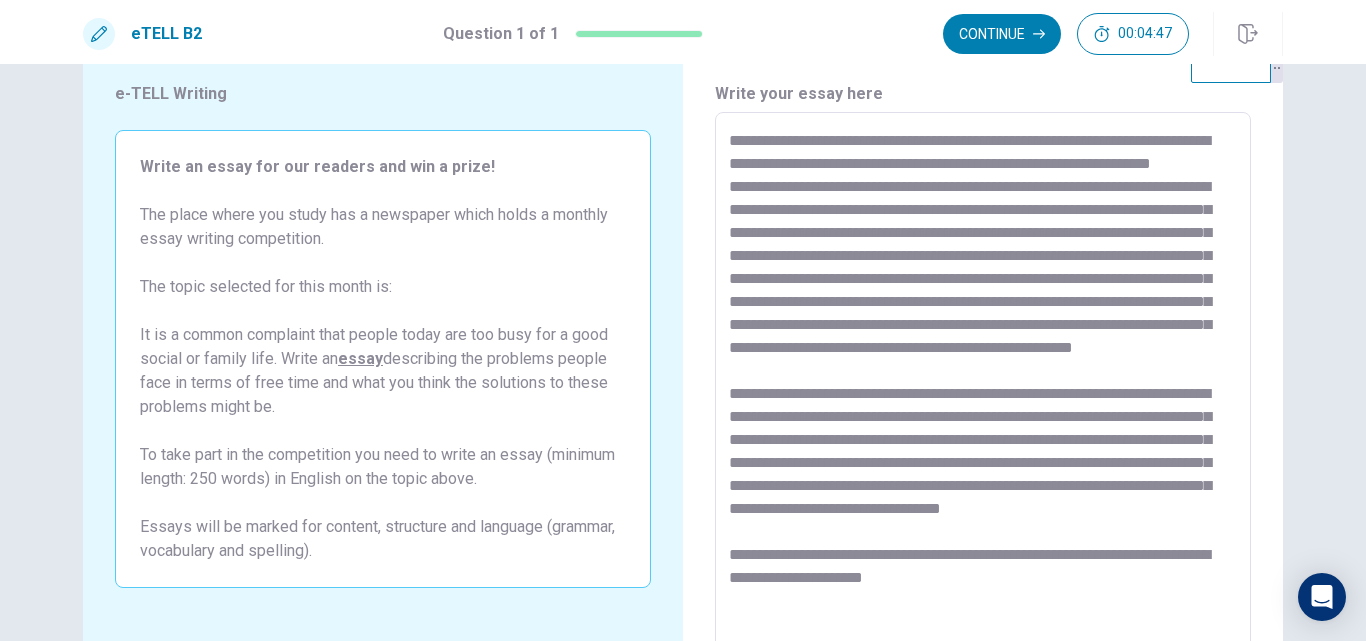 click on "* ​" at bounding box center (983, 388) 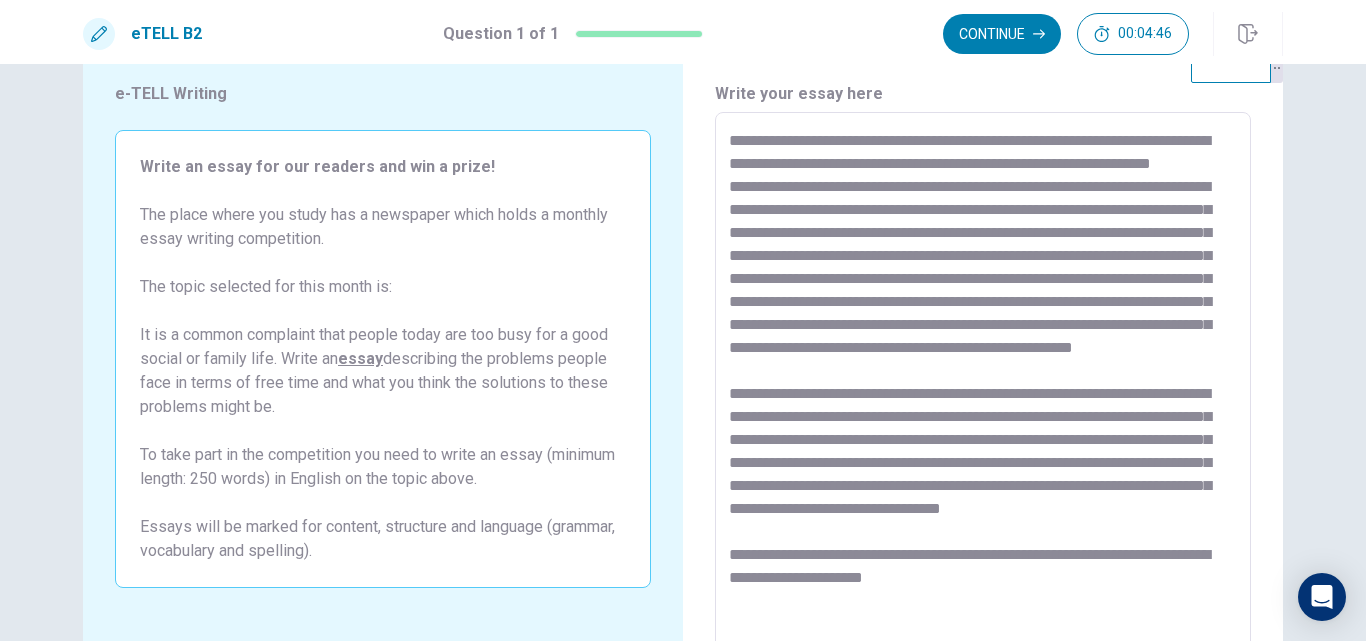 click on "* ​" at bounding box center (983, 388) 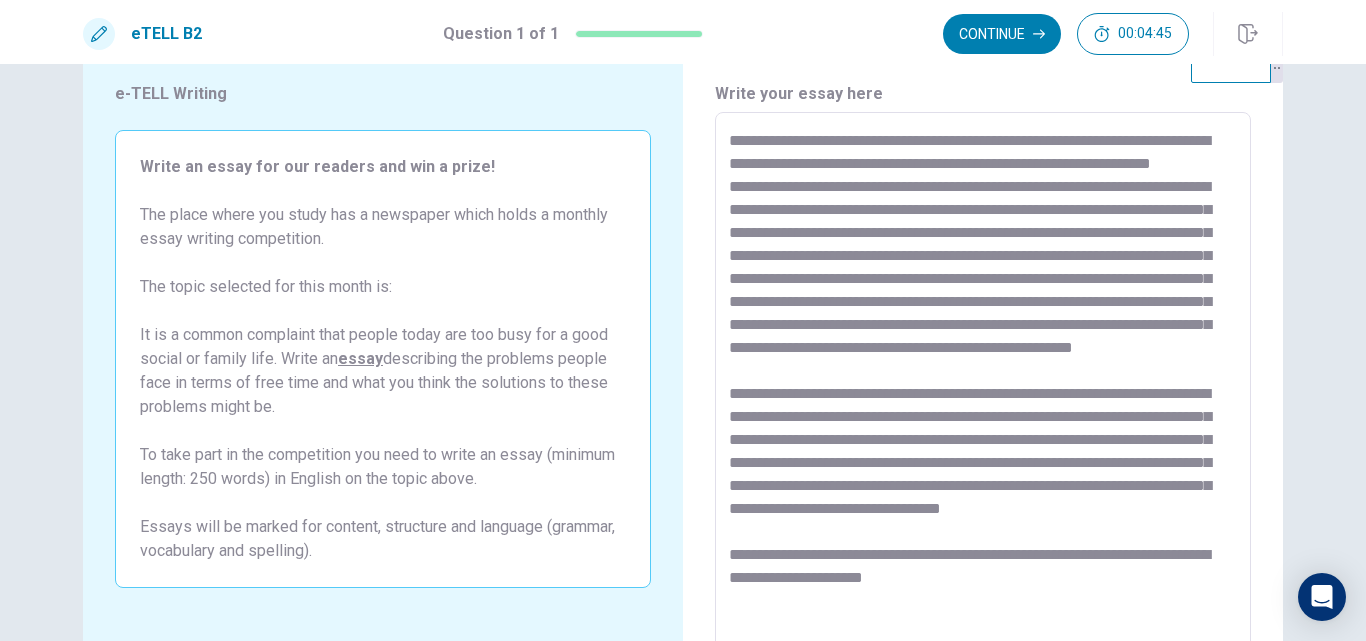 click at bounding box center [983, 389] 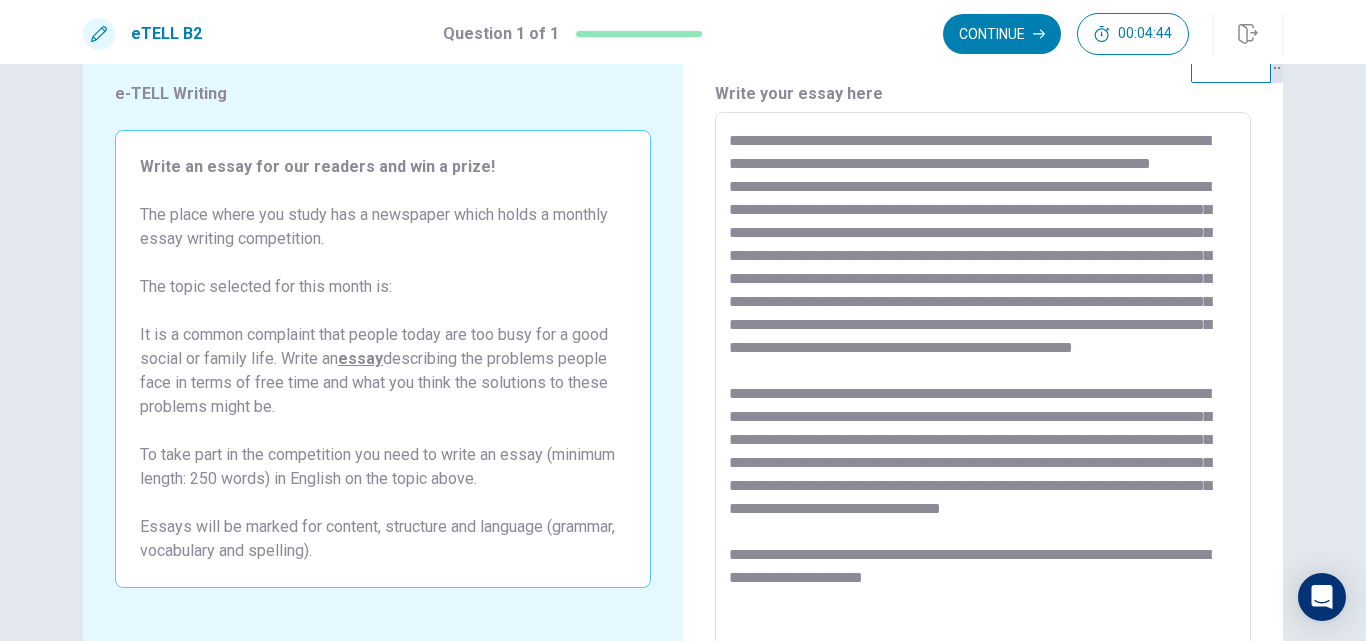 click at bounding box center (983, 389) 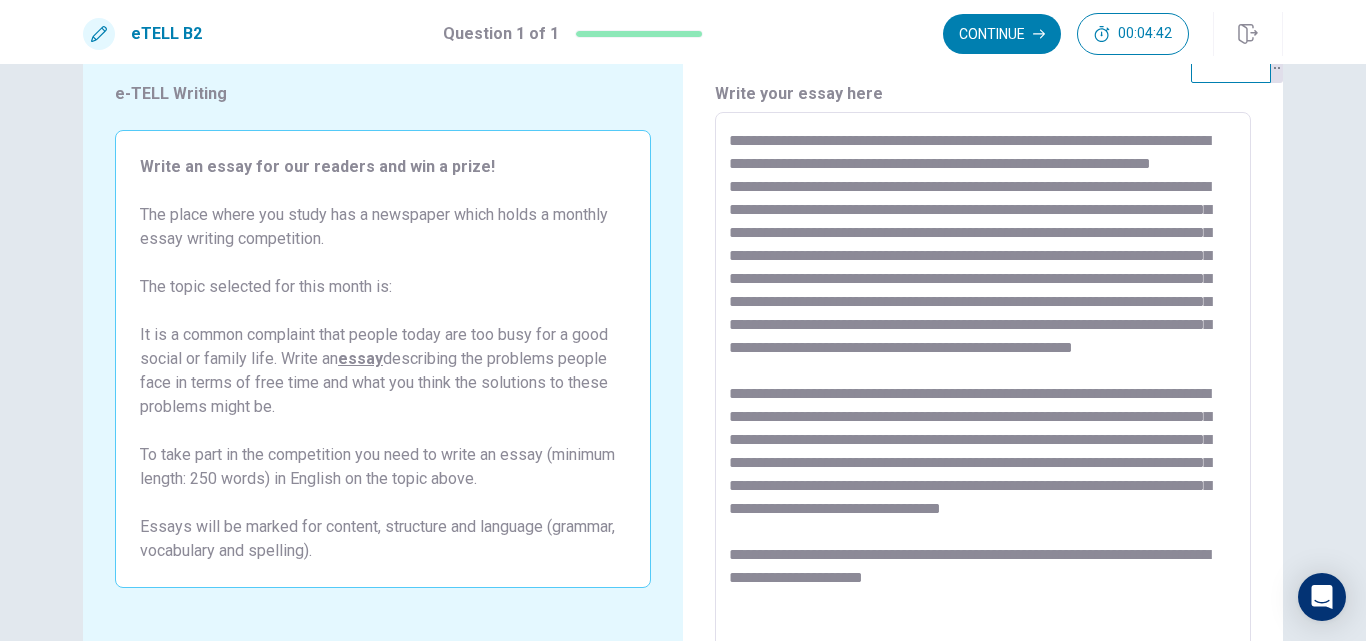 click on "* ​" at bounding box center [983, 388] 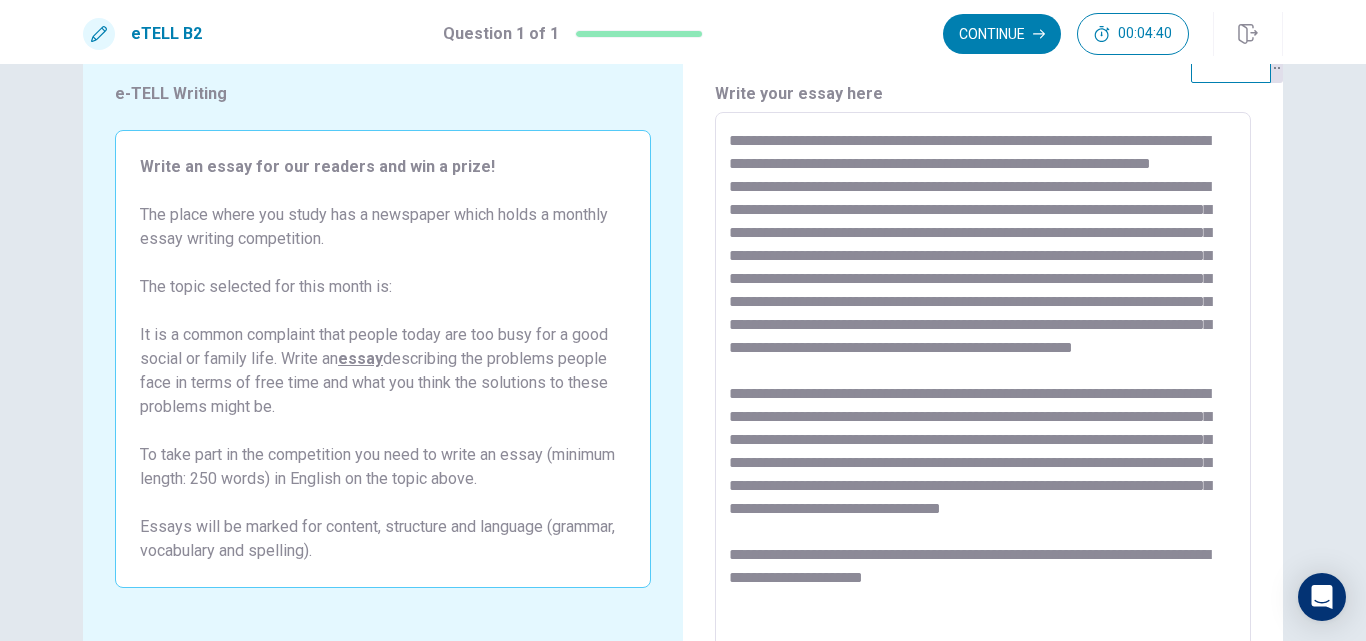 click on "* ​" at bounding box center (983, 388) 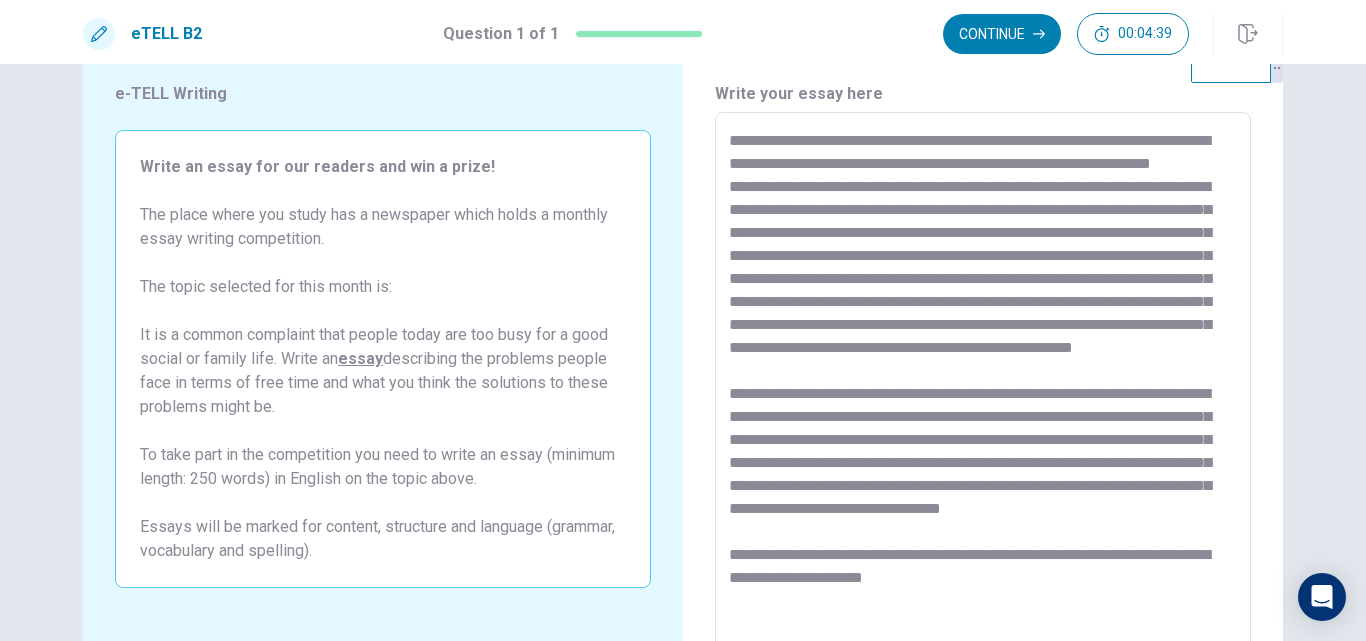 click at bounding box center (983, 389) 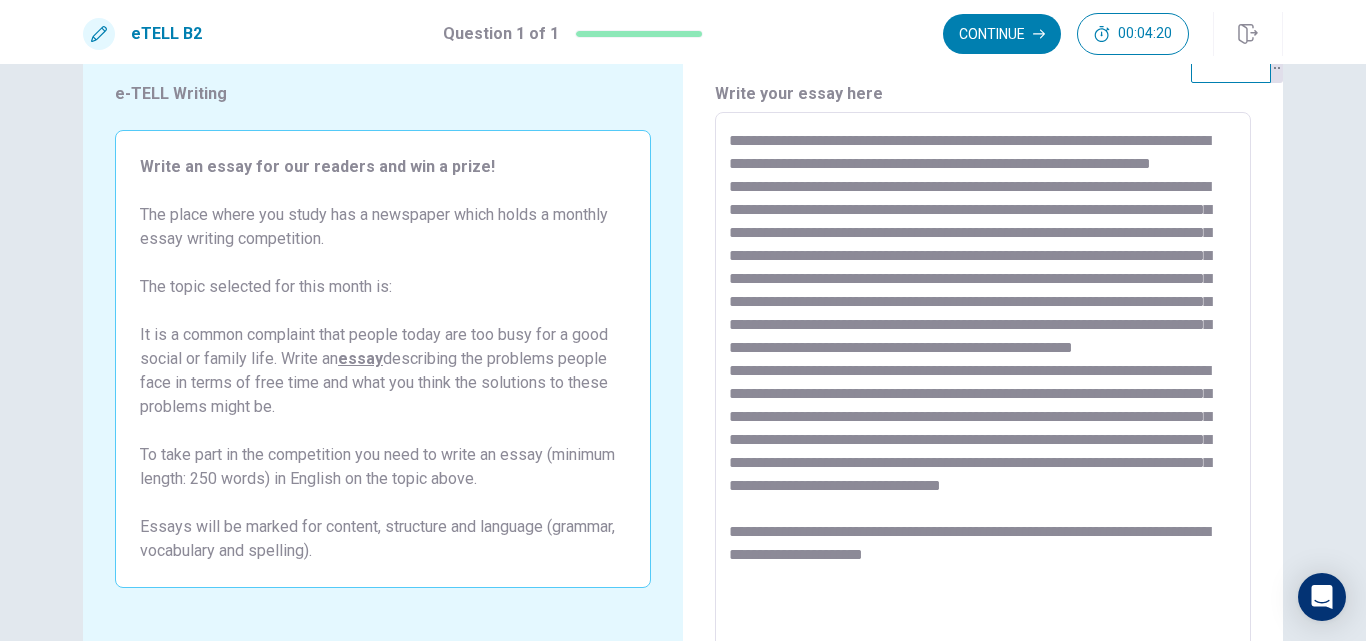 click at bounding box center [983, 389] 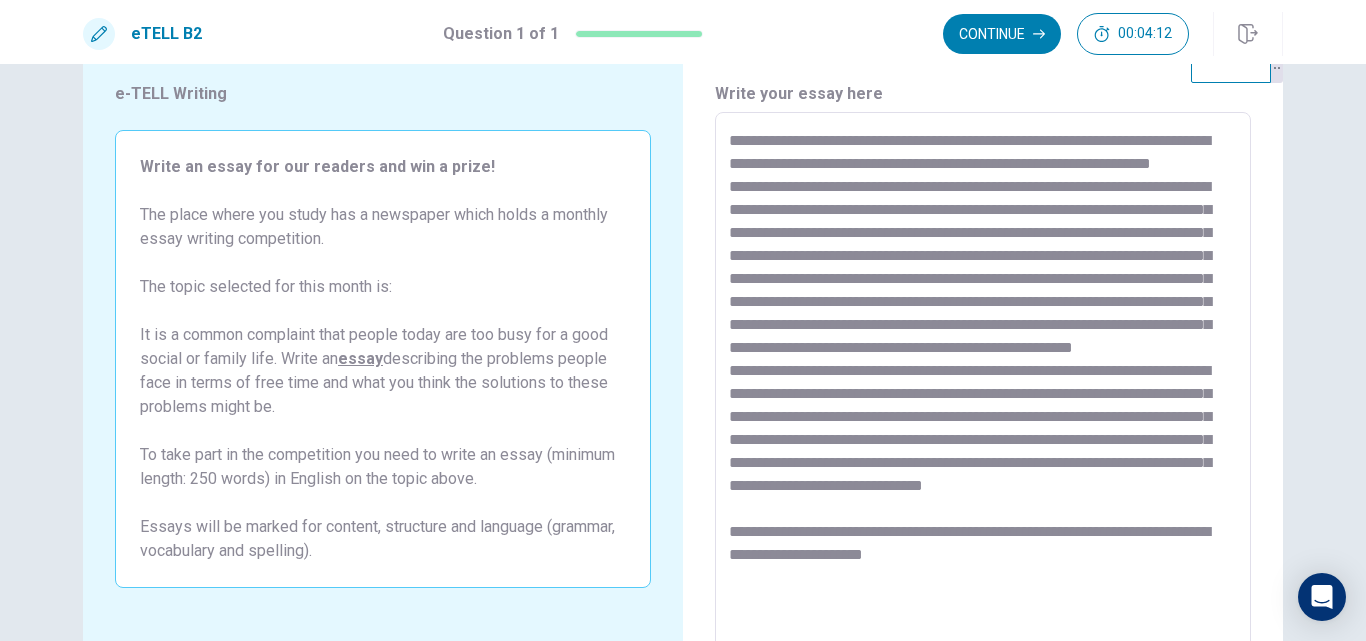 click on "* ​" at bounding box center (983, 388) 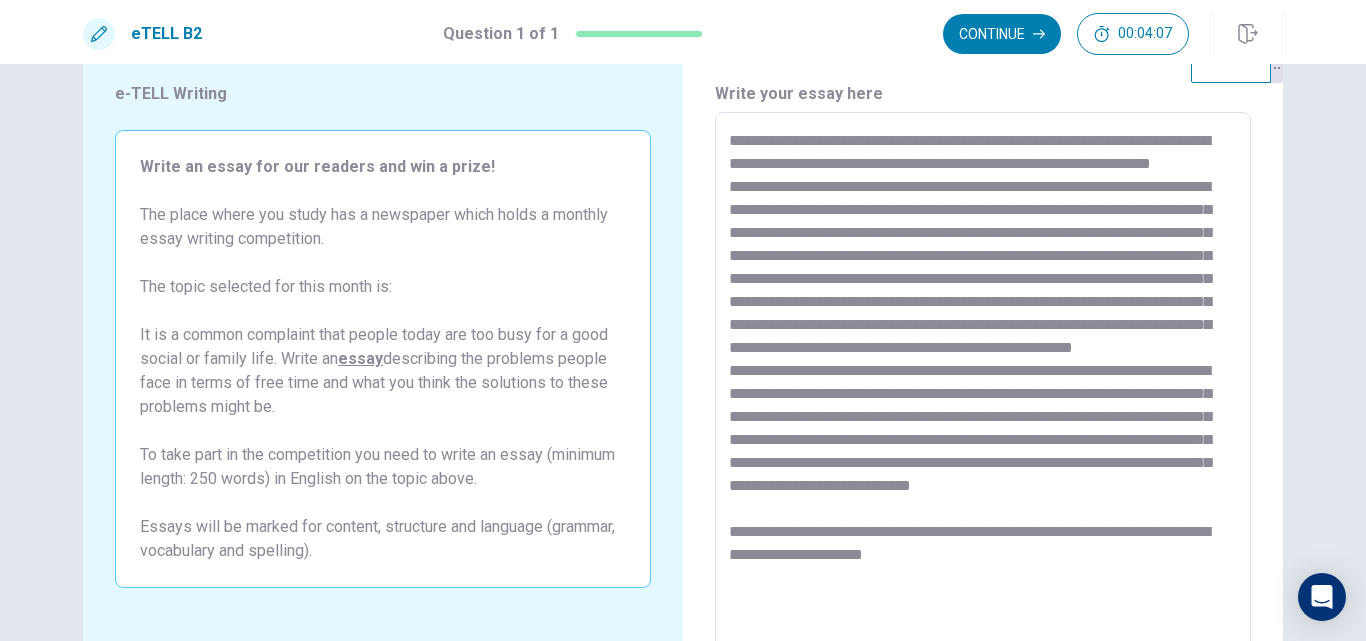 click at bounding box center [983, 389] 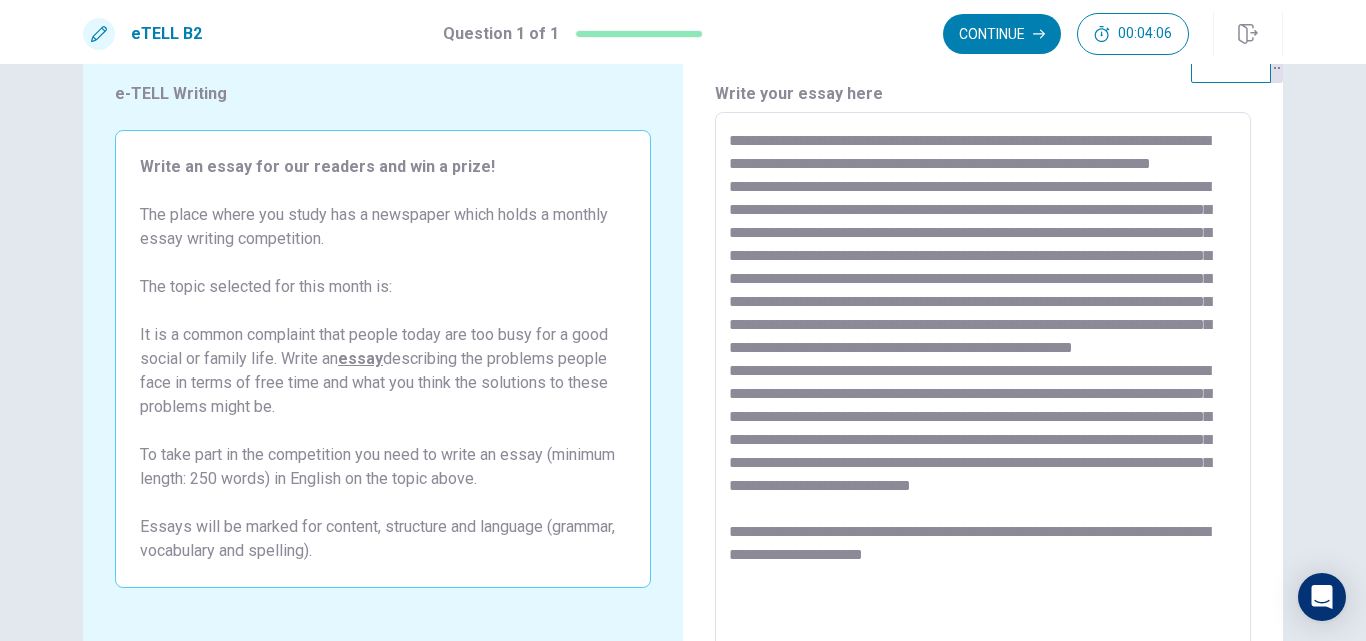 click at bounding box center [983, 389] 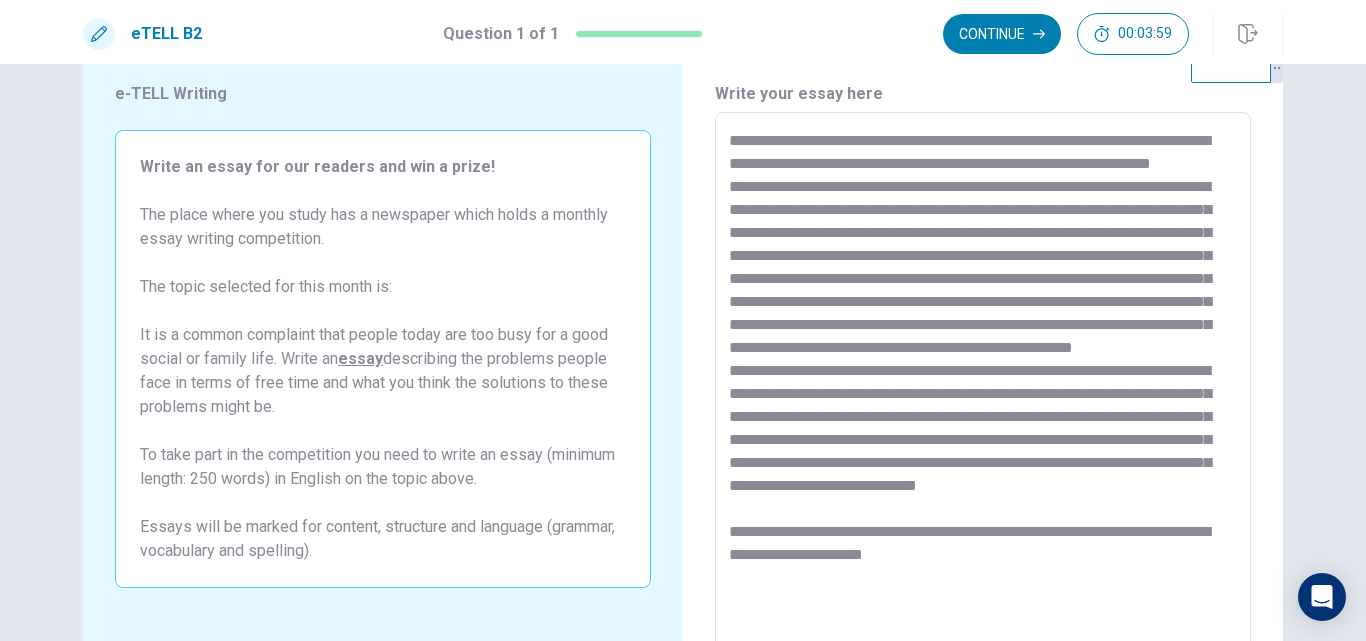 scroll, scrollTop: 9, scrollLeft: 0, axis: vertical 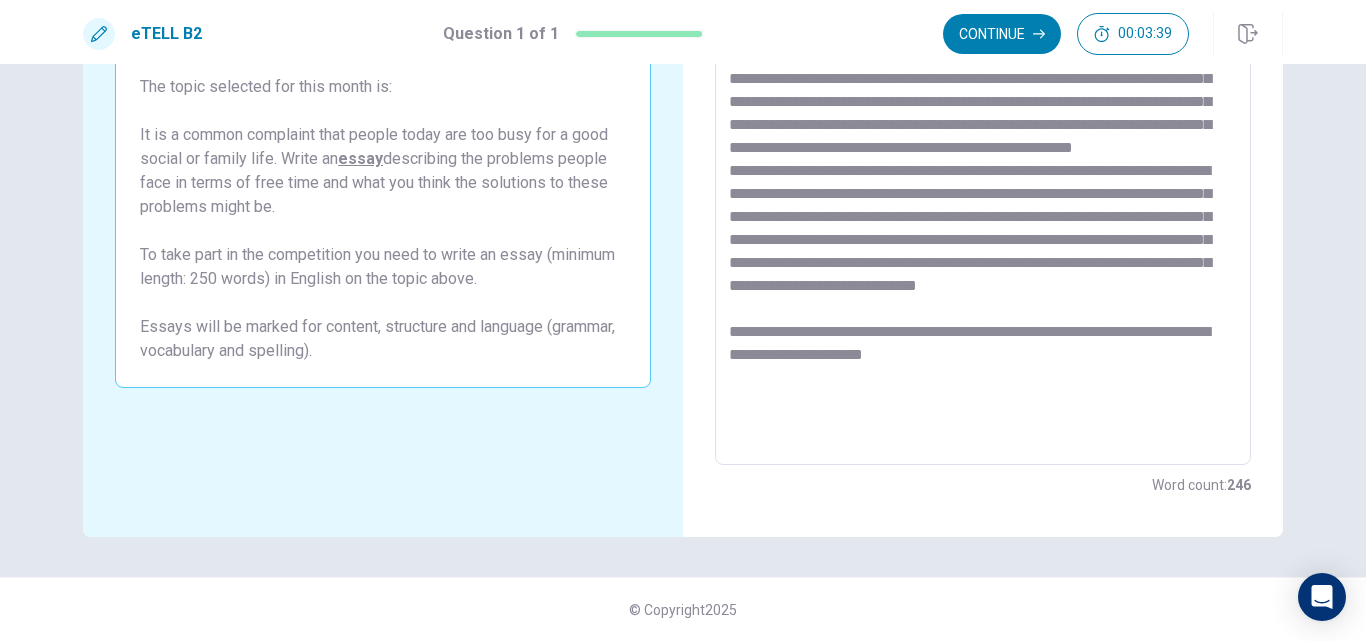 click at bounding box center [983, 189] 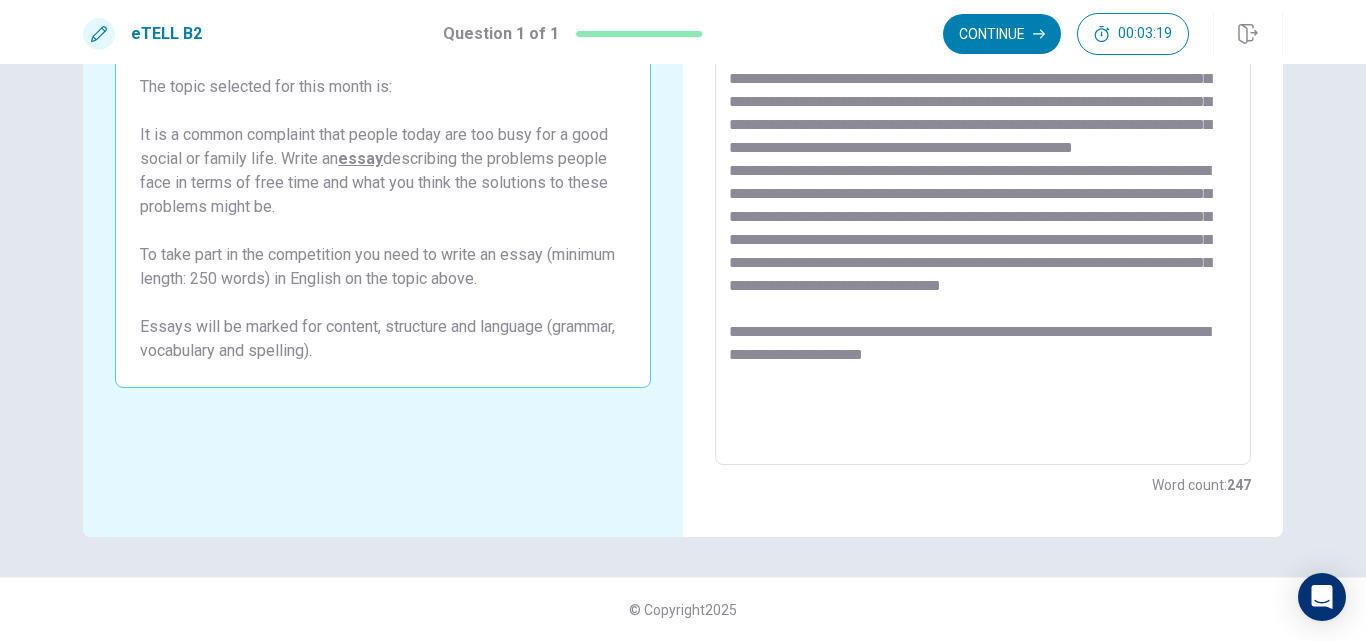 click at bounding box center (983, 189) 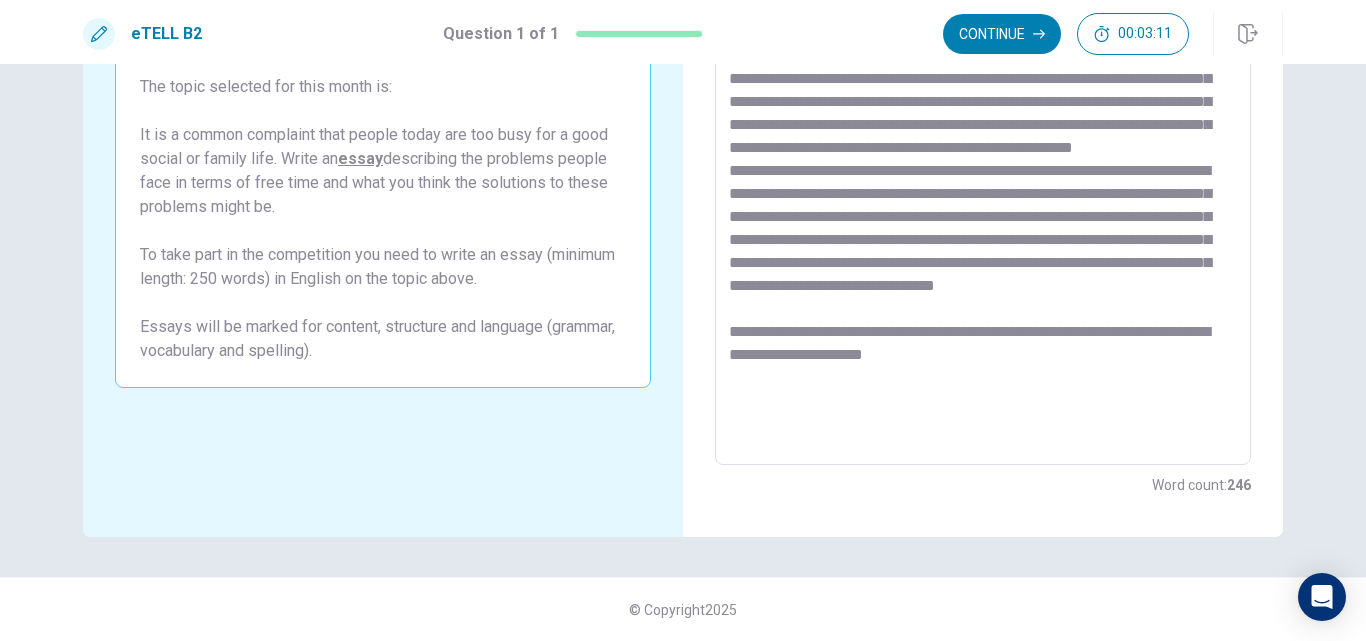 click at bounding box center [983, 189] 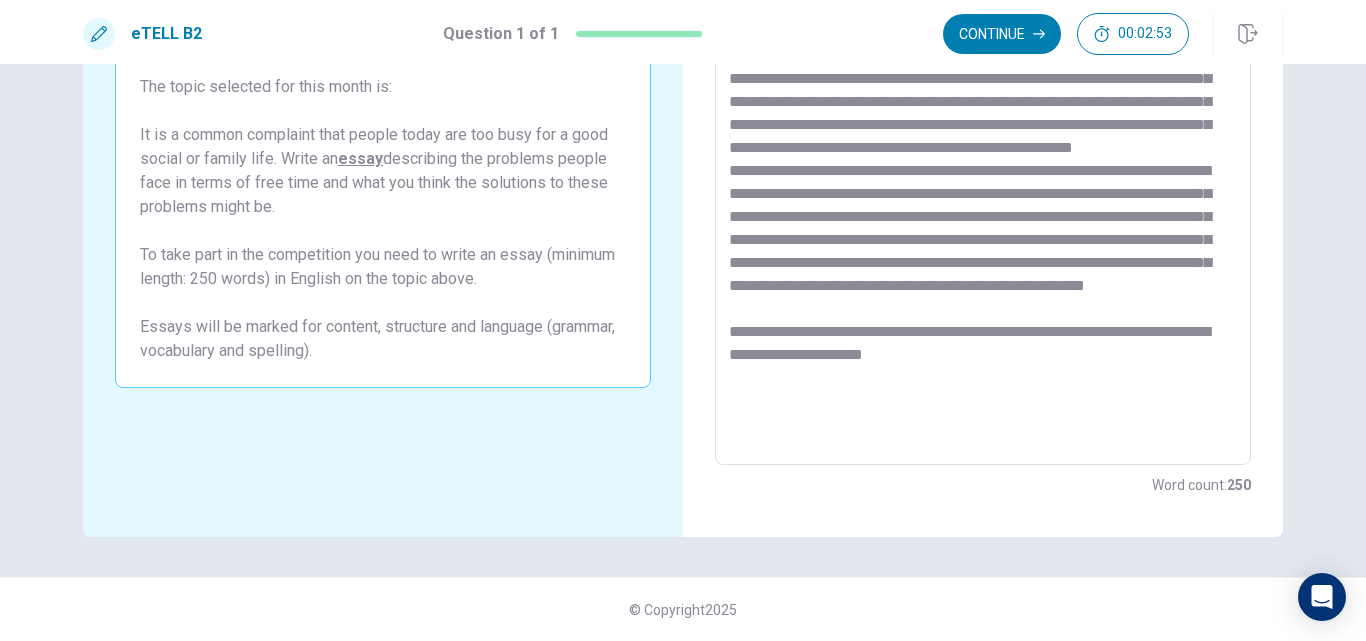scroll, scrollTop: 0, scrollLeft: 0, axis: both 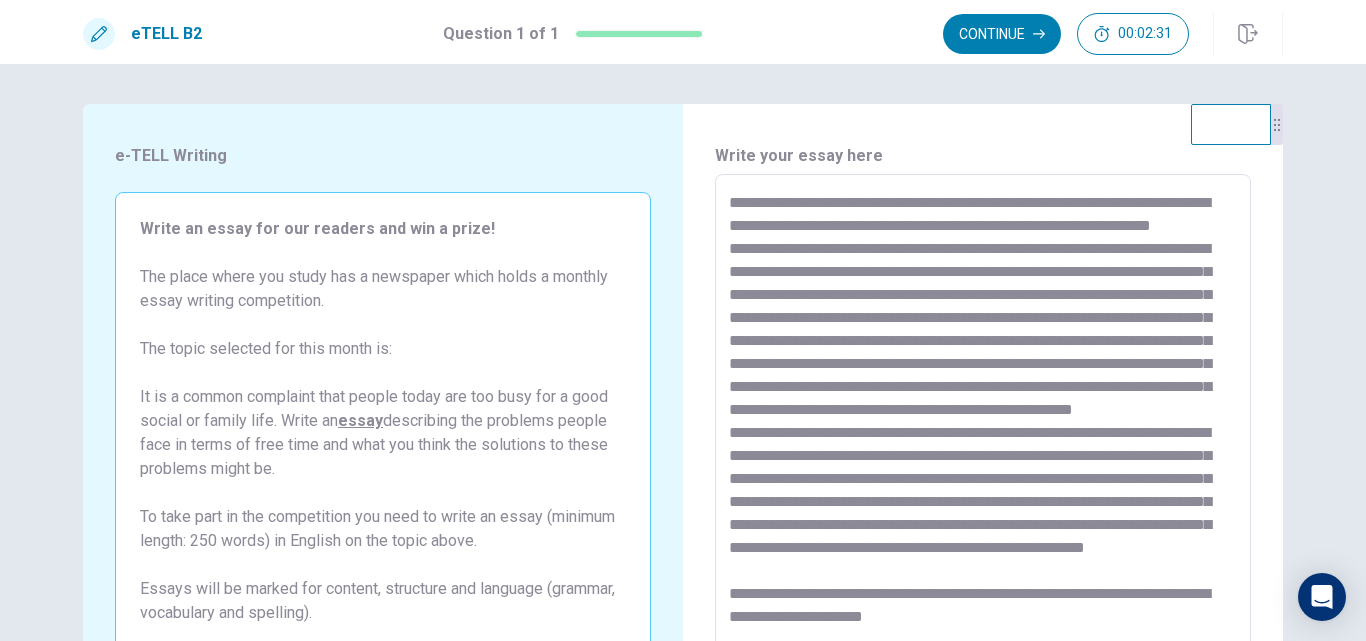 click at bounding box center (983, 451) 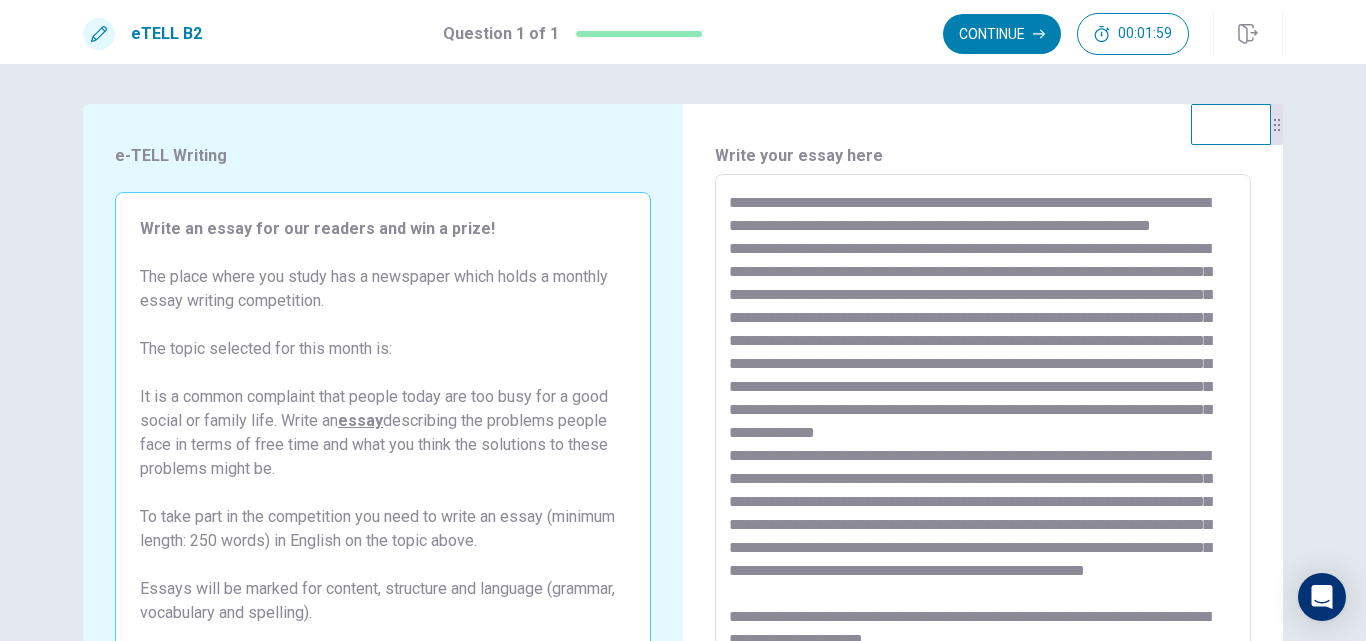 click at bounding box center [983, 451] 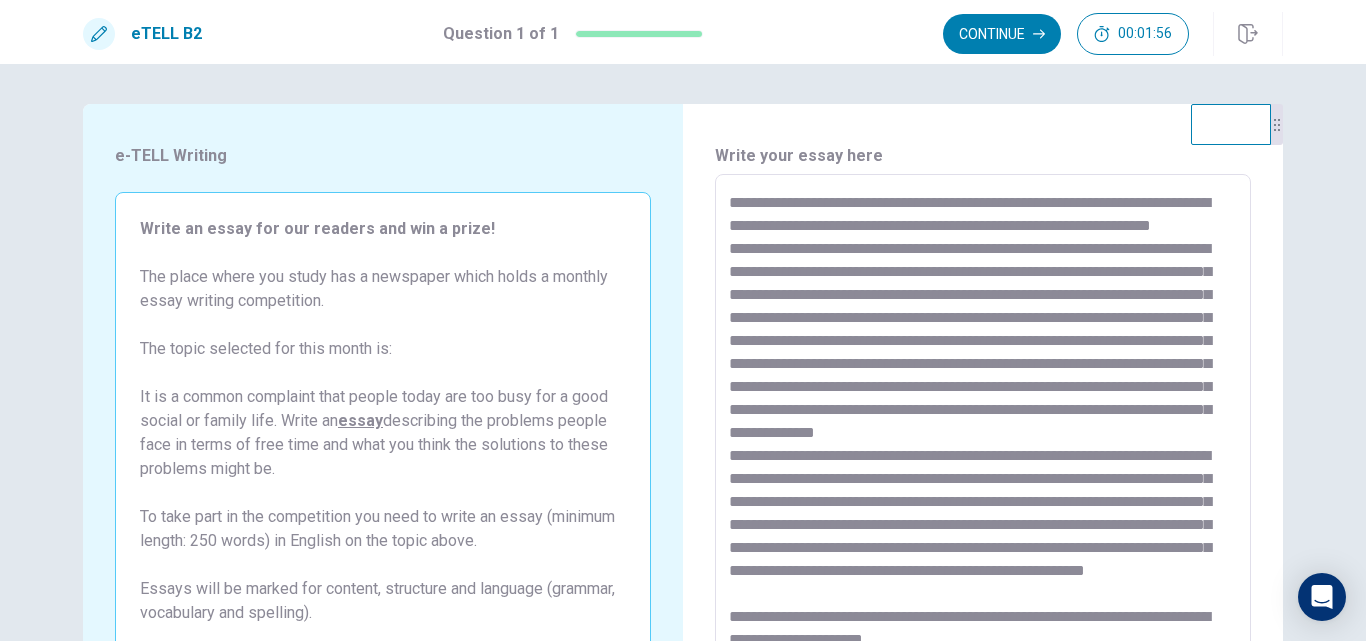 click at bounding box center [983, 451] 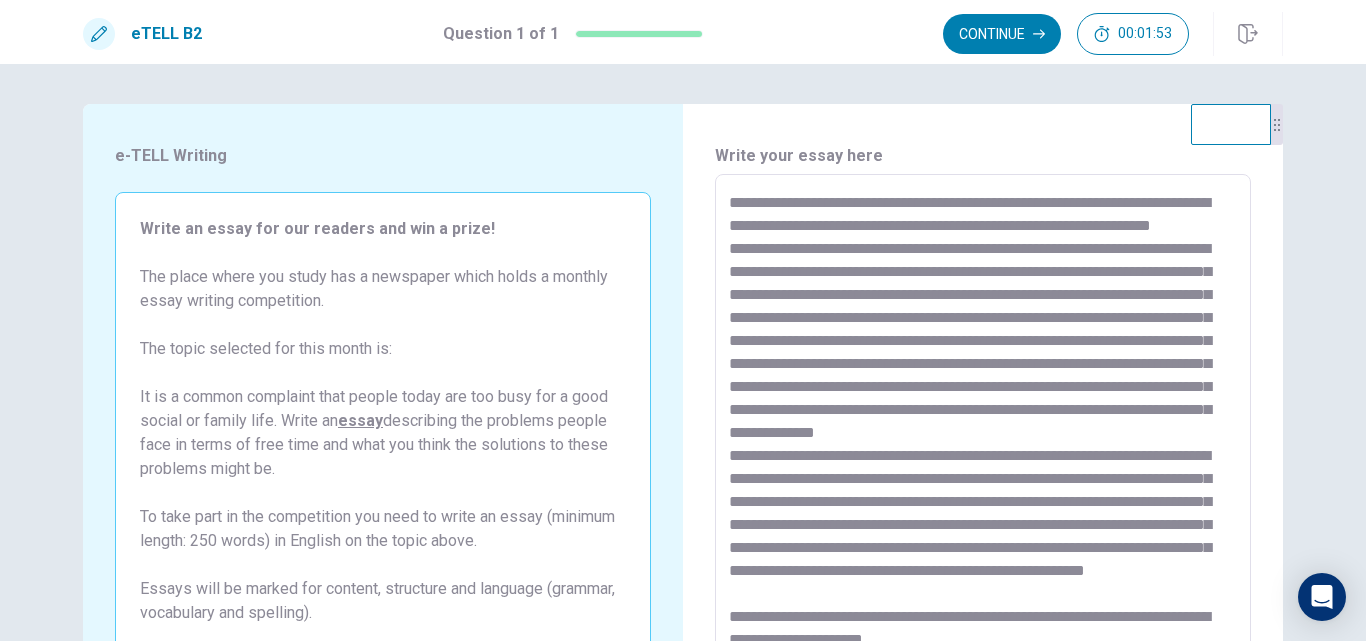 click at bounding box center [983, 451] 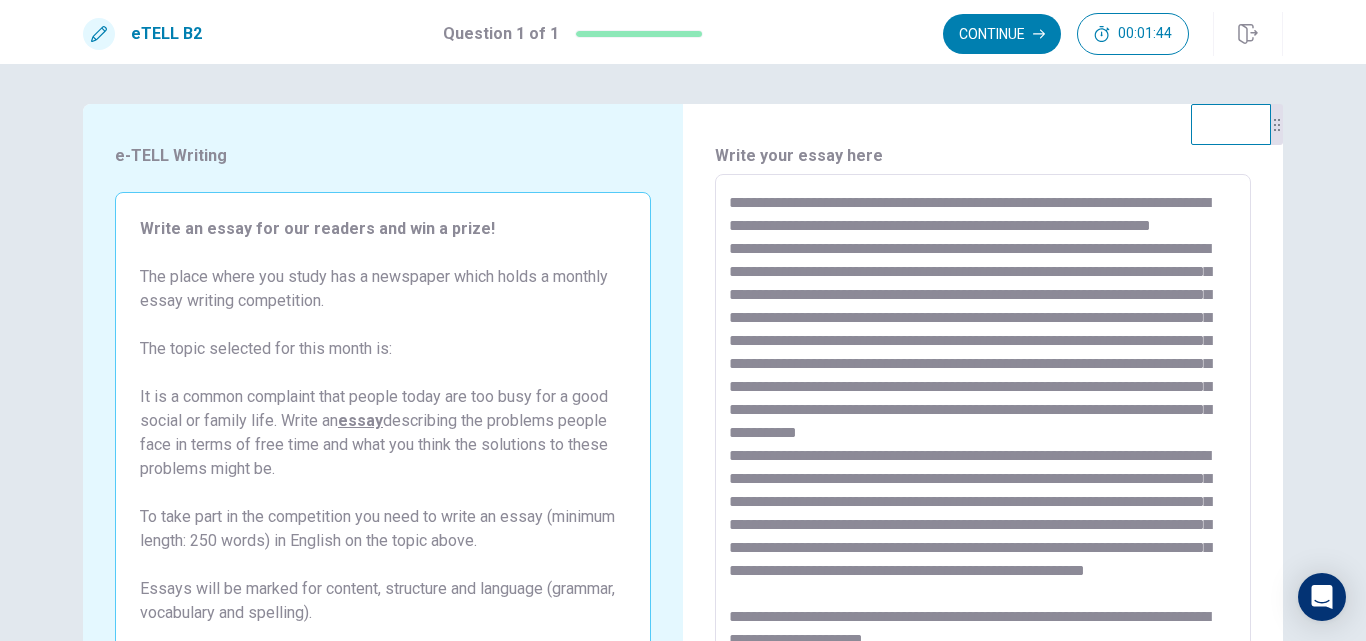 click at bounding box center [983, 451] 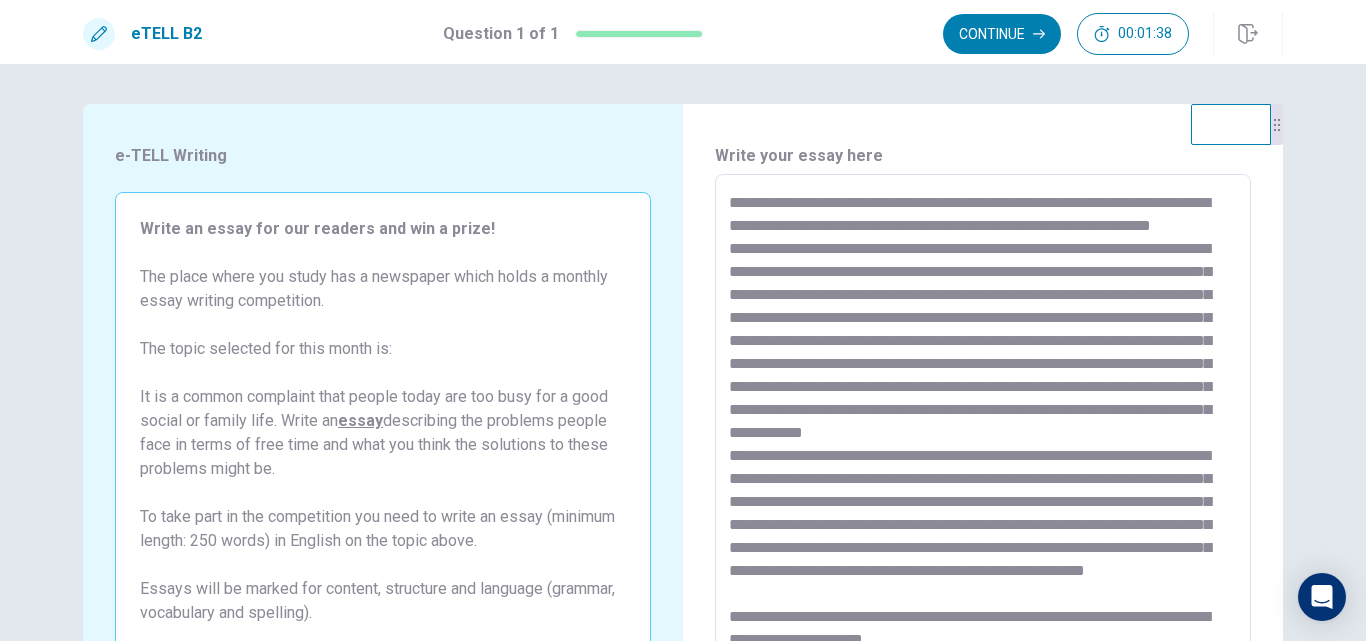 click at bounding box center (983, 451) 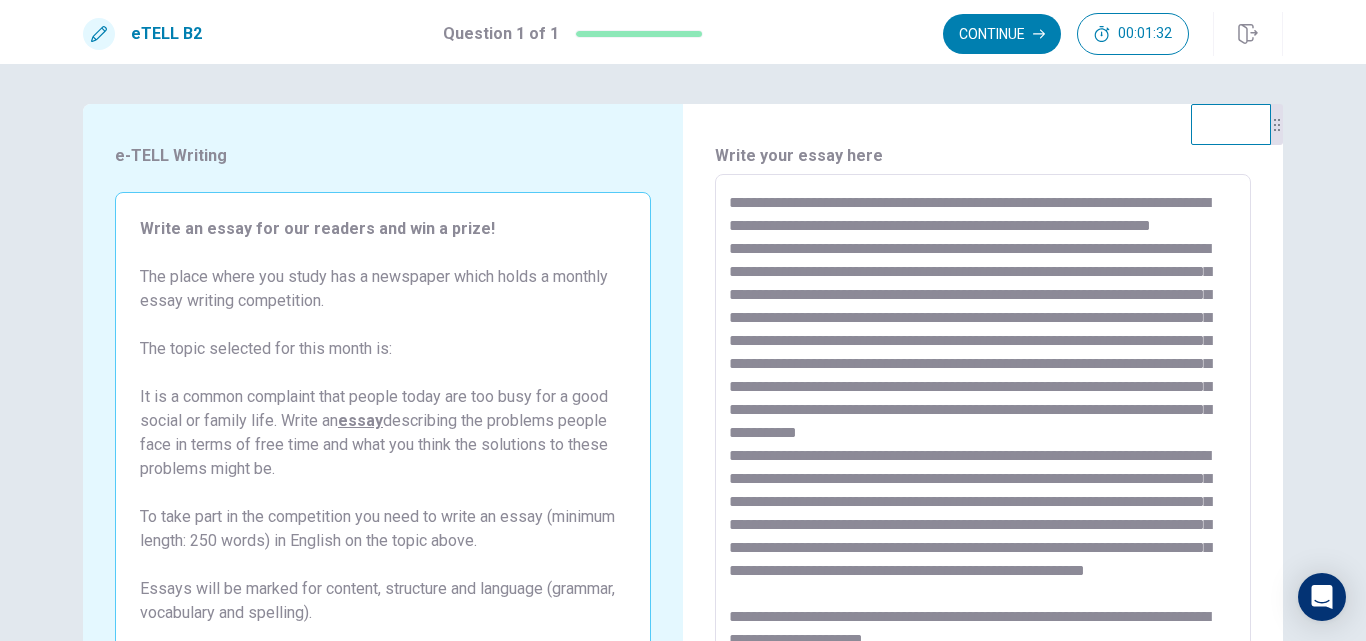 scroll, scrollTop: 9, scrollLeft: 0, axis: vertical 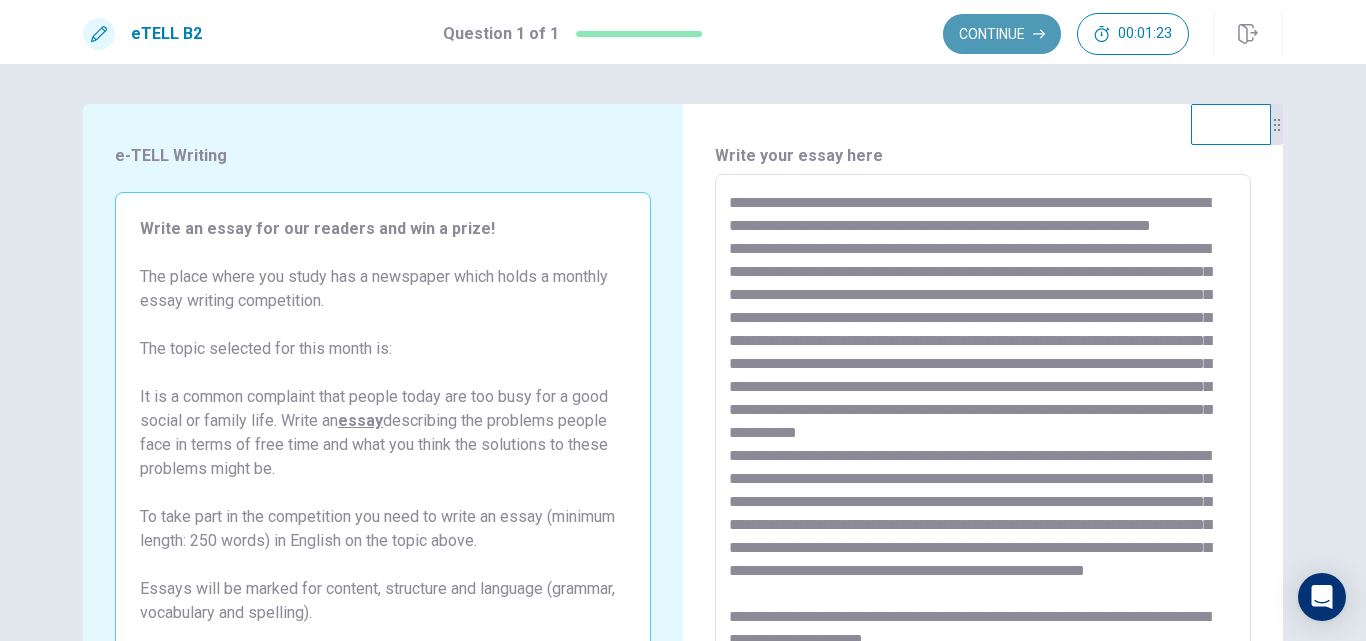 click on "Continue" at bounding box center [1002, 34] 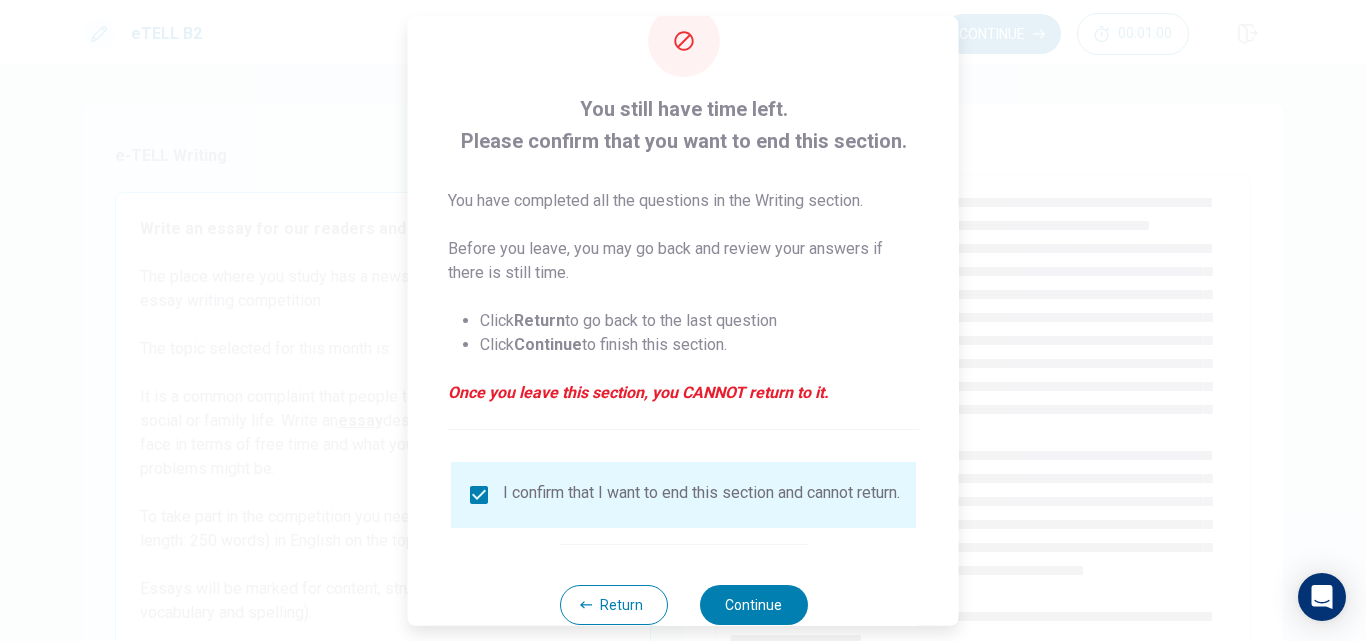 scroll, scrollTop: 105, scrollLeft: 0, axis: vertical 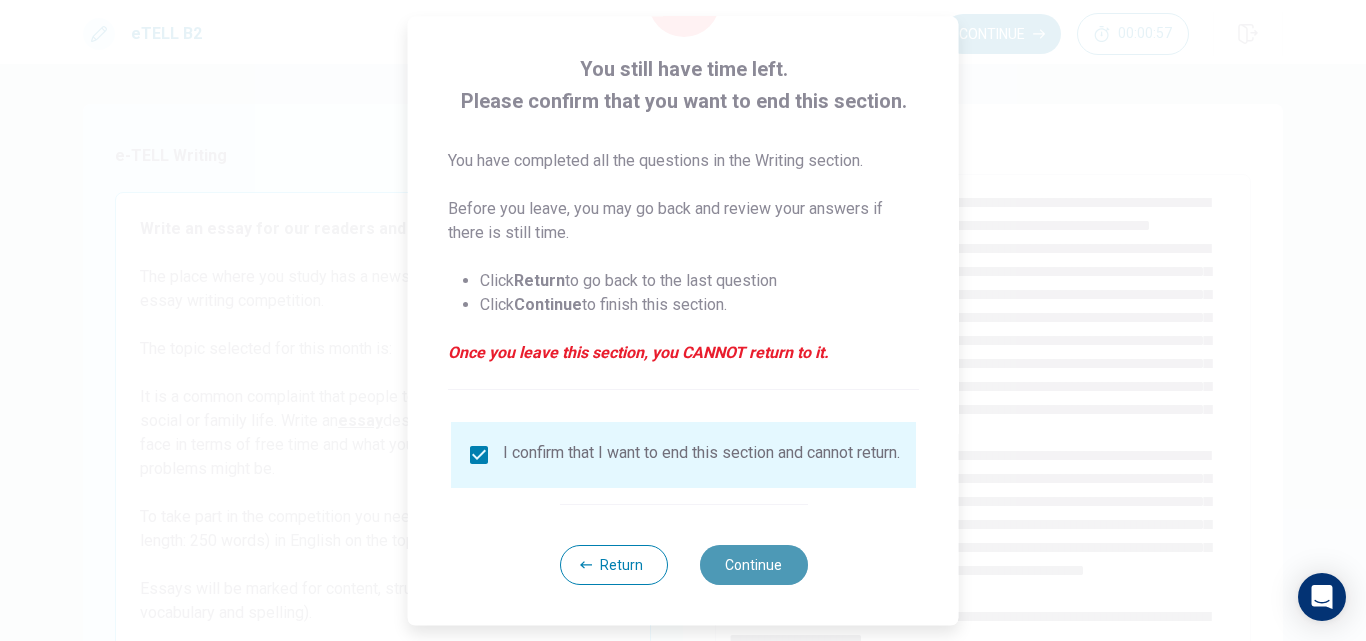 click on "Continue" at bounding box center (753, 565) 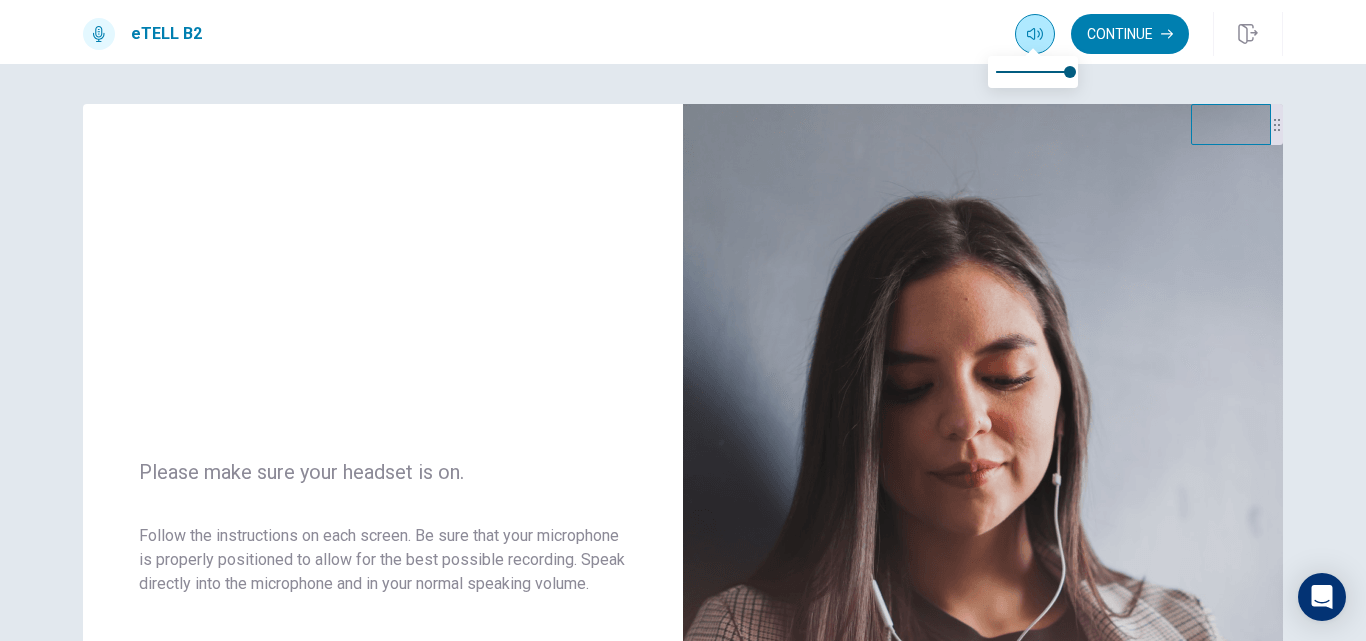 click 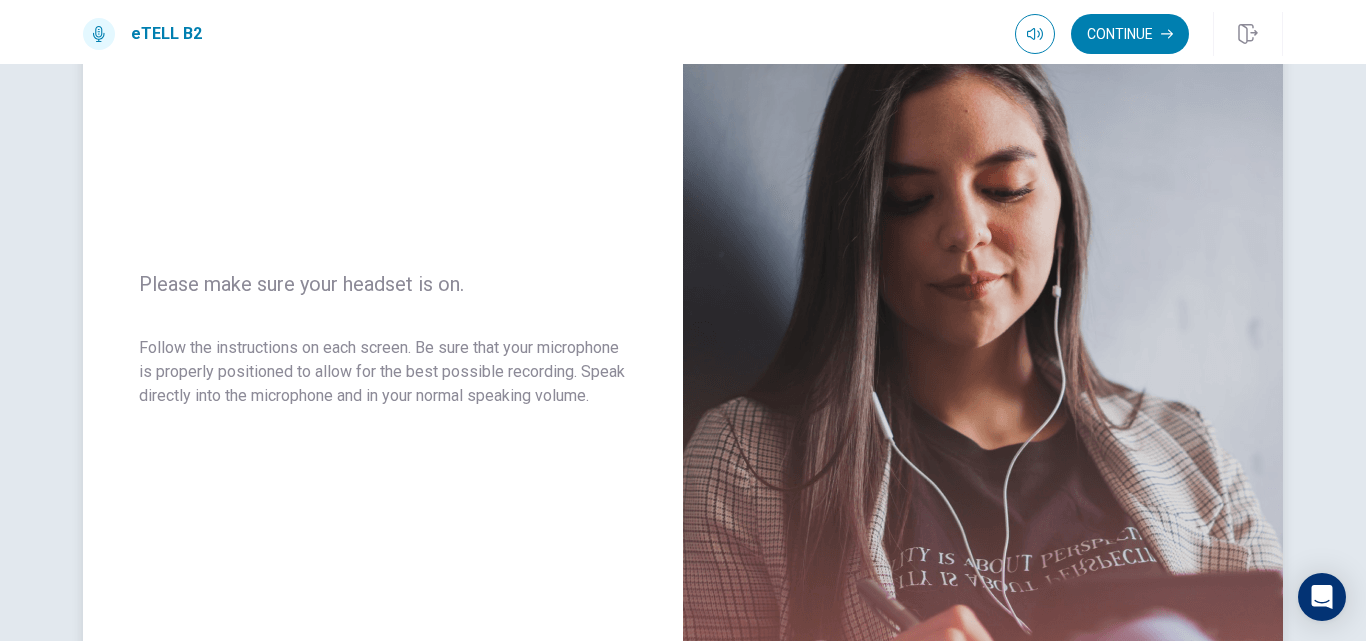 scroll, scrollTop: 200, scrollLeft: 0, axis: vertical 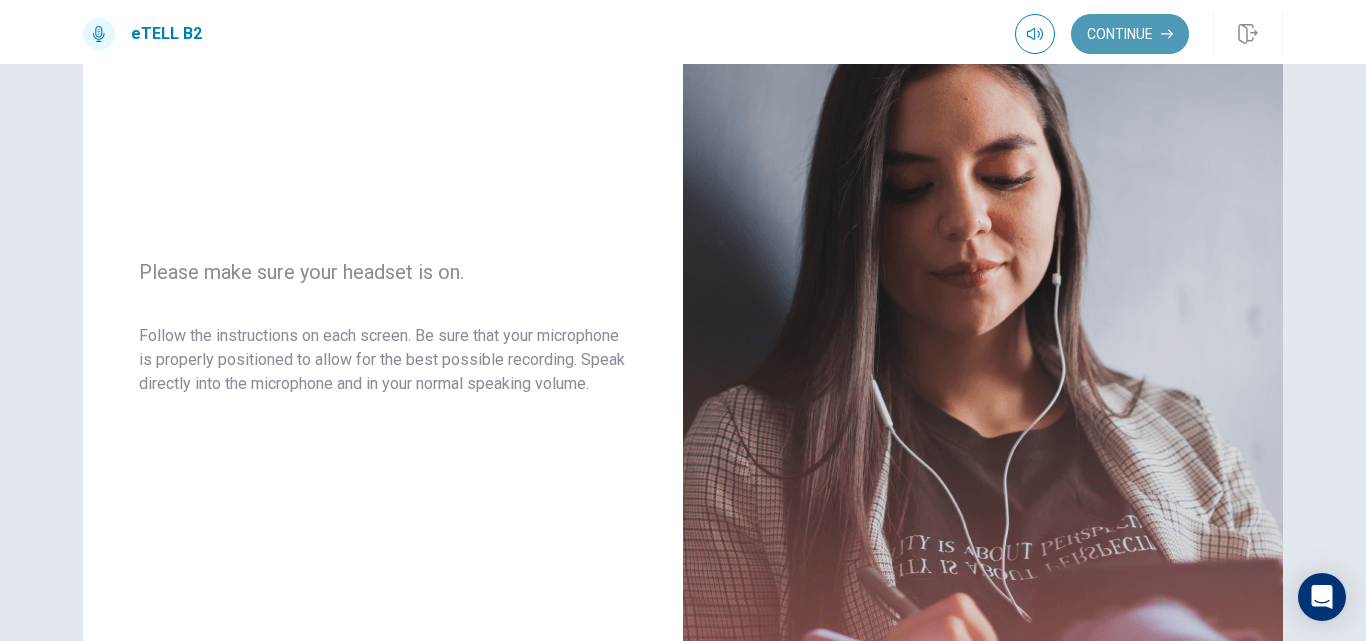 click on "Continue" at bounding box center [1130, 34] 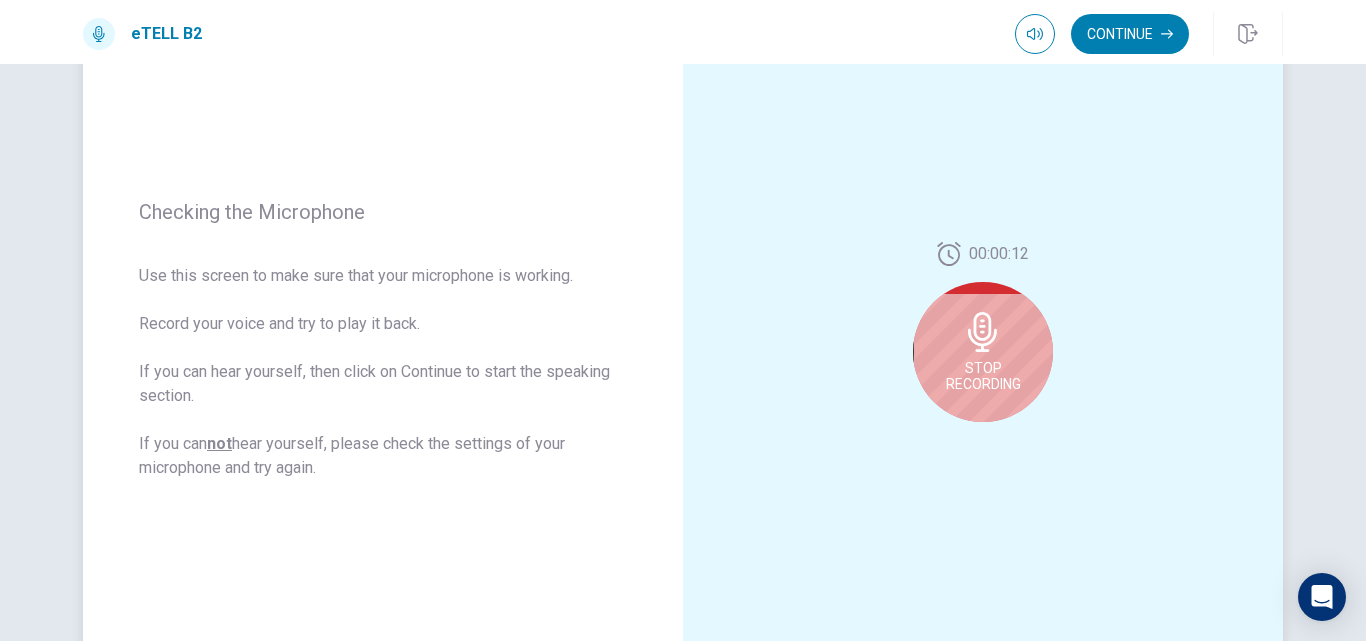 click on "Stop   Recording" at bounding box center [983, 352] 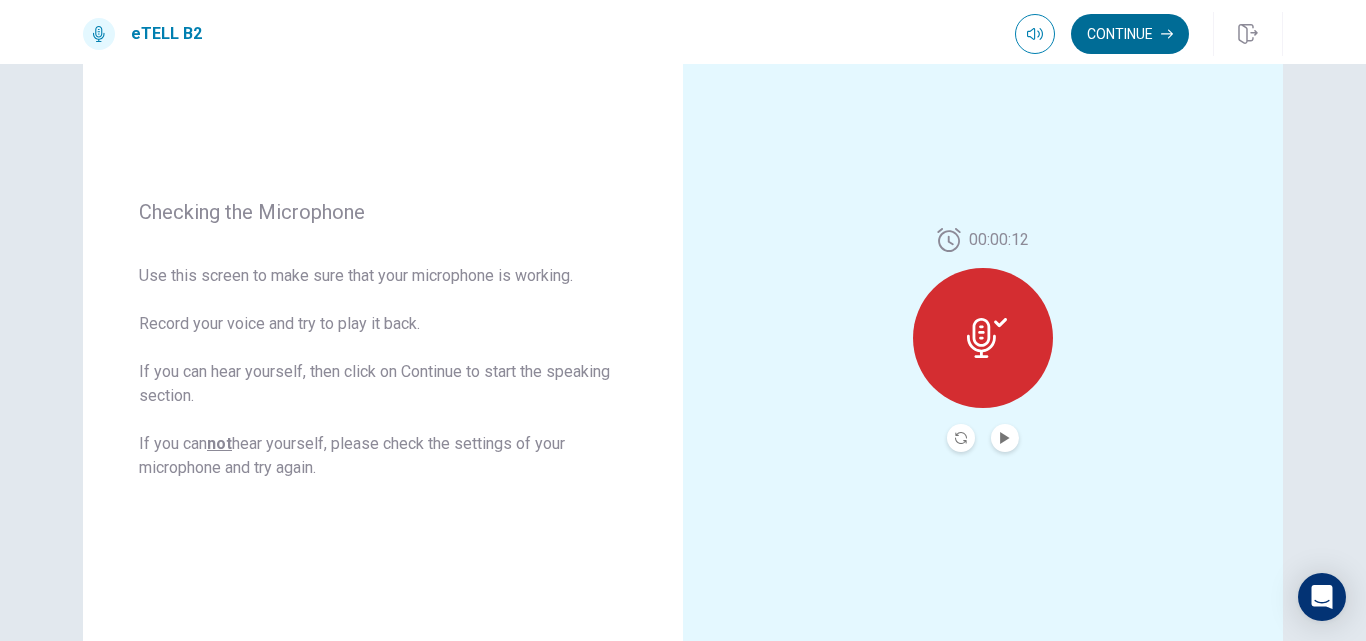 click on "Continue" at bounding box center [1130, 34] 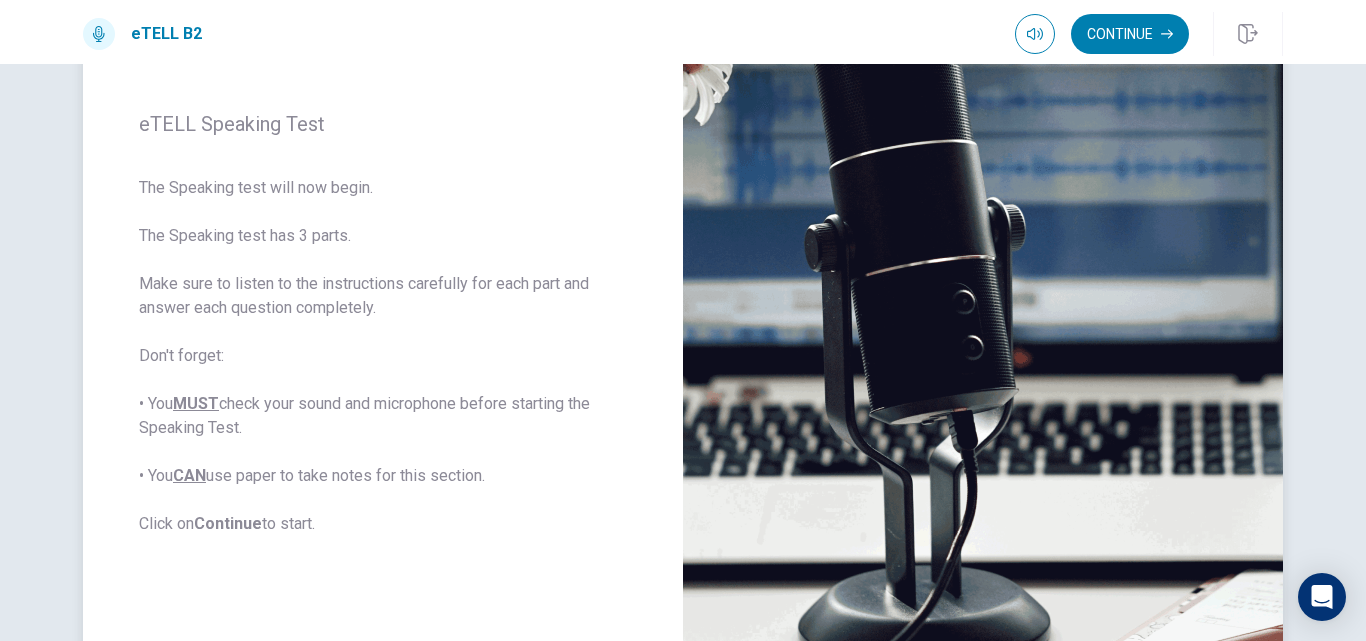 scroll, scrollTop: 0, scrollLeft: 0, axis: both 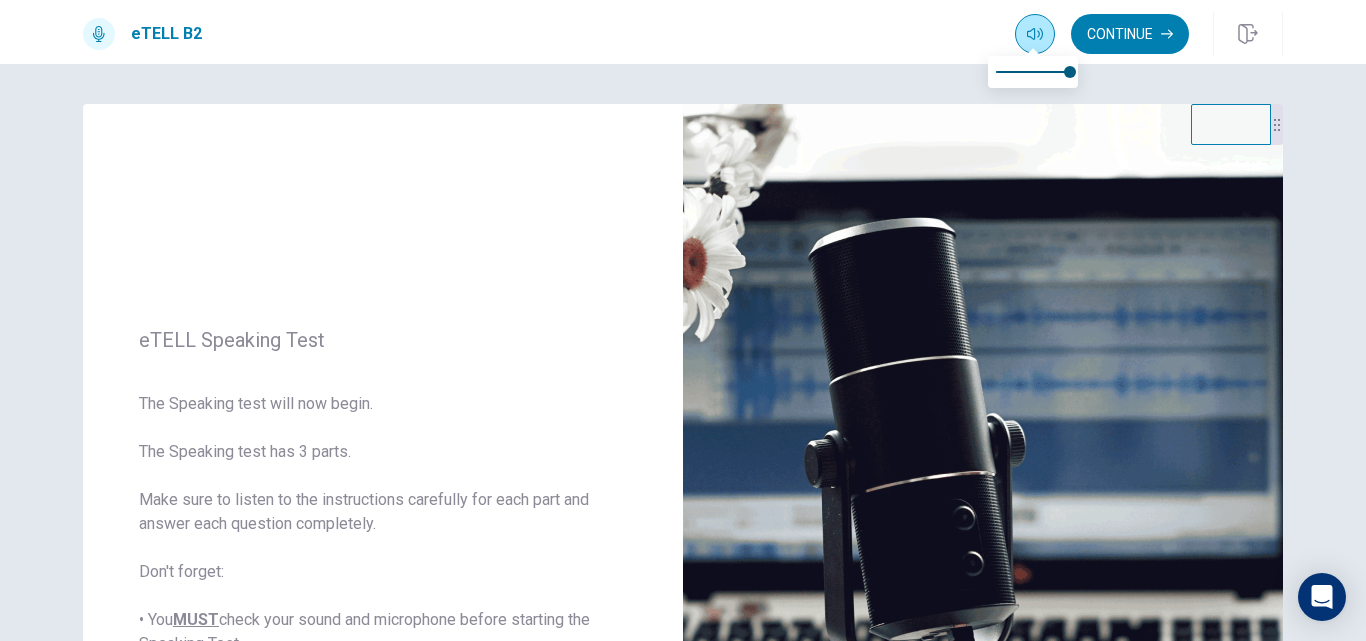 click 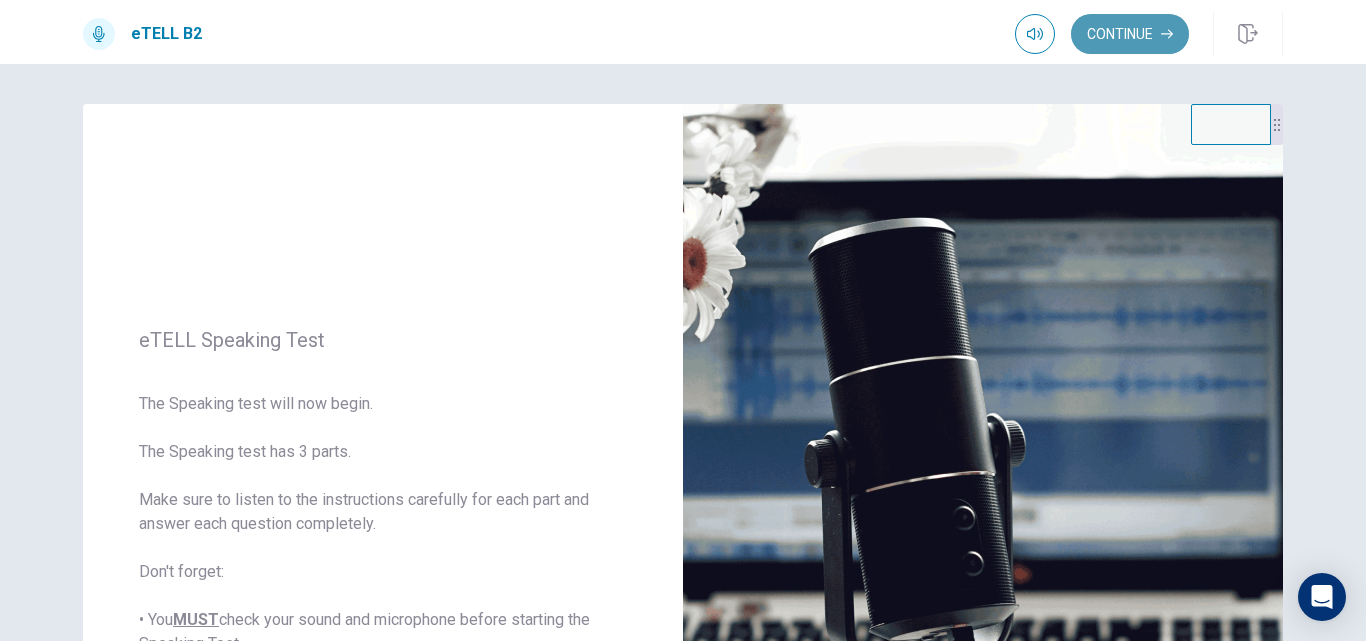 click on "Continue" at bounding box center [1130, 34] 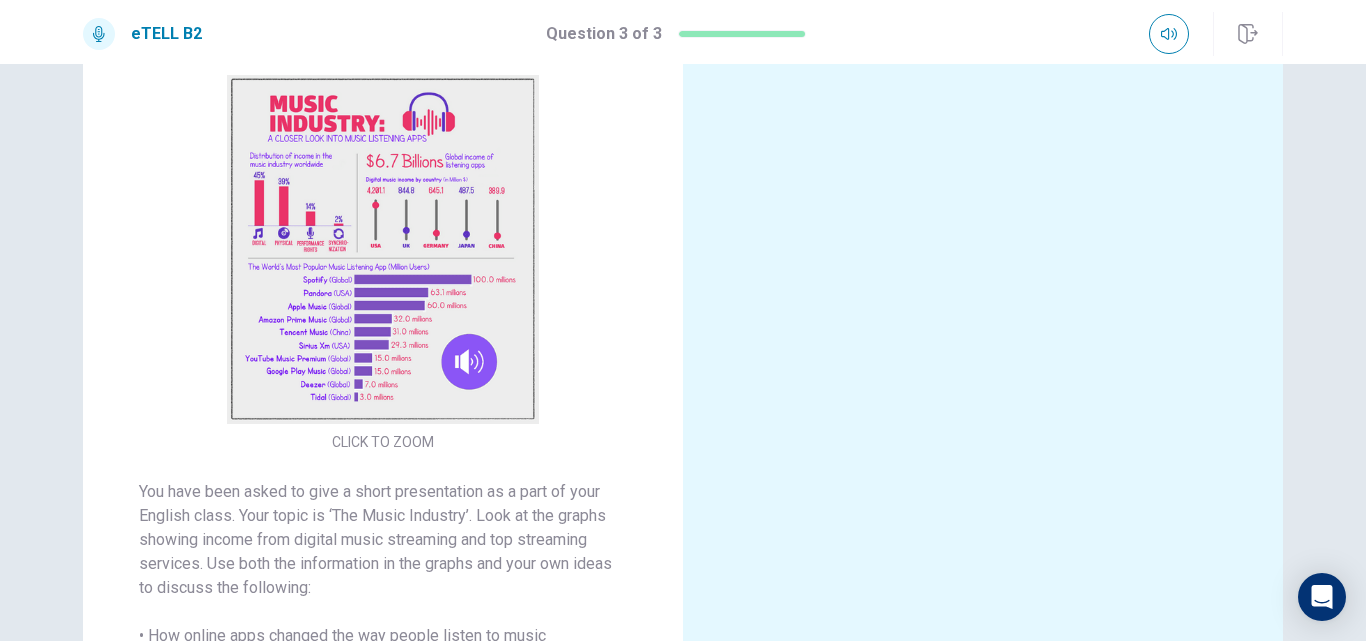 scroll, scrollTop: 100, scrollLeft: 0, axis: vertical 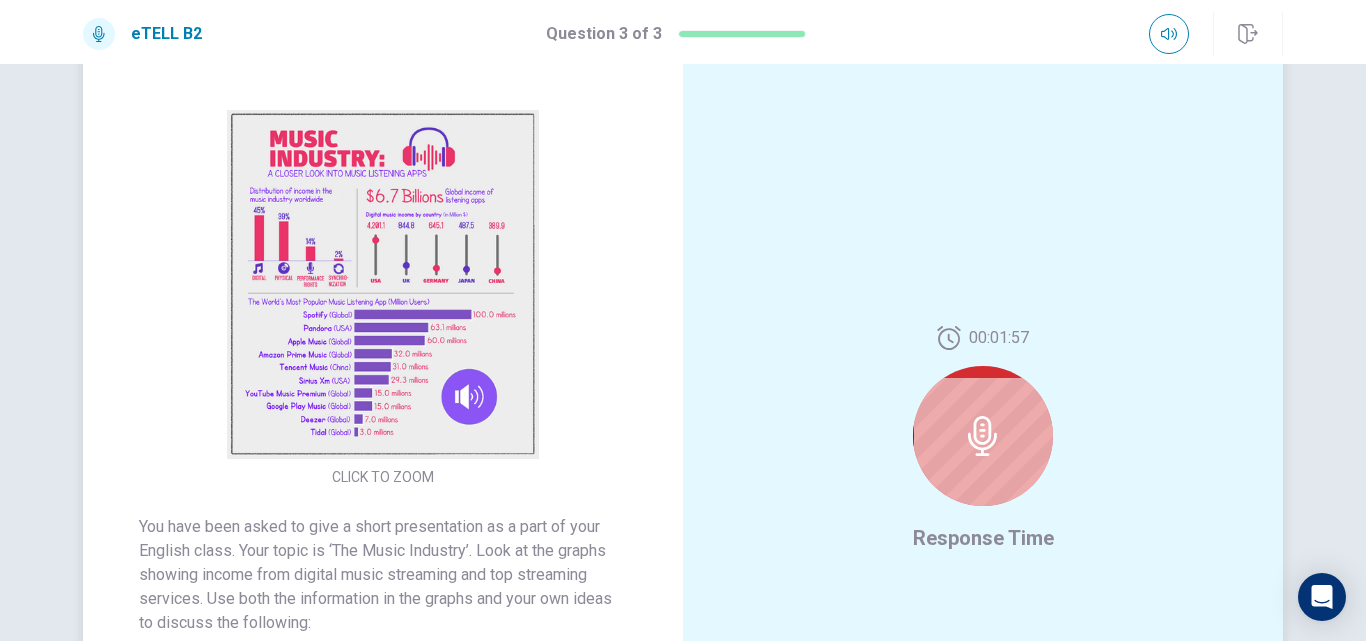 click at bounding box center [983, 436] 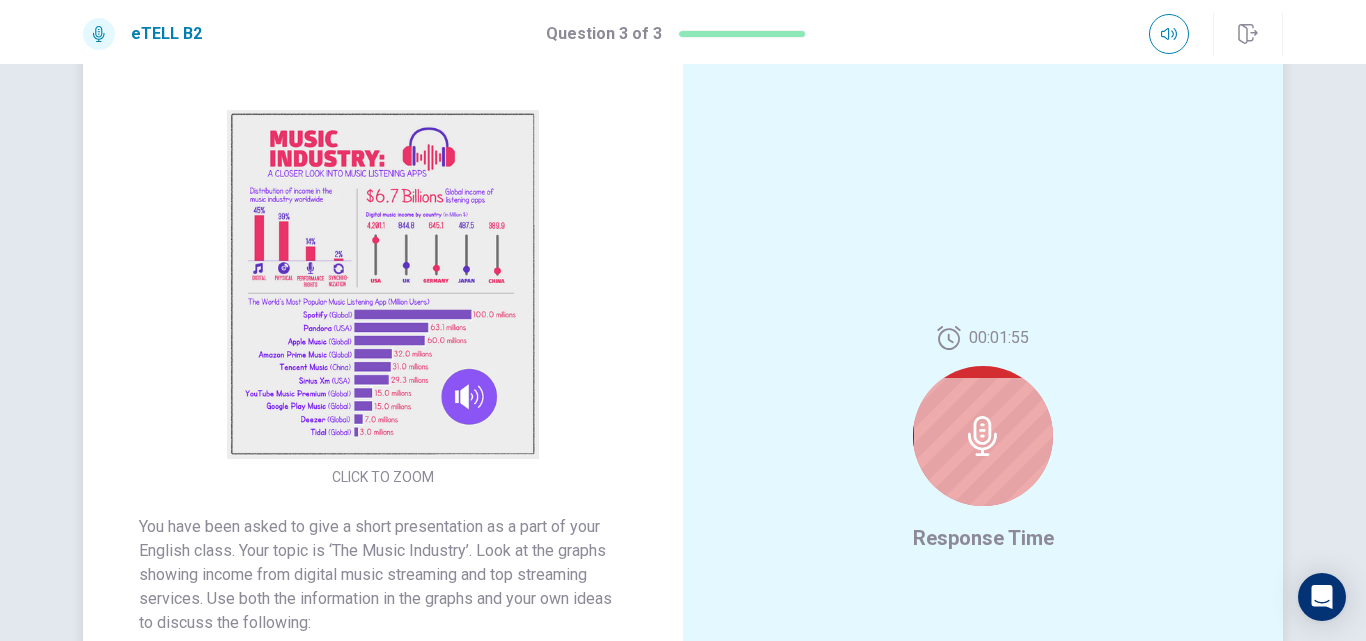 click 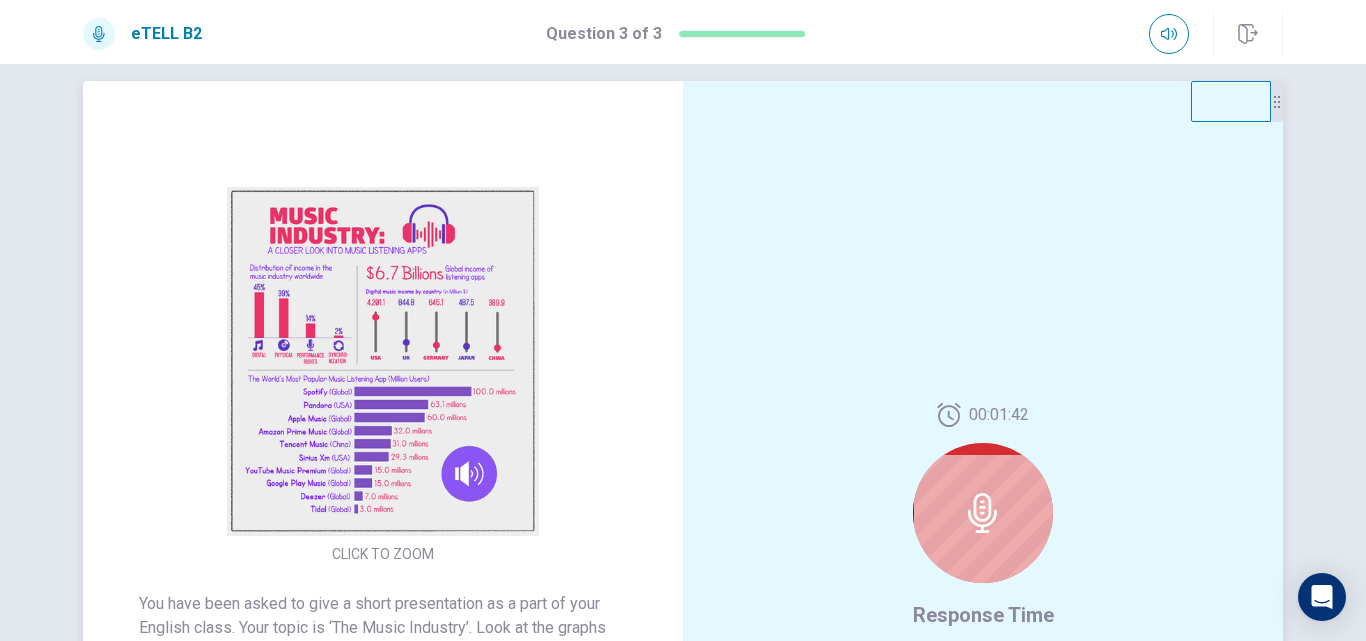 scroll, scrollTop: 0, scrollLeft: 0, axis: both 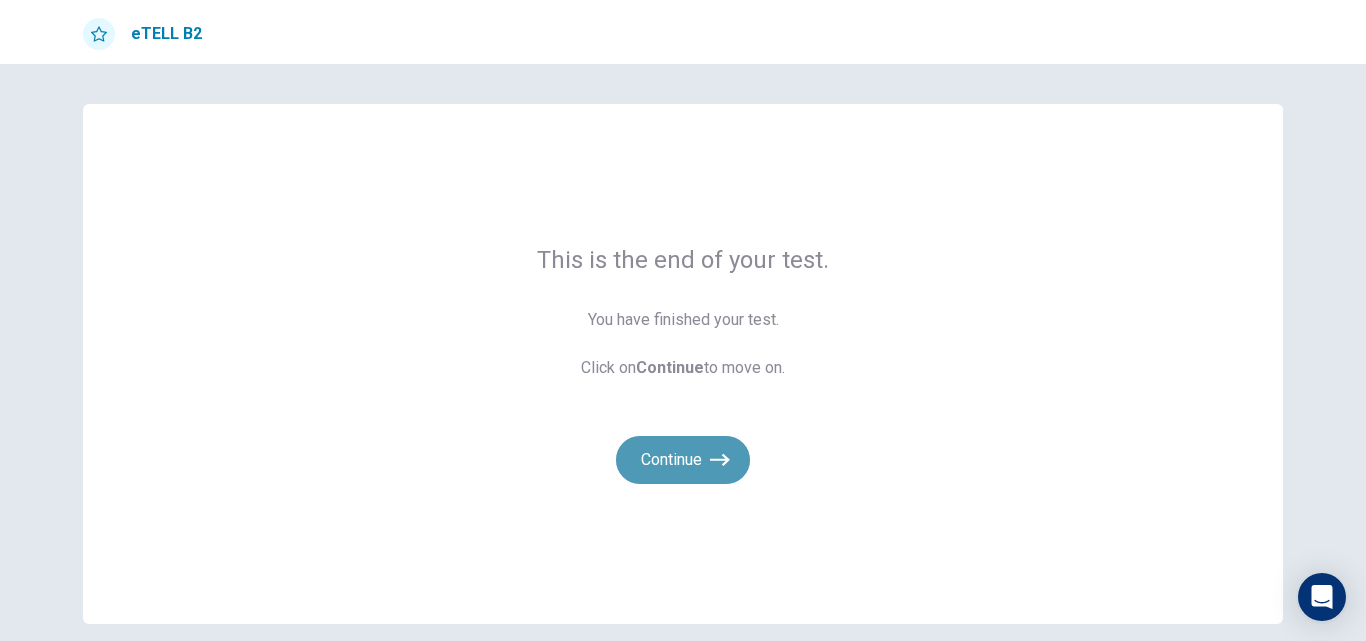 click on "Continue" at bounding box center [683, 460] 